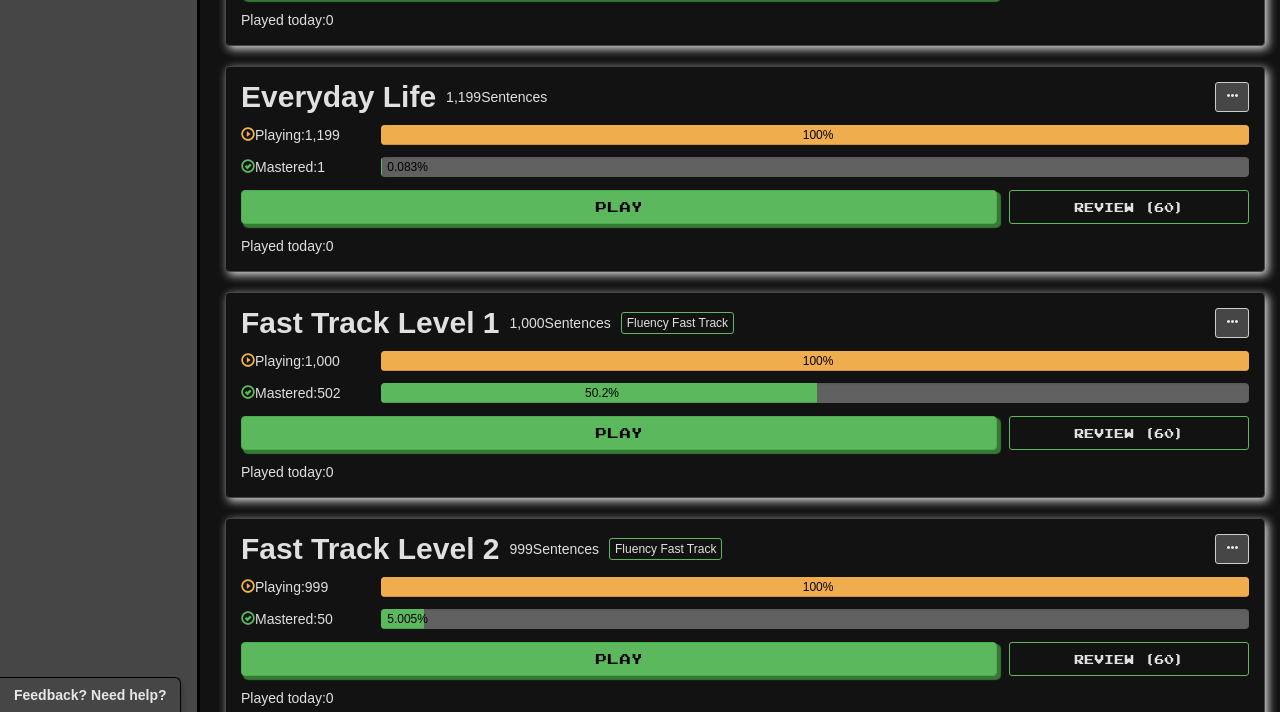 scroll, scrollTop: 638, scrollLeft: 0, axis: vertical 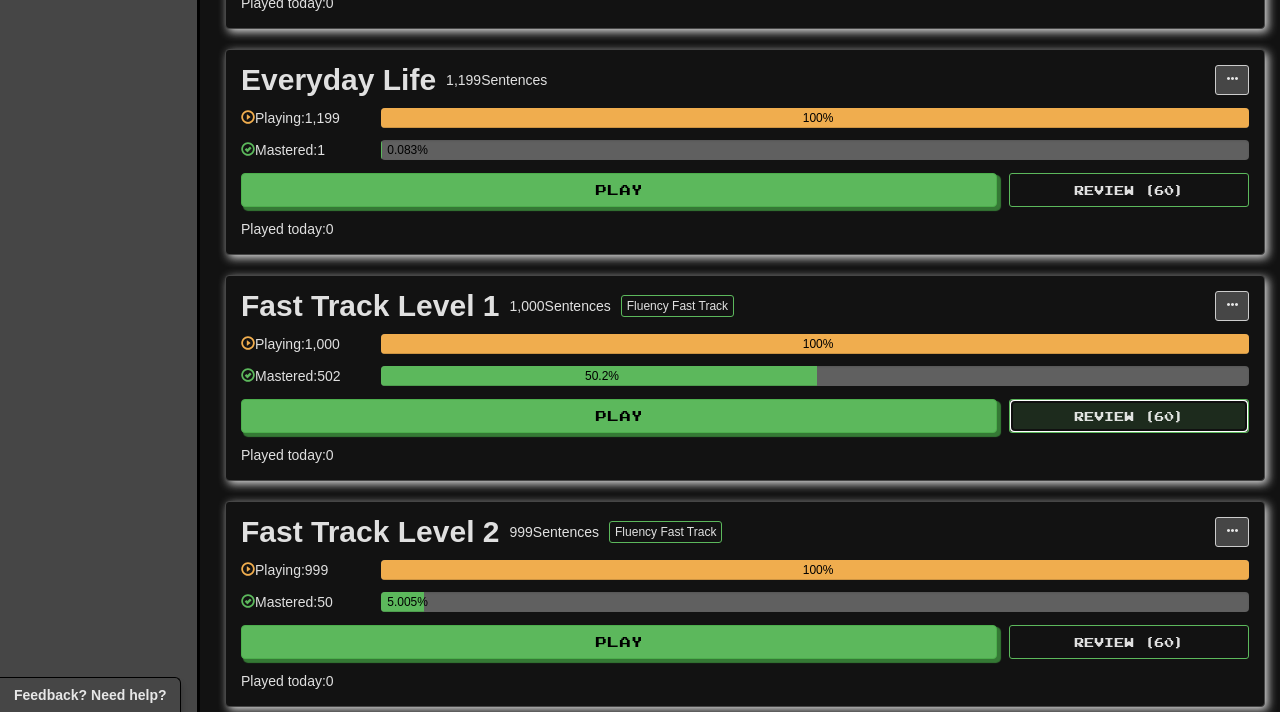 click on "Review ( 60 )" at bounding box center [1129, 416] 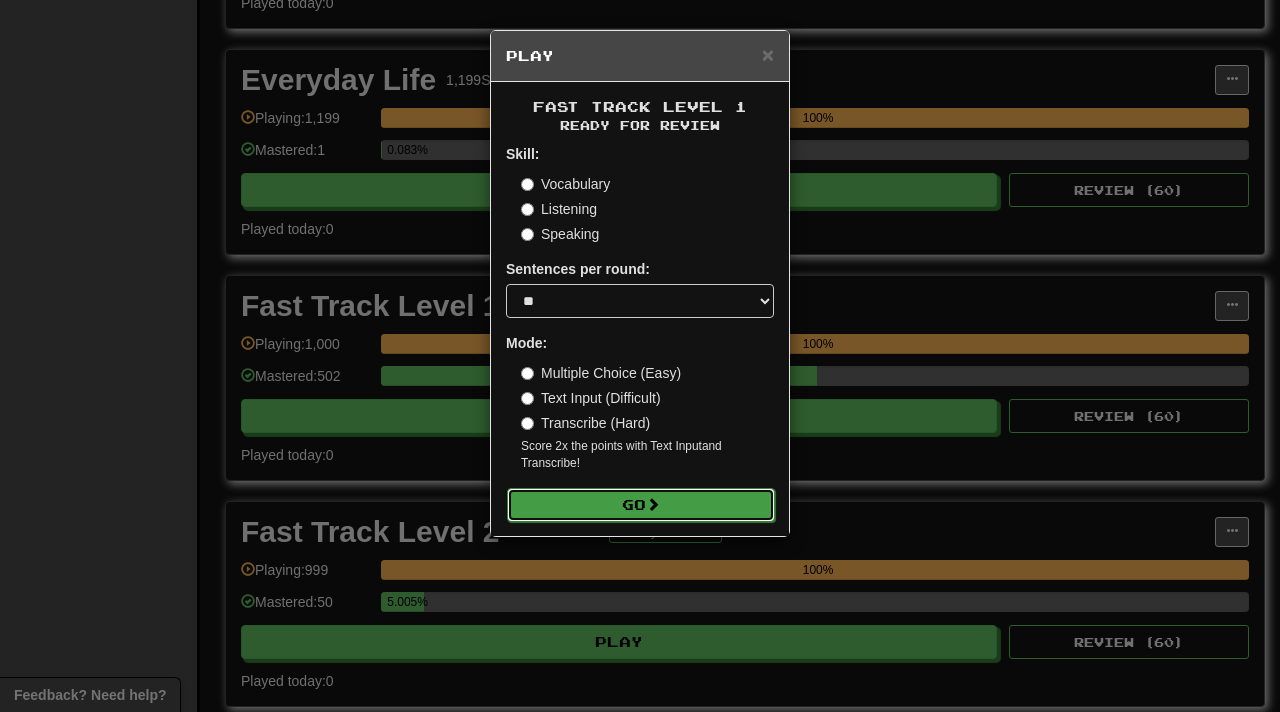 click on "Go" at bounding box center (641, 505) 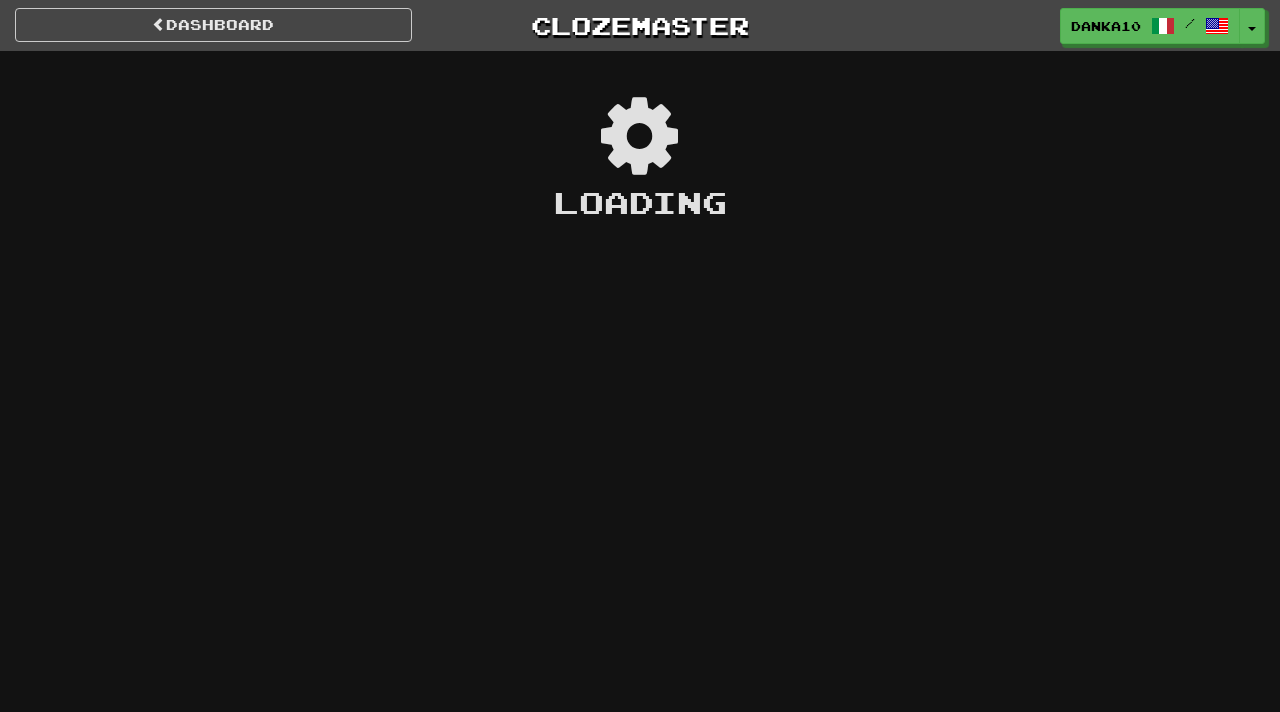 scroll, scrollTop: 0, scrollLeft: 0, axis: both 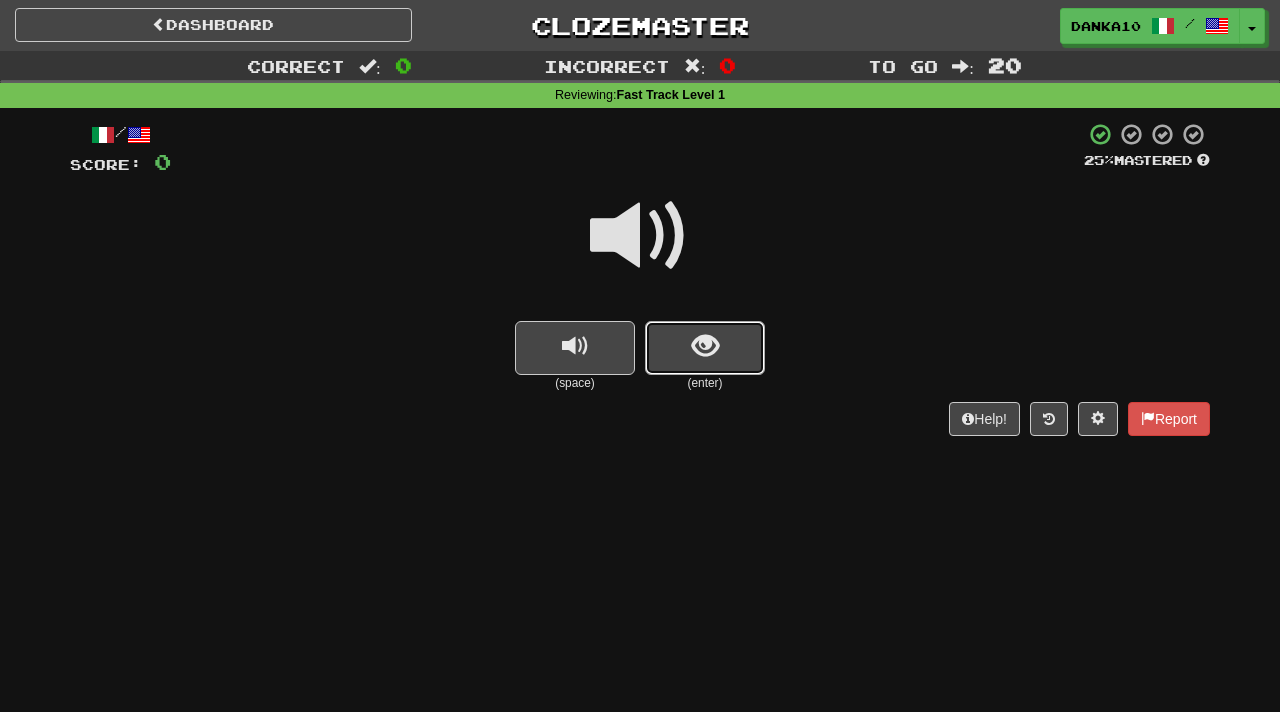 click at bounding box center (705, 346) 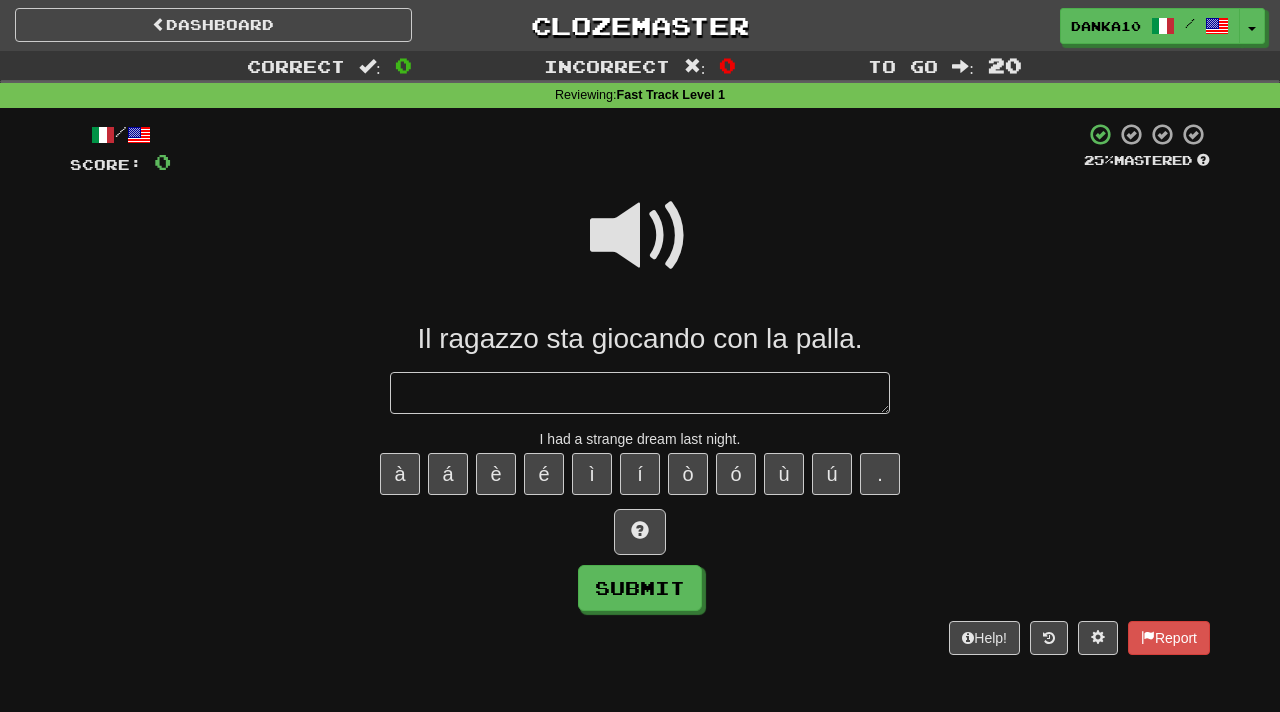 type on "*" 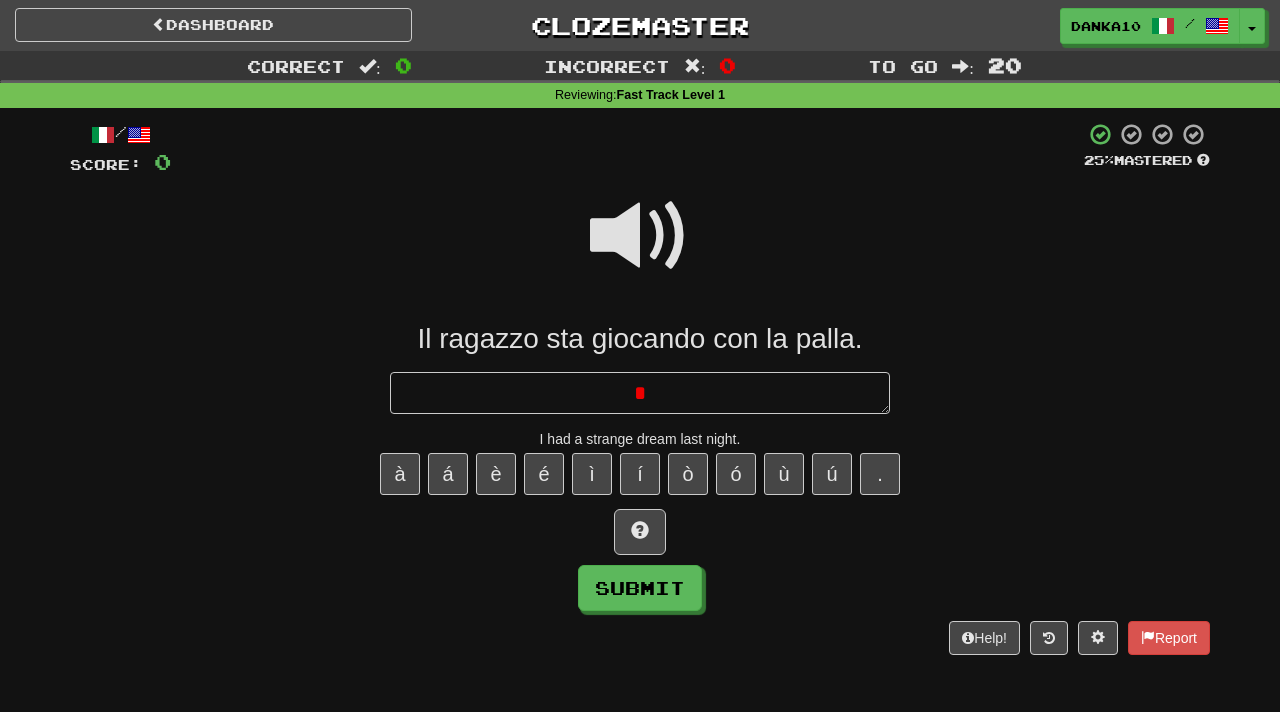 type 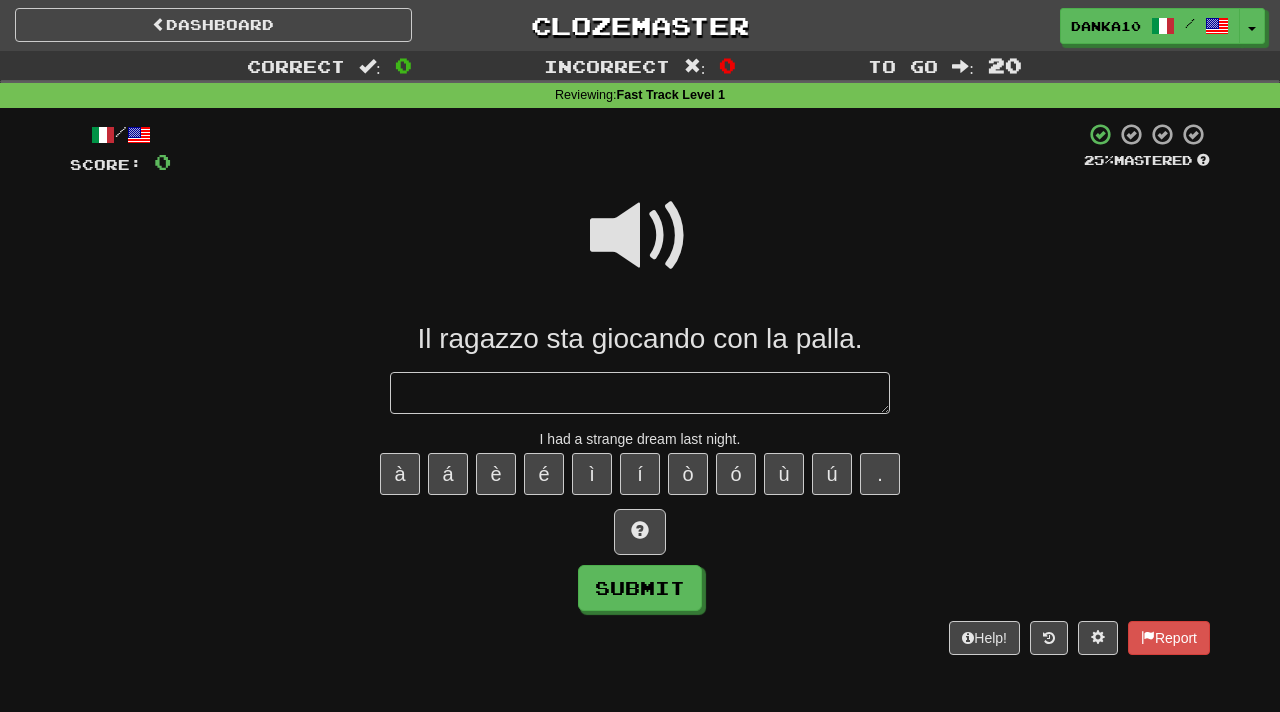 type on "*" 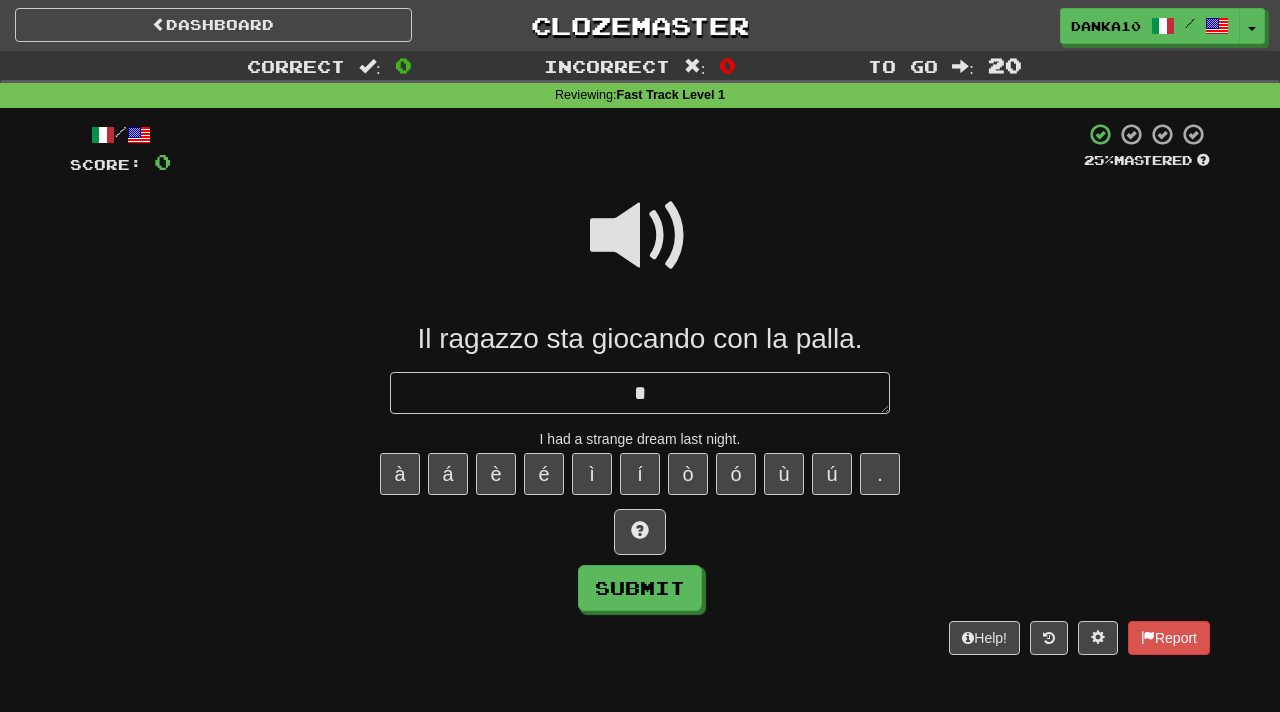 type on "*" 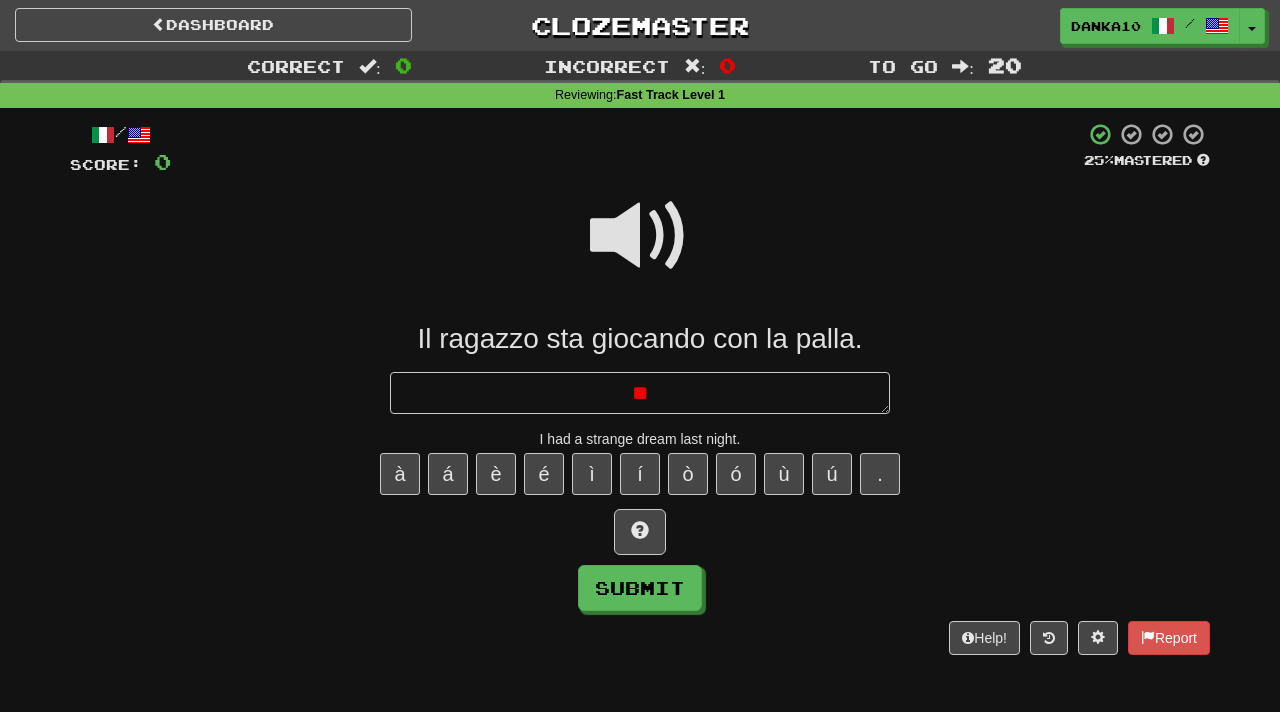 type on "*" 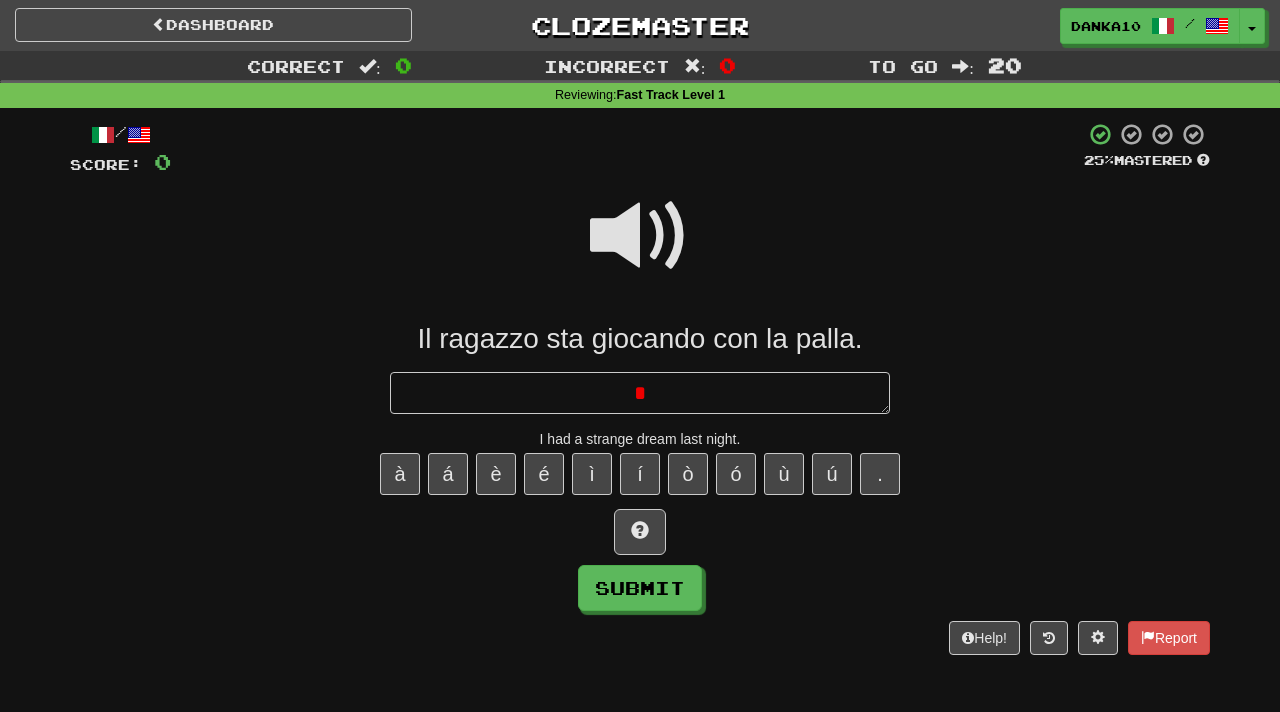 type 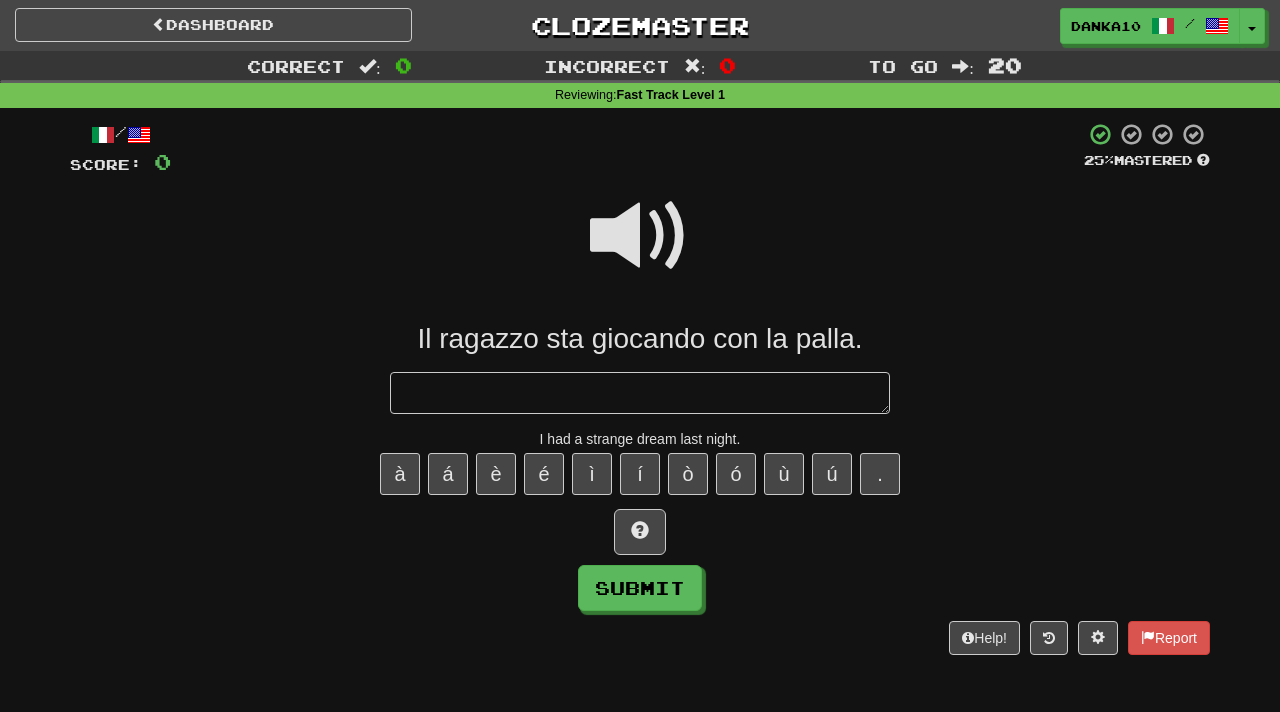 type on "*" 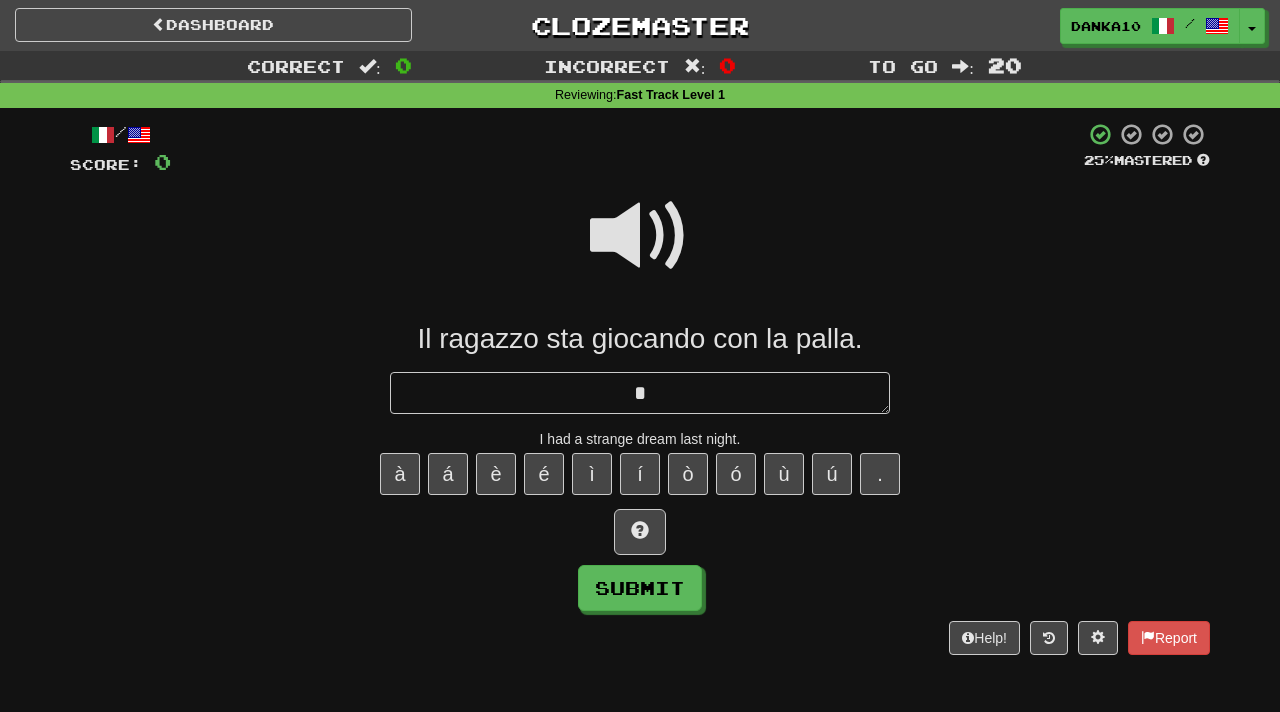 type on "*" 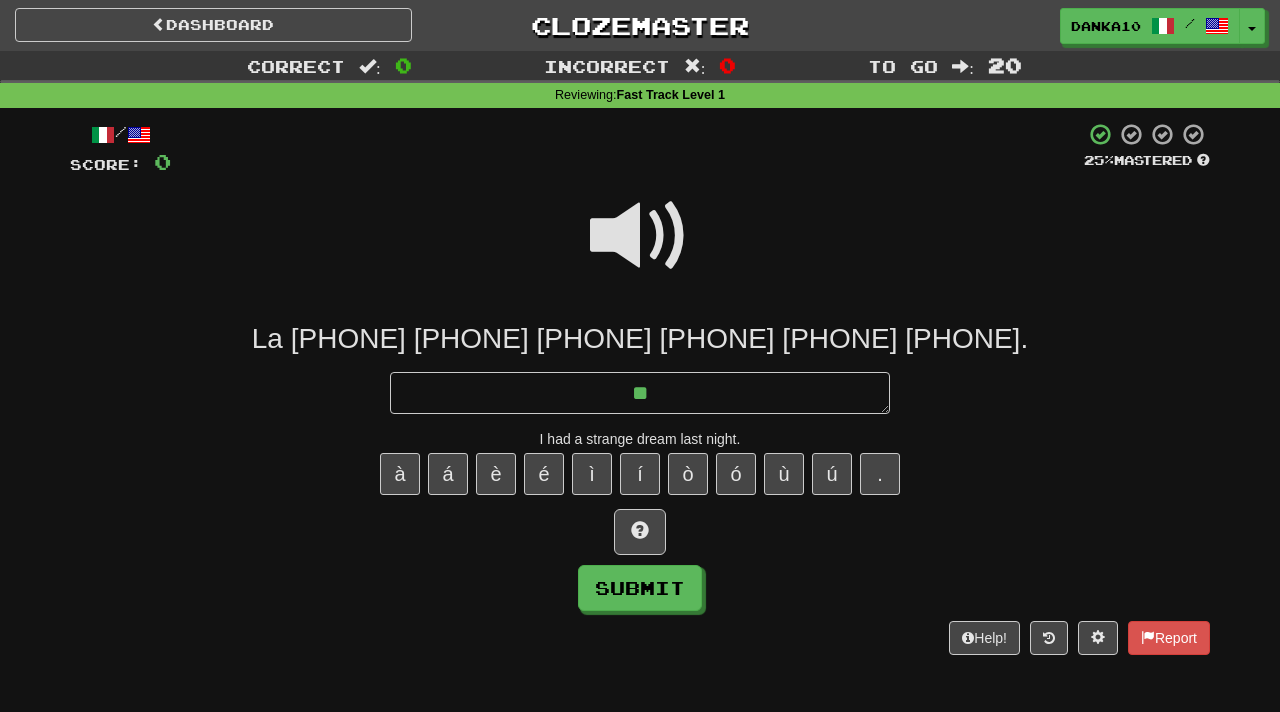 type on "*" 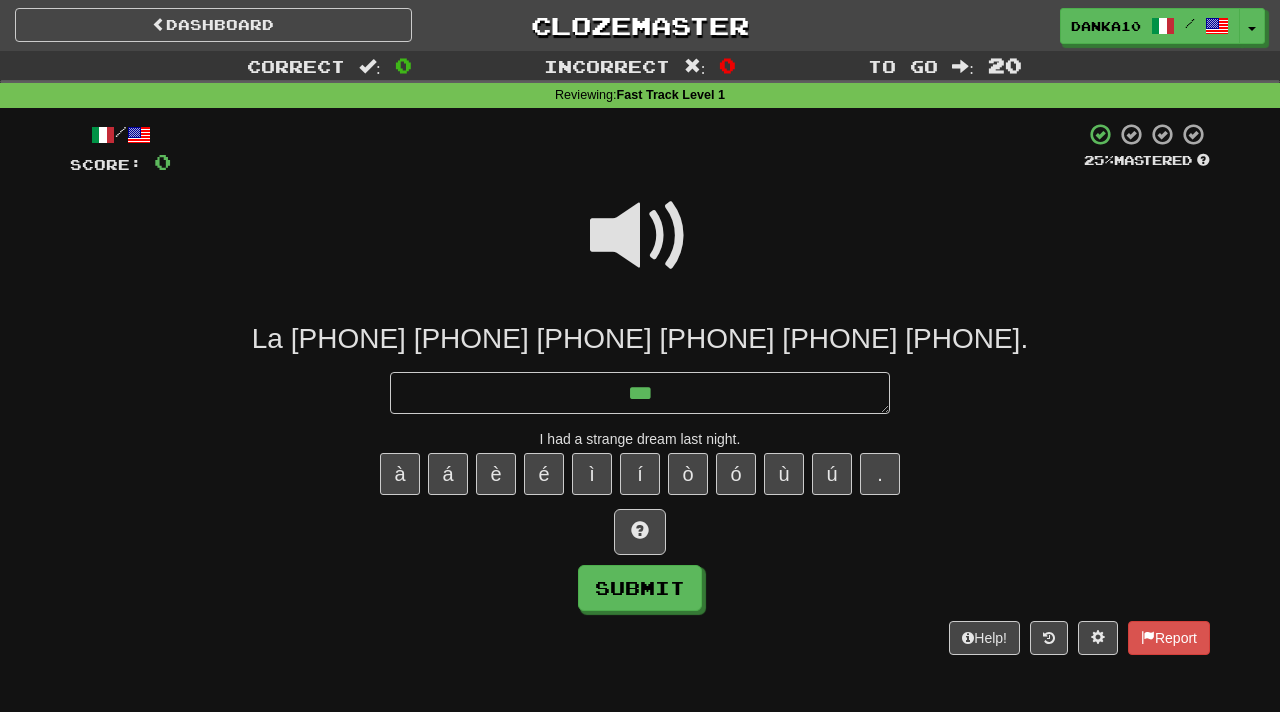 type on "*" 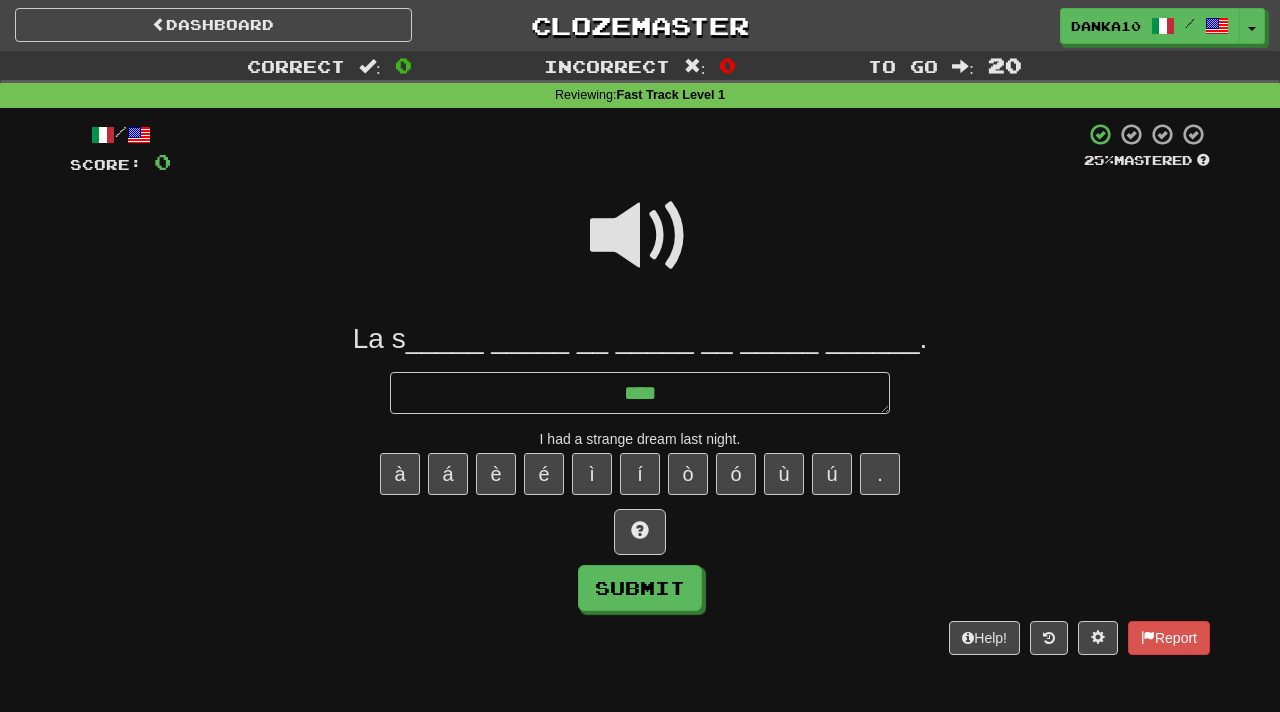 type on "*" 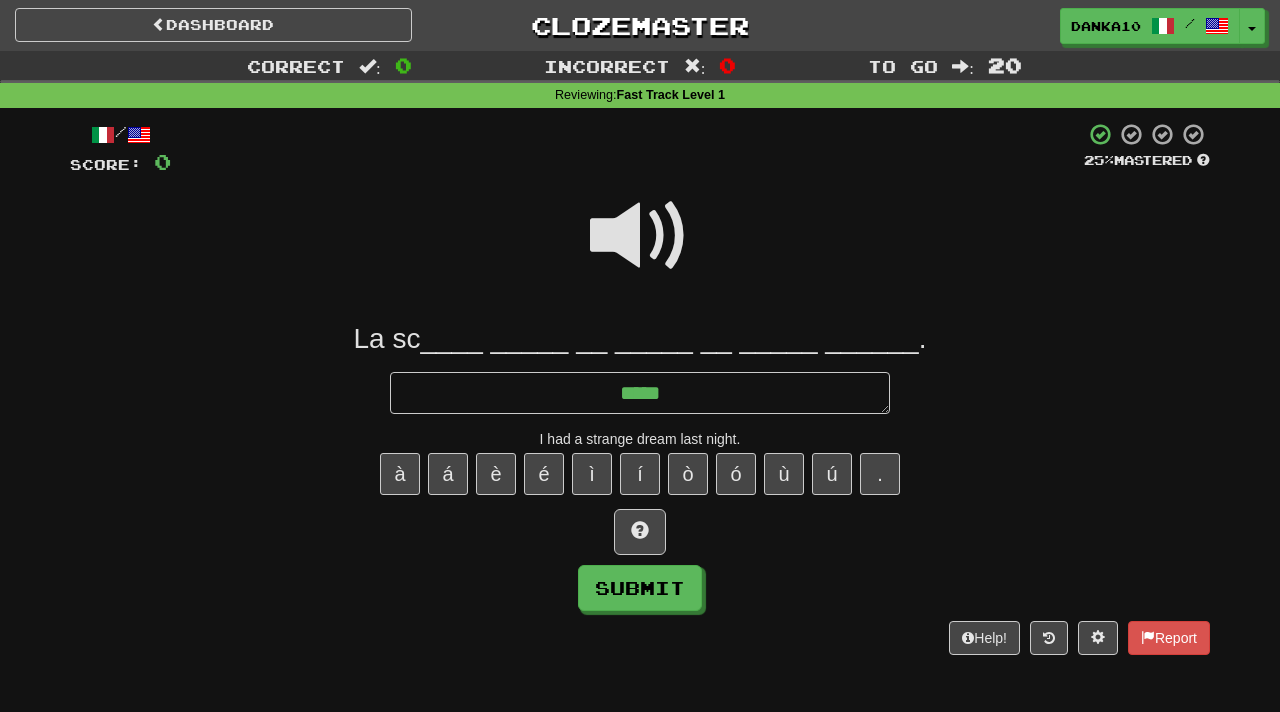 type on "*" 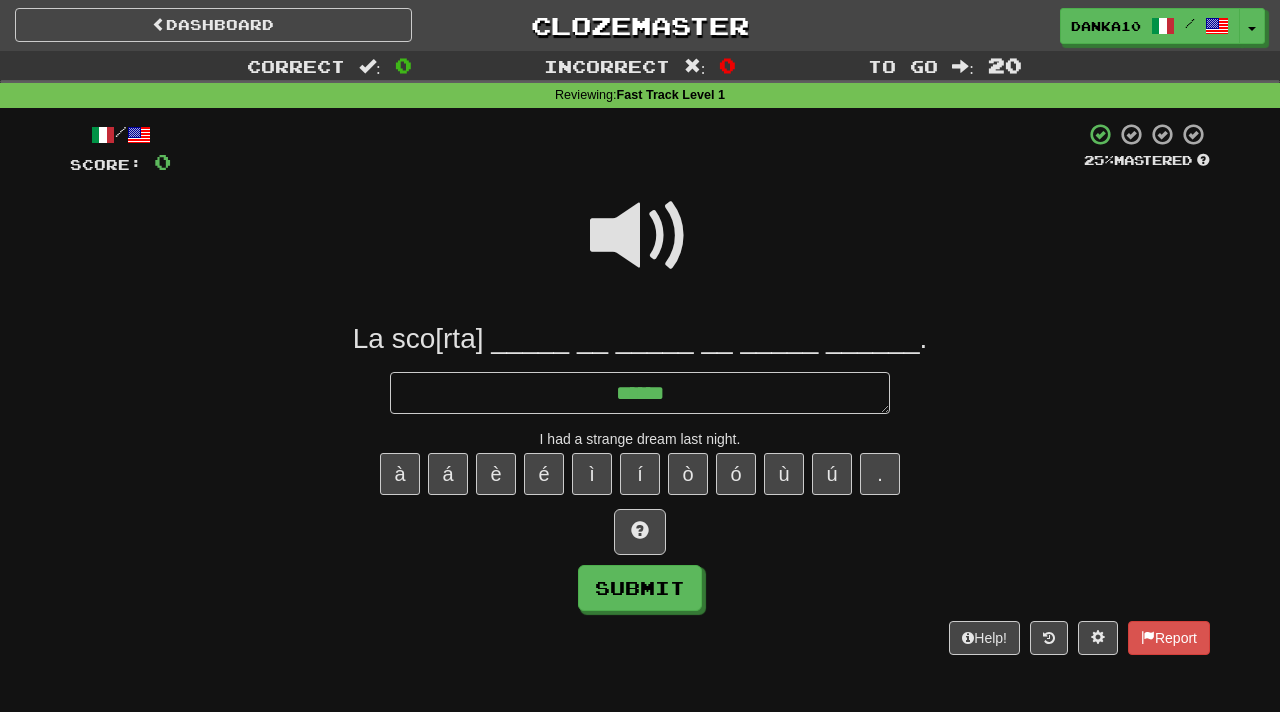 type on "*" 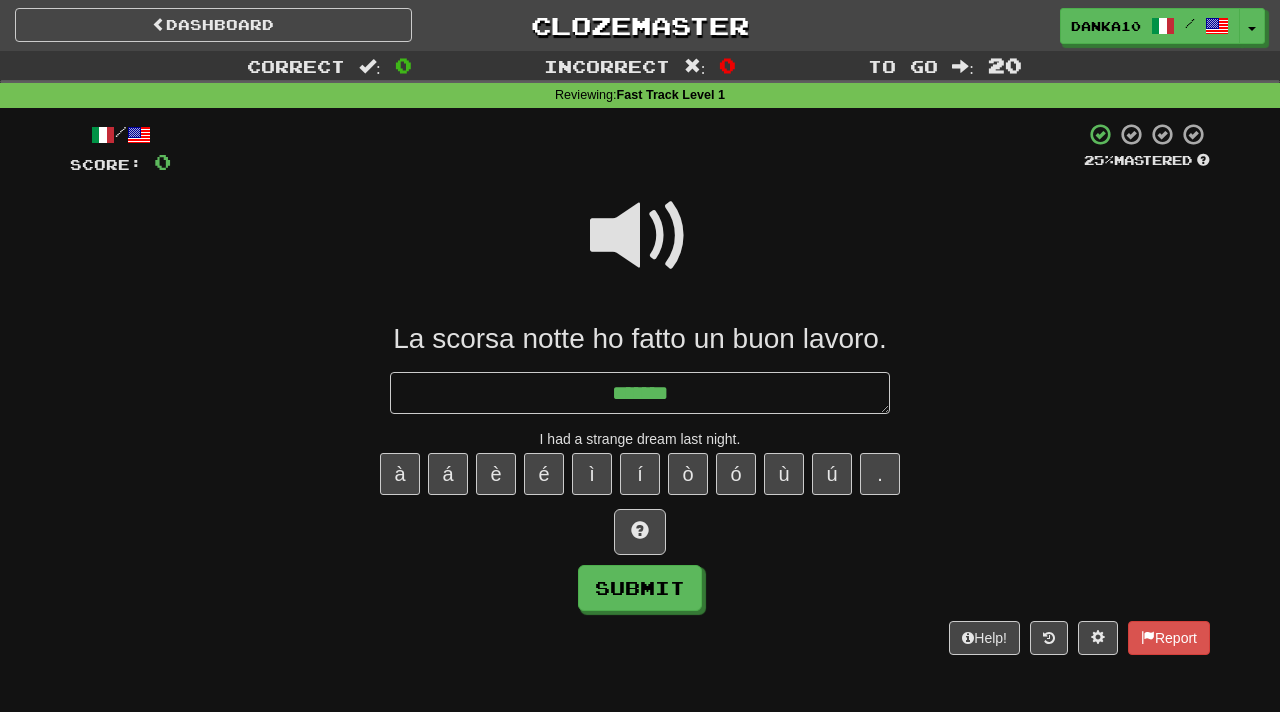 type on "*" 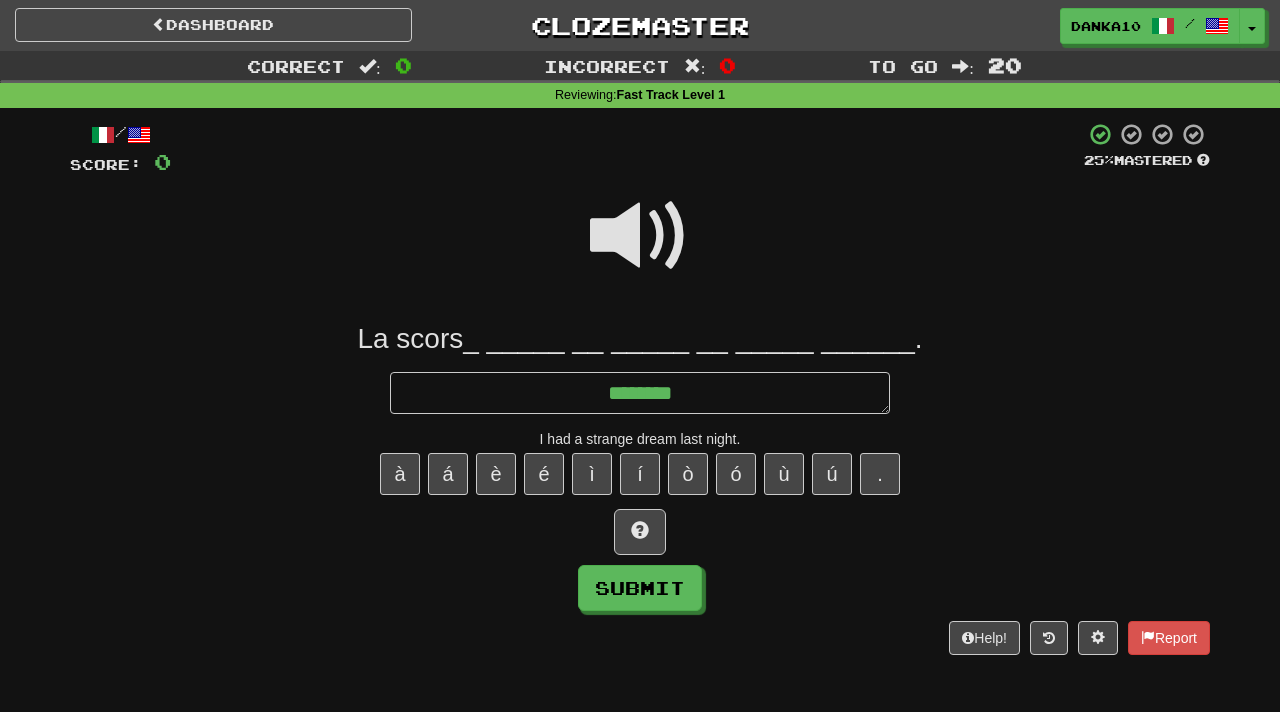 type on "*" 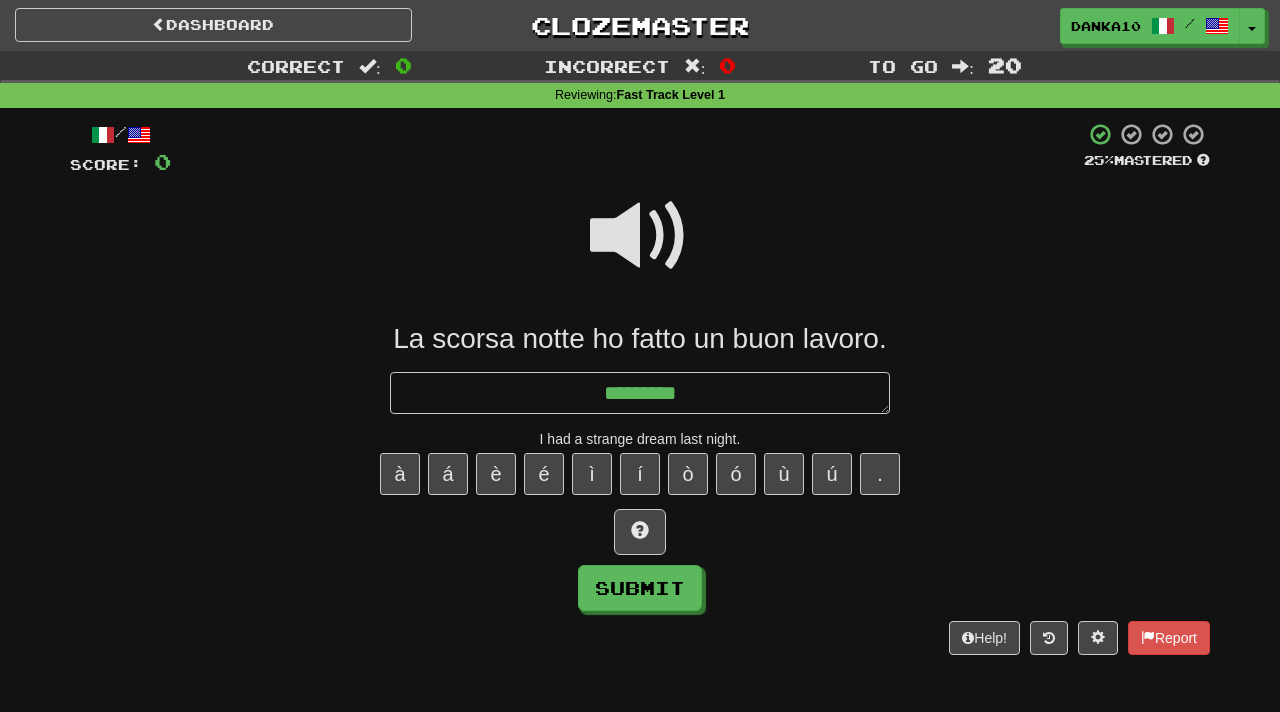 type on "*" 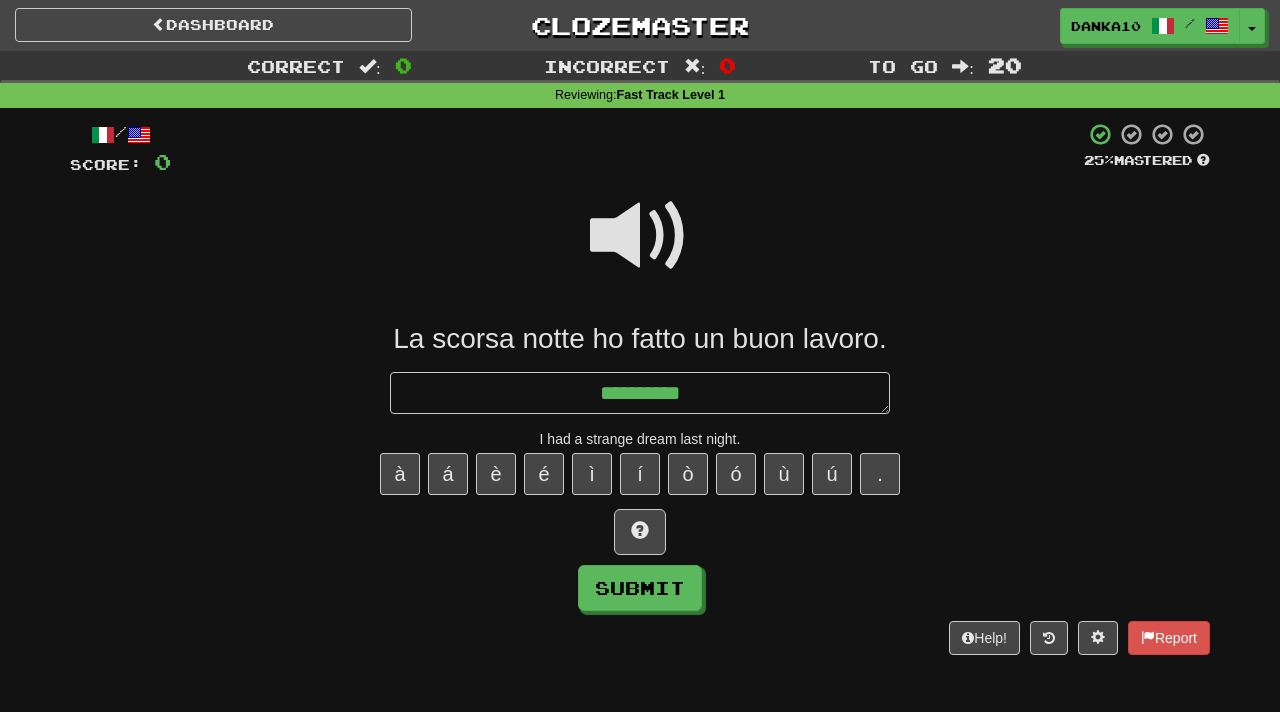 type on "*" 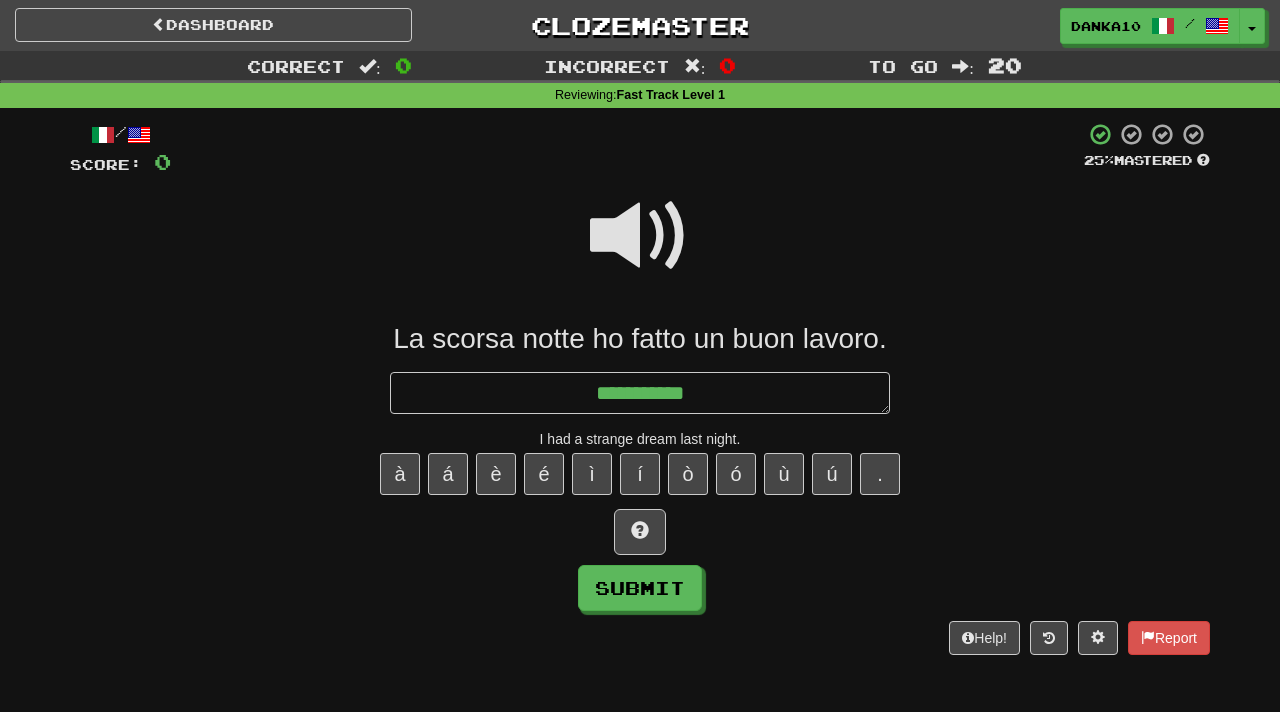type on "**********" 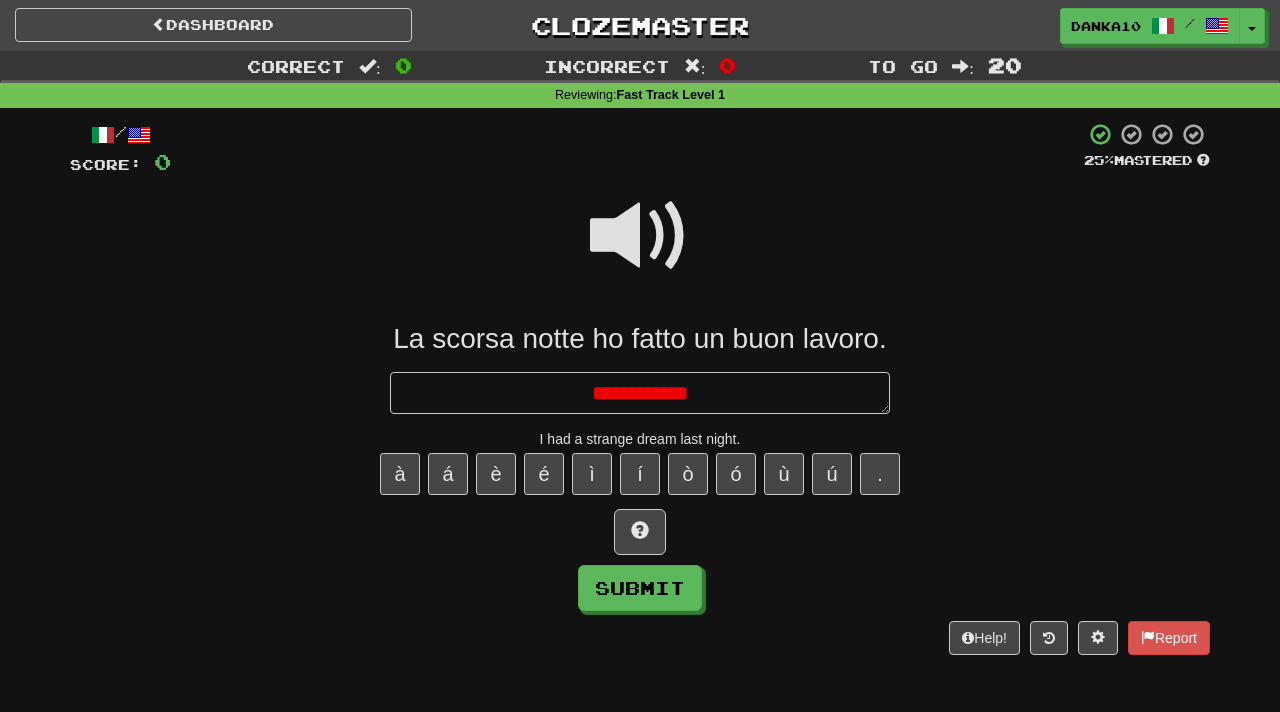 type on "*" 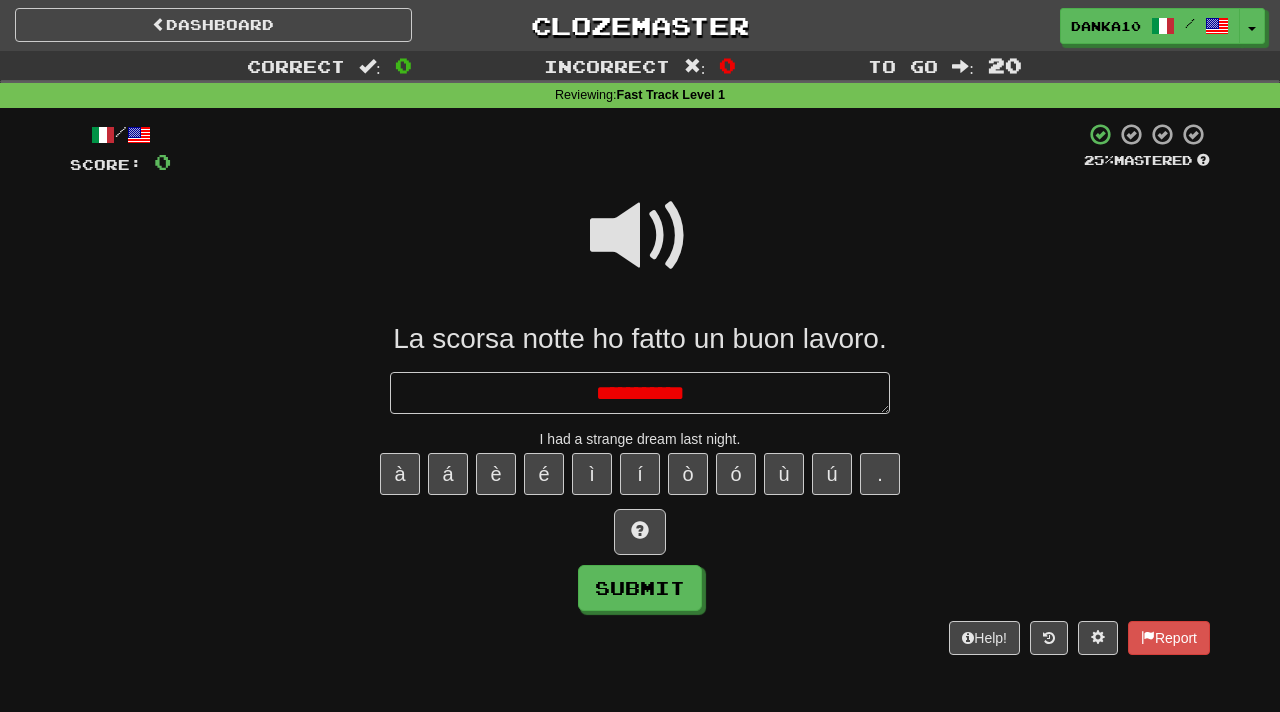 type on "*" 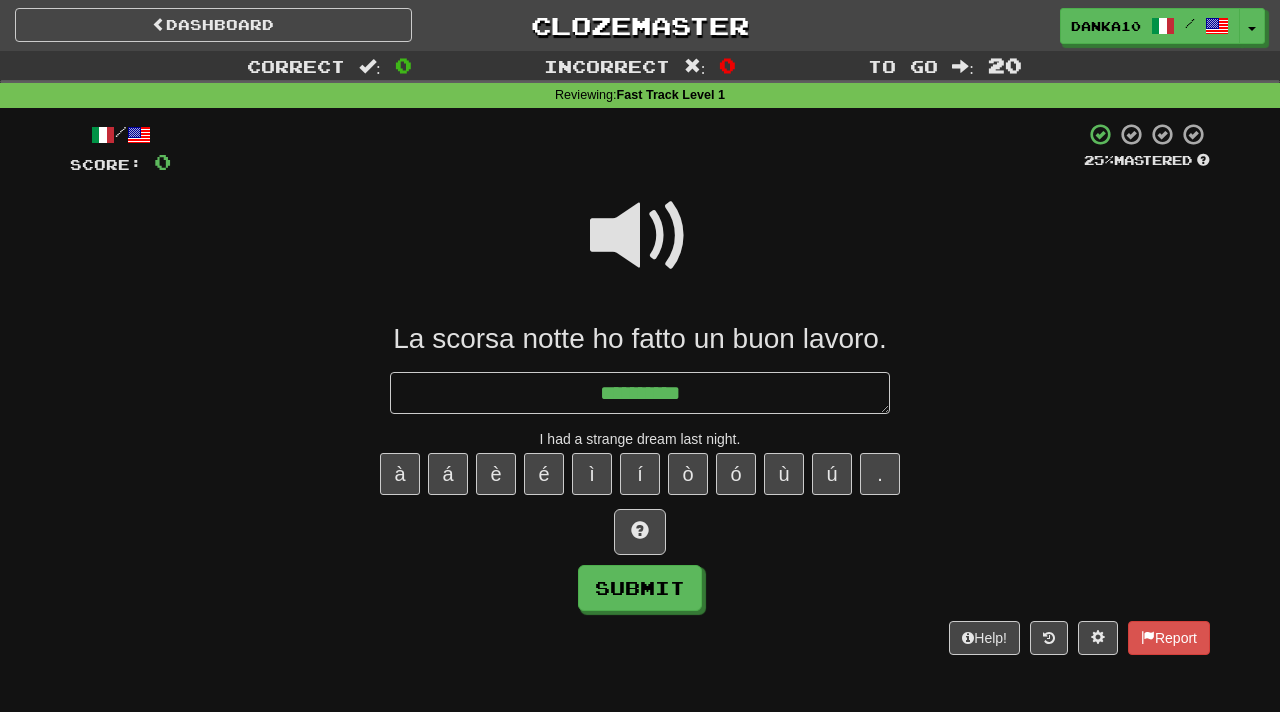 type on "*" 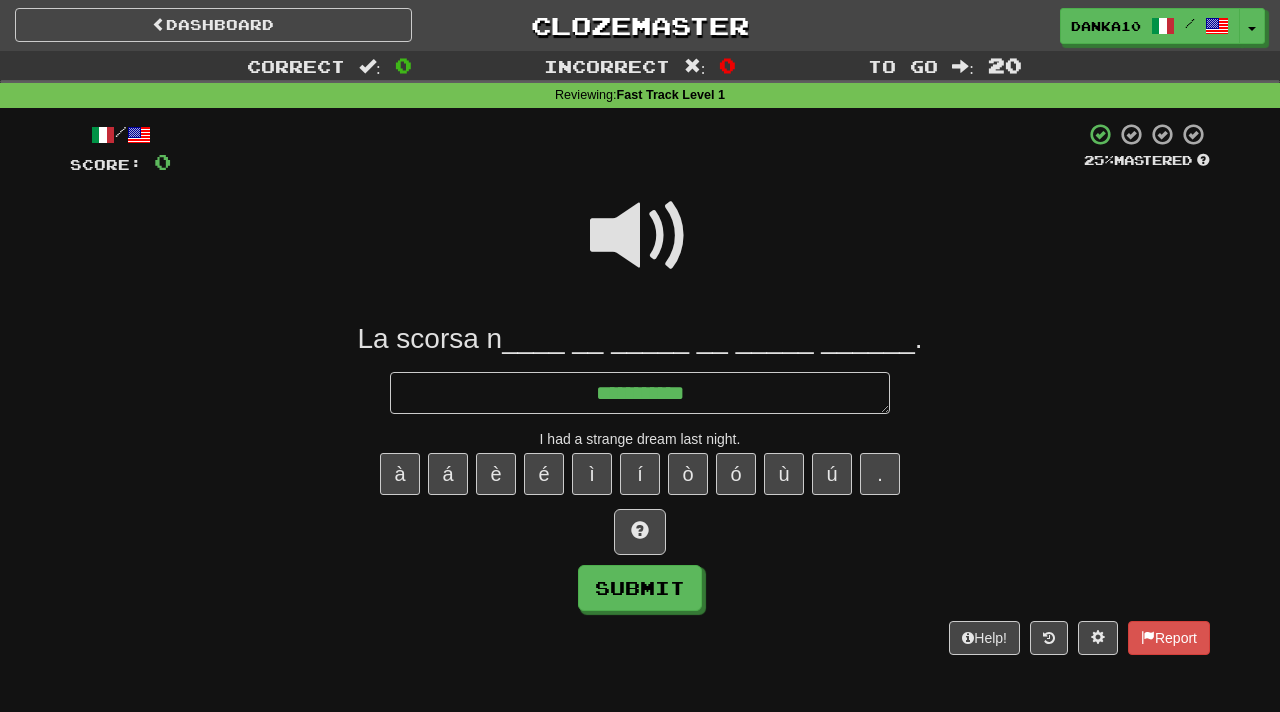 type on "*" 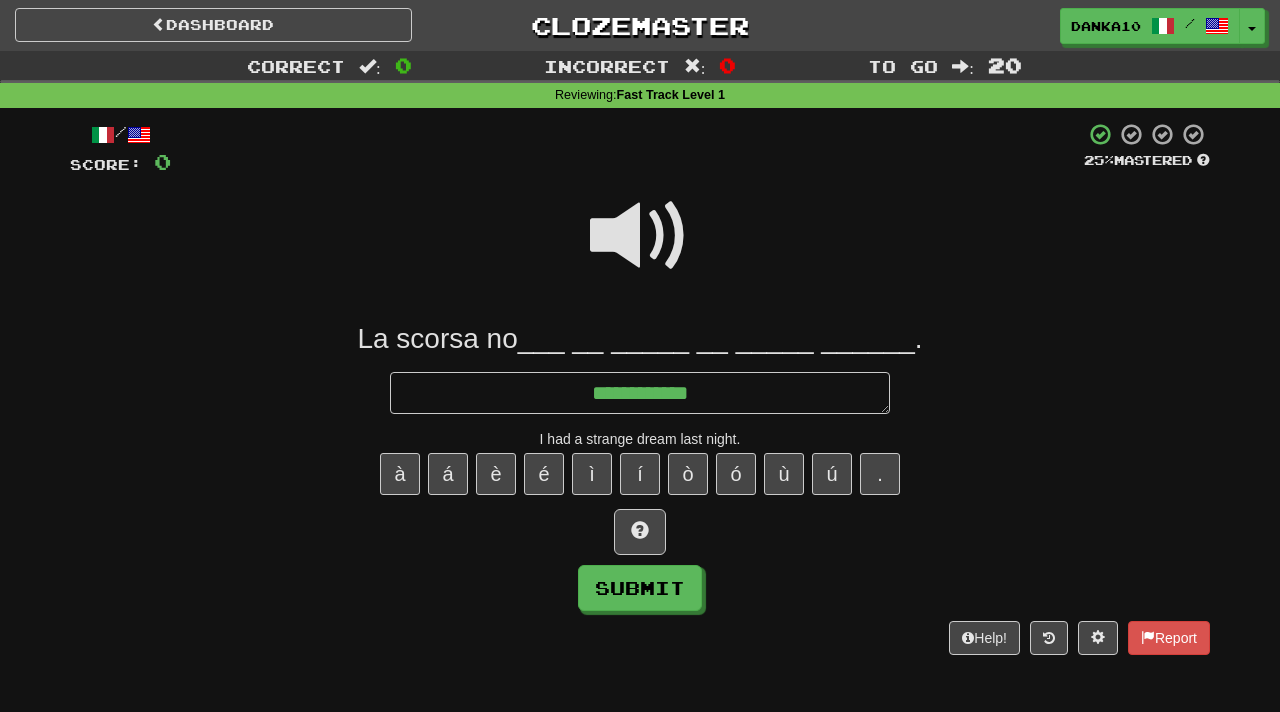 type on "*" 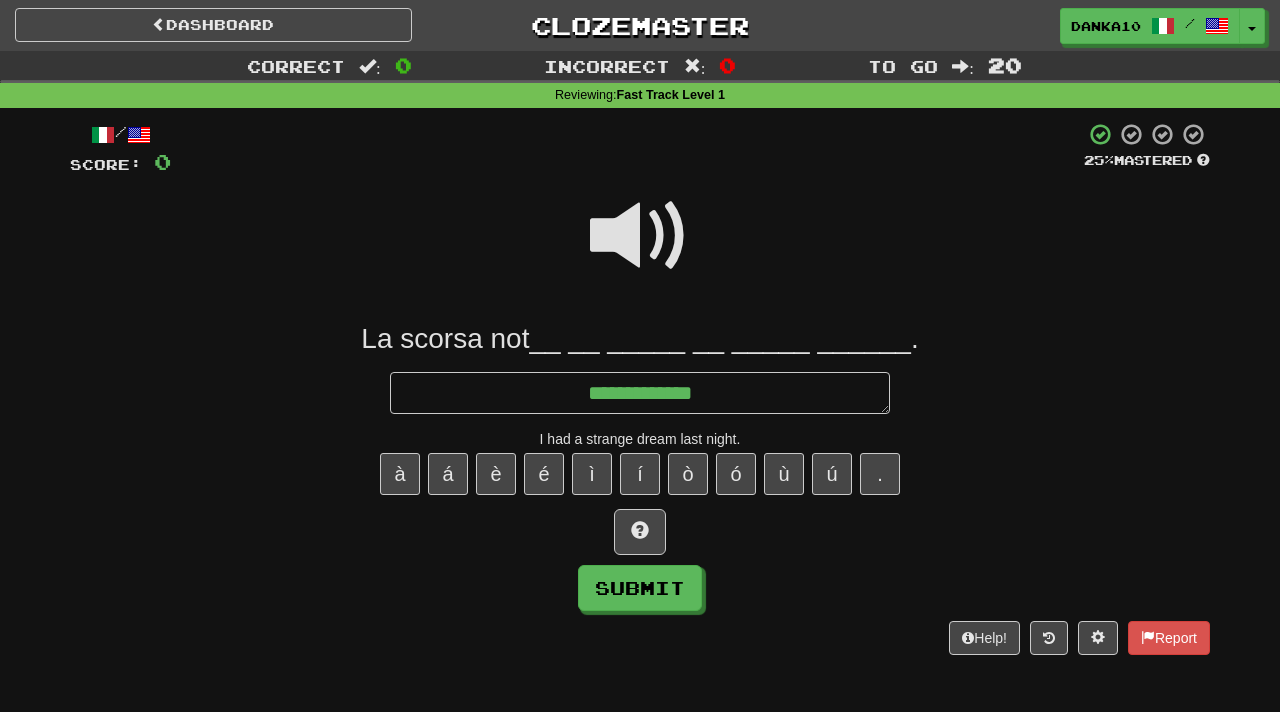type on "*" 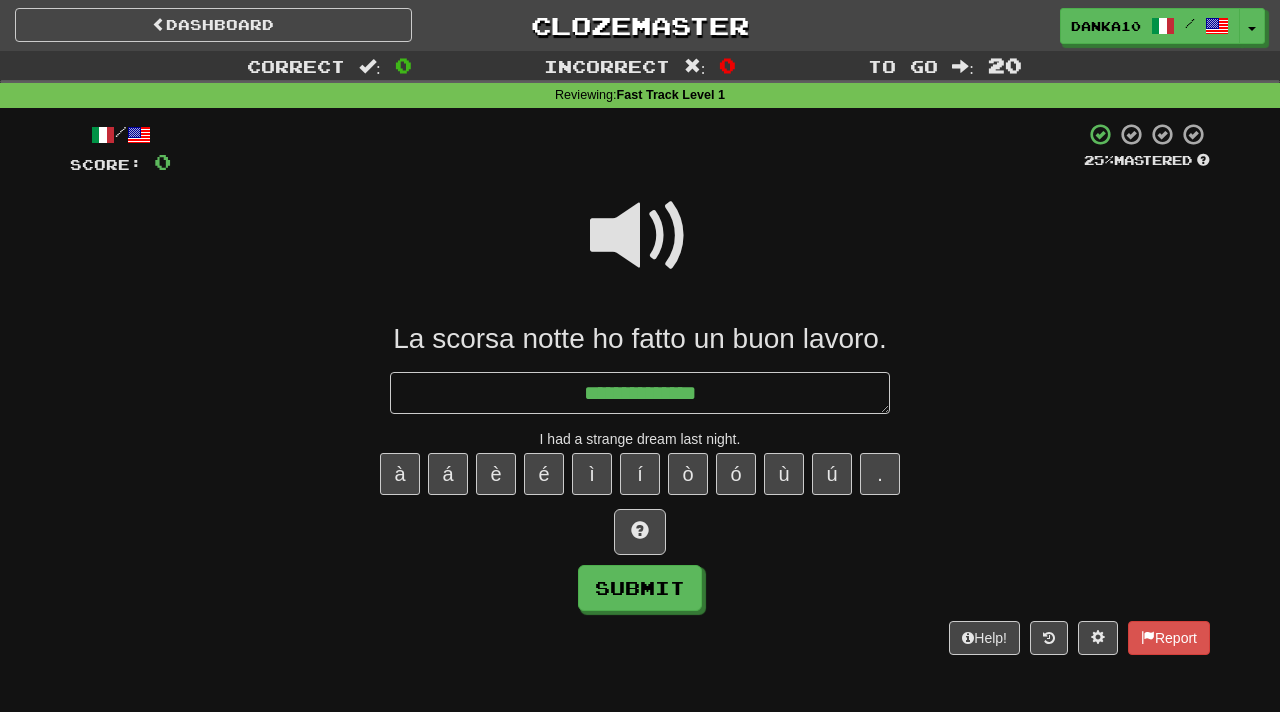 type on "*" 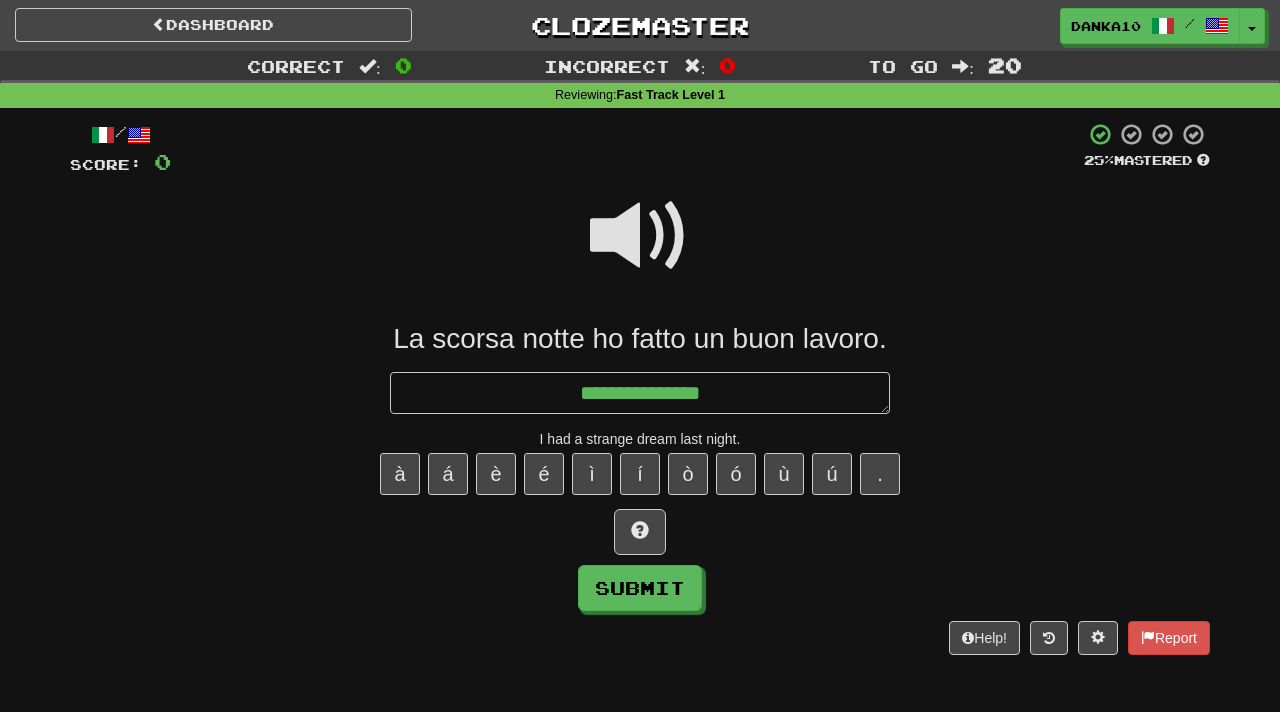 type on "*" 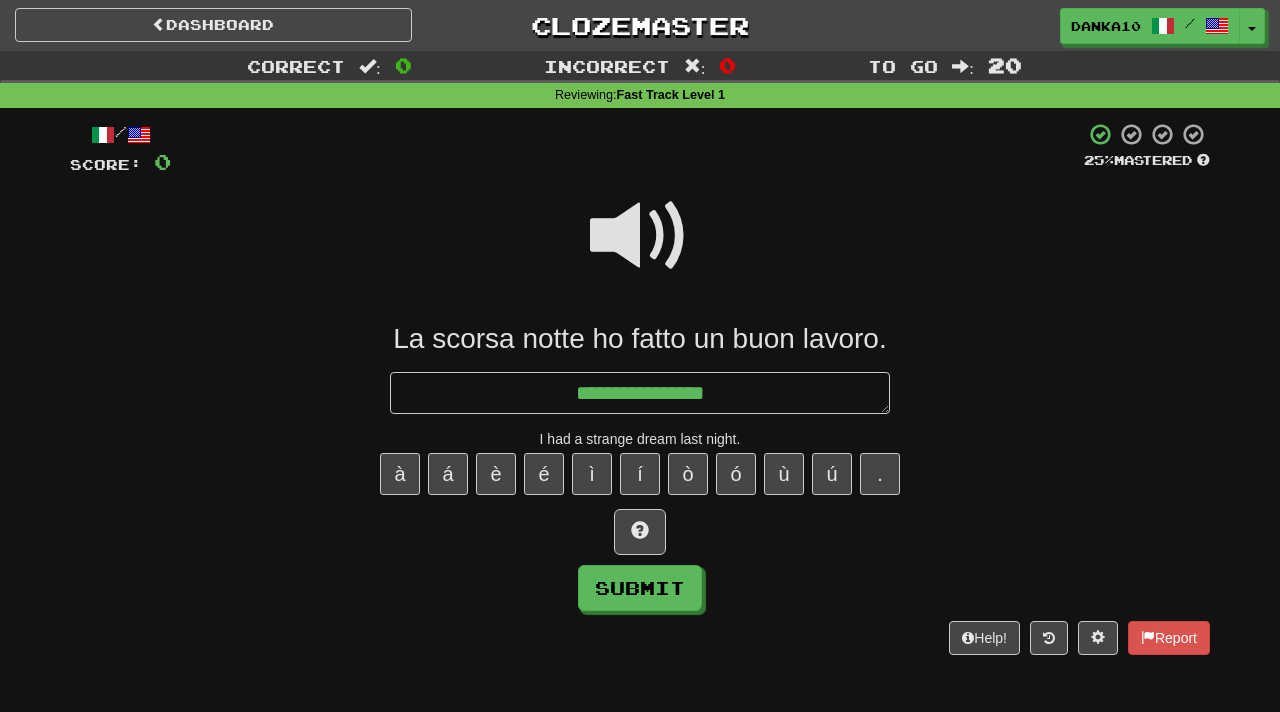 type on "*" 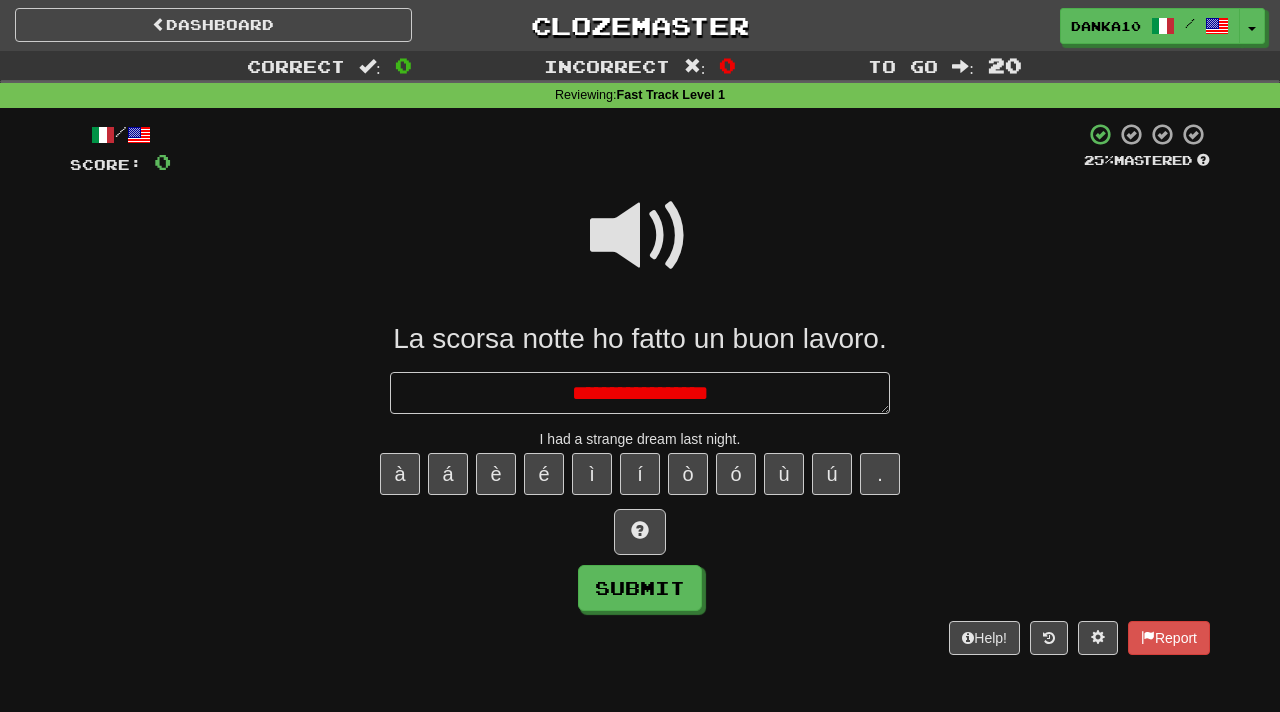 type on "*" 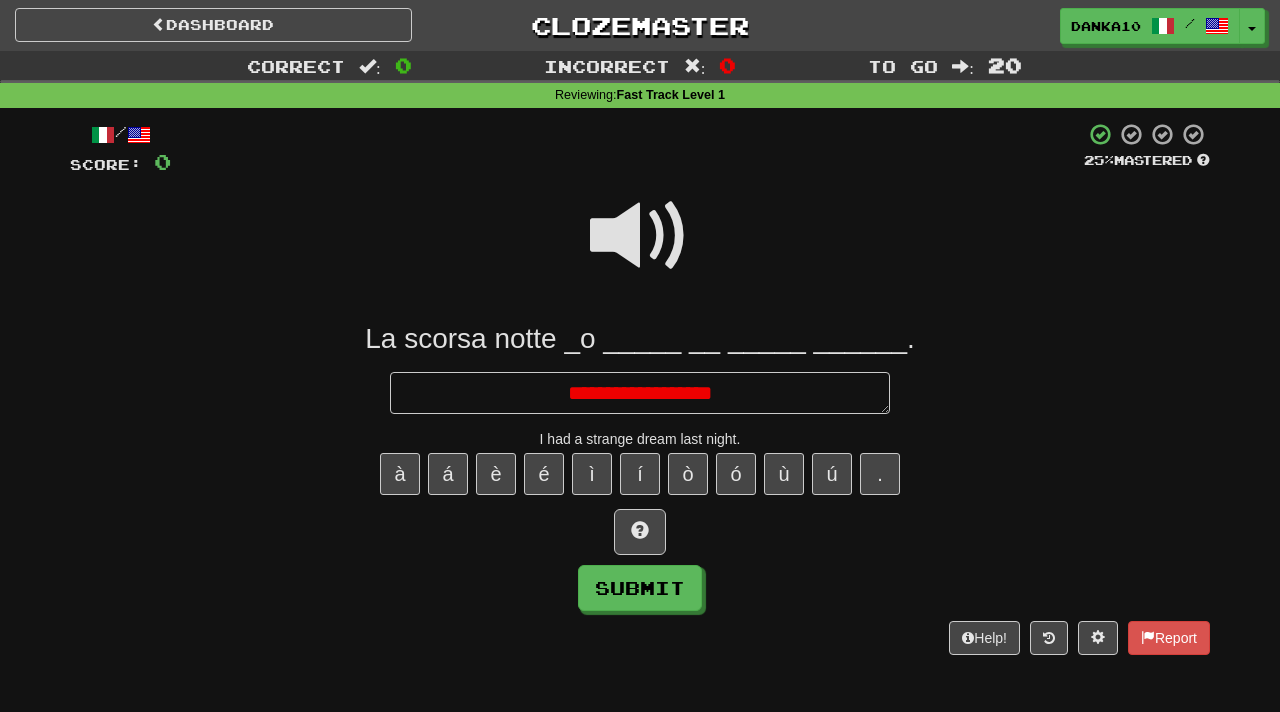 type on "*" 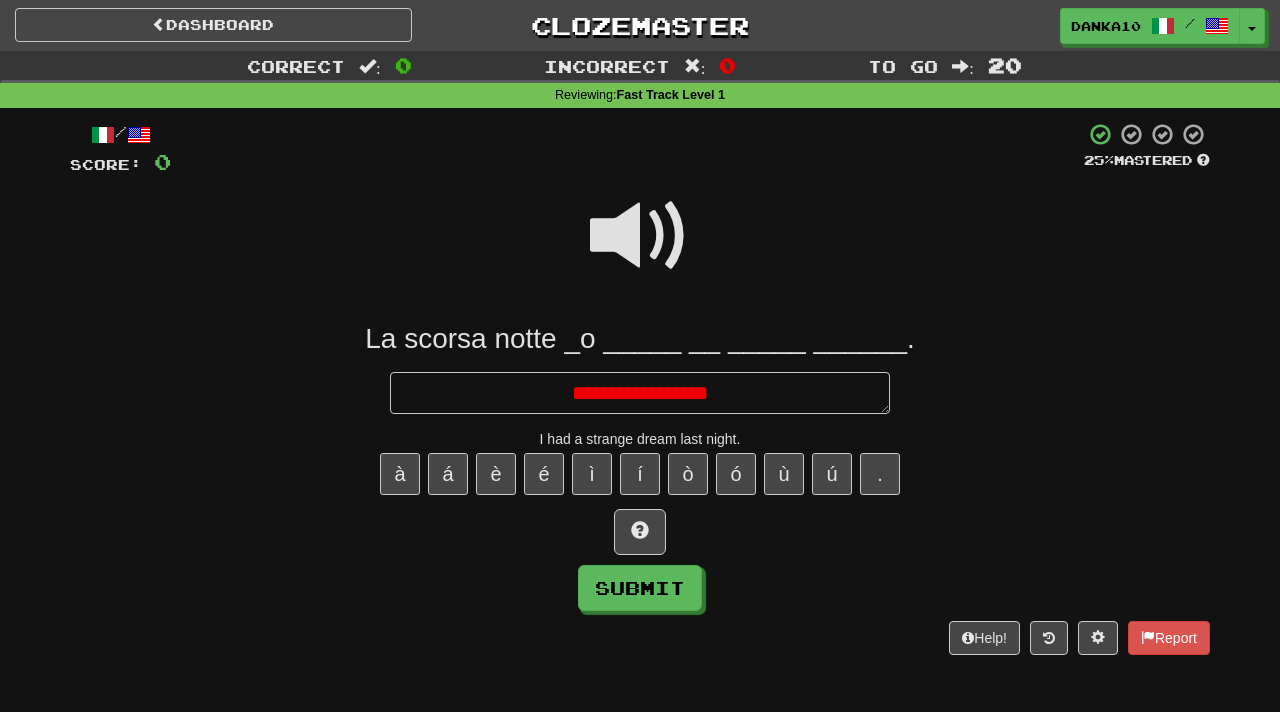 type on "*" 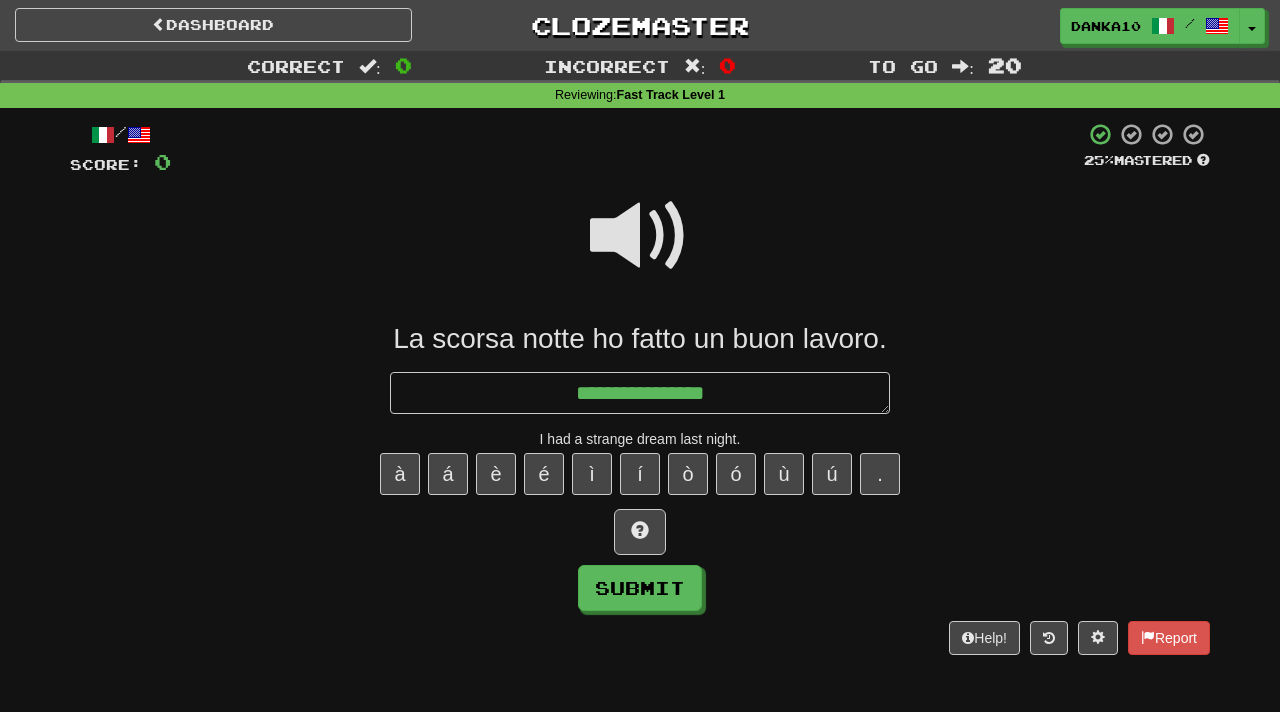 type on "*" 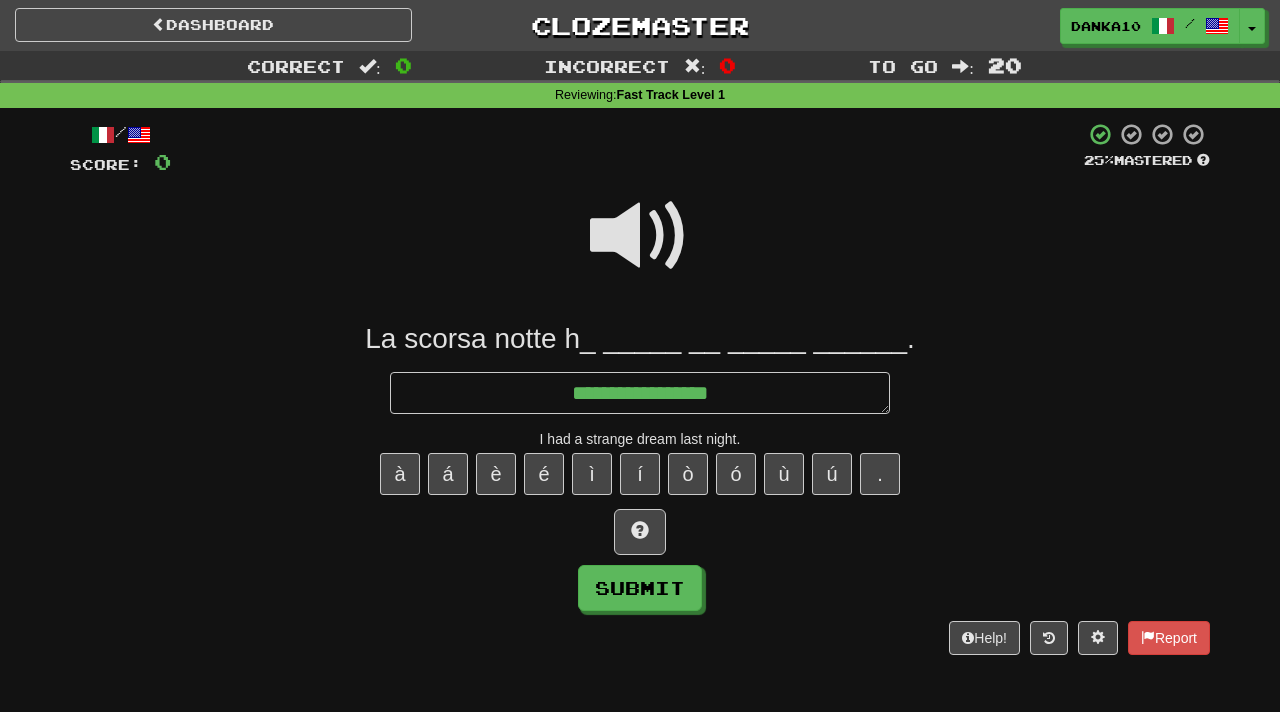 type on "*" 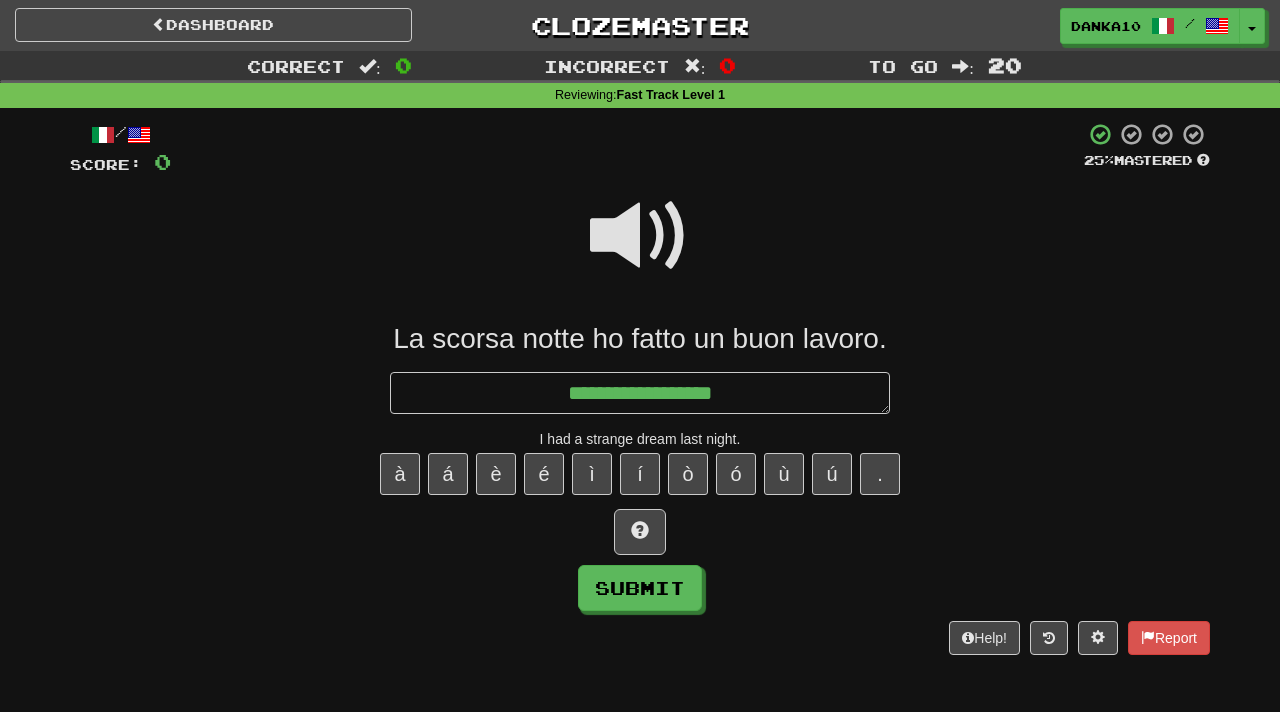 type on "*" 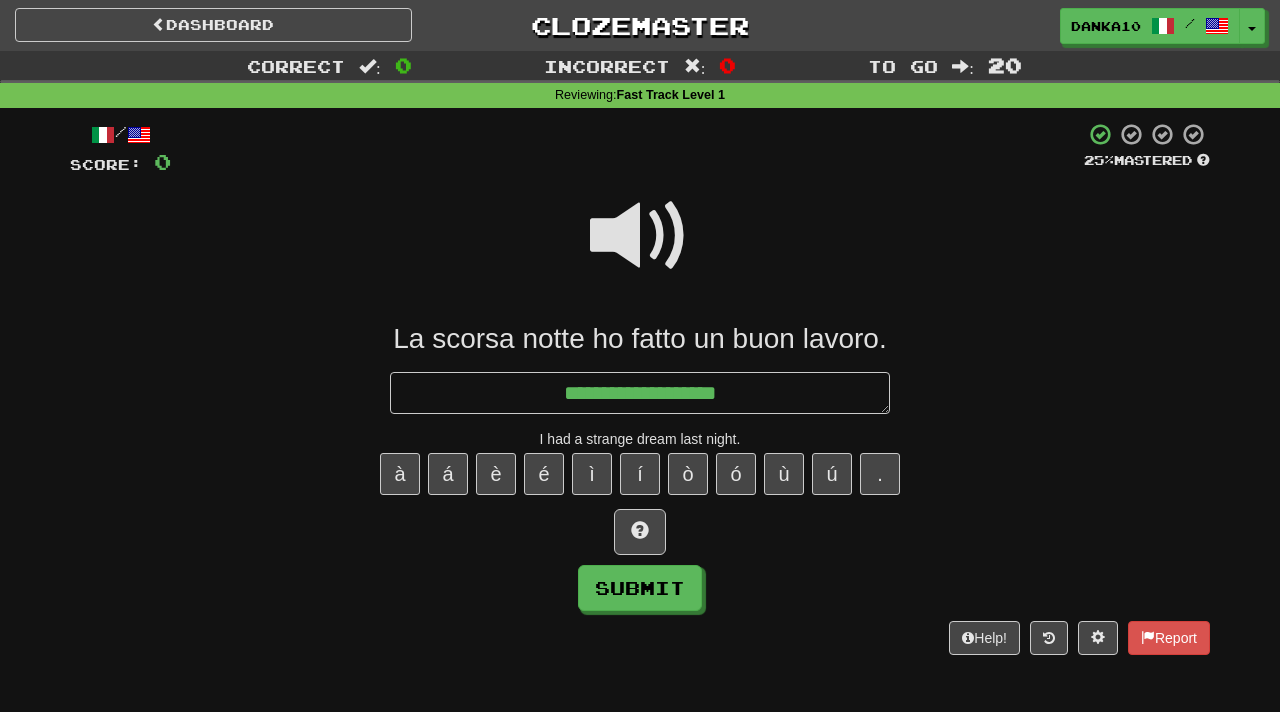 type on "*" 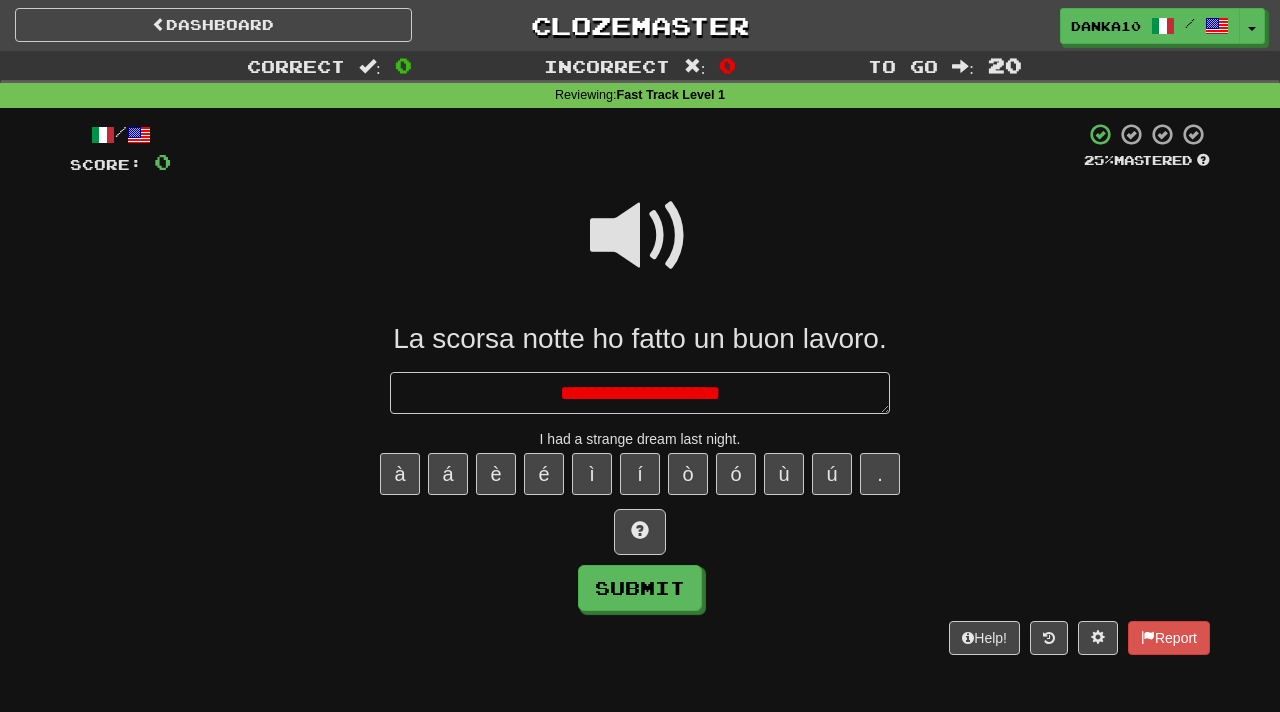 type on "*" 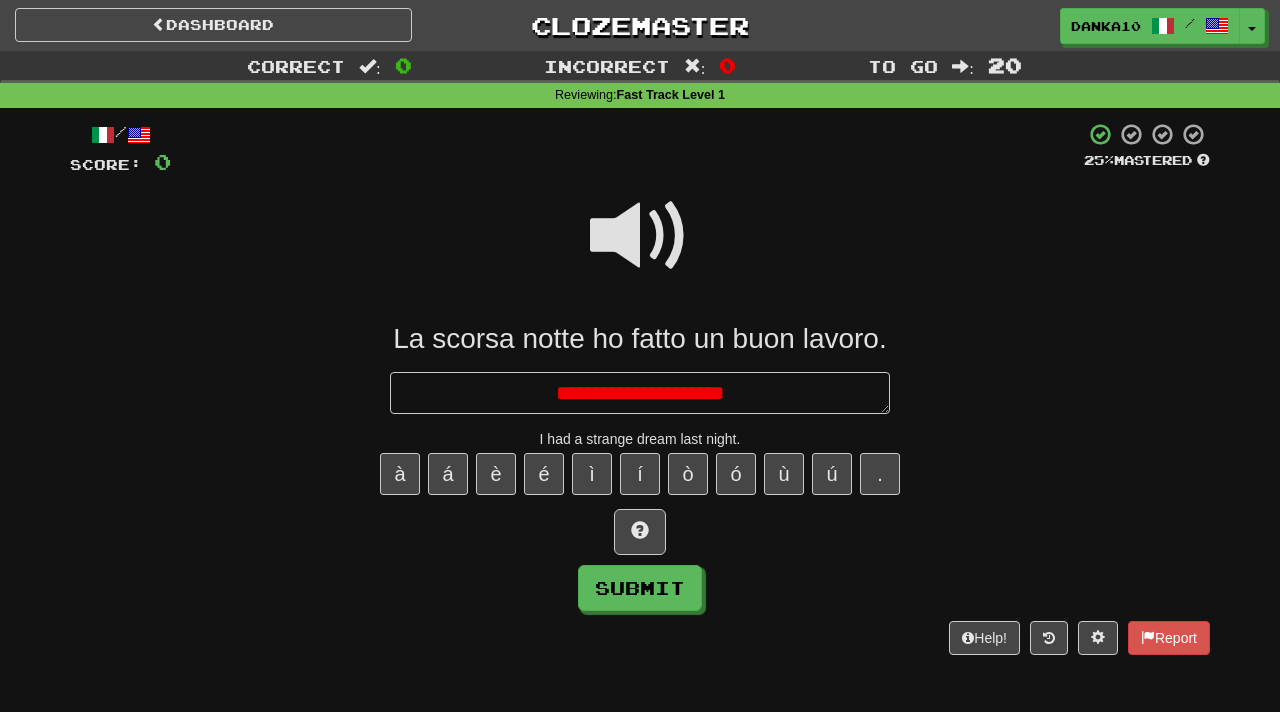 type on "*" 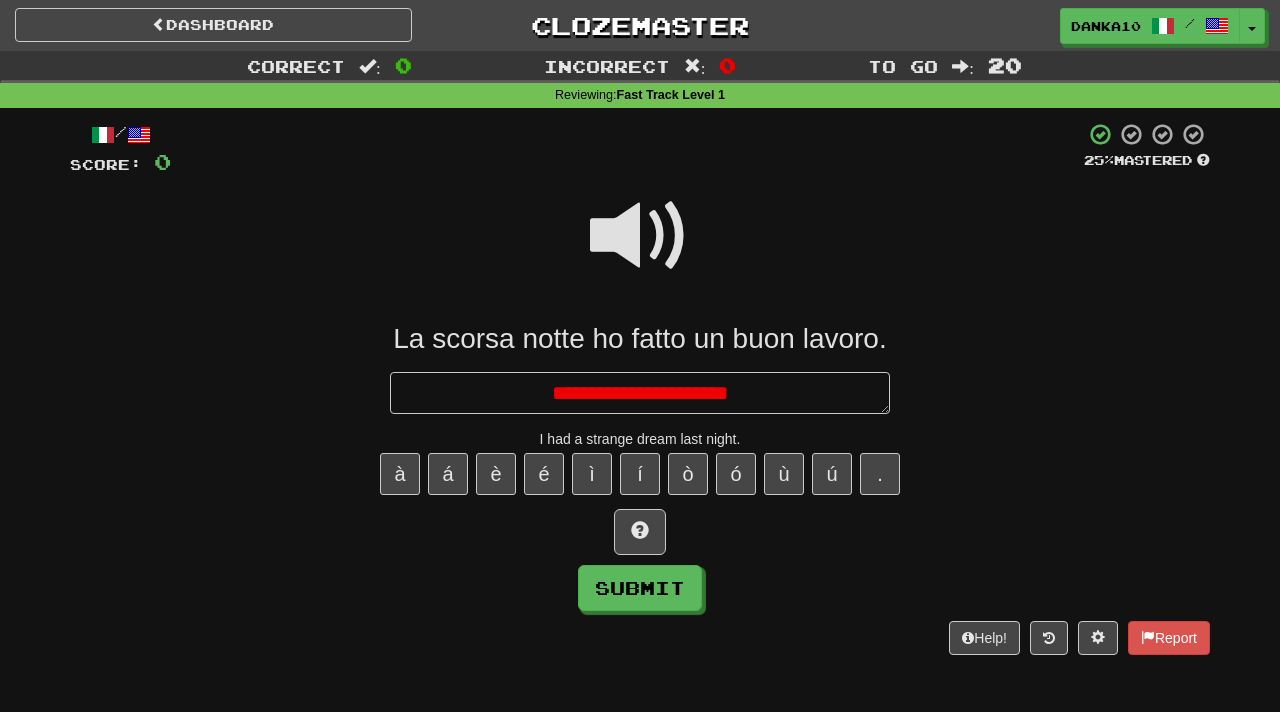 type on "*" 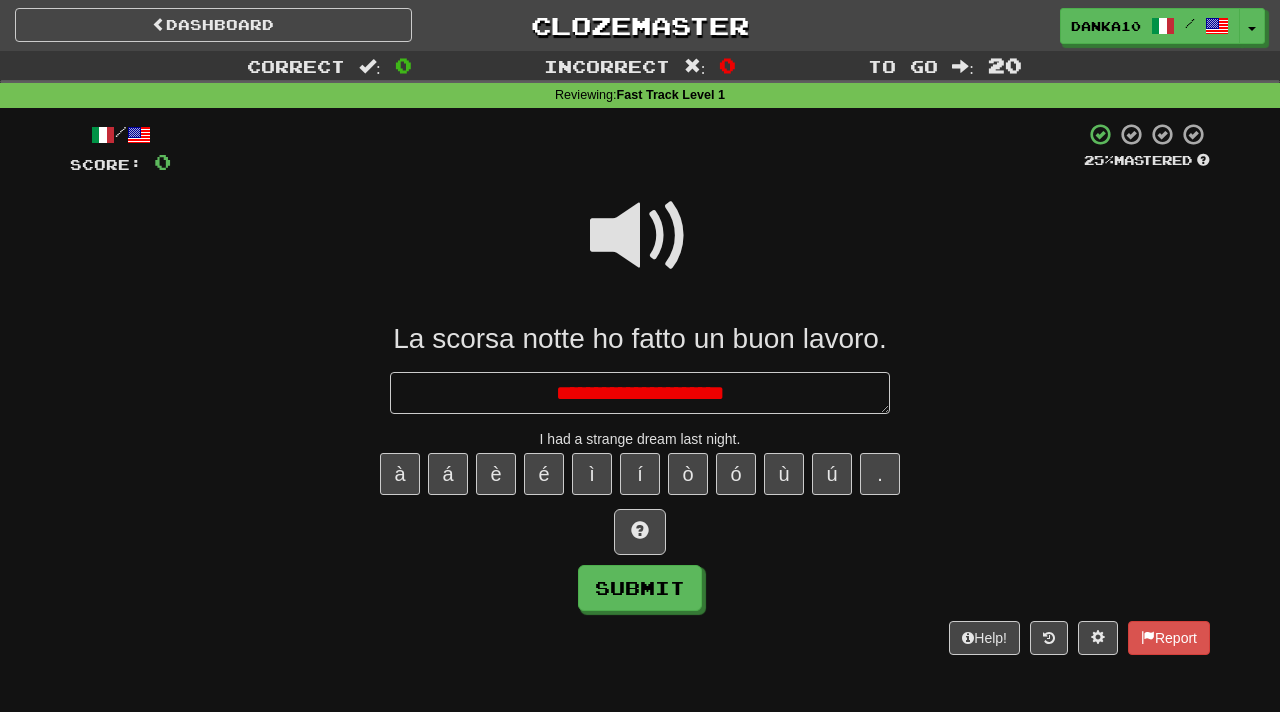 type on "*" 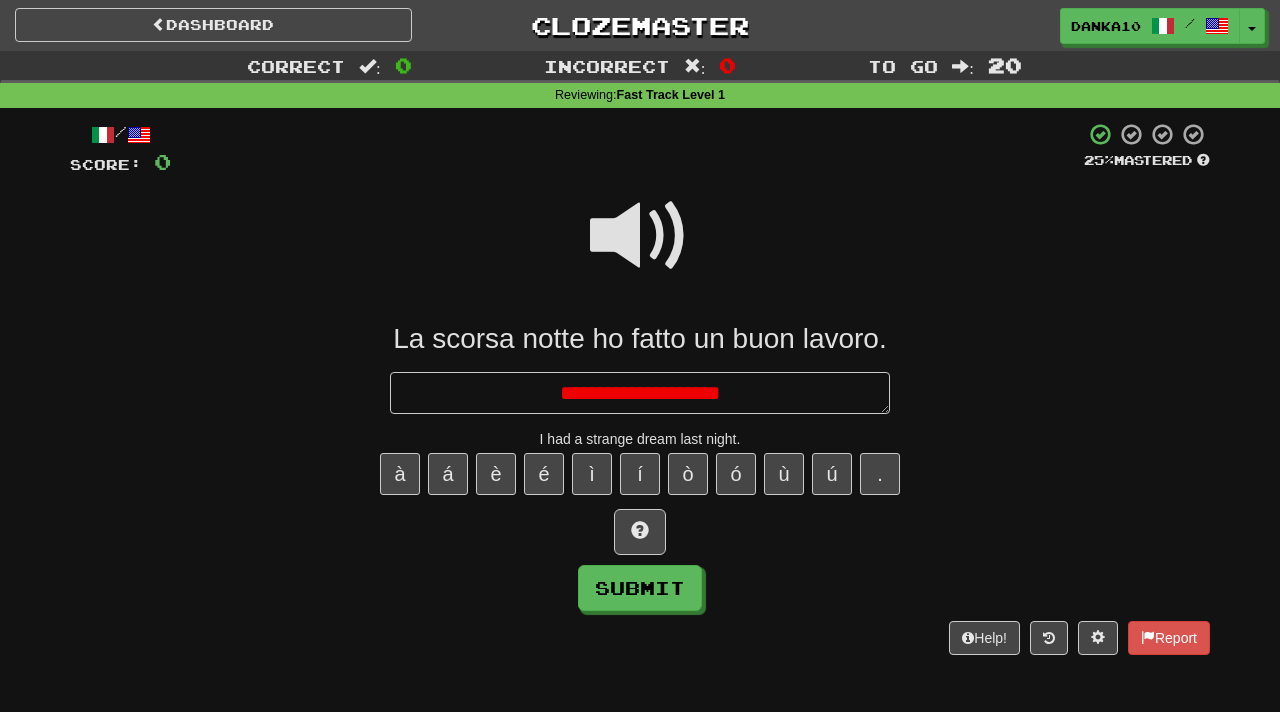 type on "*" 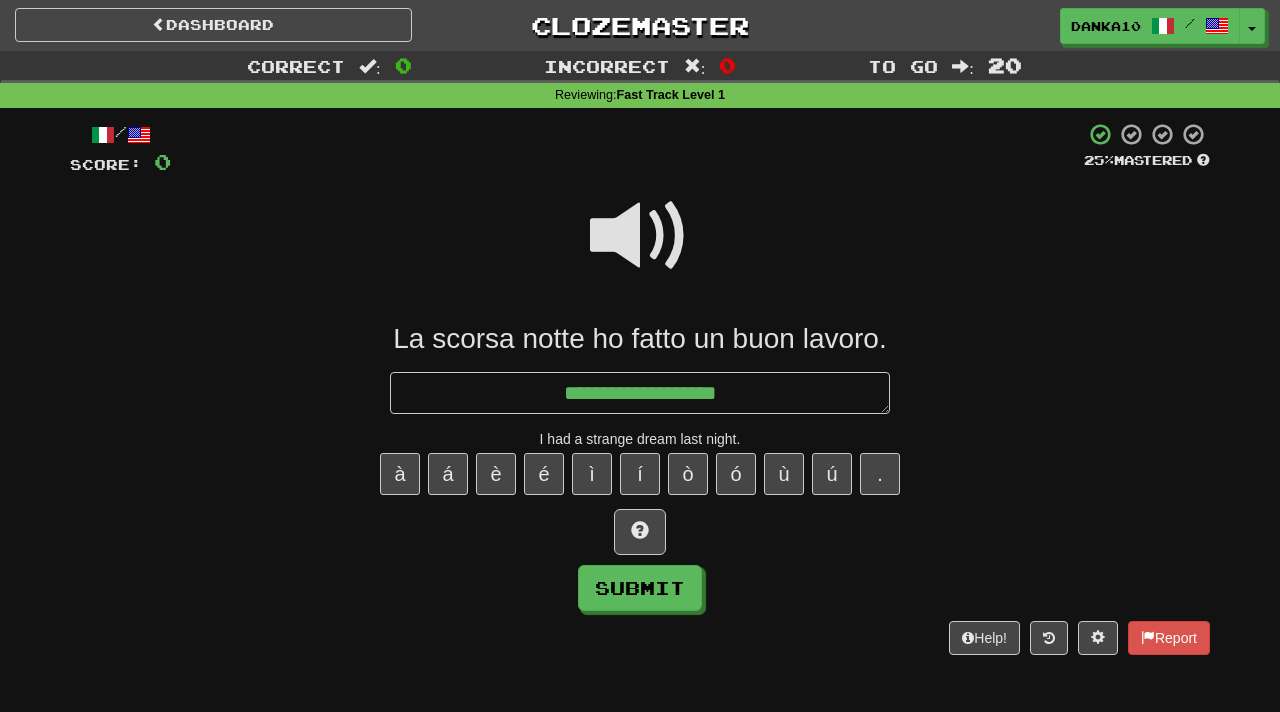 type on "*" 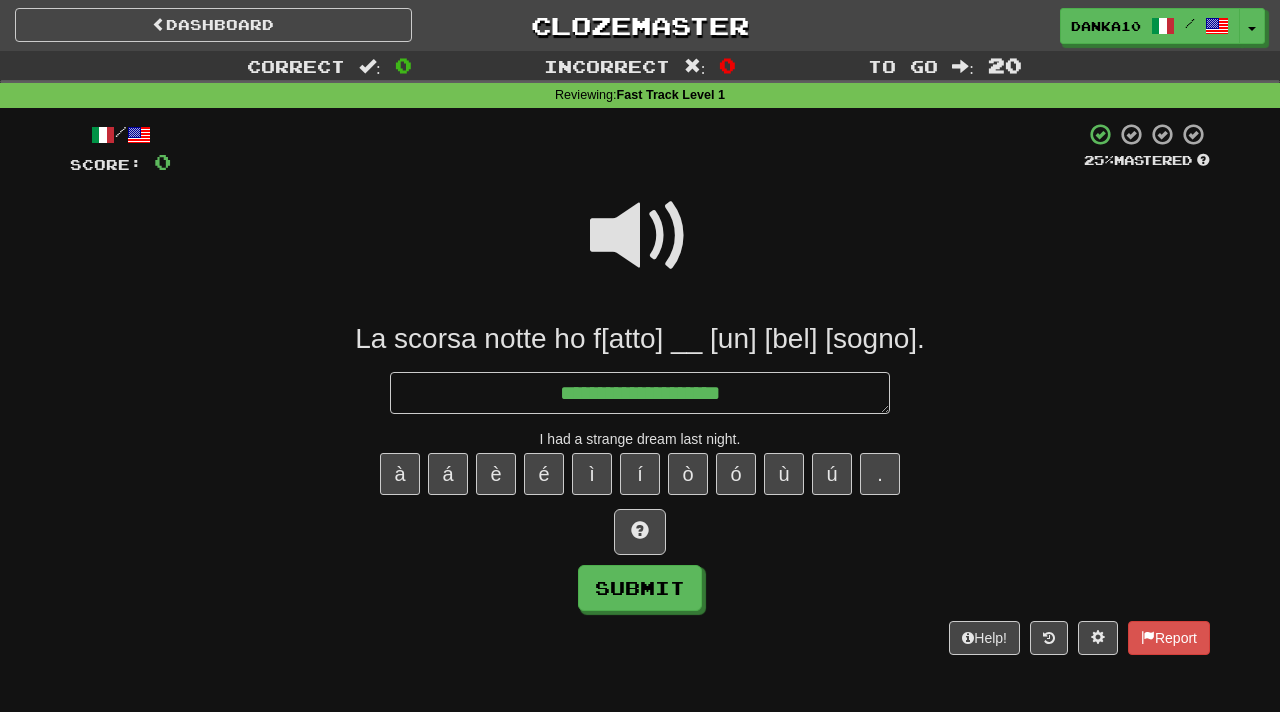 type on "*" 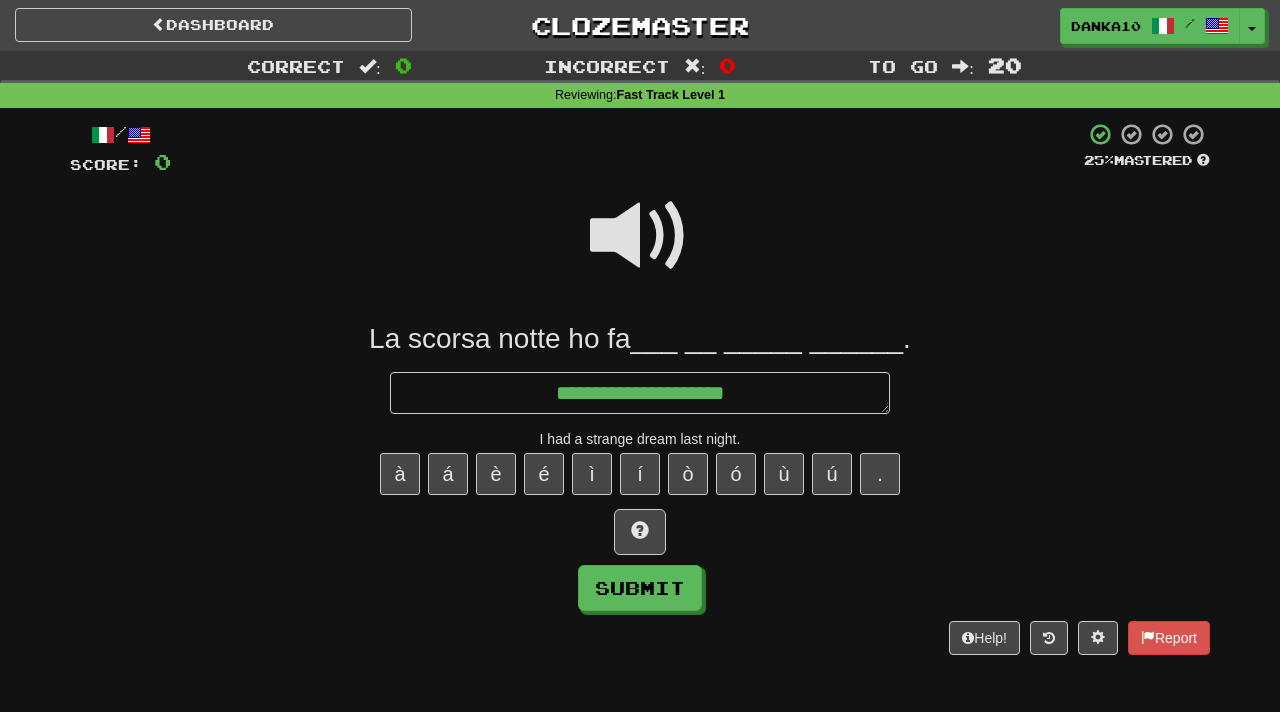 type on "*" 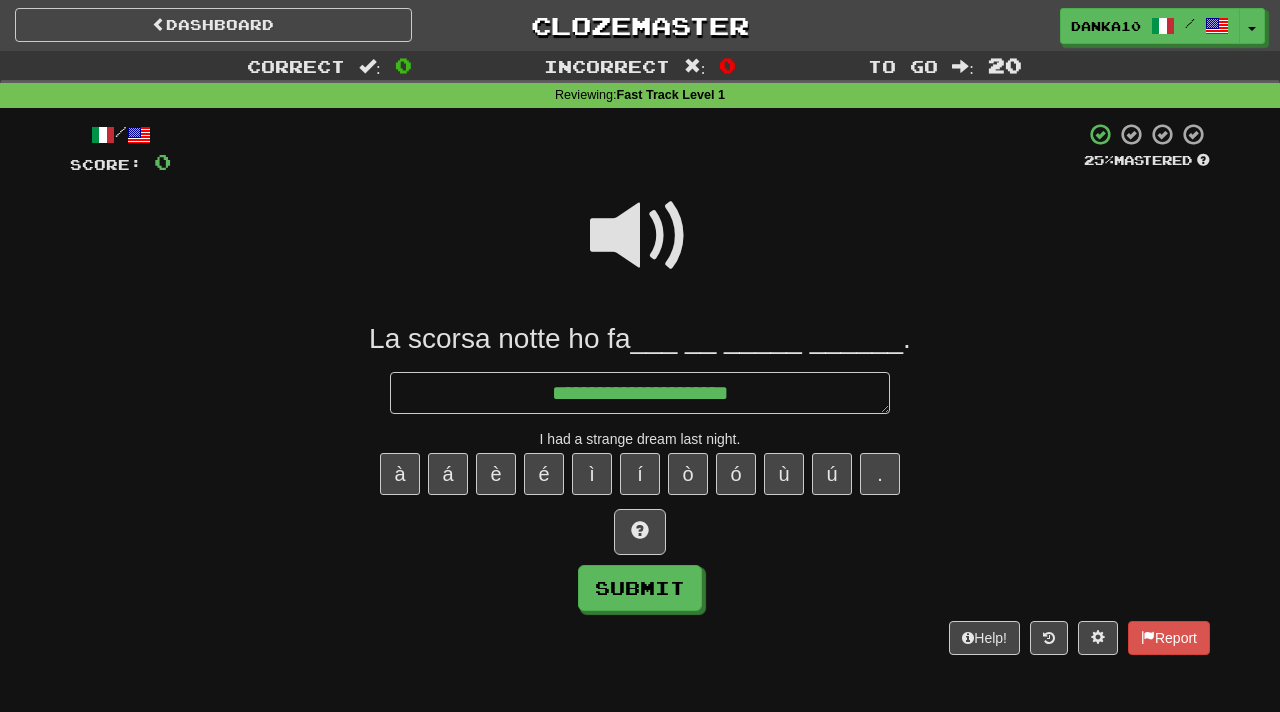 type on "*" 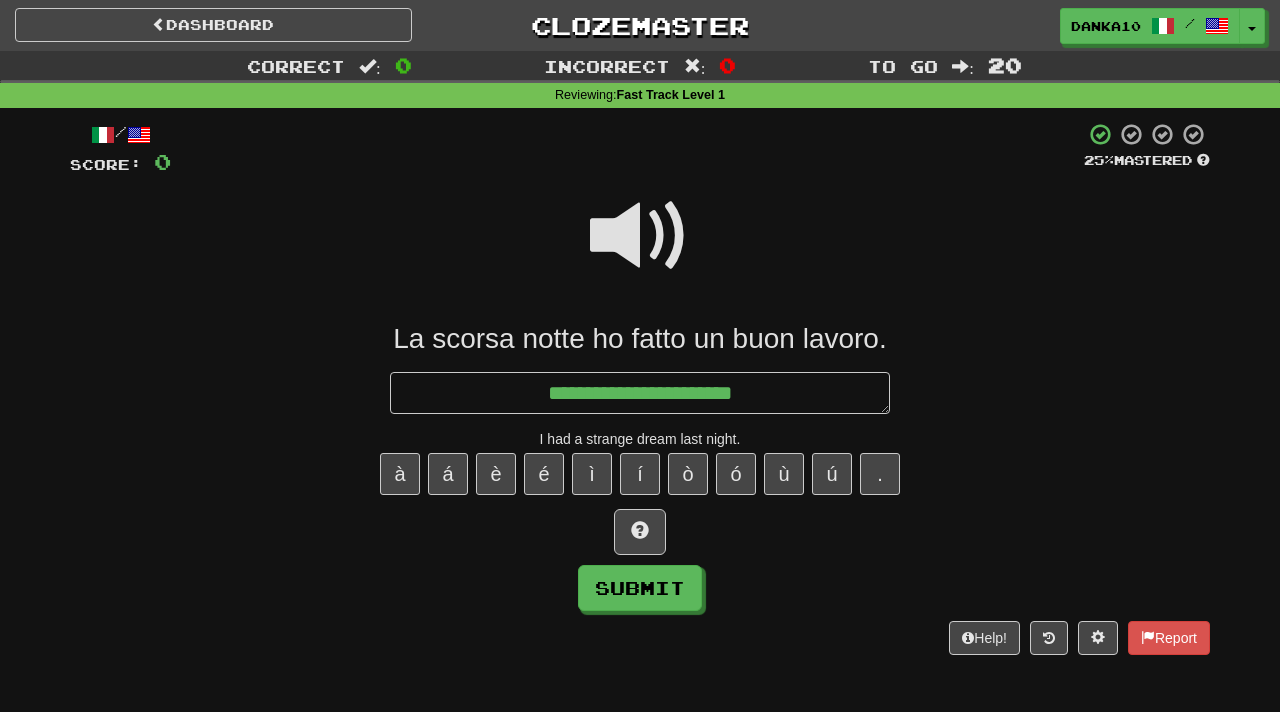 type on "*" 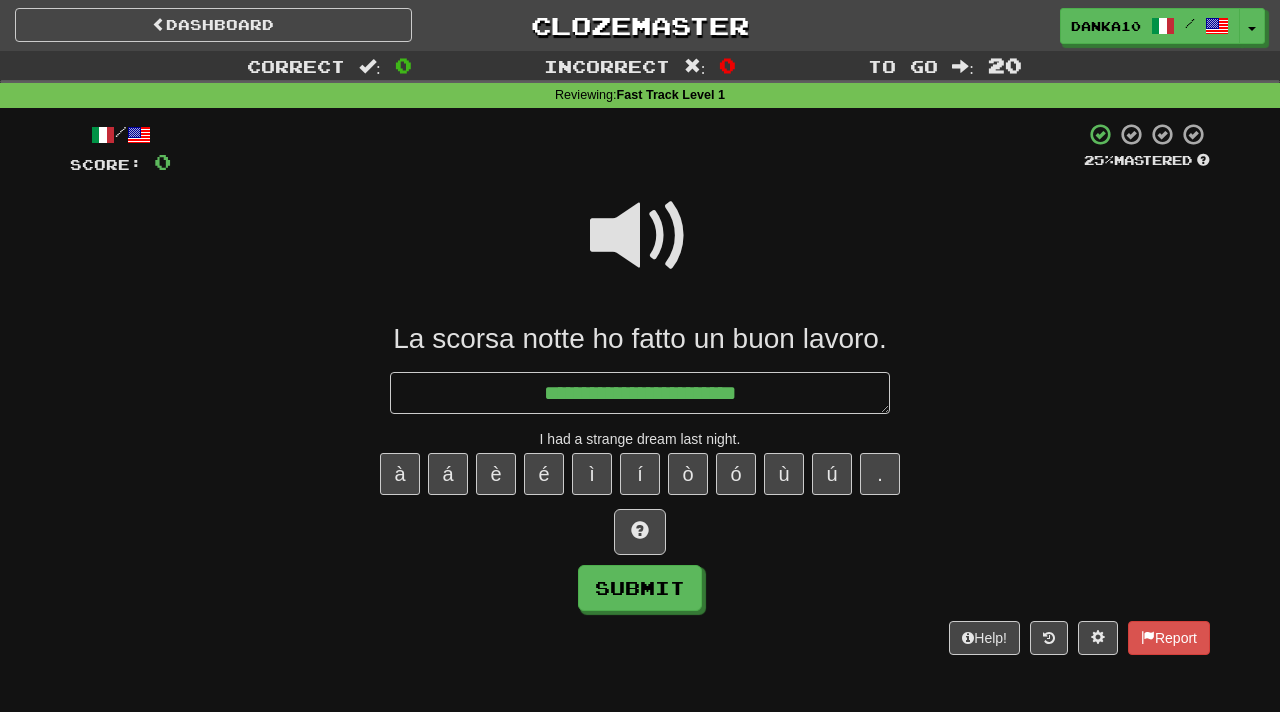 type on "*" 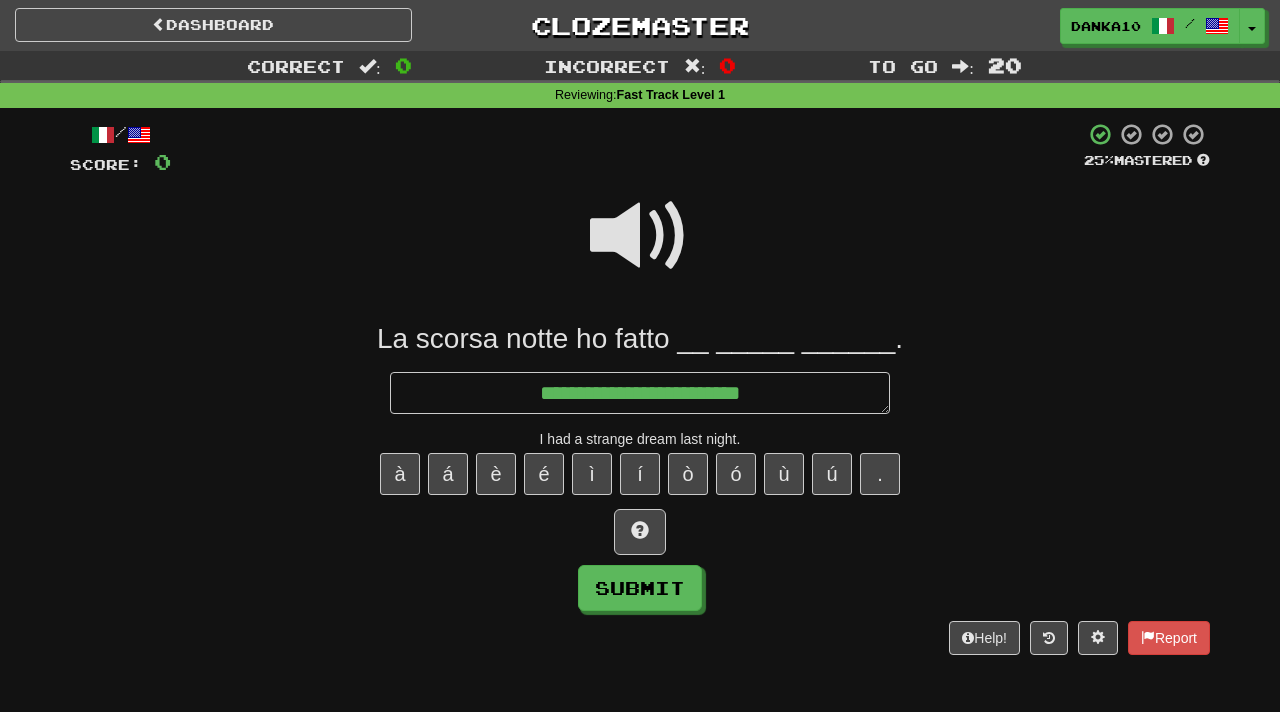 type on "*" 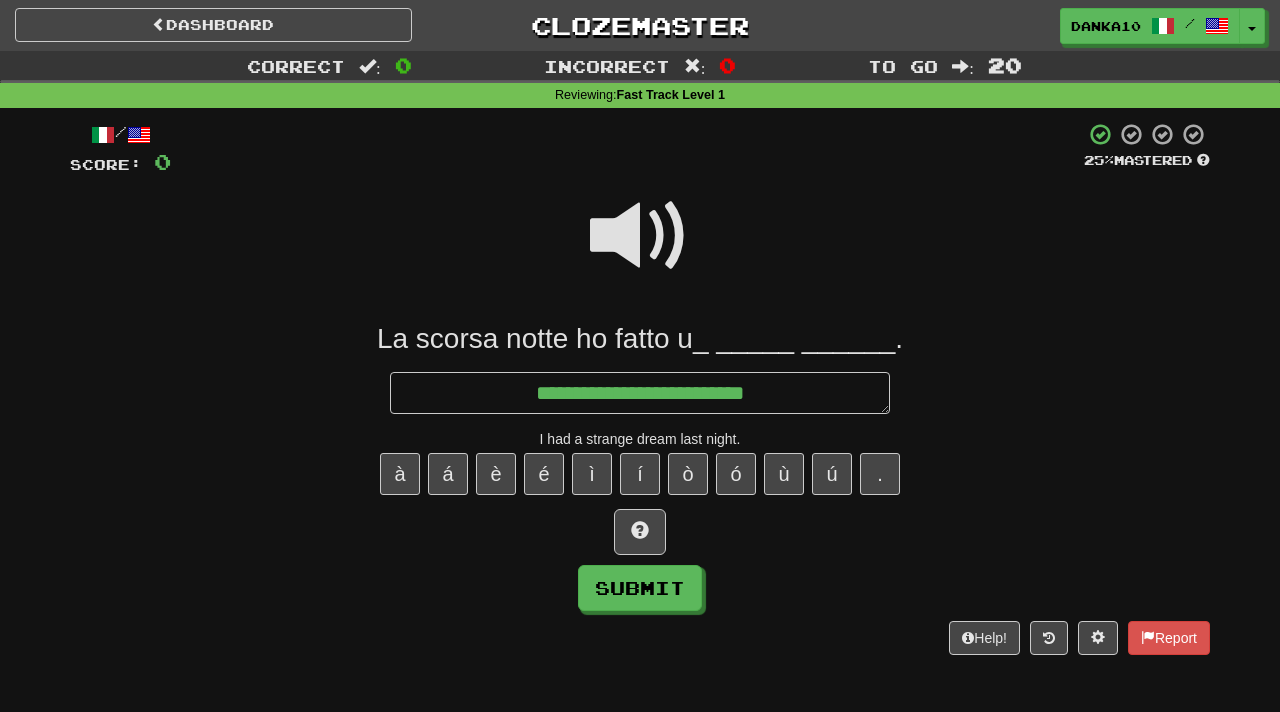 type on "*" 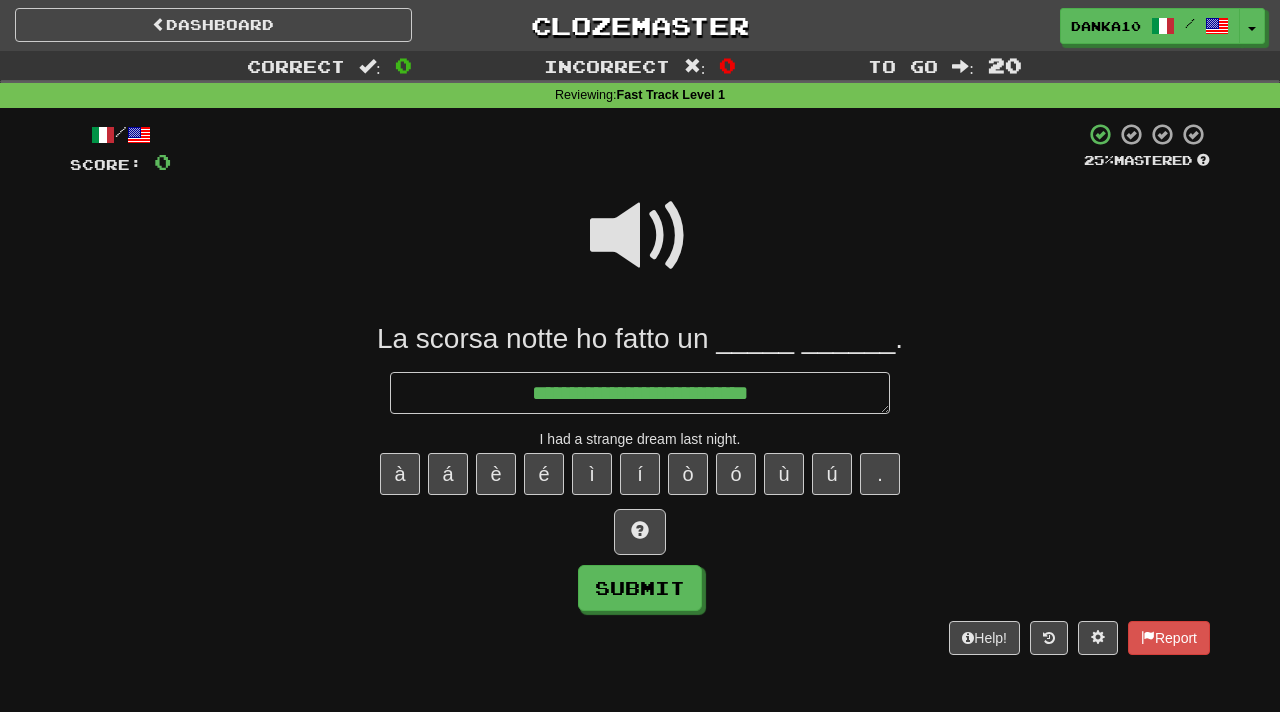 type on "*" 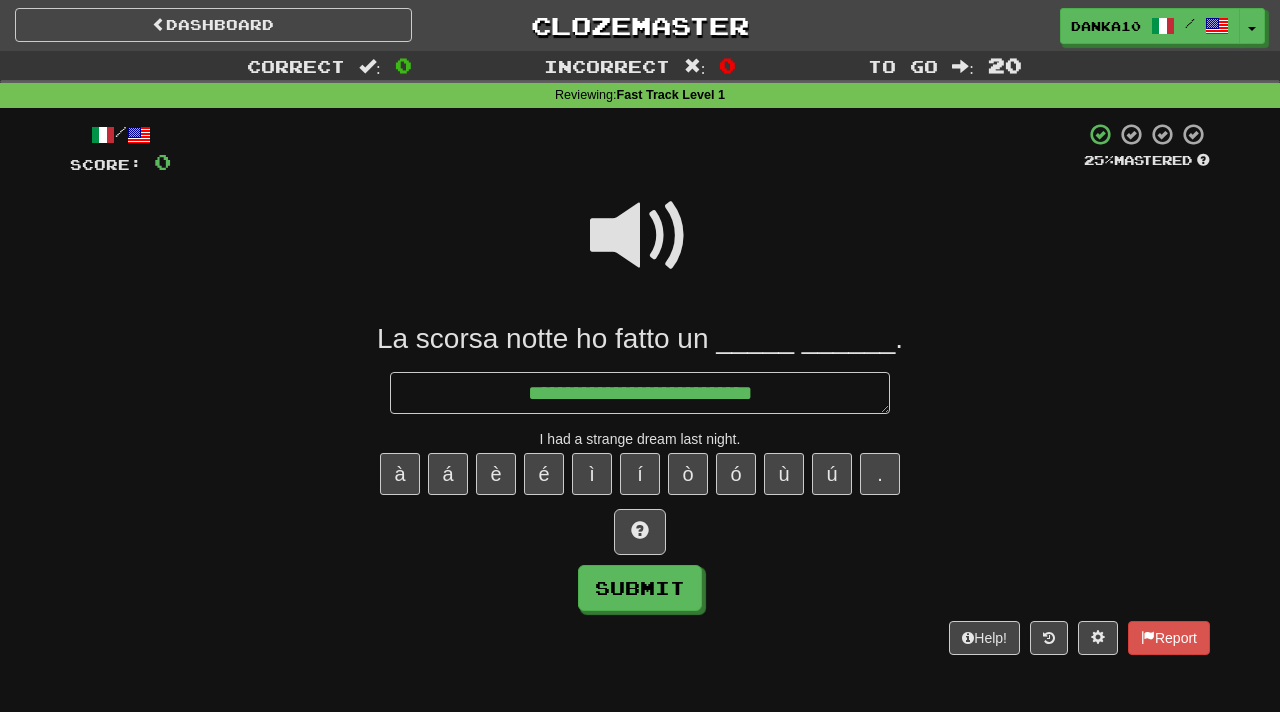 type on "*" 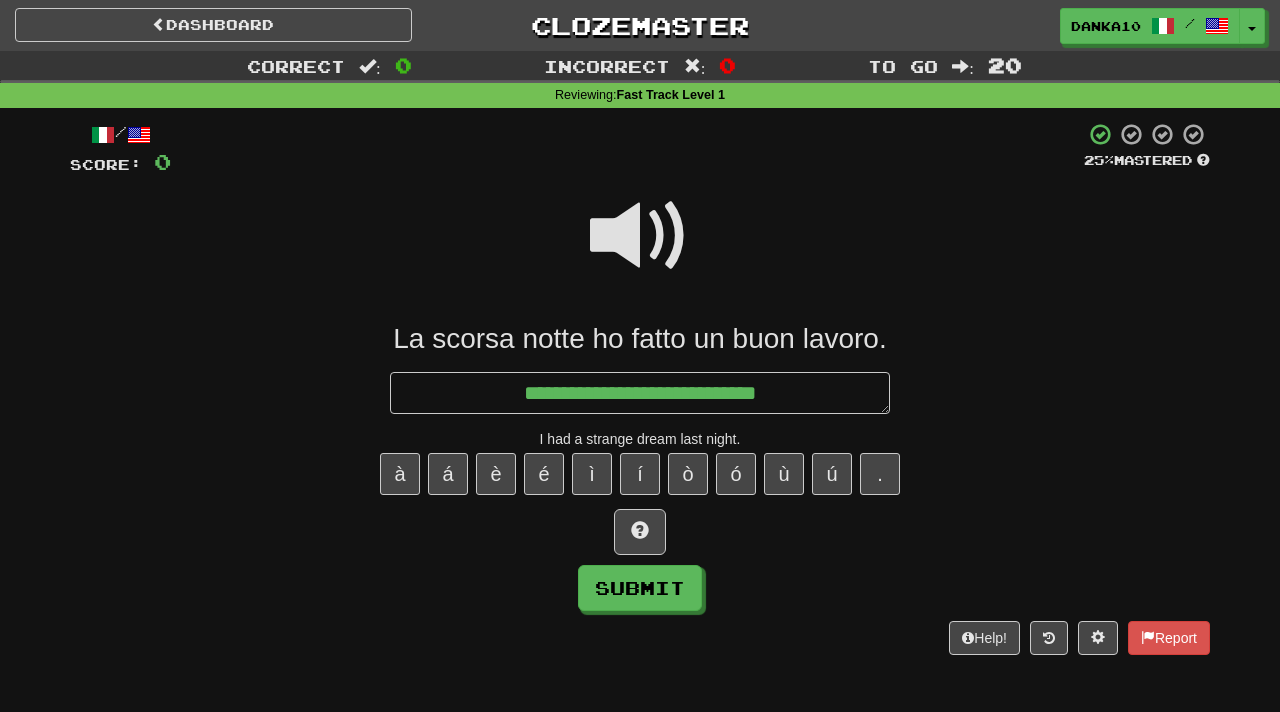 type on "*" 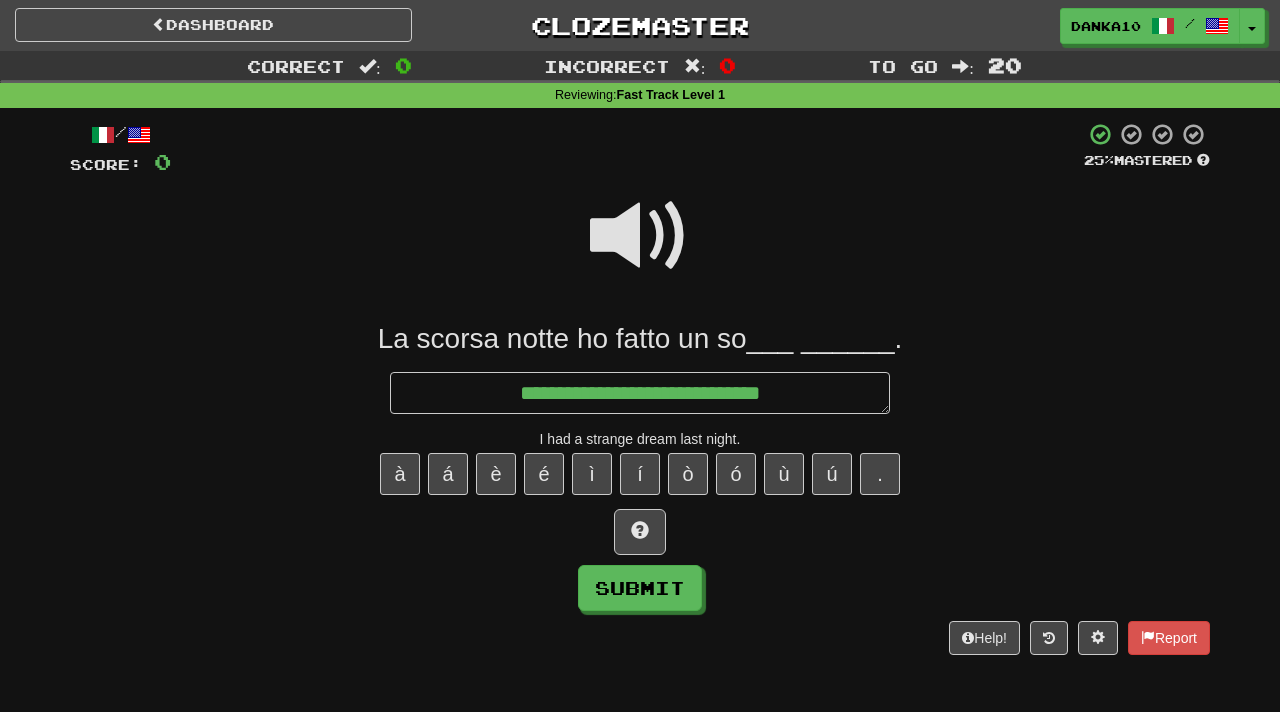 type on "*" 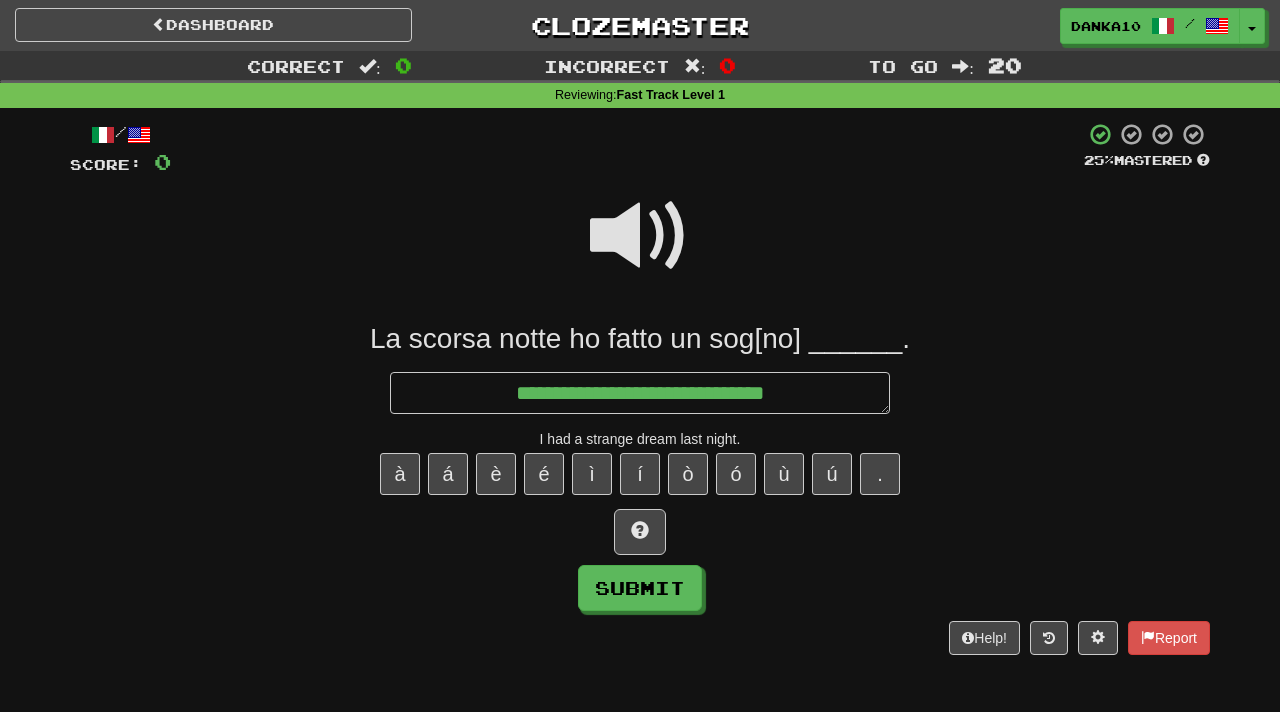 type on "*" 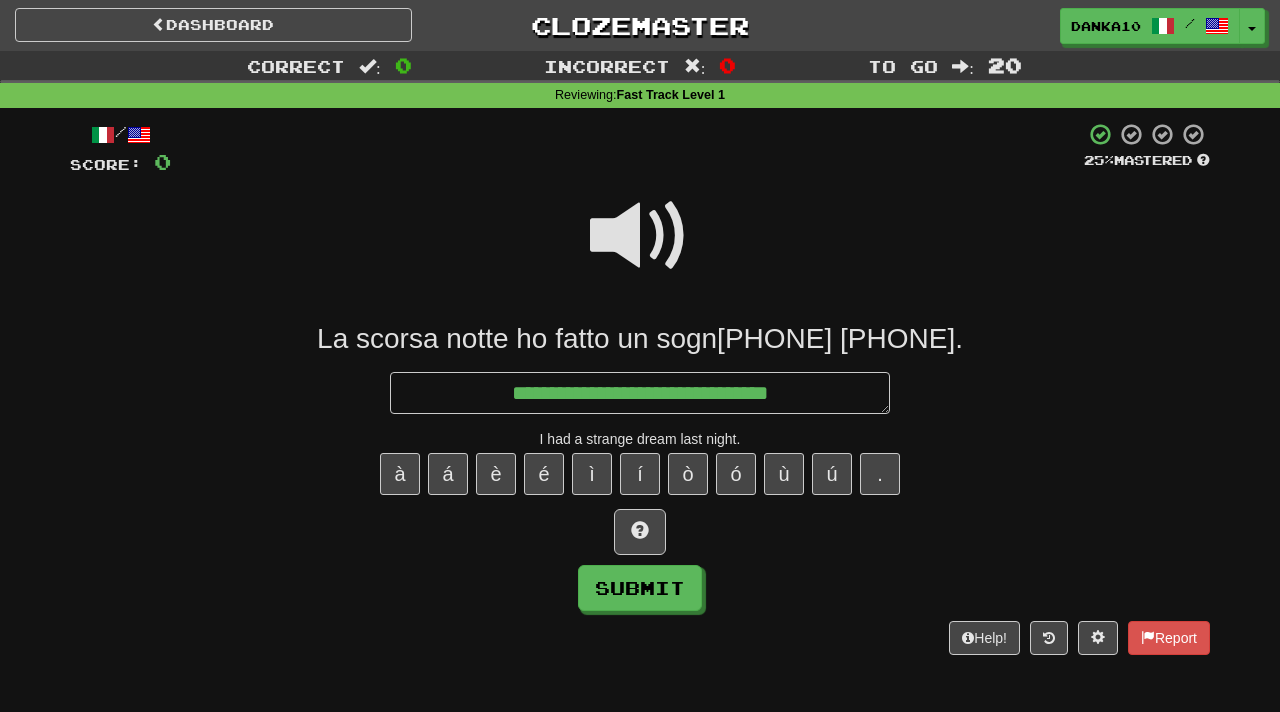type on "*" 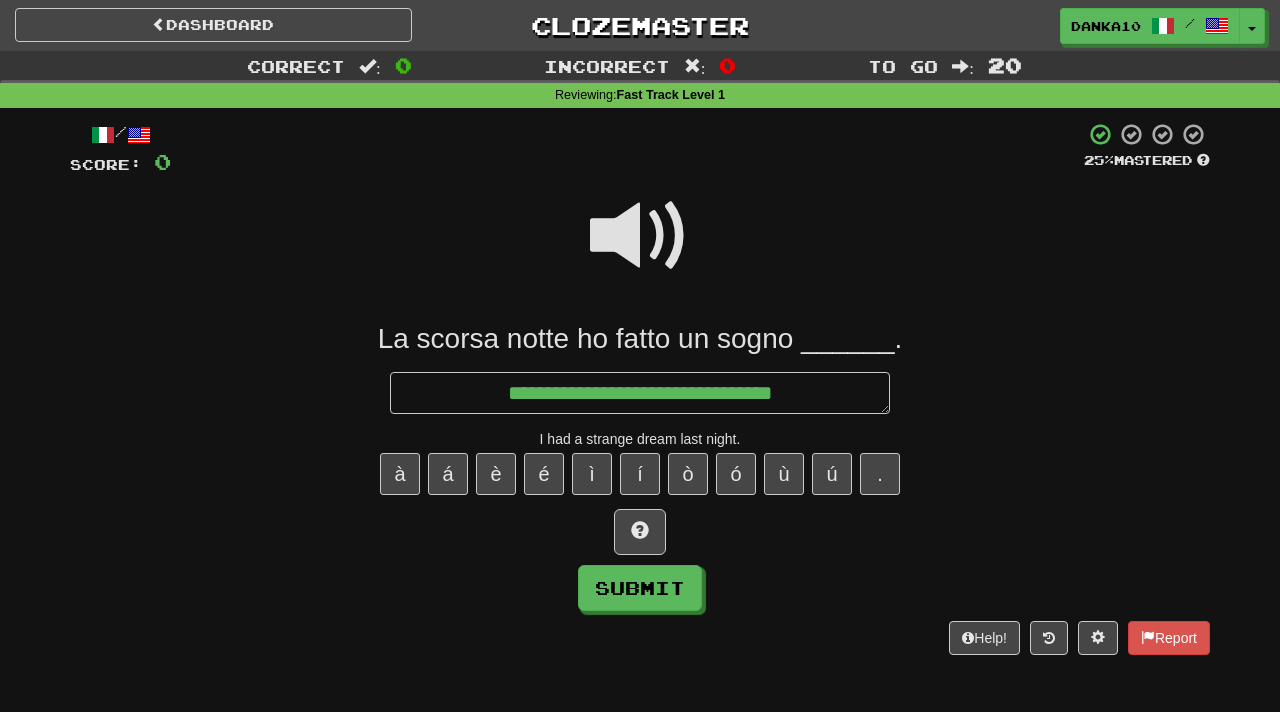type on "*" 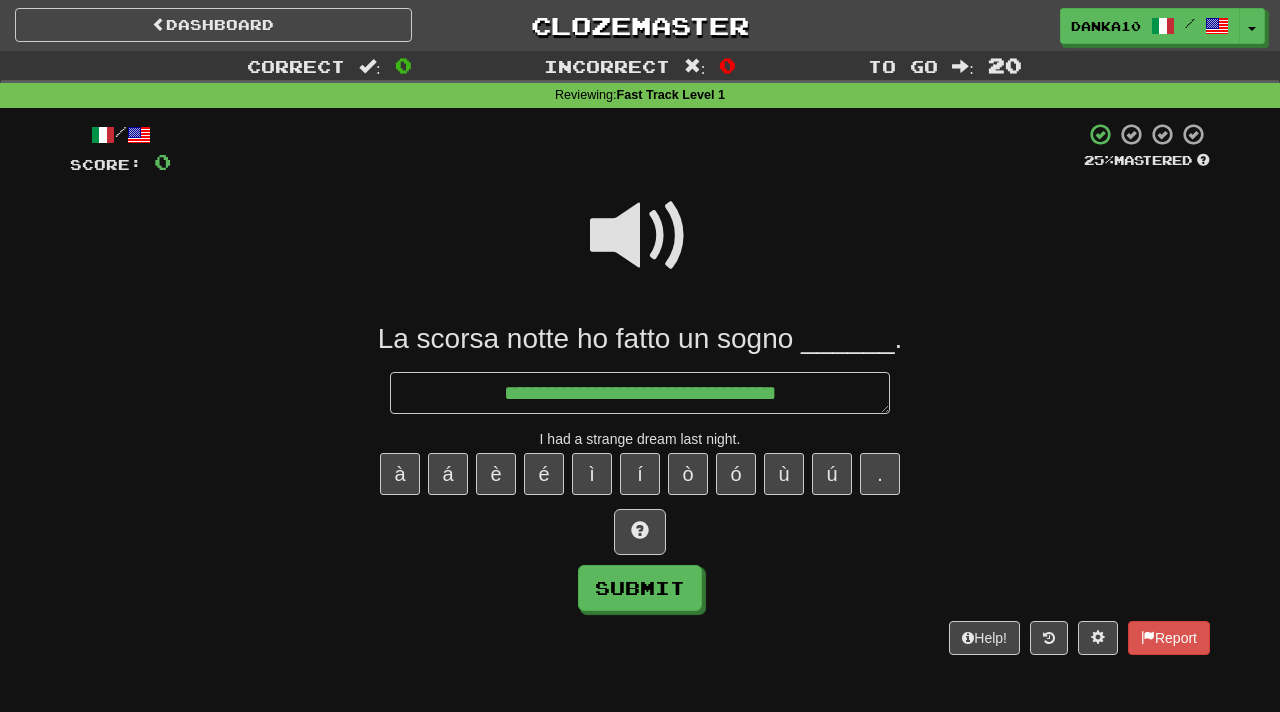 type on "*" 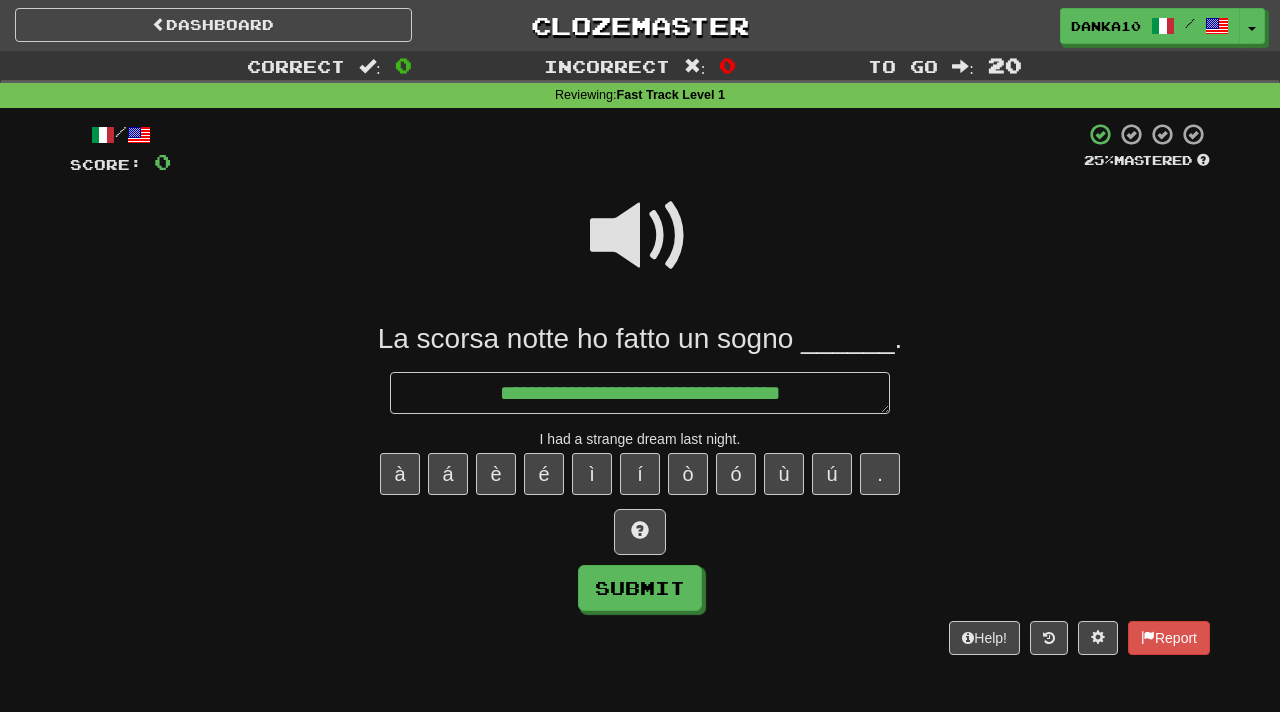 type on "*" 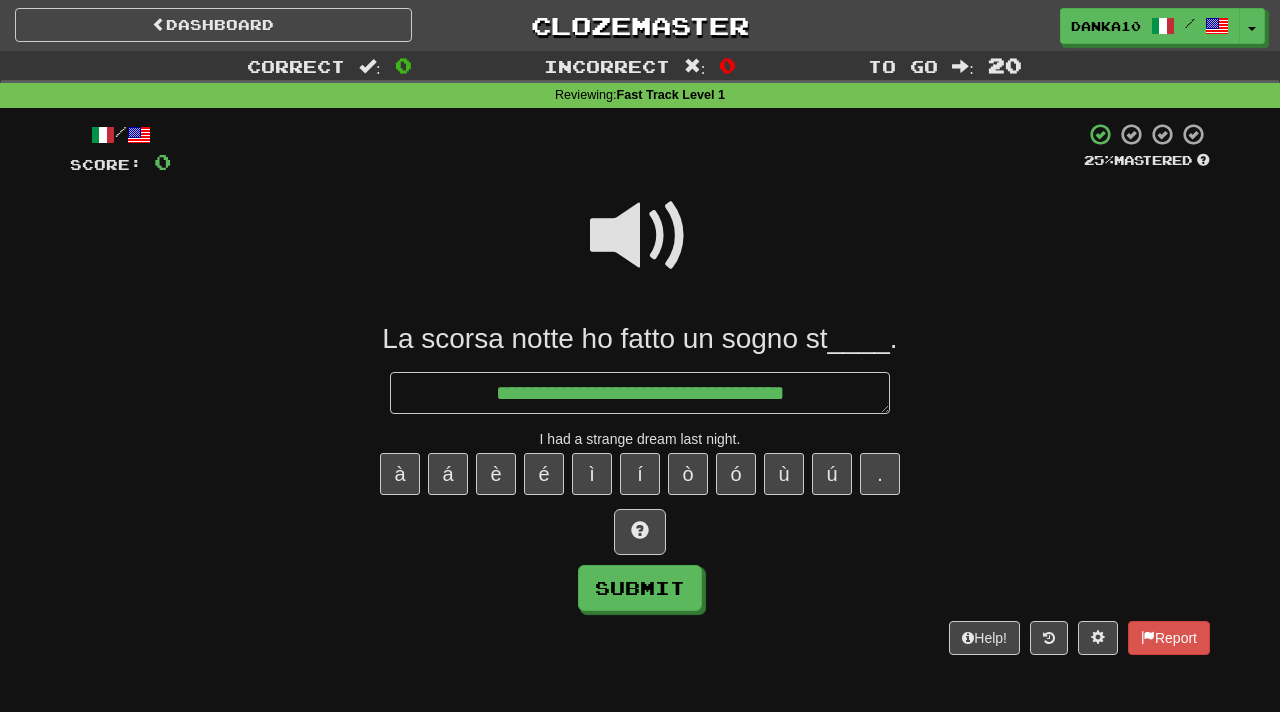 type on "*" 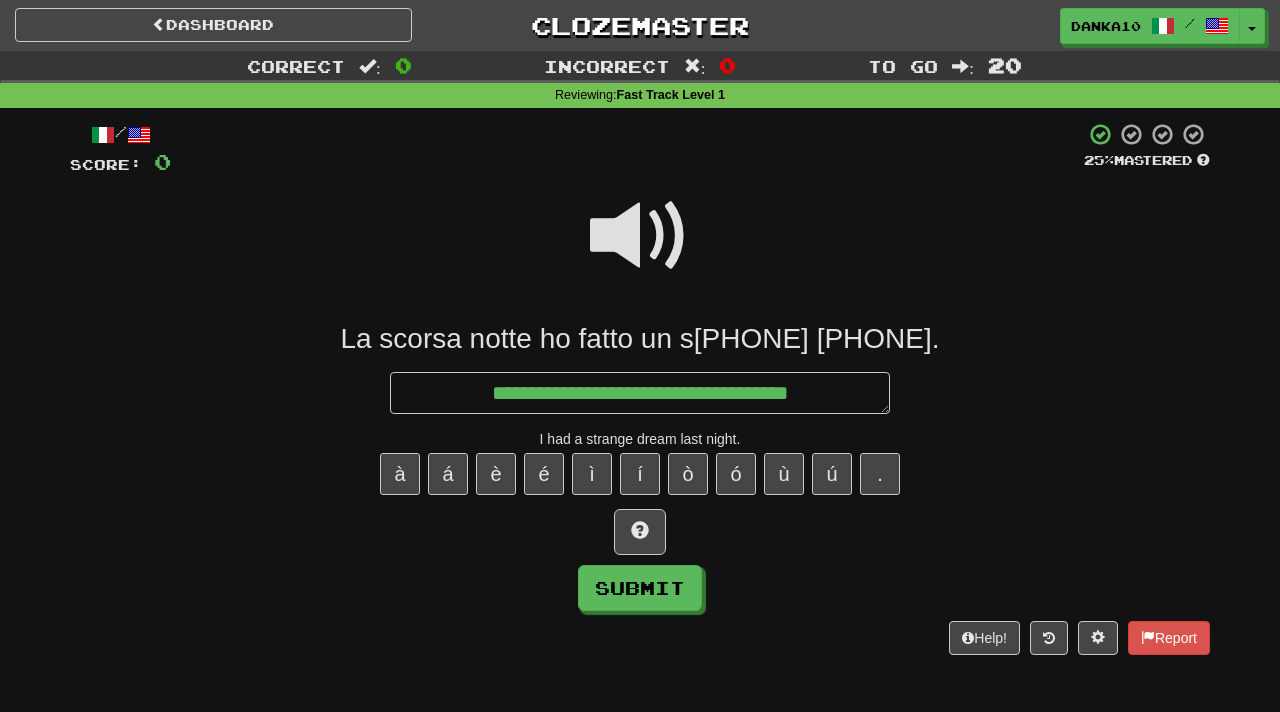 type on "*" 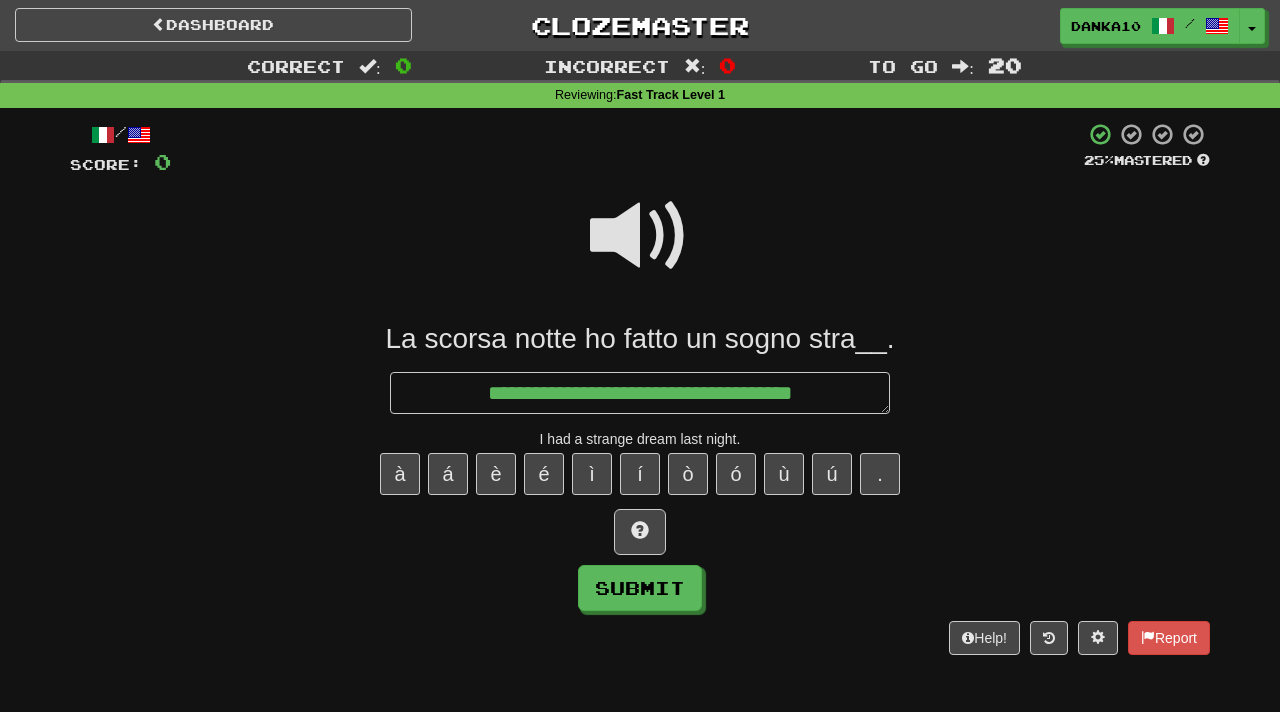 type on "*" 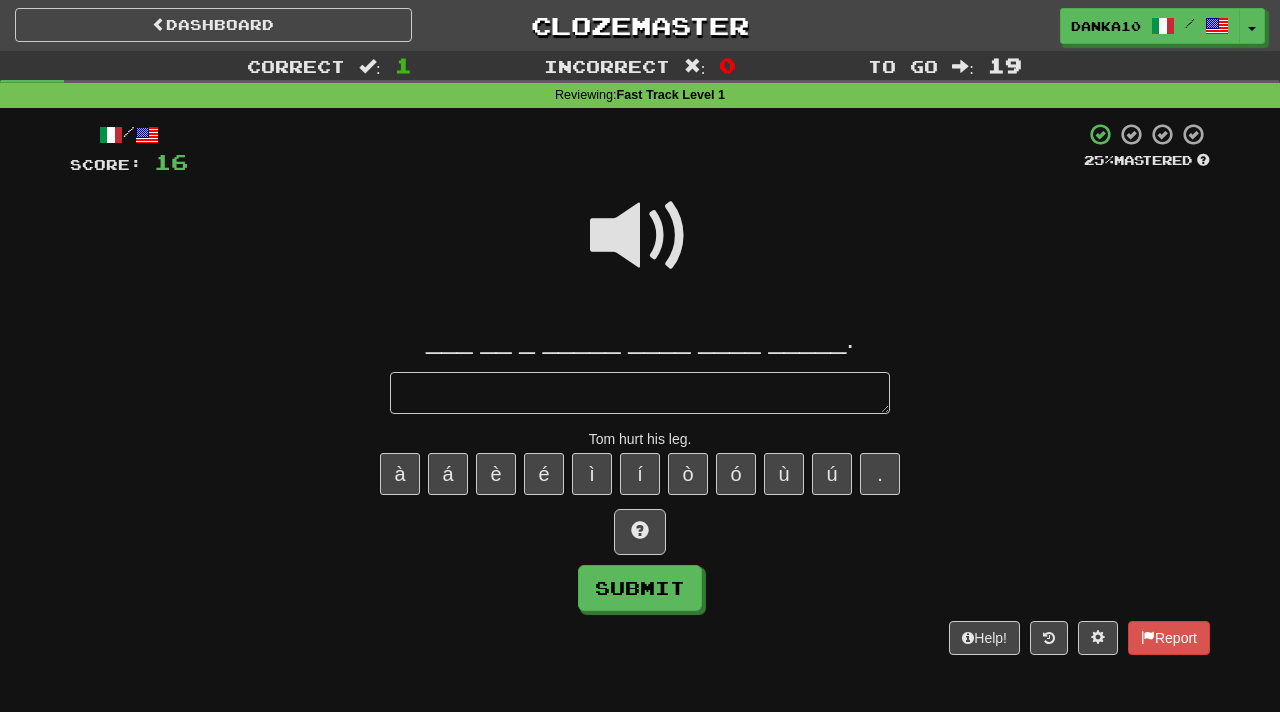 type on "*" 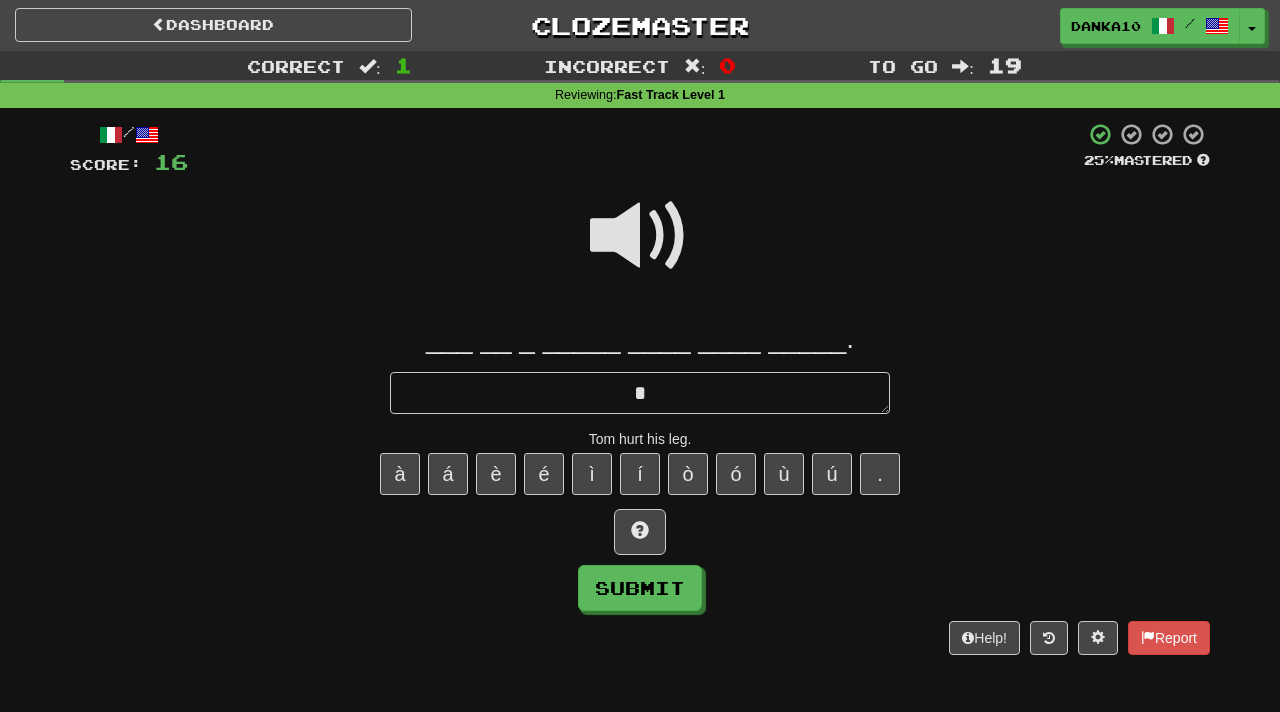 type on "*" 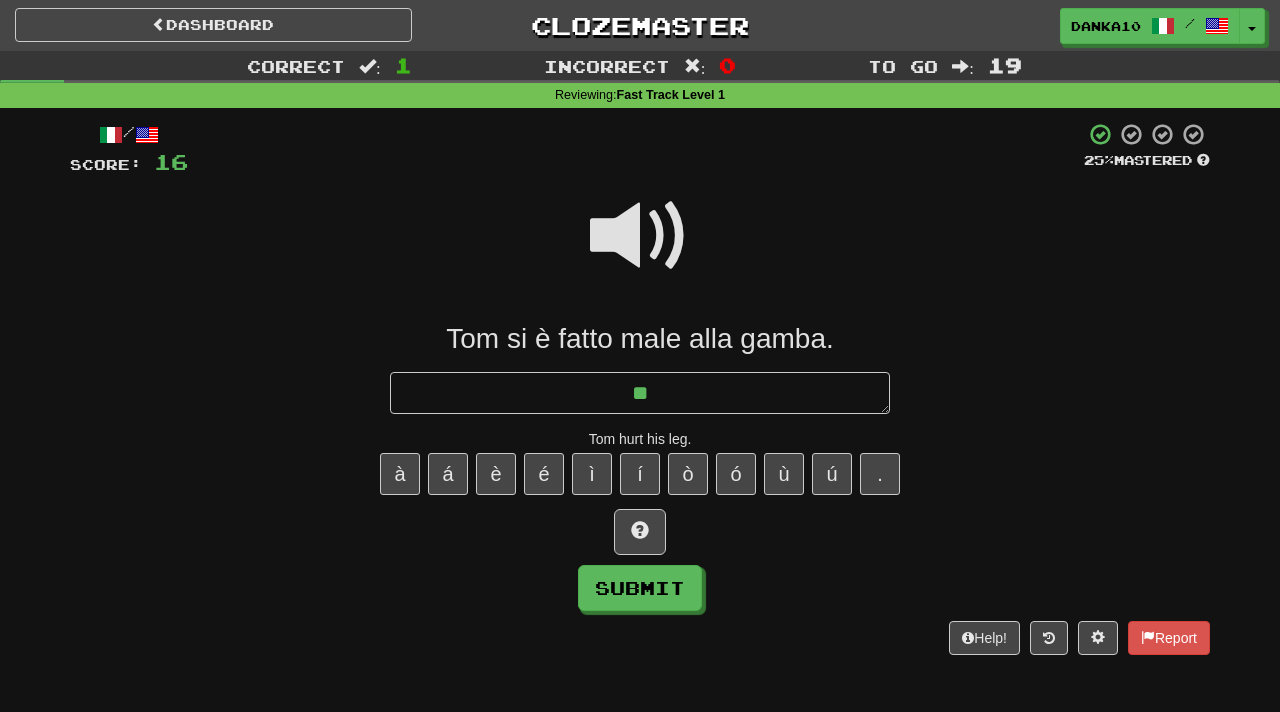 type on "*" 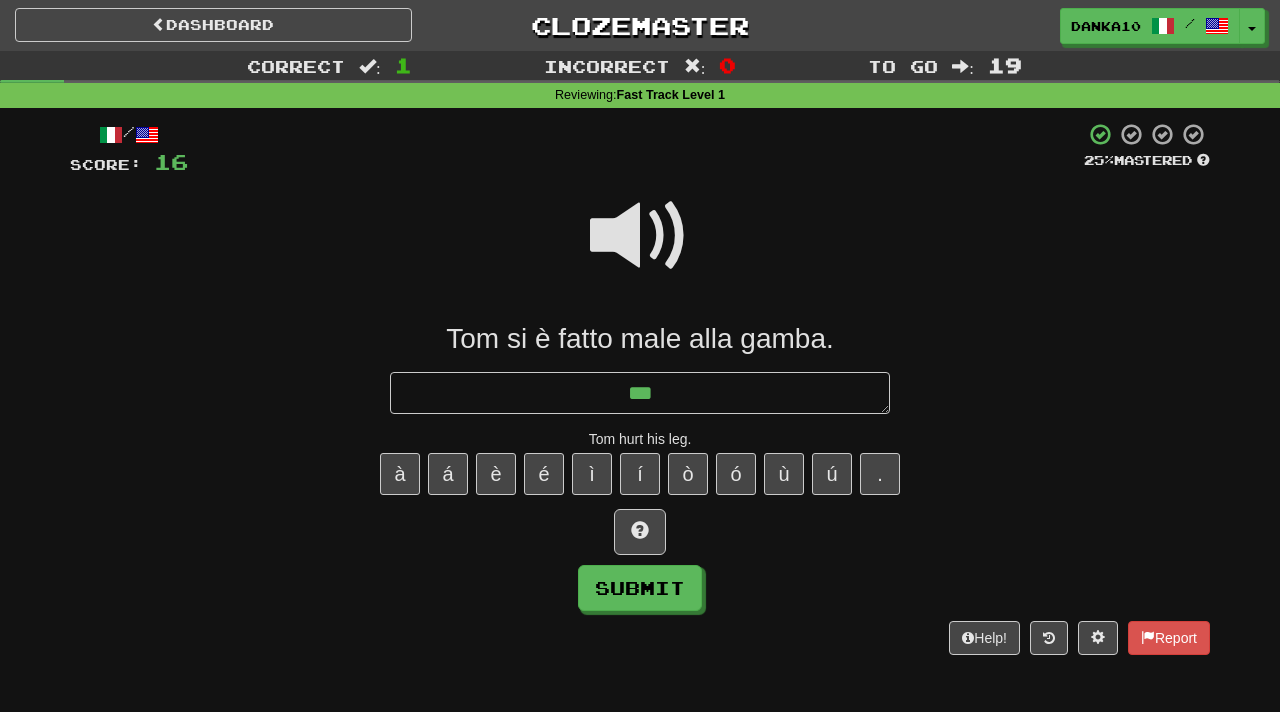 type on "***" 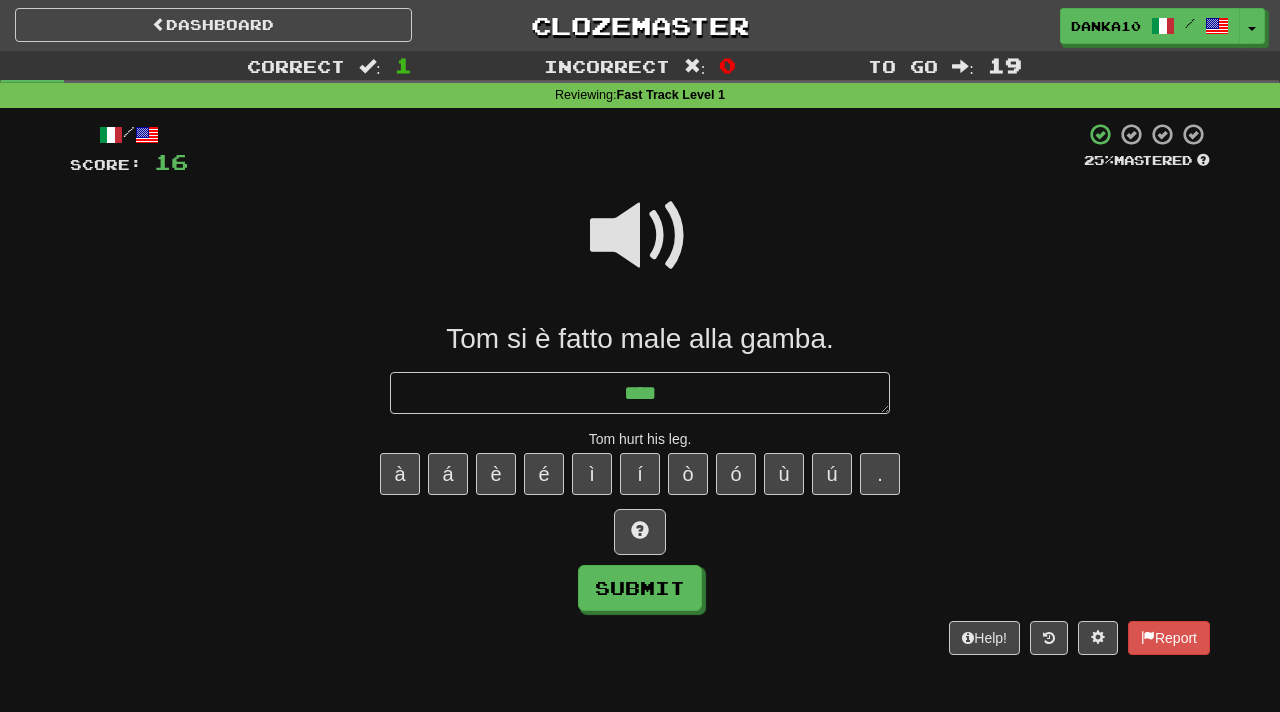 type on "*" 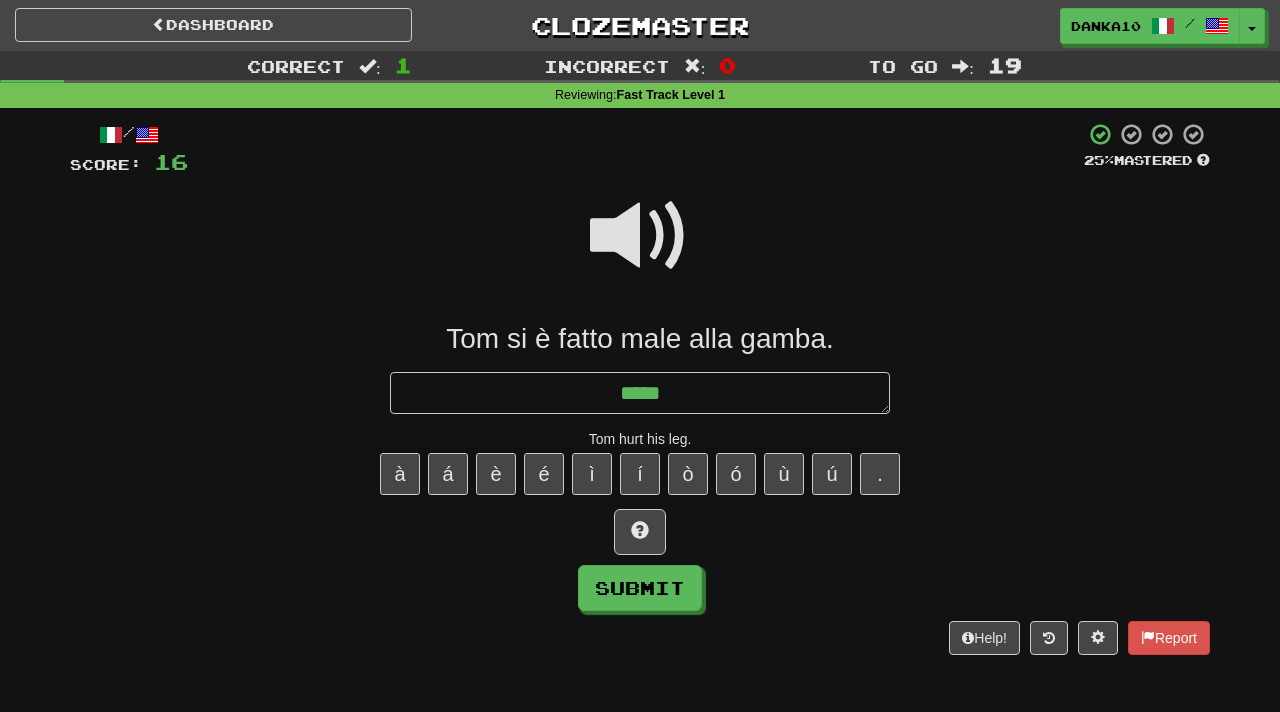 type on "*" 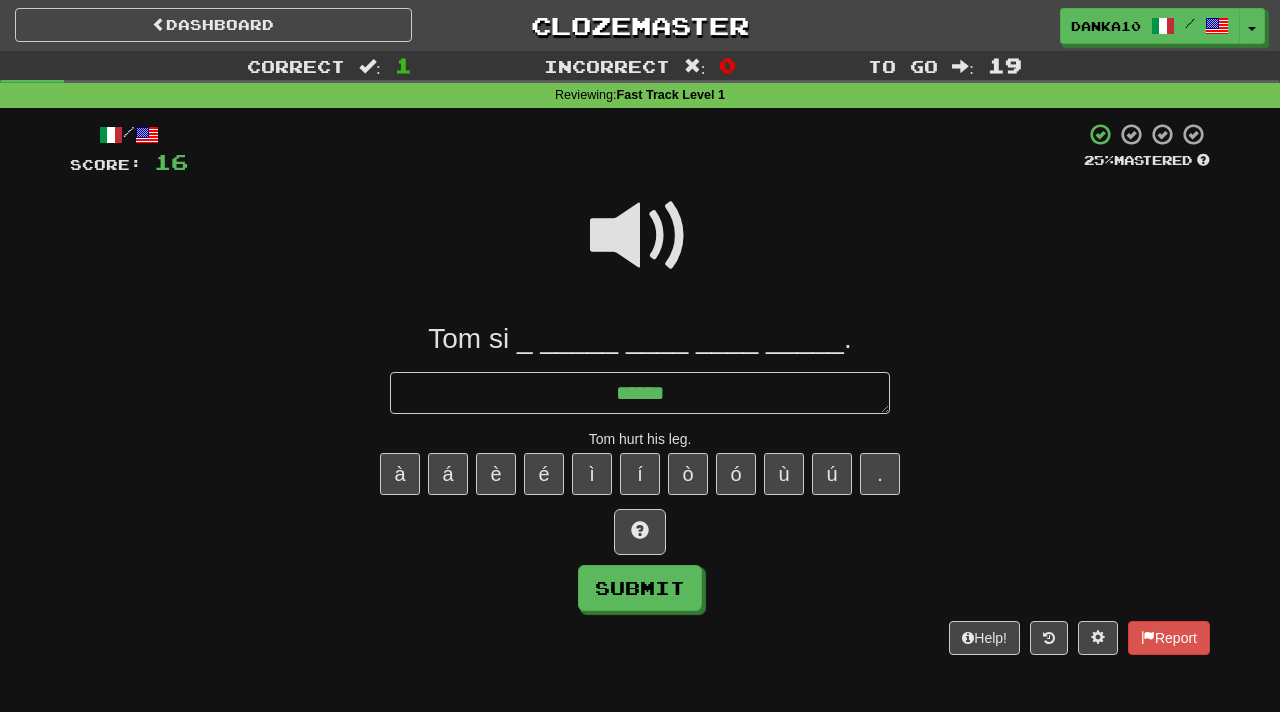 type on "*" 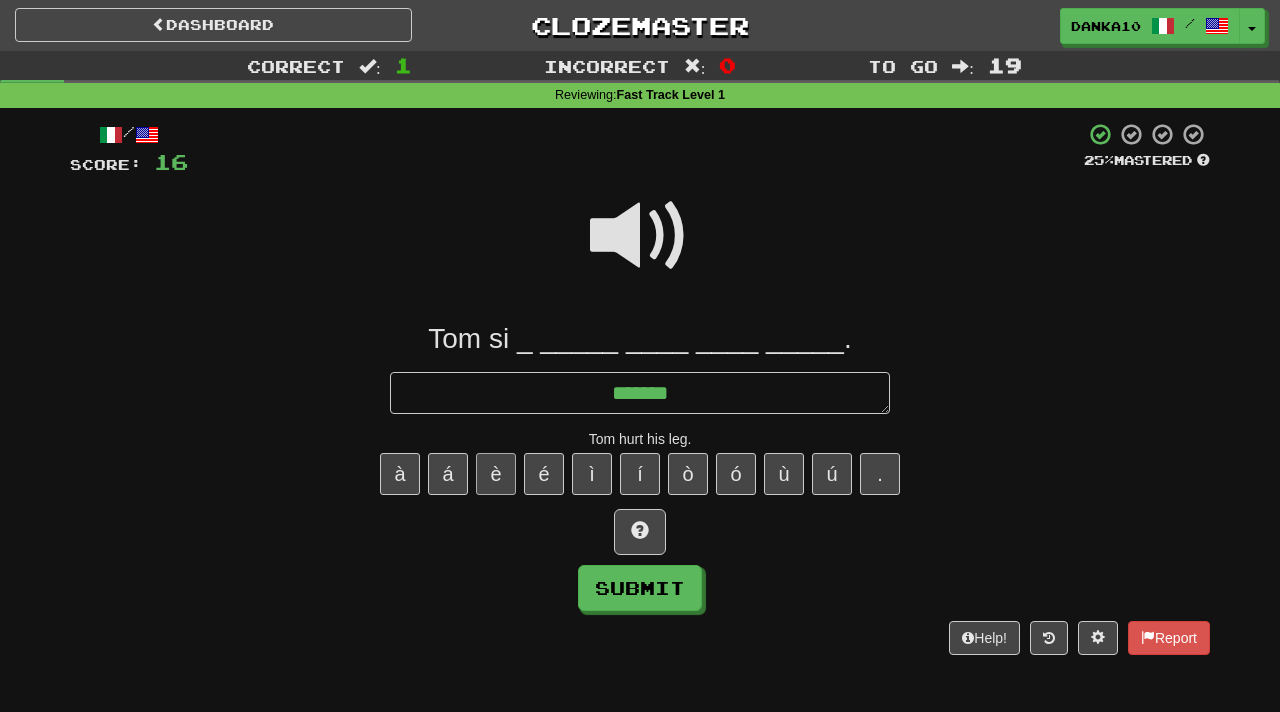 type on "******" 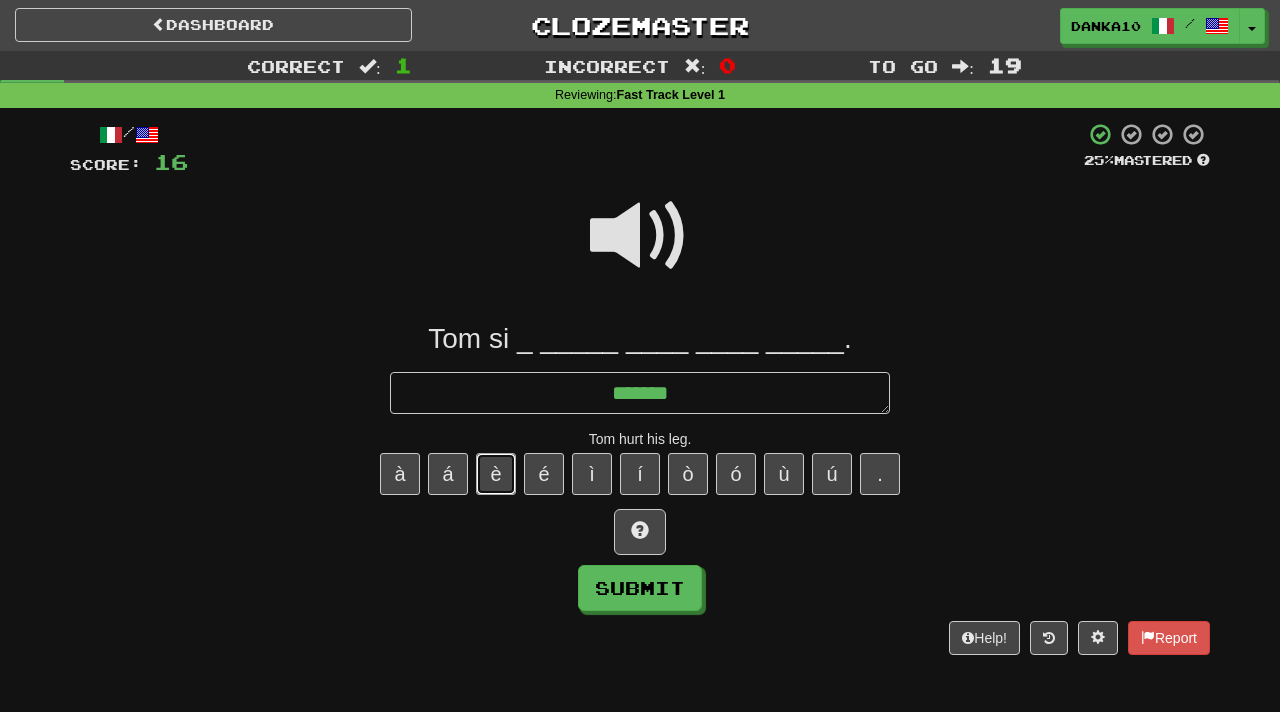 click on "è" at bounding box center [496, 474] 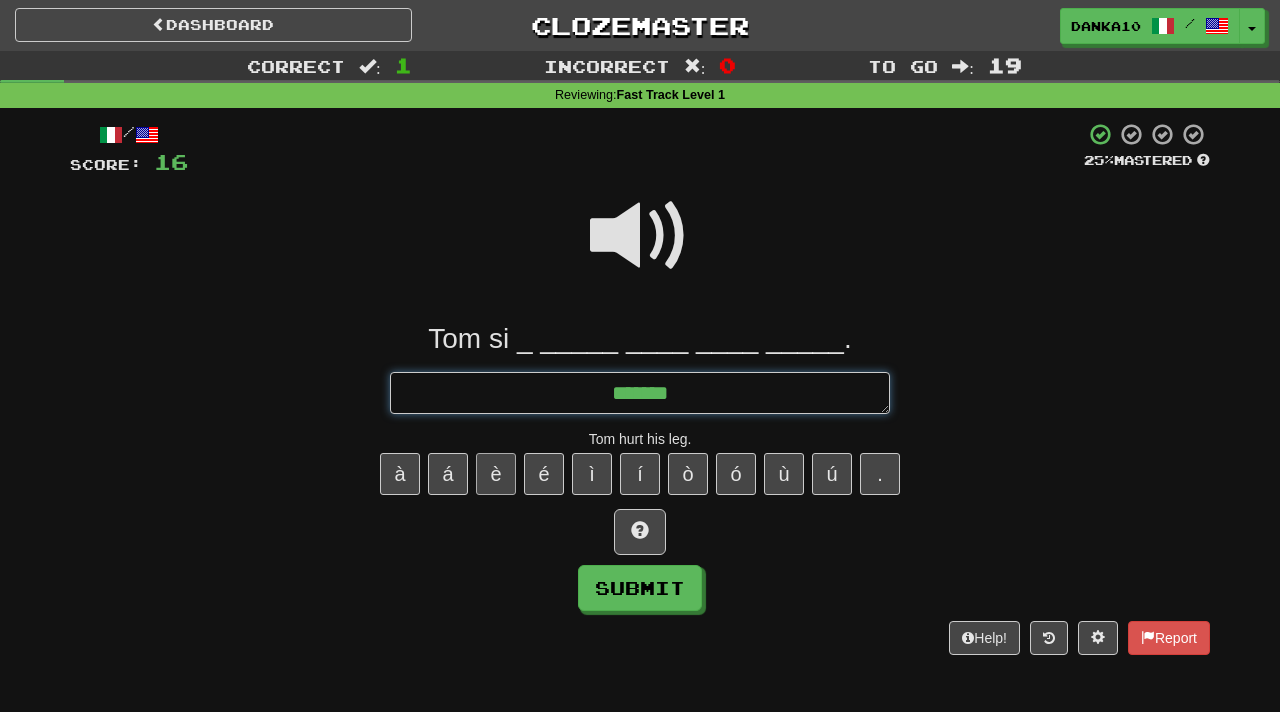 type on "*" 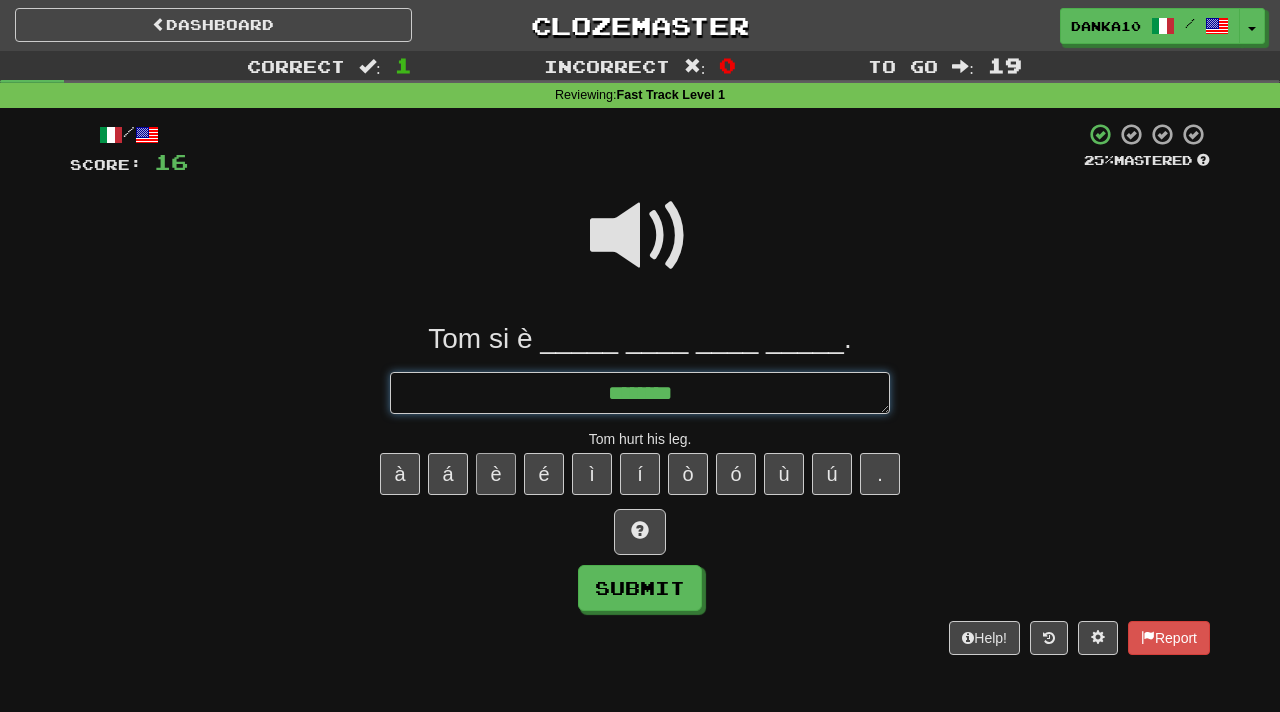 type on "*" 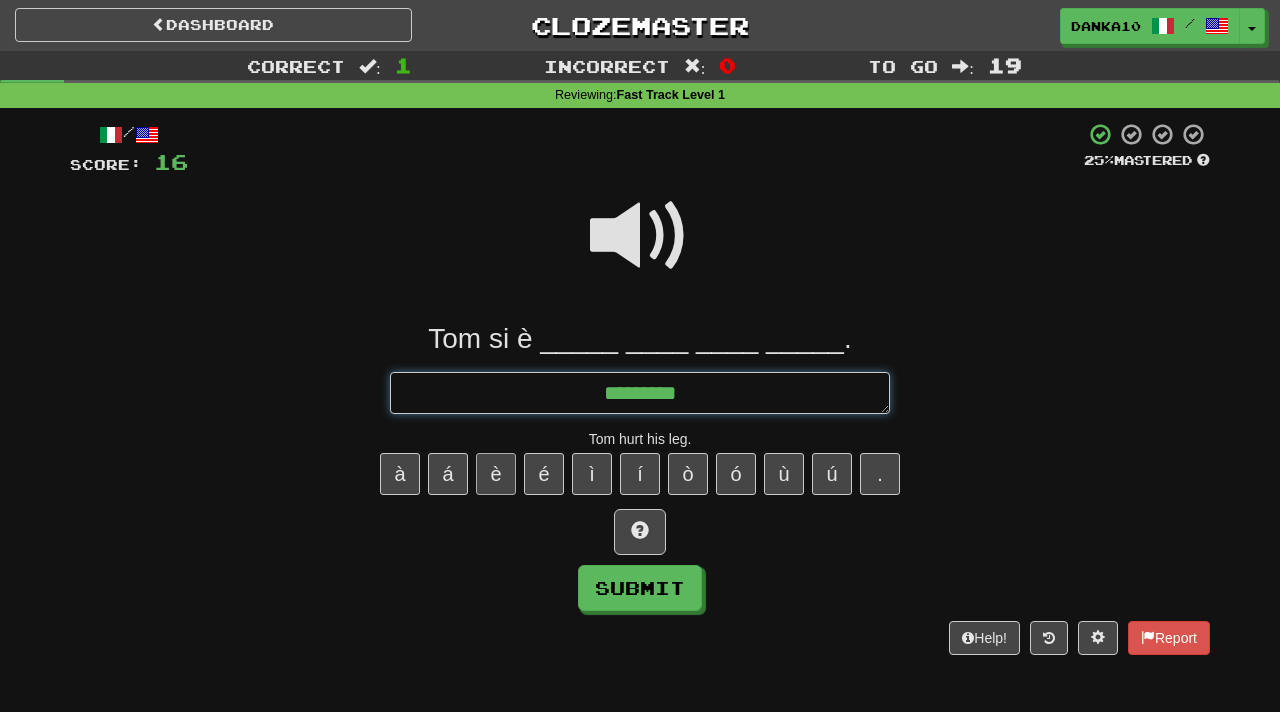 type on "*" 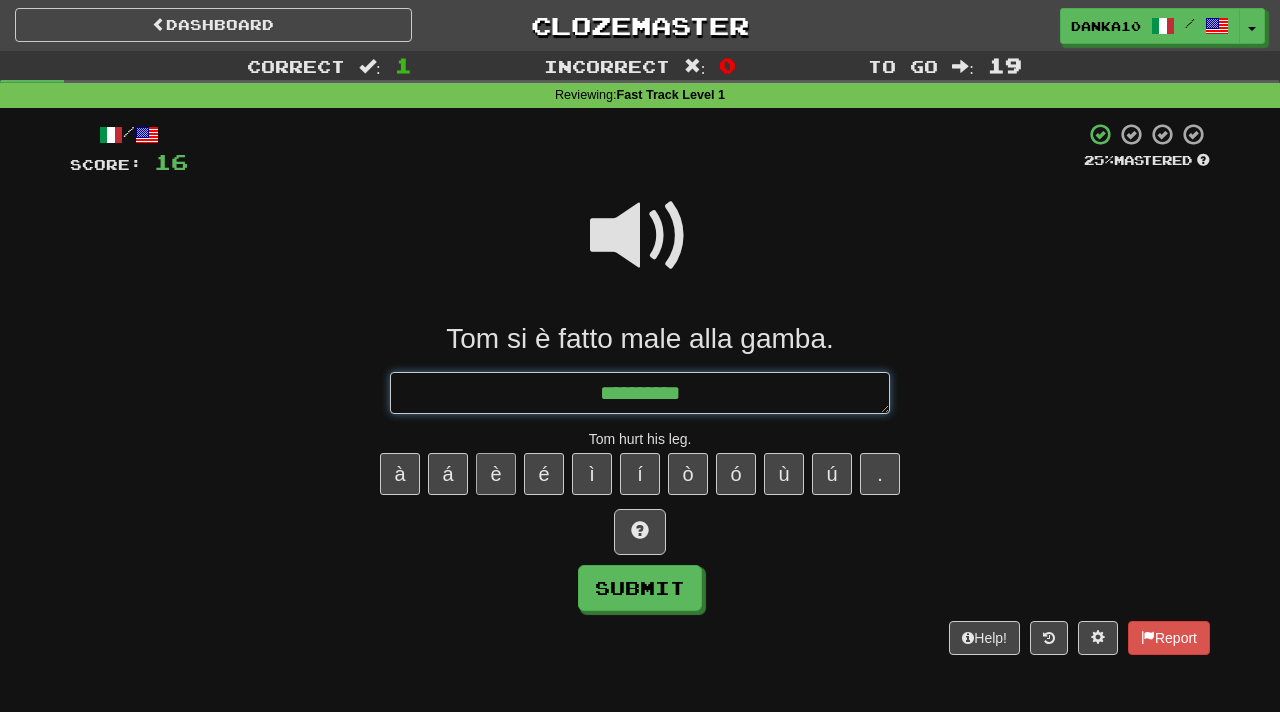 type on "*" 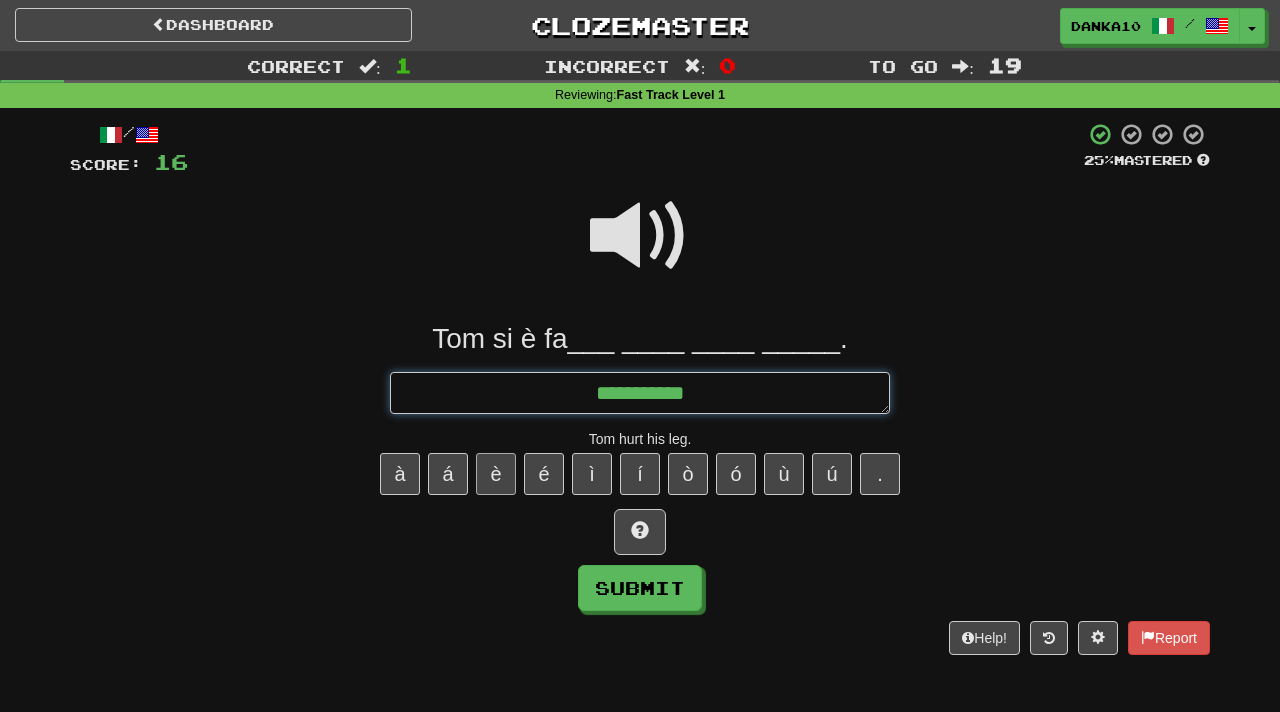 type on "*" 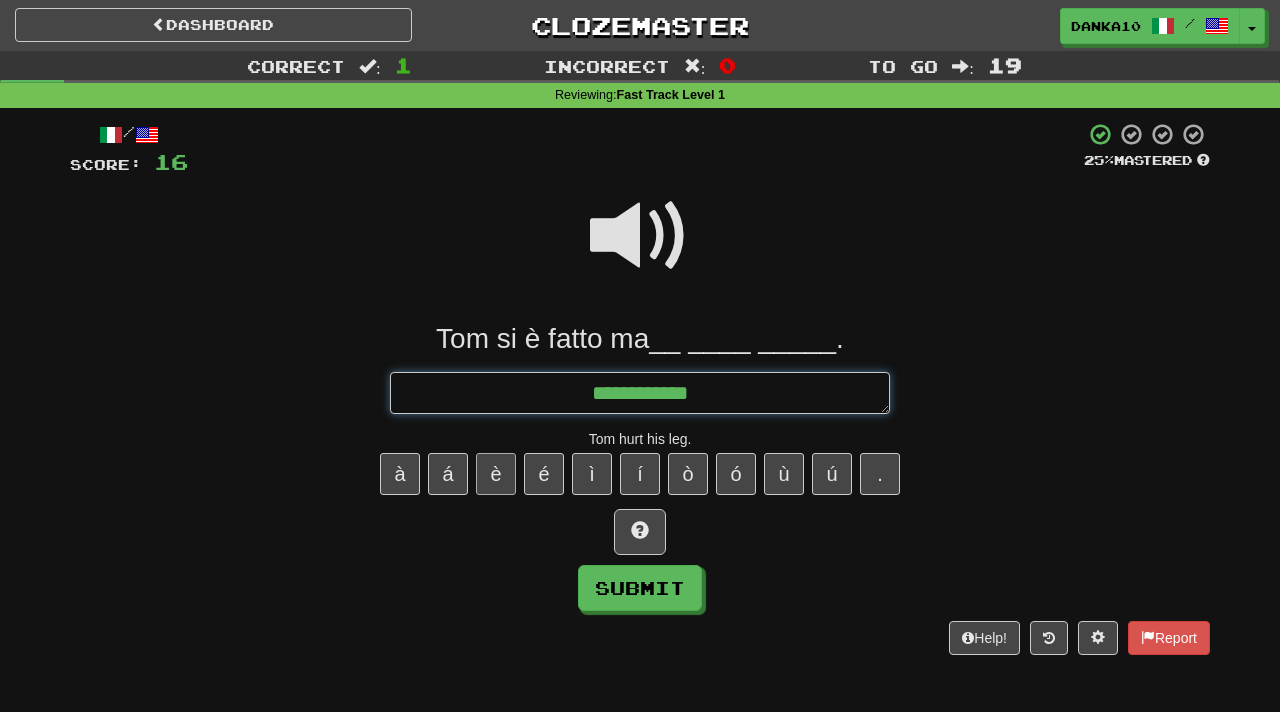 type on "*" 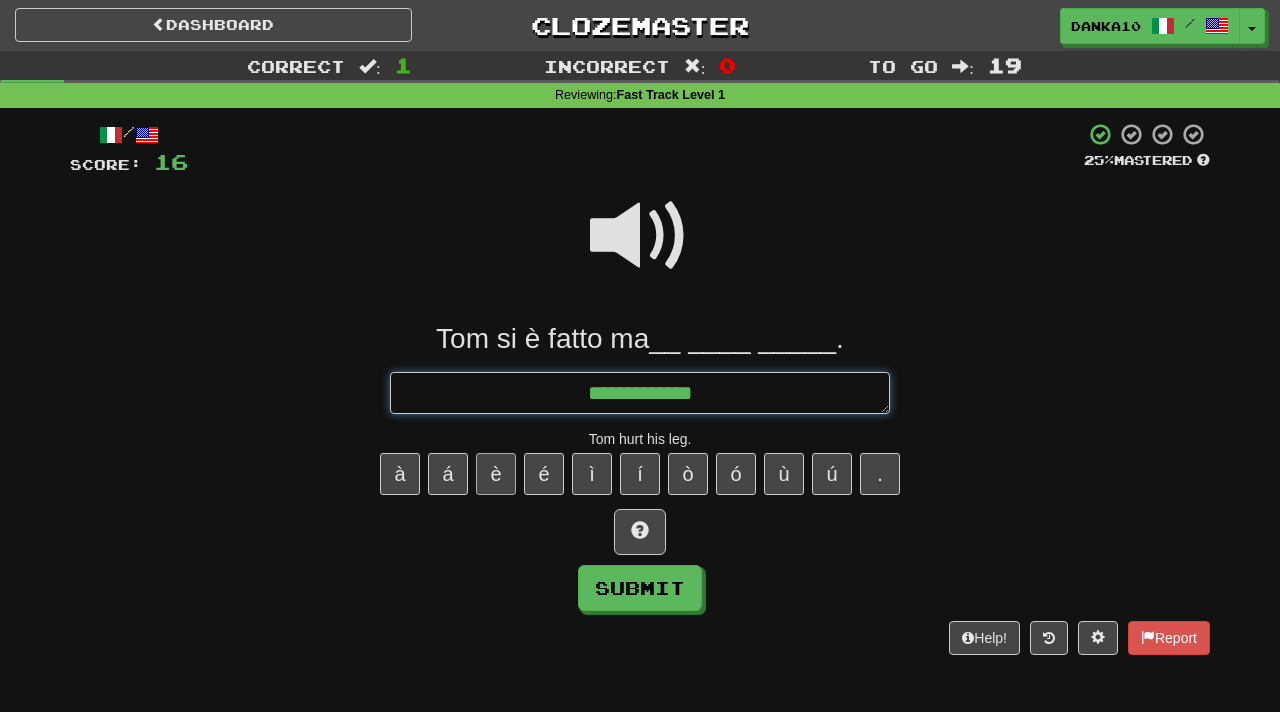 type on "*" 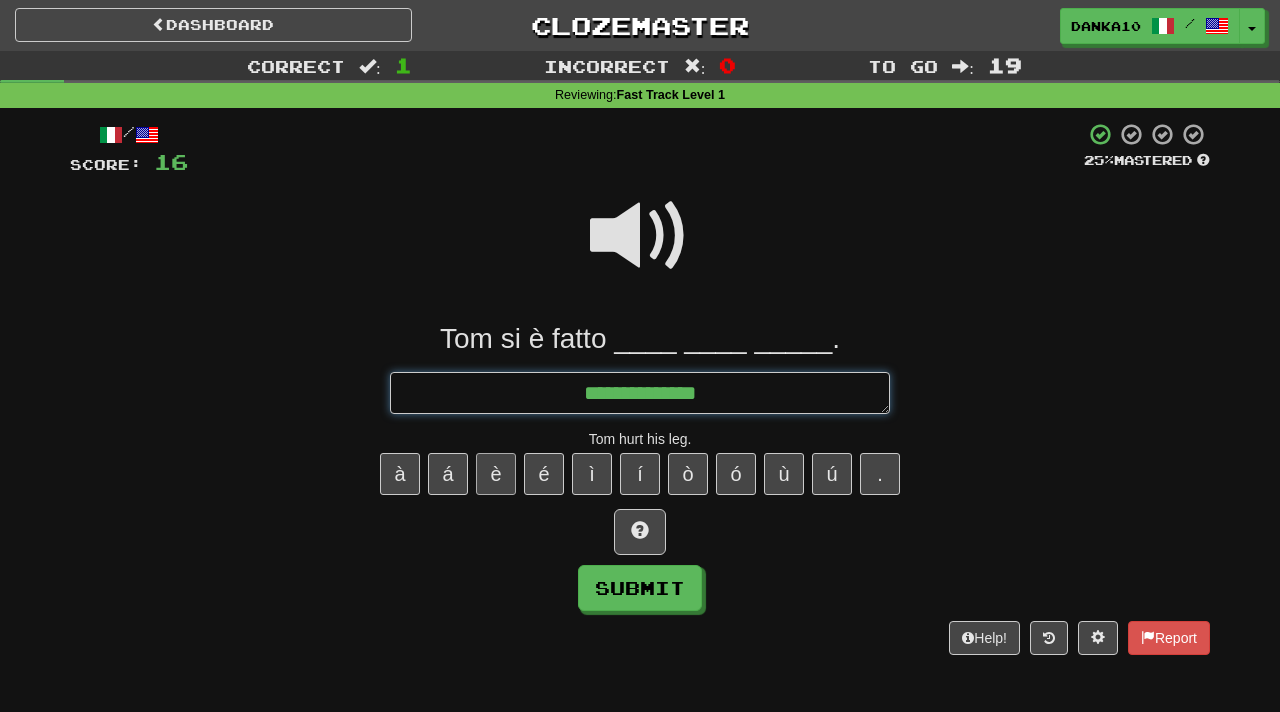 type on "*" 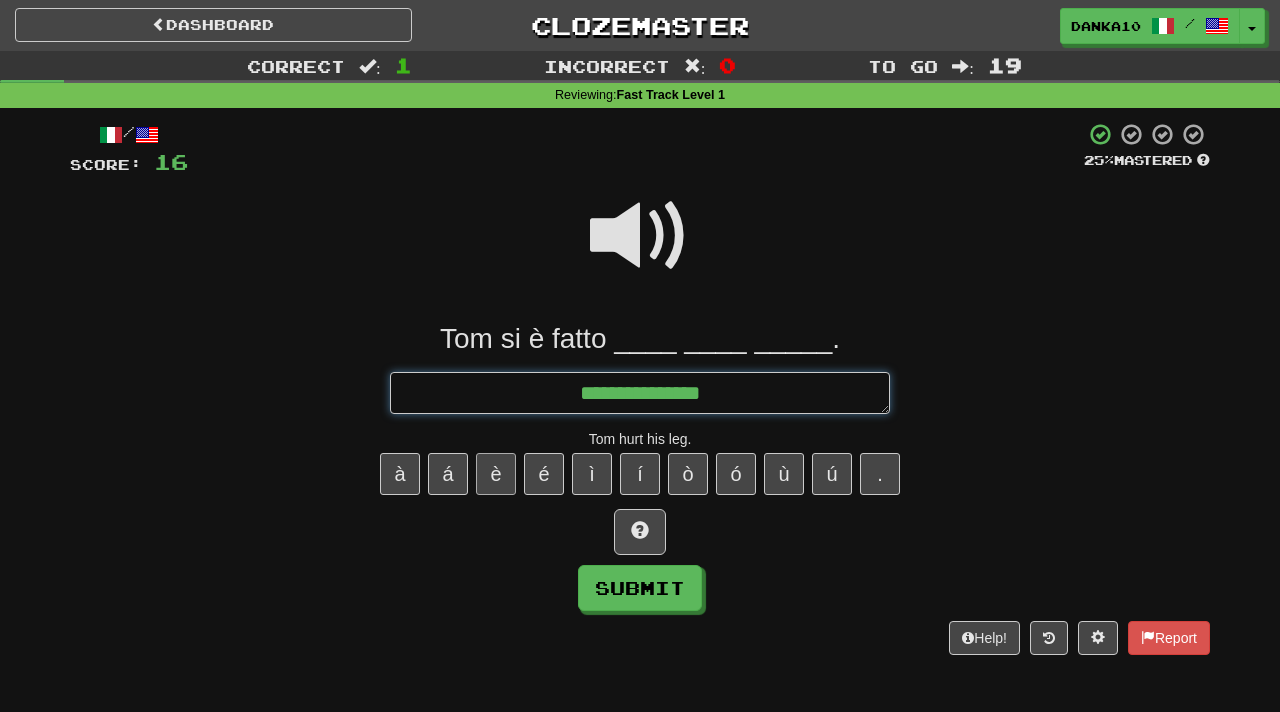 type on "*" 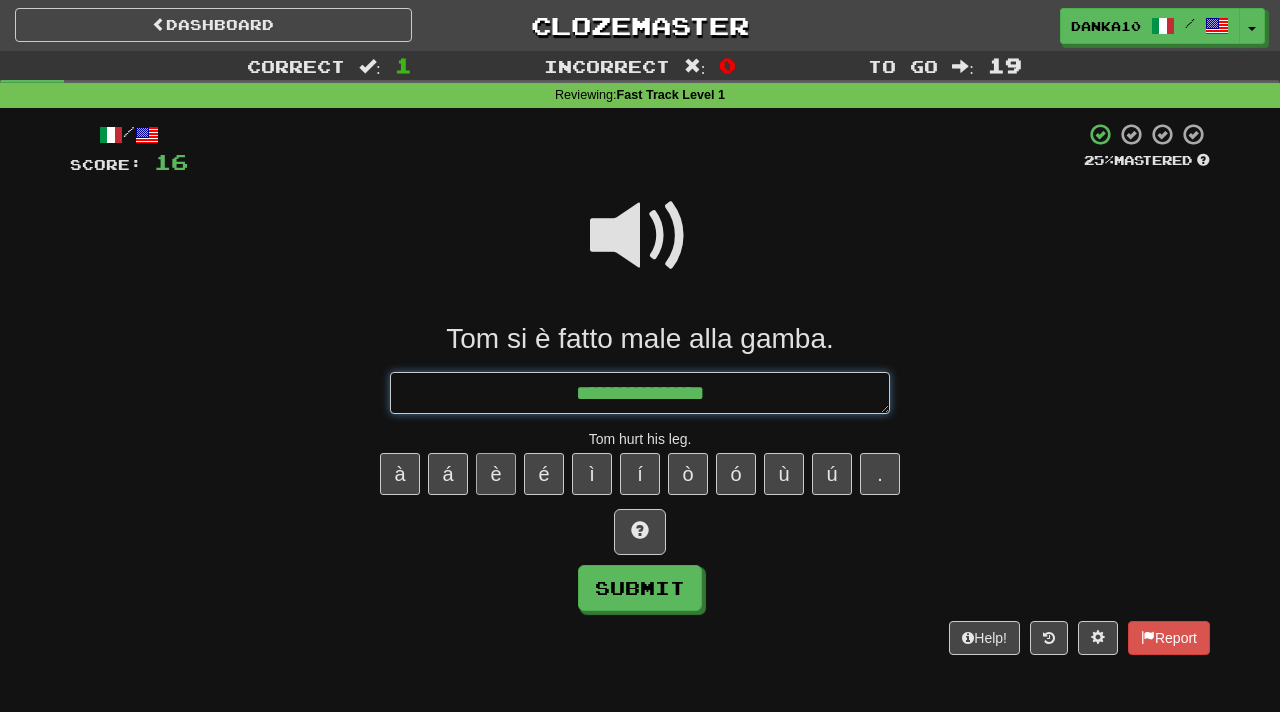 type on "*" 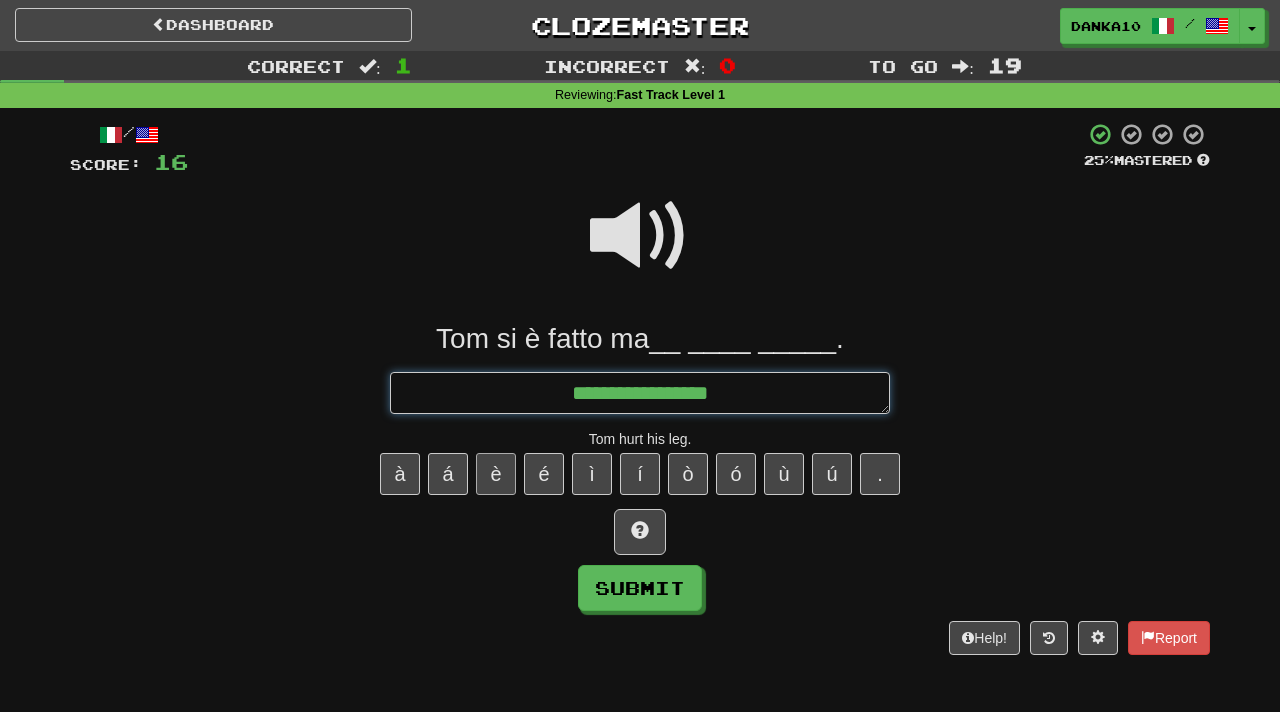 type on "*" 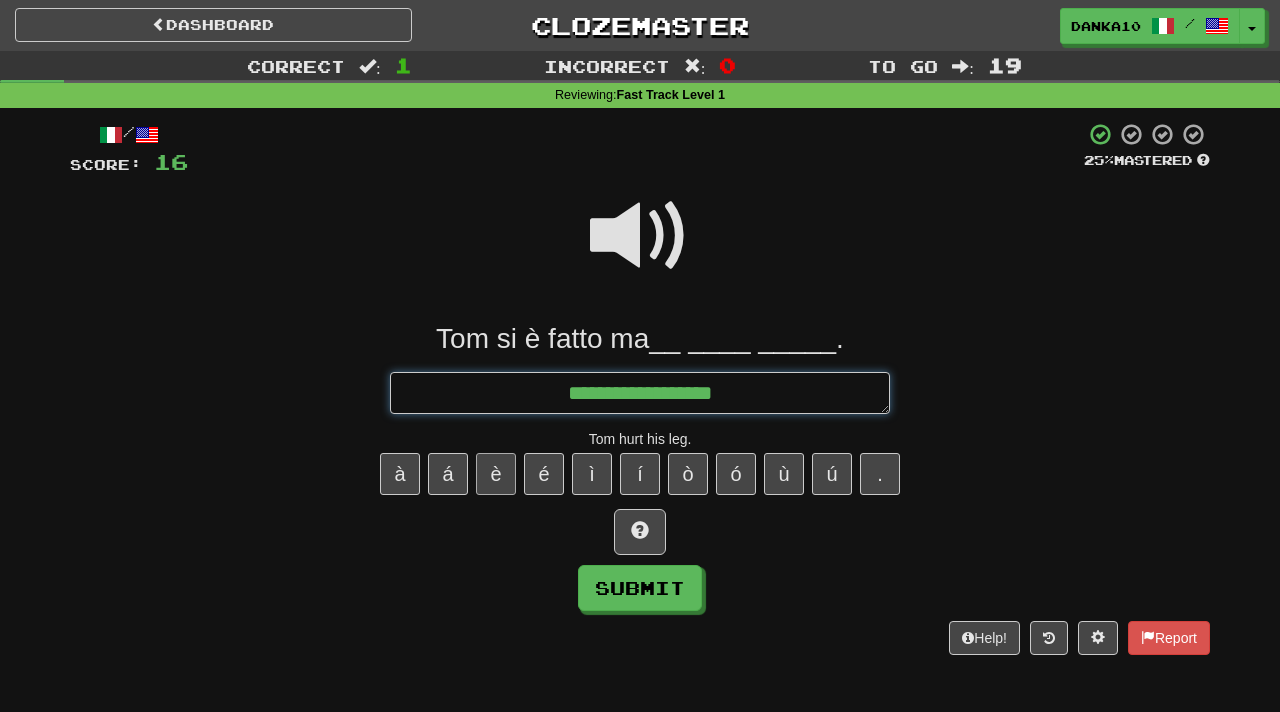 type on "*" 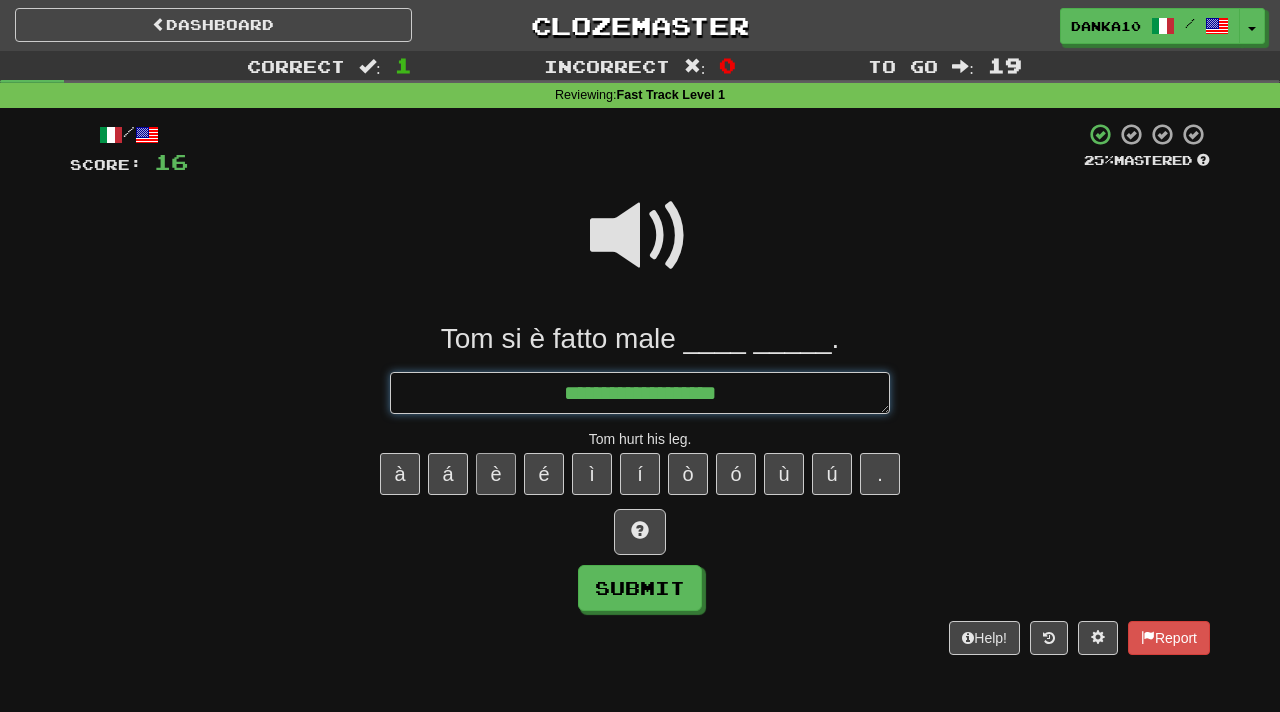 type on "*" 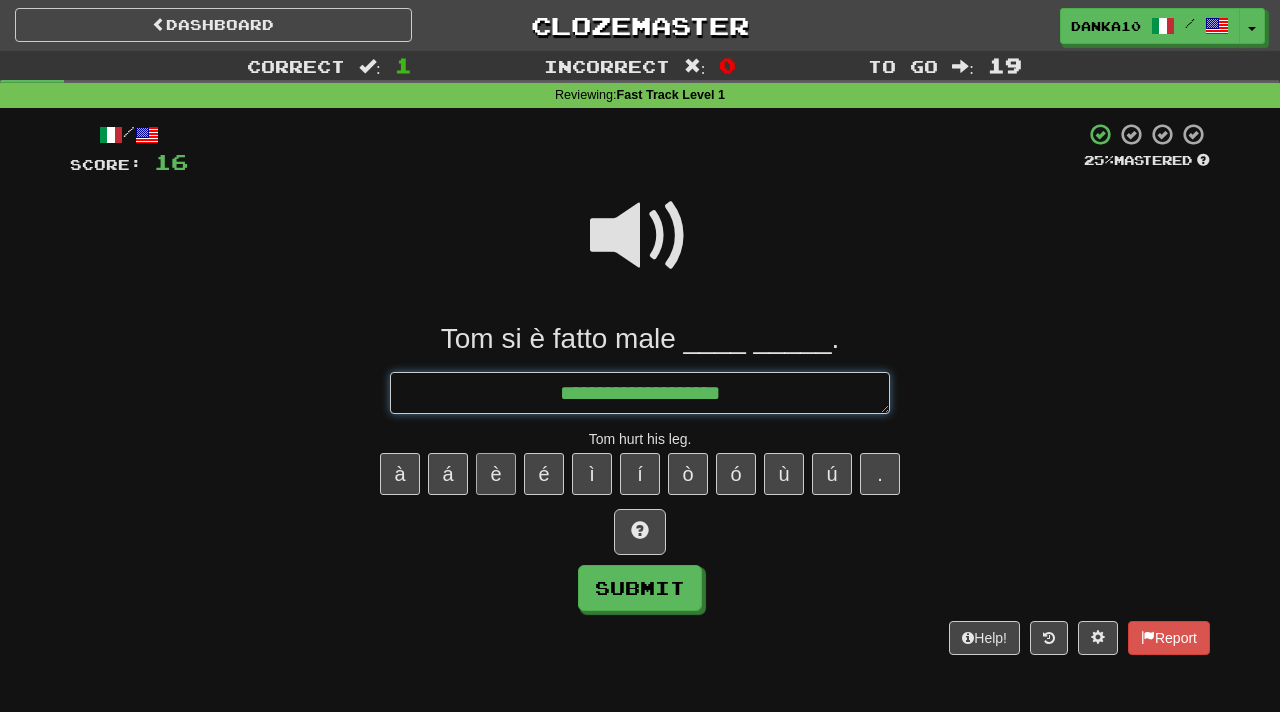 type on "*" 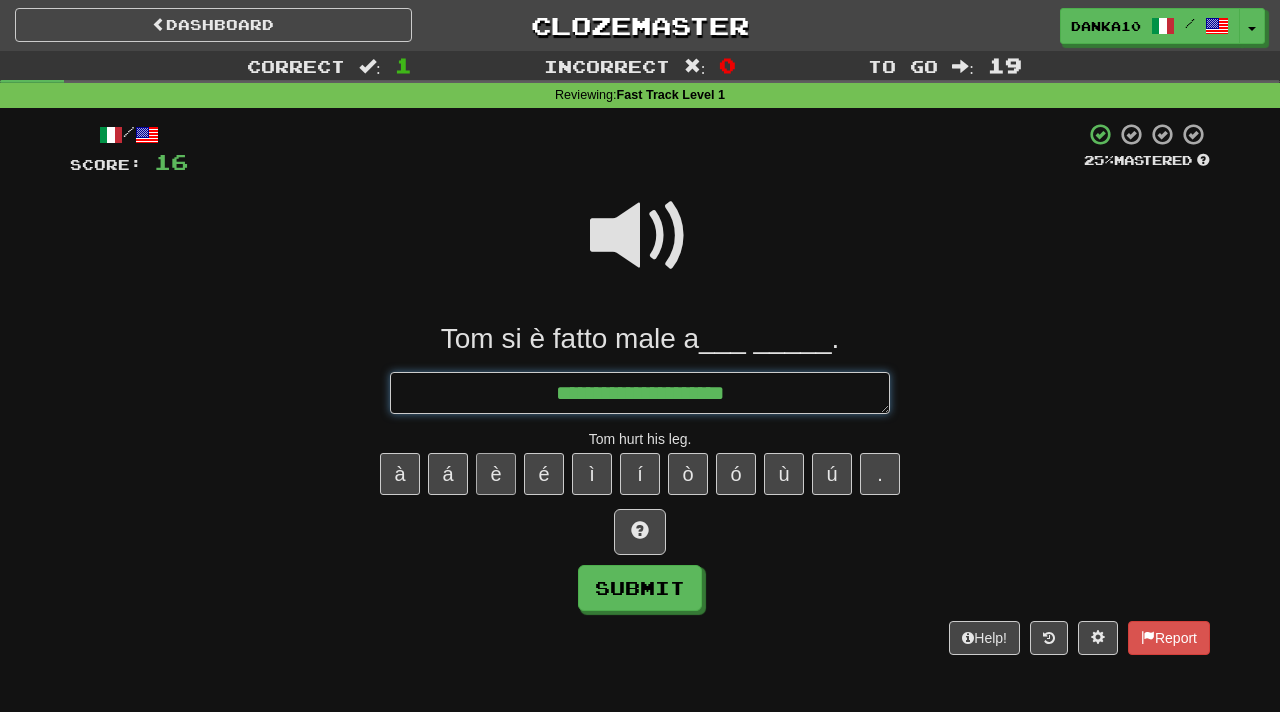 type on "*" 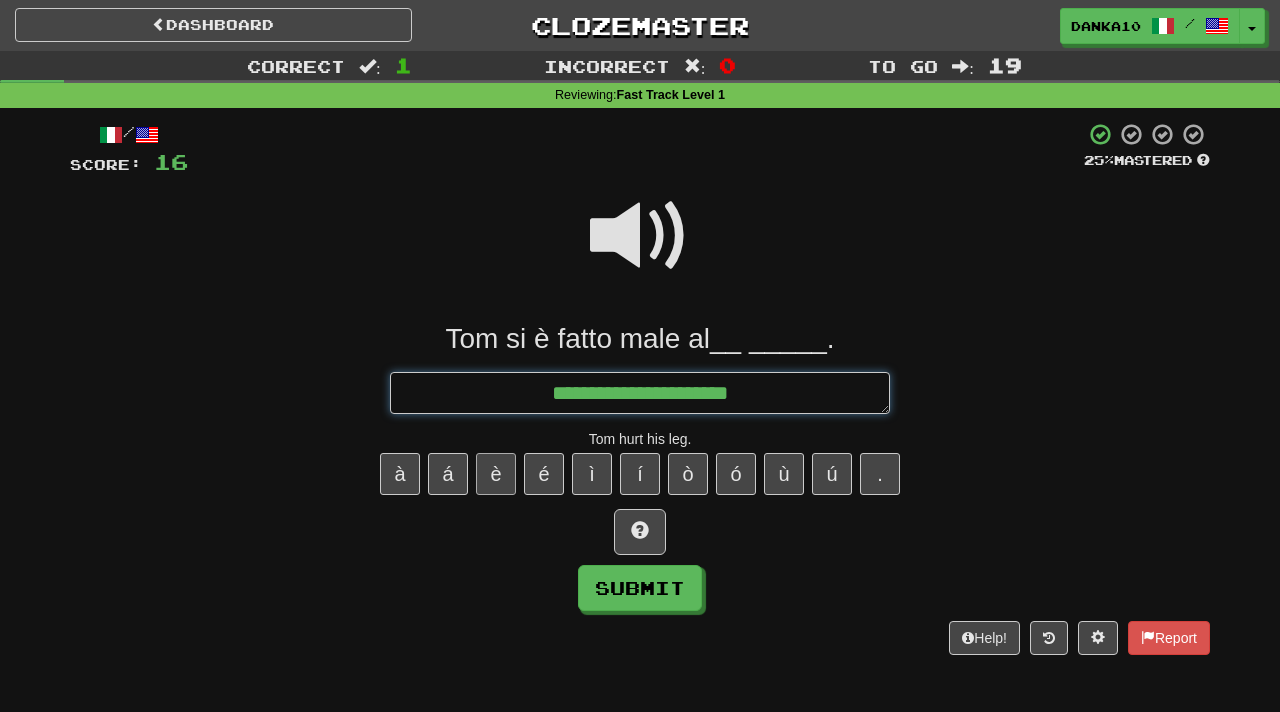 type on "*" 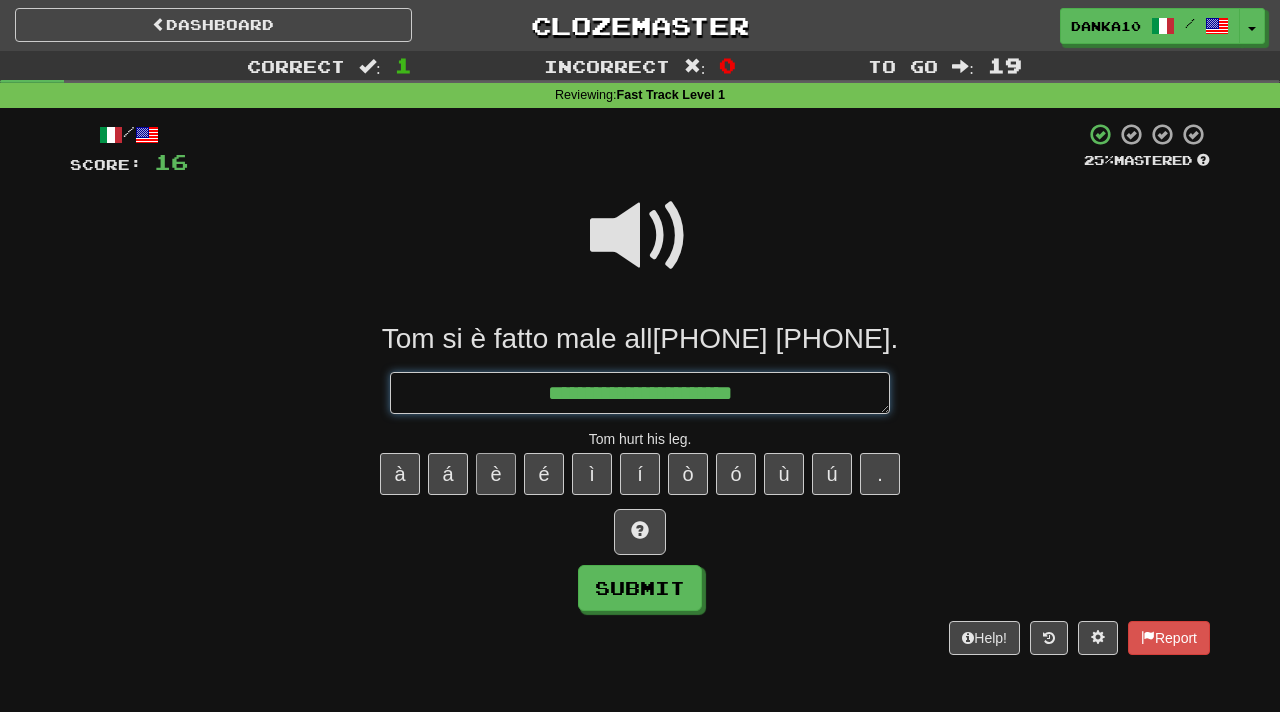 type on "*" 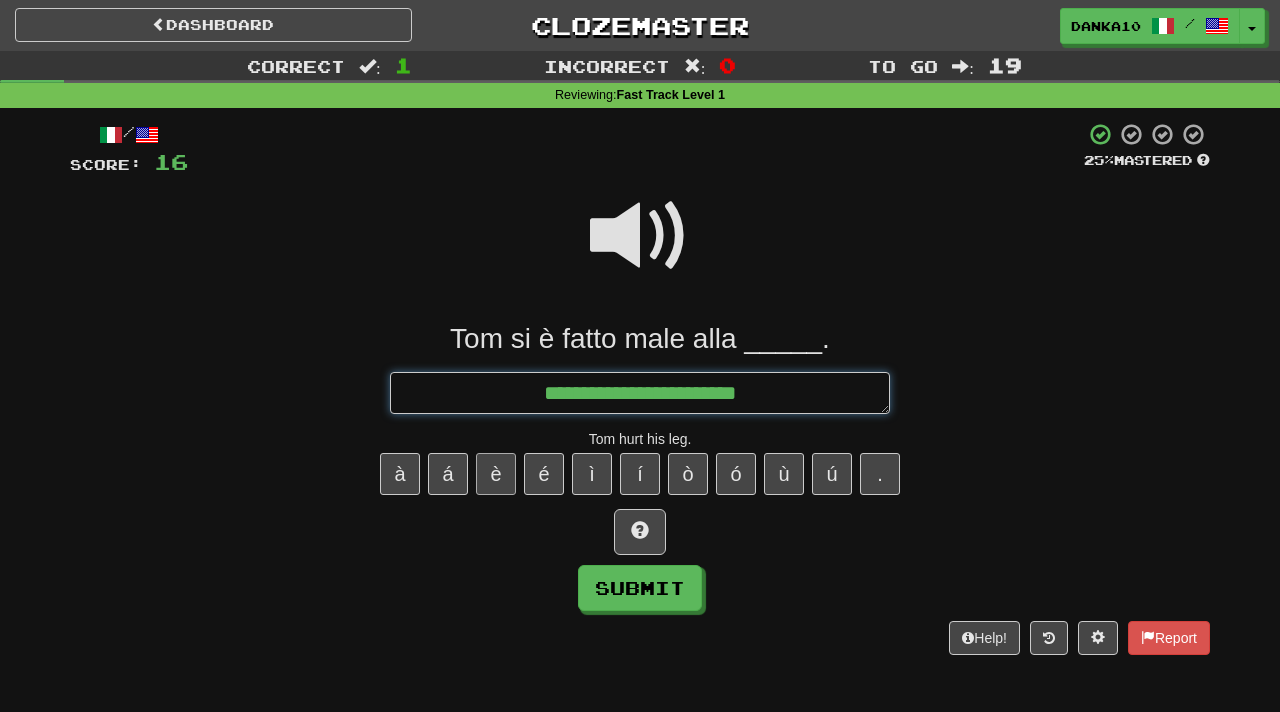 type on "*" 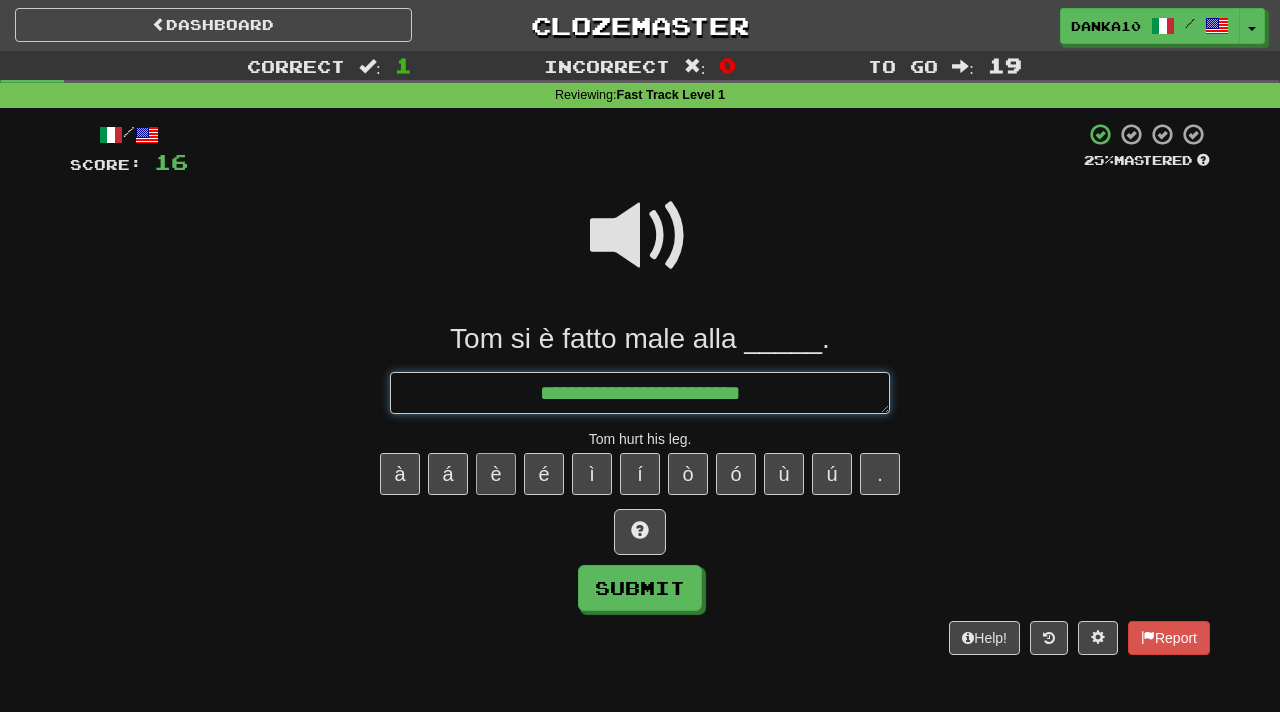 type on "*" 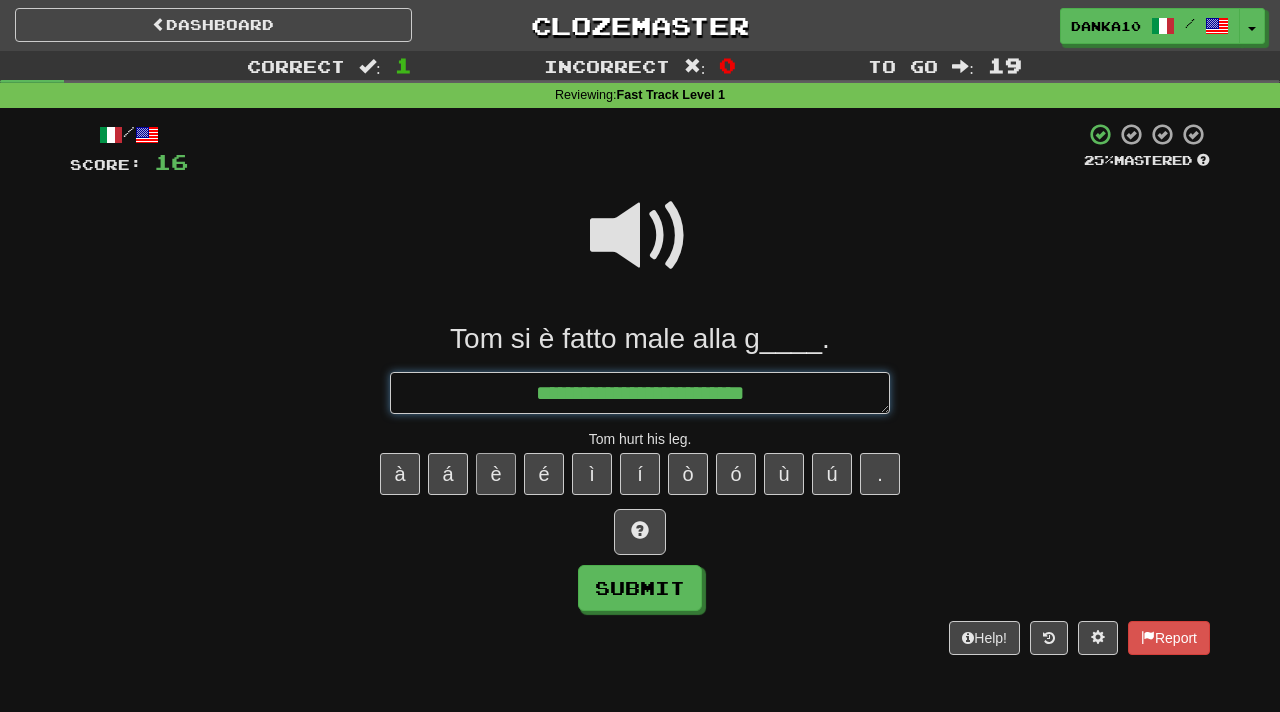 type on "*" 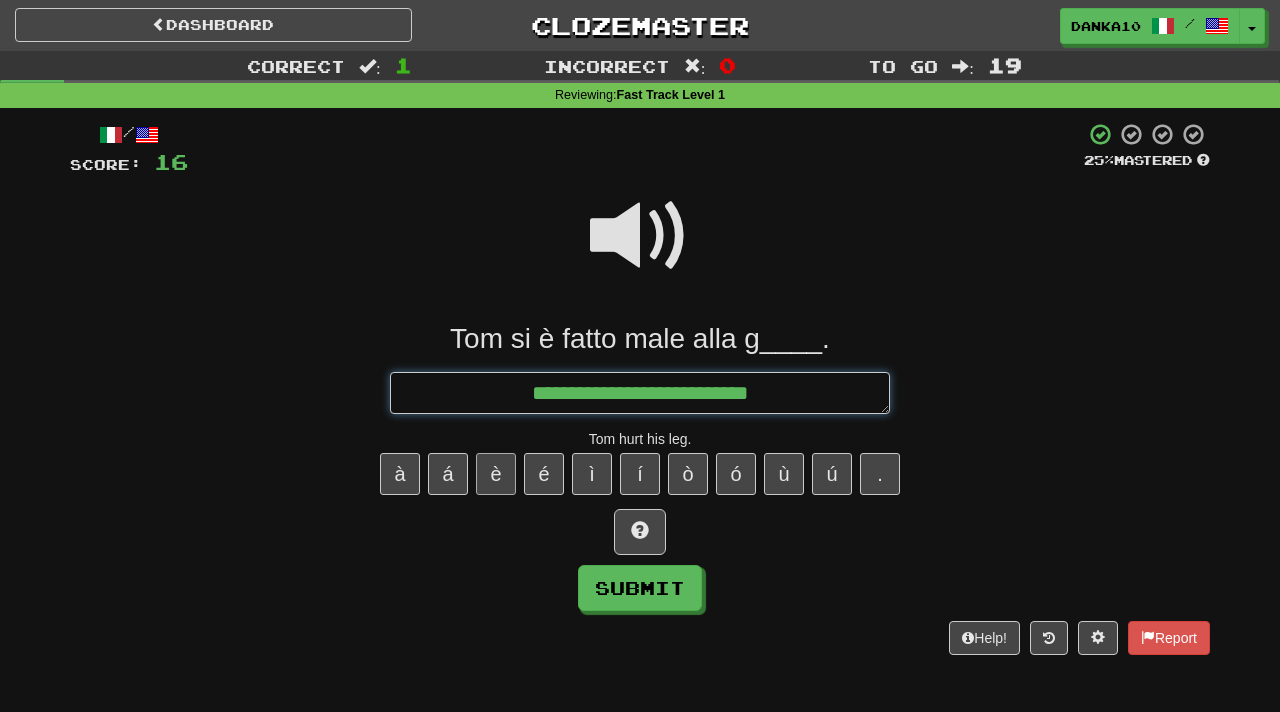 type on "*" 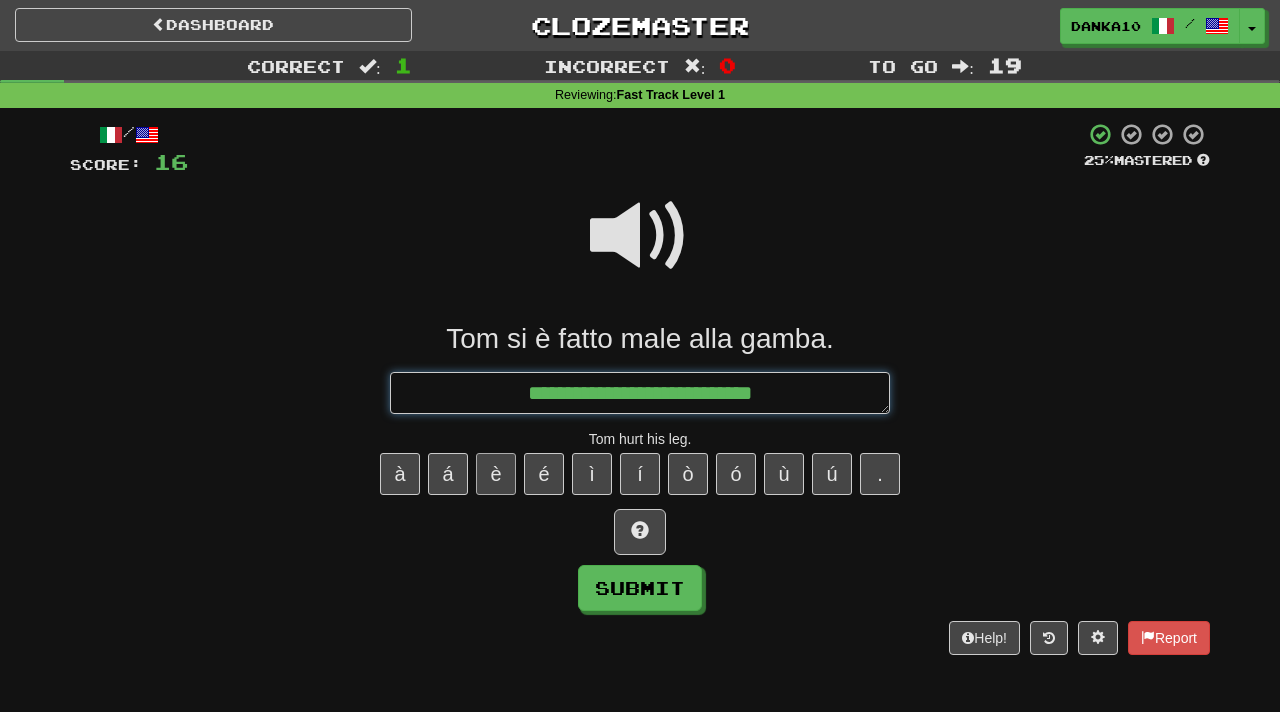 type on "*" 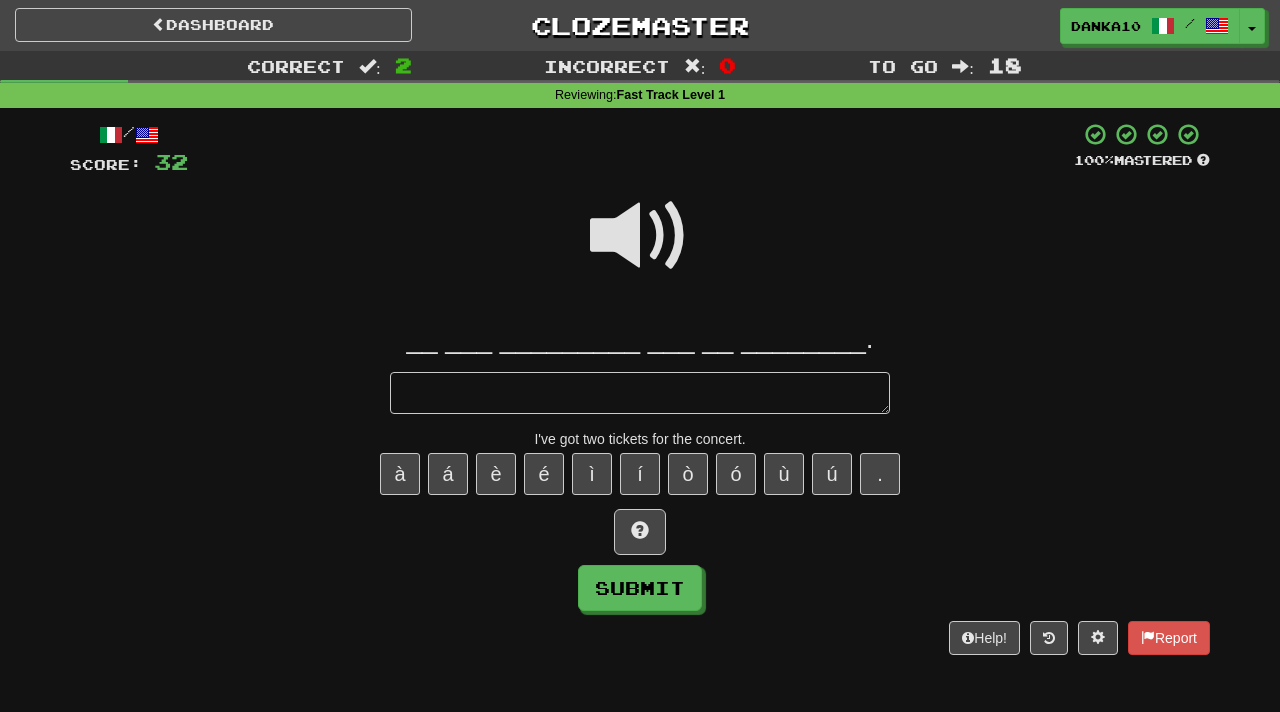 type on "*" 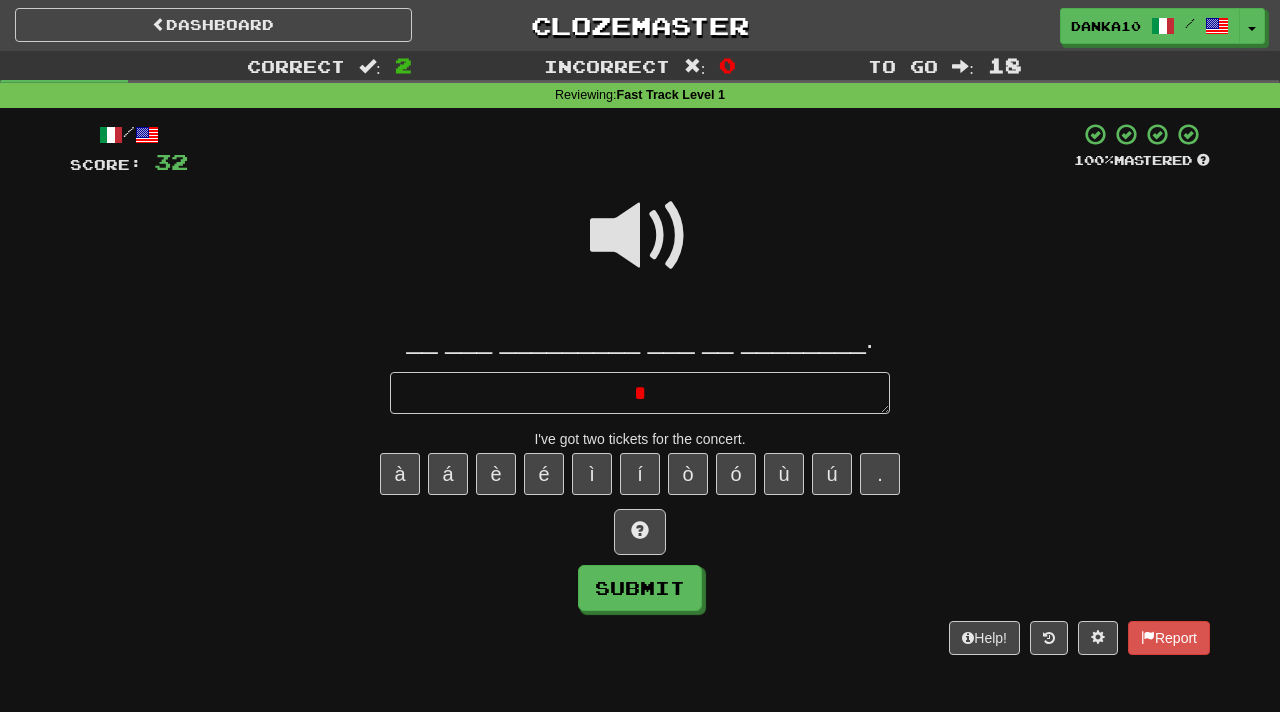 type on "*" 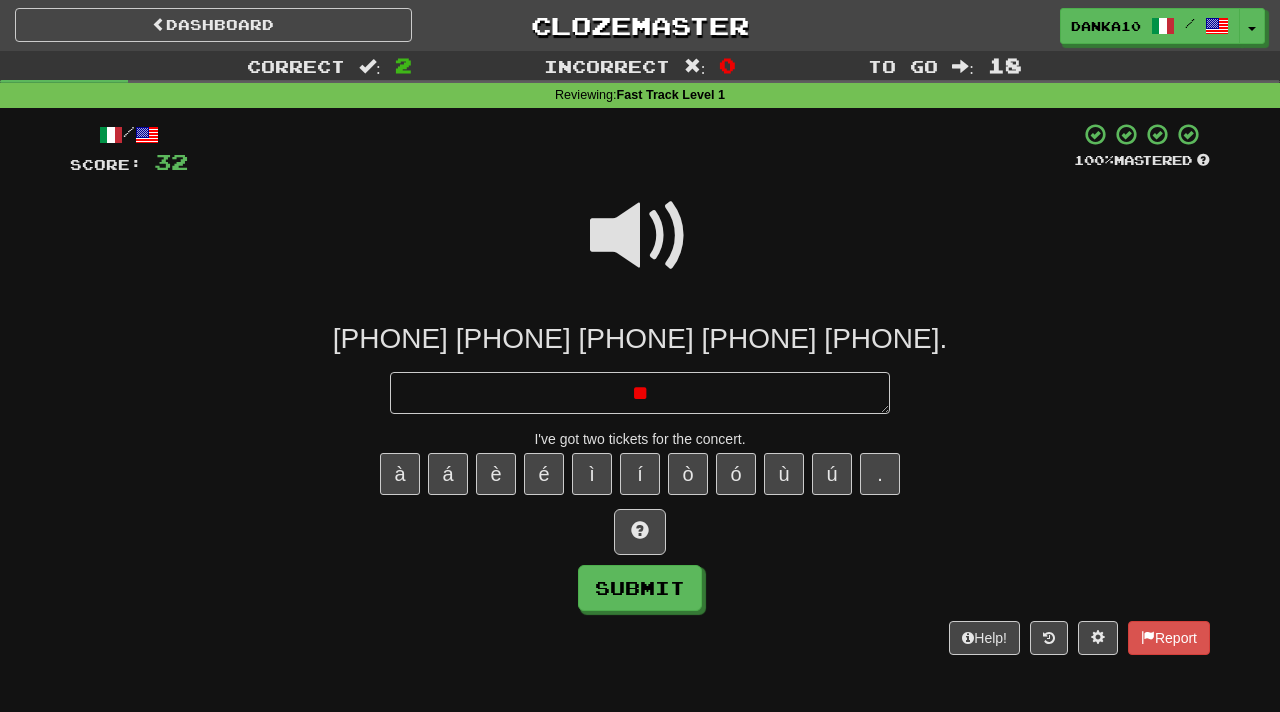 type on "*" 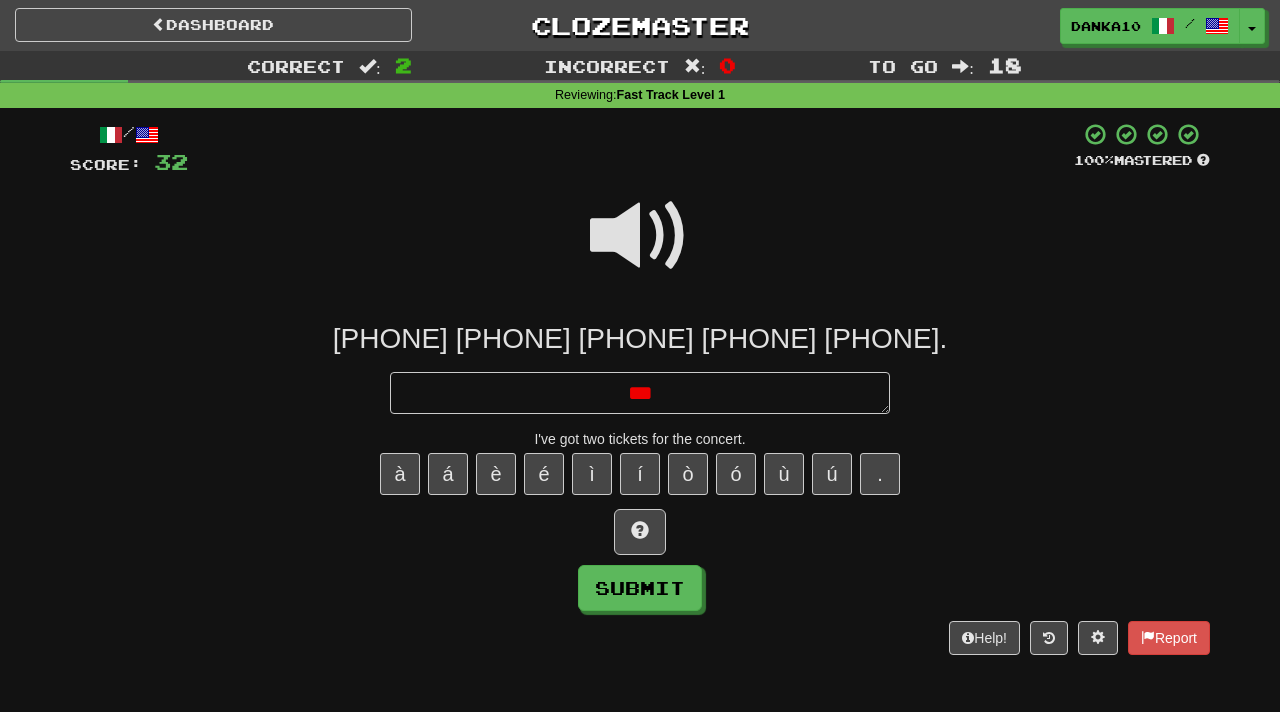 type on "*" 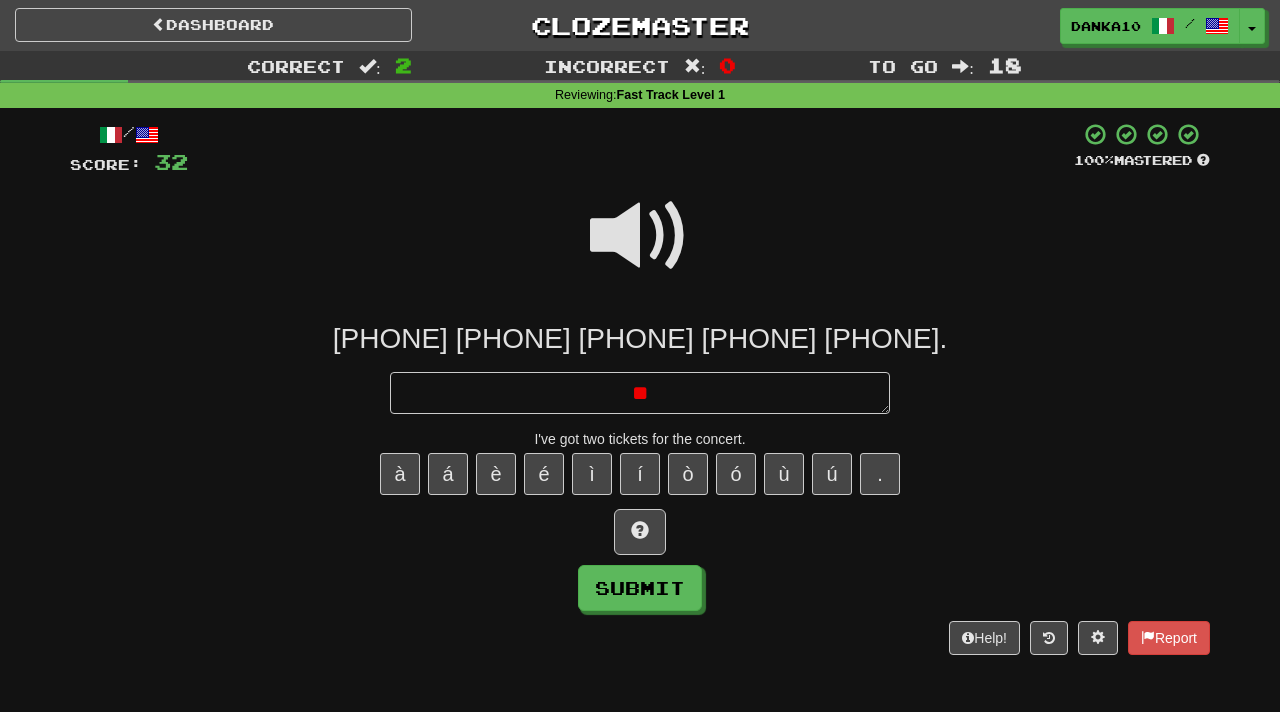 type on "*" 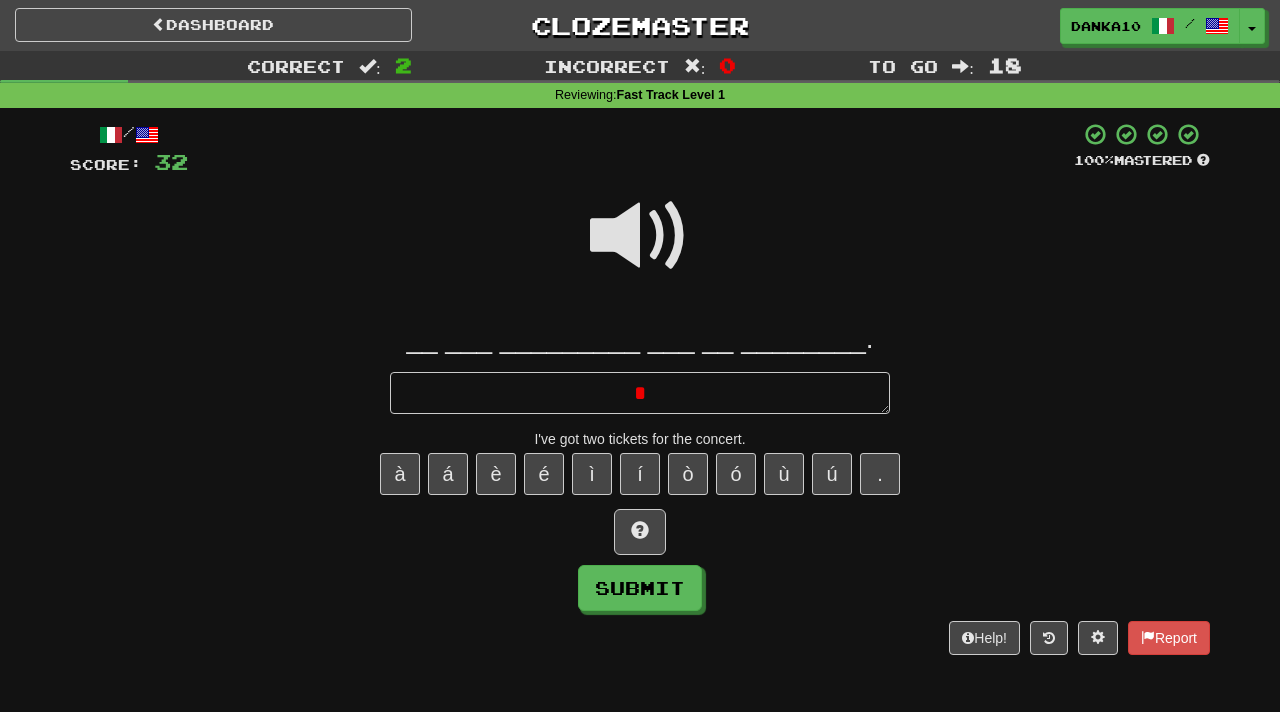 type 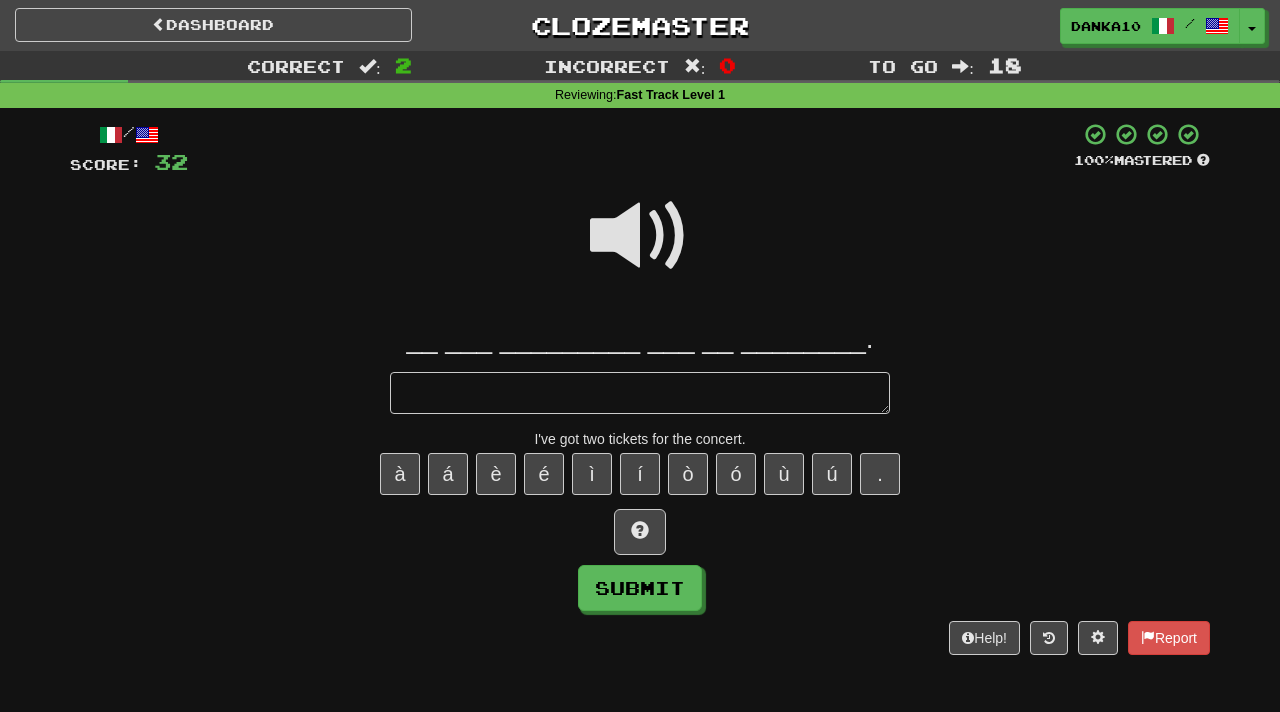 type on "*" 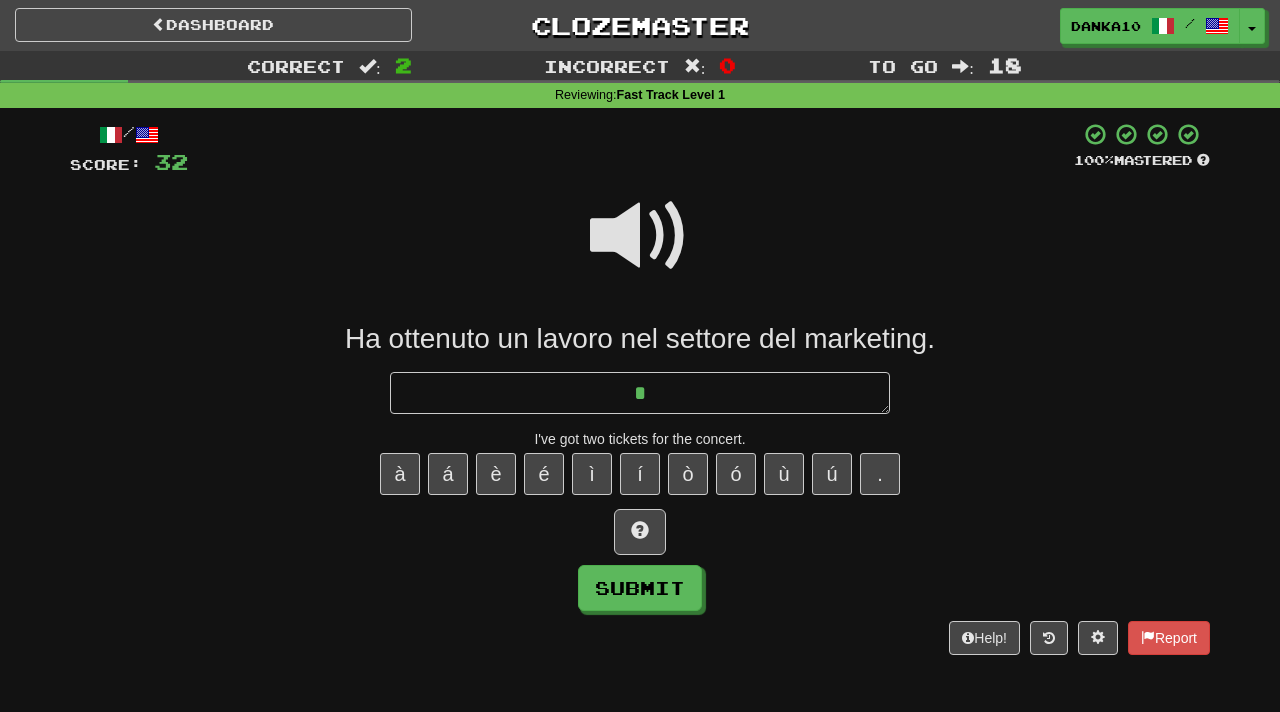 type on "*" 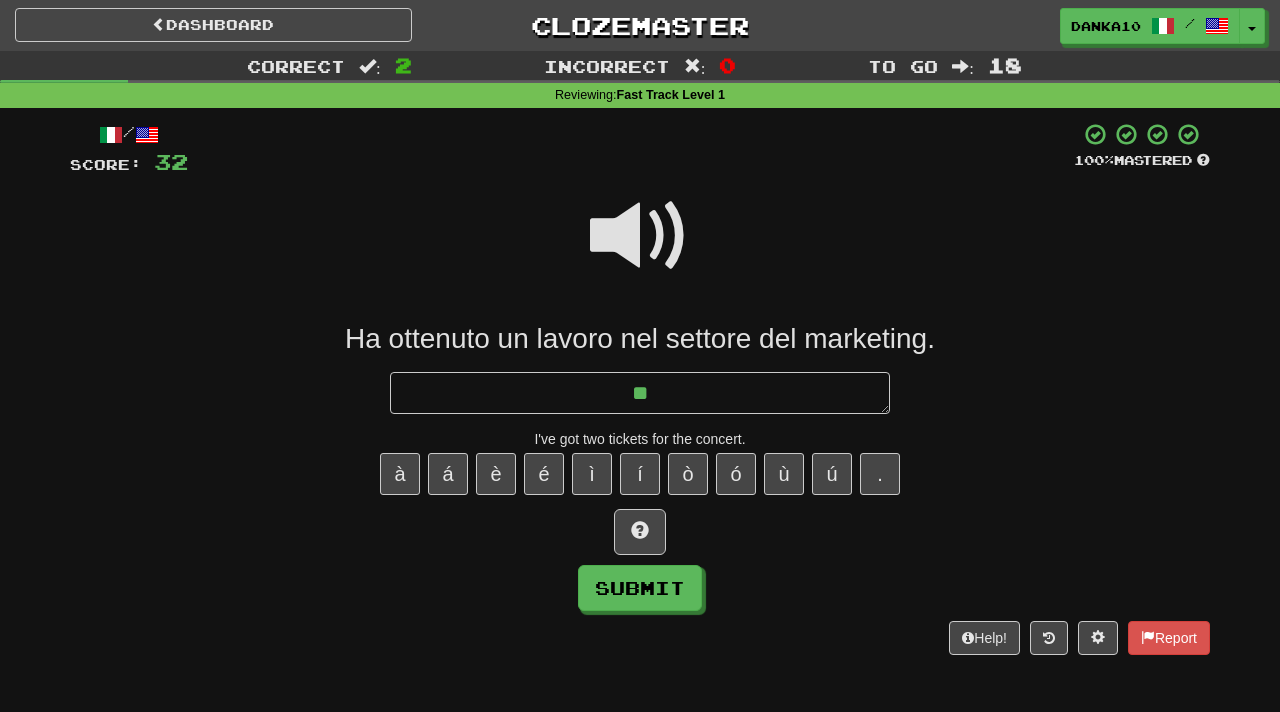 type on "*" 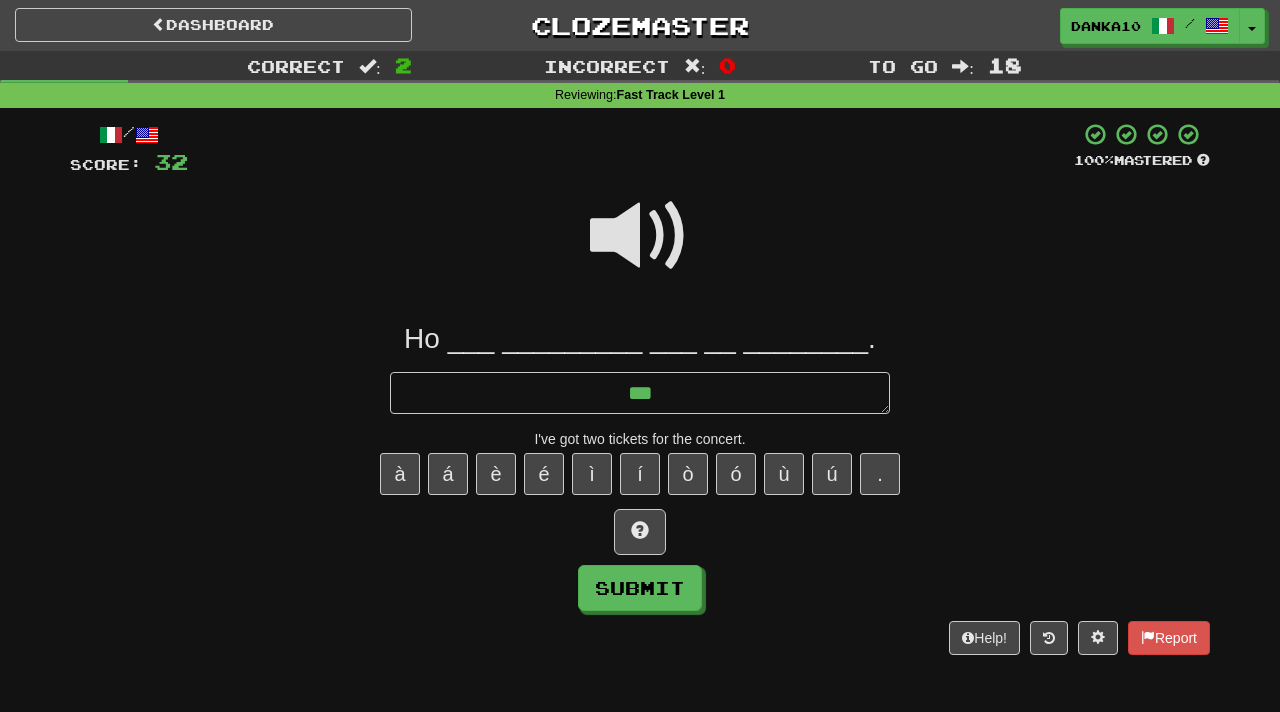 type on "*" 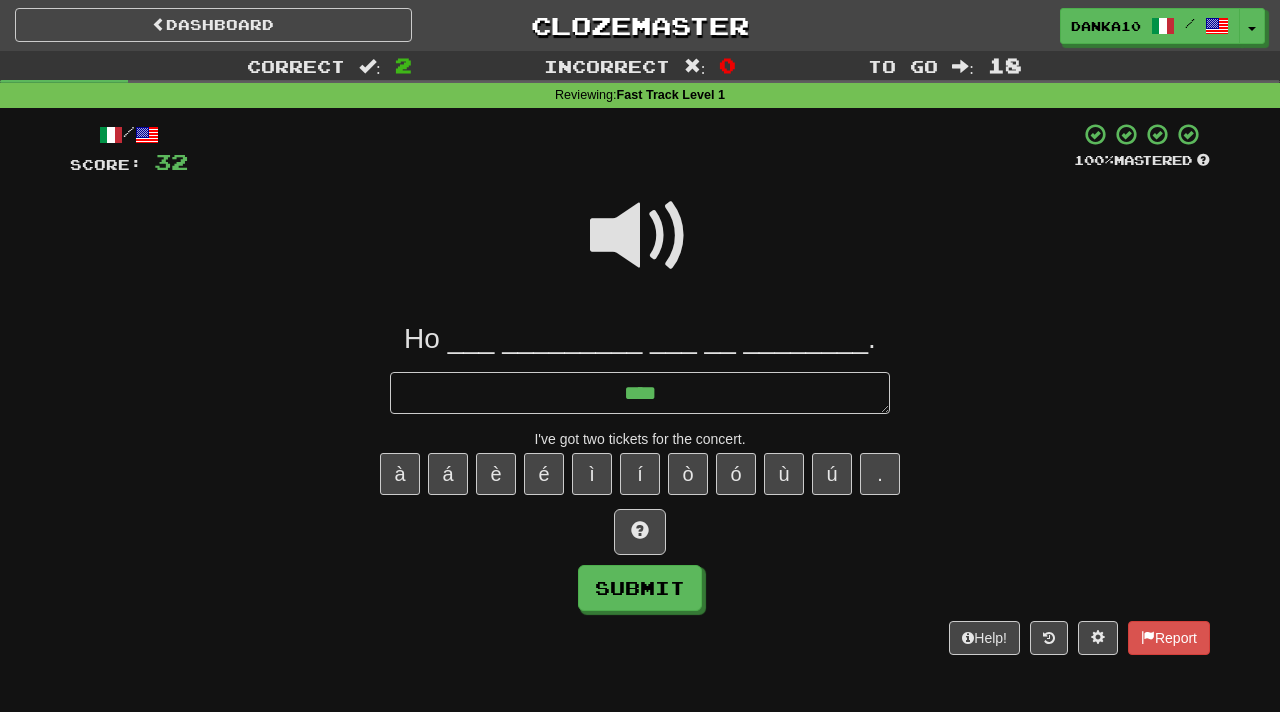 type on "*" 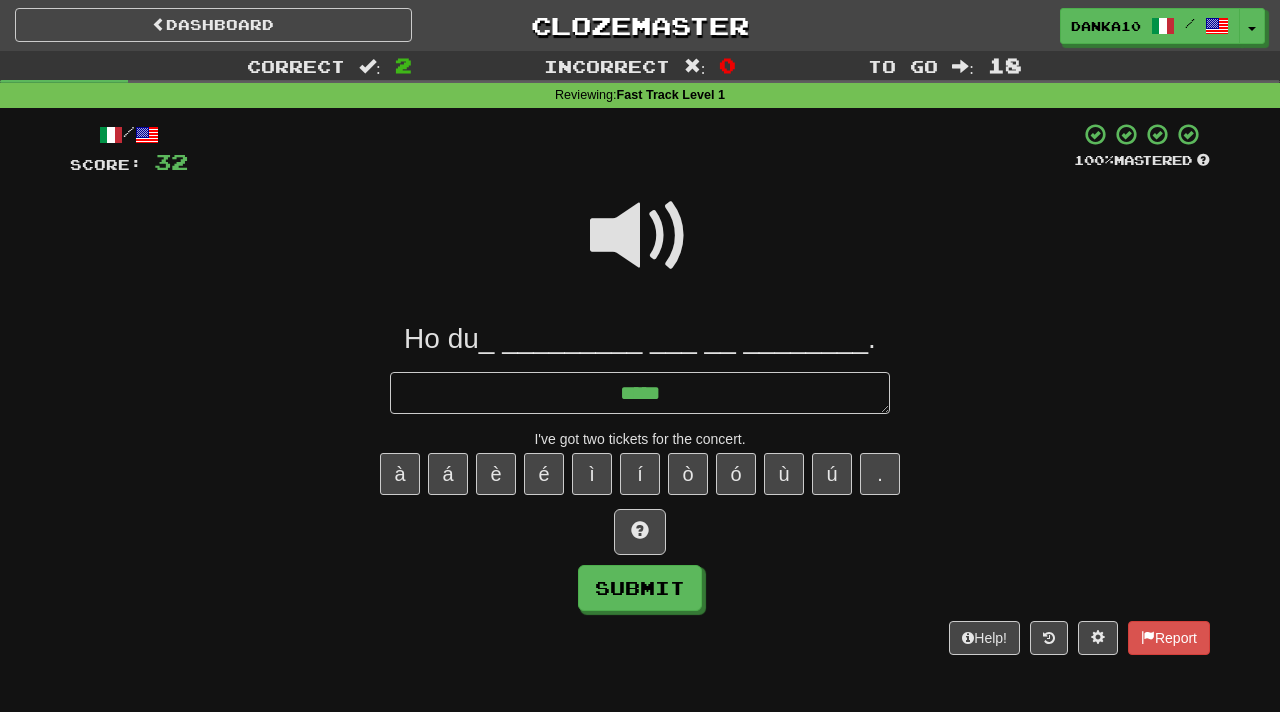 type on "*" 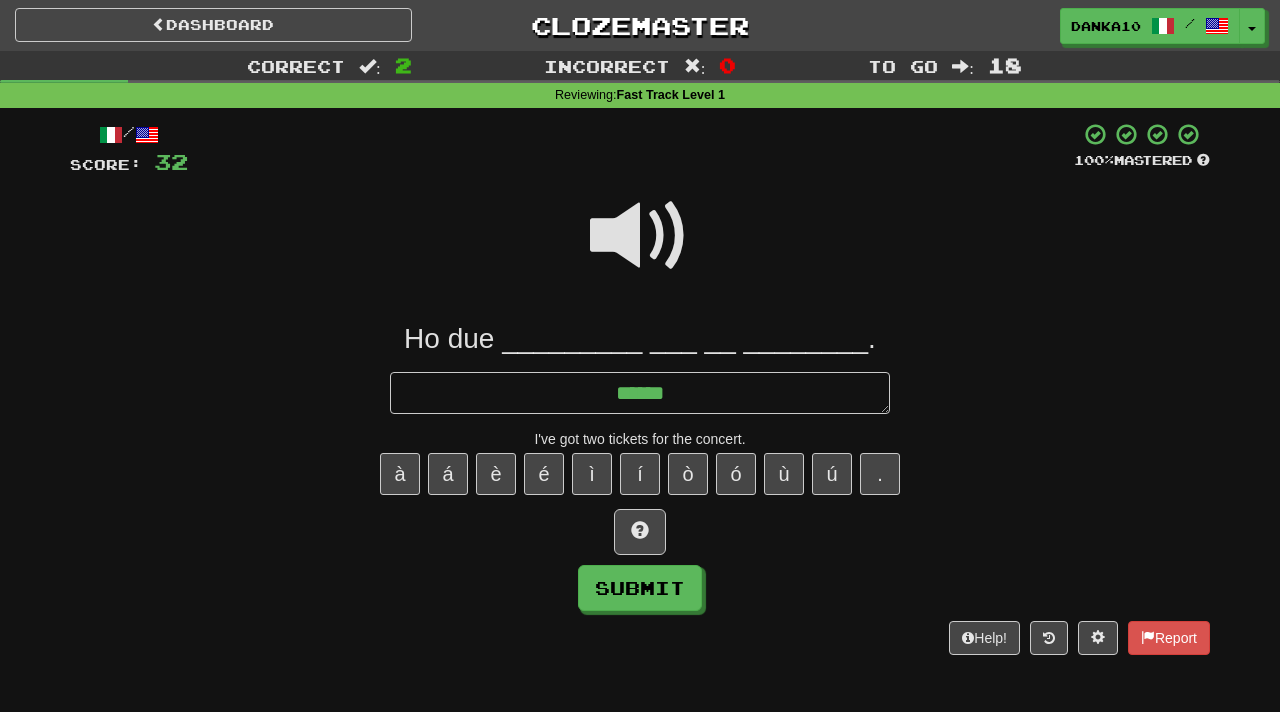 type on "******" 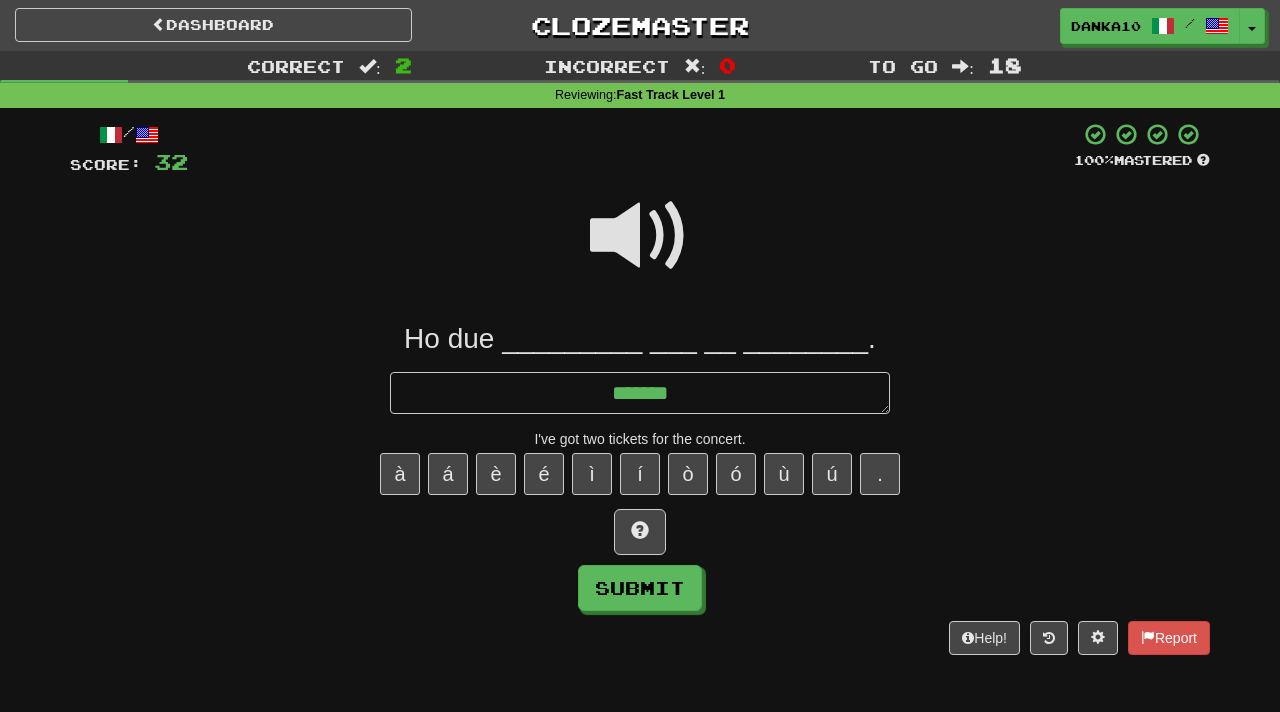 type on "*" 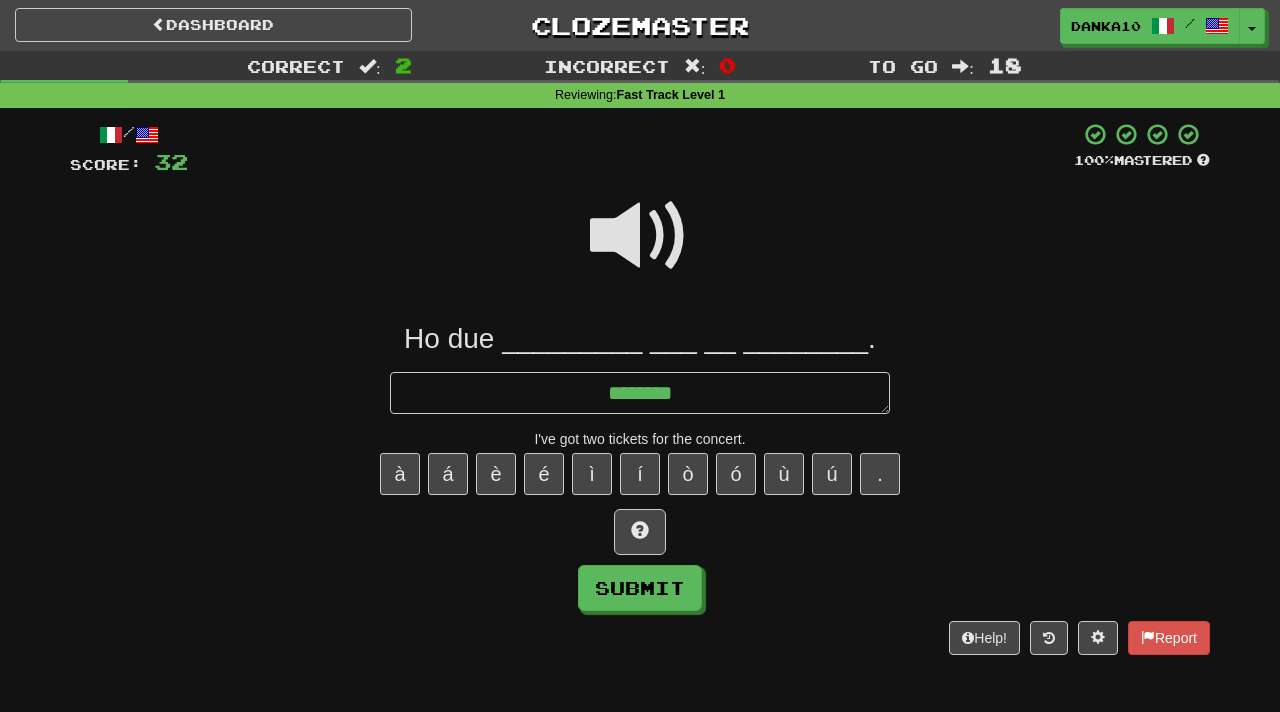 type on "*" 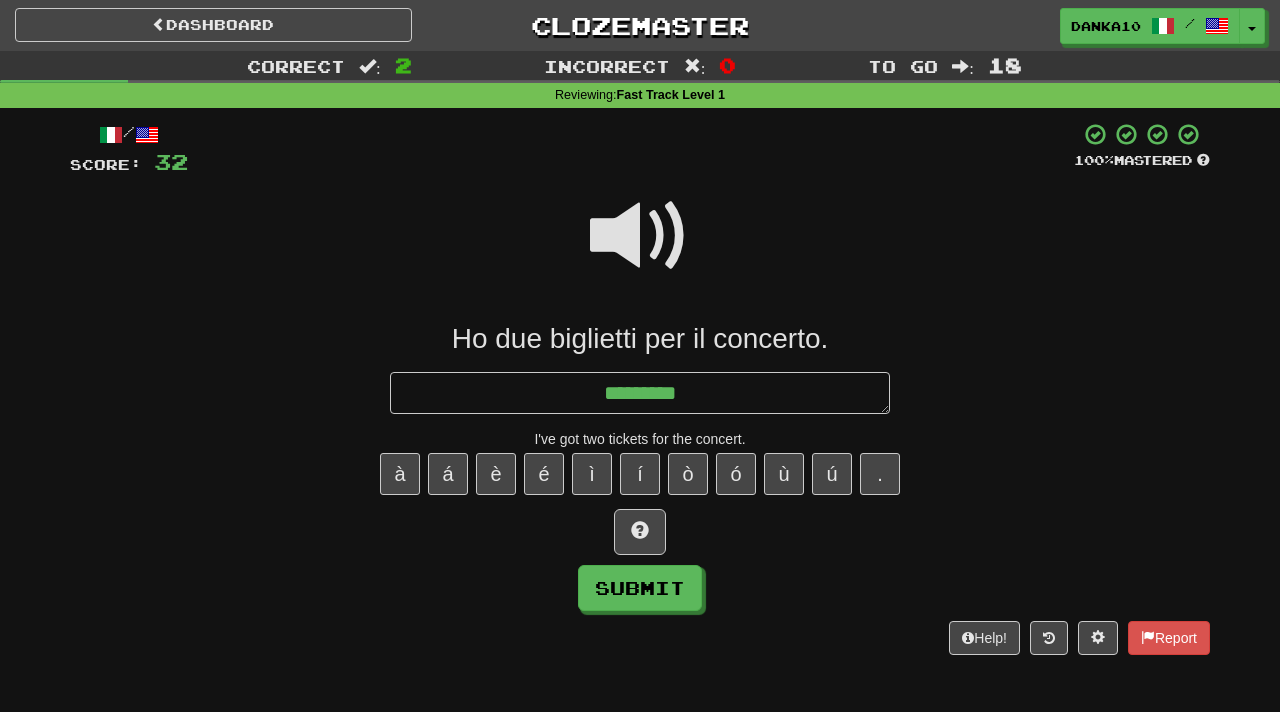 type on "*" 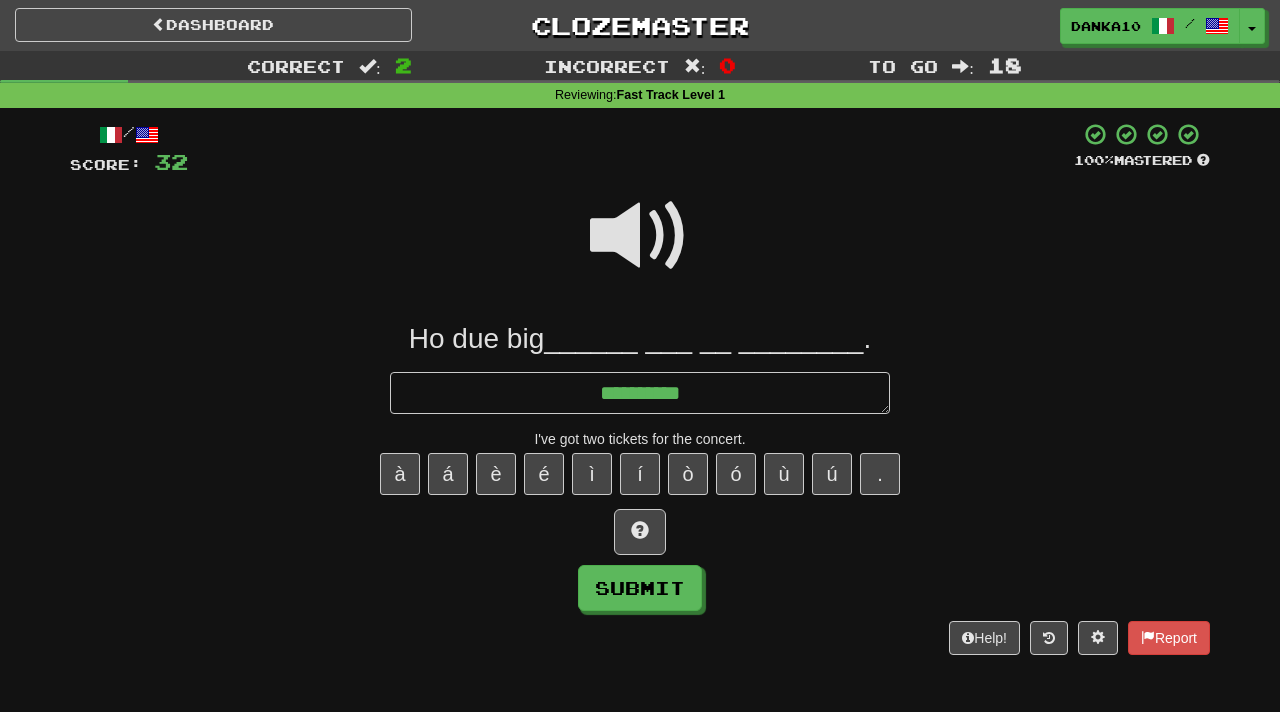 type on "*" 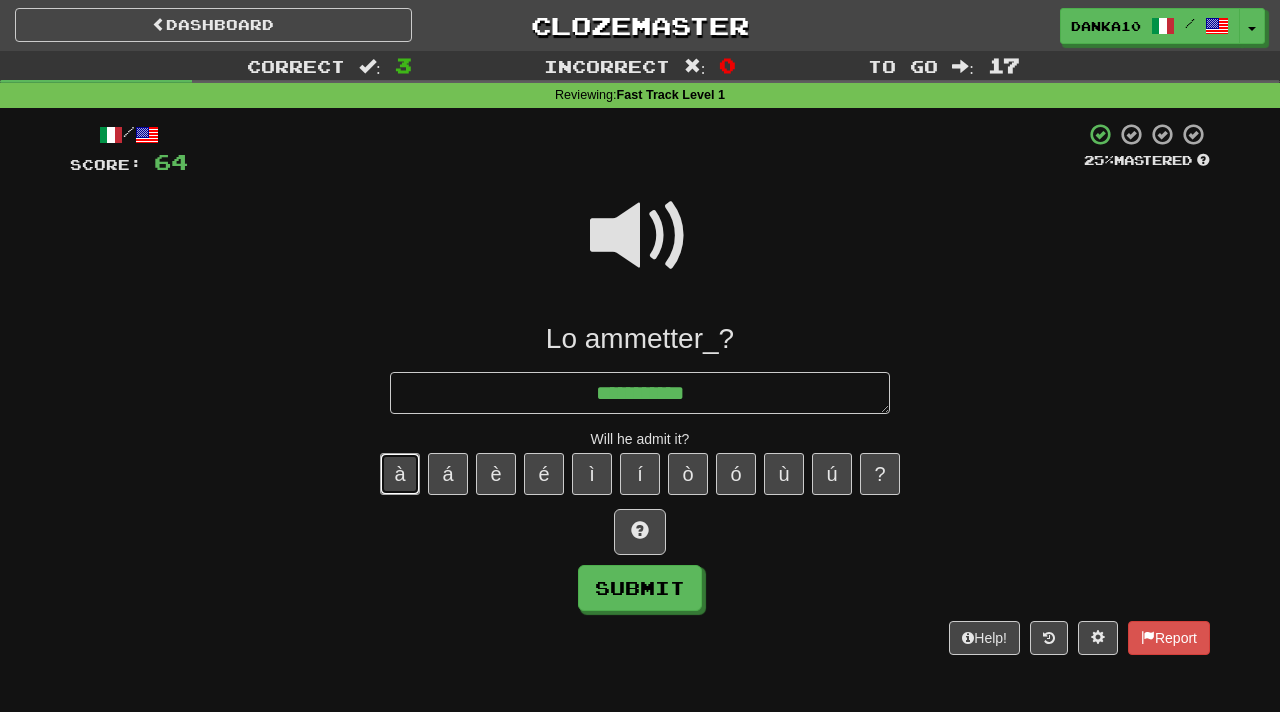 click on "à" at bounding box center [400, 474] 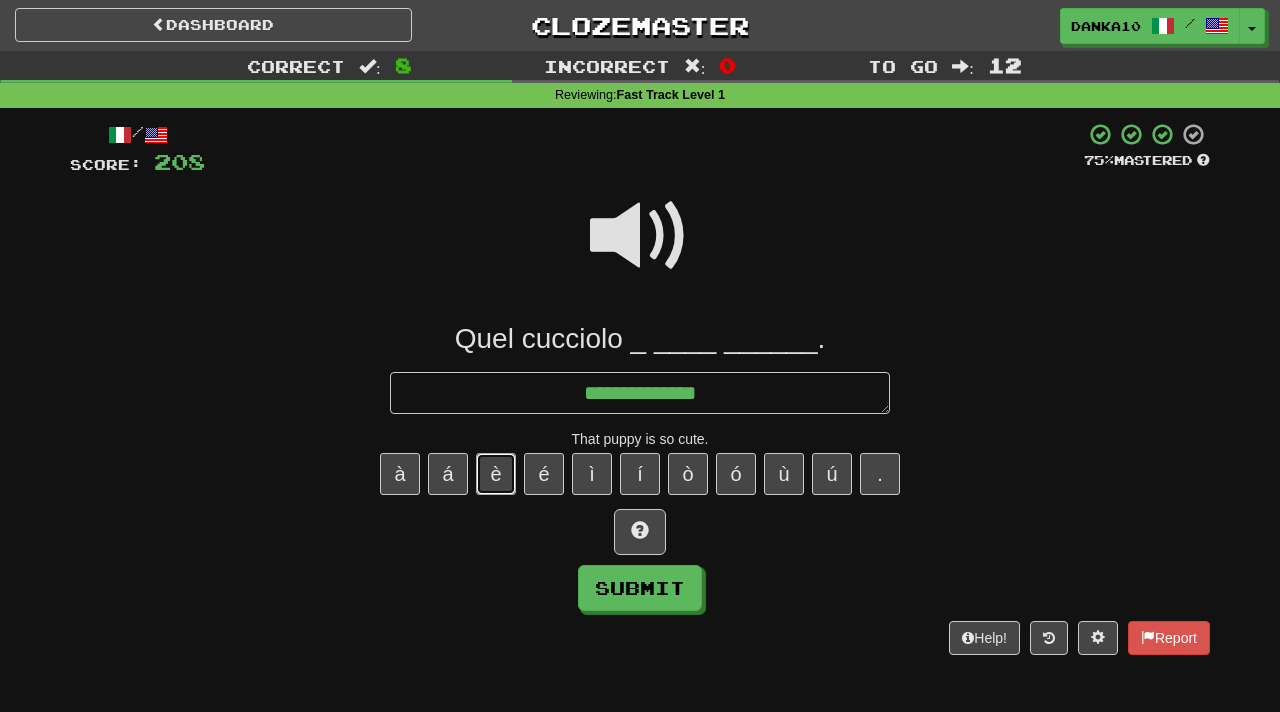 click on "è" at bounding box center (496, 474) 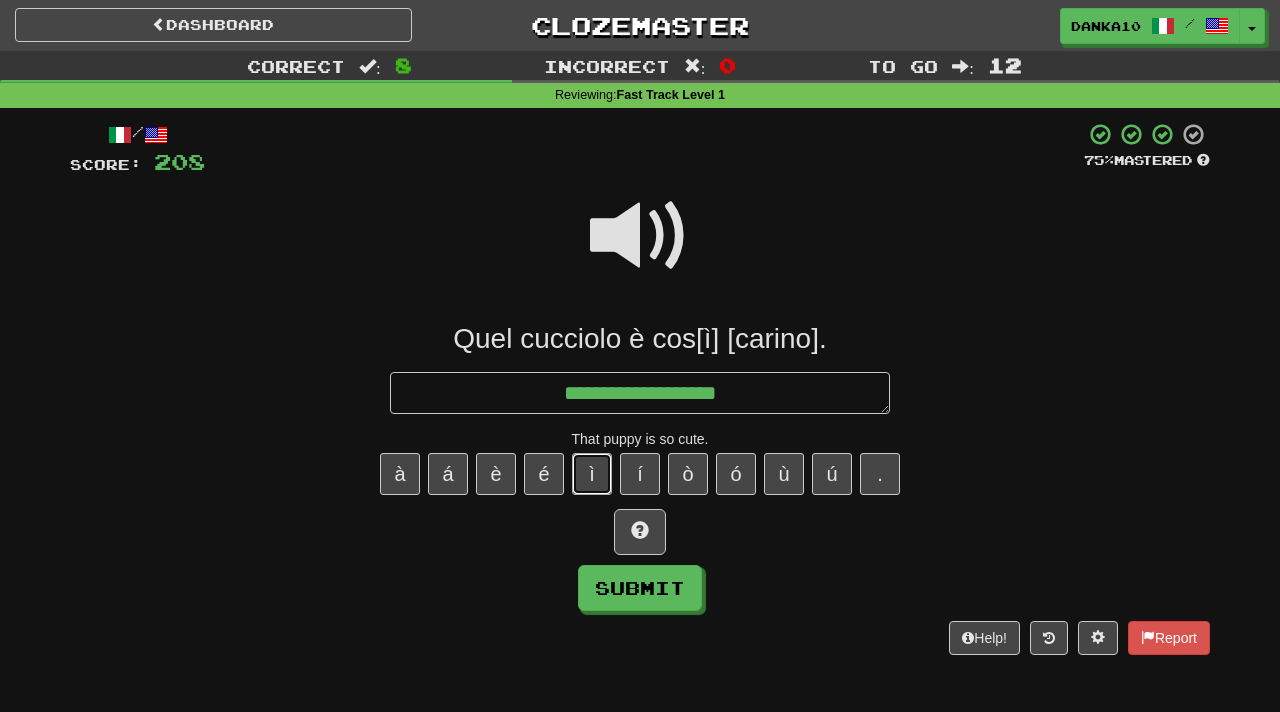 click on "ì" at bounding box center [592, 474] 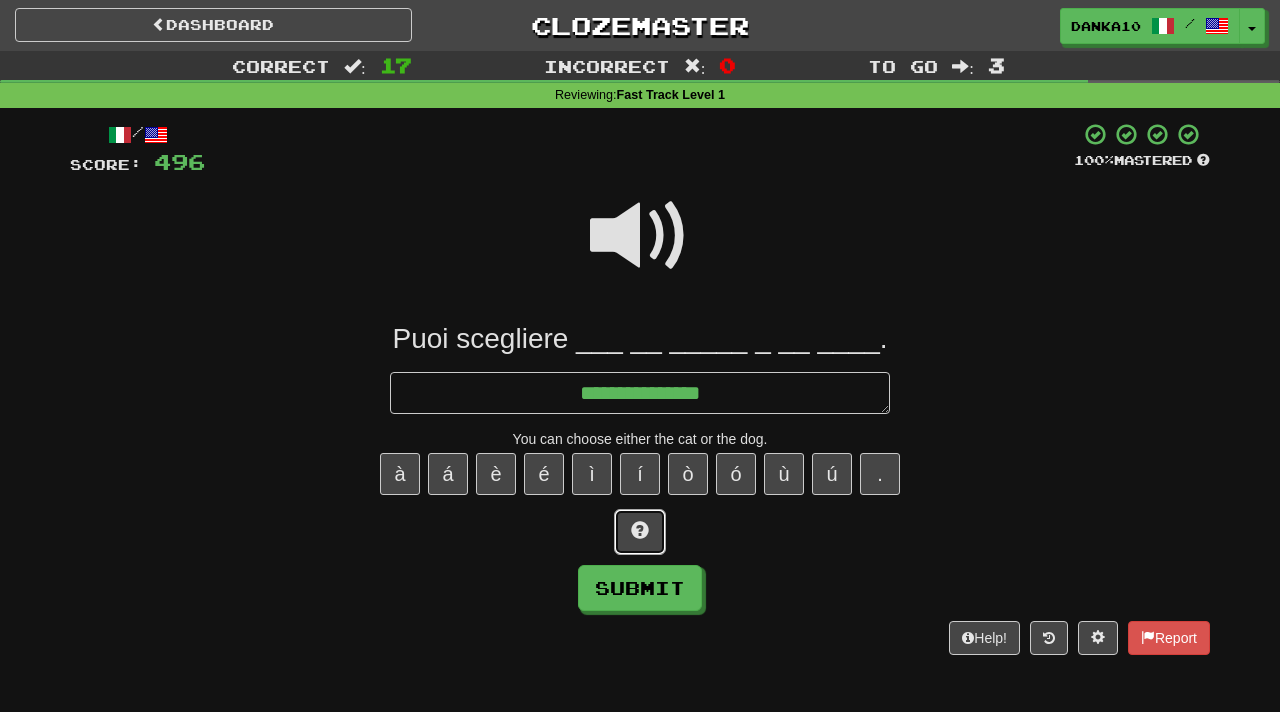 click at bounding box center (640, 532) 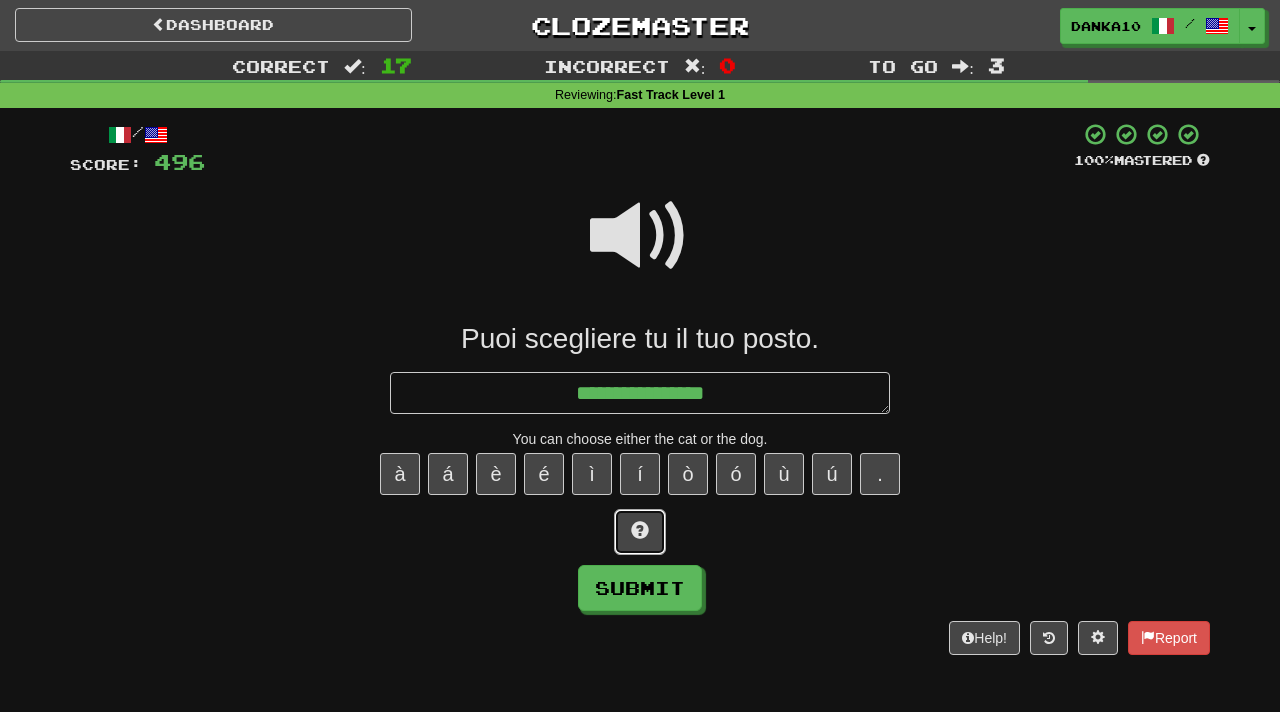 click at bounding box center (640, 530) 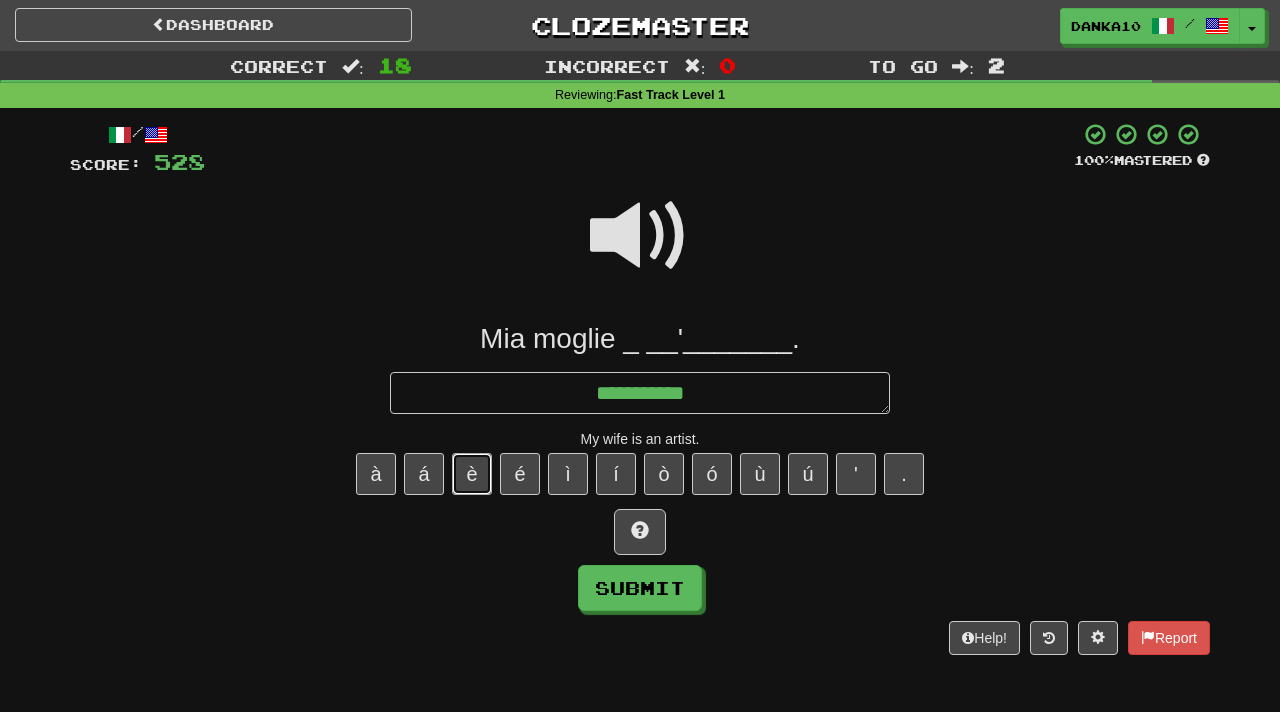 click on "è" at bounding box center [472, 474] 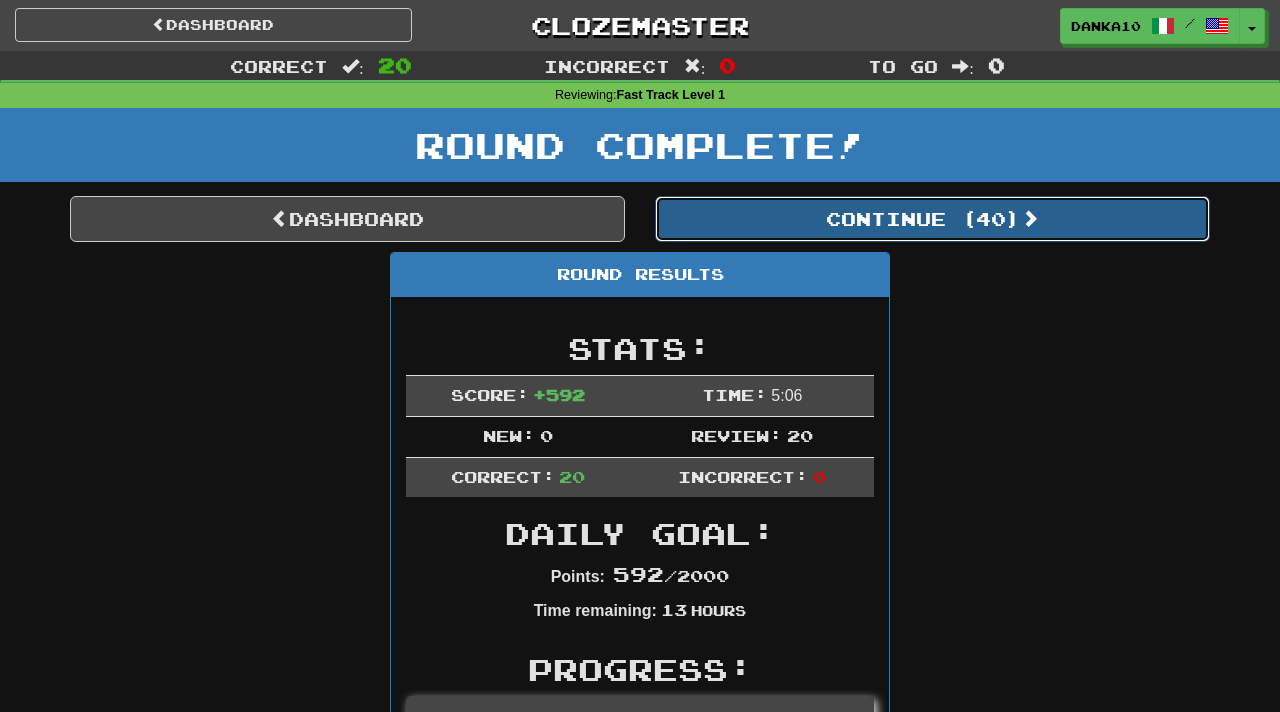 click on "Continue ( 40 )" at bounding box center [932, 219] 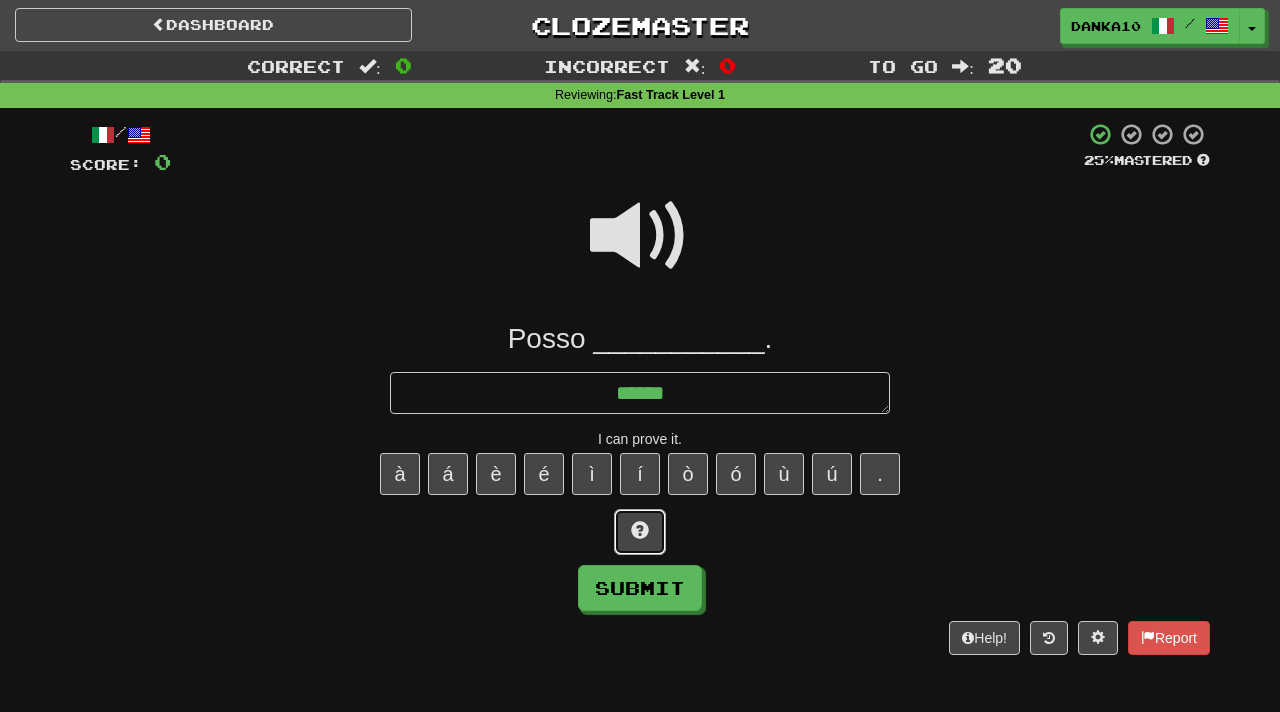 click at bounding box center (640, 532) 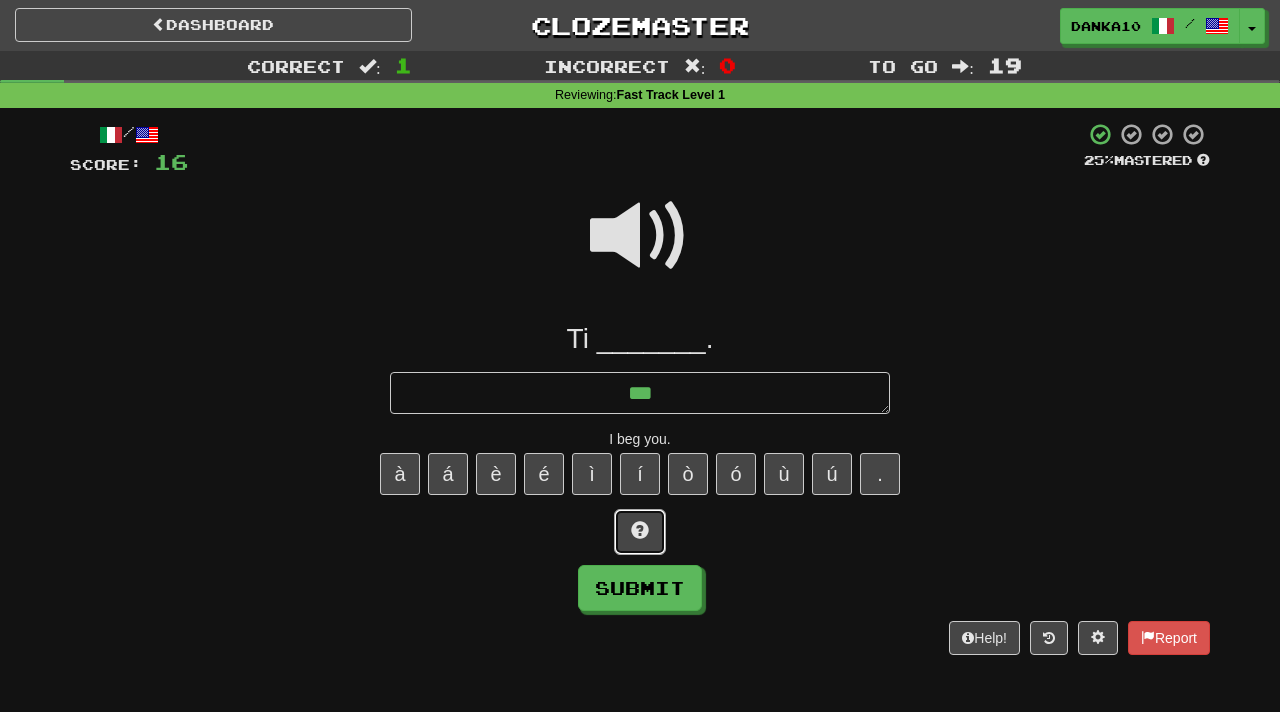 click at bounding box center [640, 530] 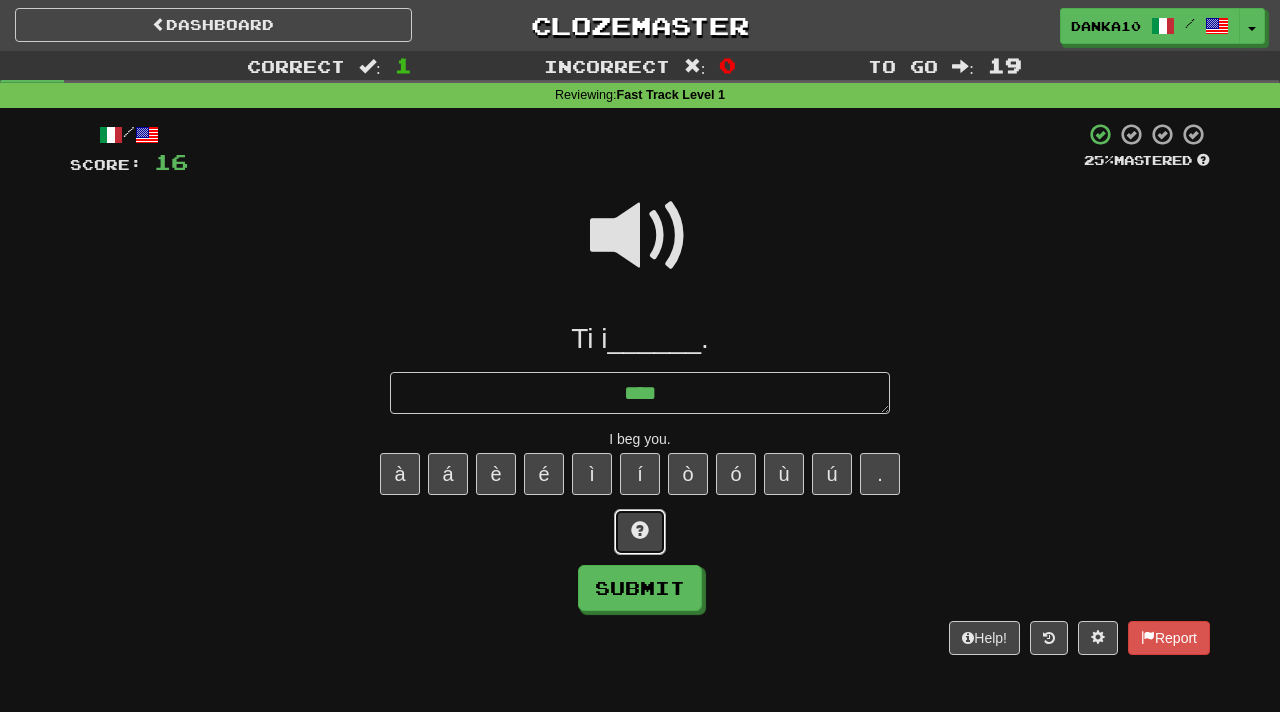 click at bounding box center (640, 530) 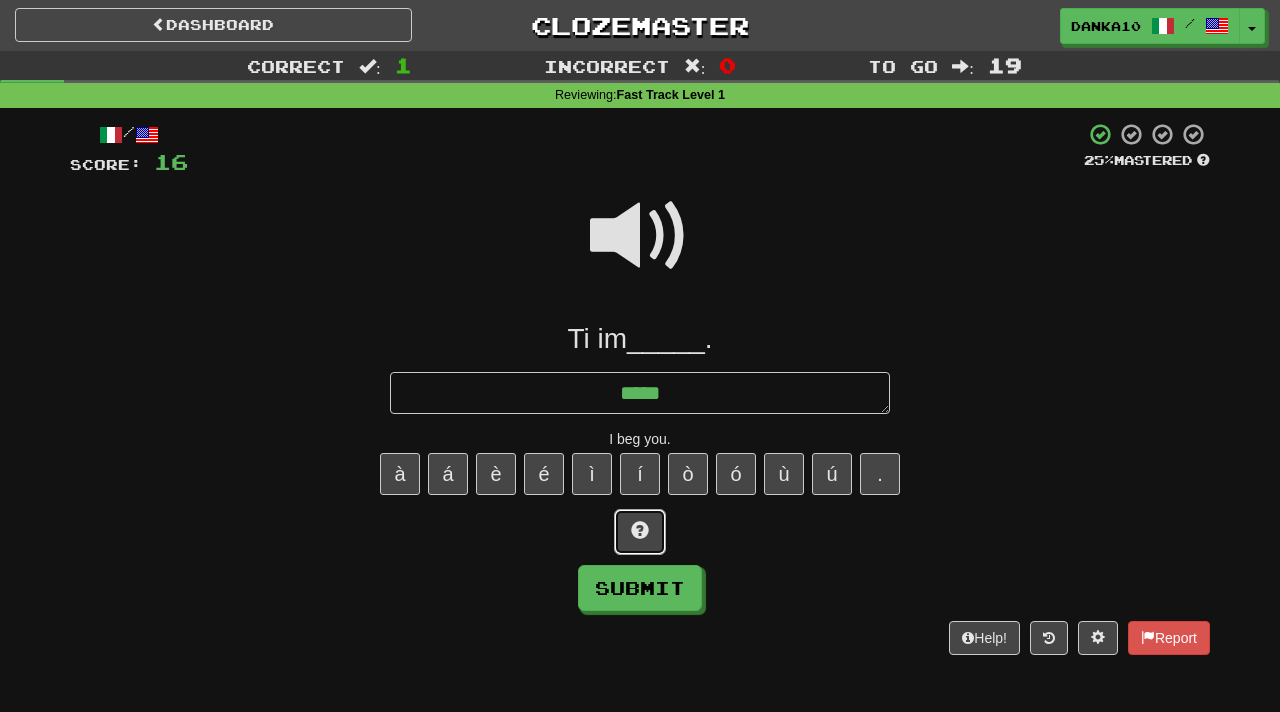 click at bounding box center [640, 530] 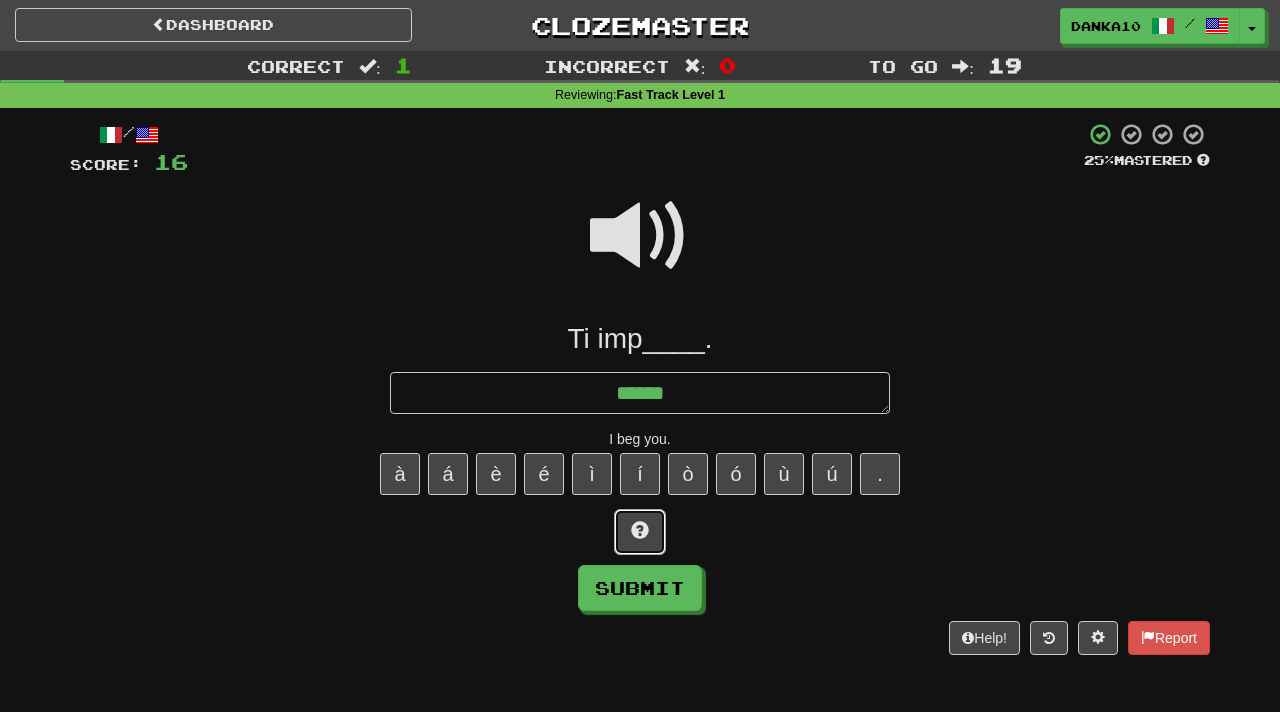 click at bounding box center [640, 530] 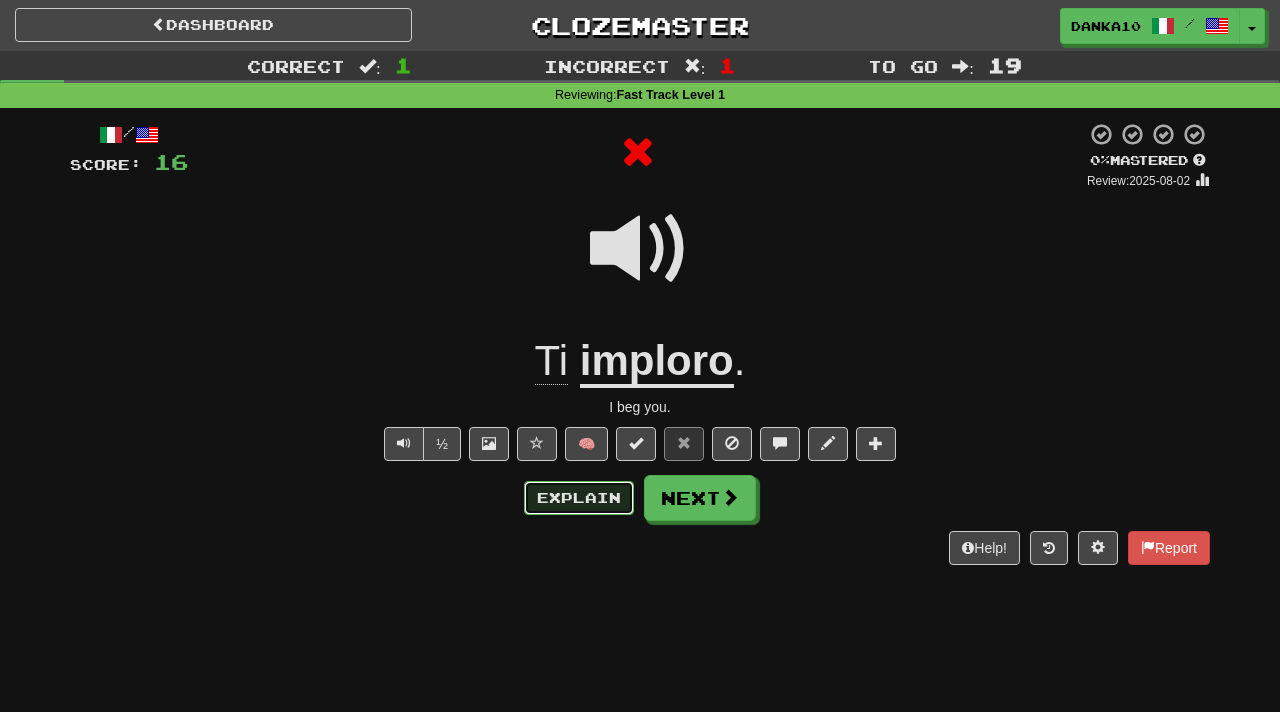 click on "Explain" at bounding box center [579, 498] 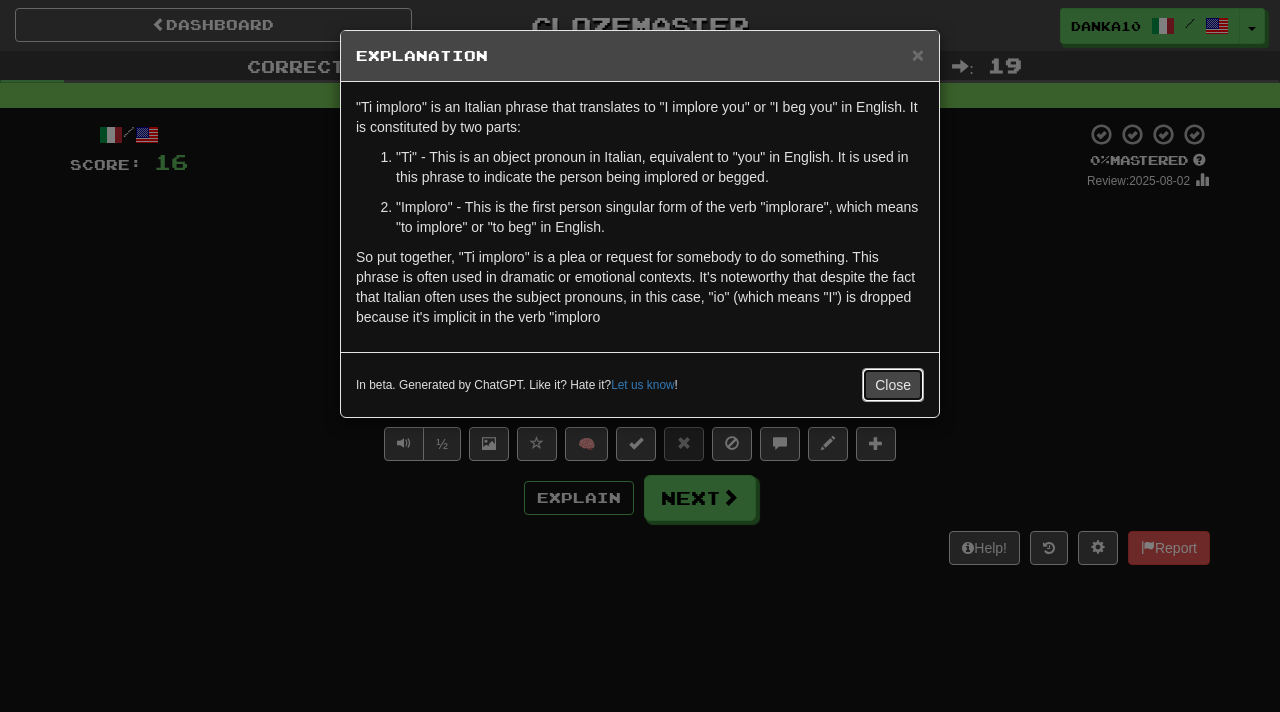 click on "Close" at bounding box center (893, 385) 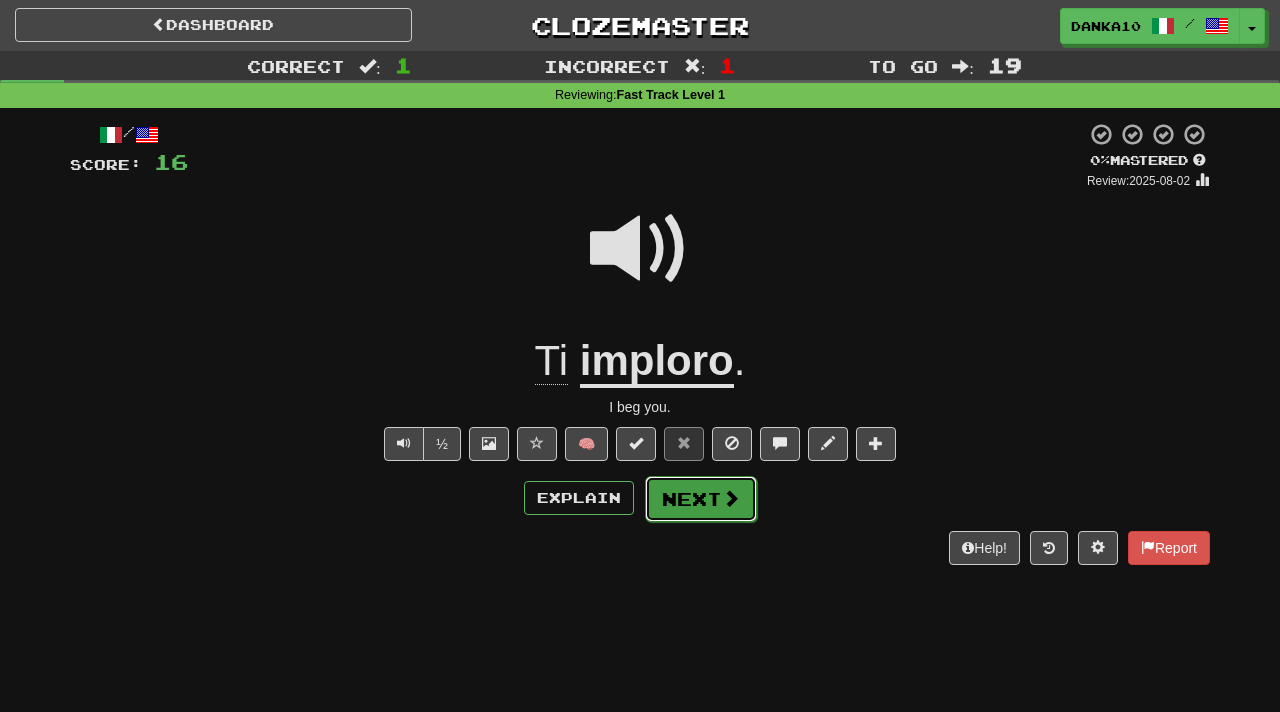 click on "Next" at bounding box center (701, 499) 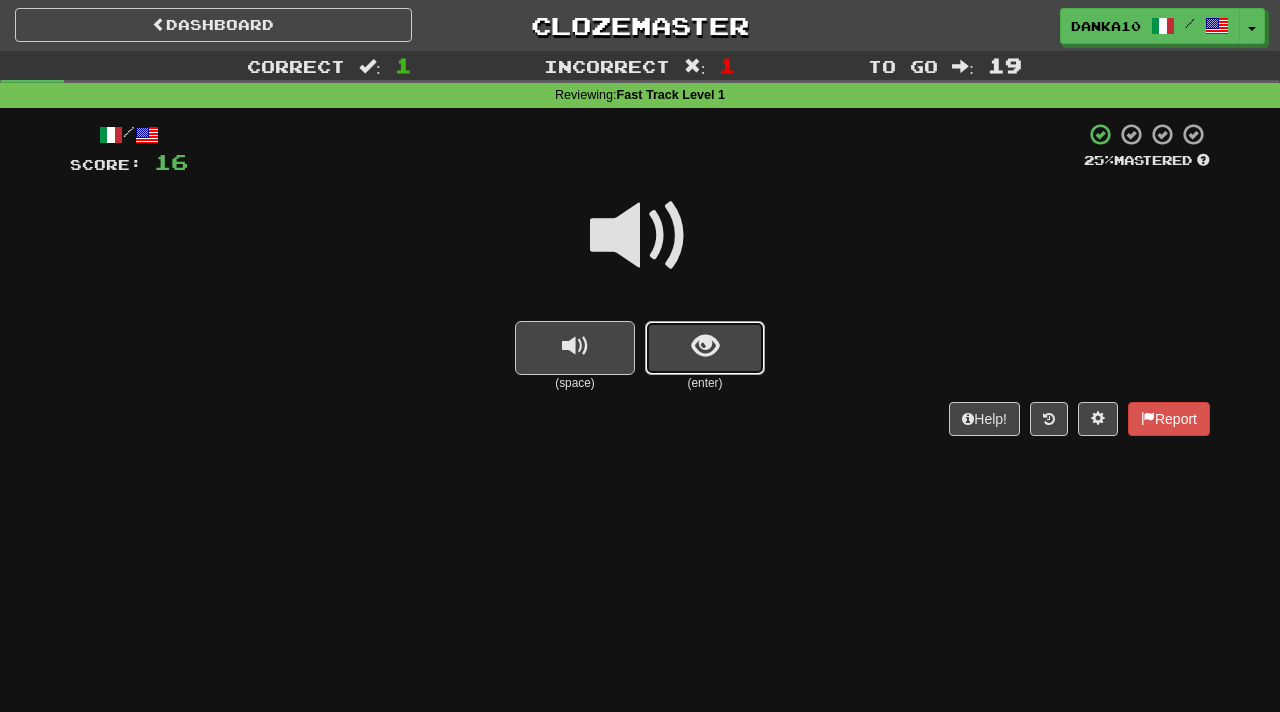 click at bounding box center [705, 348] 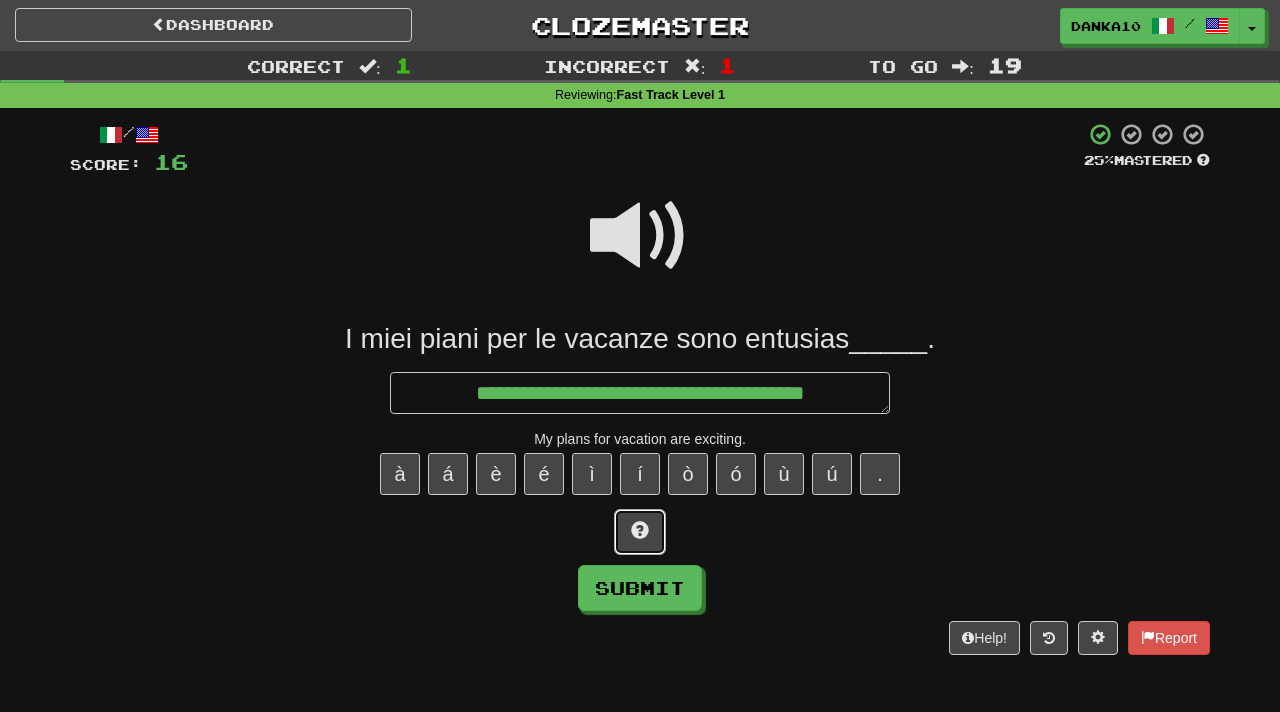 click at bounding box center (640, 530) 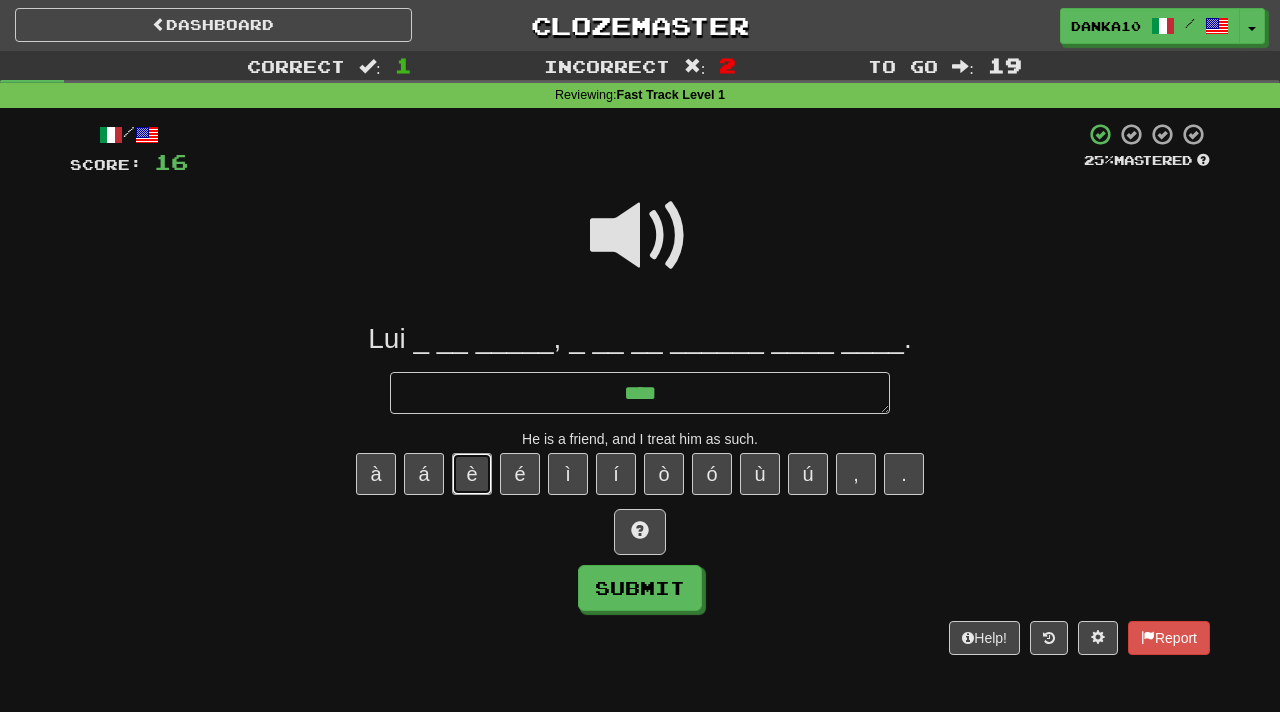 click on "è" at bounding box center (472, 474) 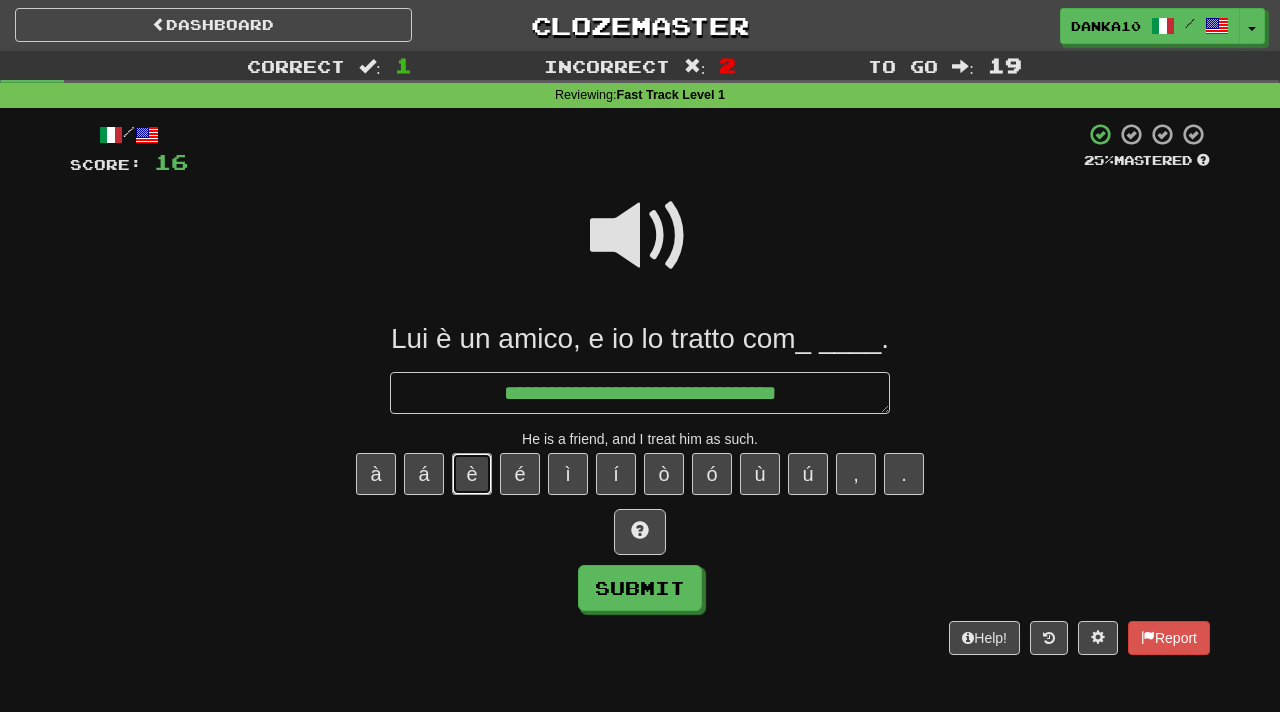 click on "è" at bounding box center (472, 474) 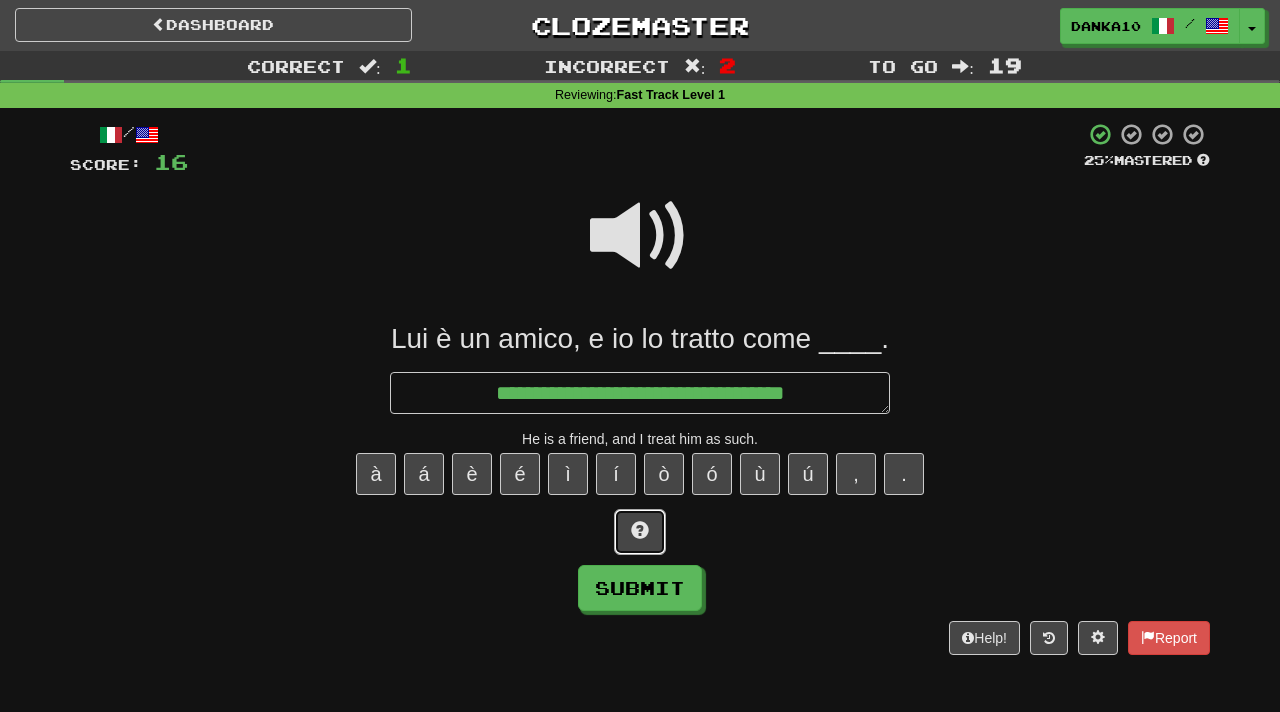 click at bounding box center [640, 532] 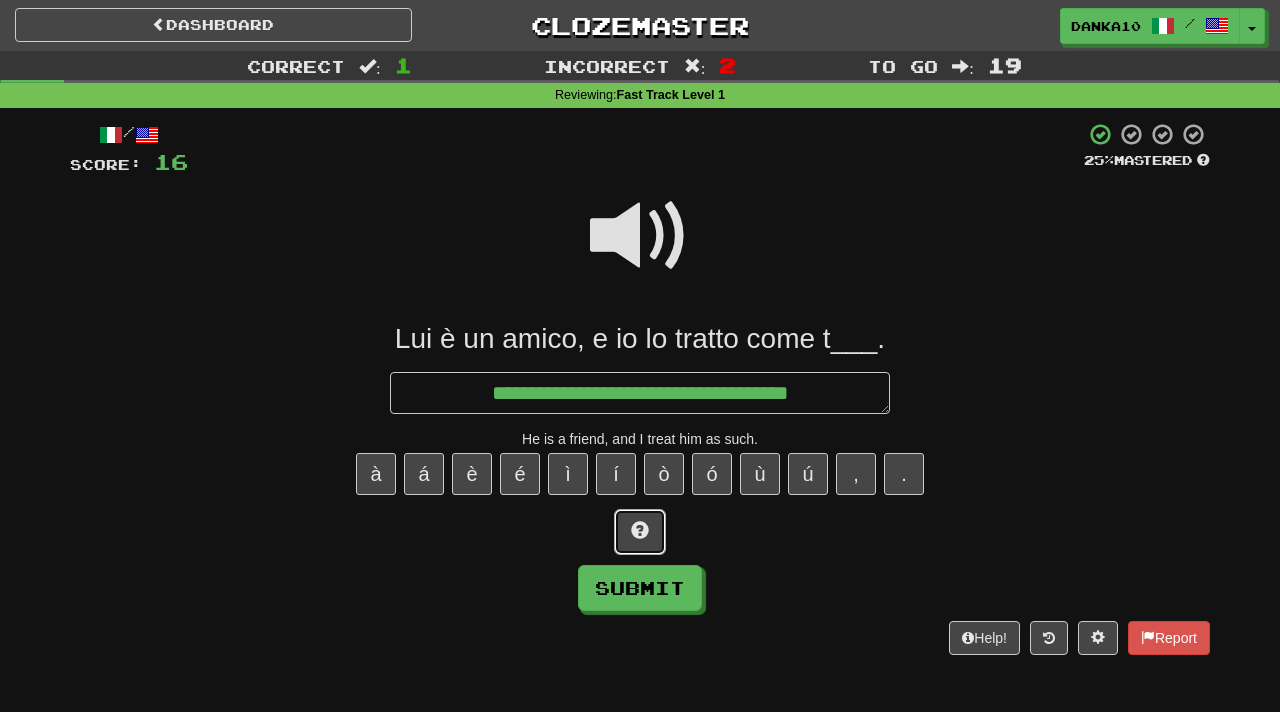 click at bounding box center (640, 532) 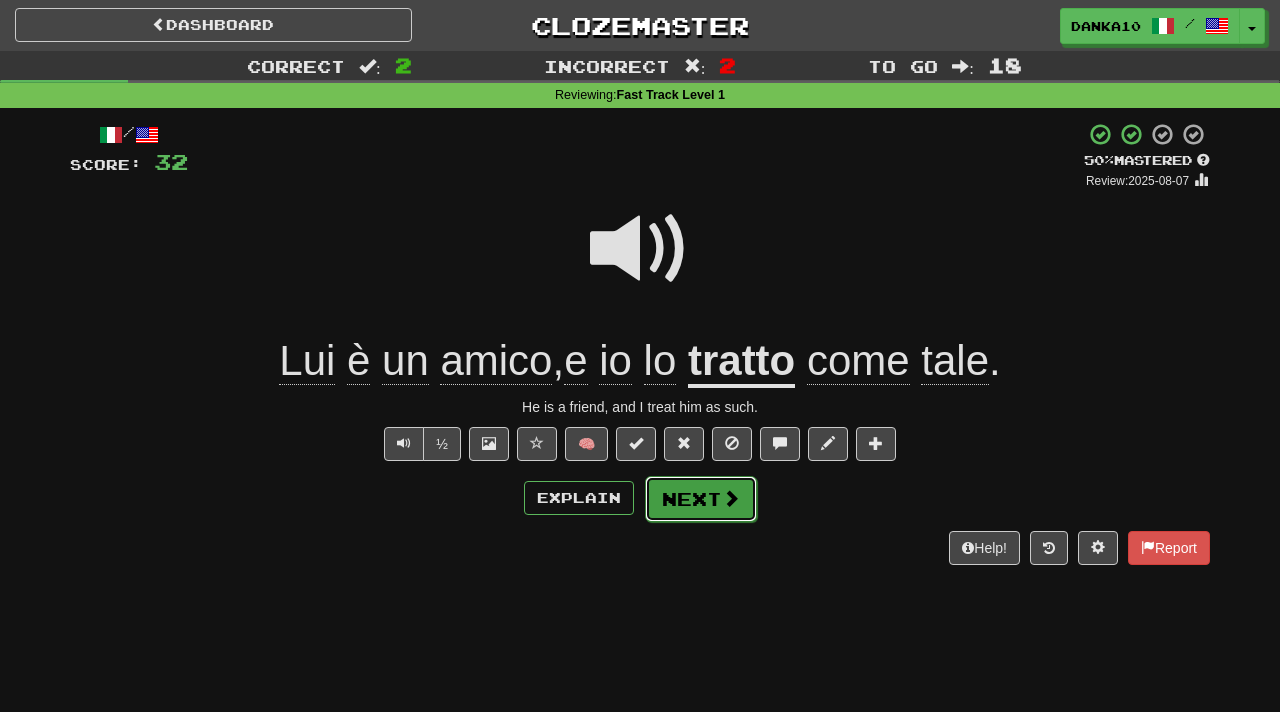 click on "Next" at bounding box center (701, 499) 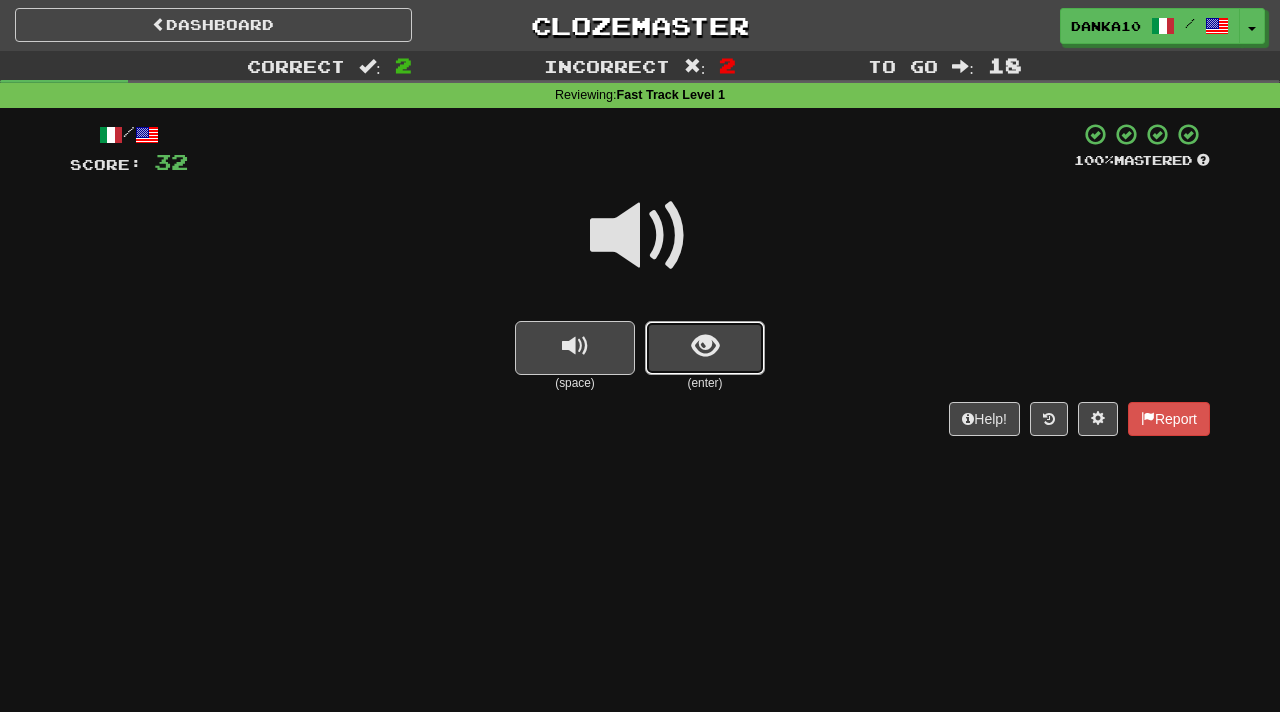 click at bounding box center (705, 348) 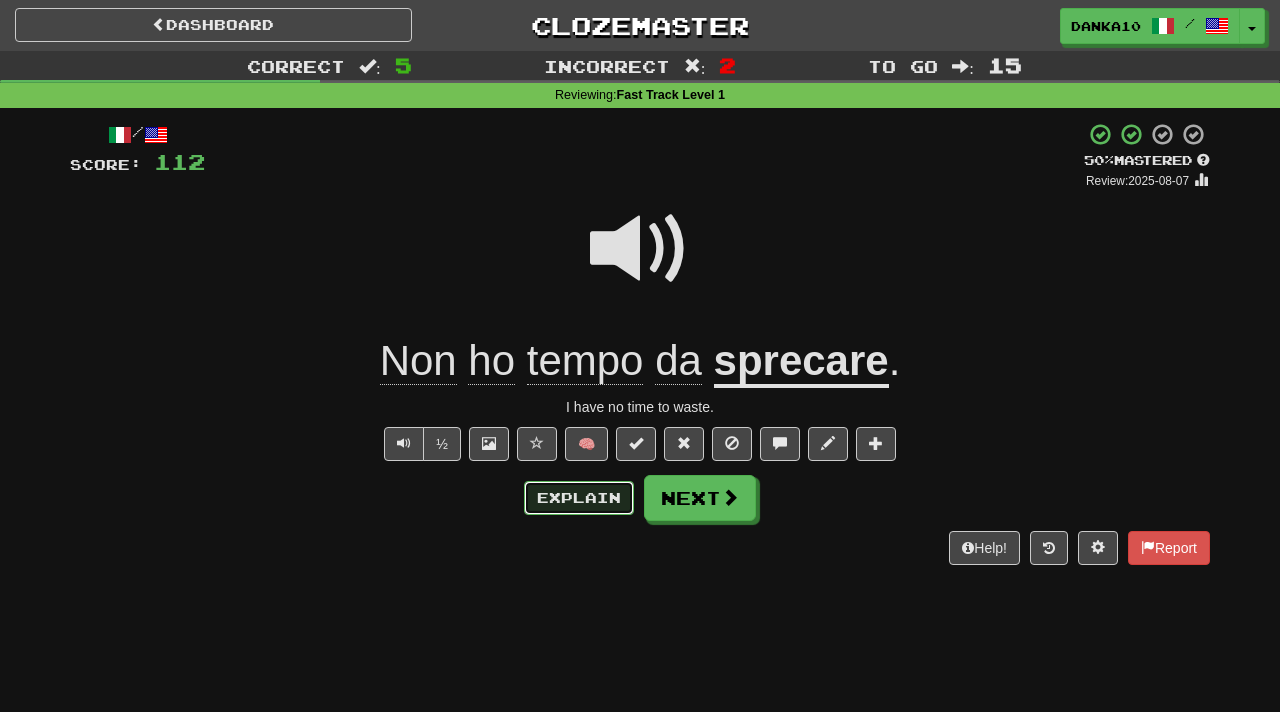 click on "Explain" at bounding box center (579, 498) 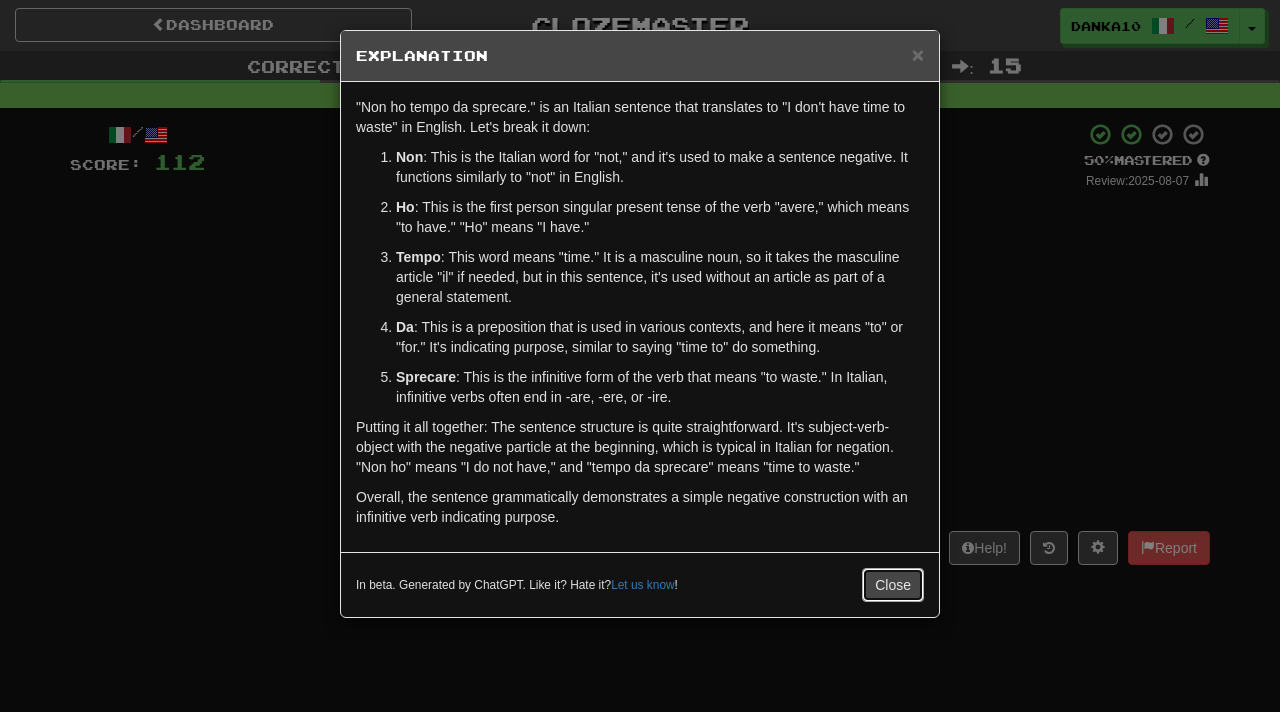 click on "Close" at bounding box center [893, 585] 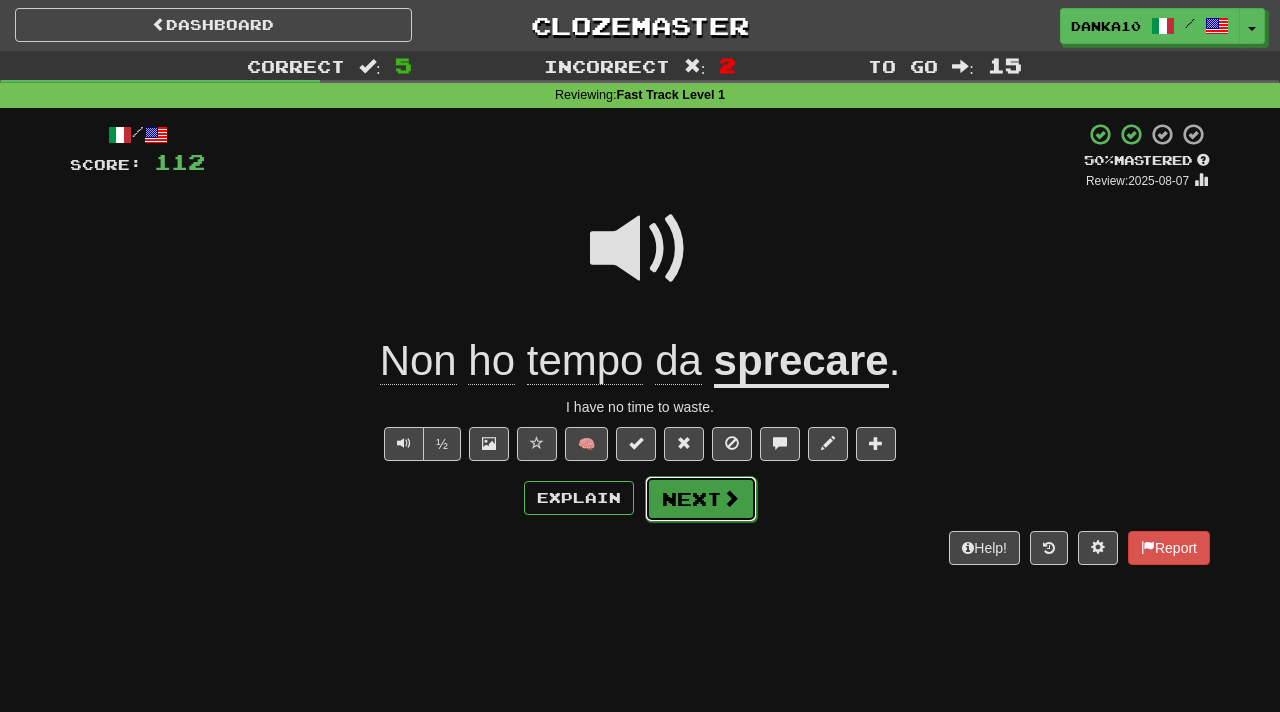 click on "Next" at bounding box center (701, 499) 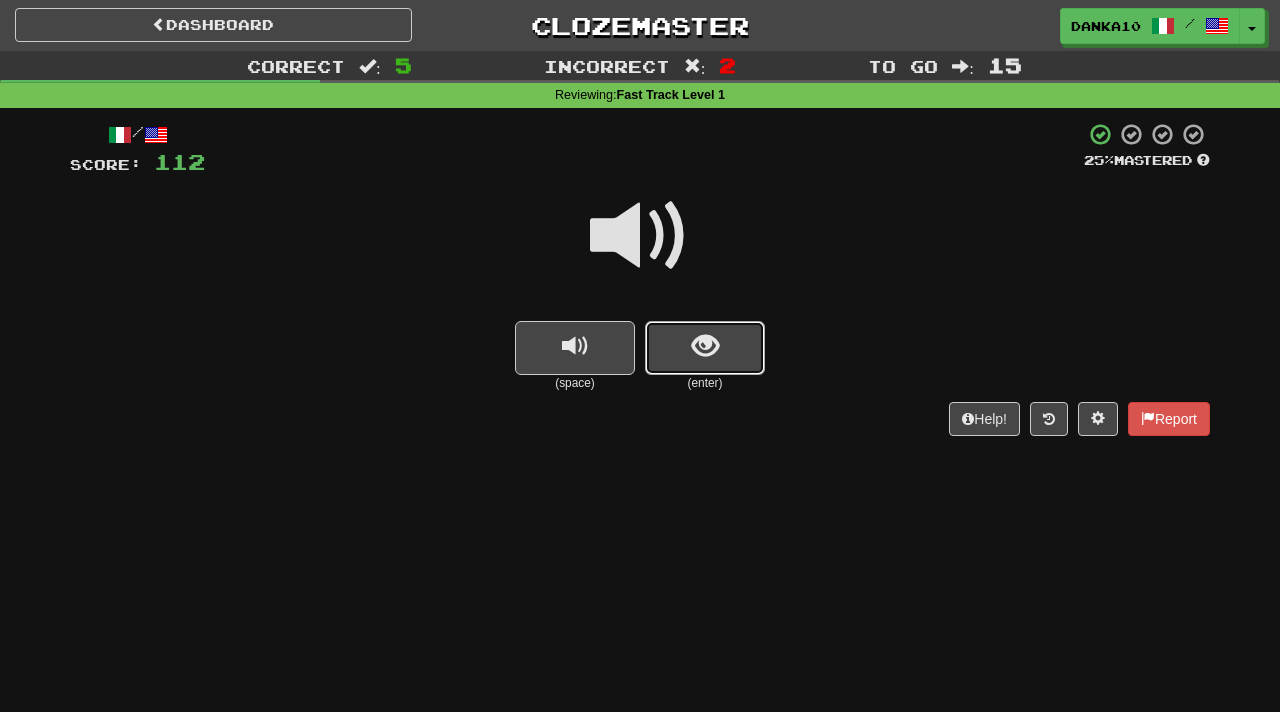 click at bounding box center [705, 348] 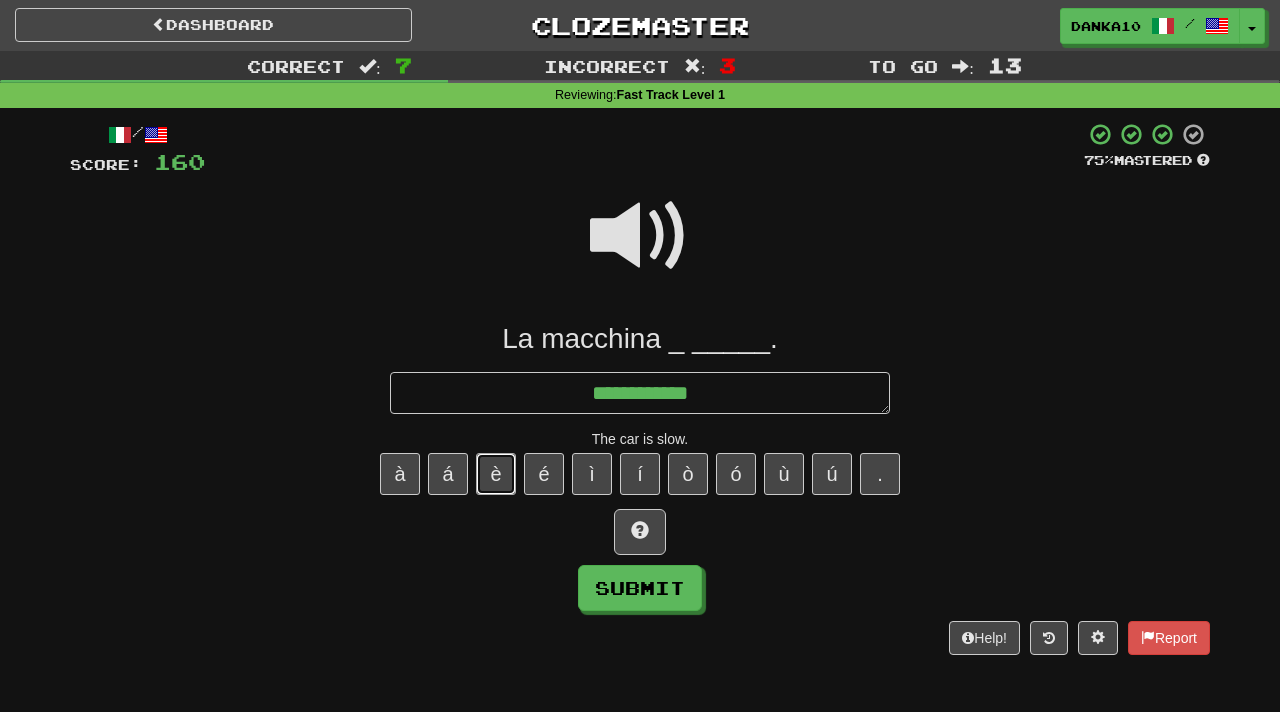 click on "è" at bounding box center [496, 474] 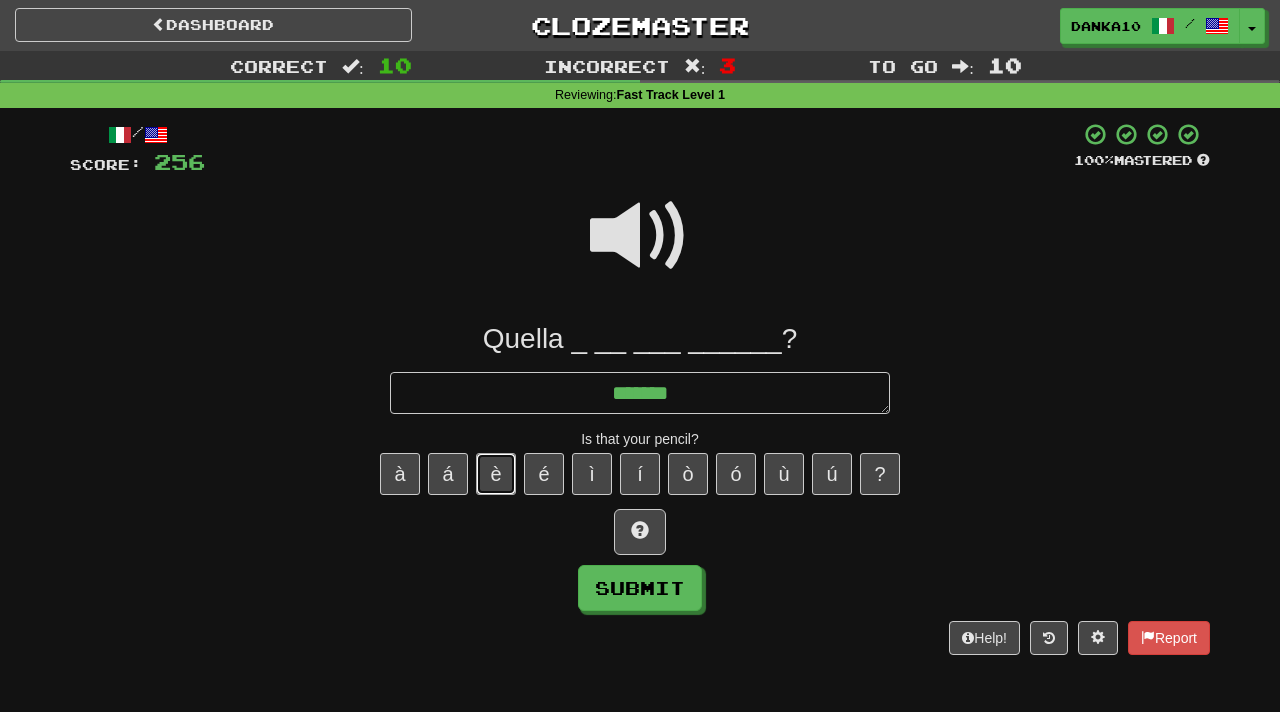 click on "è" at bounding box center [496, 474] 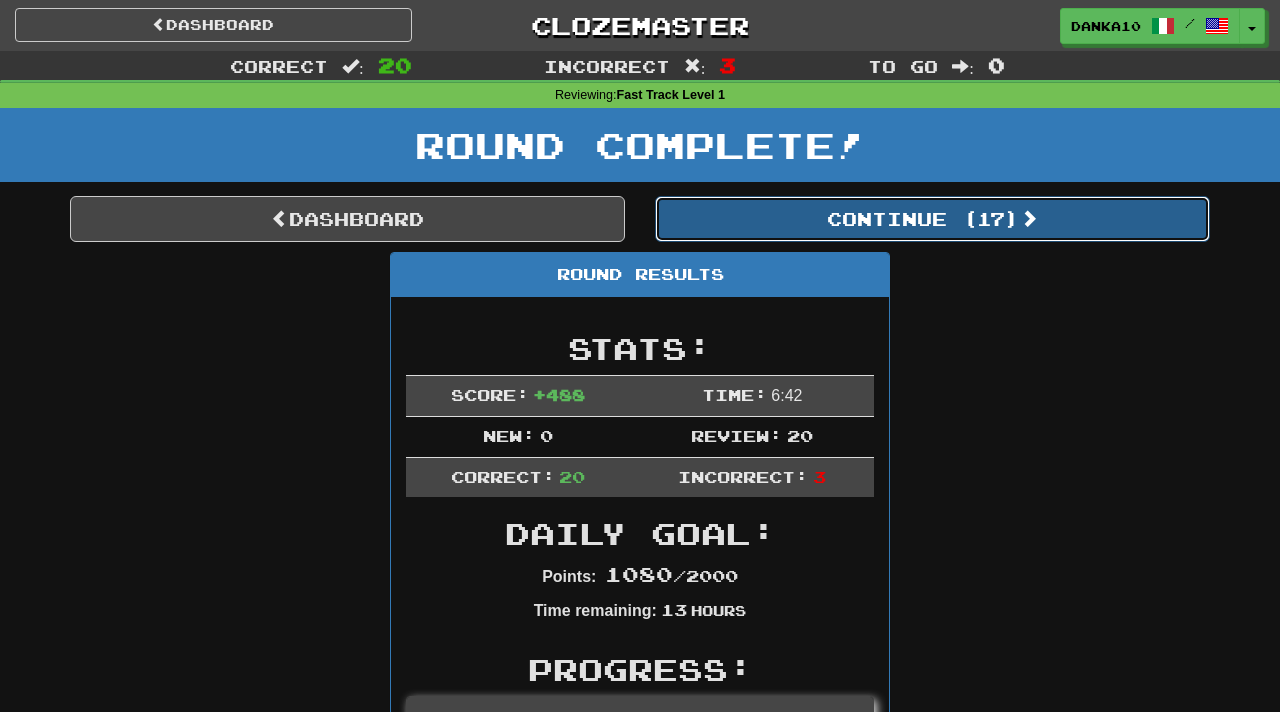 click on "Continue ( 17 )" at bounding box center (932, 219) 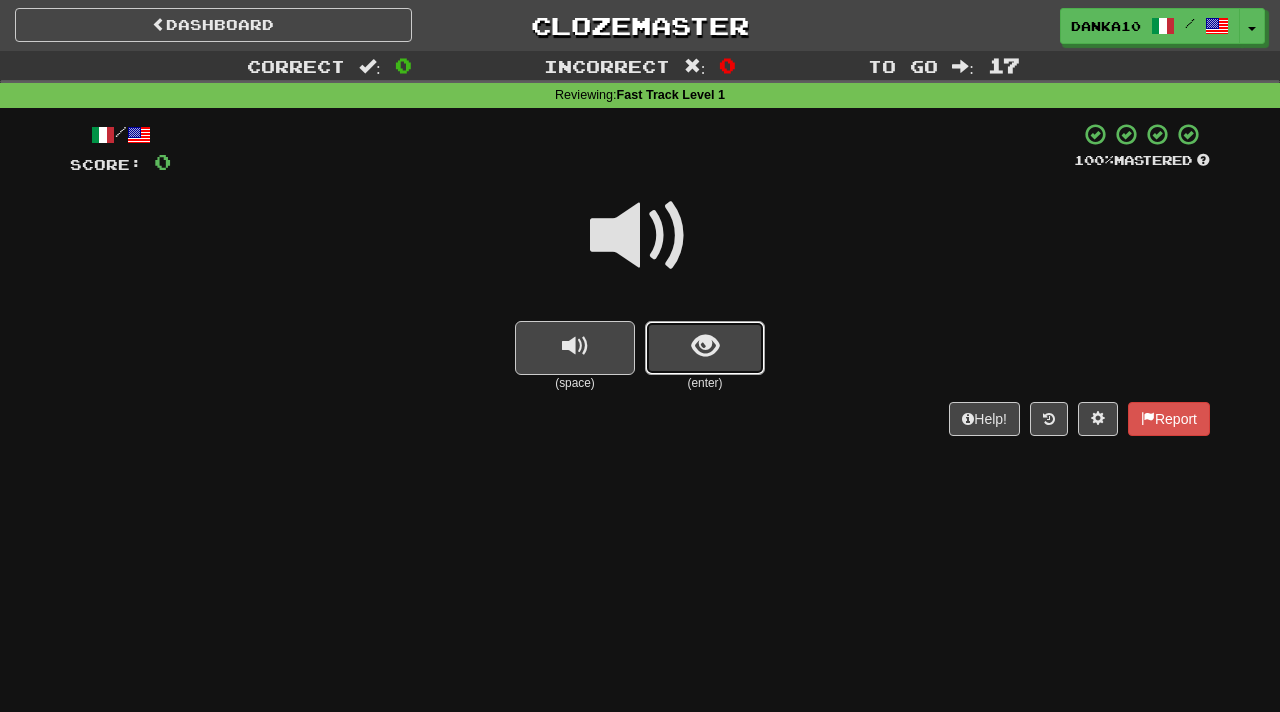 click at bounding box center [705, 348] 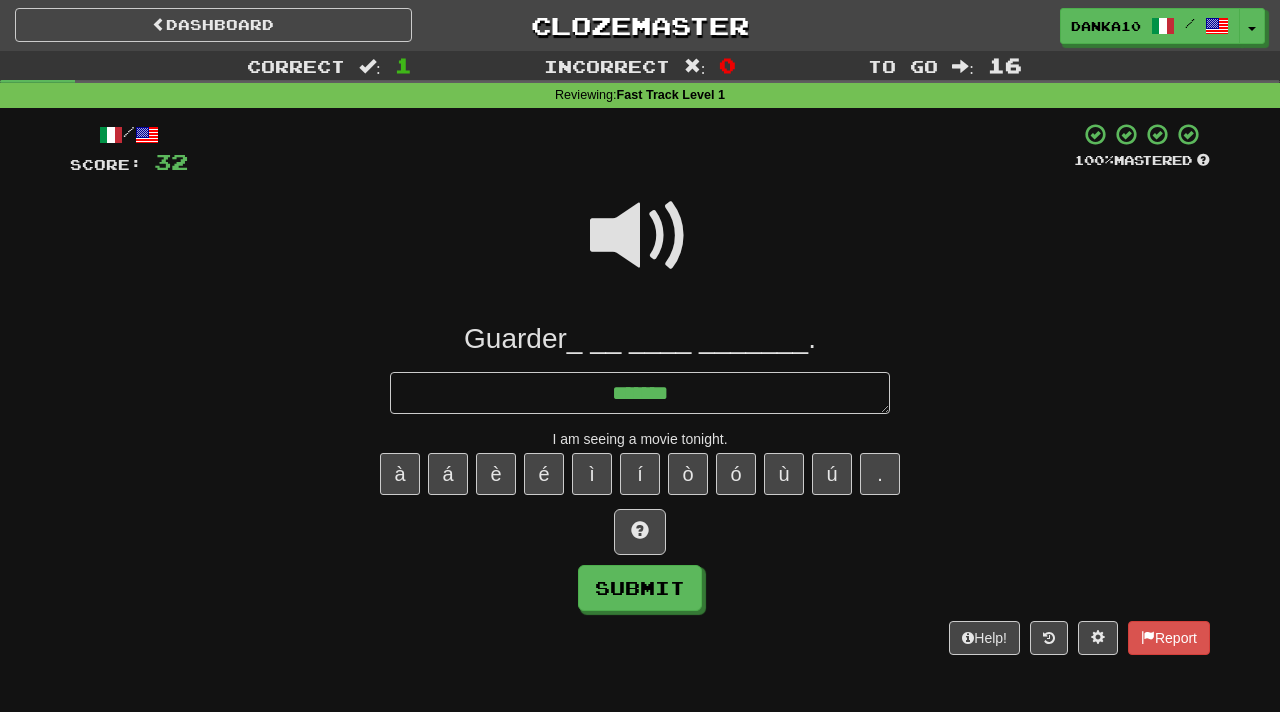 click on "à á è é ì í ò ó ù ú ." at bounding box center [640, 474] 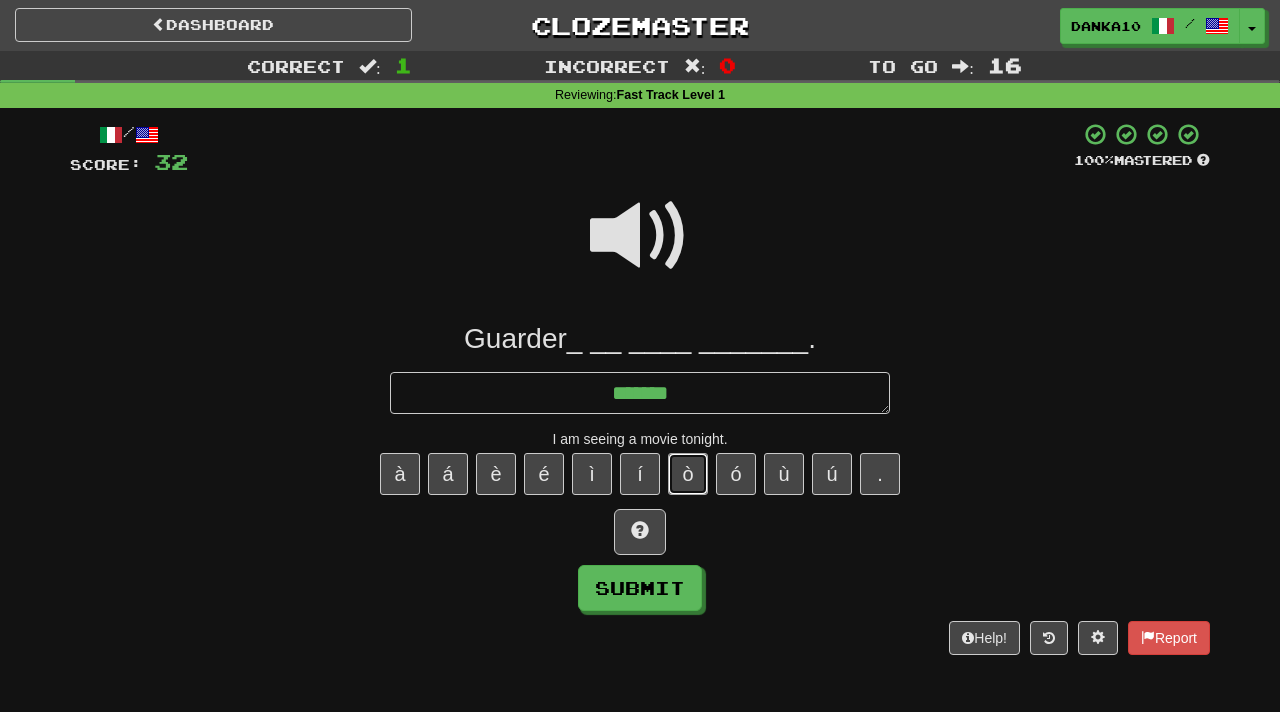 click on "ò" at bounding box center [688, 474] 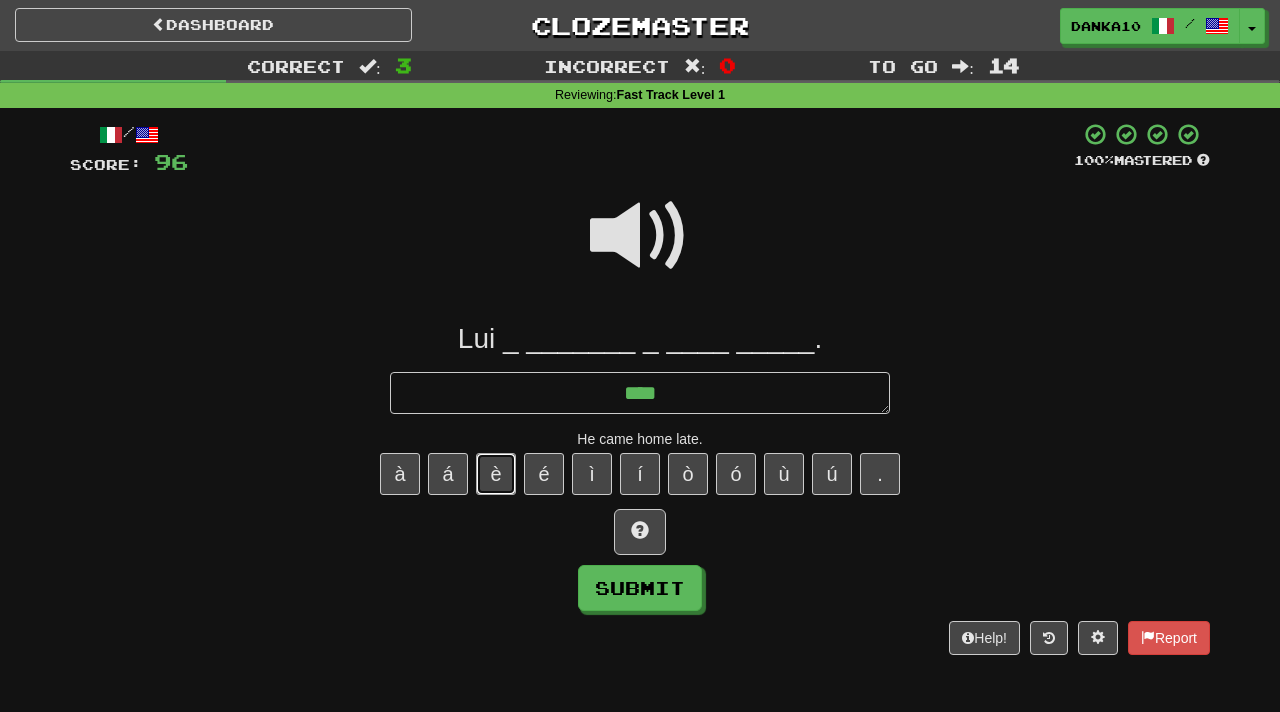 click on "è" at bounding box center [496, 474] 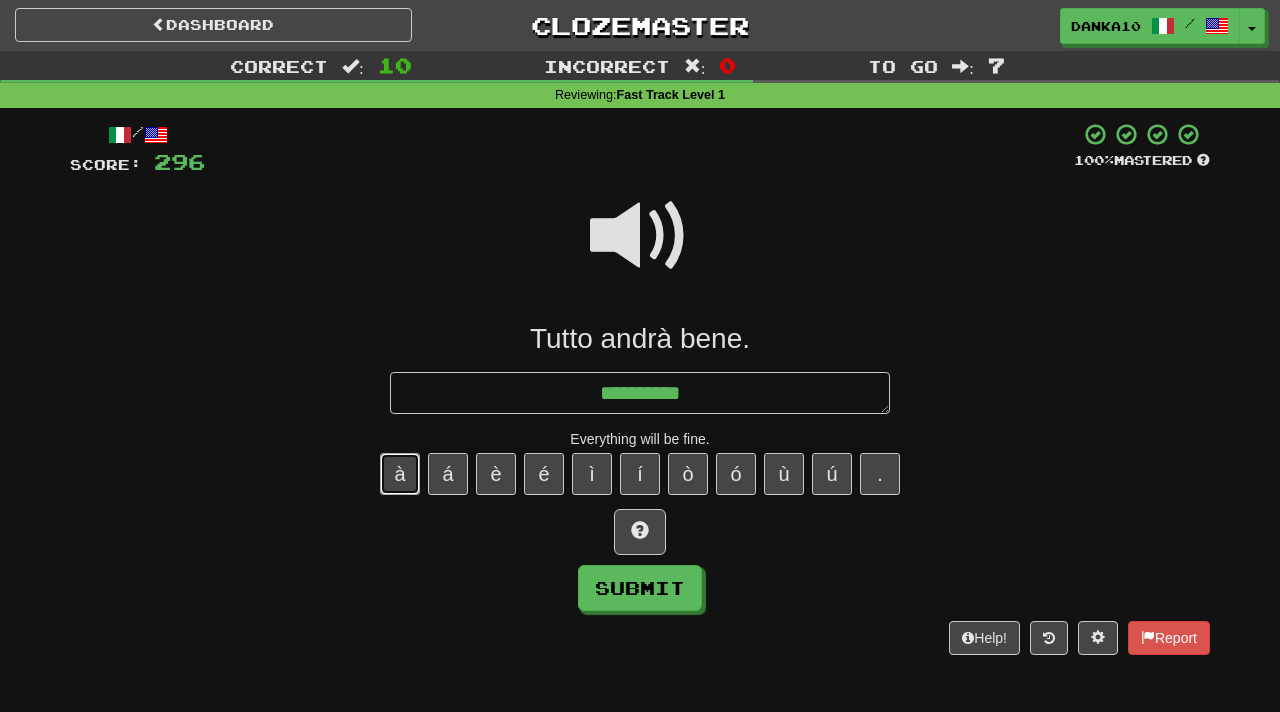 click on "à" at bounding box center (400, 474) 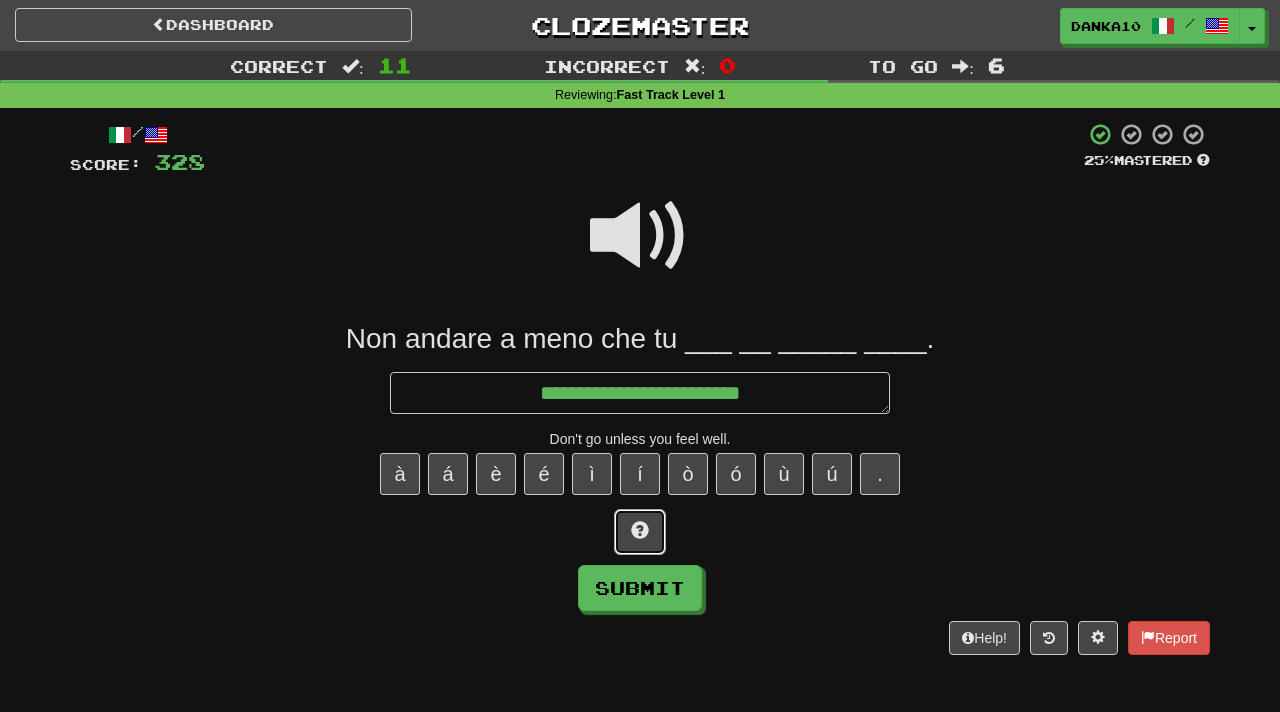 click at bounding box center [640, 530] 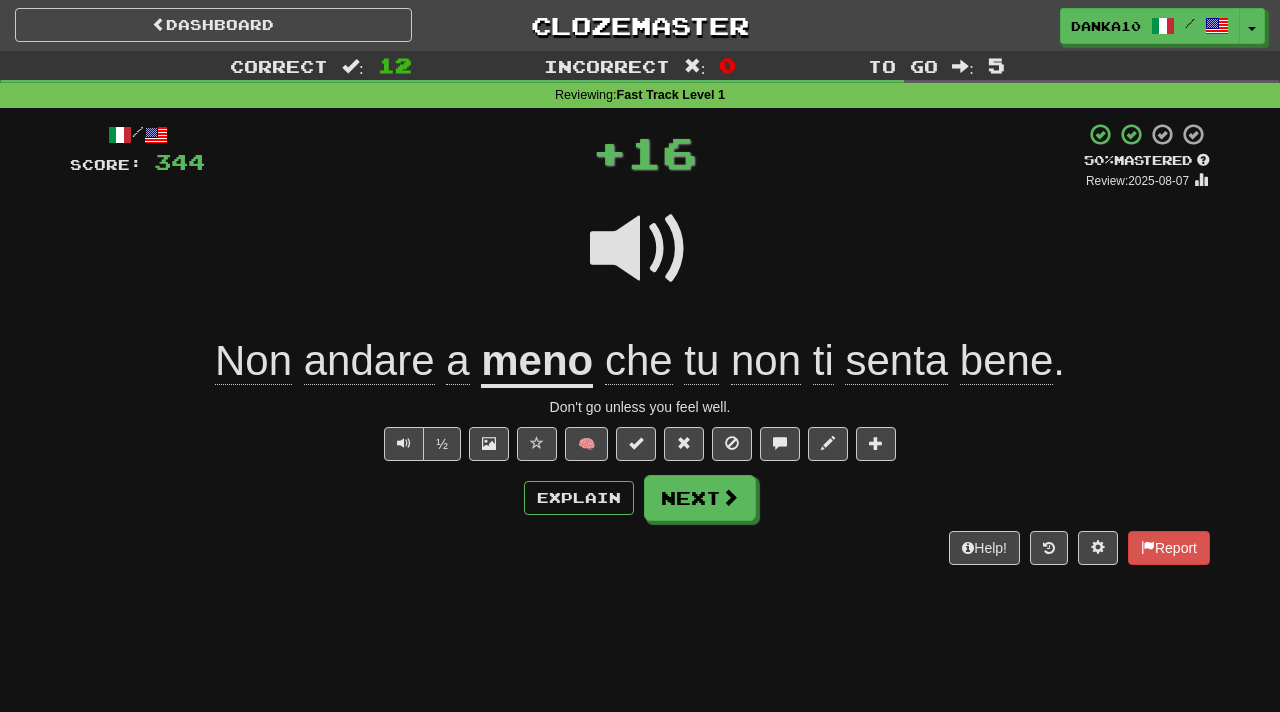 click on "Explain Next" at bounding box center (640, 498) 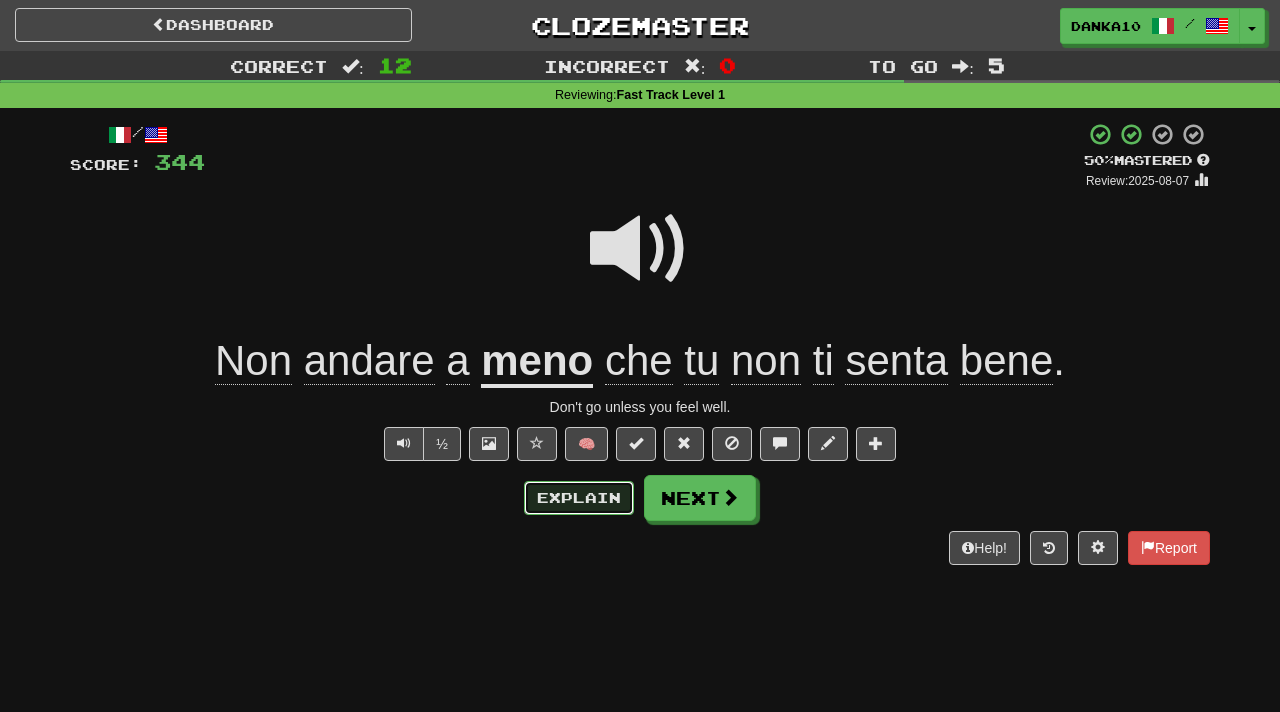 click on "Explain" at bounding box center [579, 498] 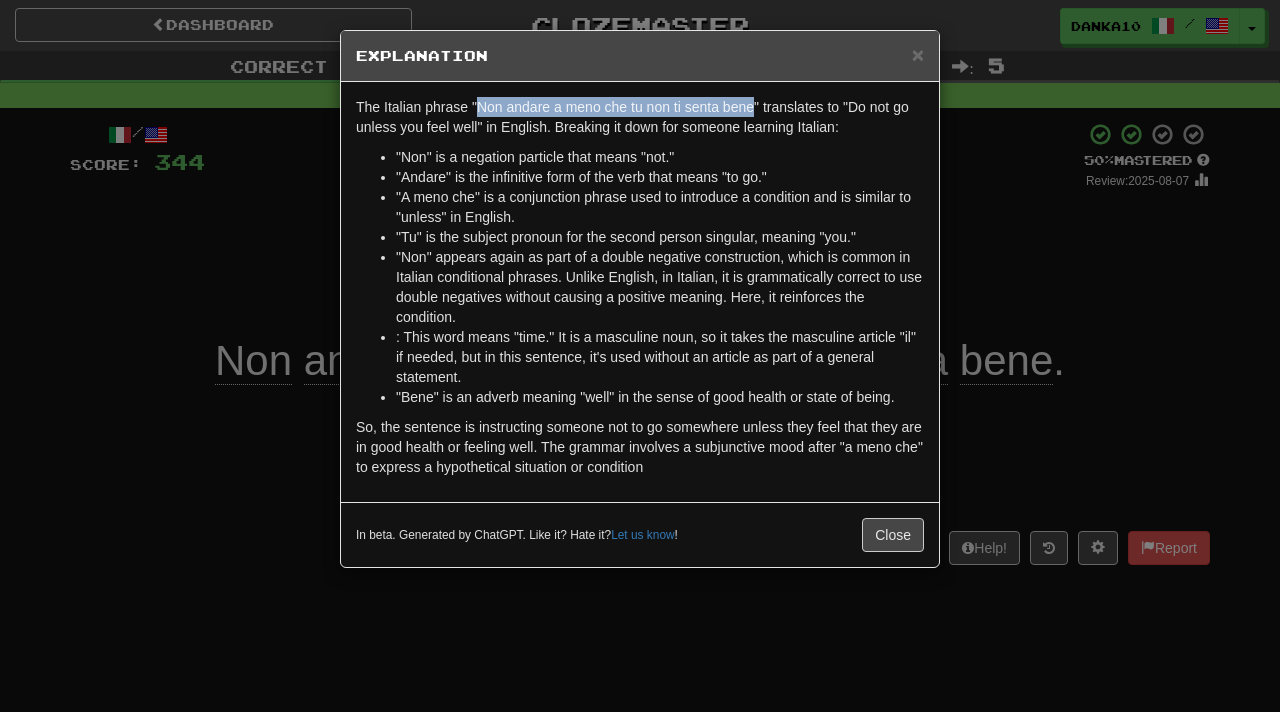drag, startPoint x: 758, startPoint y: 111, endPoint x: 480, endPoint y: 107, distance: 278.02878 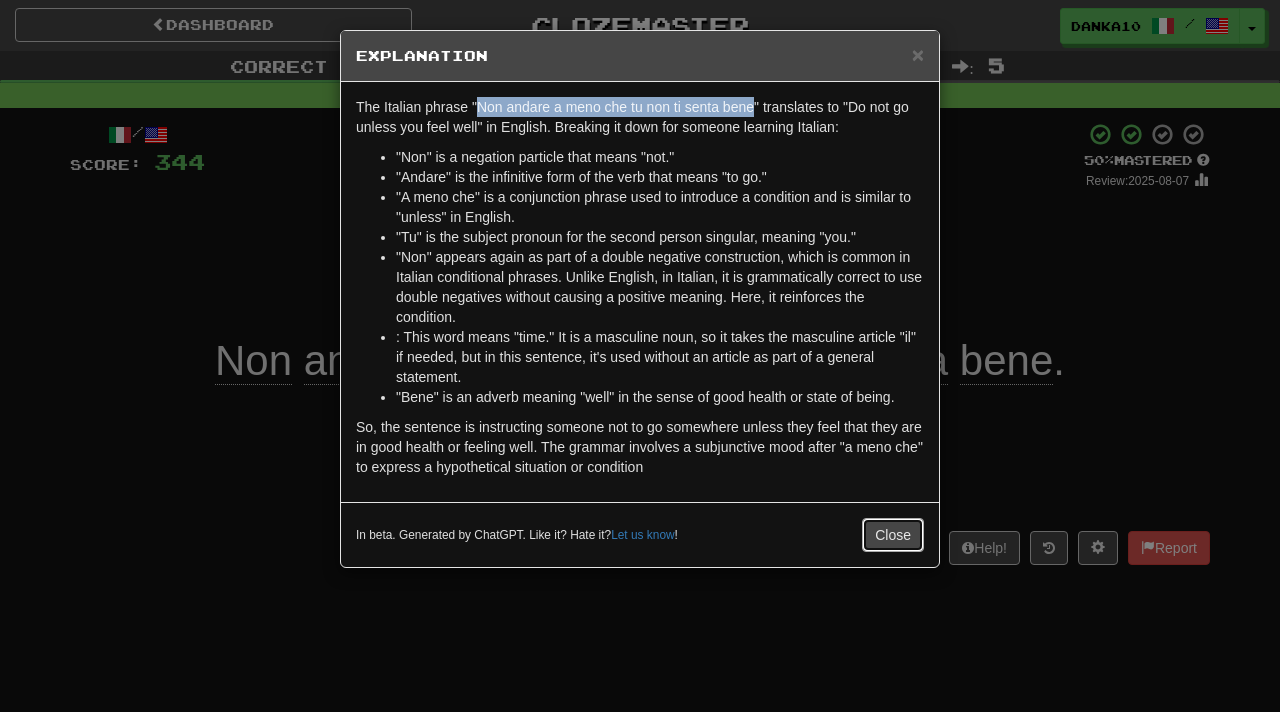 click on "Close" at bounding box center (893, 535) 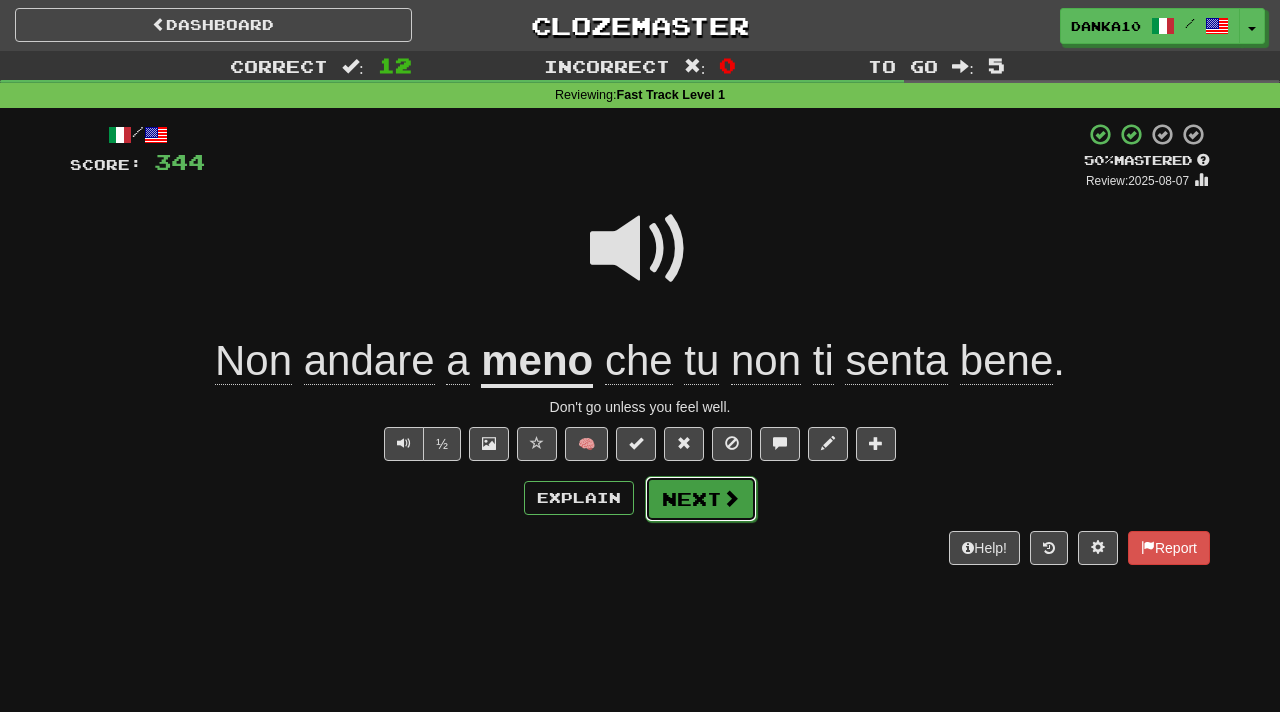 click on "Next" at bounding box center (701, 499) 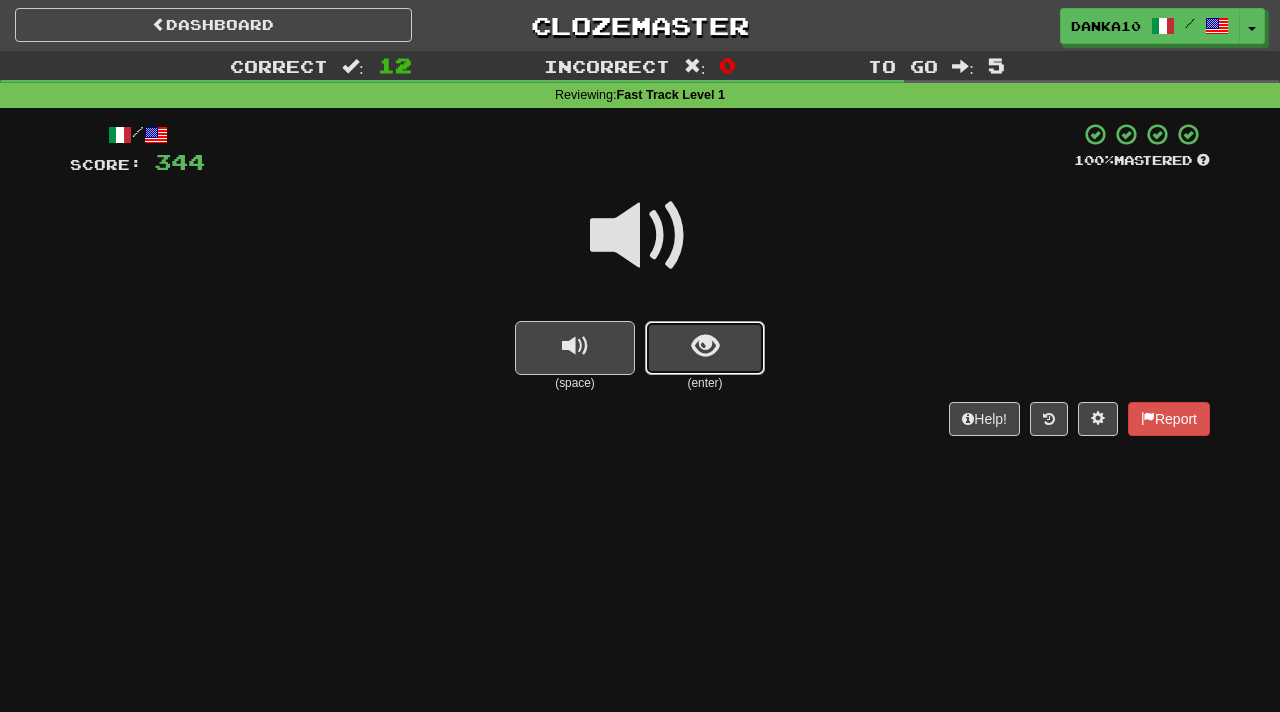 click at bounding box center [705, 346] 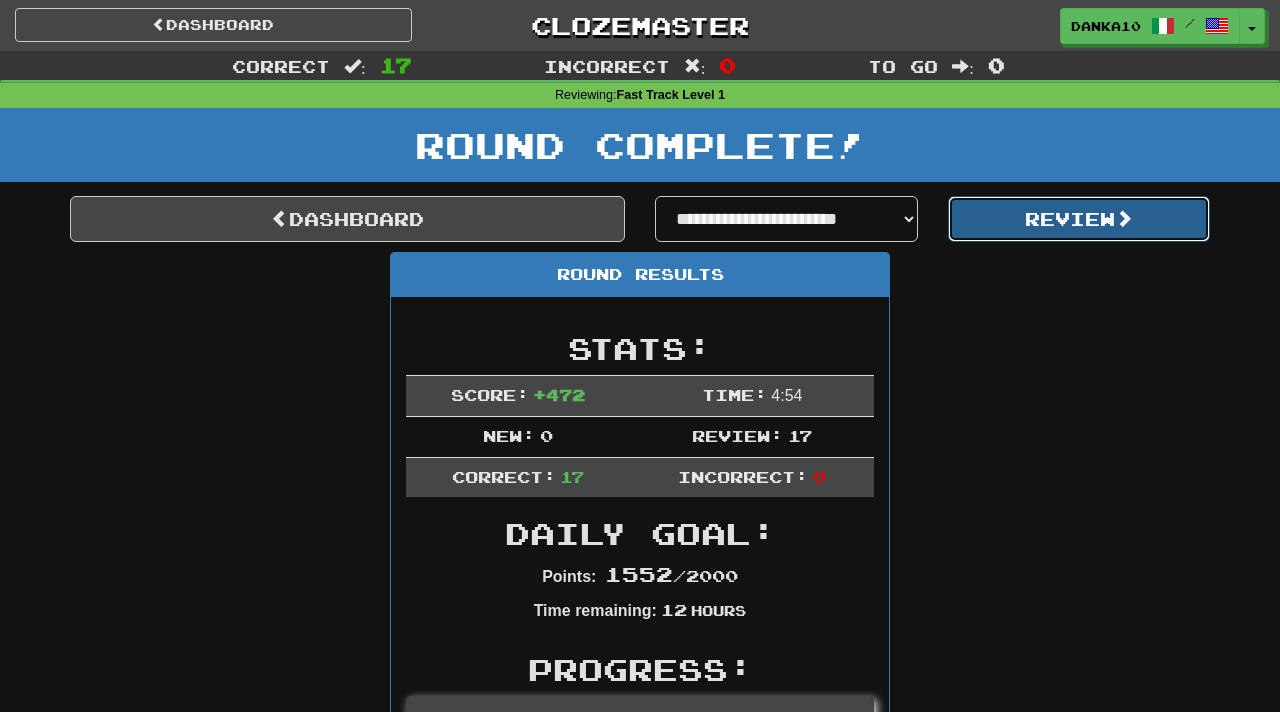 click on "Review" at bounding box center [1079, 219] 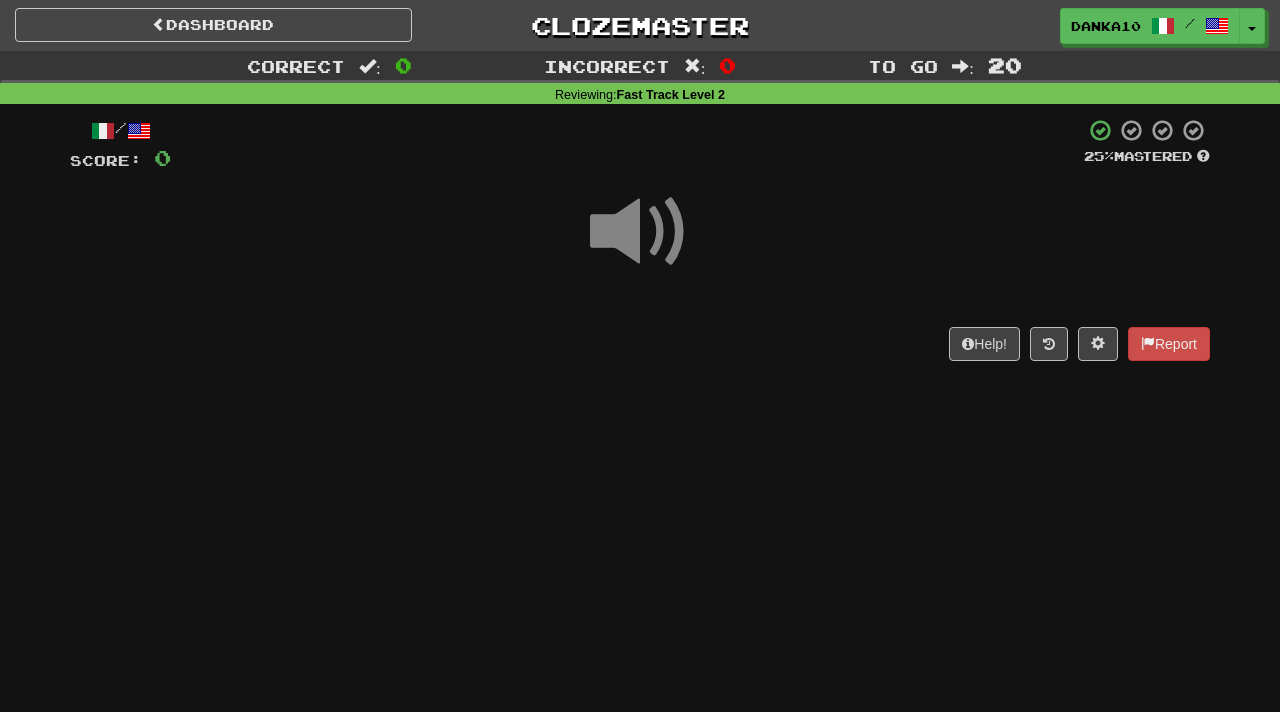 scroll, scrollTop: 0, scrollLeft: 0, axis: both 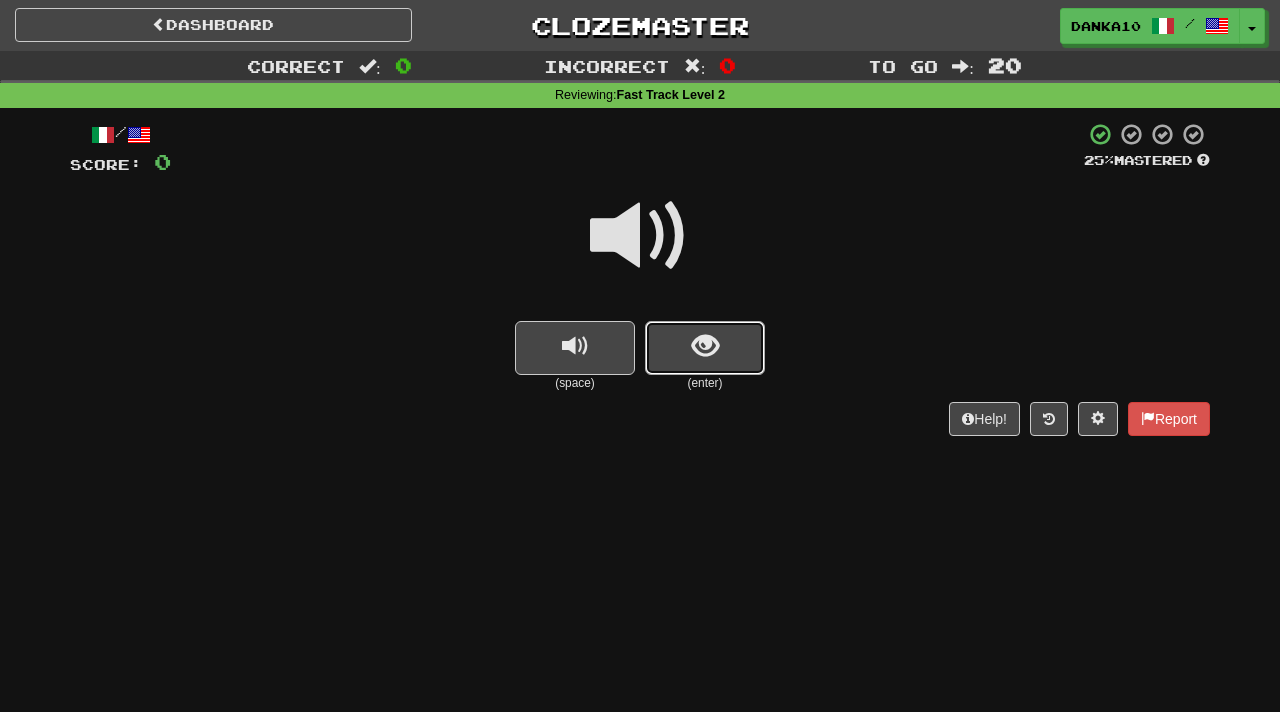 click at bounding box center [705, 346] 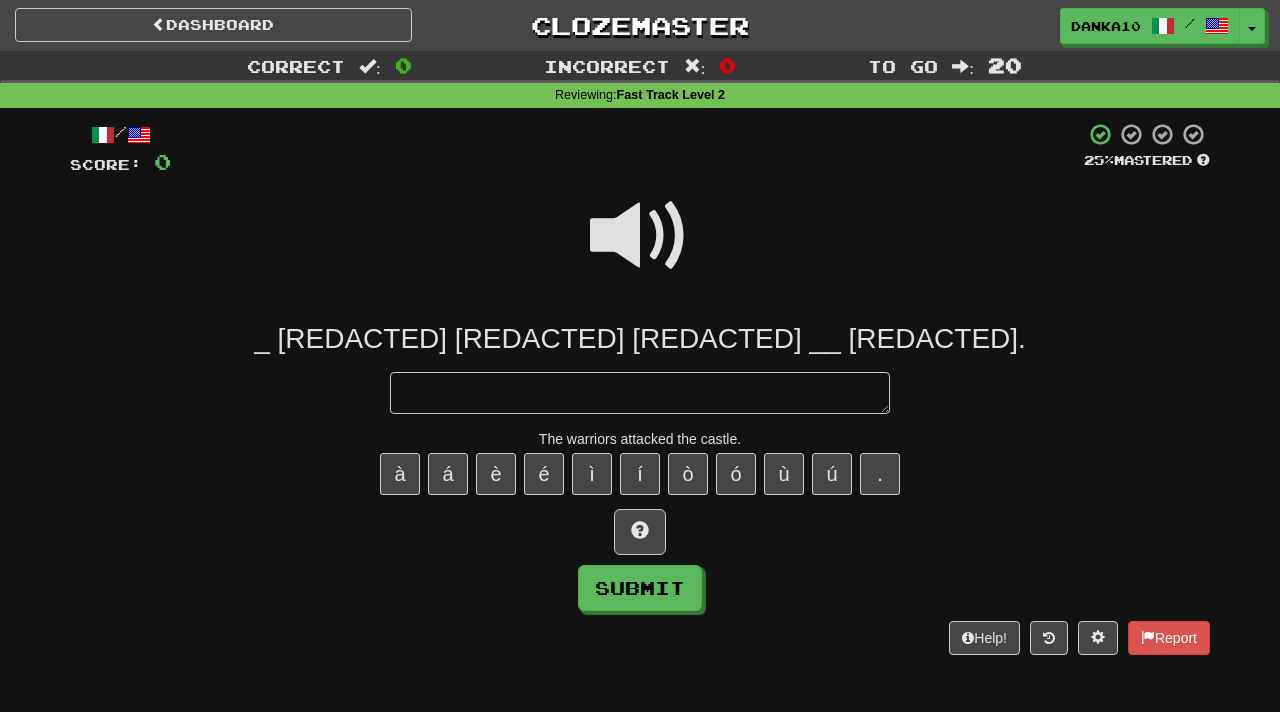 type on "*" 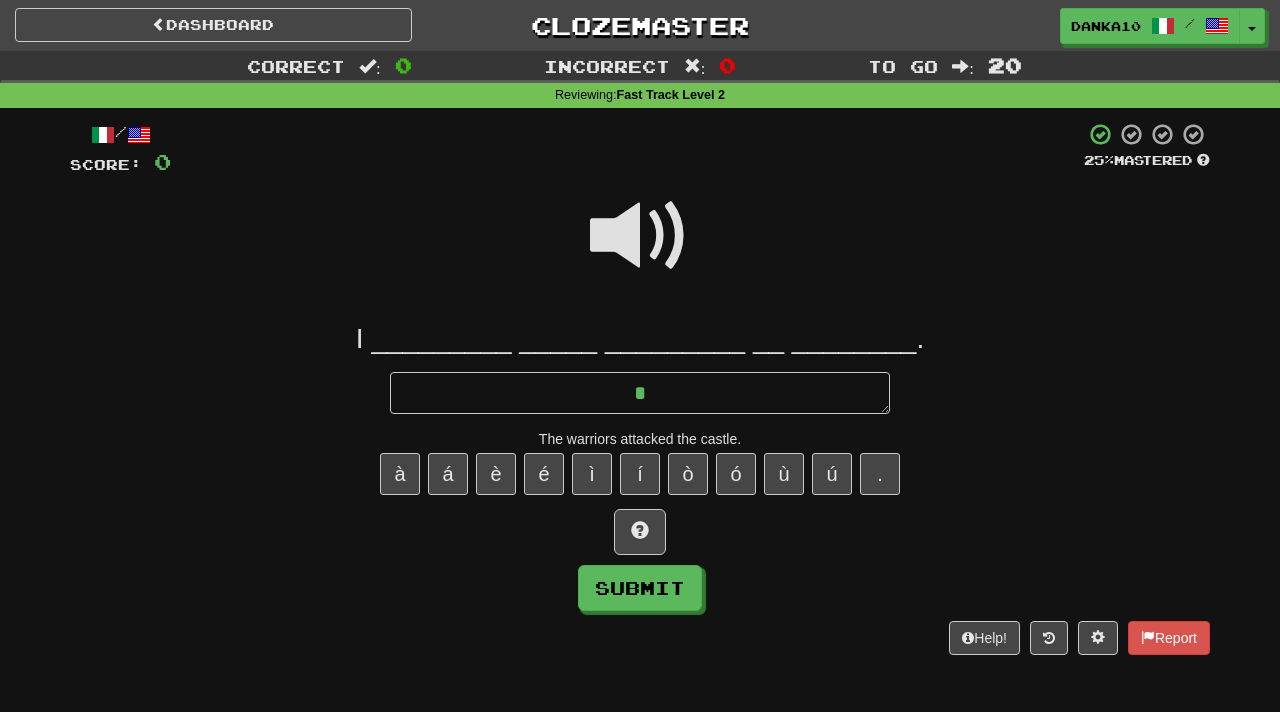 type on "*" 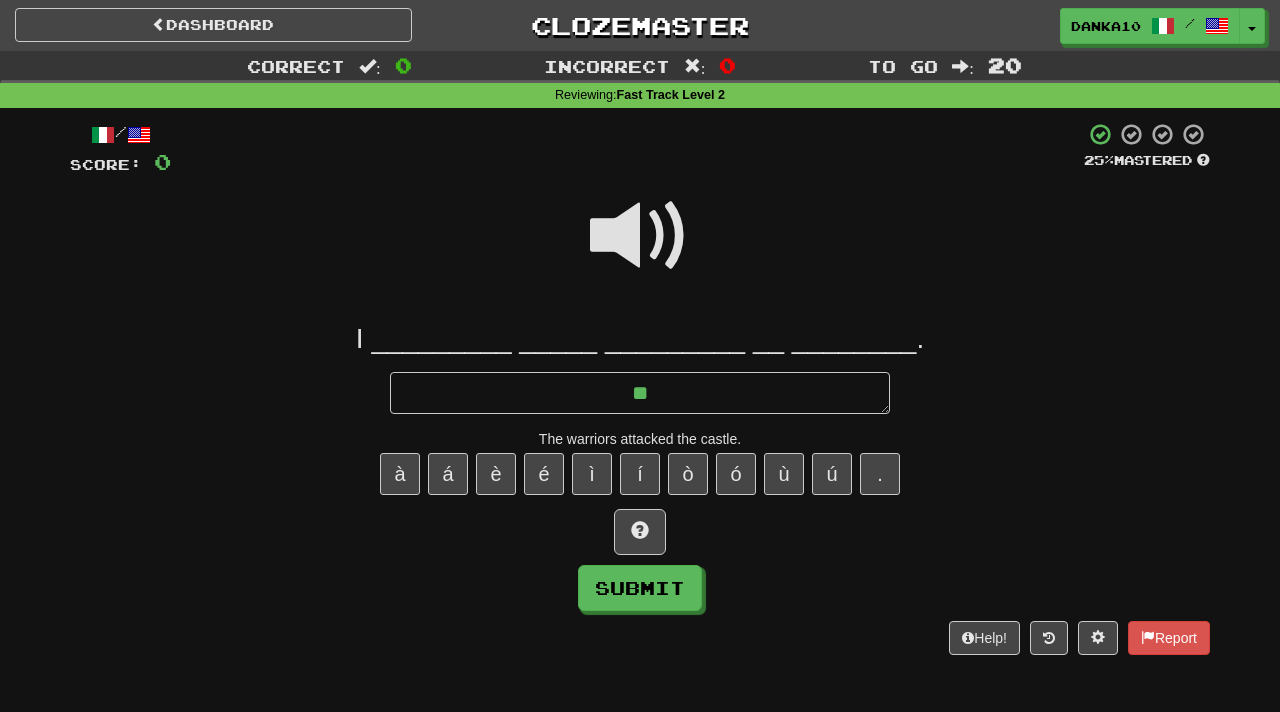 type on "*" 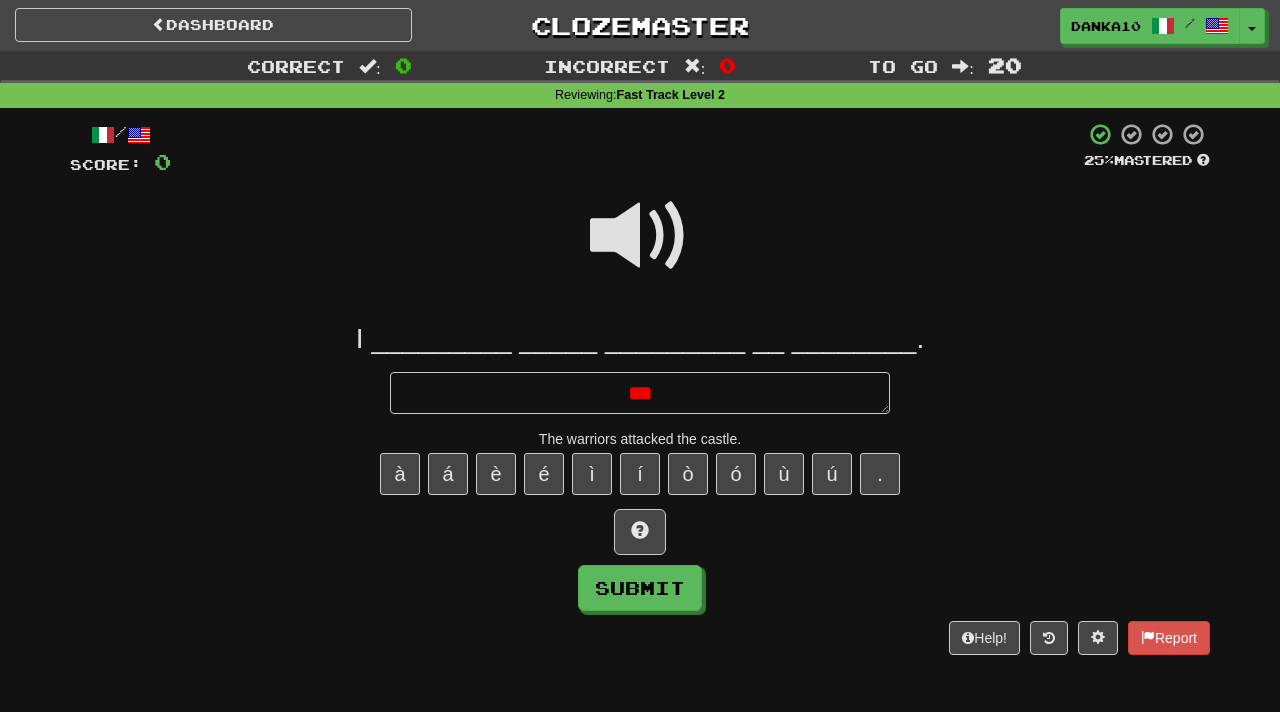 type on "*" 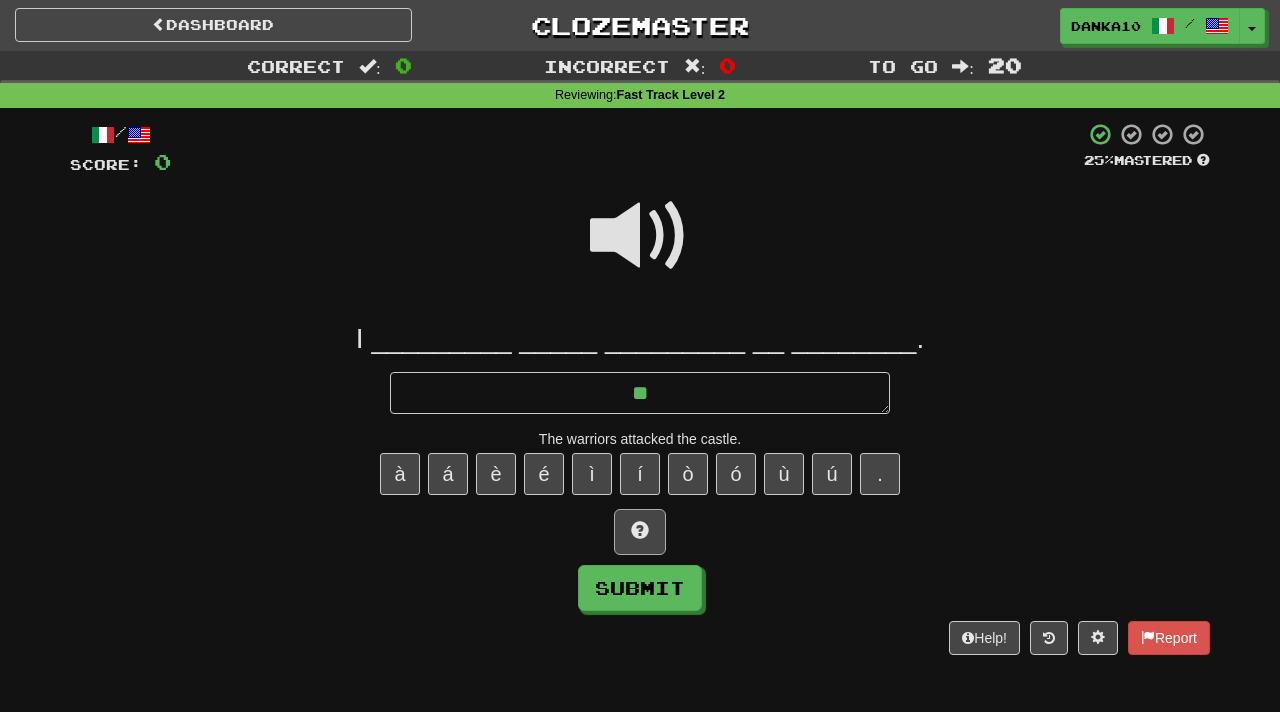 type on "*" 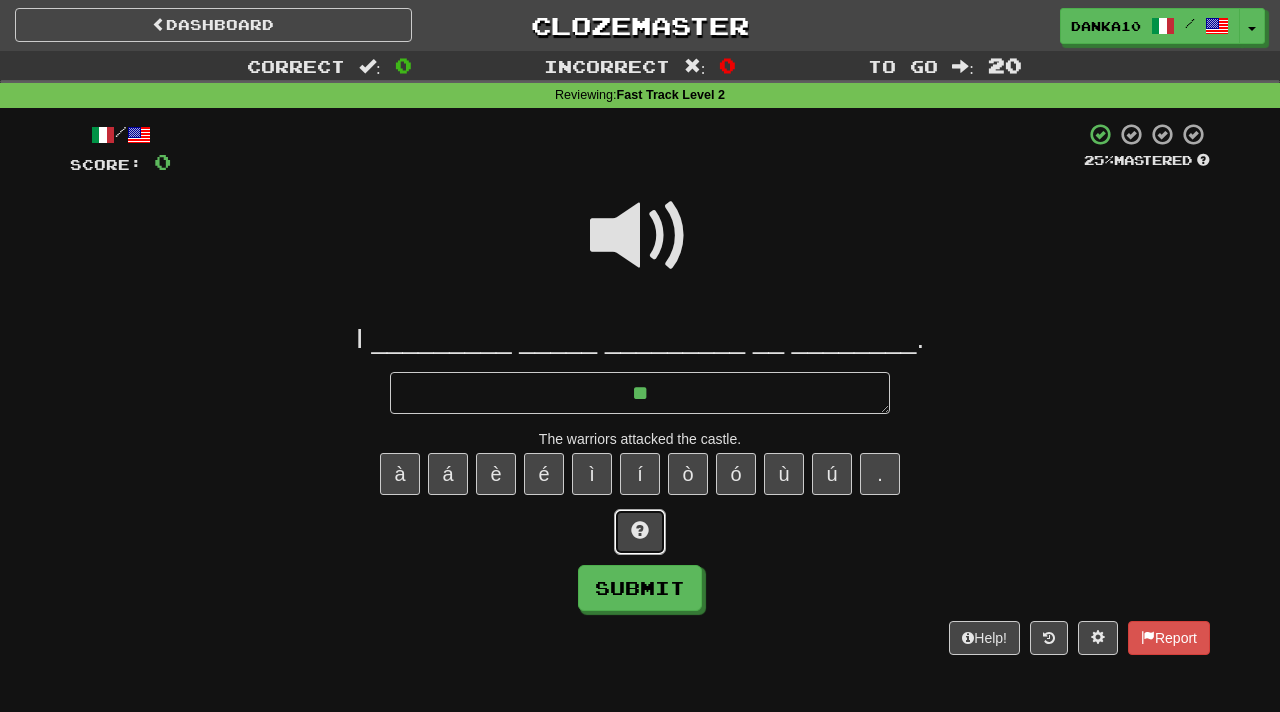 click at bounding box center [640, 530] 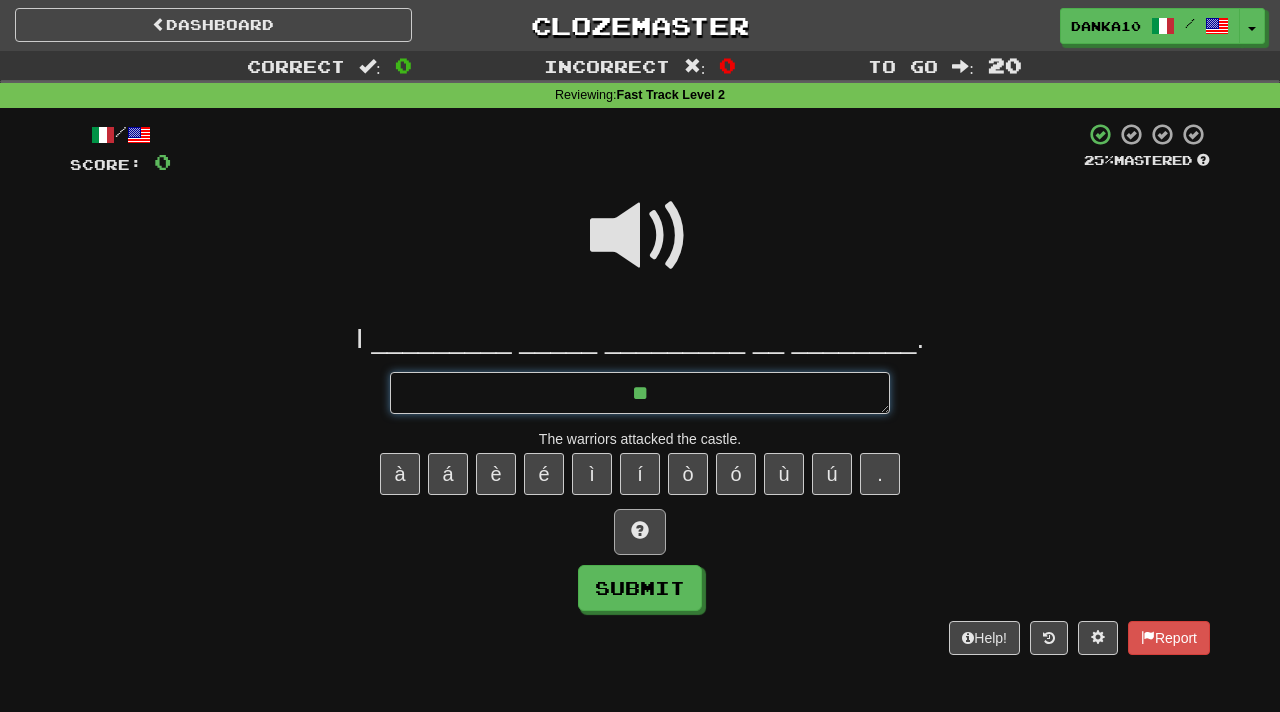 type on "*" 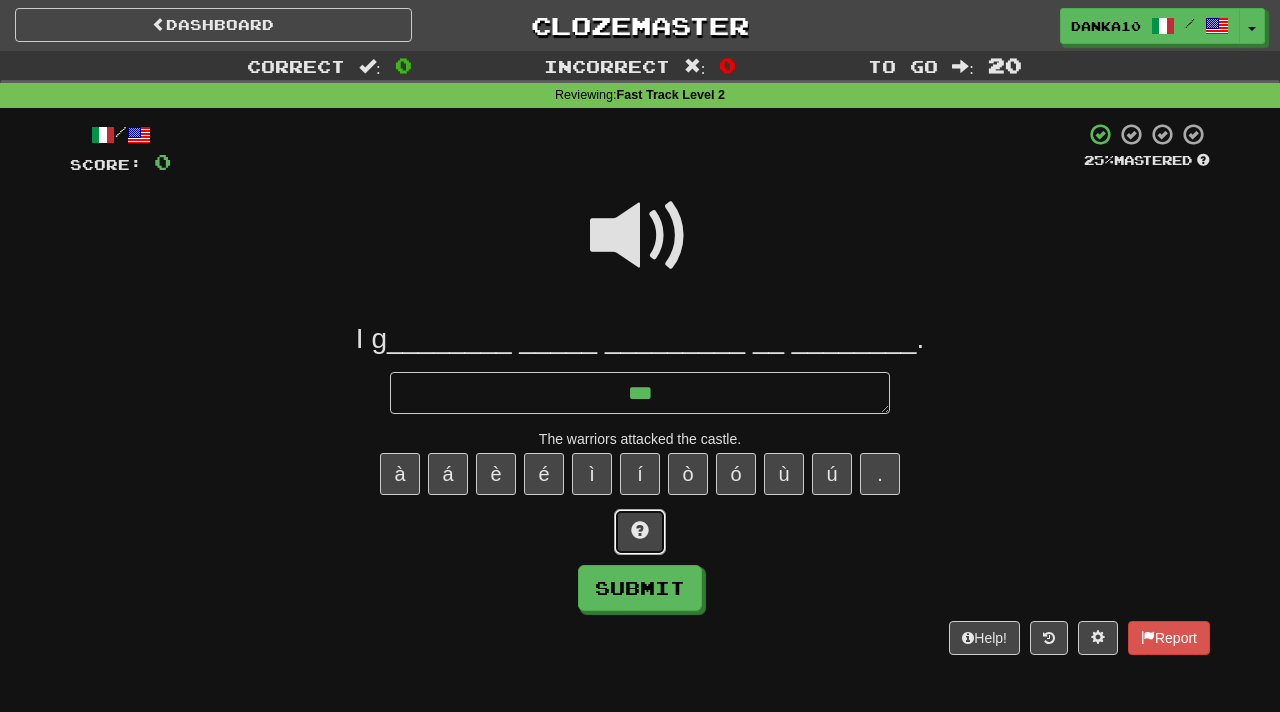 click at bounding box center (640, 530) 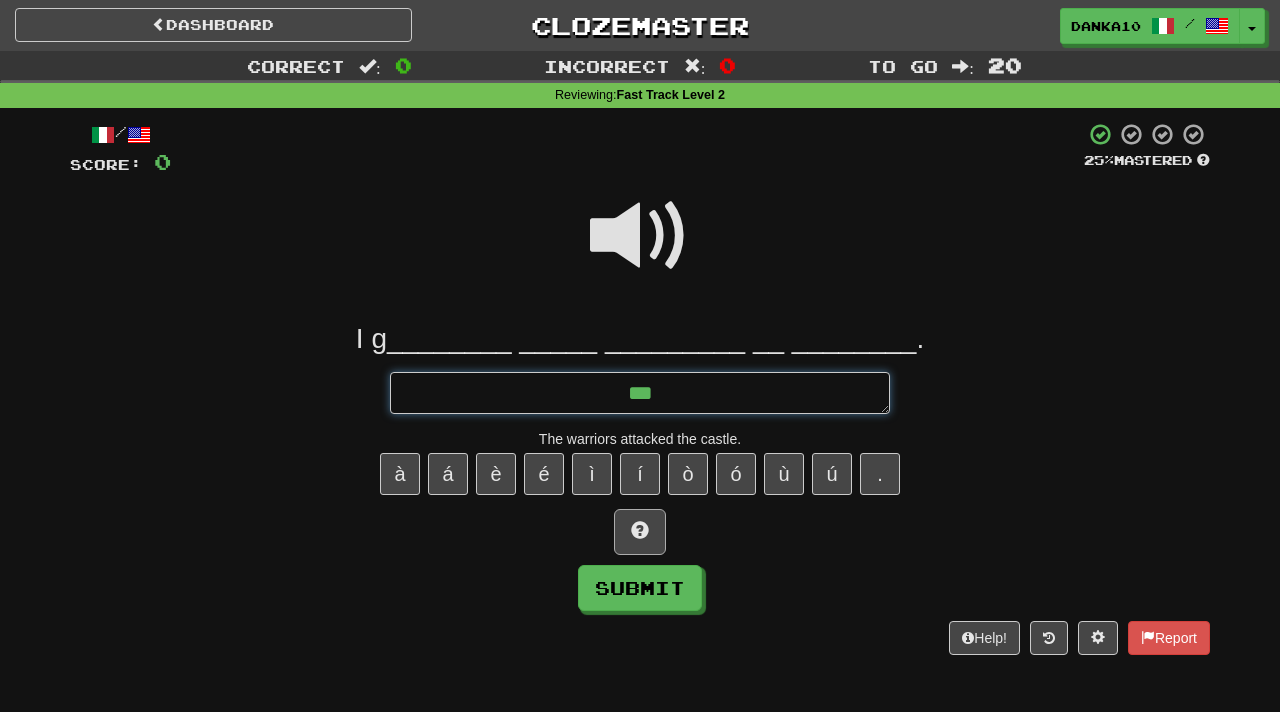 type on "*" 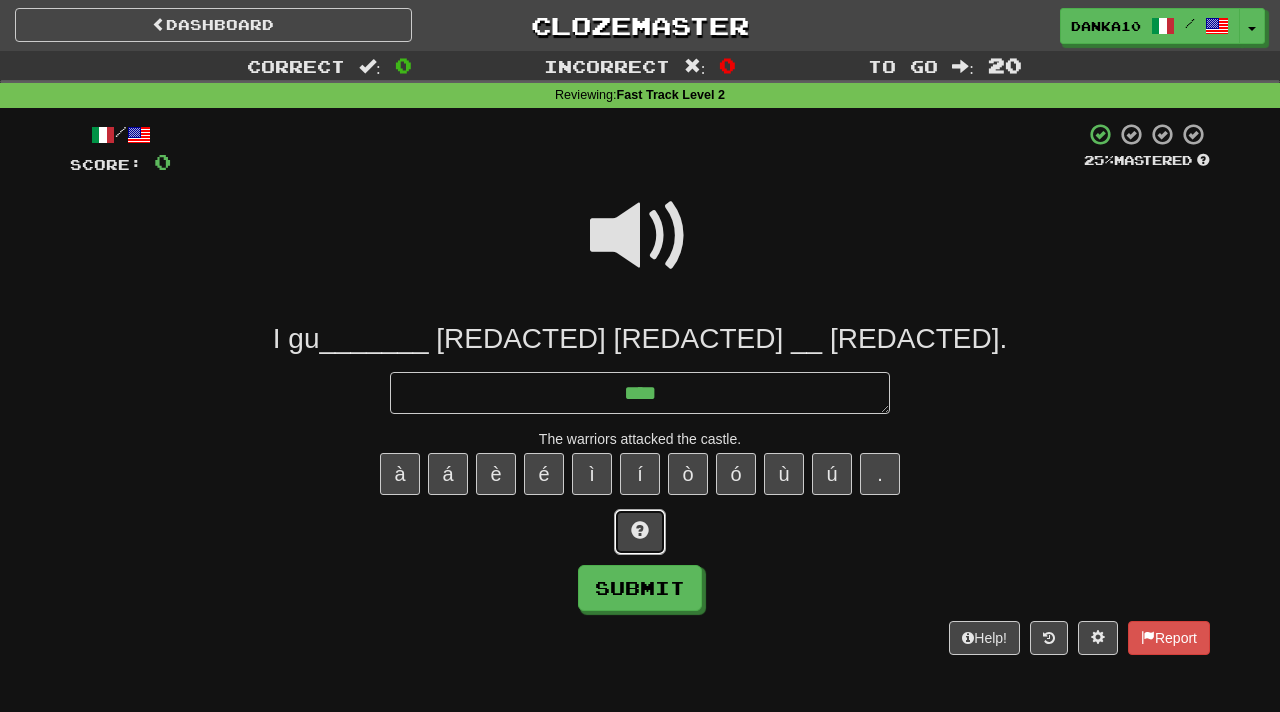 click at bounding box center (640, 530) 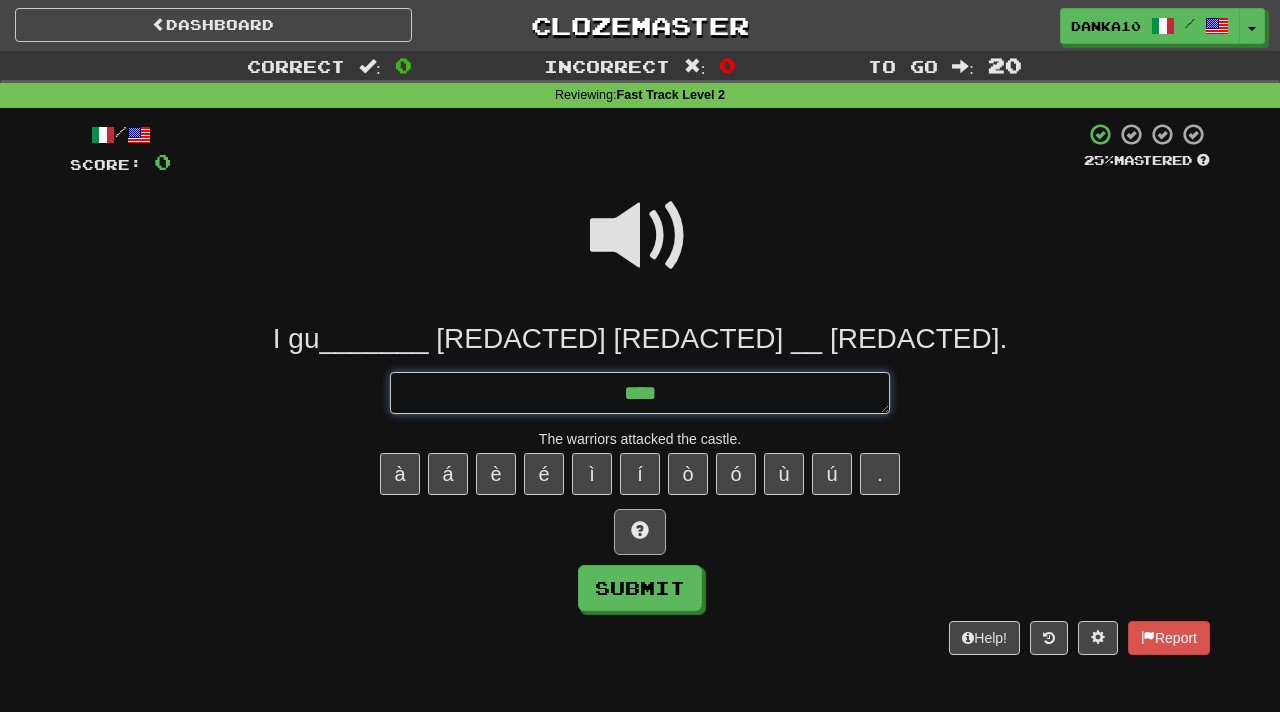 type on "*" 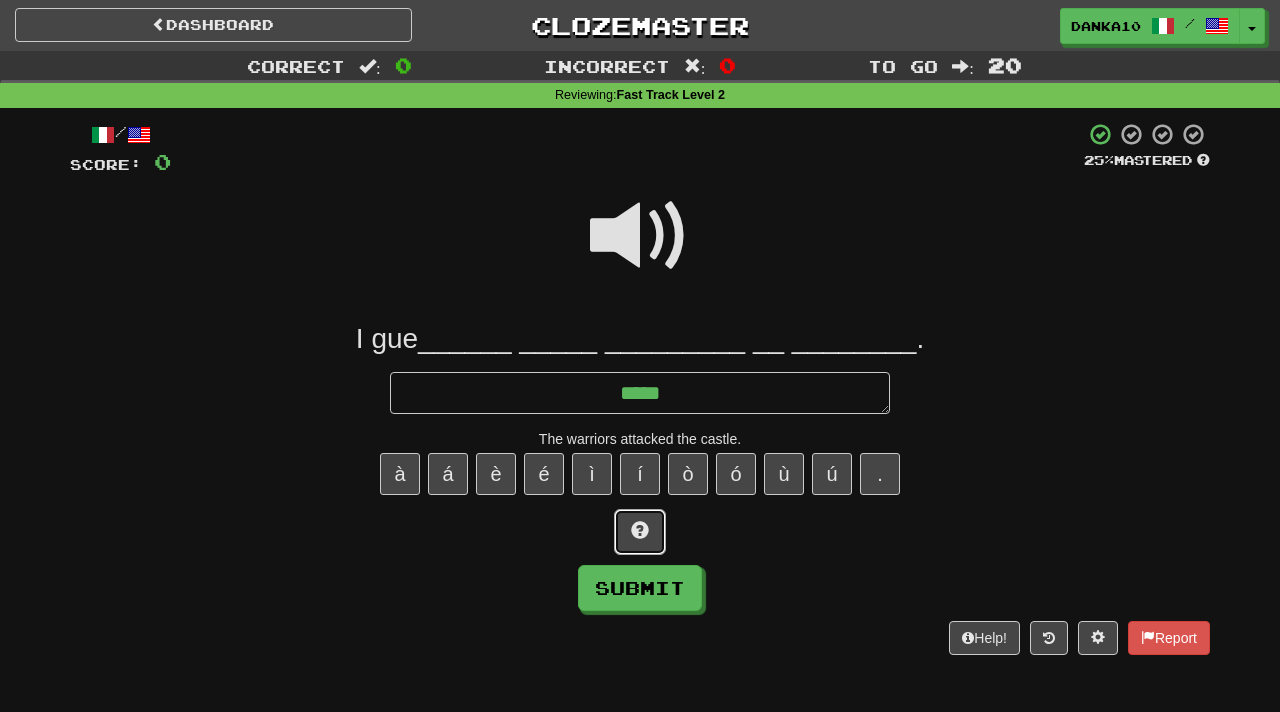 click at bounding box center (640, 530) 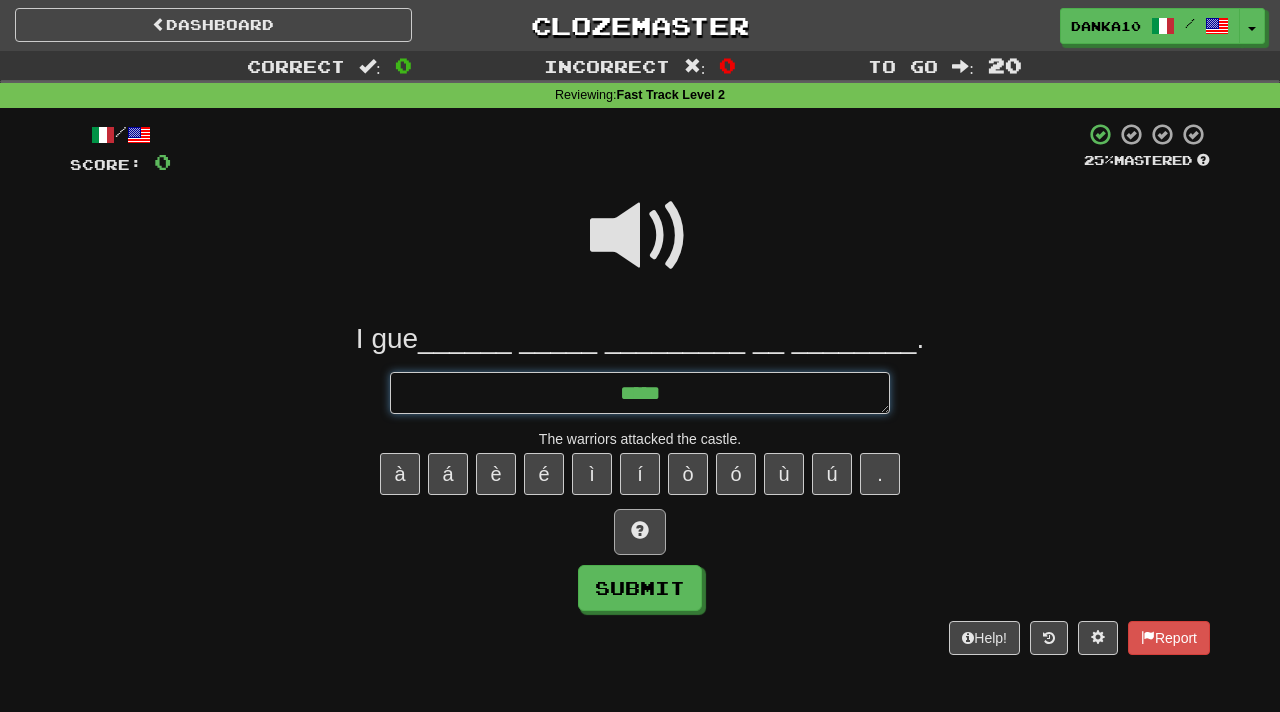 type on "*" 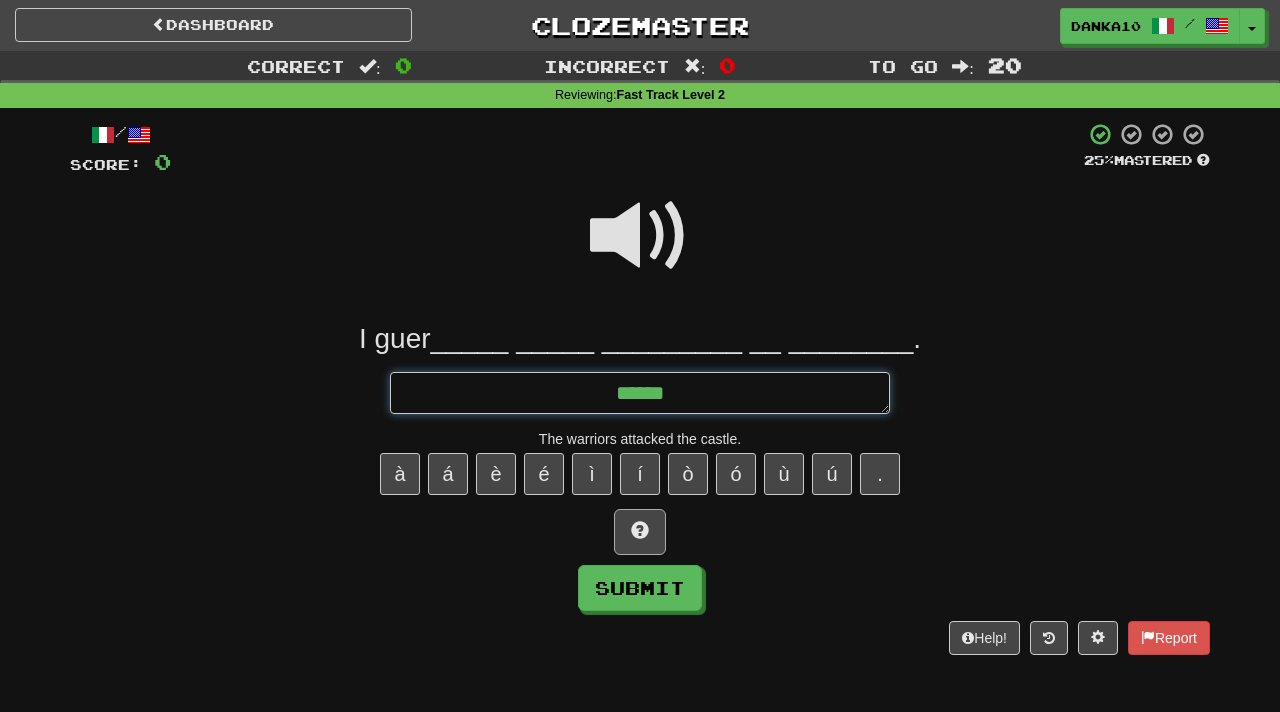 type on "*" 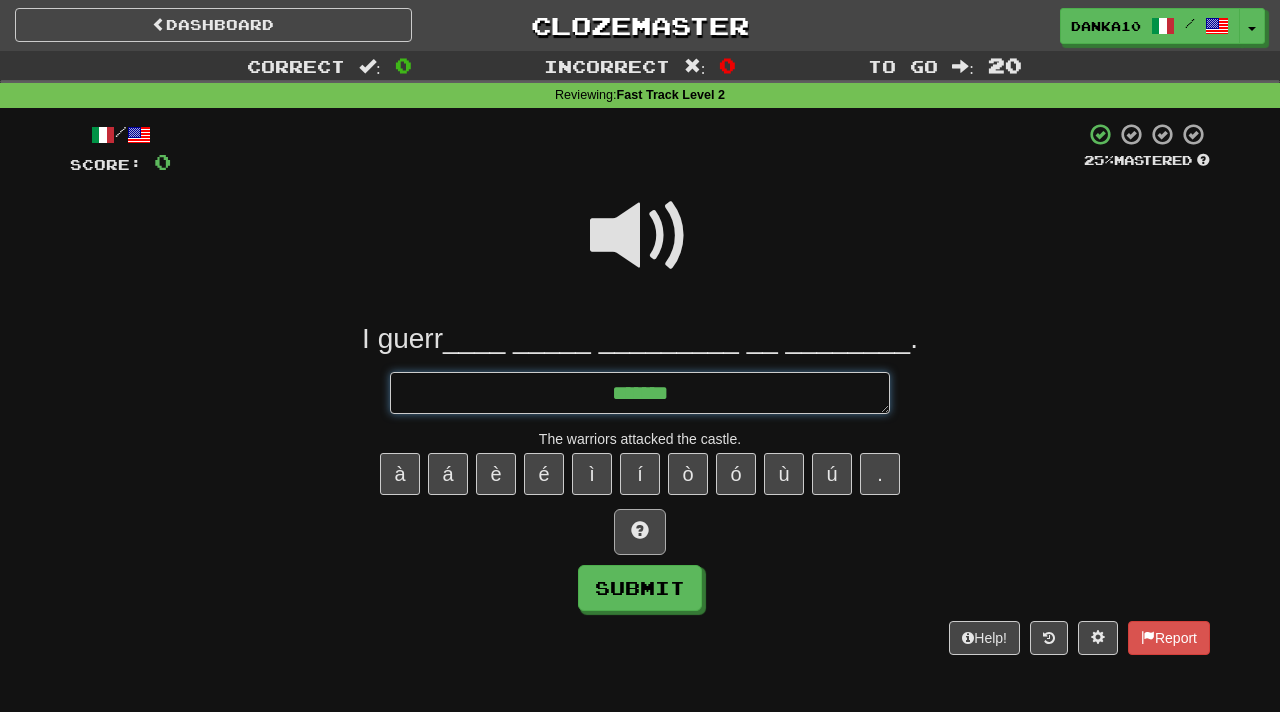 type on "*" 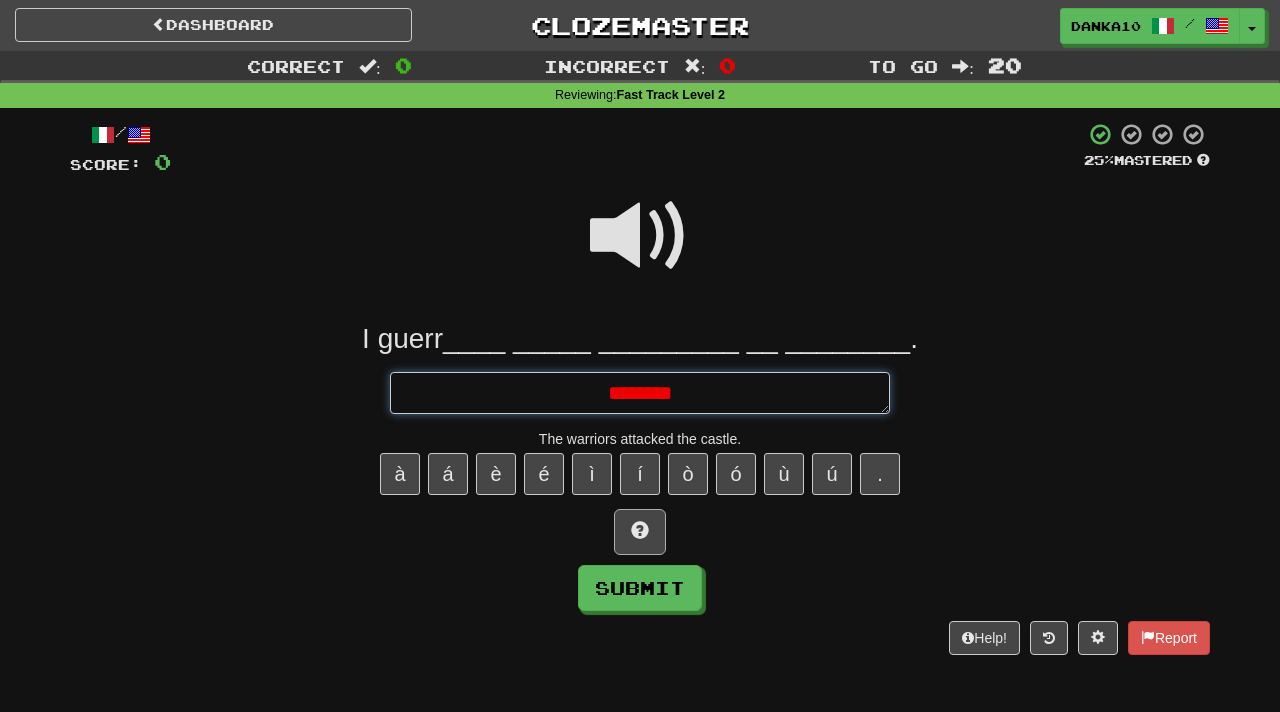 type on "*" 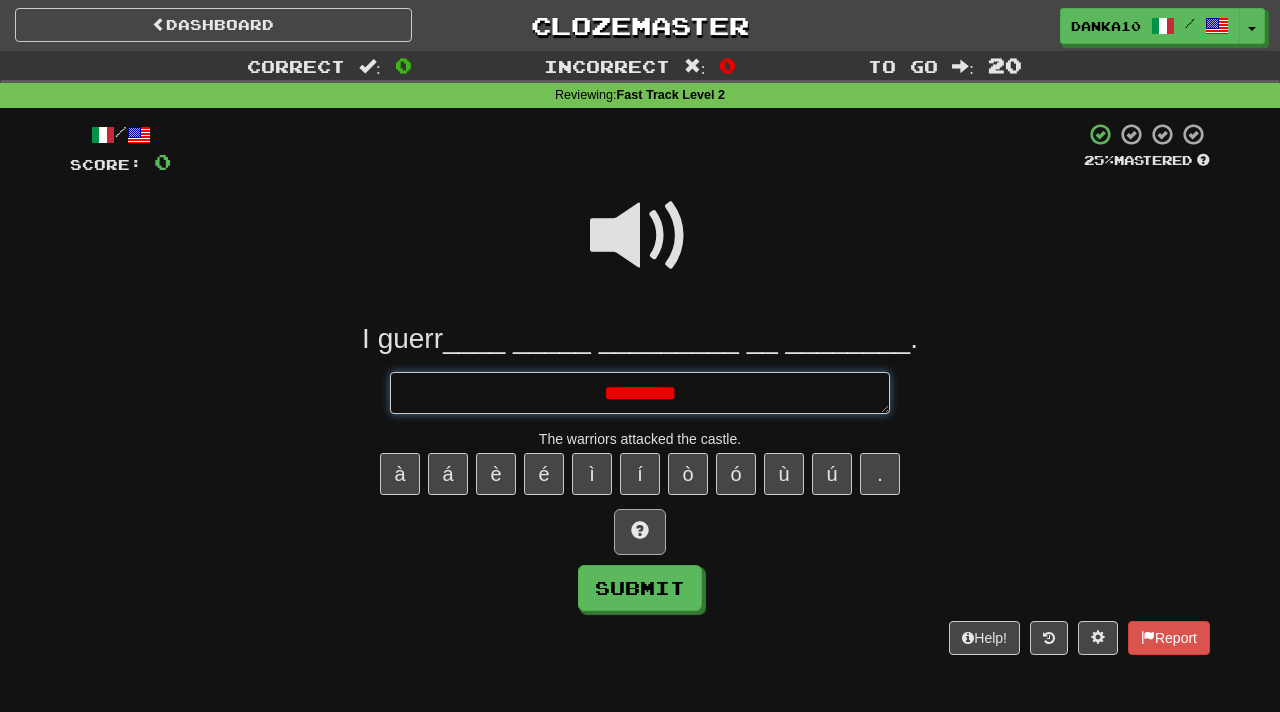 type on "*" 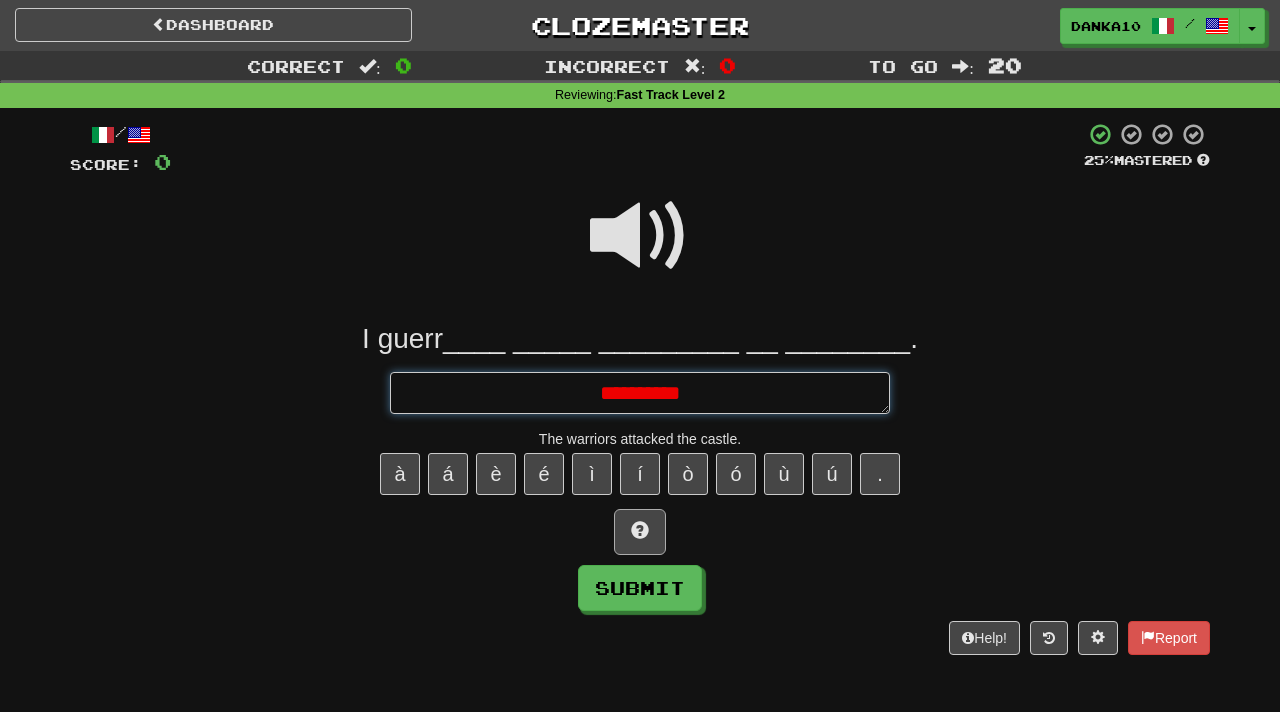 type on "*" 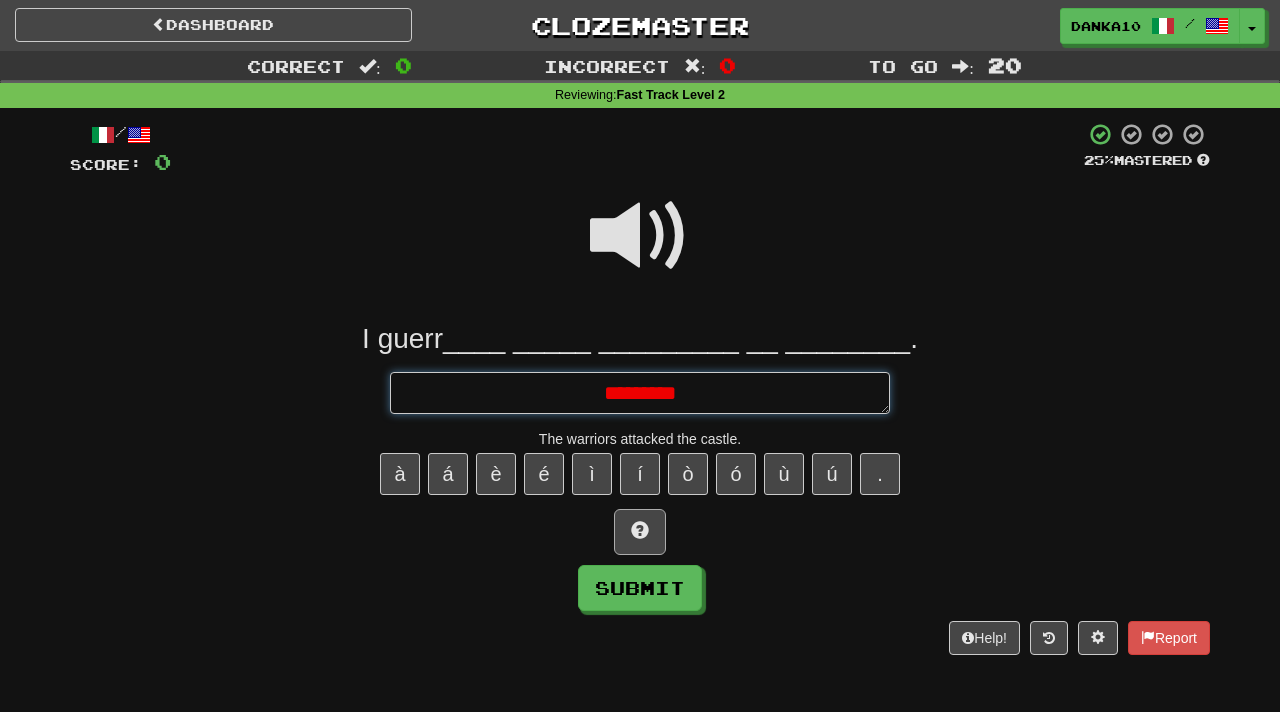 type on "*" 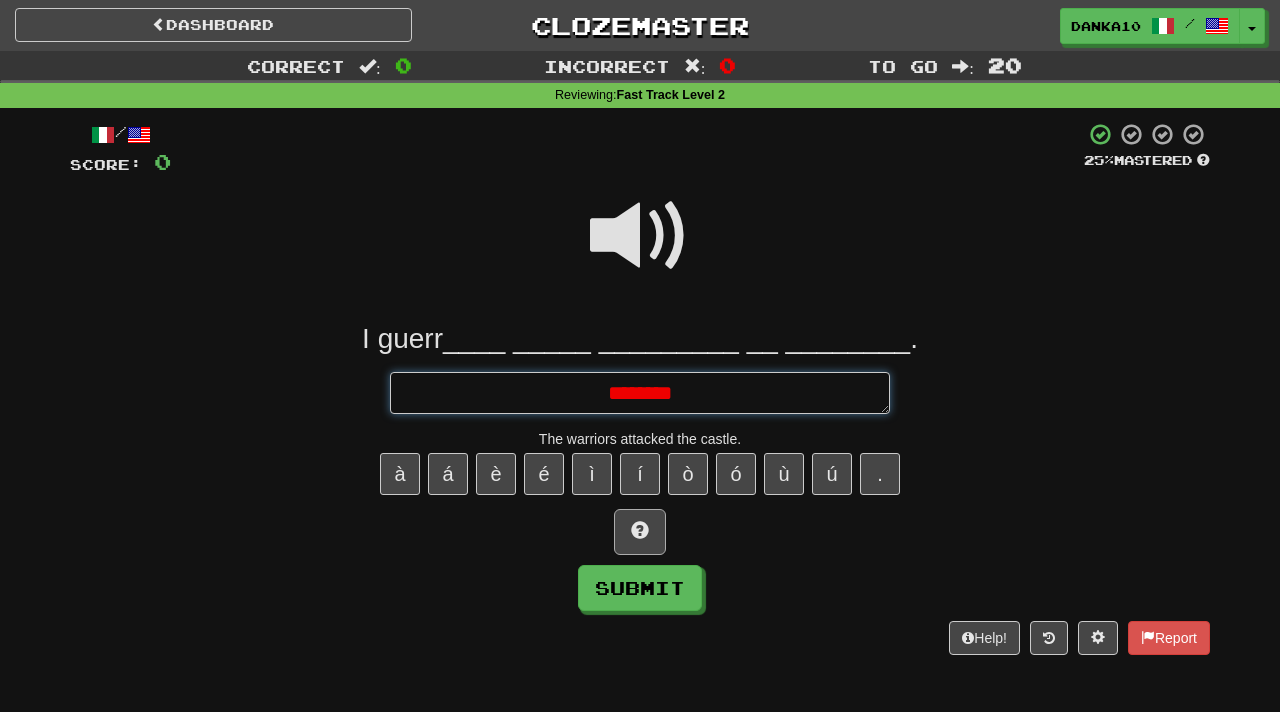 type on "*" 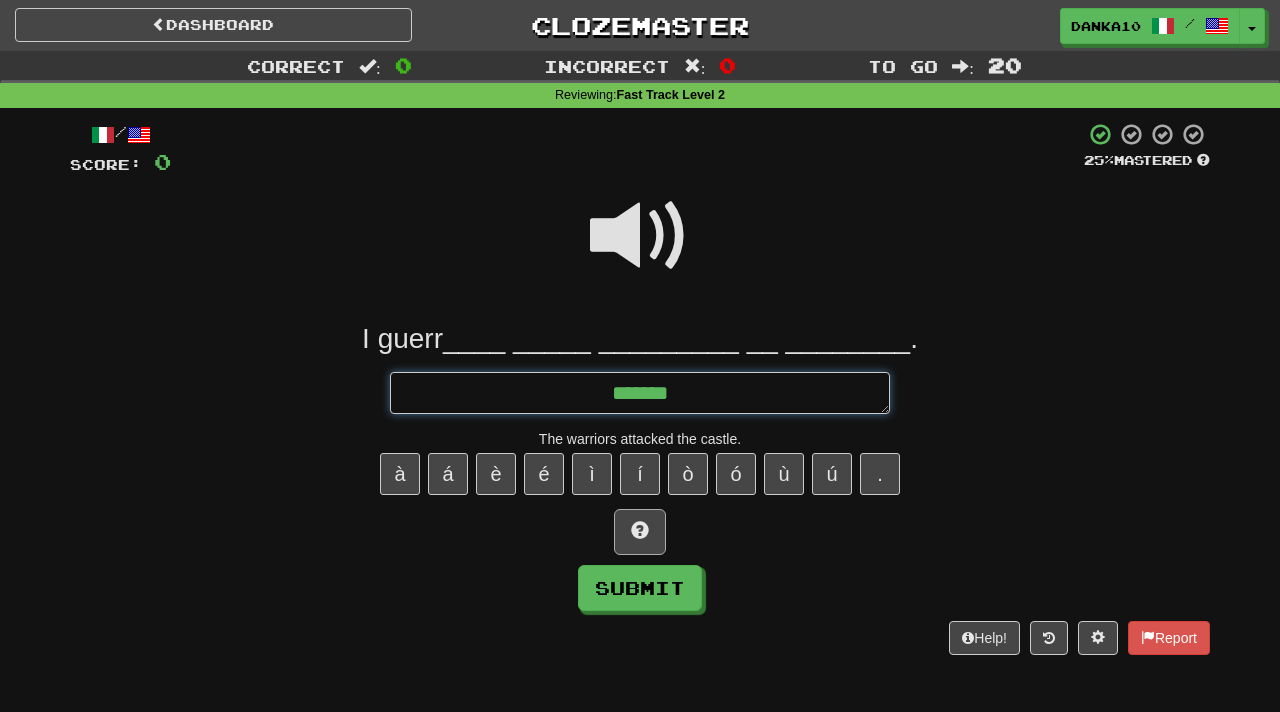 type on "*******" 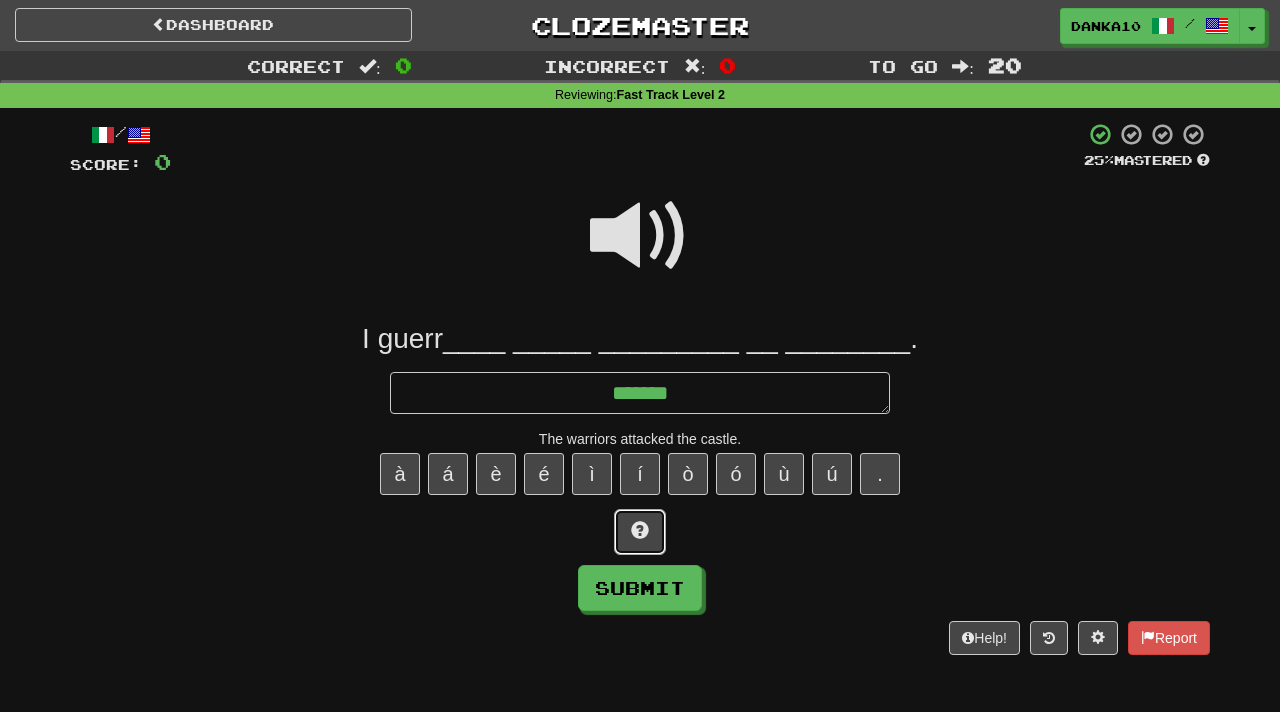 click at bounding box center [640, 530] 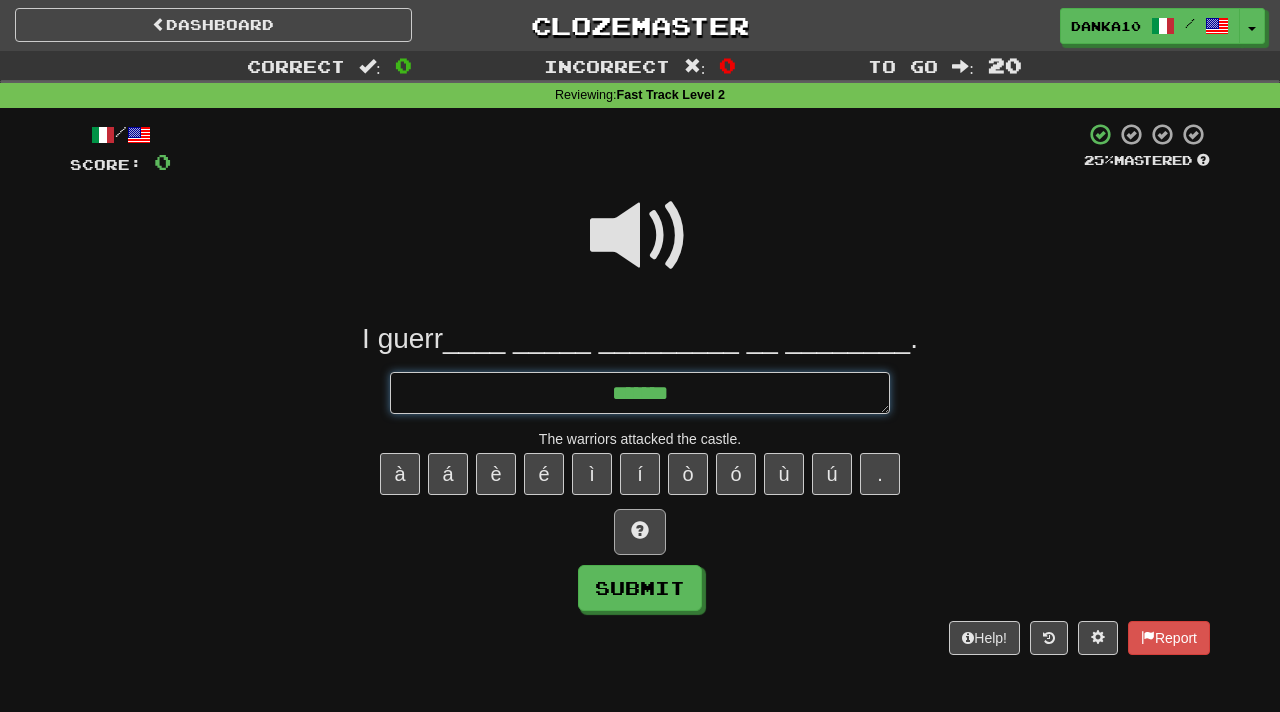 type on "*" 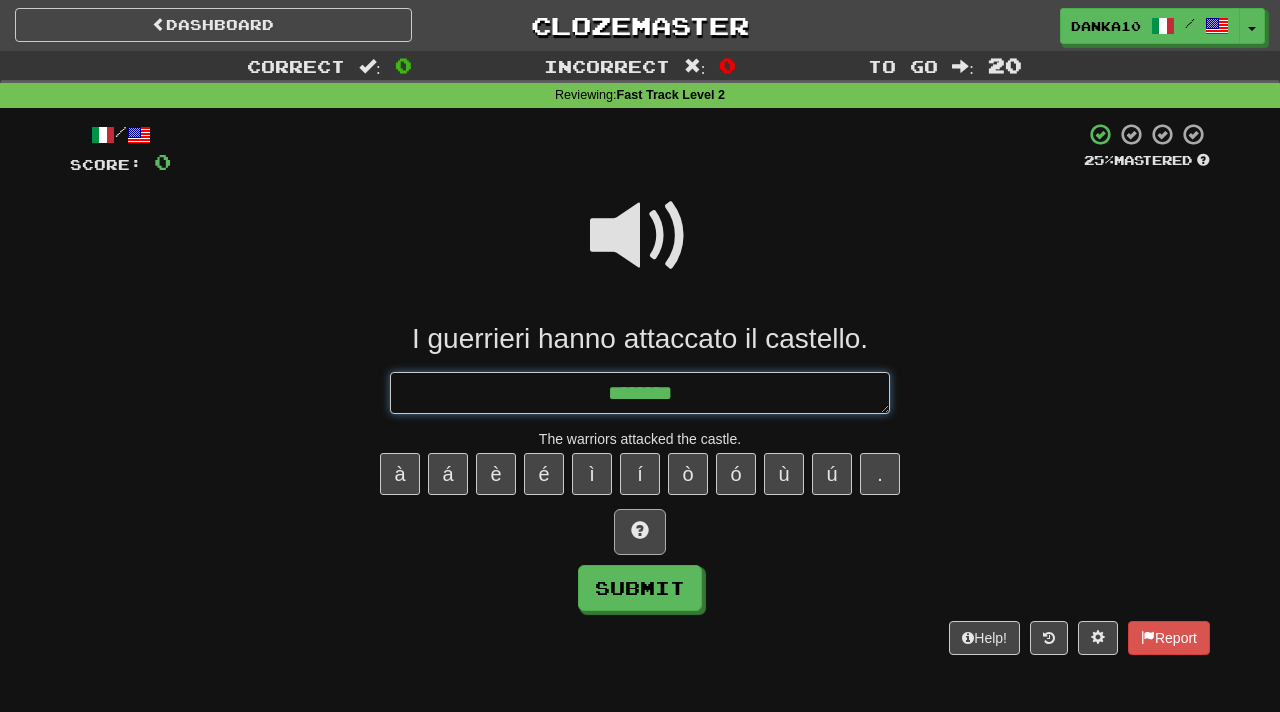 type on "*" 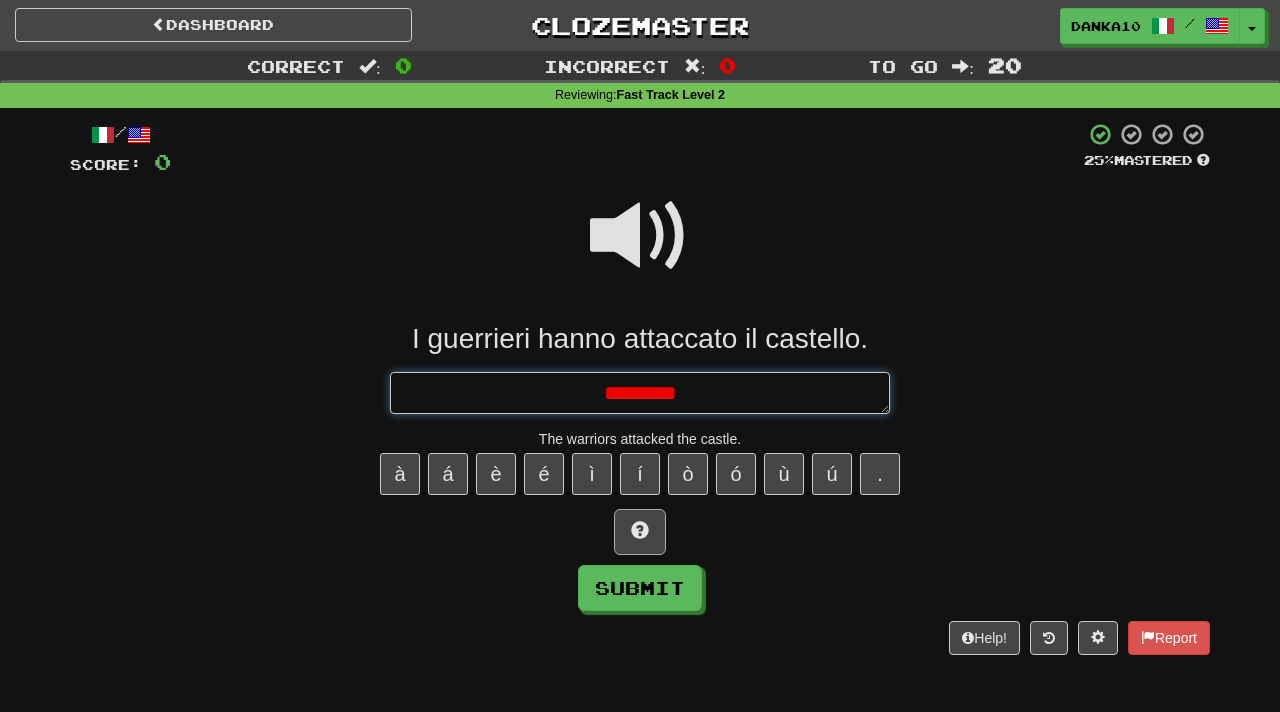 type on "*********" 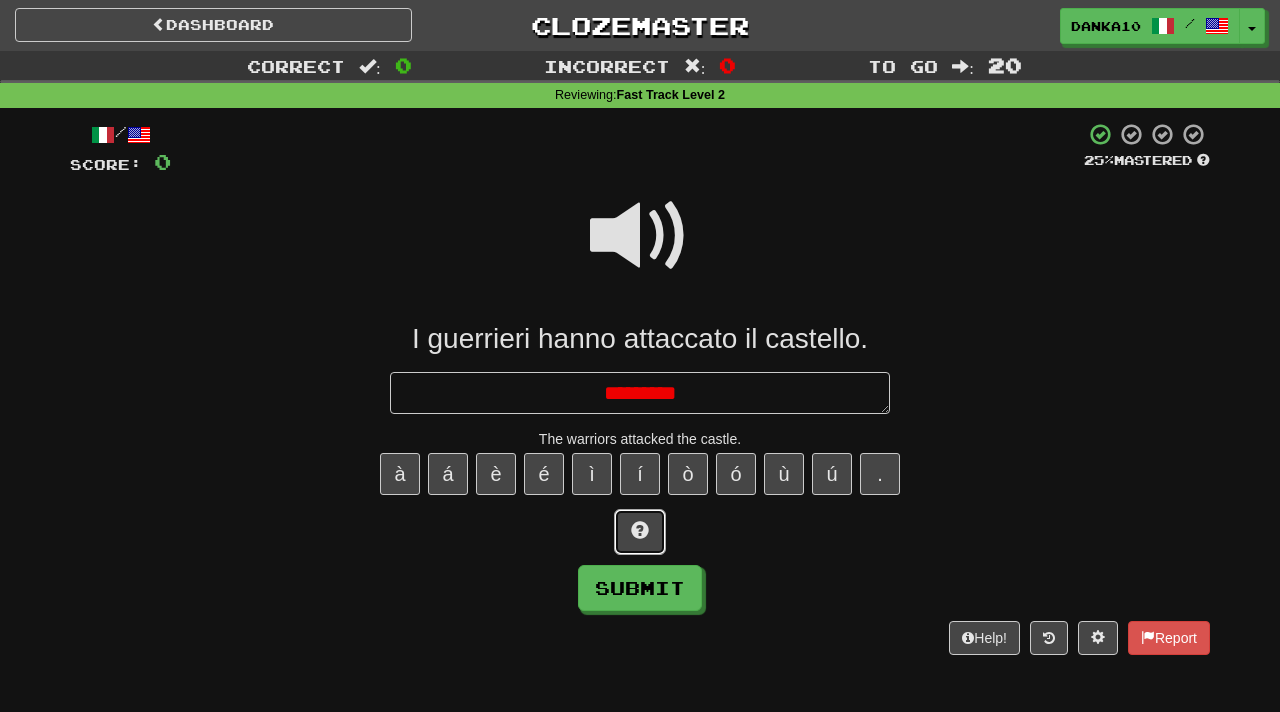 click at bounding box center (640, 530) 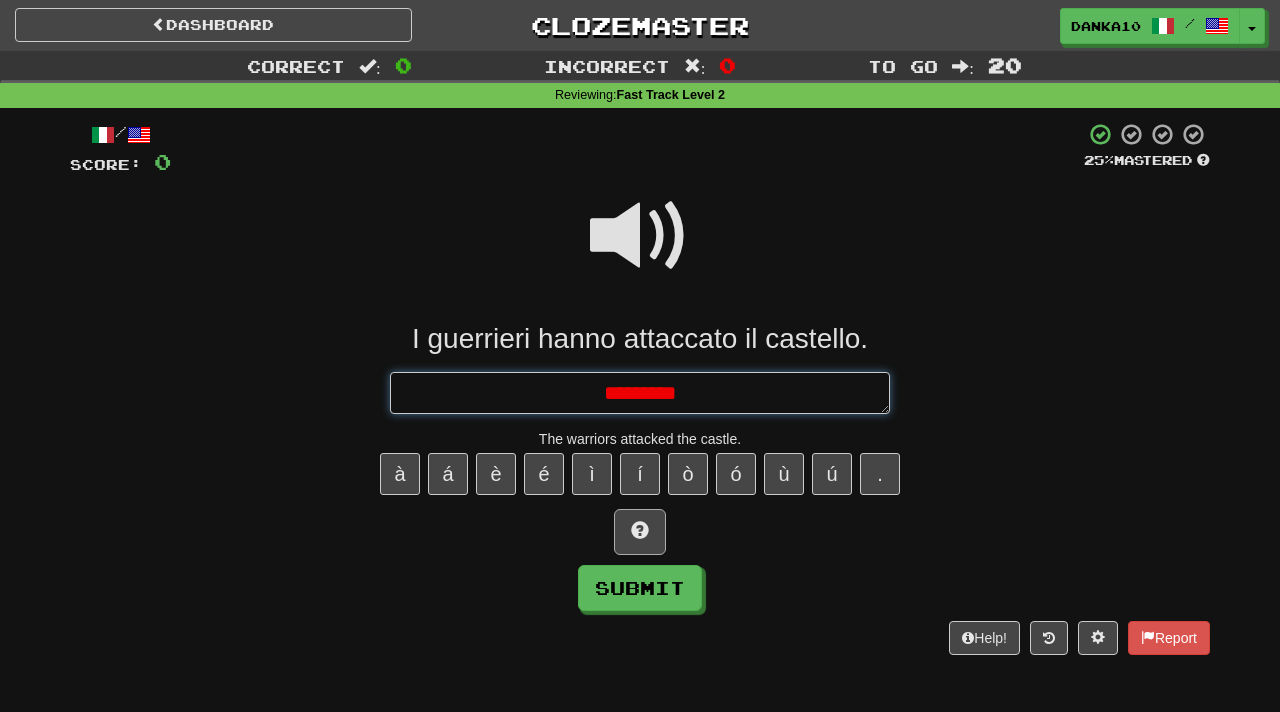 type on "*" 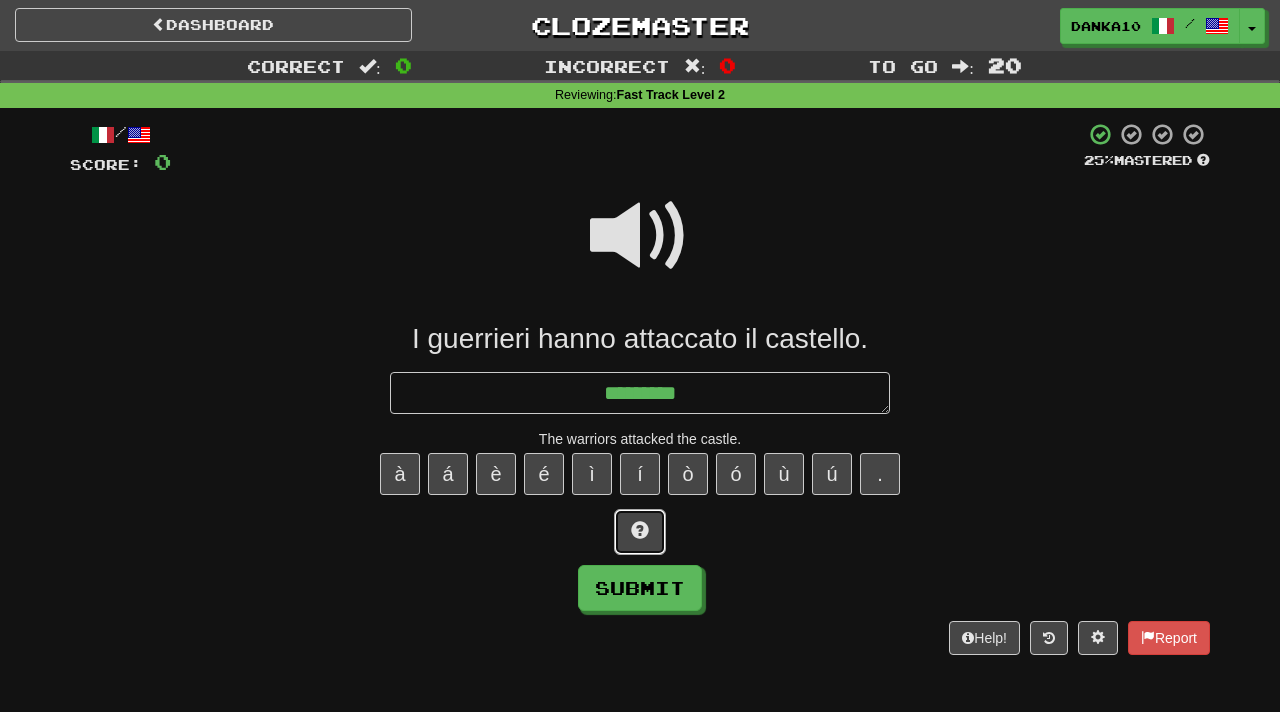 click at bounding box center [640, 530] 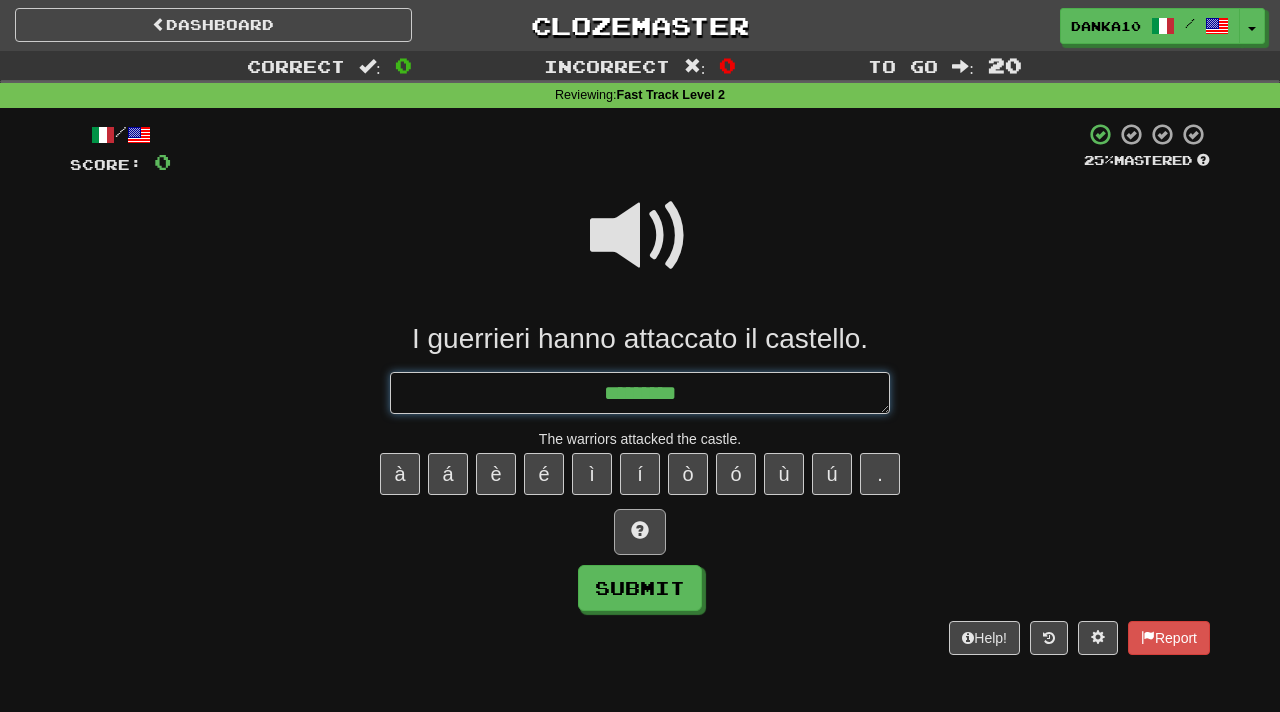 type on "*" 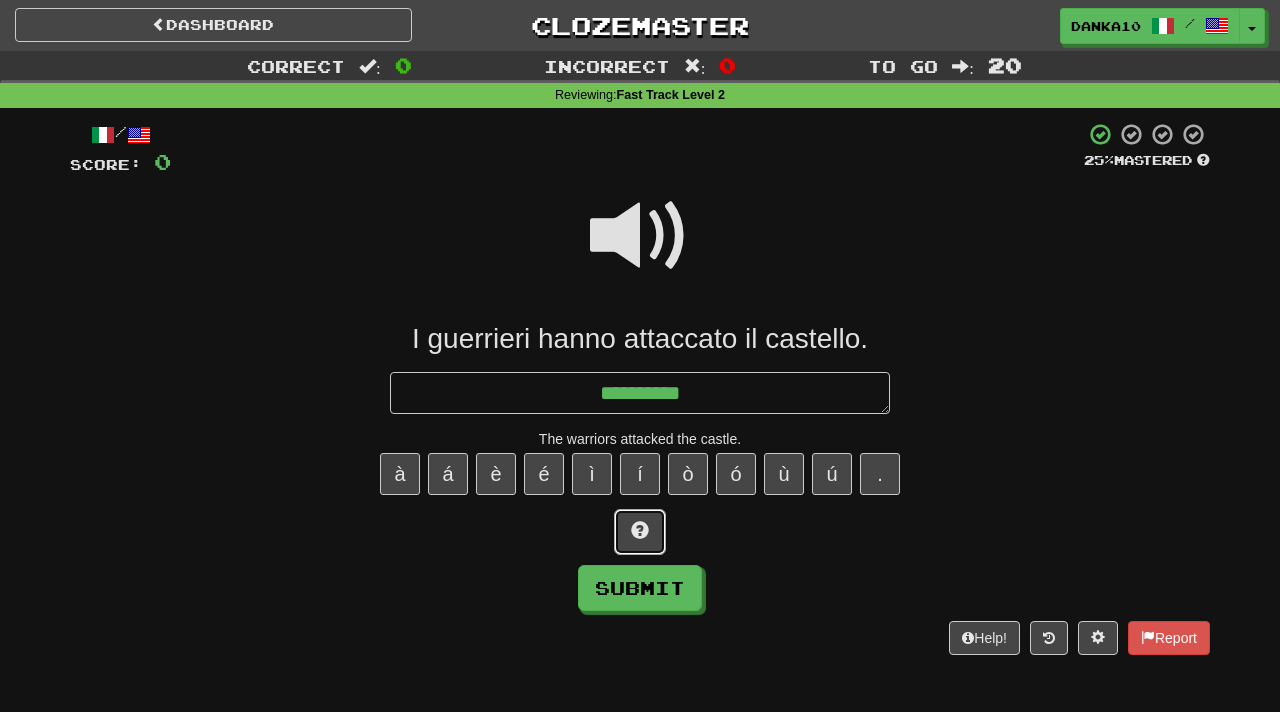 click at bounding box center [640, 530] 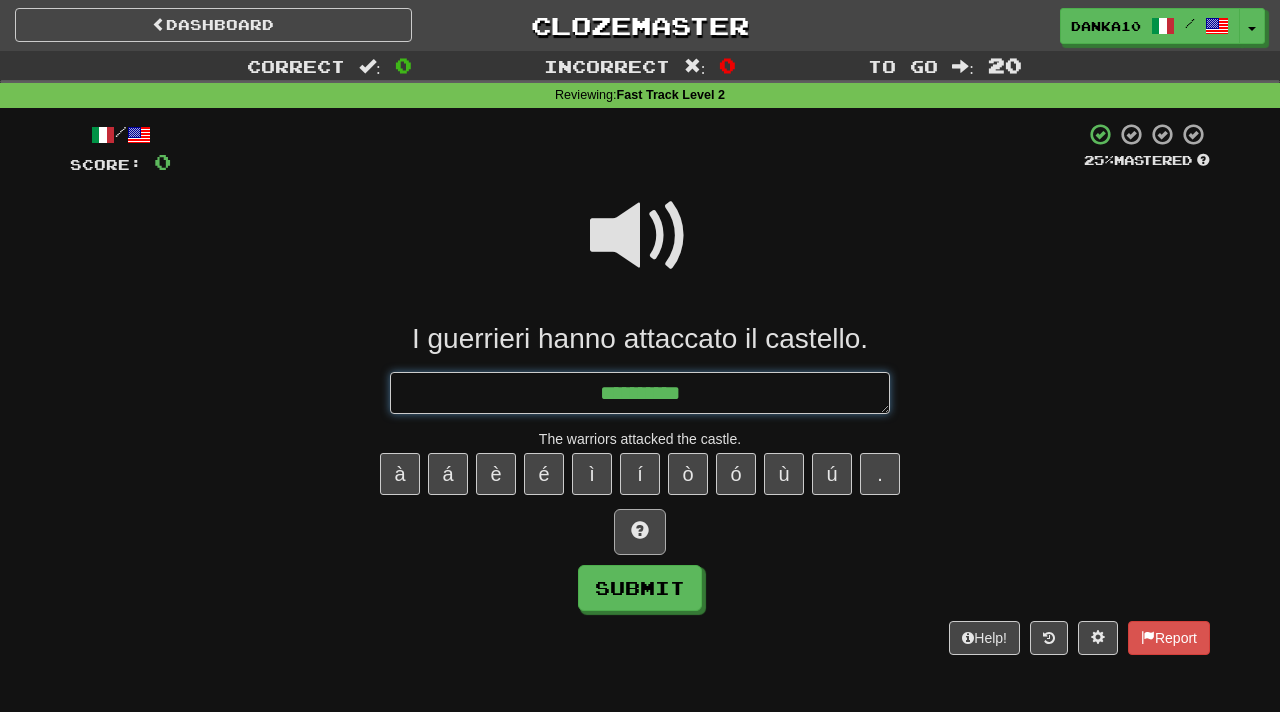 type on "*" 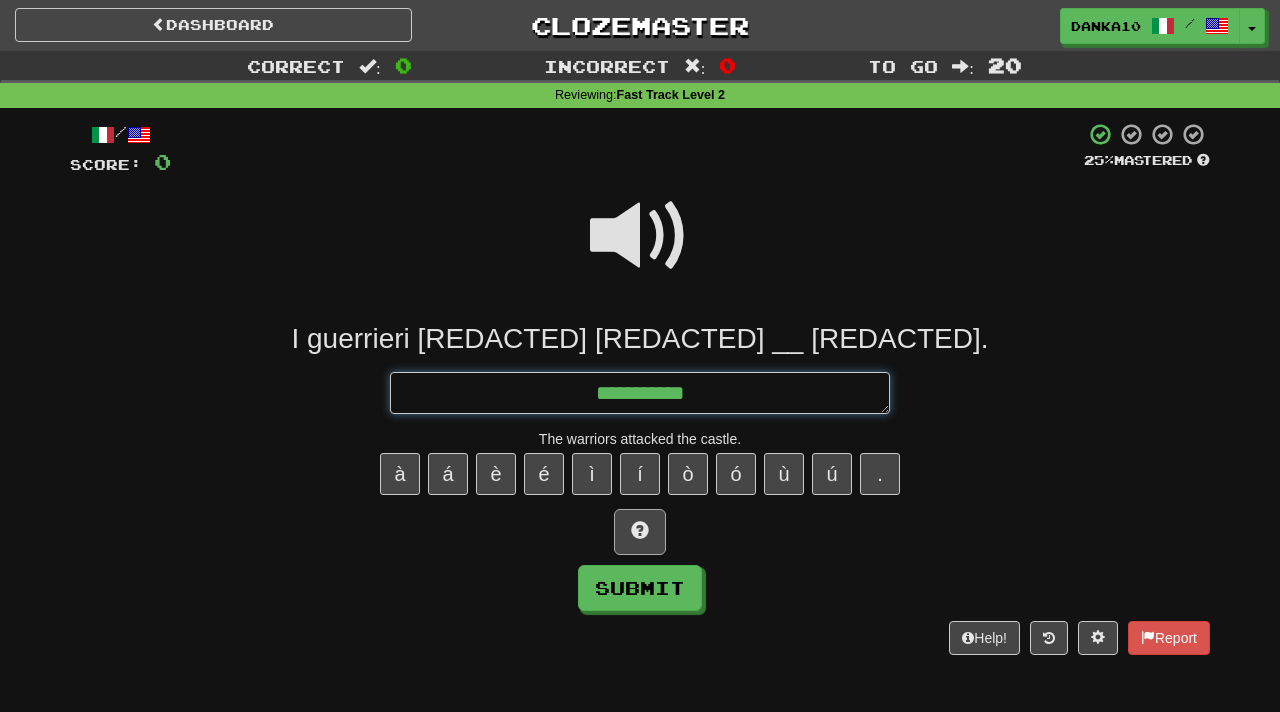 type on "*" 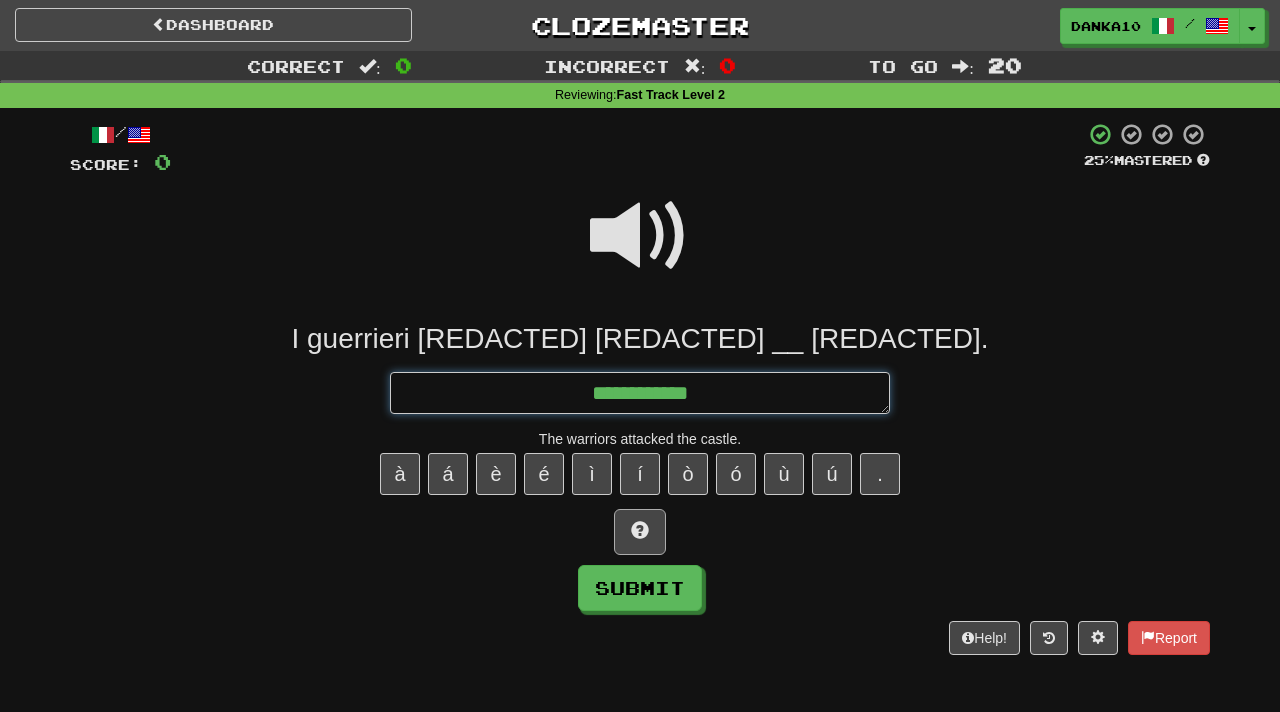 type on "*" 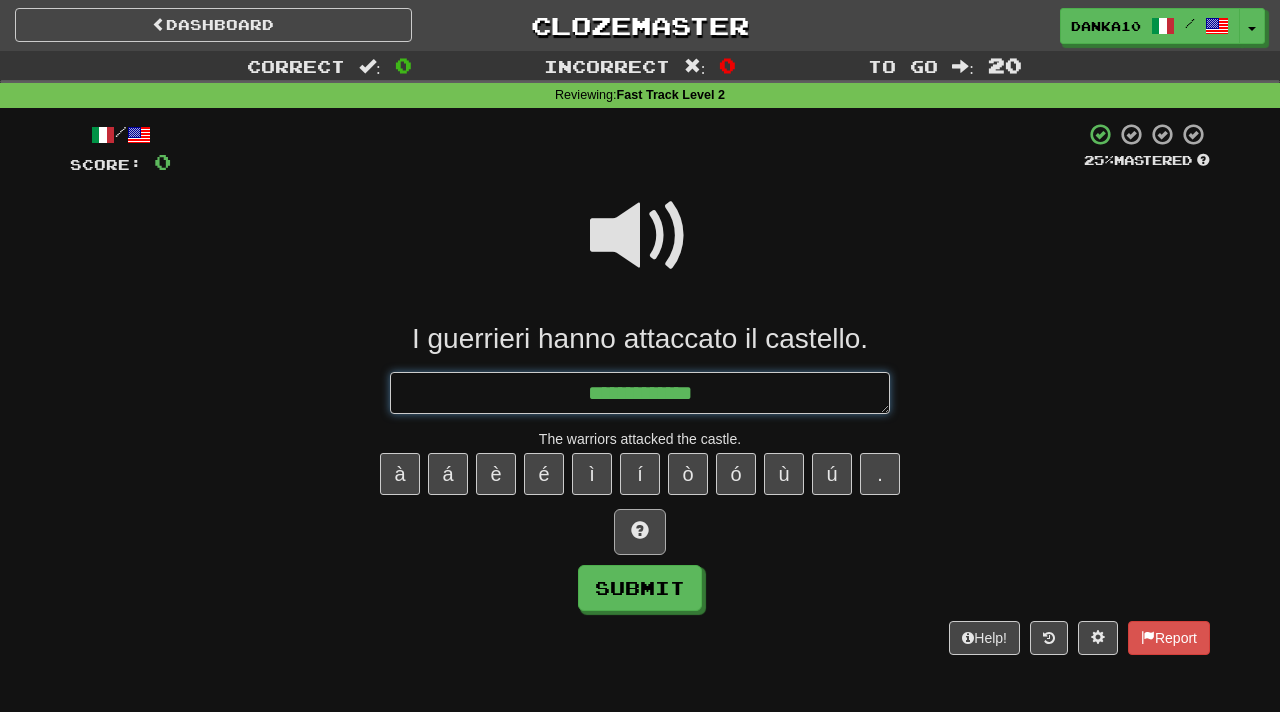 type on "*" 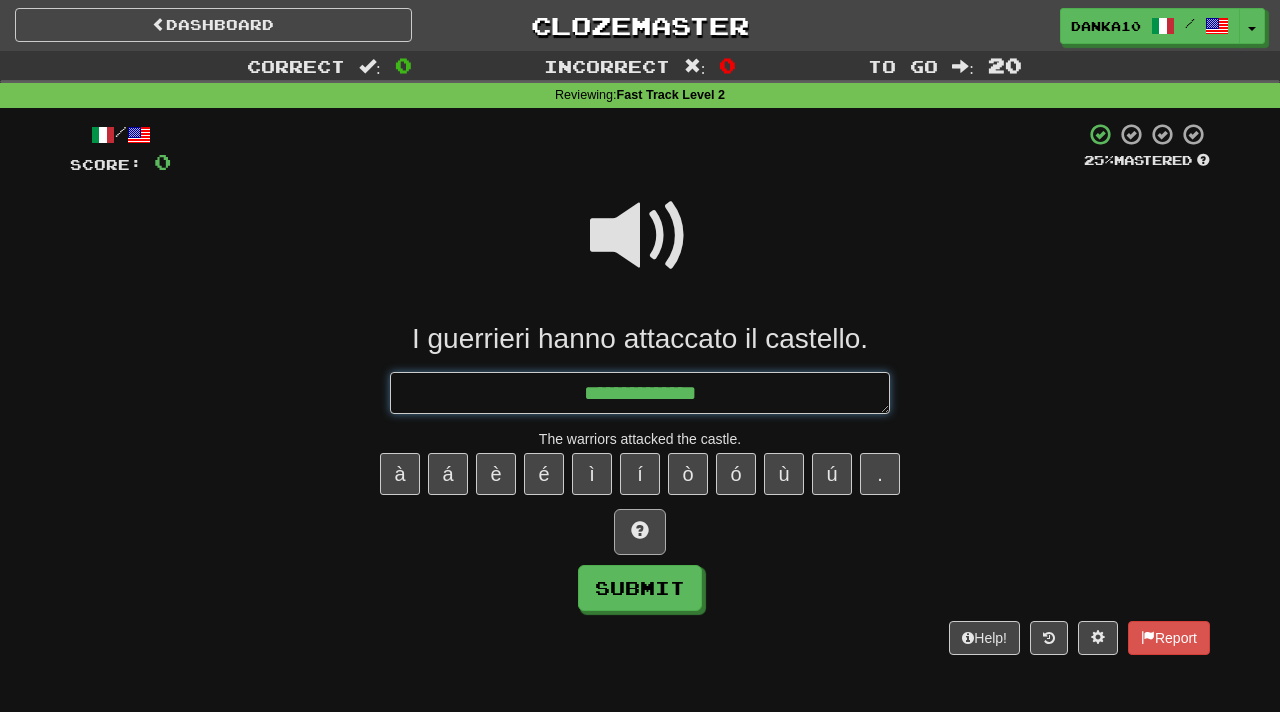 type on "*" 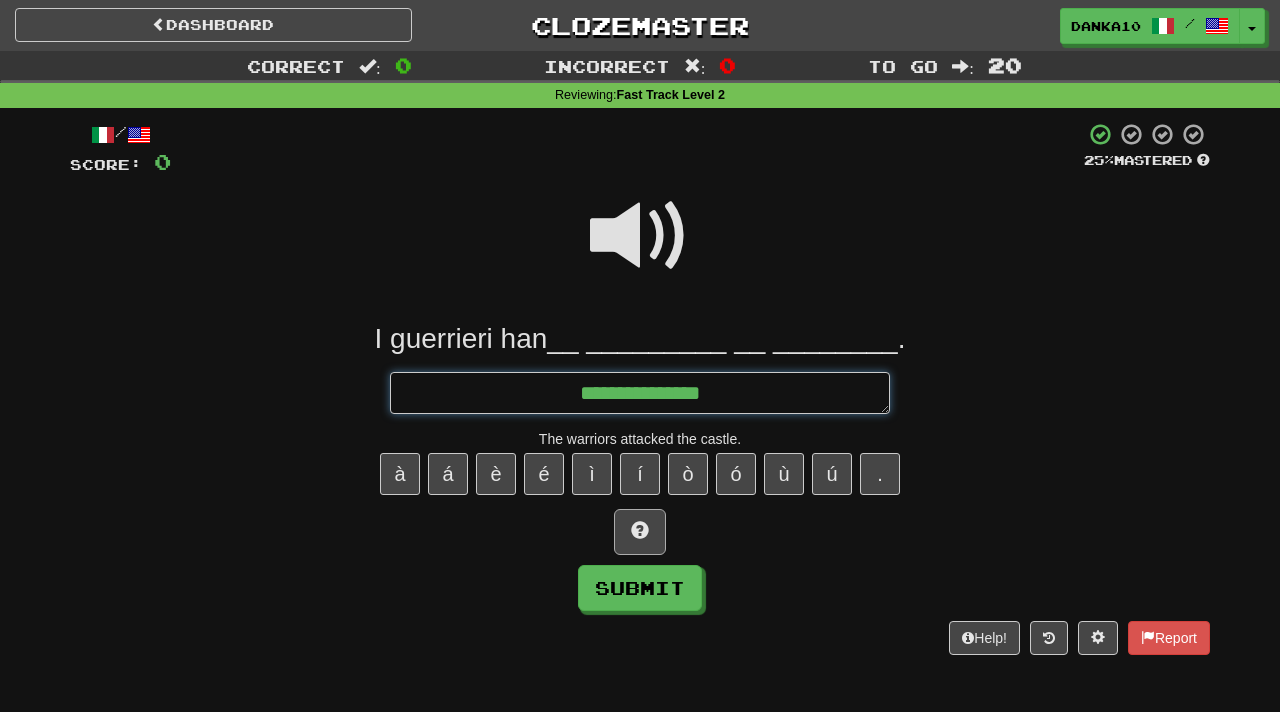 type on "*" 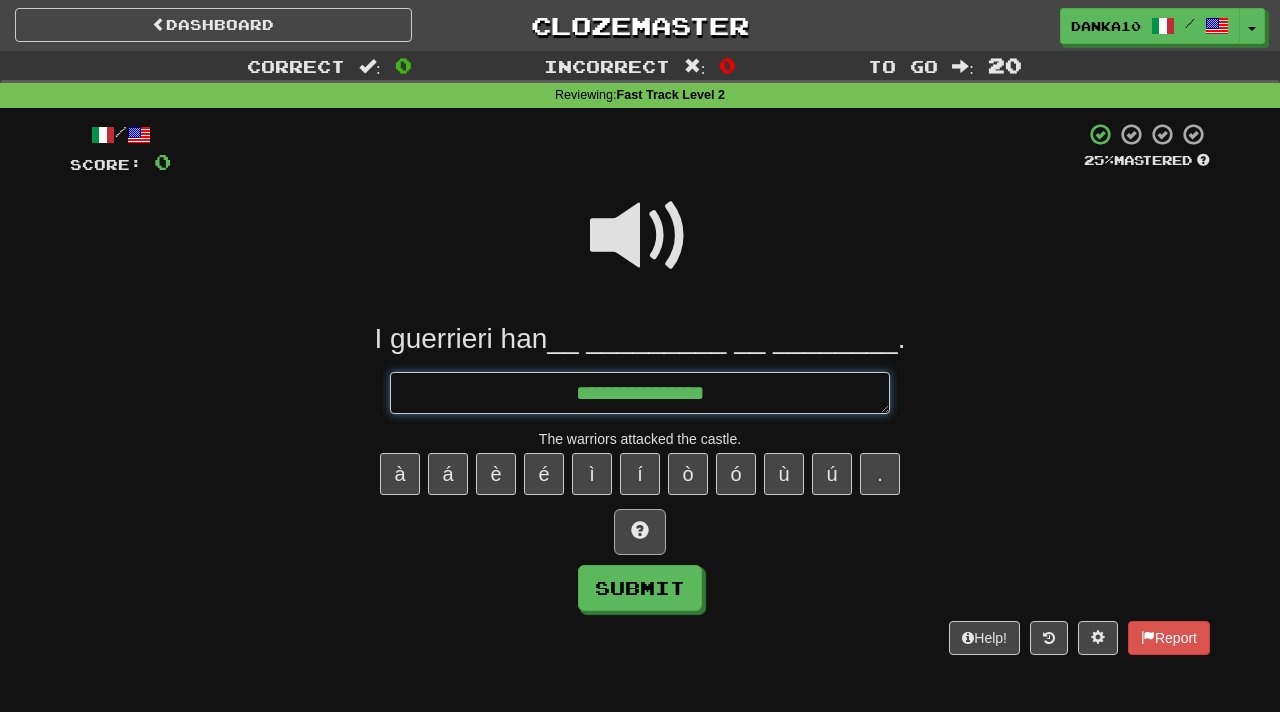 type on "*" 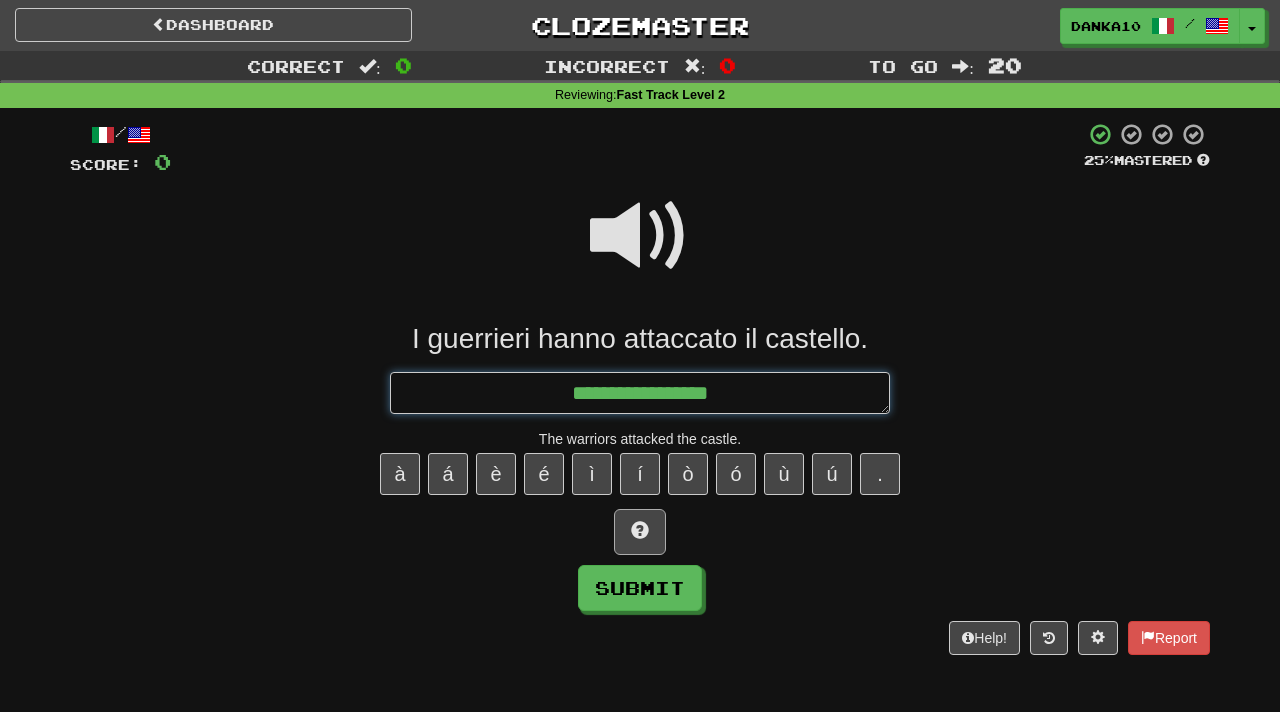 type on "**********" 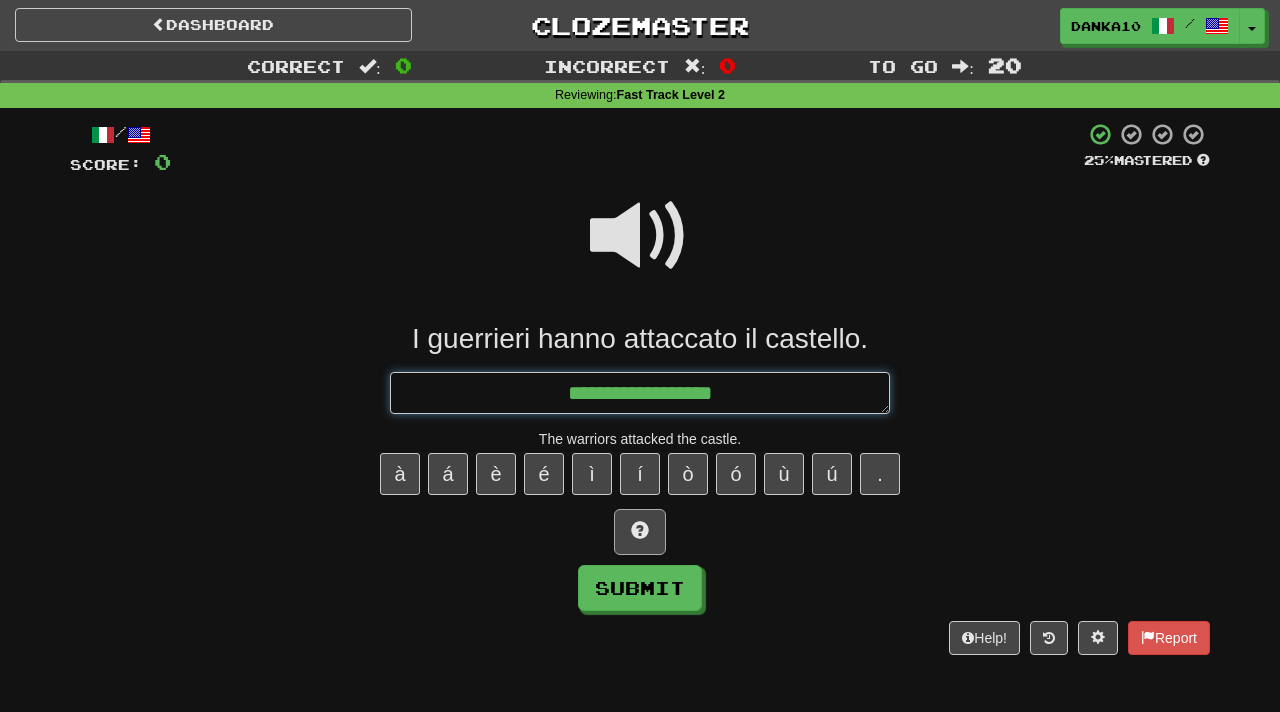 type on "*" 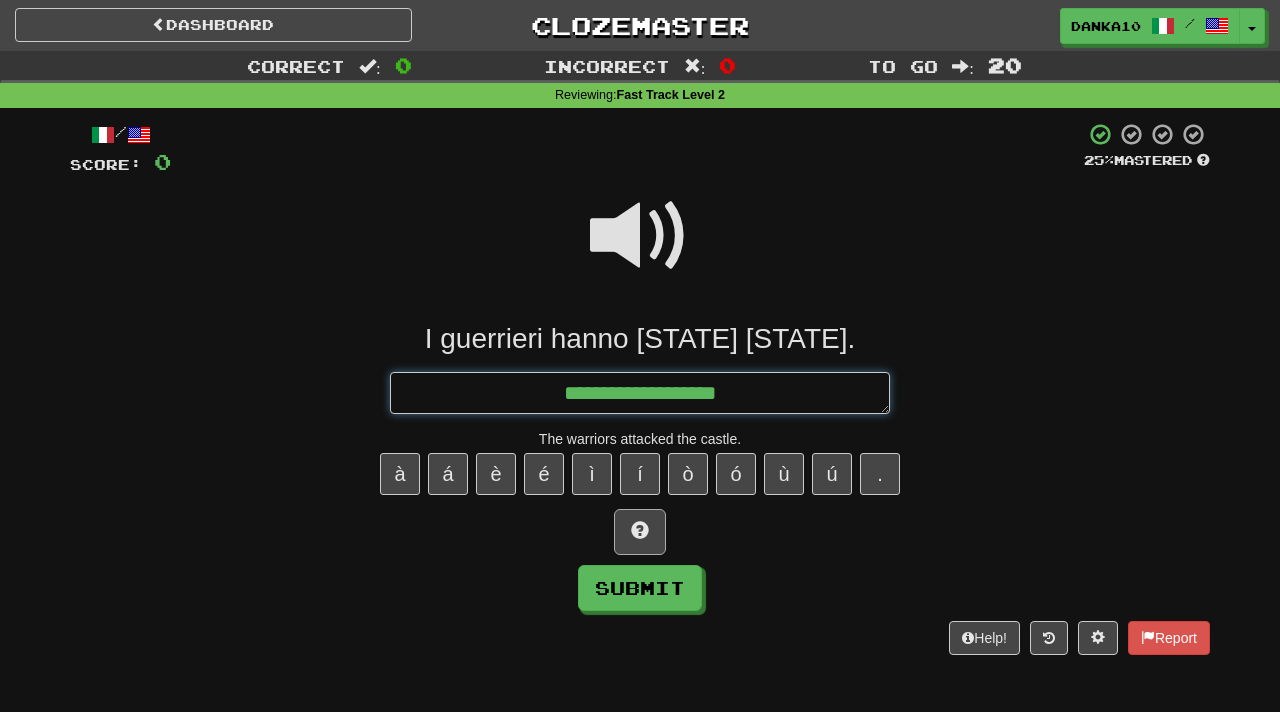 type on "*" 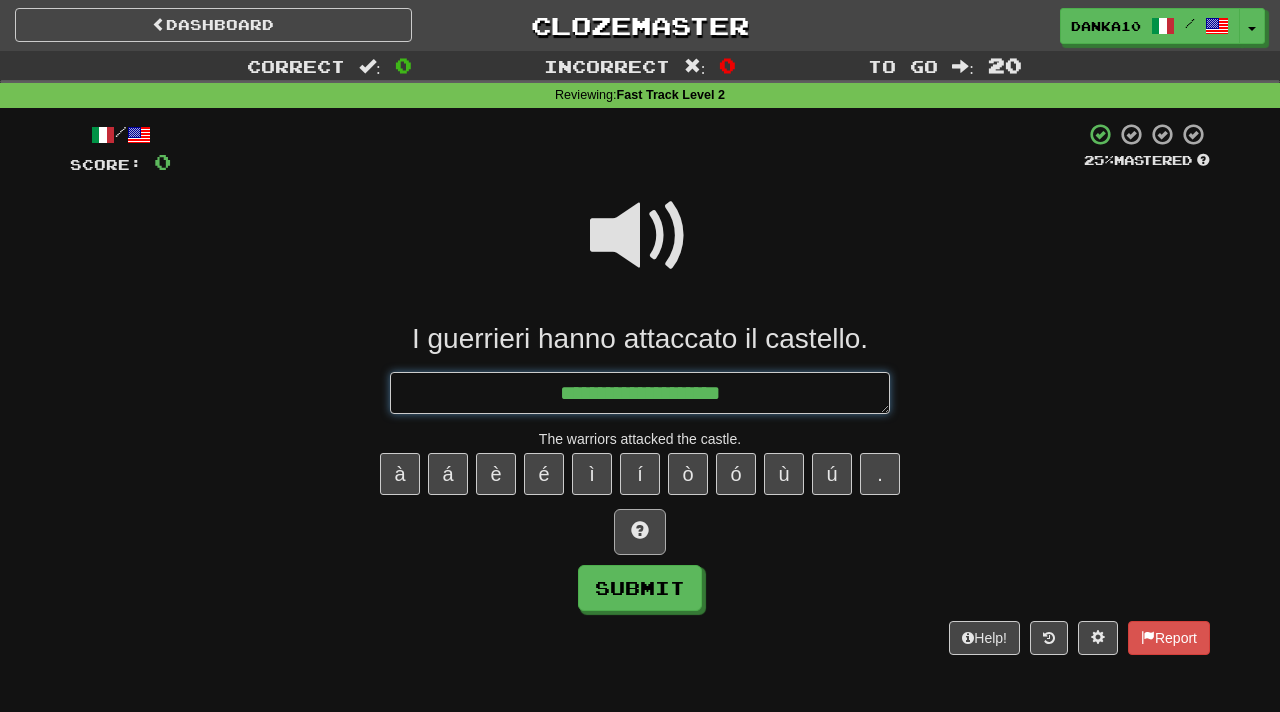 type on "*" 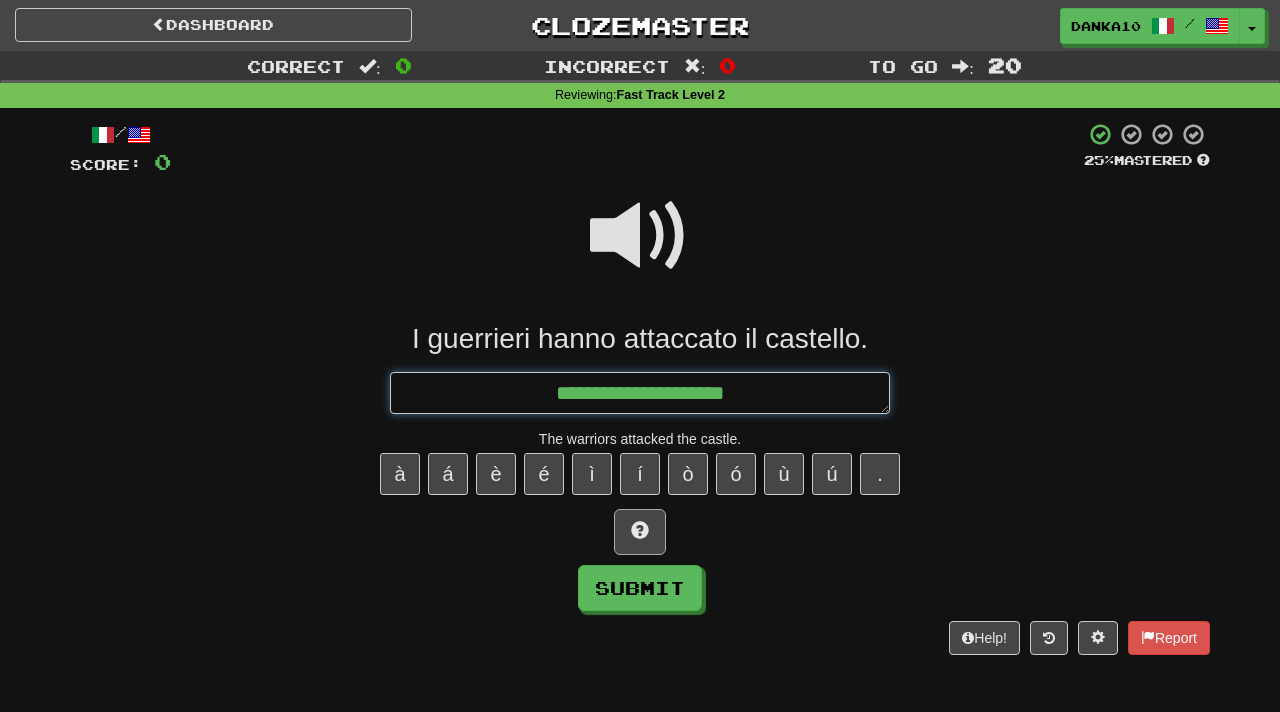 type on "*" 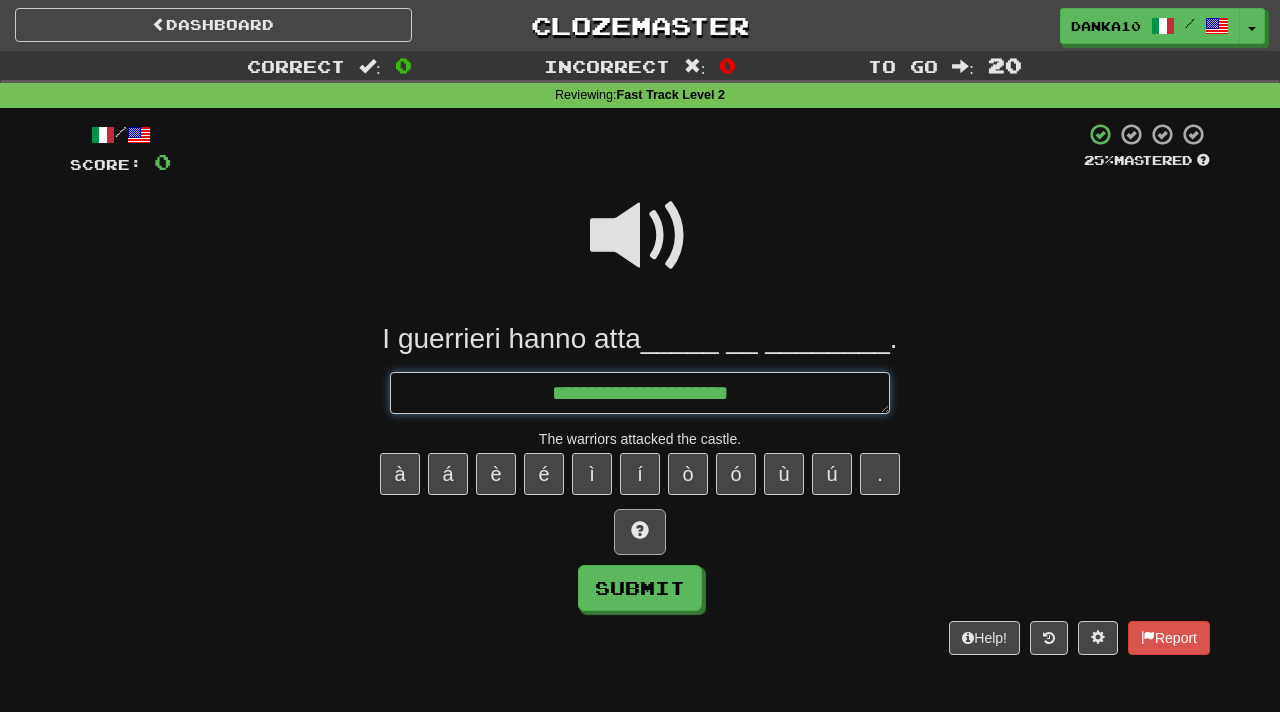 type on "*" 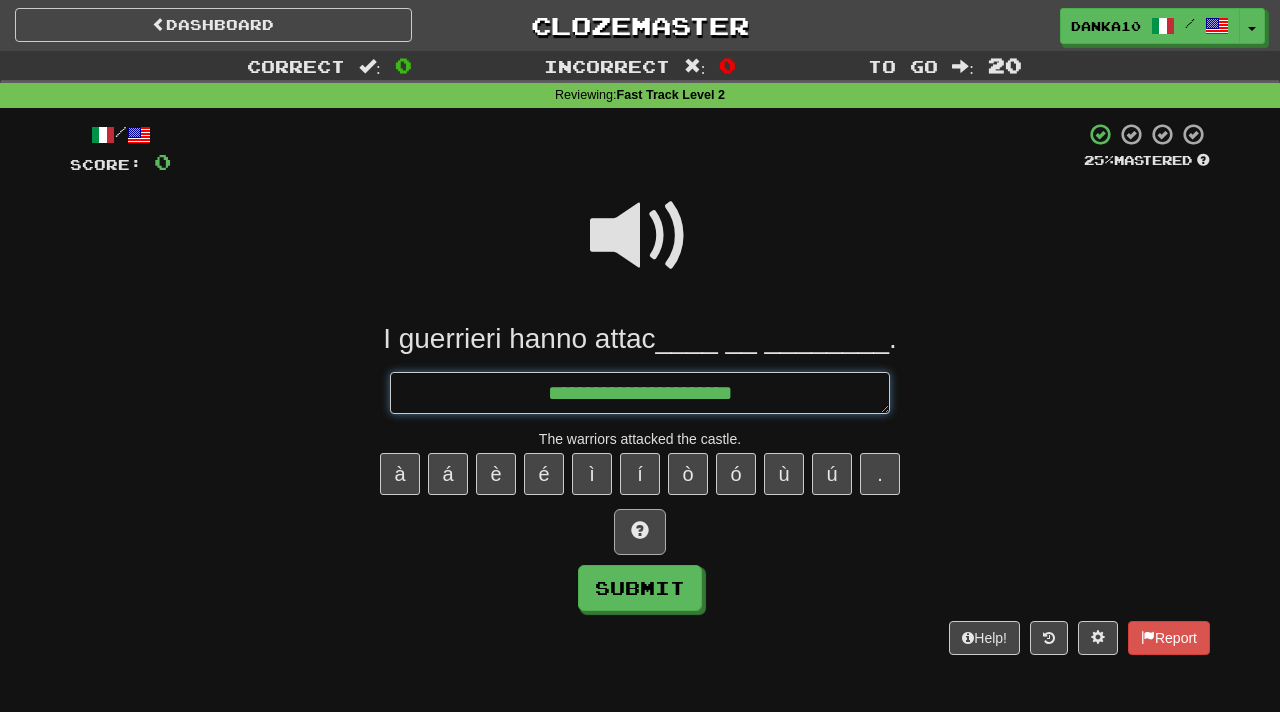 type on "*" 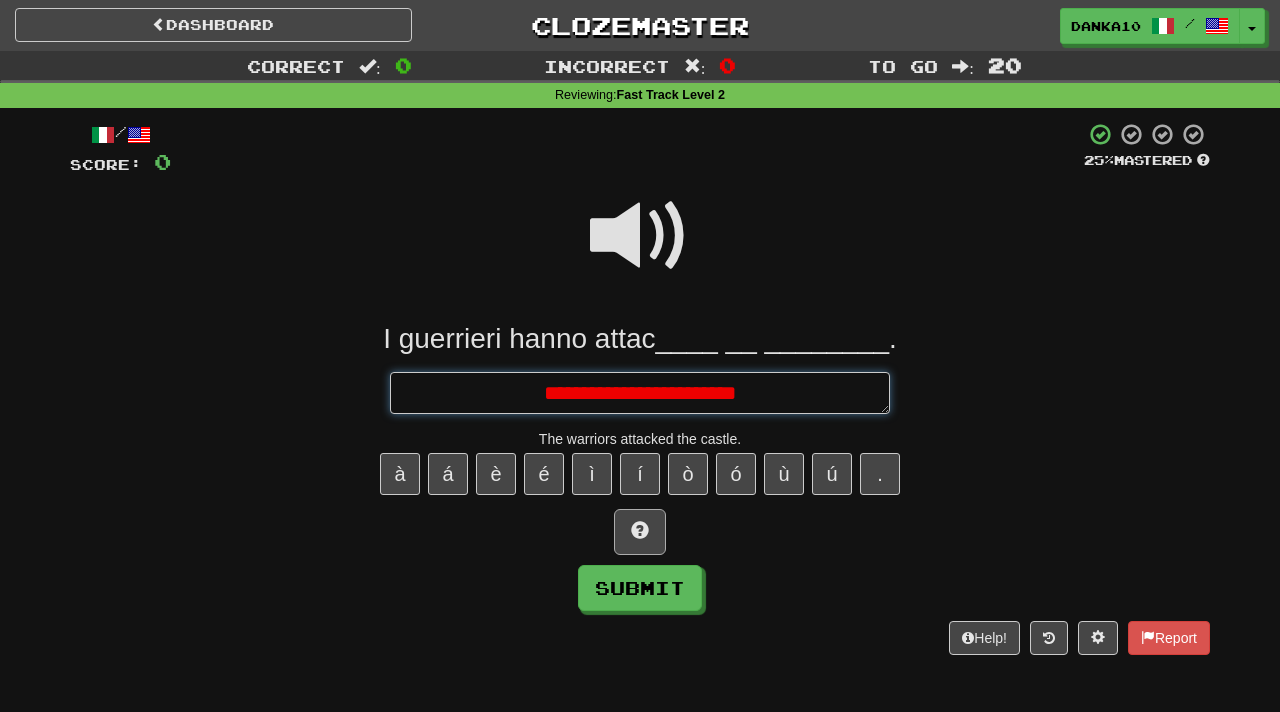 type on "*" 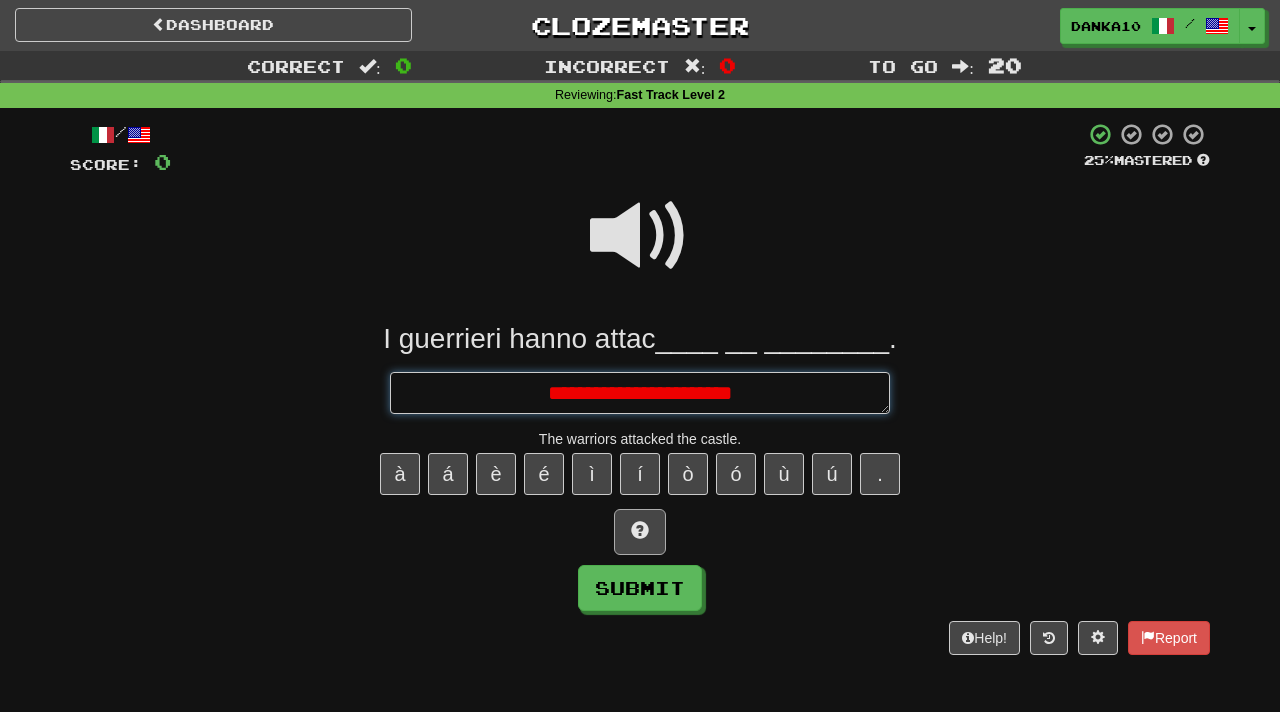 type on "*" 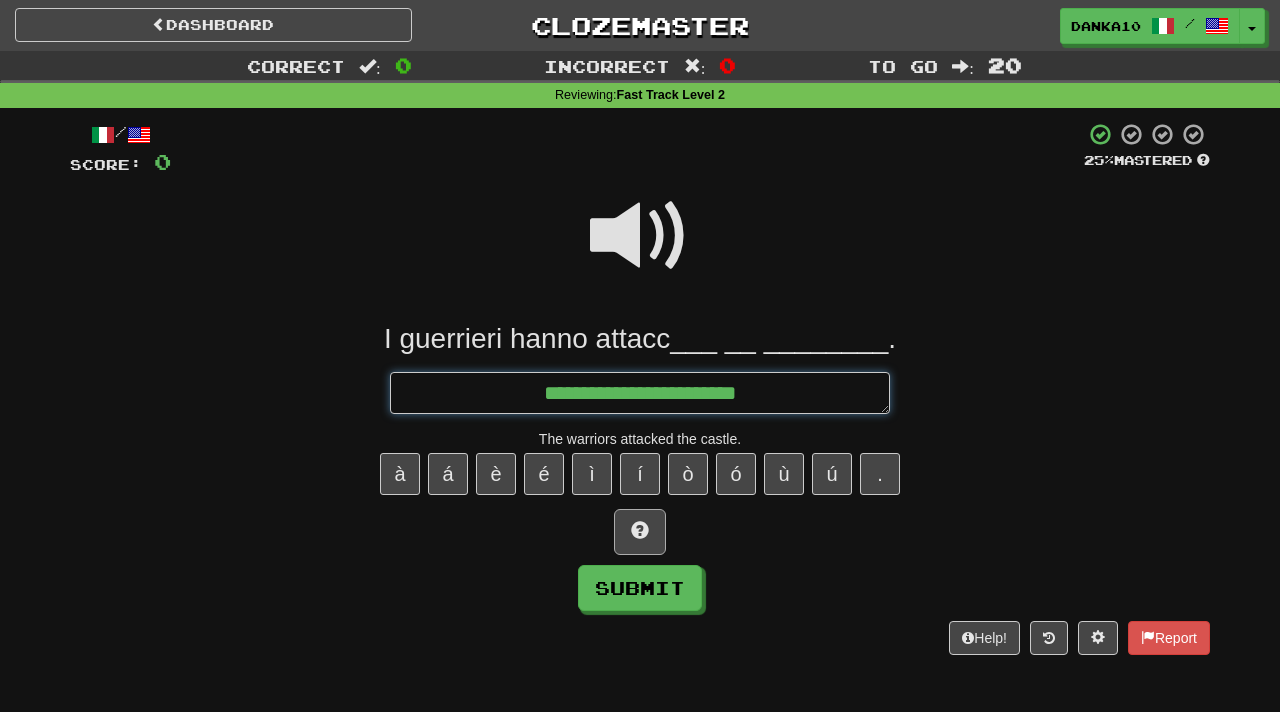 type on "*" 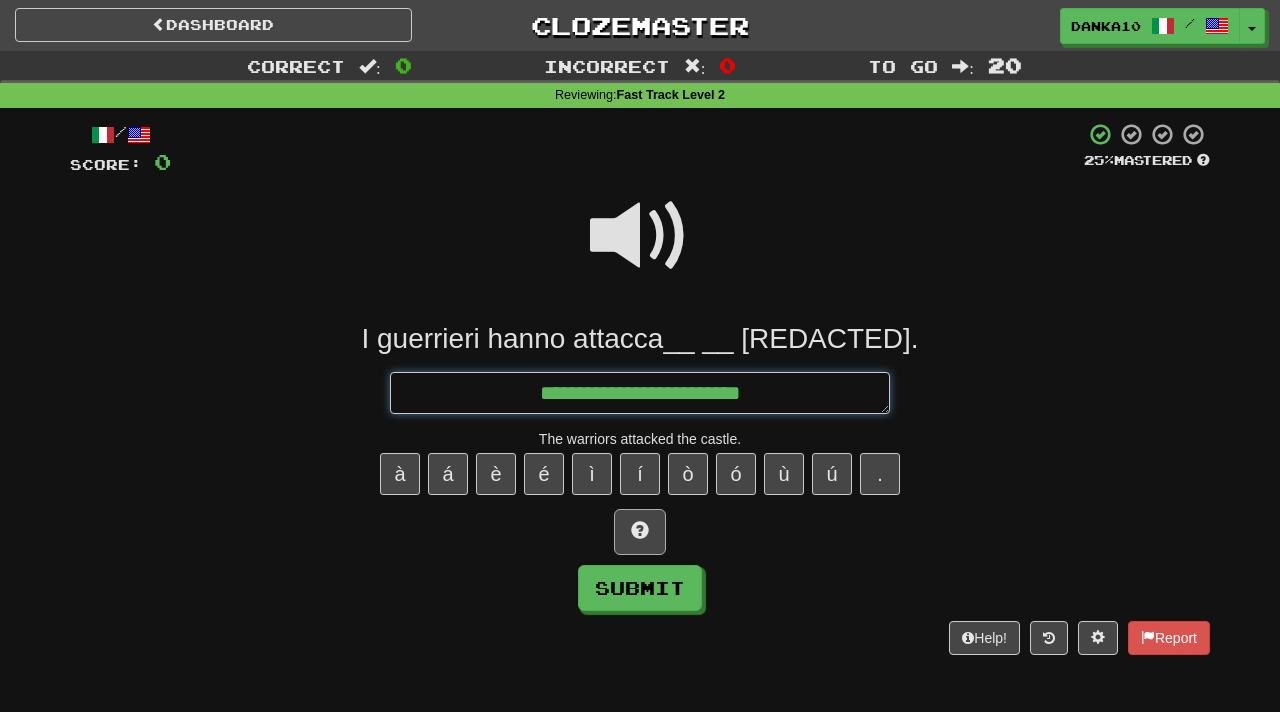type on "*" 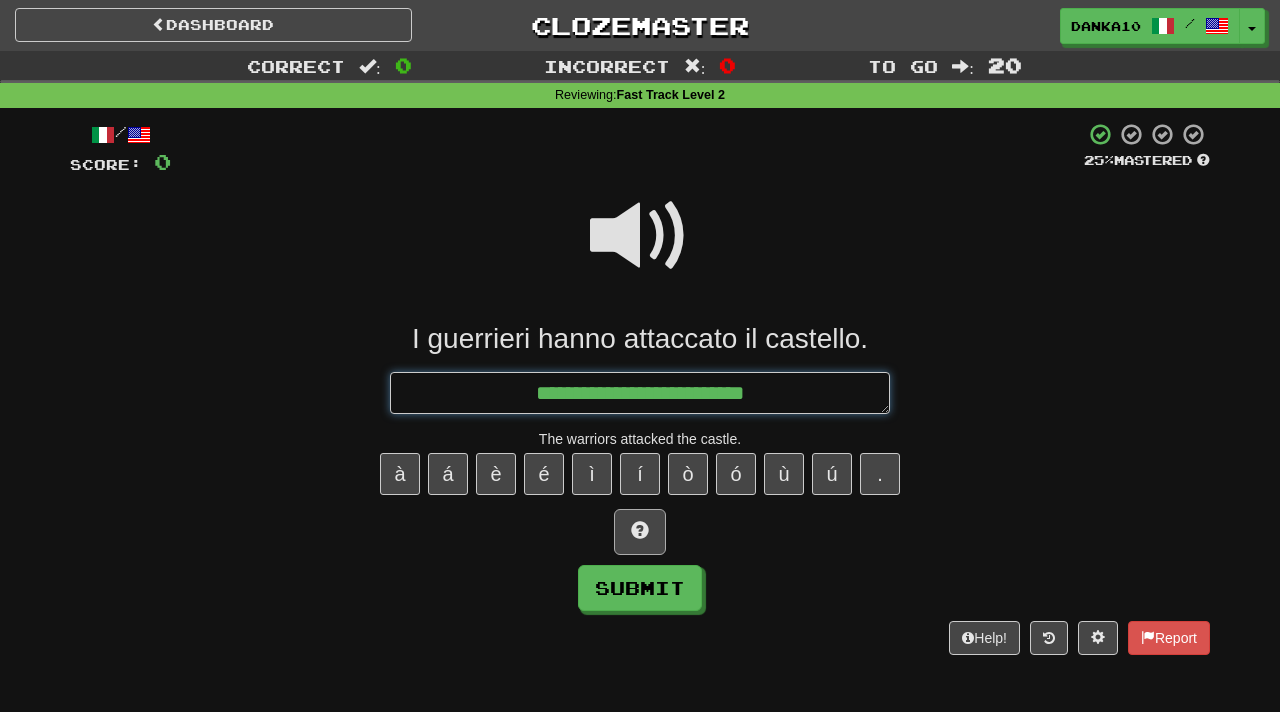 type on "*" 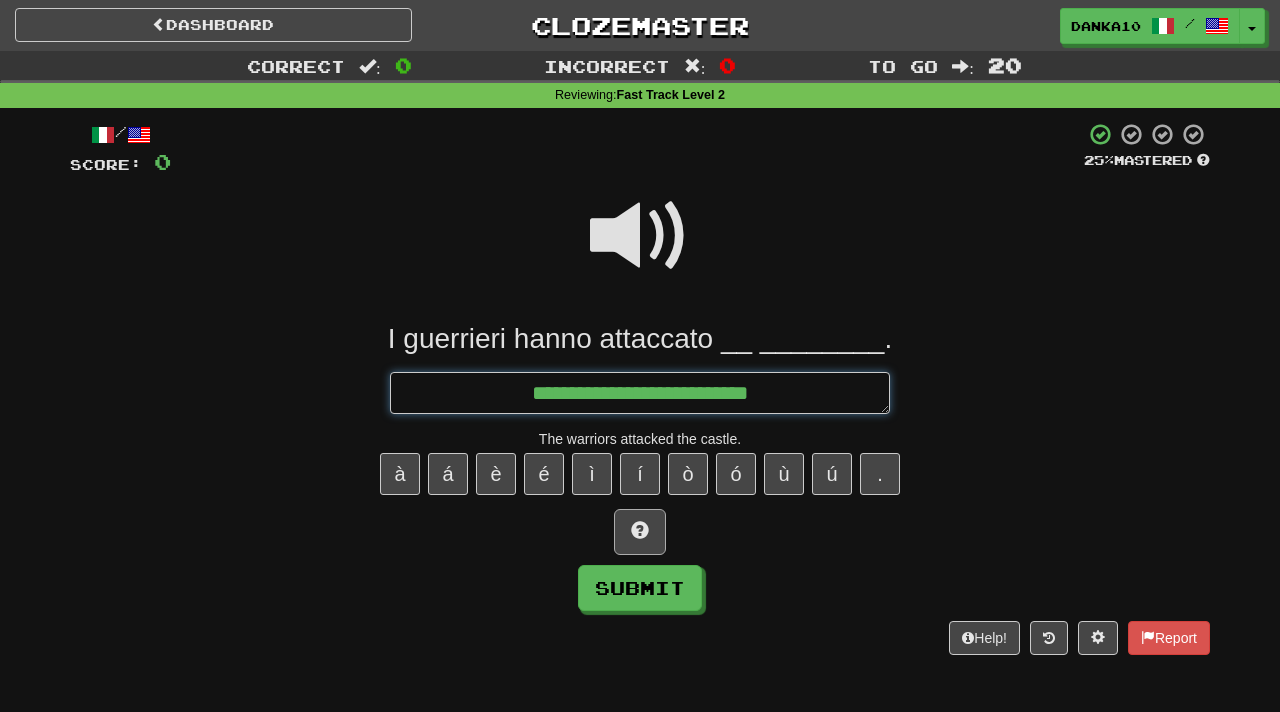 type on "*" 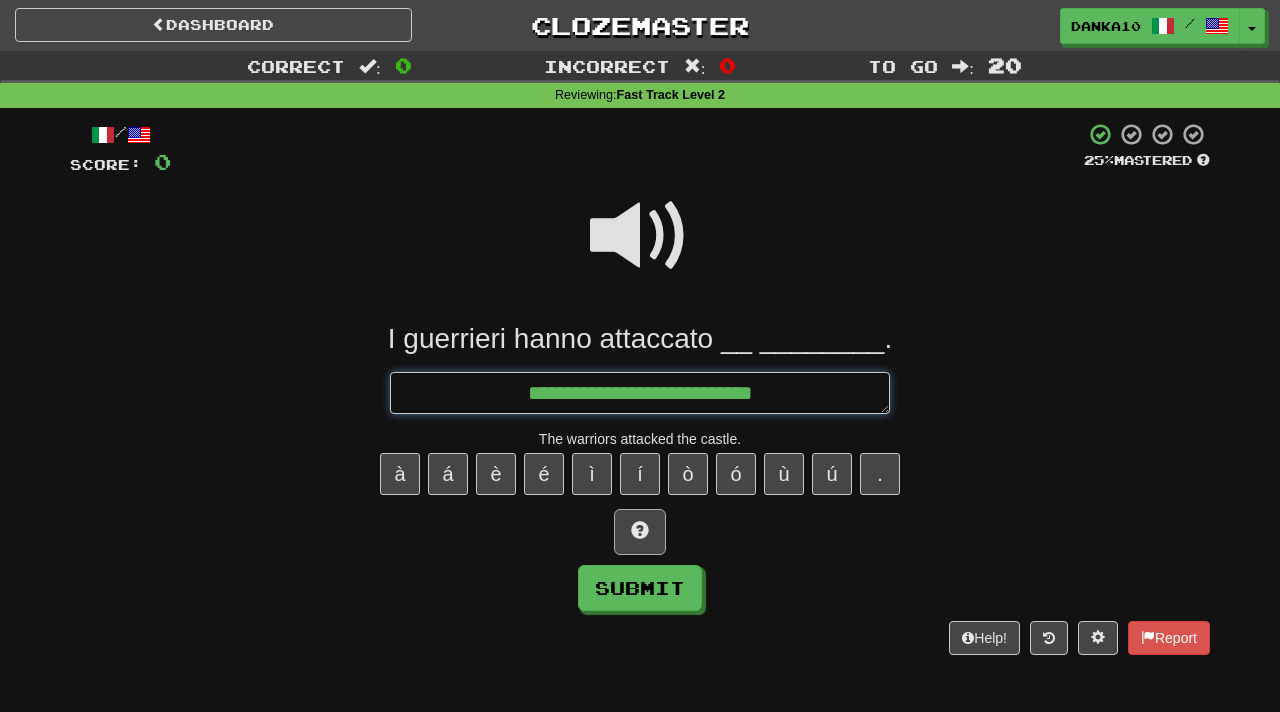 type on "*" 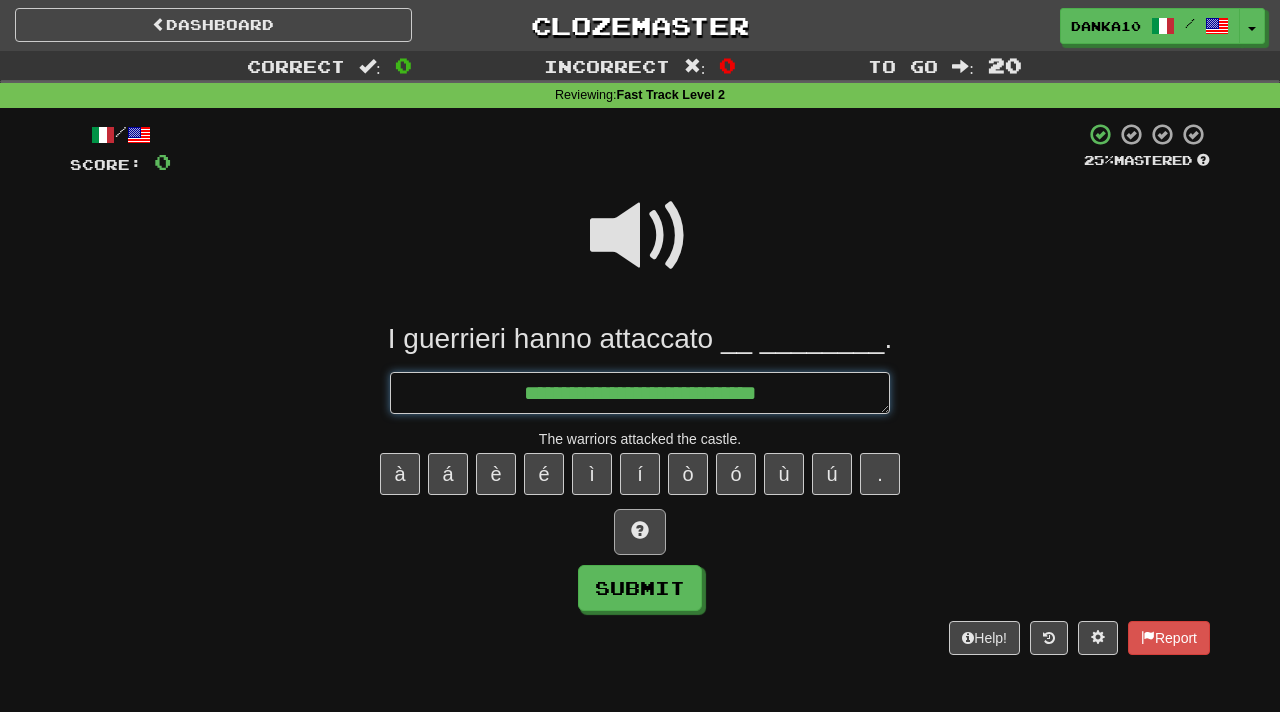 type on "**********" 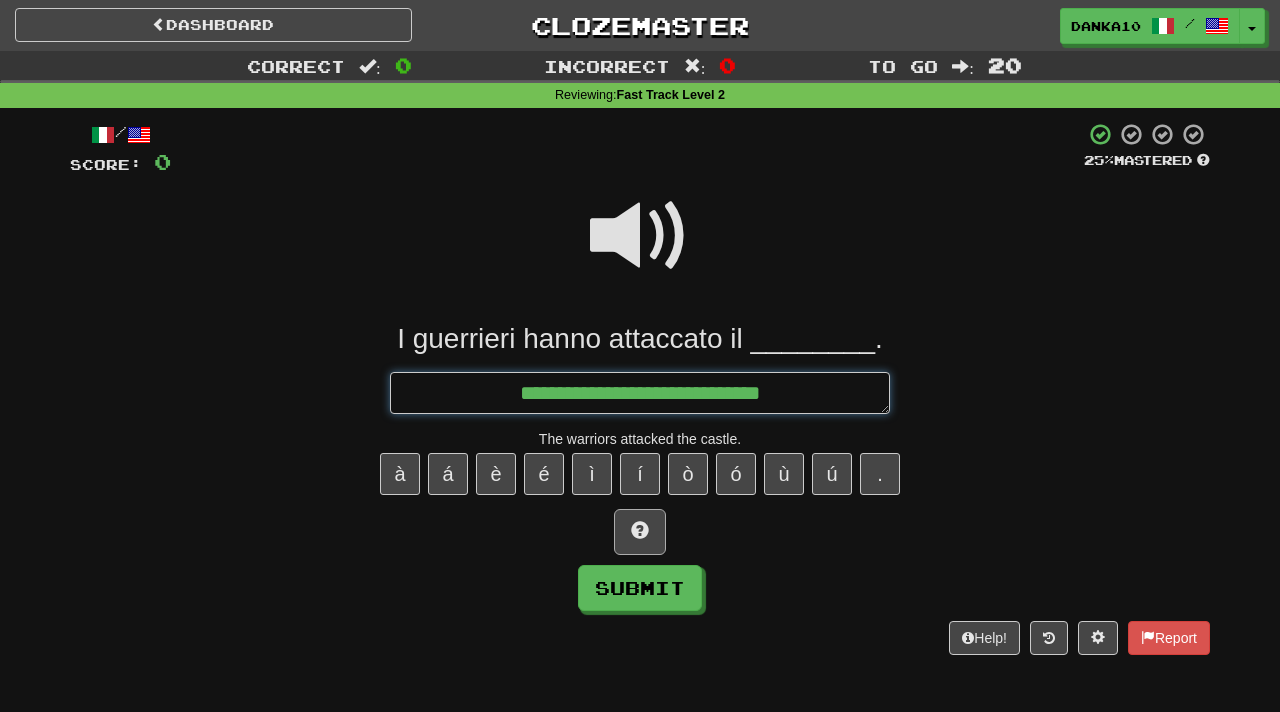 type on "*" 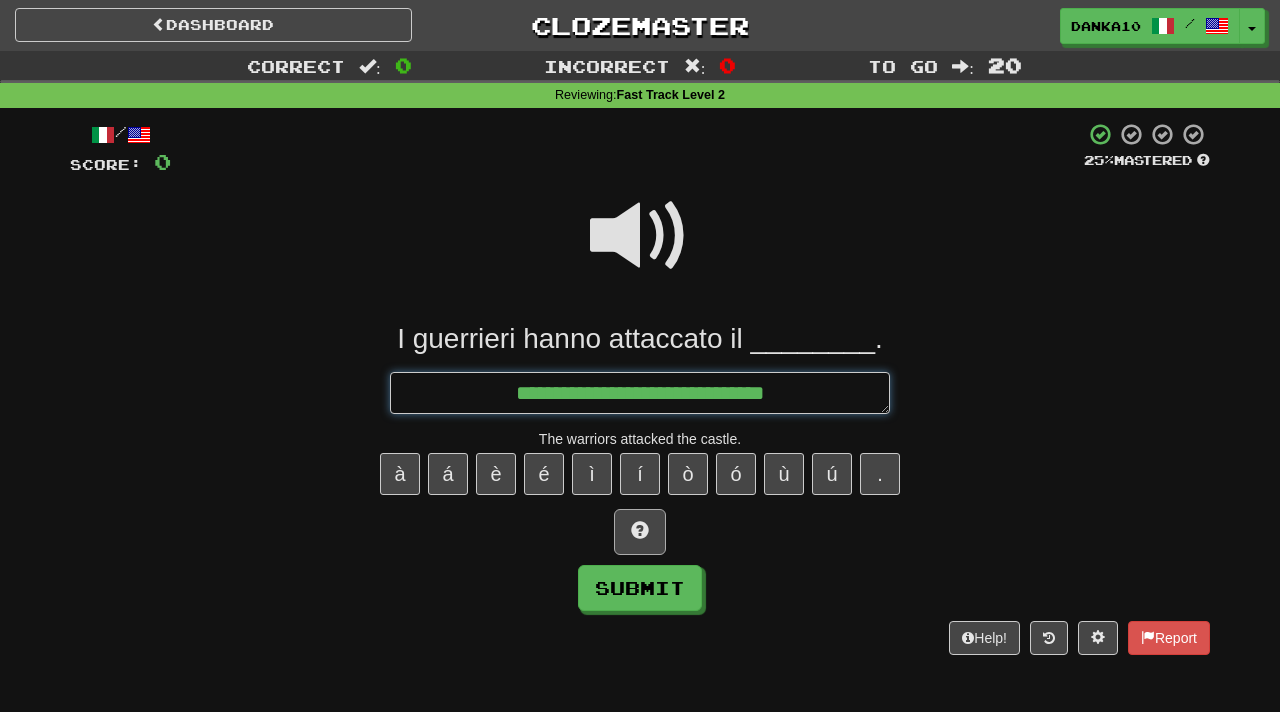 type on "*" 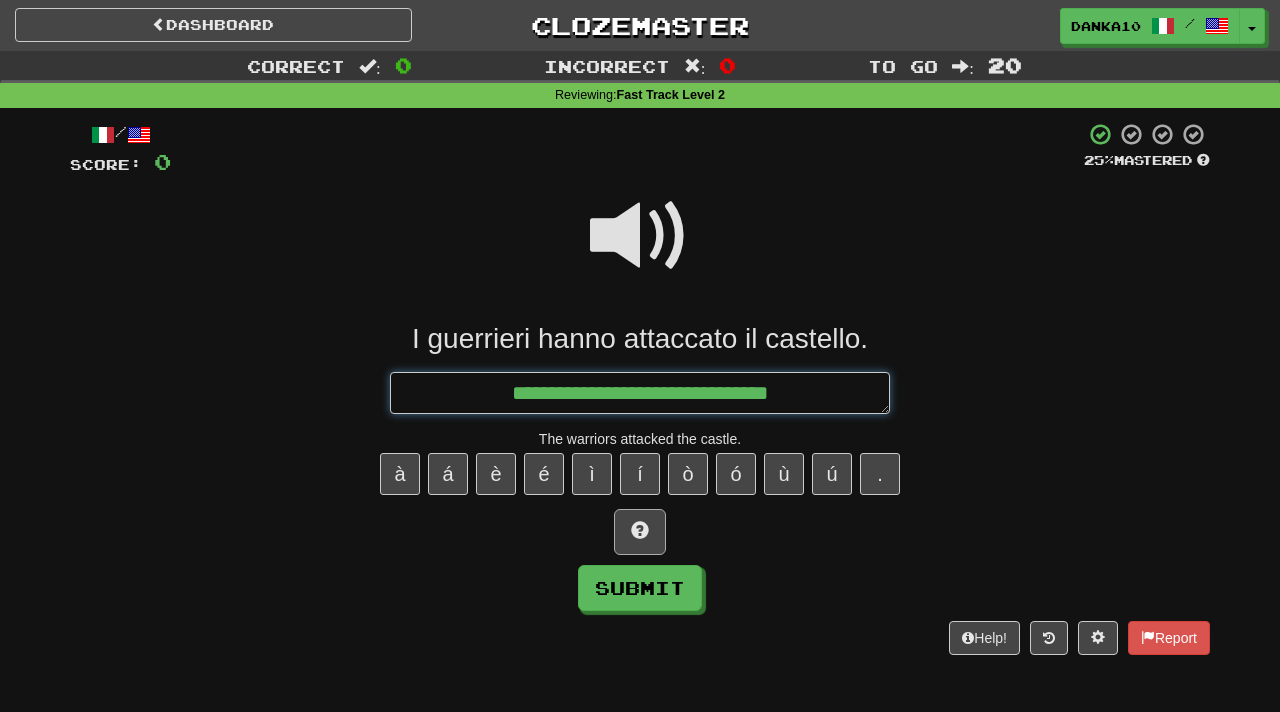 type on "*" 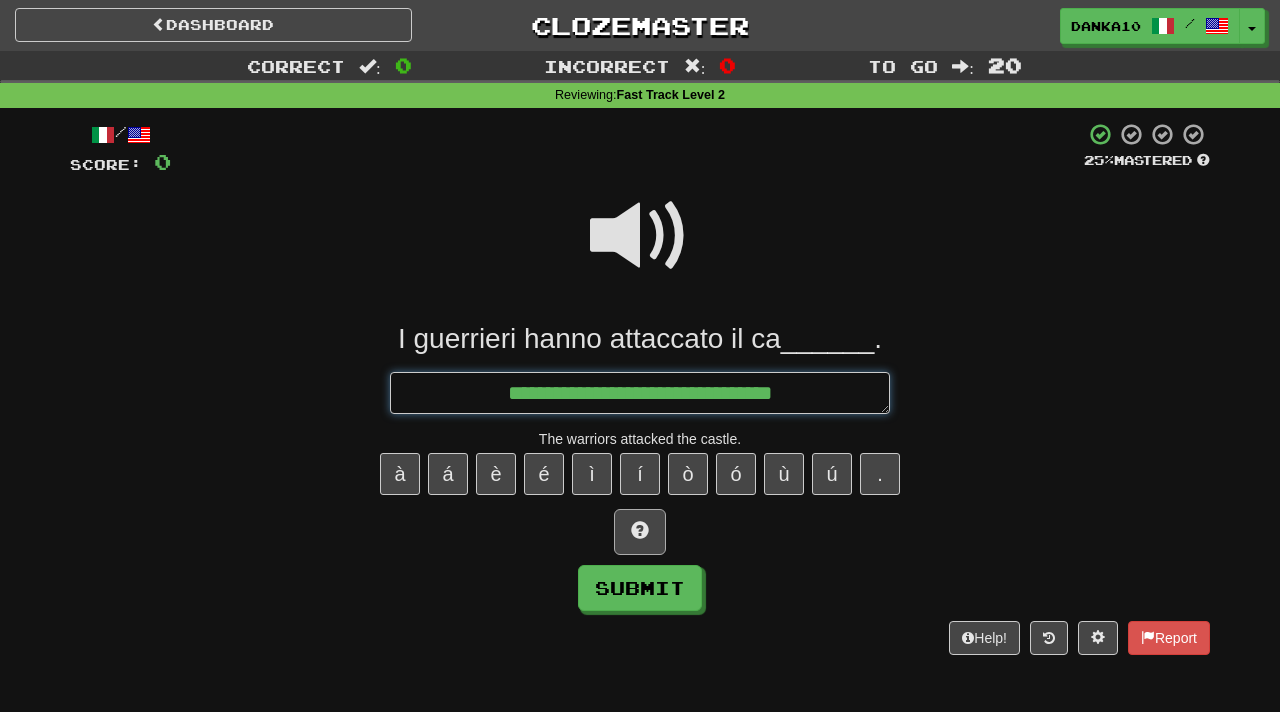 type on "*" 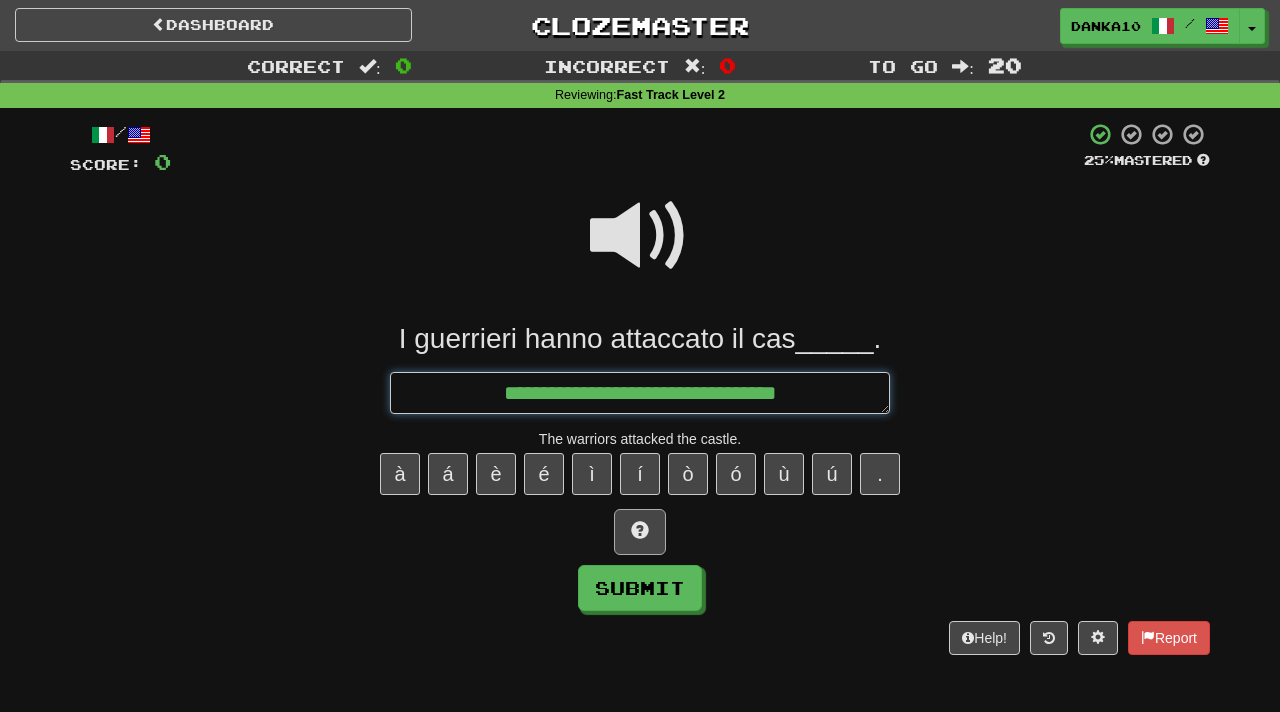 type on "*" 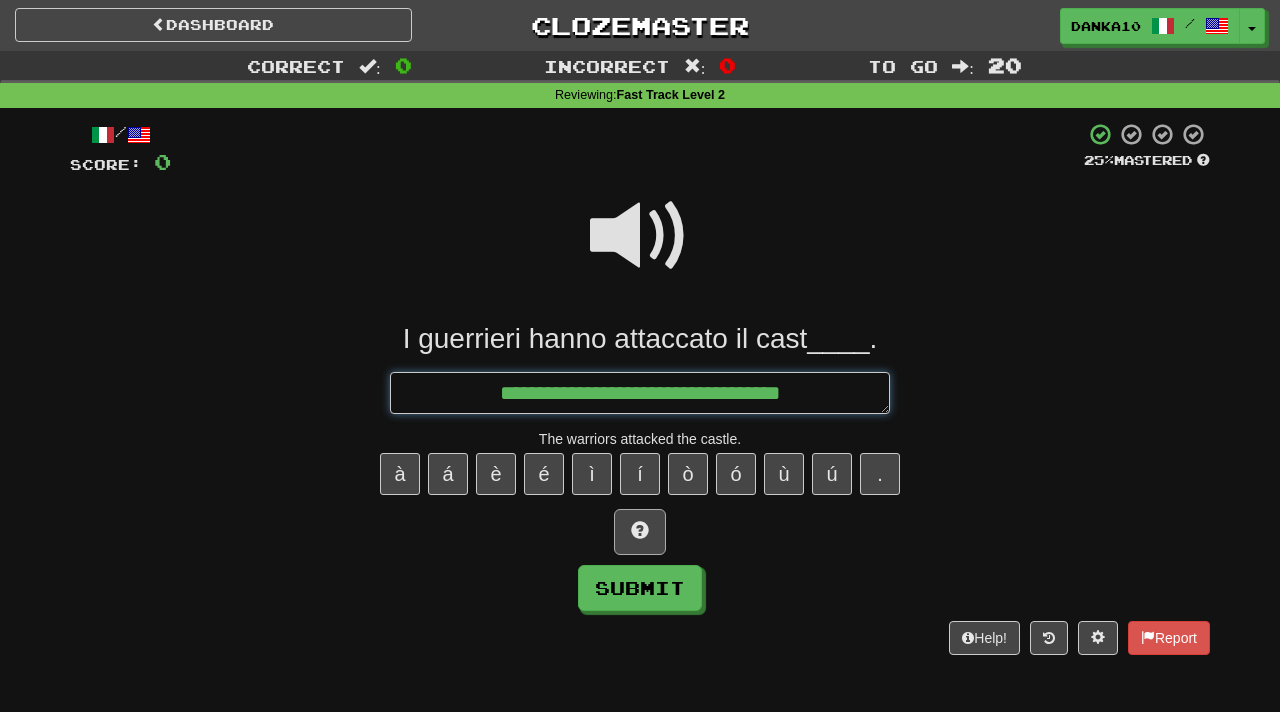 type on "*" 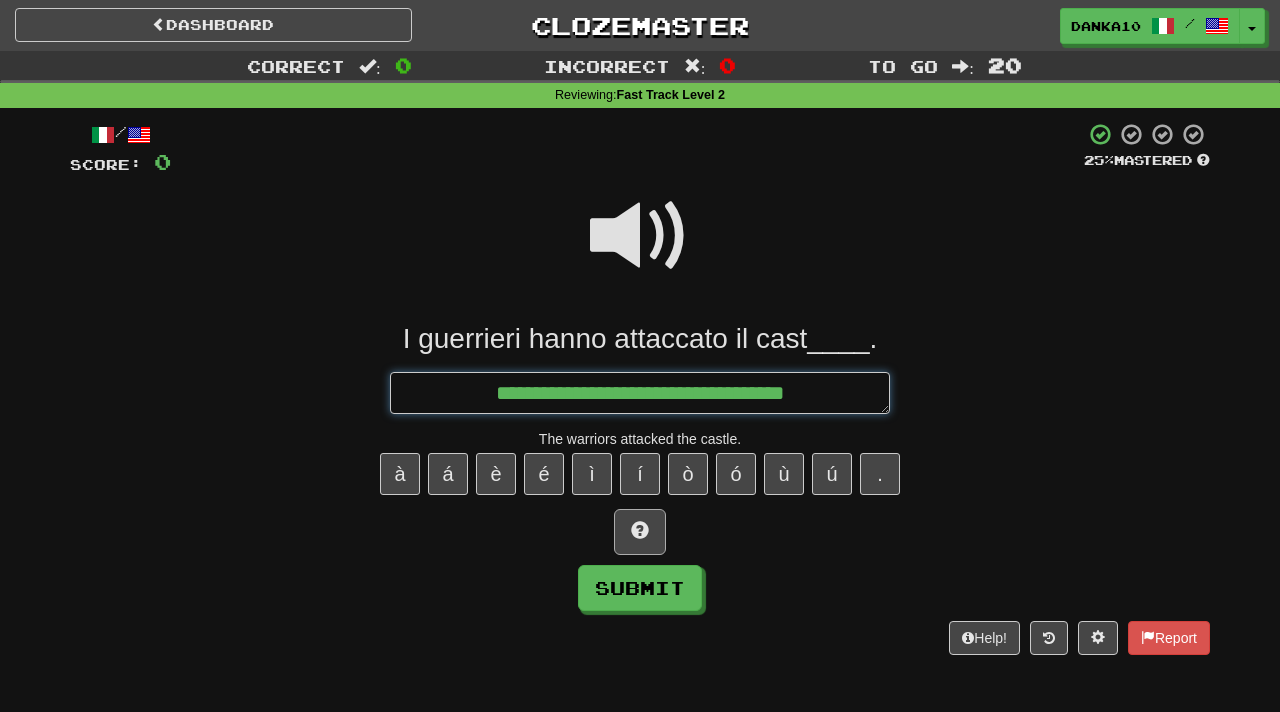 type on "**********" 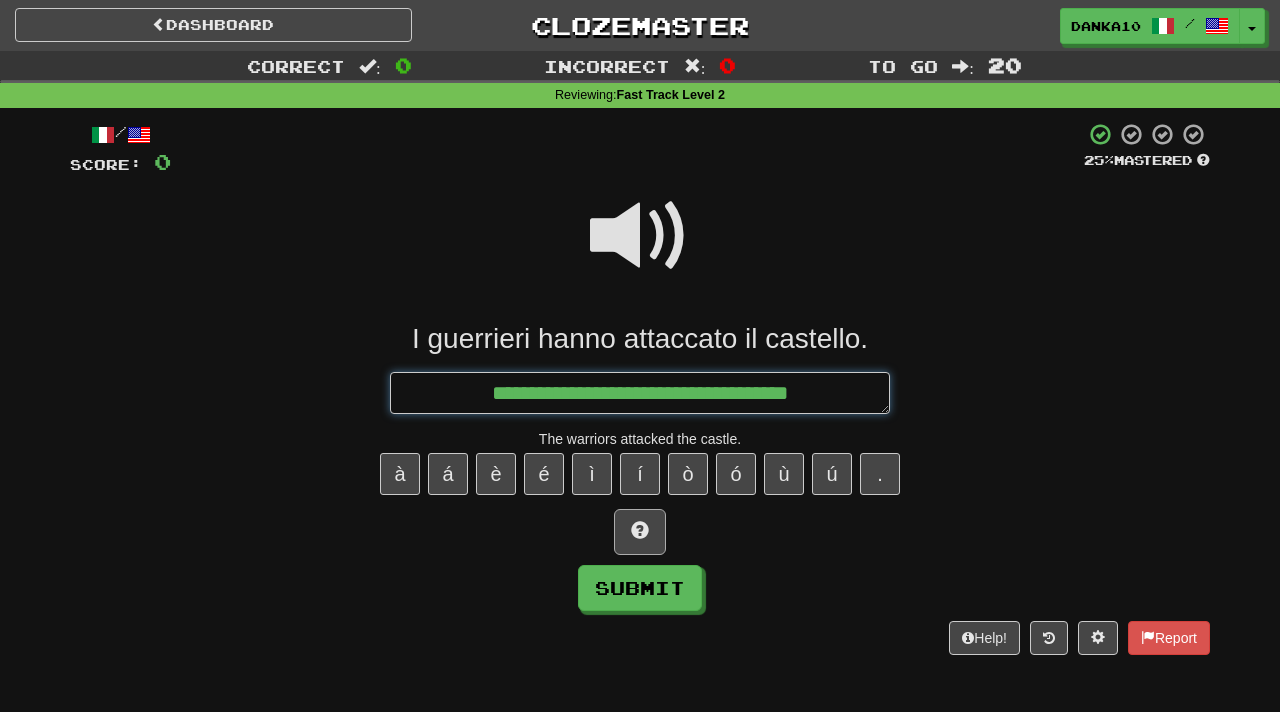 type on "*" 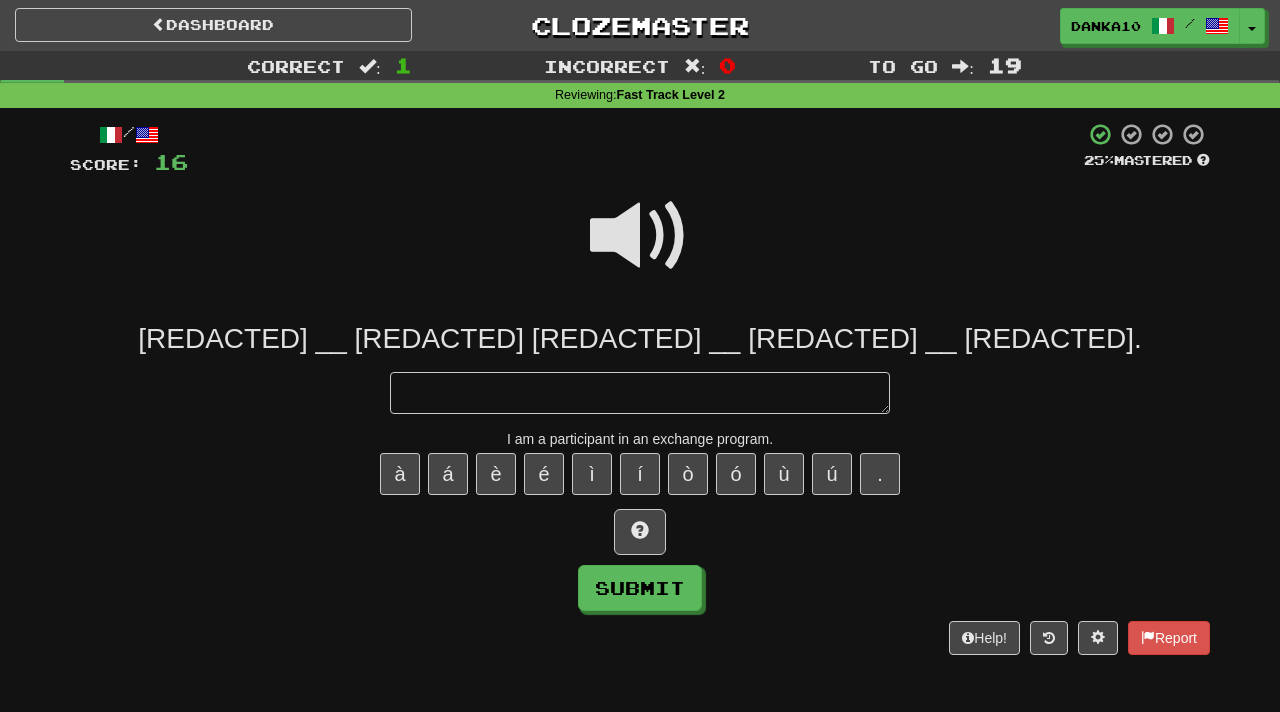 type on "*" 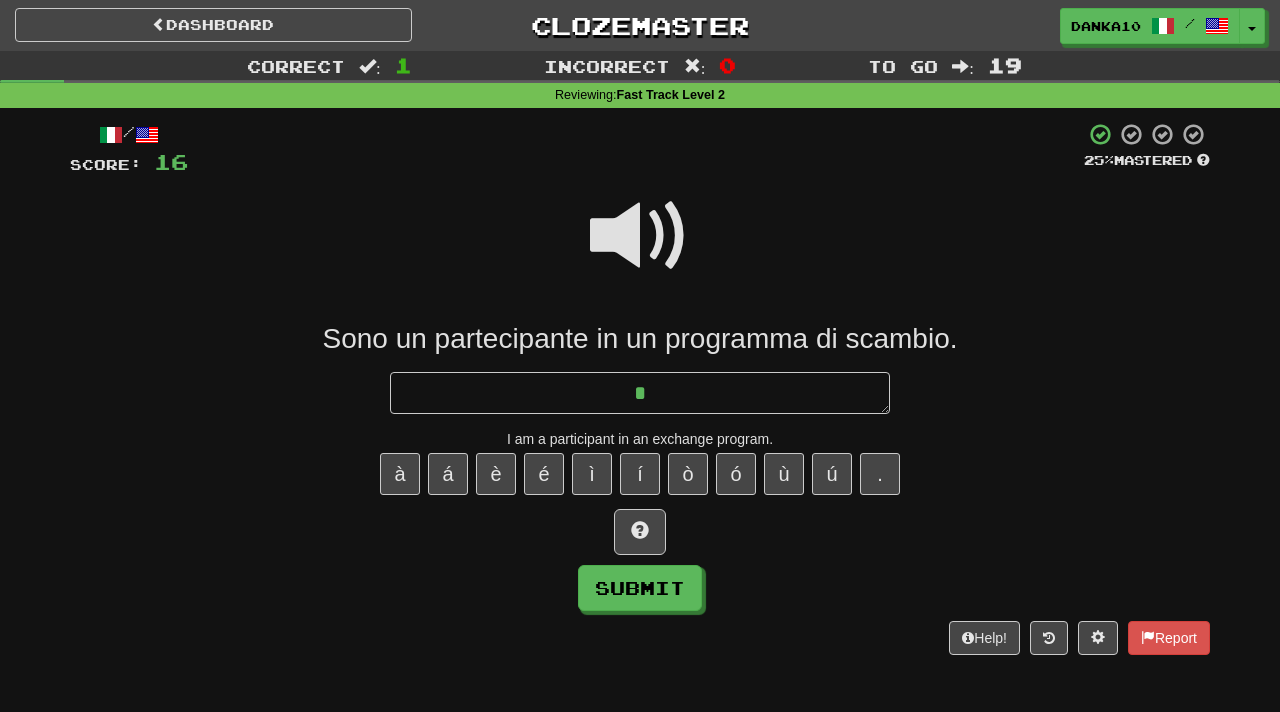type on "**" 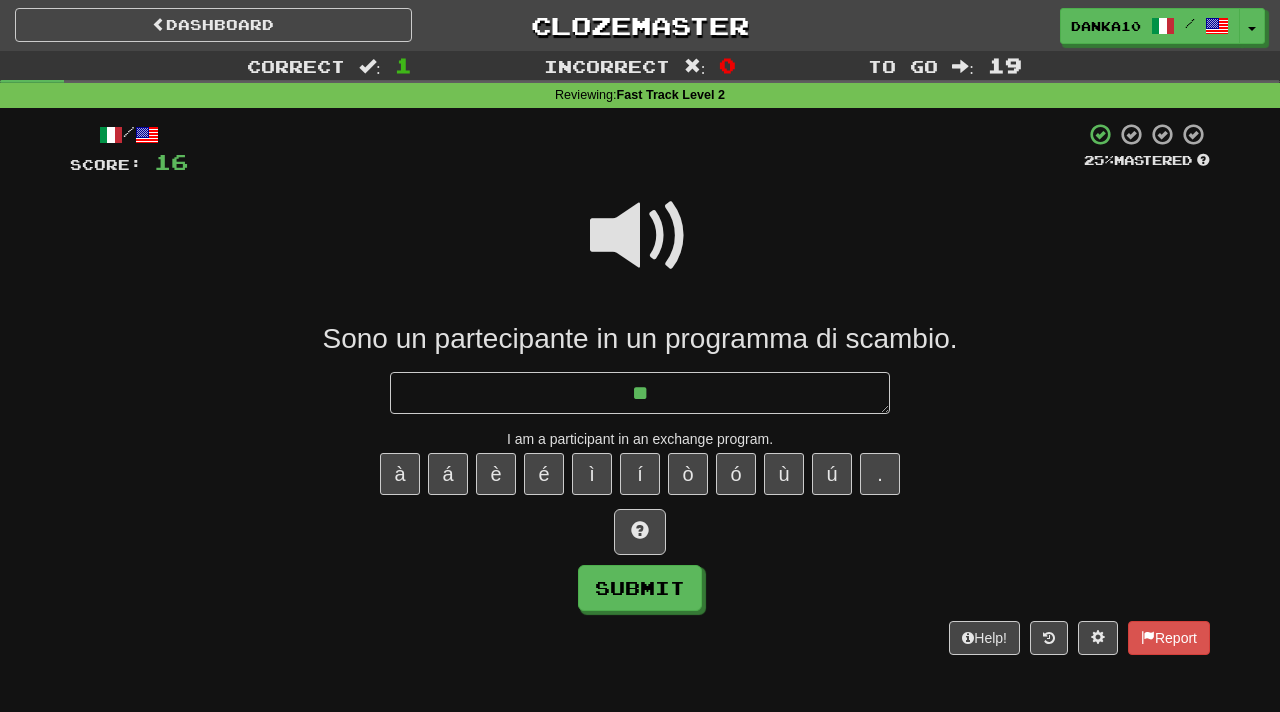 type on "*" 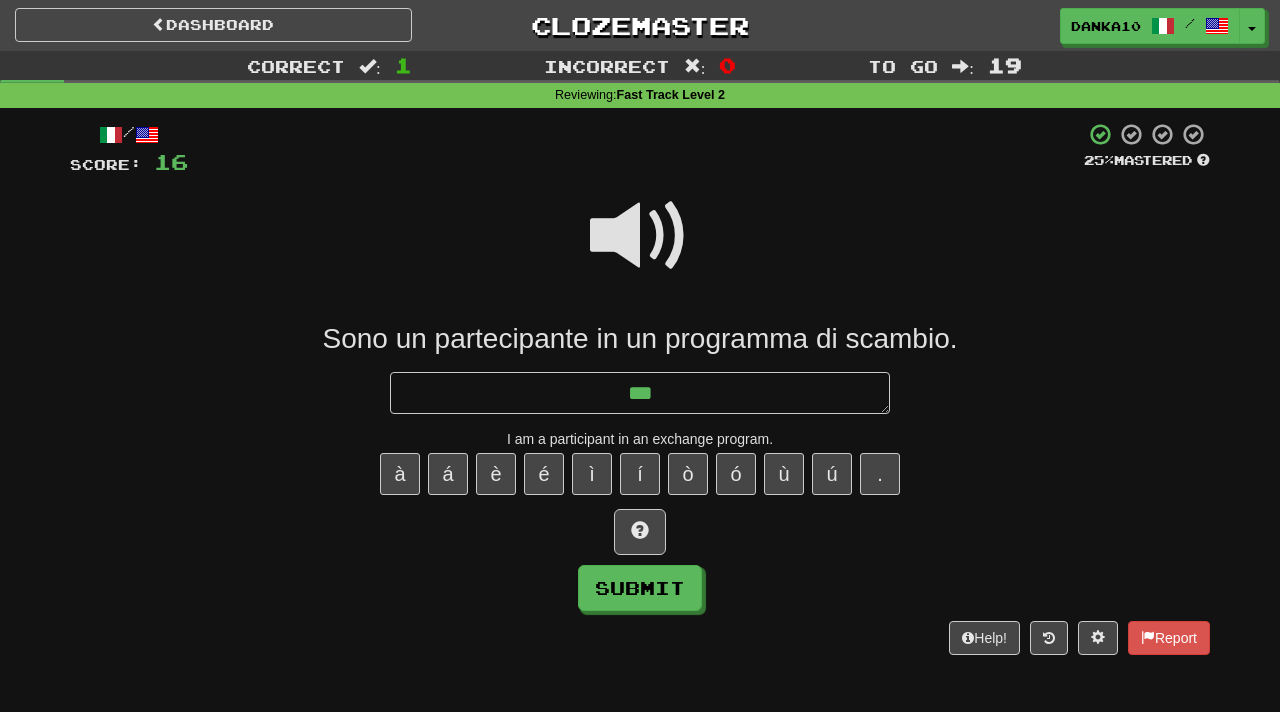 type on "****" 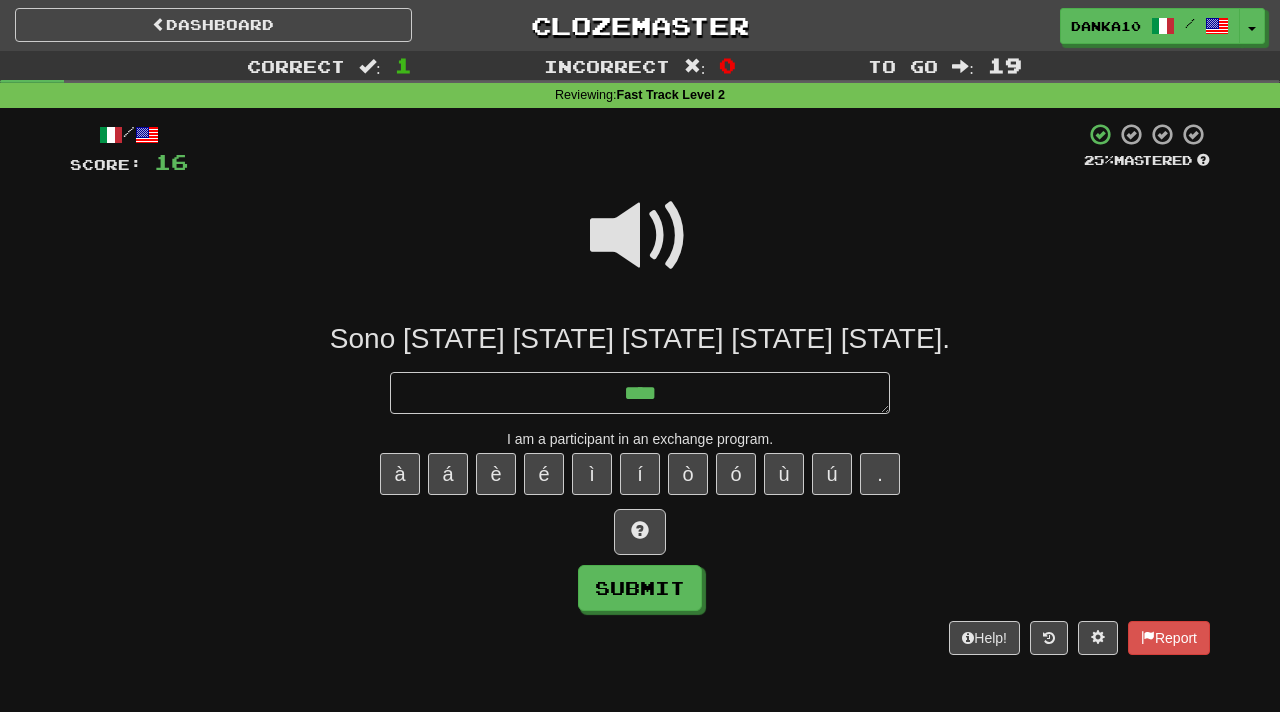 type on "*" 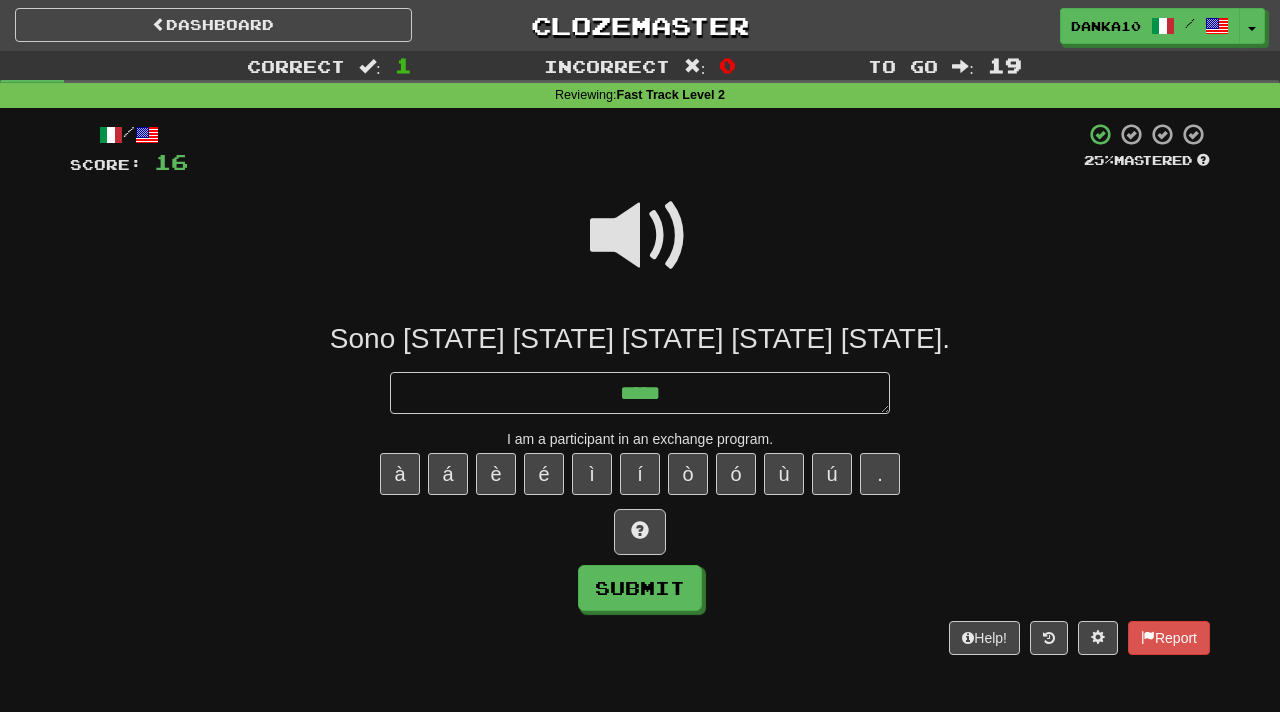 type on "*" 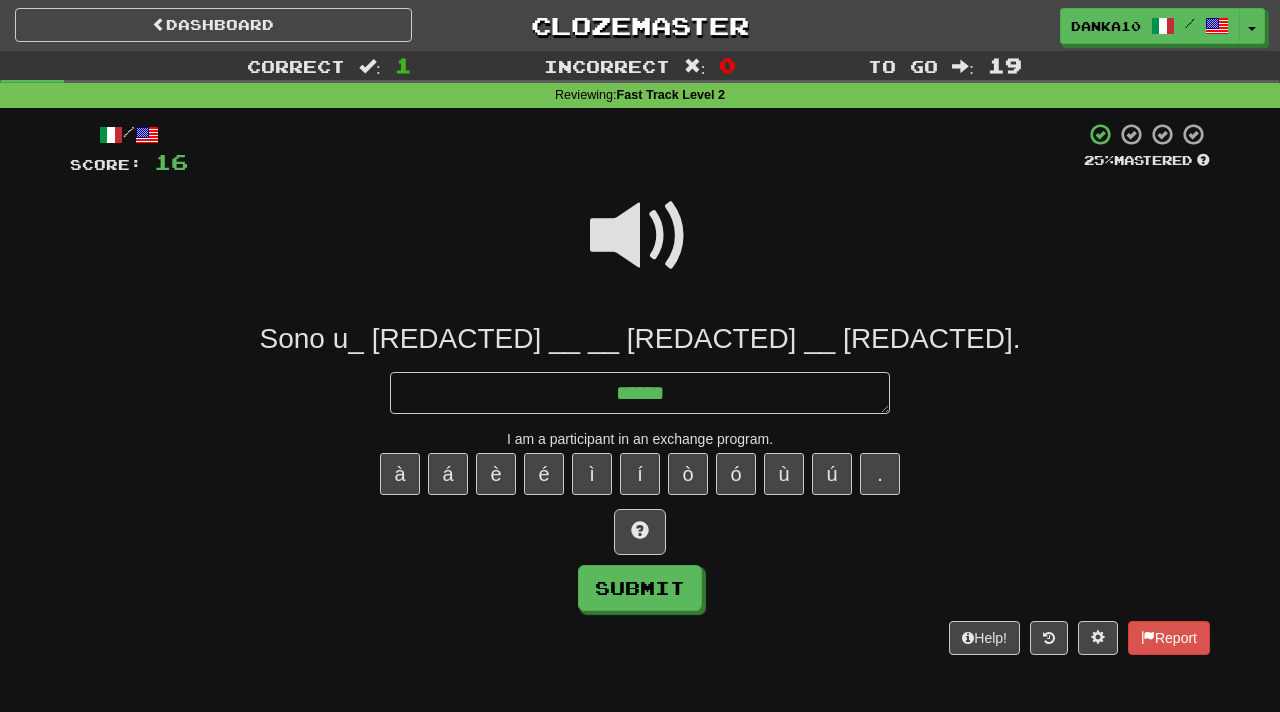 type on "*" 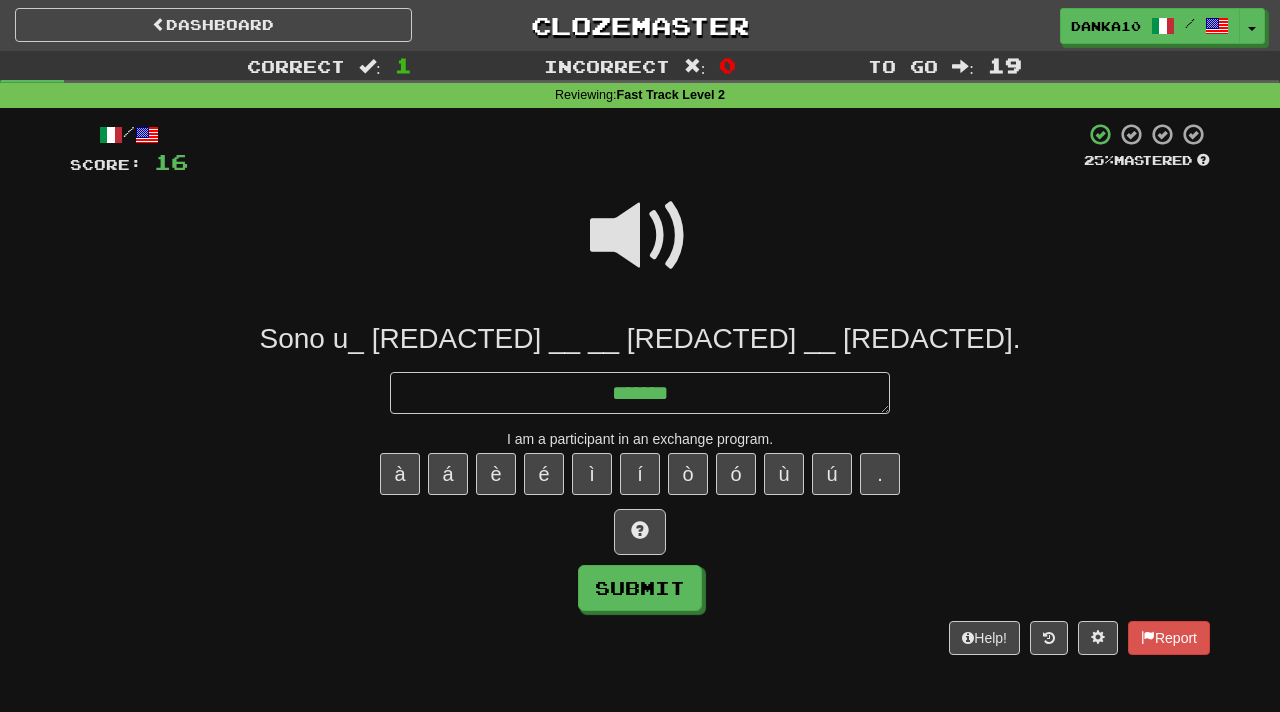 type on "*" 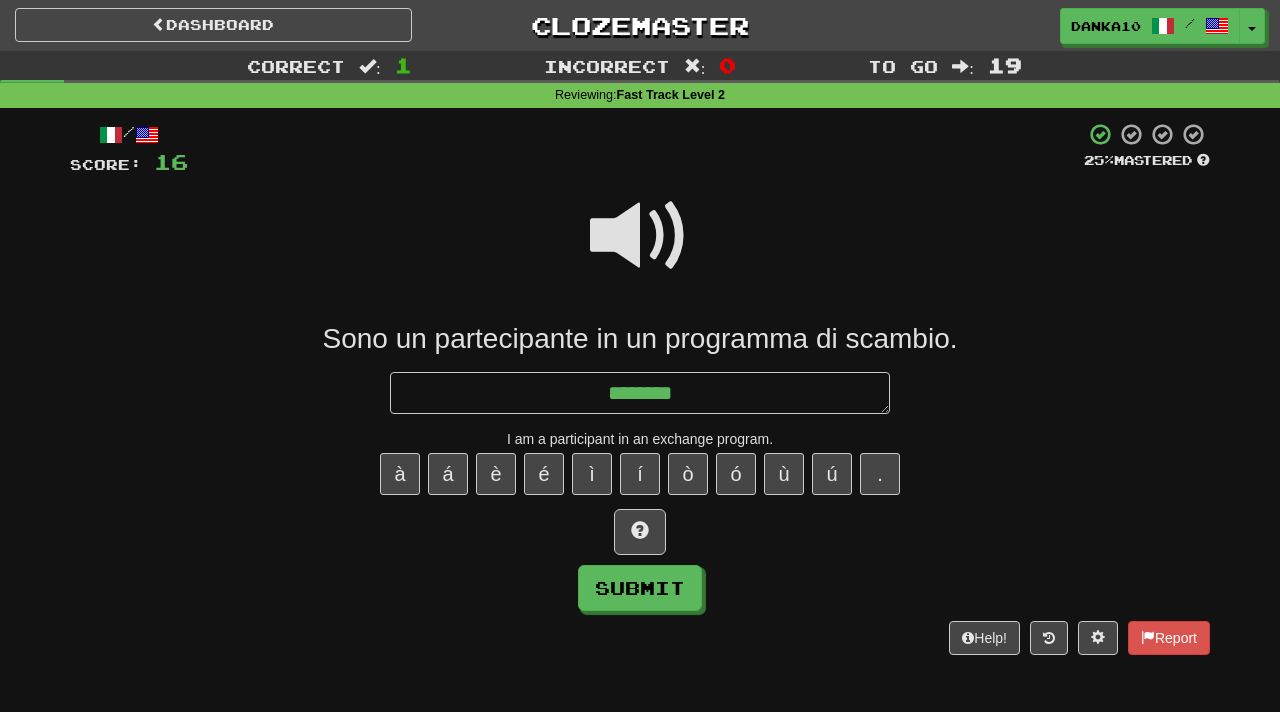 type on "*" 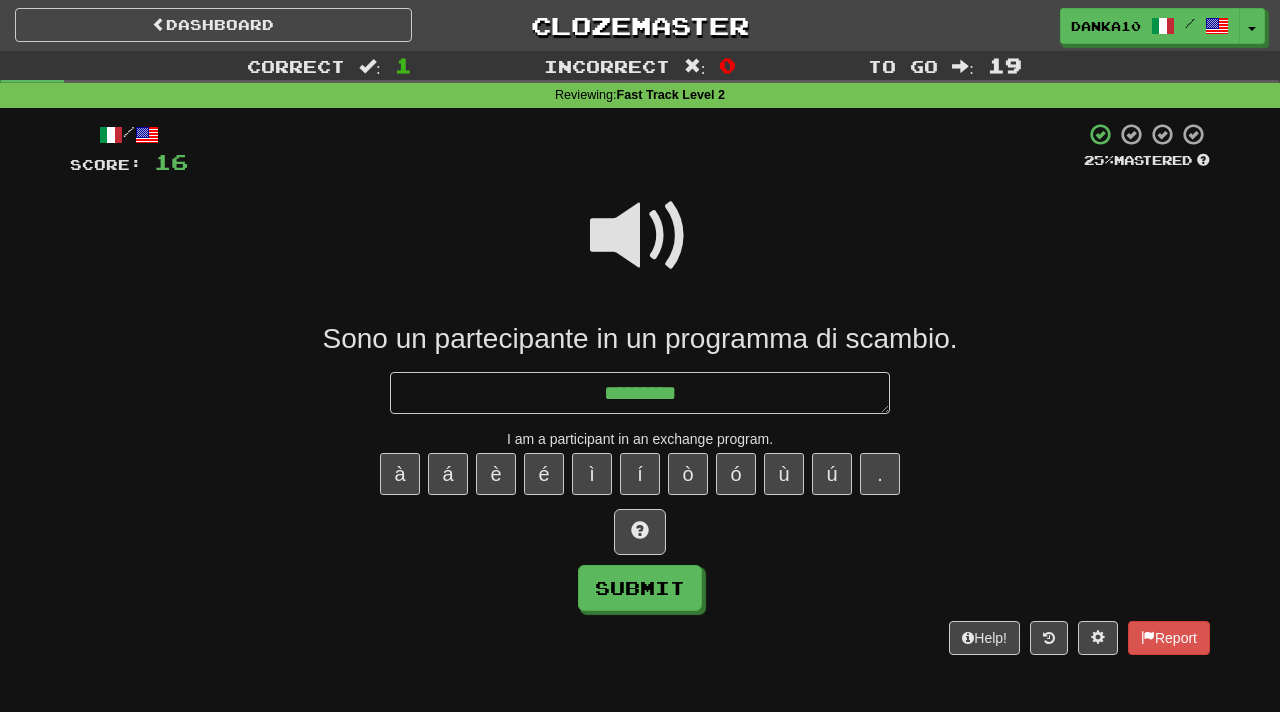 type on "*" 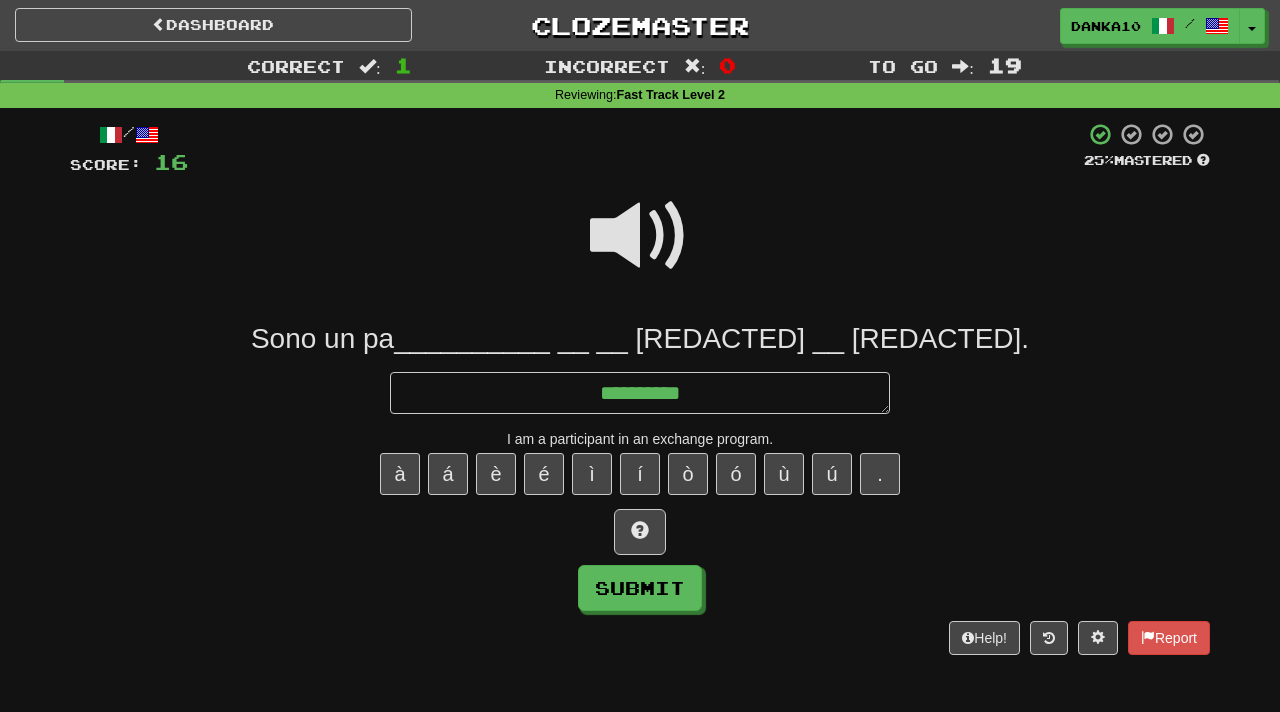 type on "*" 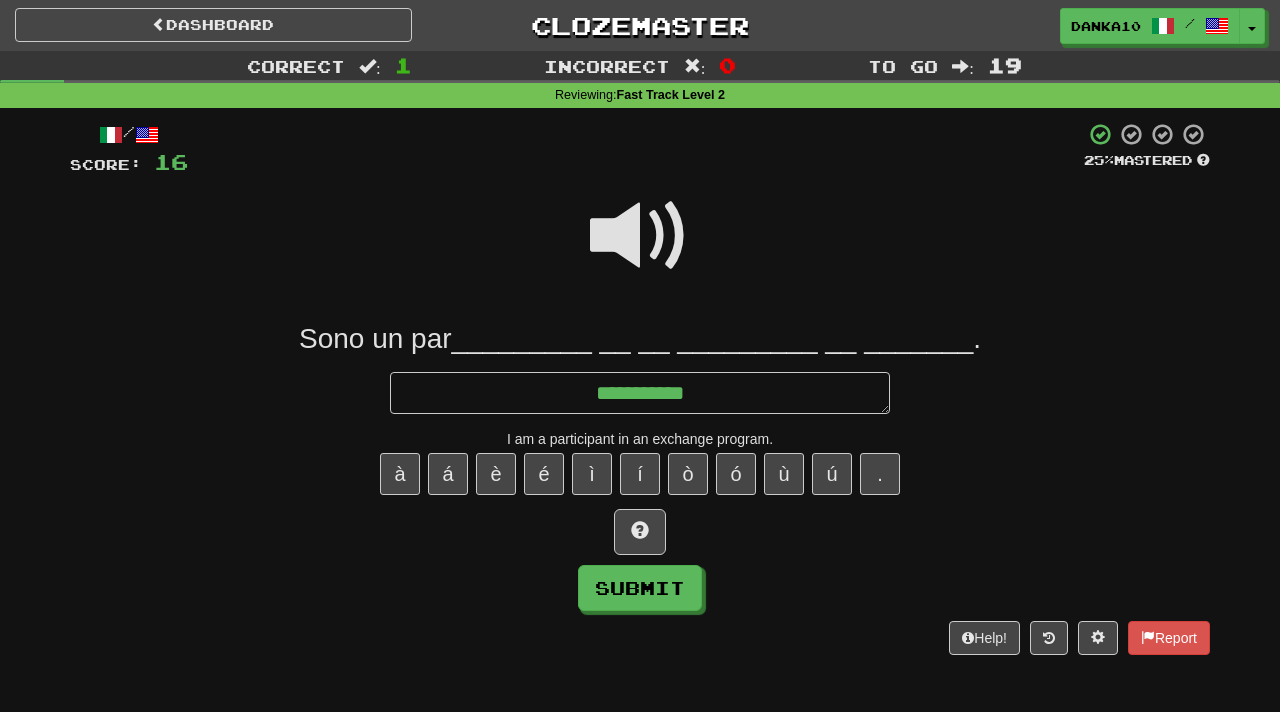 type on "*" 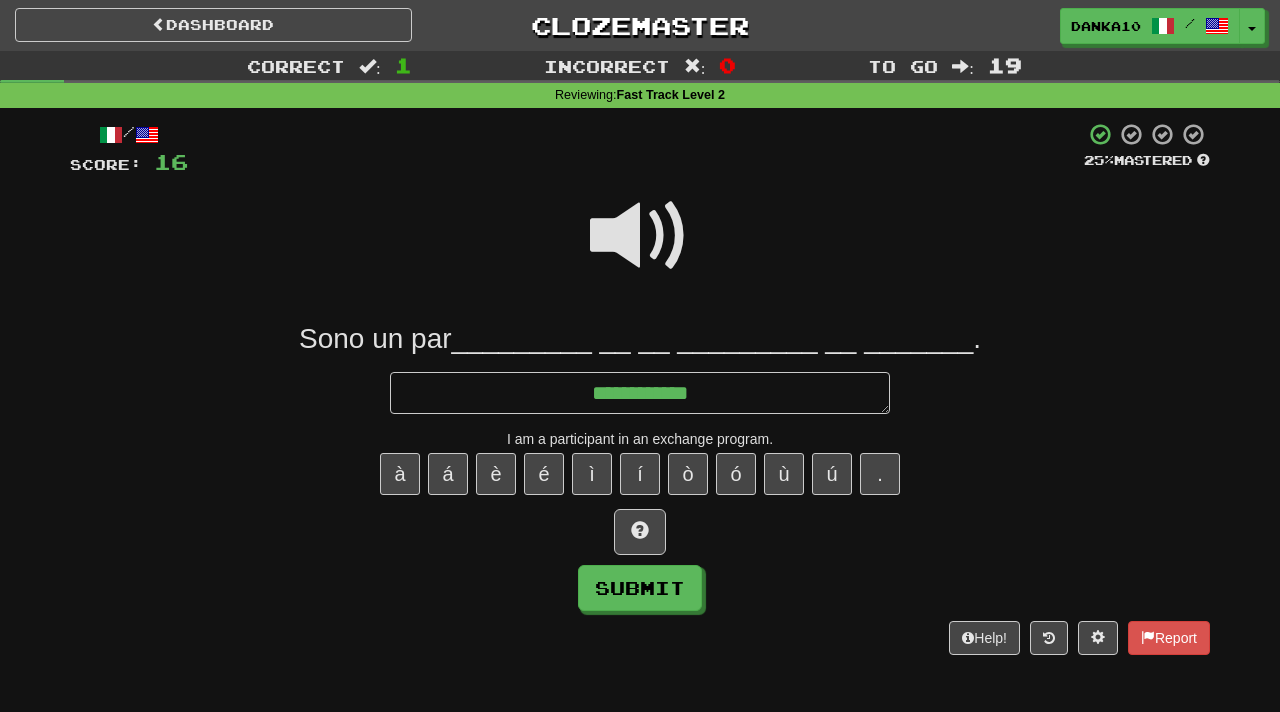 type on "*" 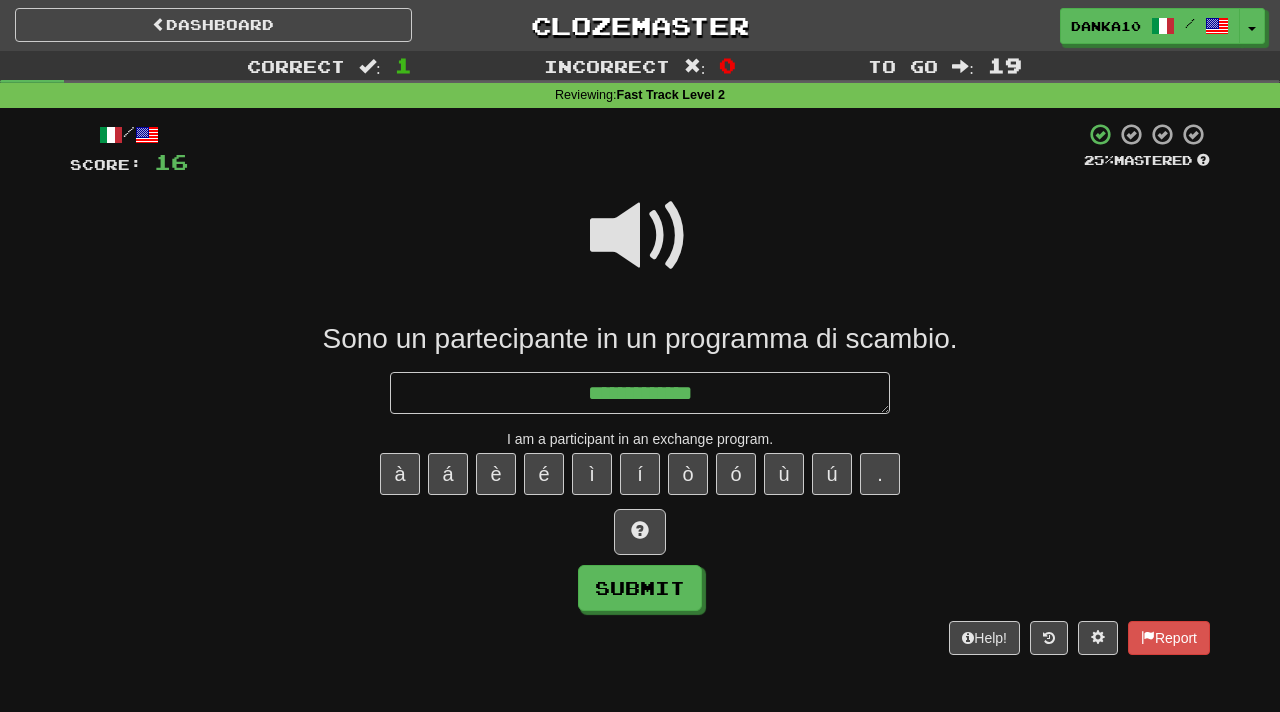 type on "*" 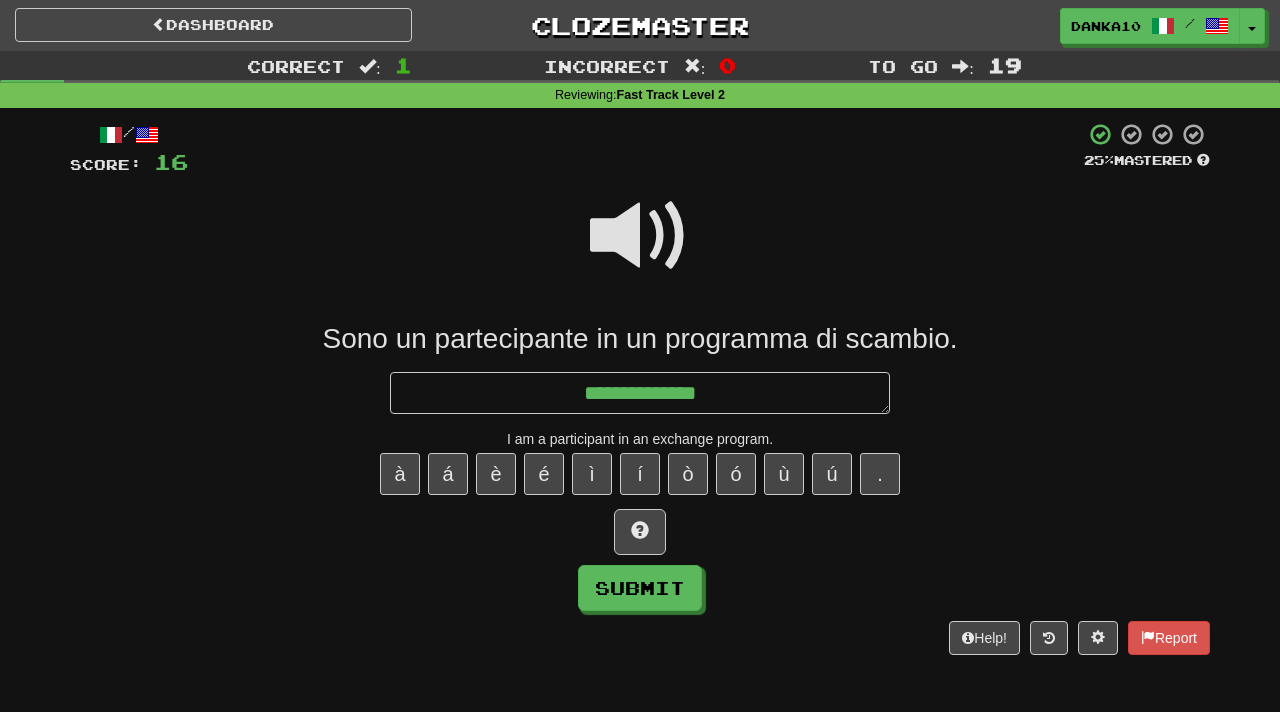 type on "*" 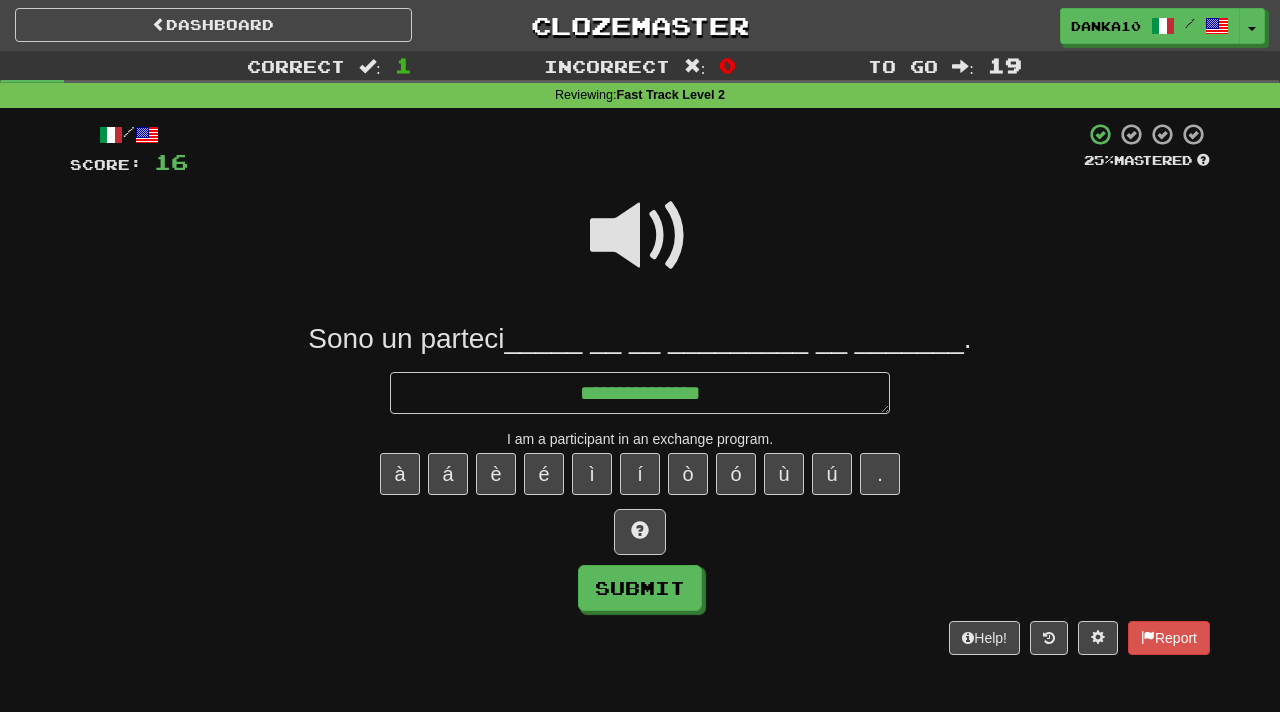 type on "*" 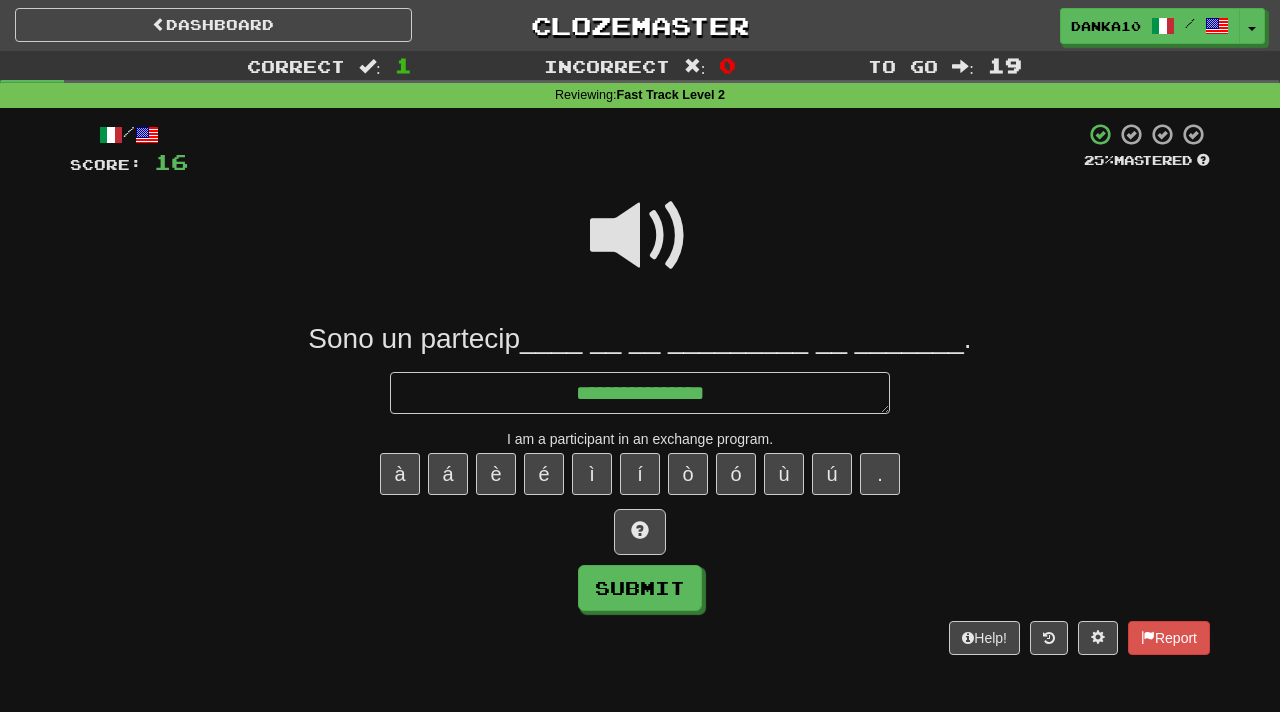 type on "*" 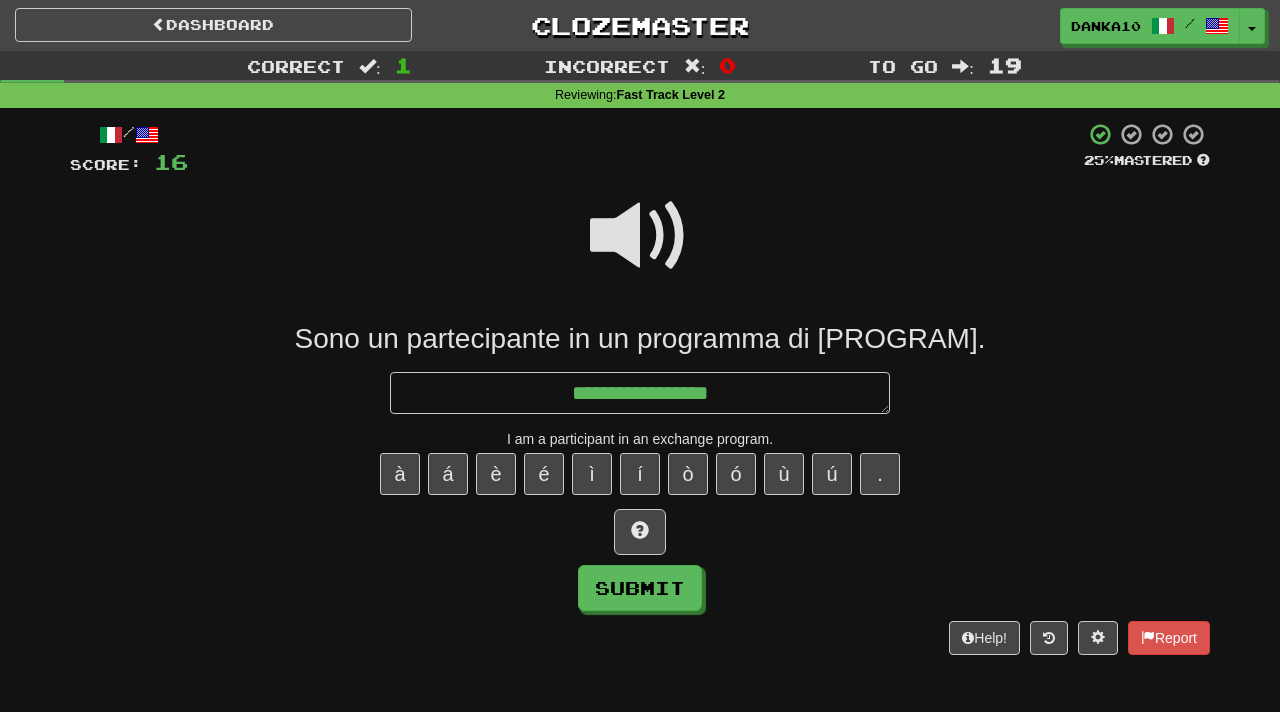 type on "*" 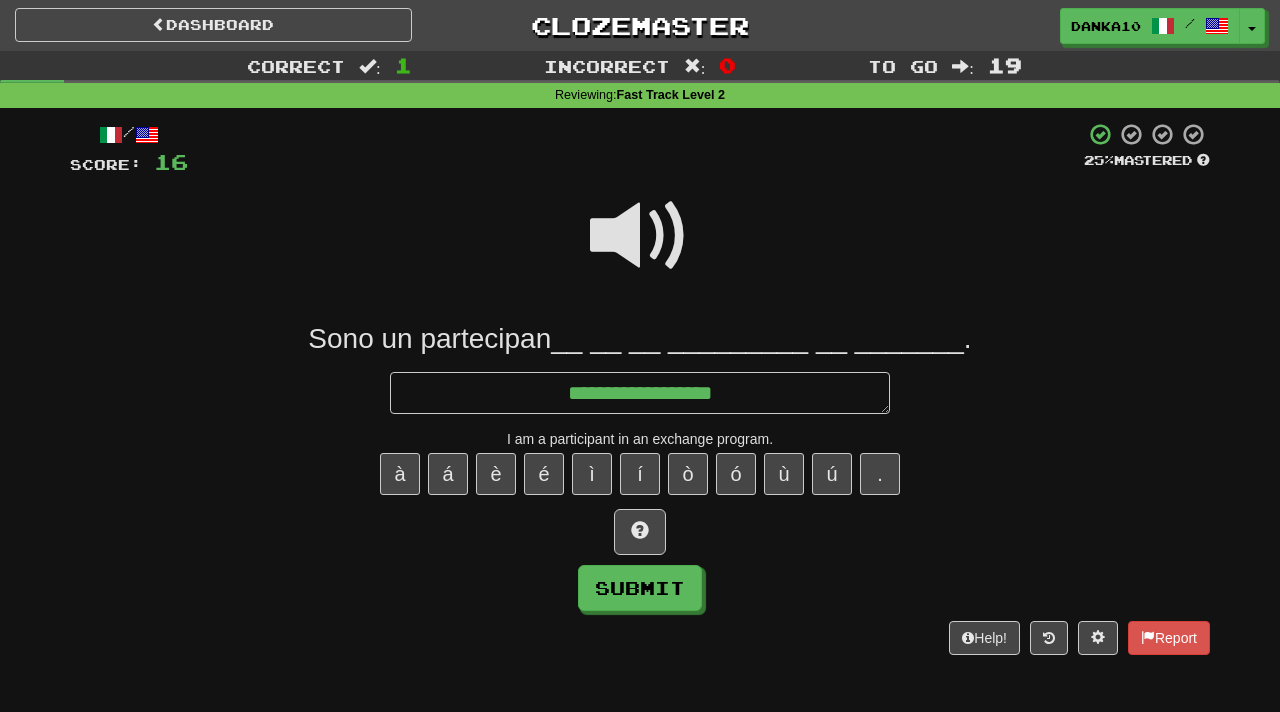 type on "*" 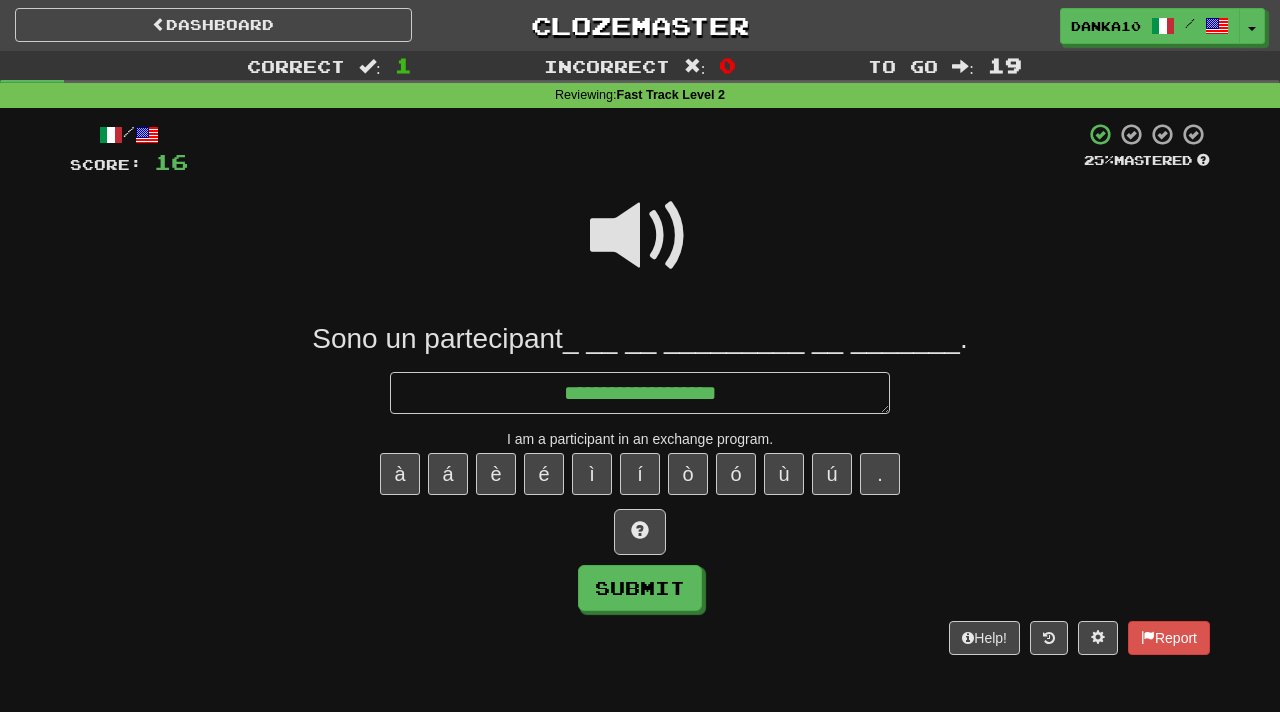 type on "*" 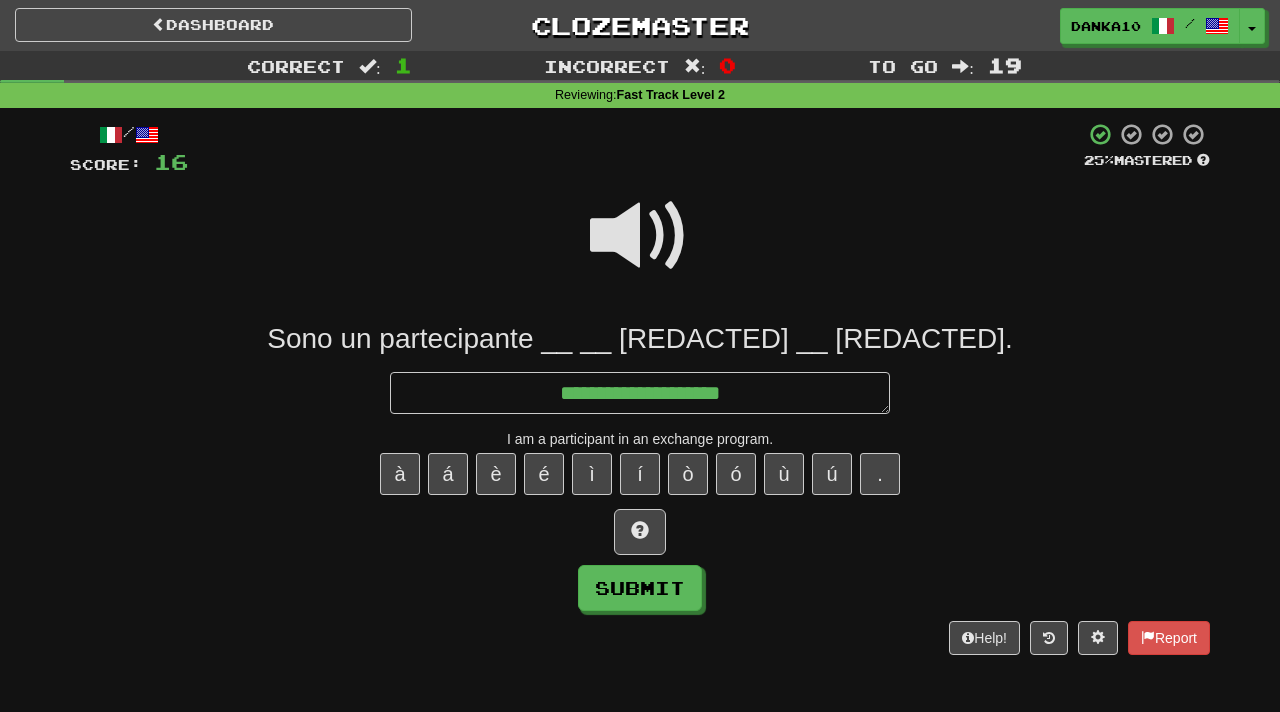 type on "*" 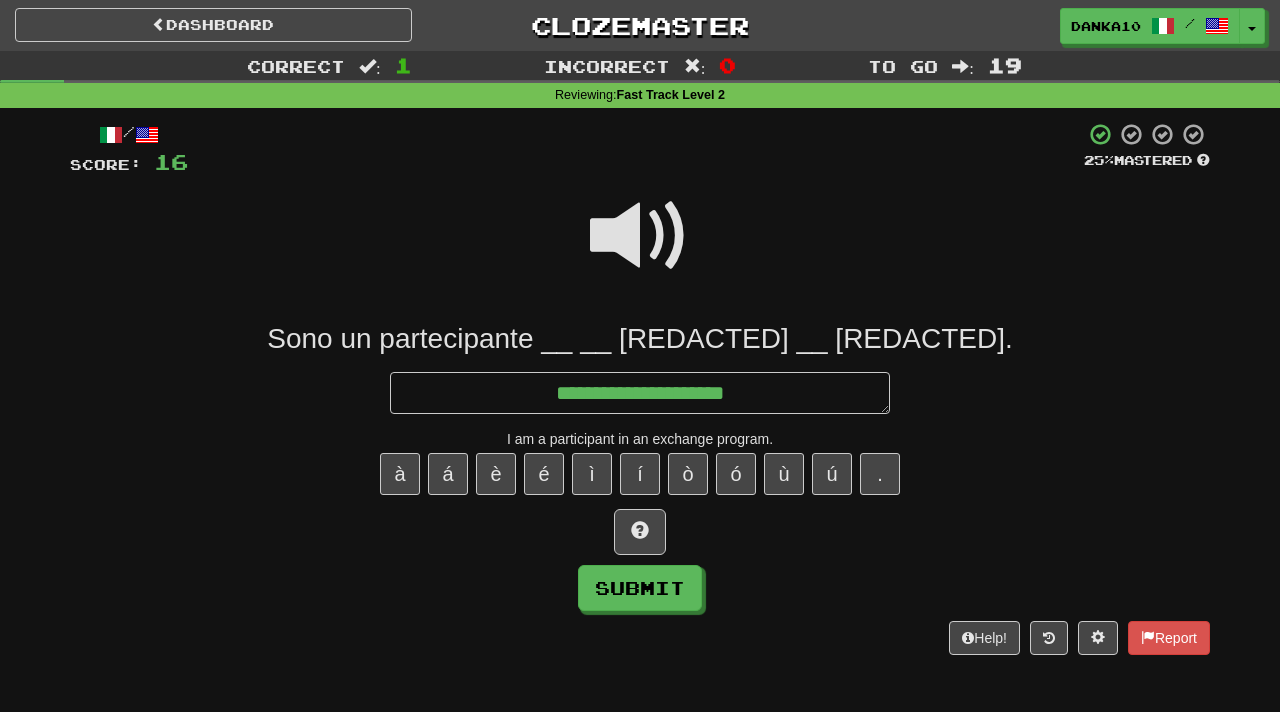 type on "*" 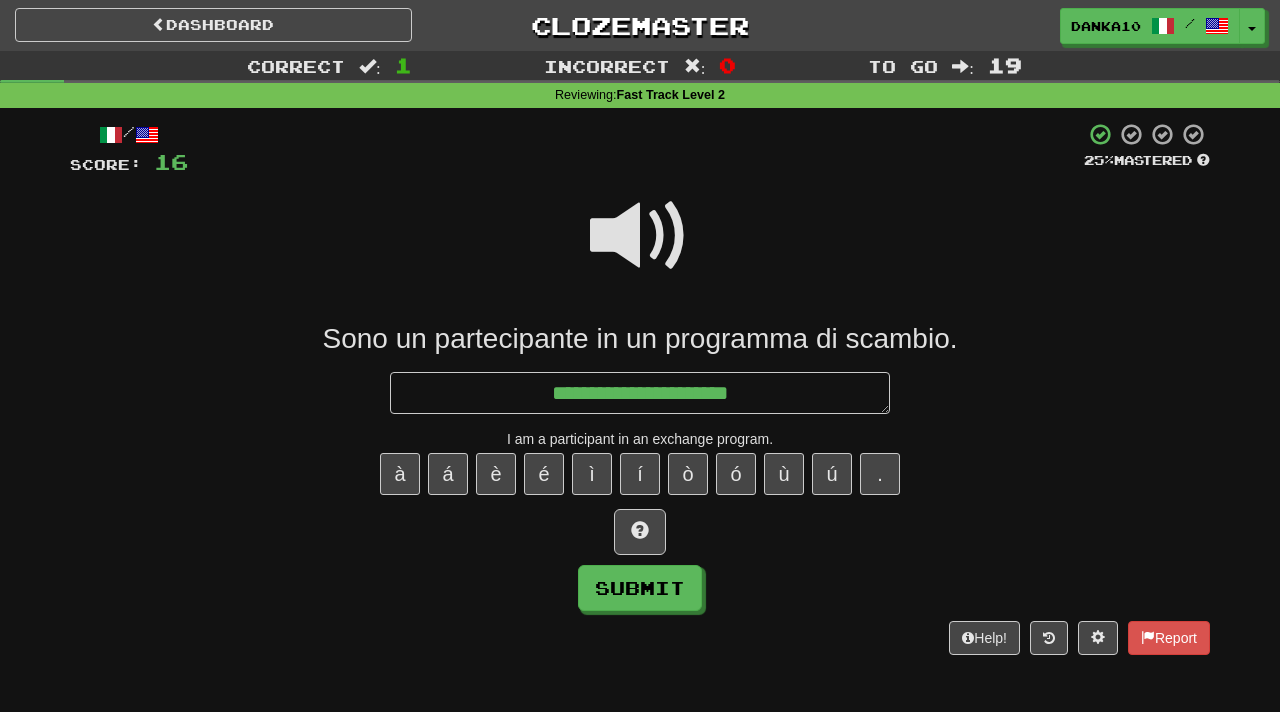 type on "**********" 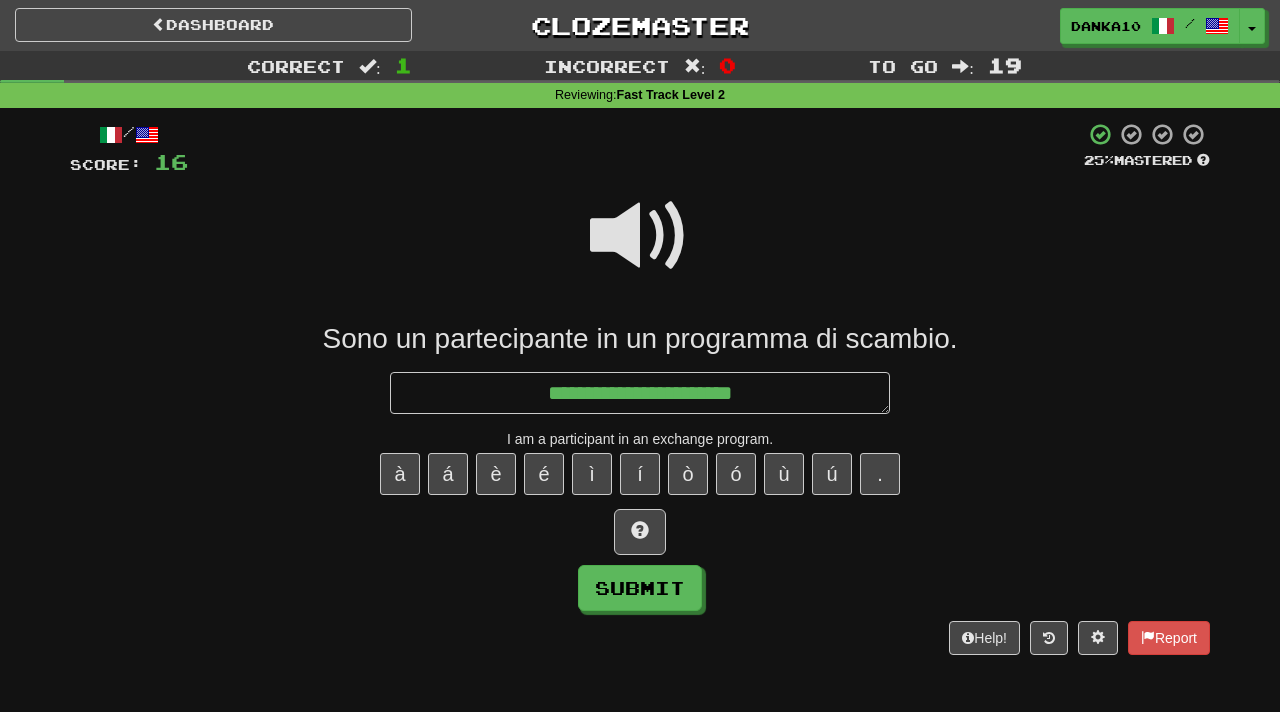type on "*" 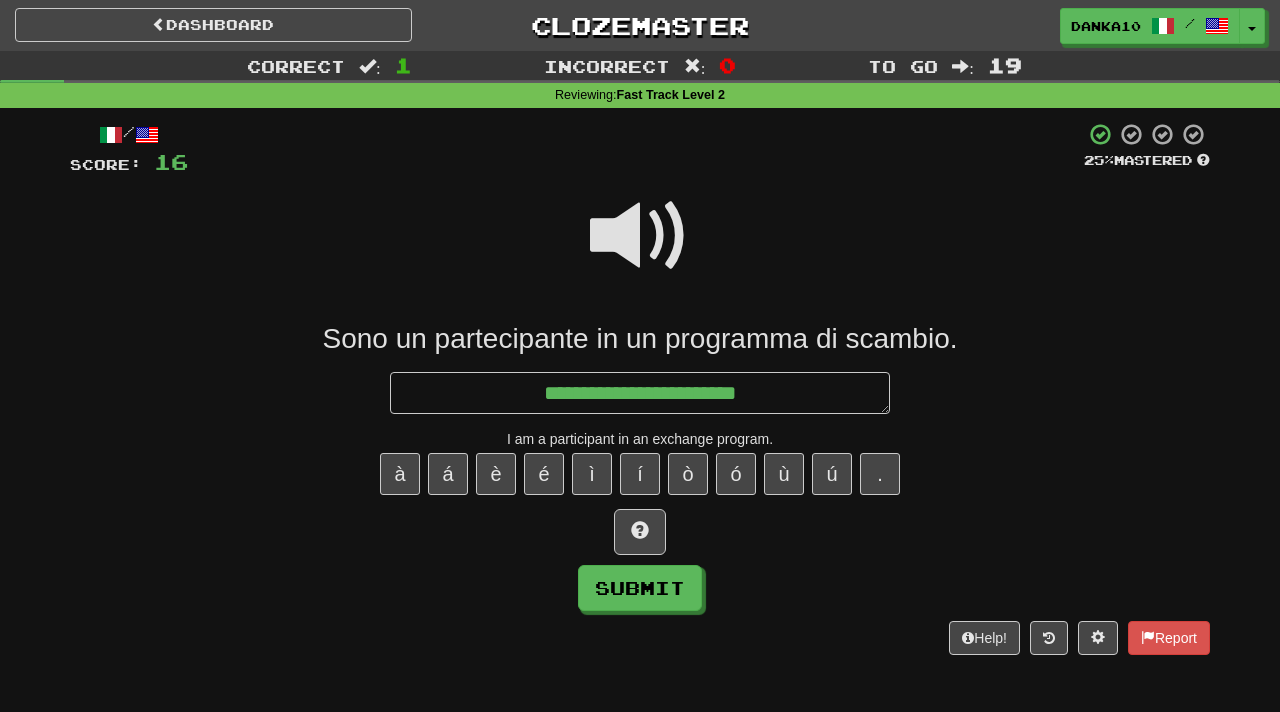 type on "*" 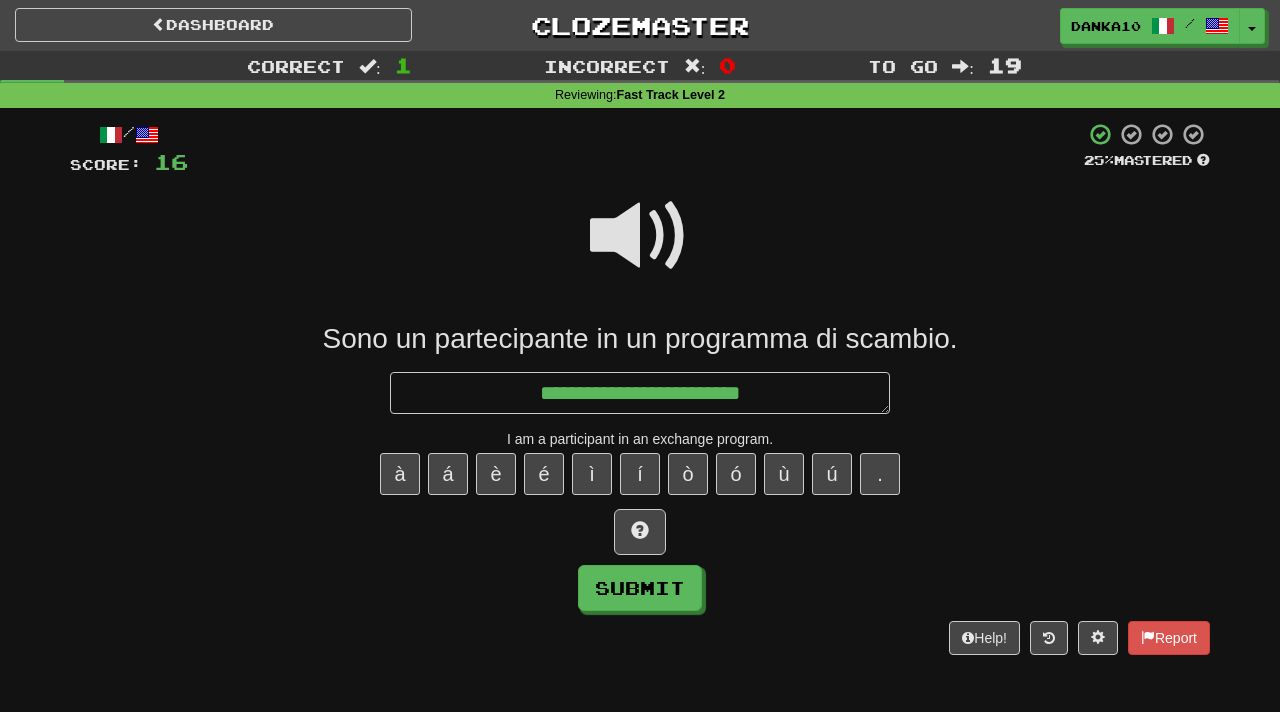 type on "*" 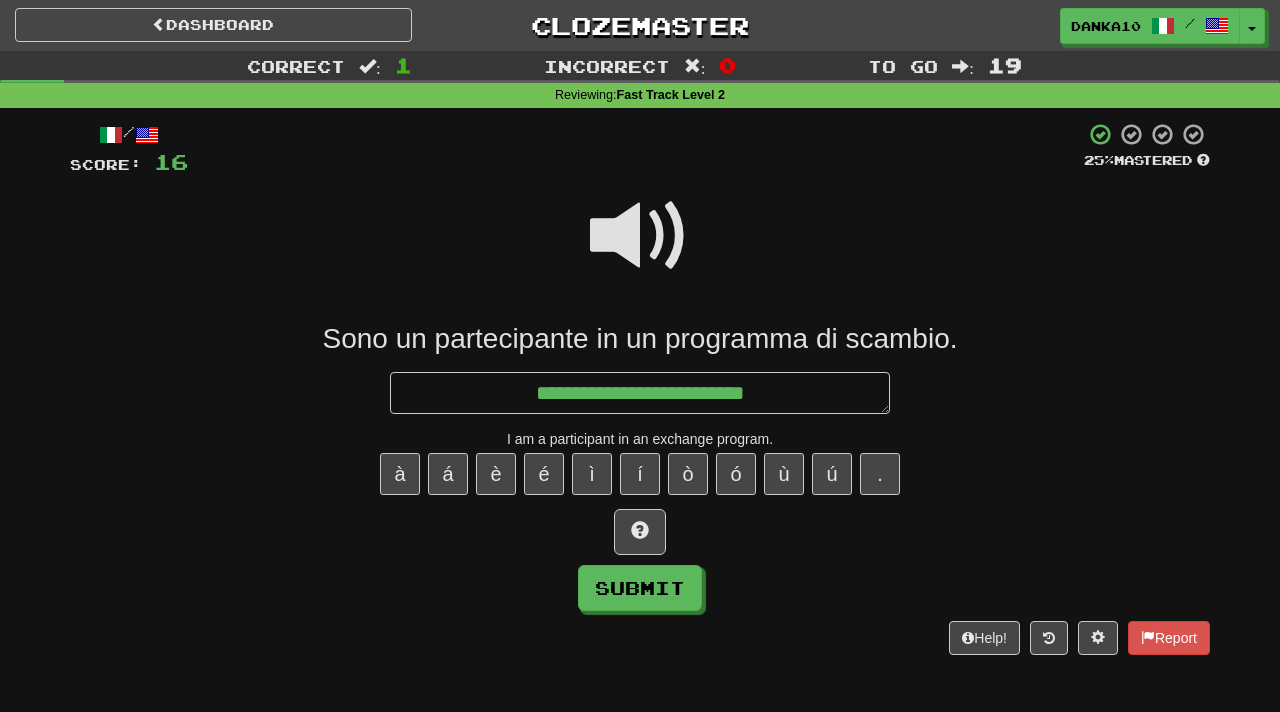 type on "*" 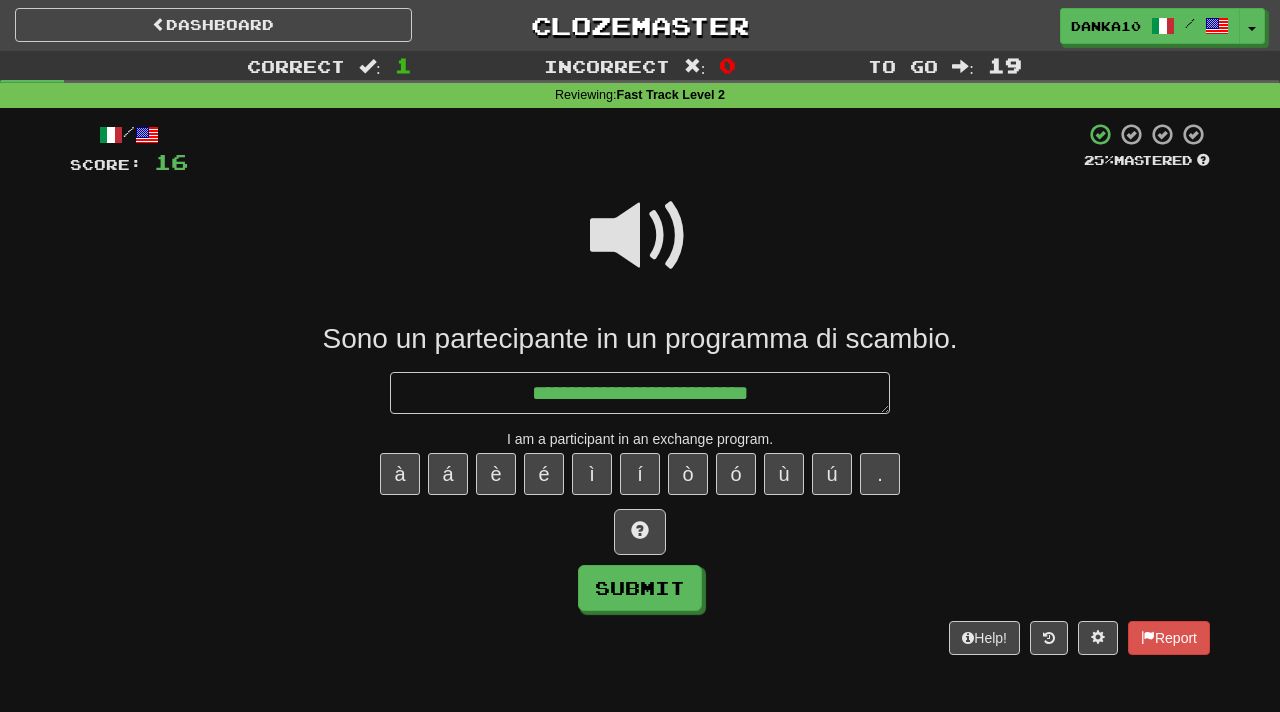 type on "*" 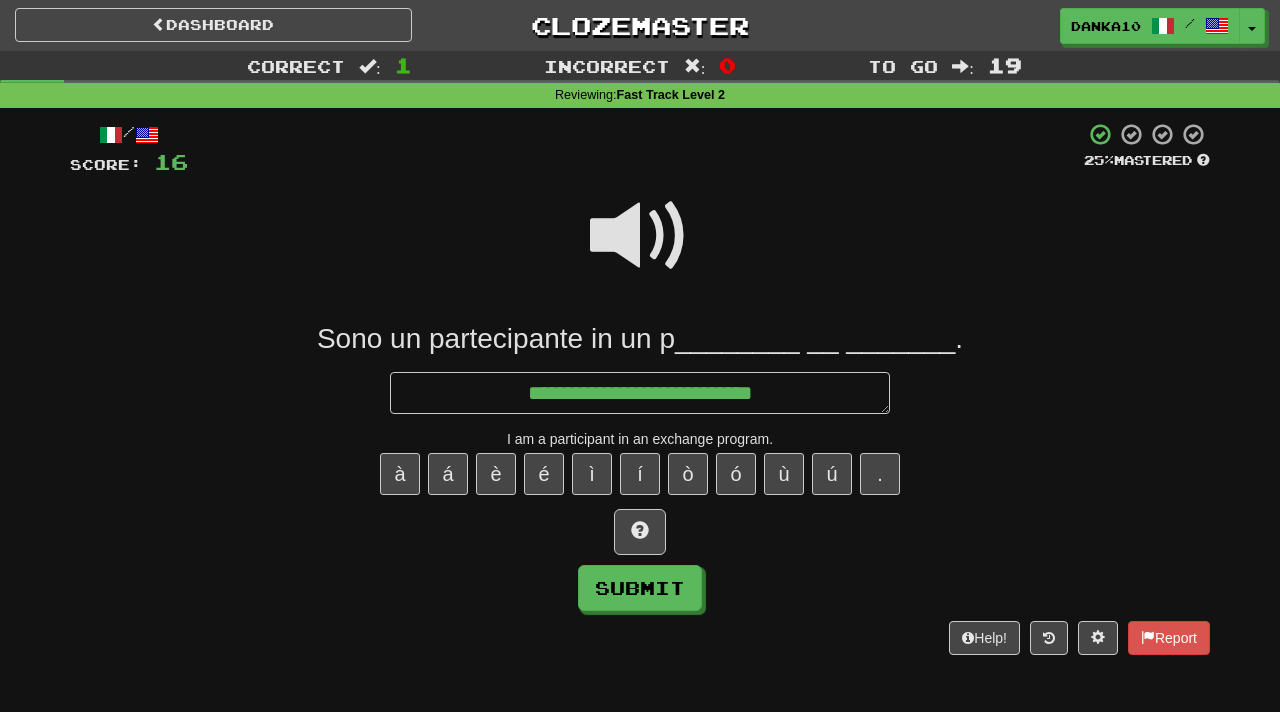 type on "*" 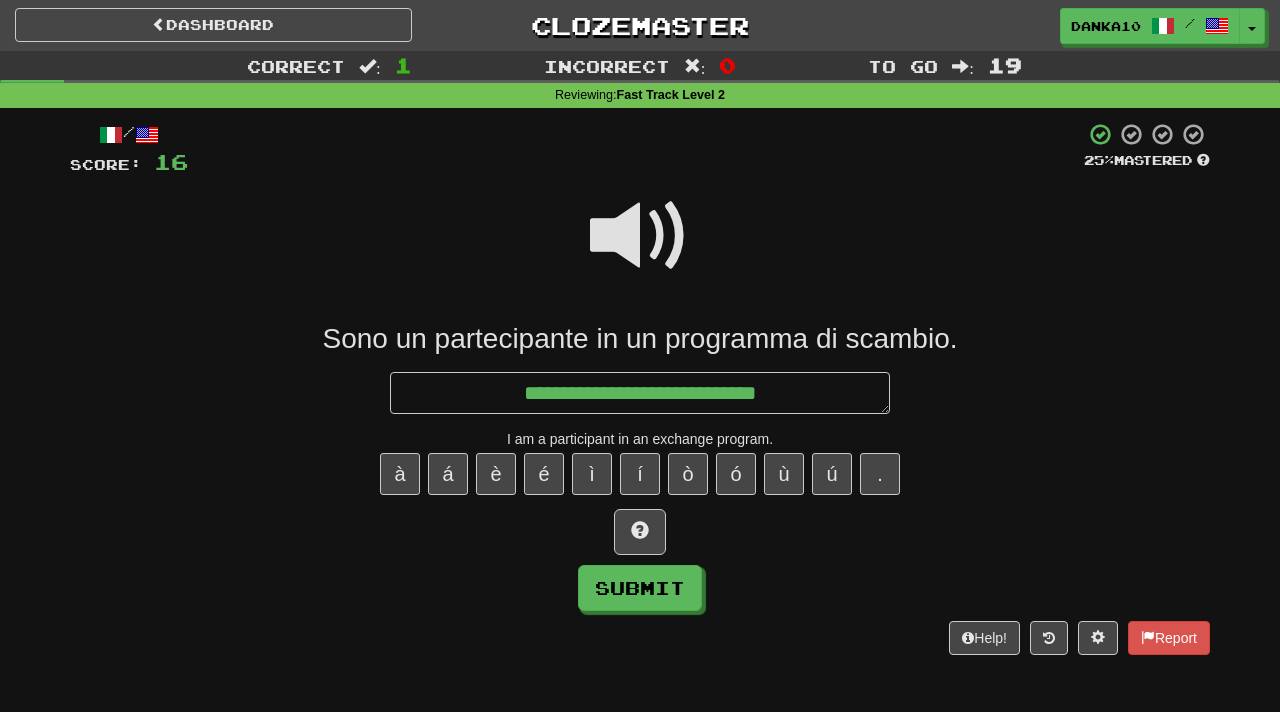 type on "*" 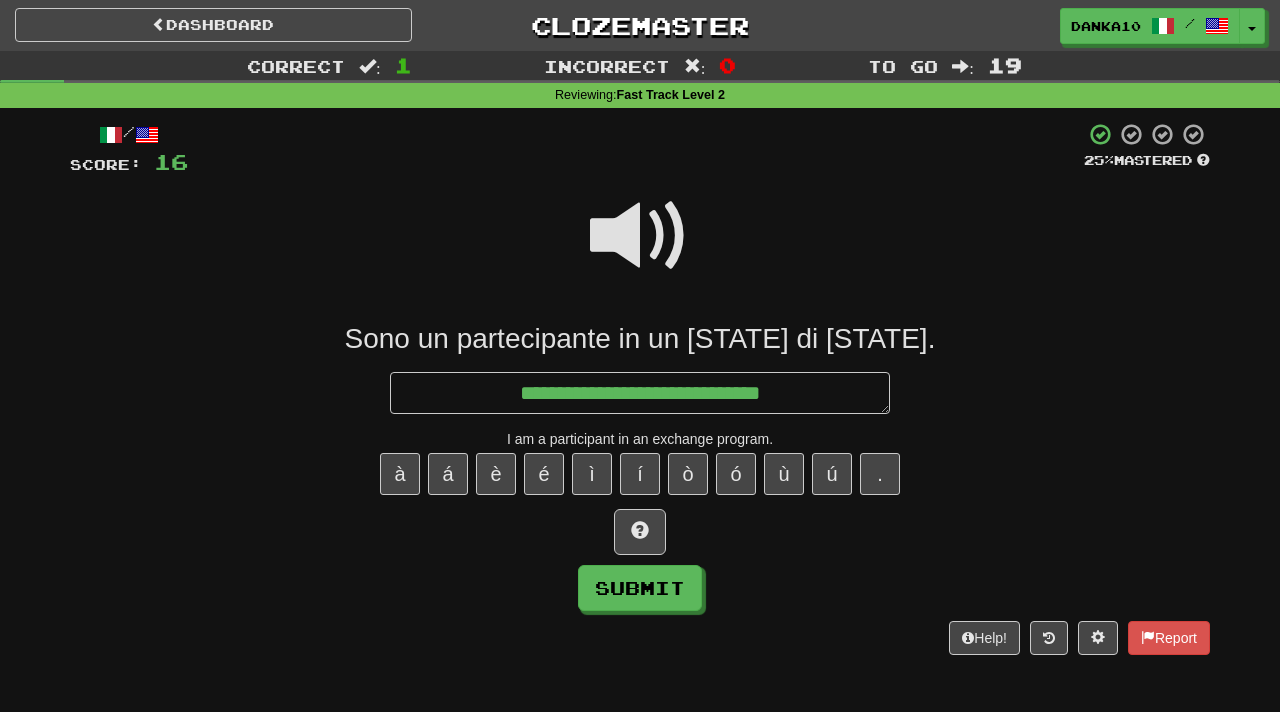 type on "*" 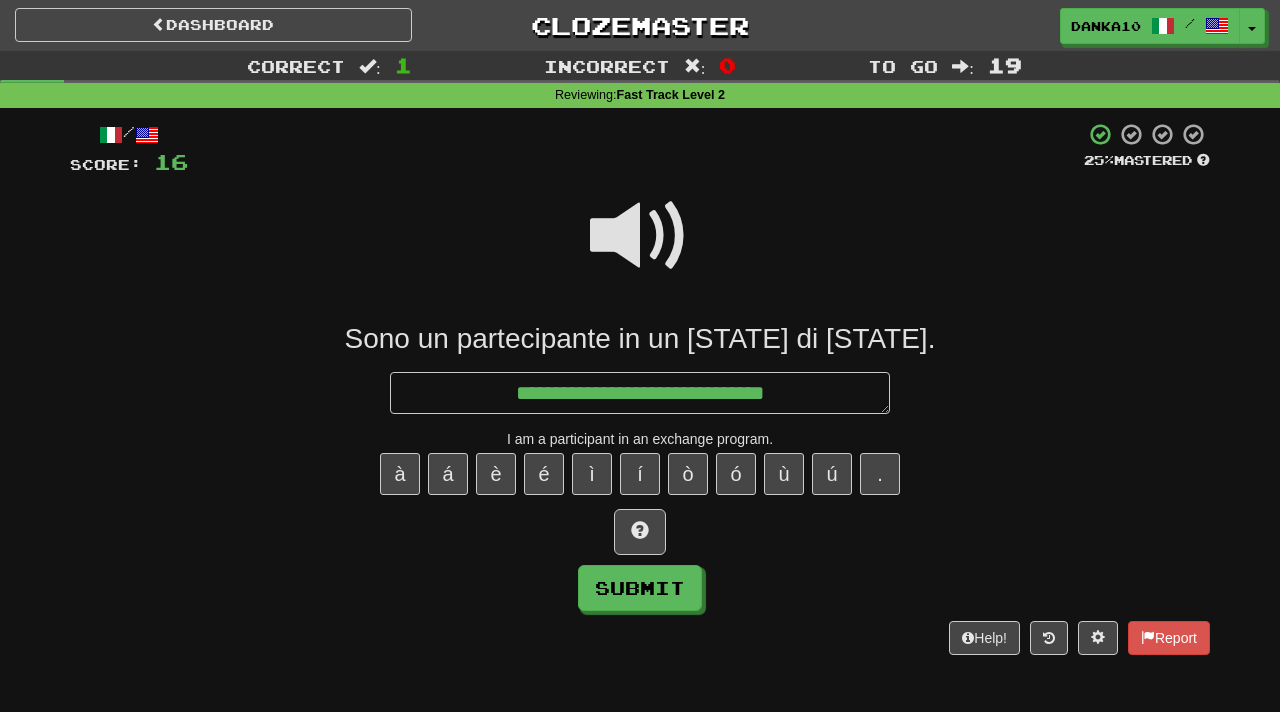type on "*" 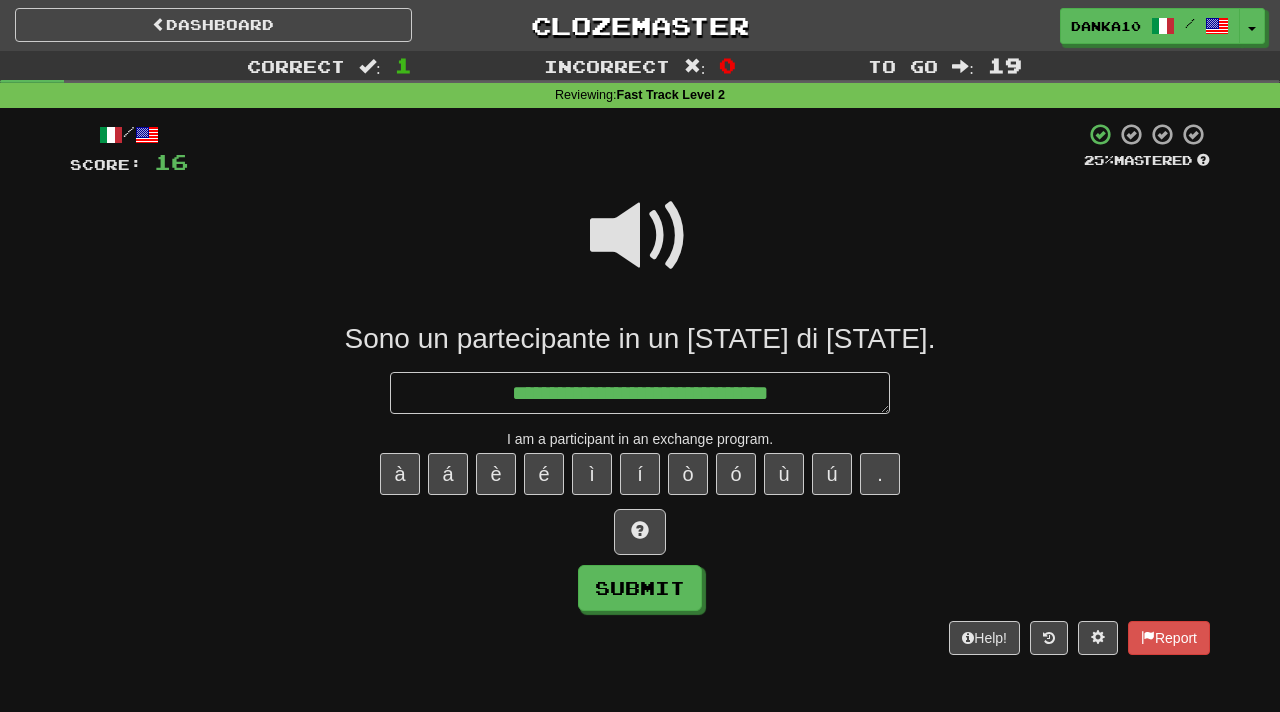 type on "*" 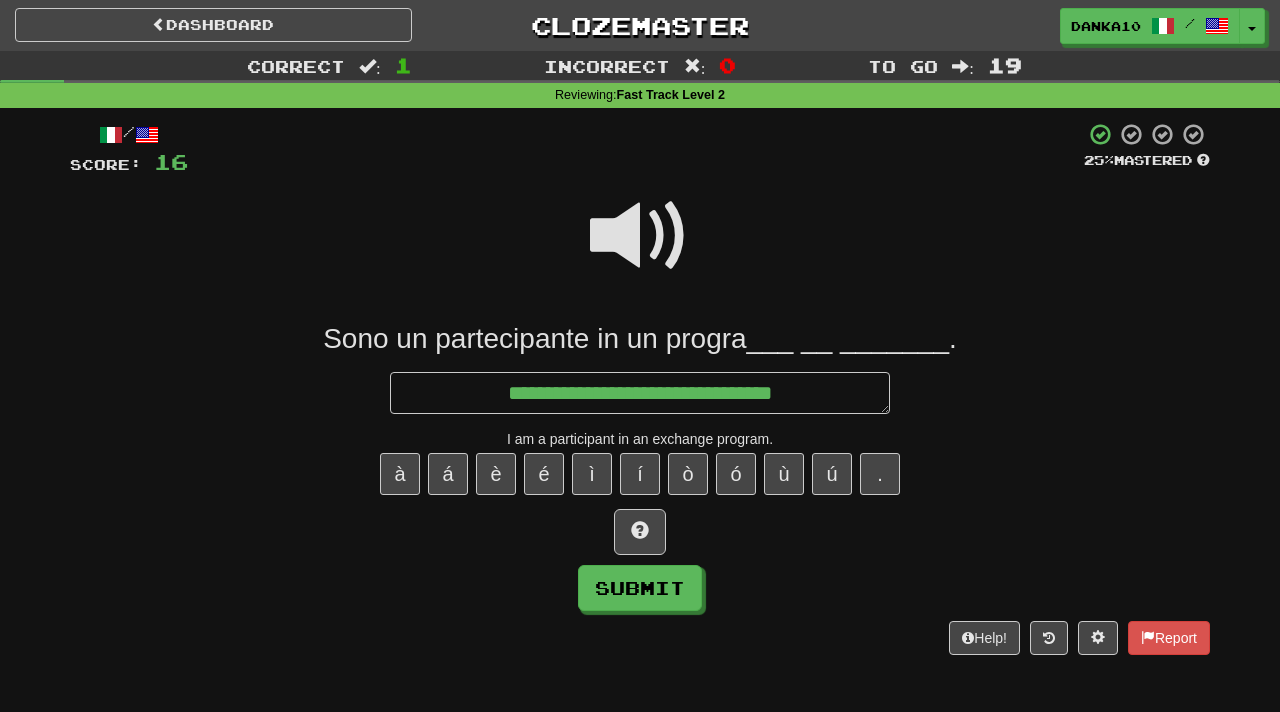 type on "*" 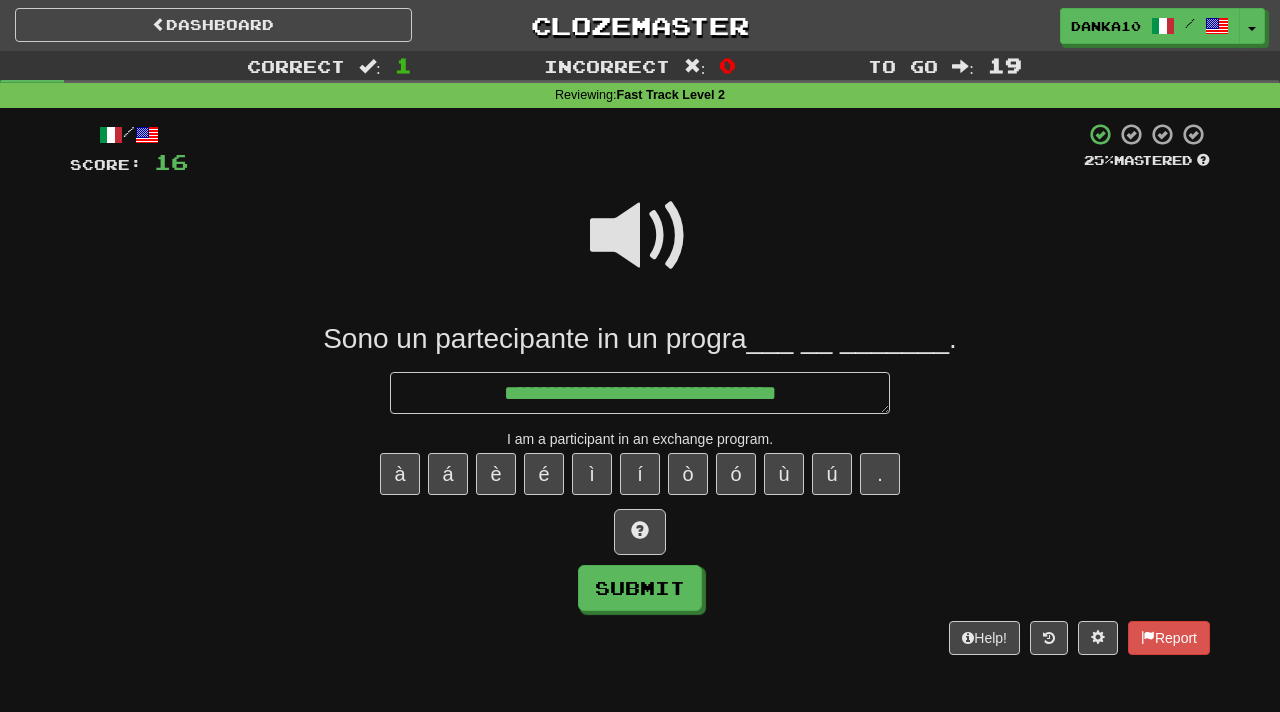 type on "*" 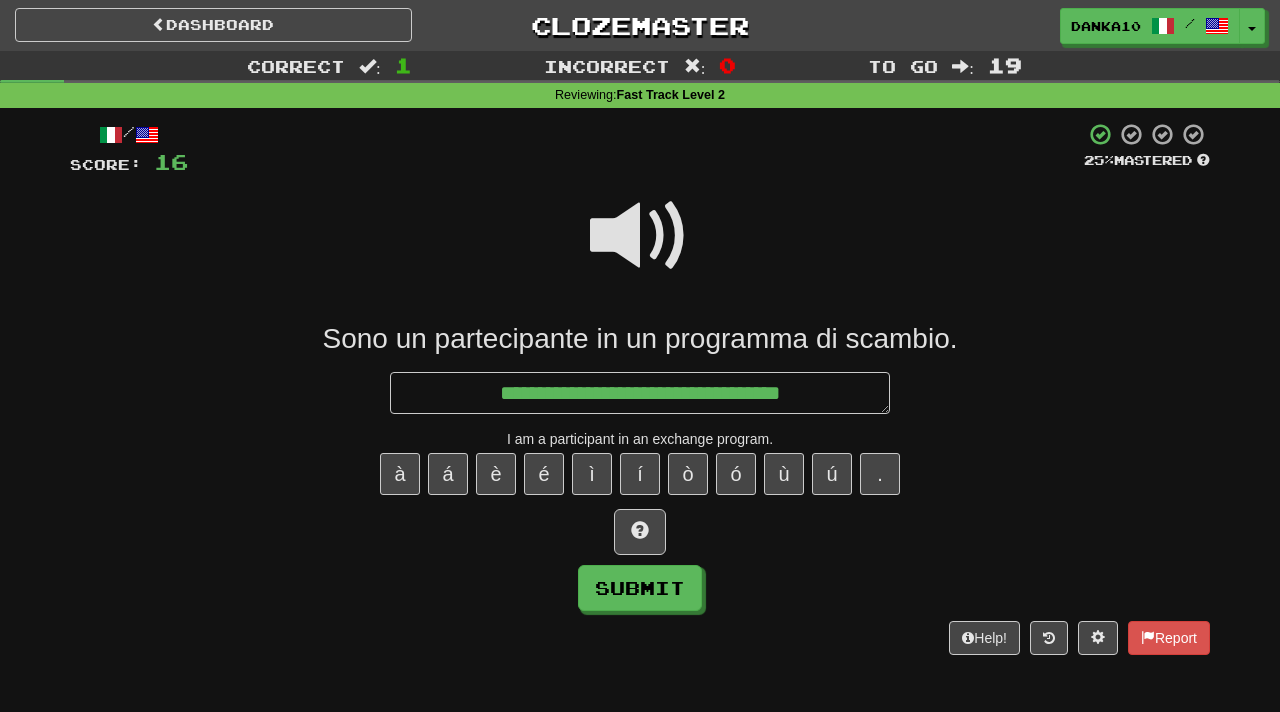 type on "*" 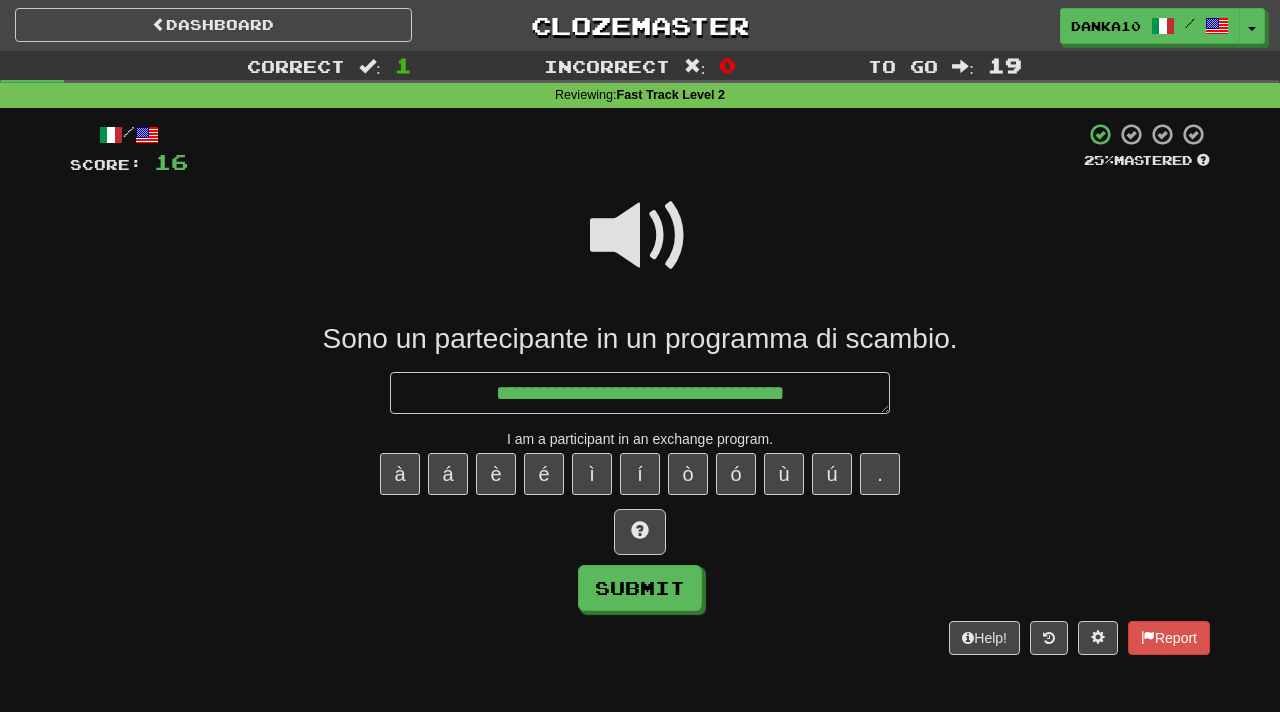 type on "*" 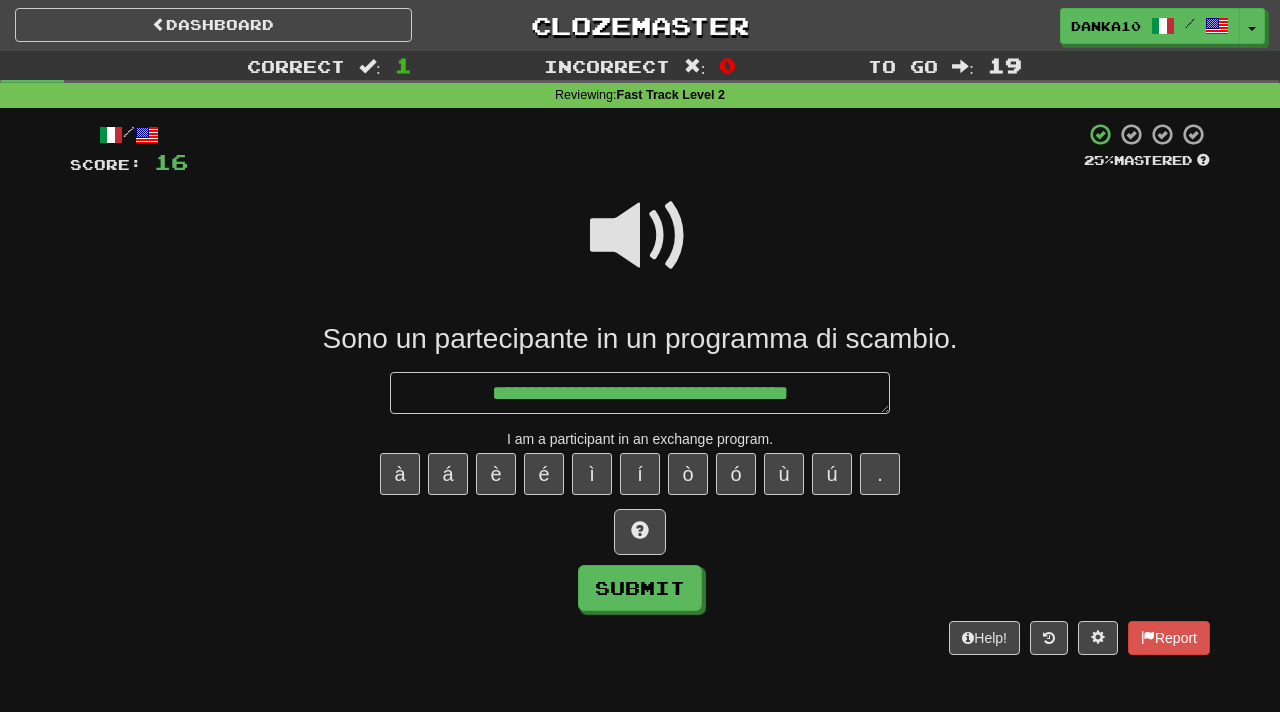 type on "*" 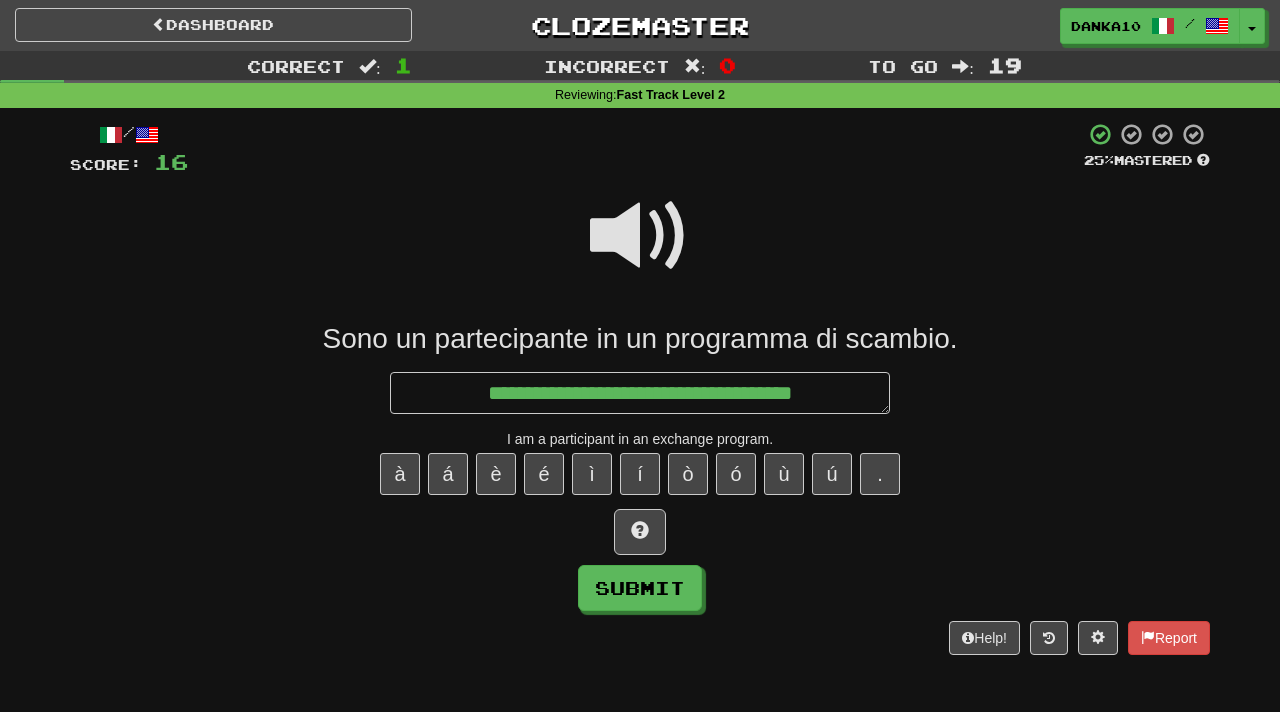 type on "*" 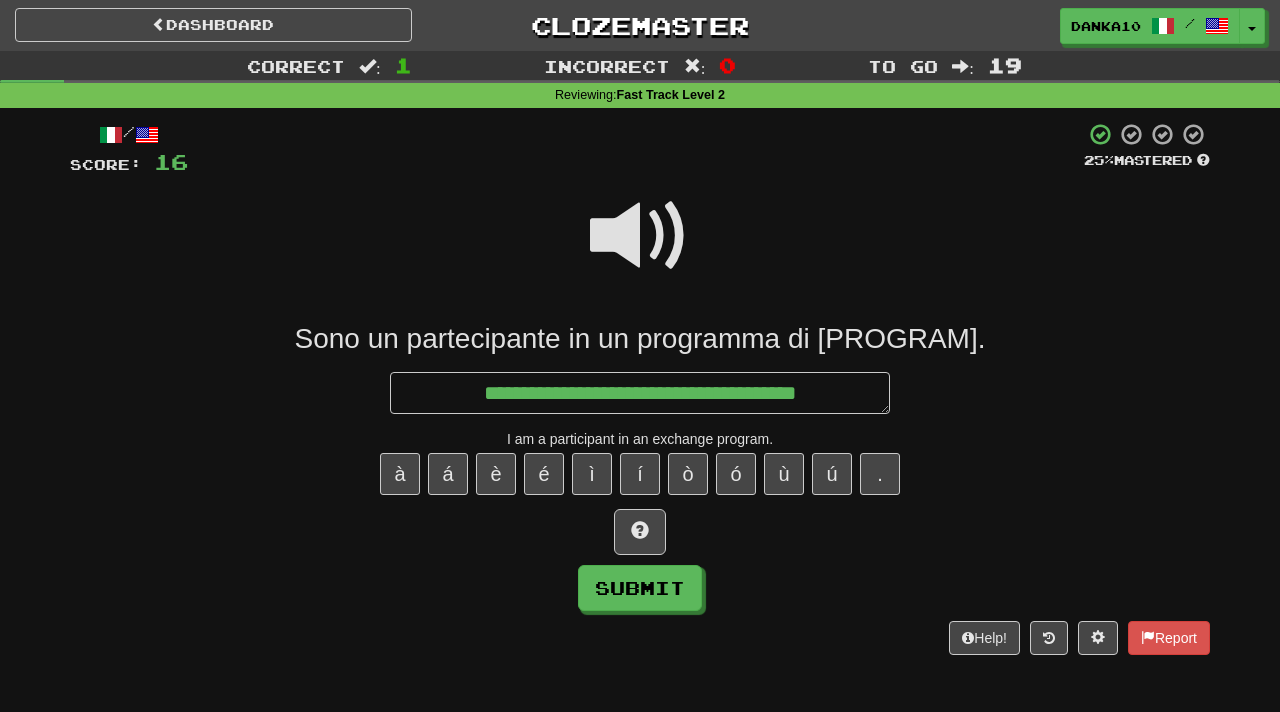 type on "*" 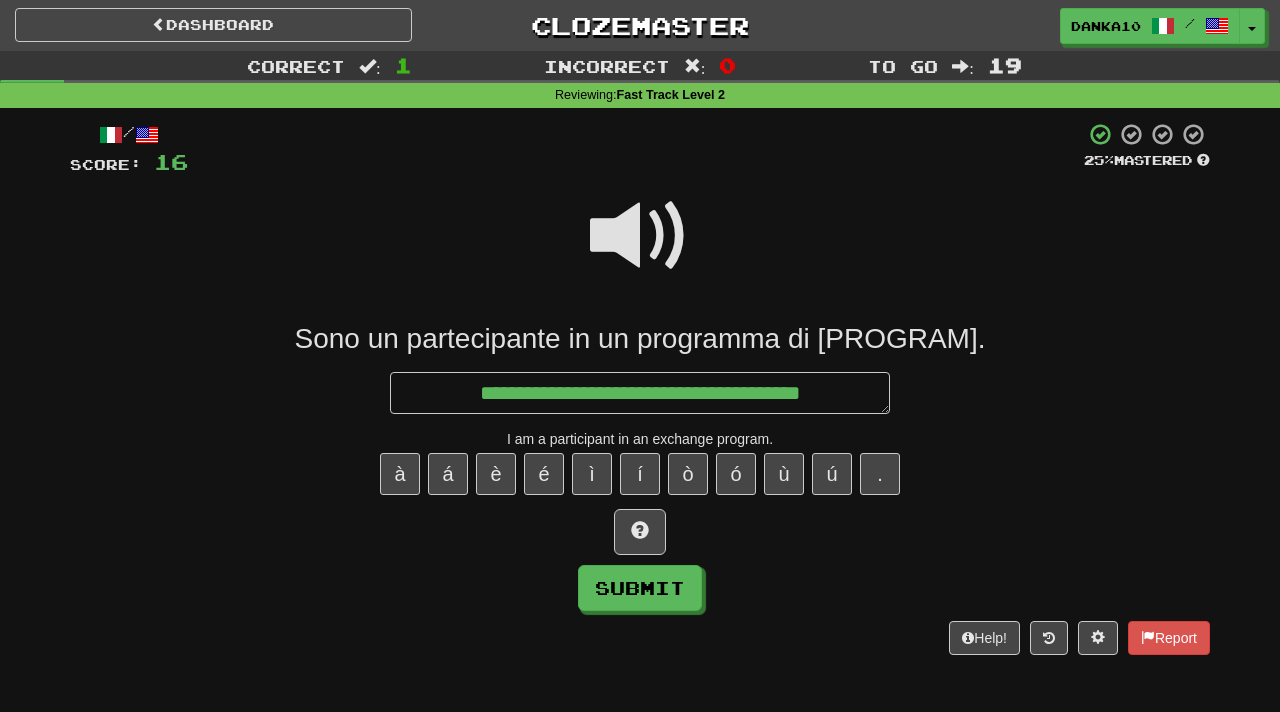 type on "*" 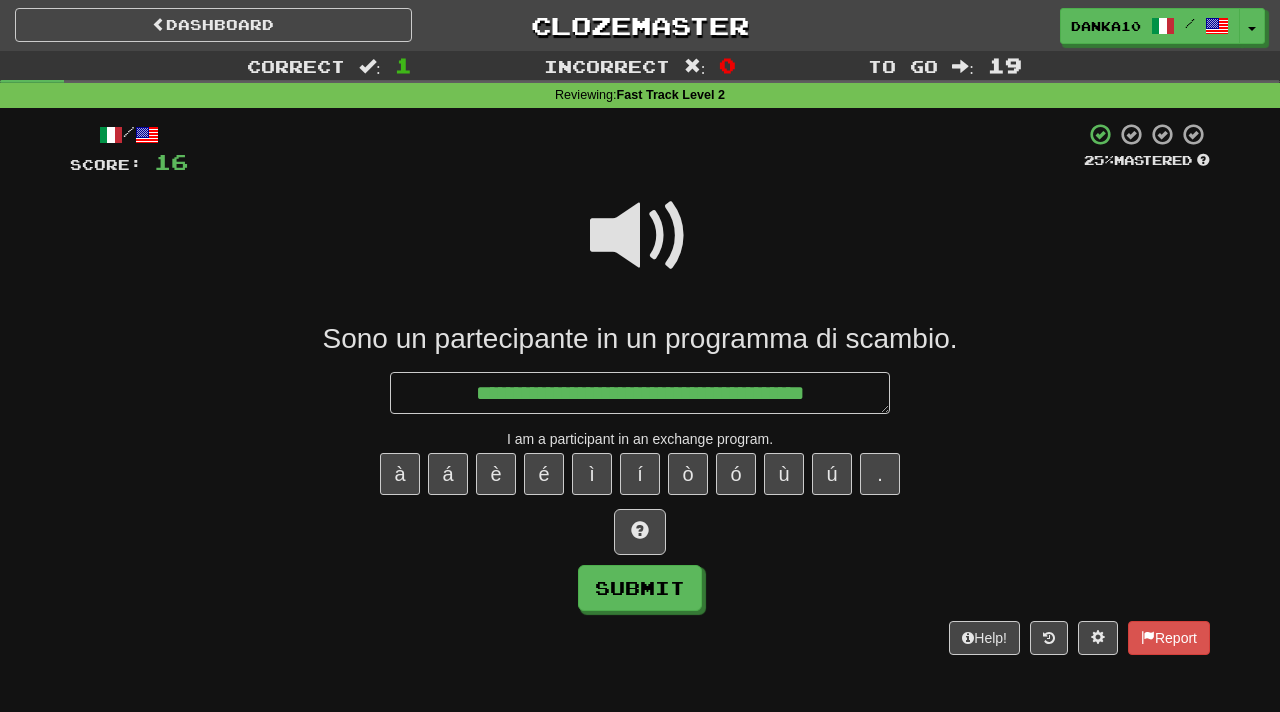 type on "*" 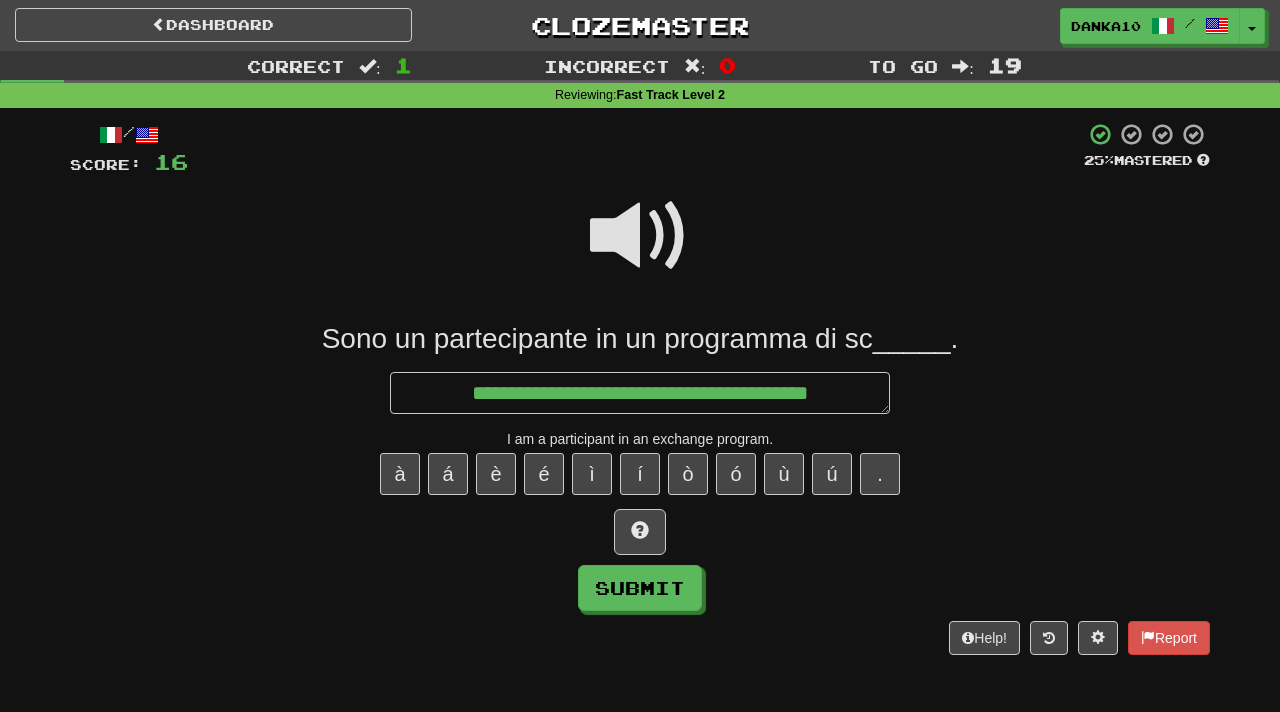 type on "*" 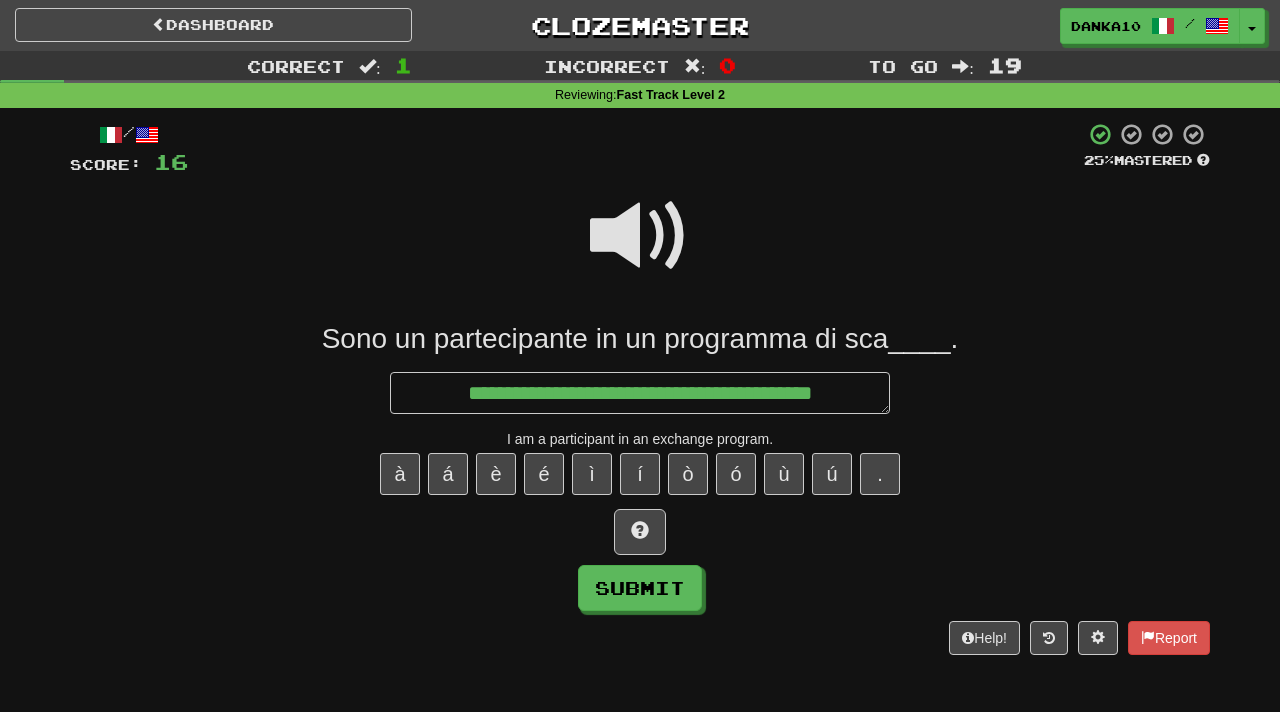 type on "*" 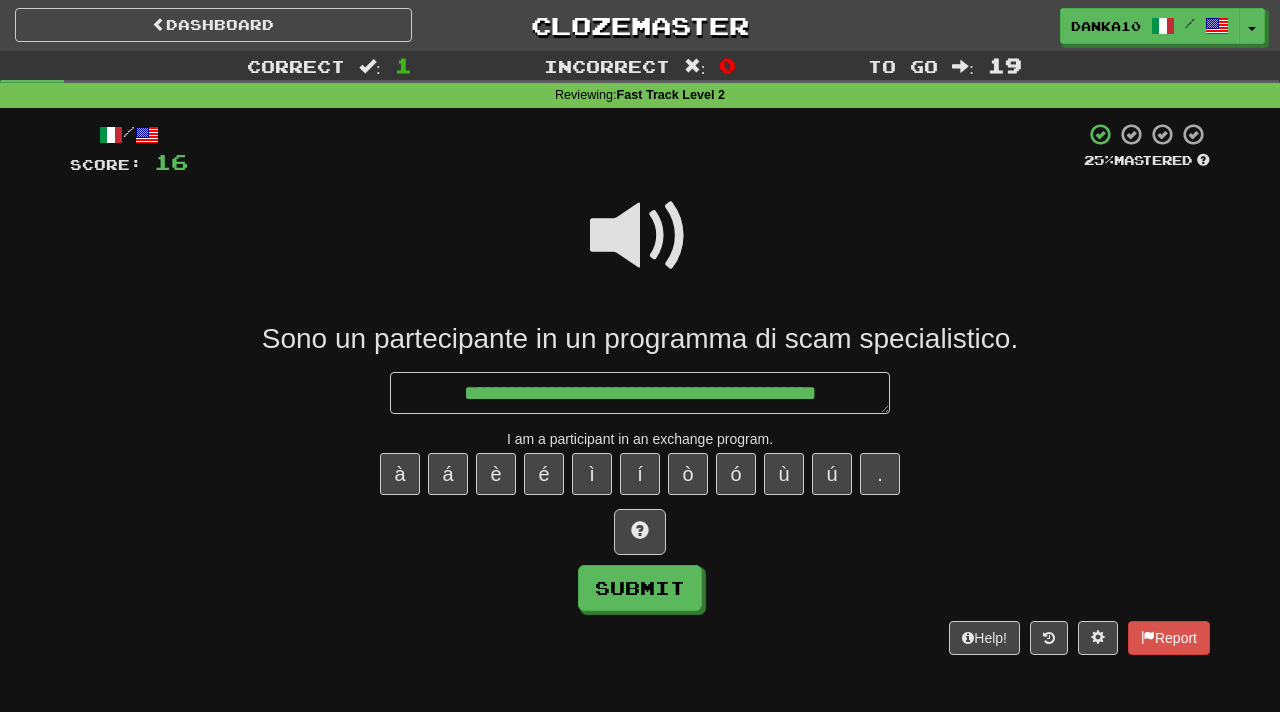 type on "*" 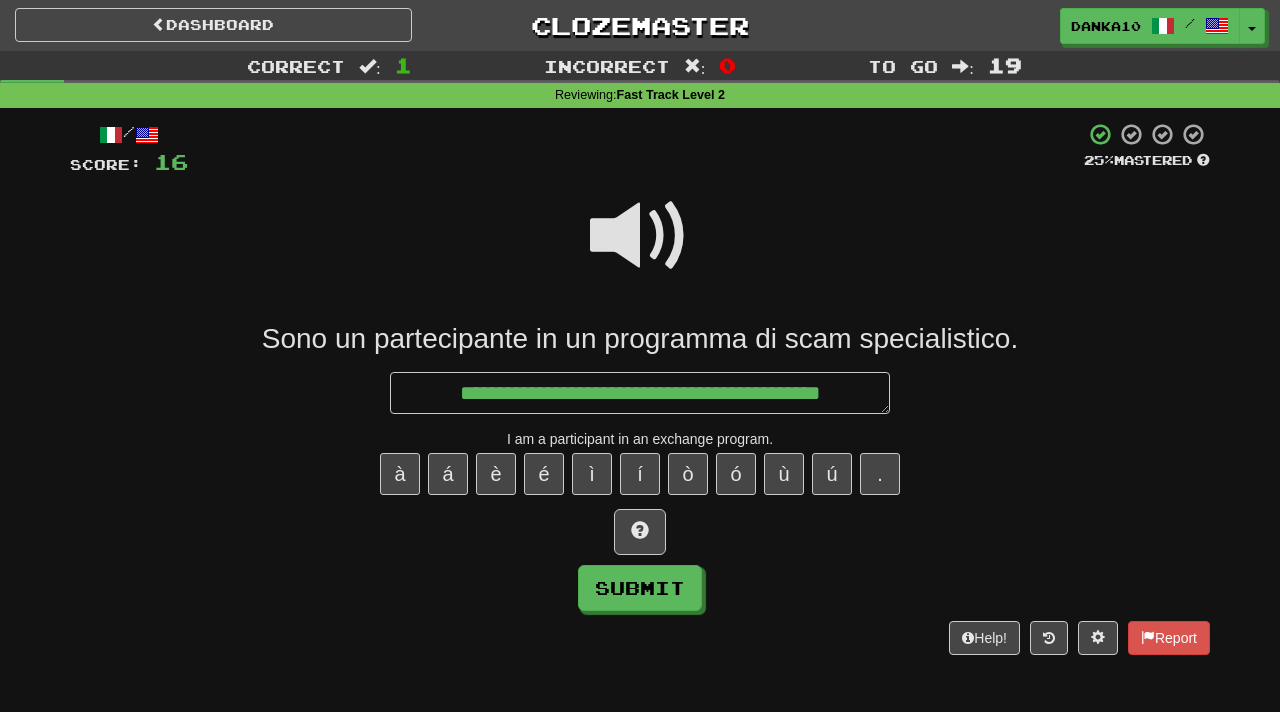 type on "*" 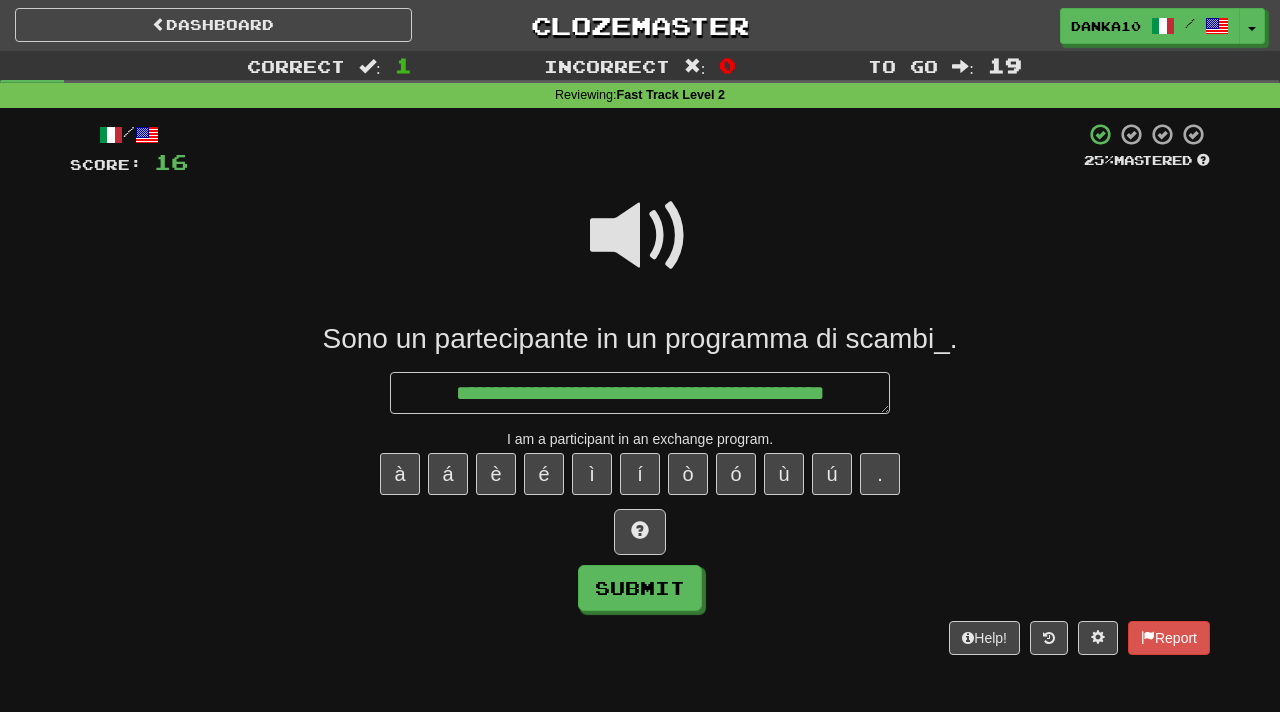 type on "*" 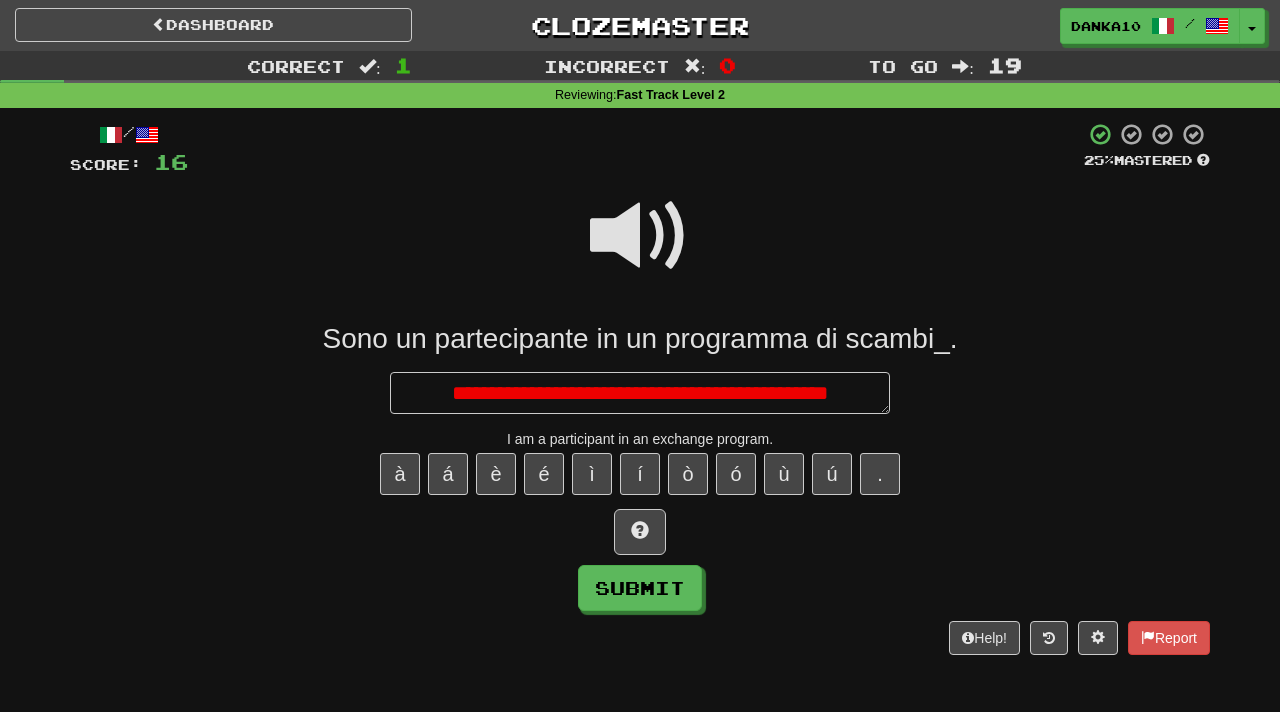 type on "*" 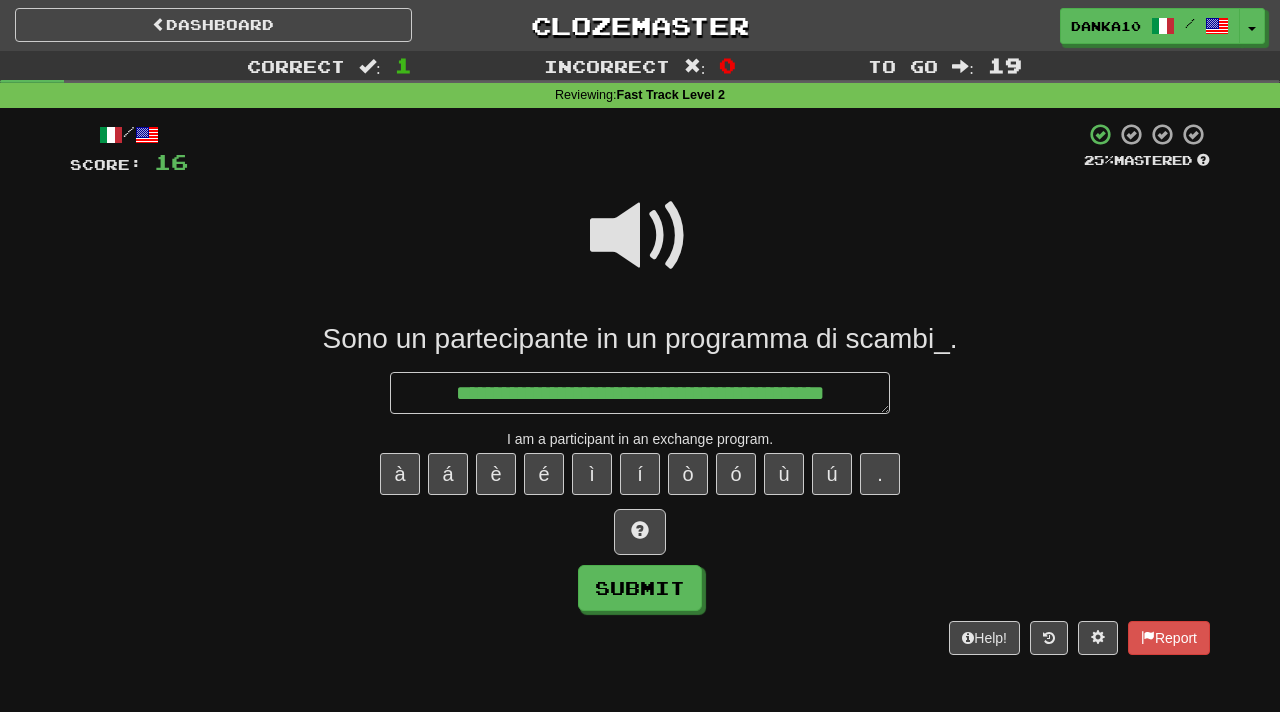 type on "*" 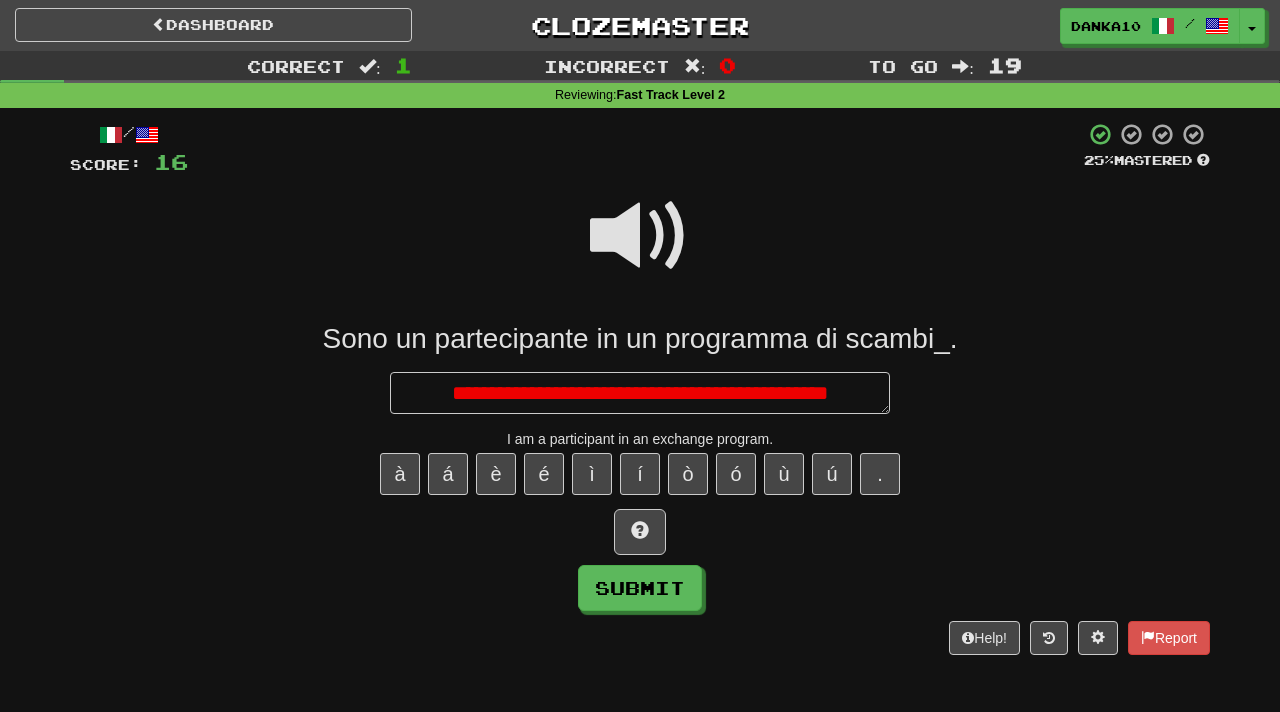 type on "*" 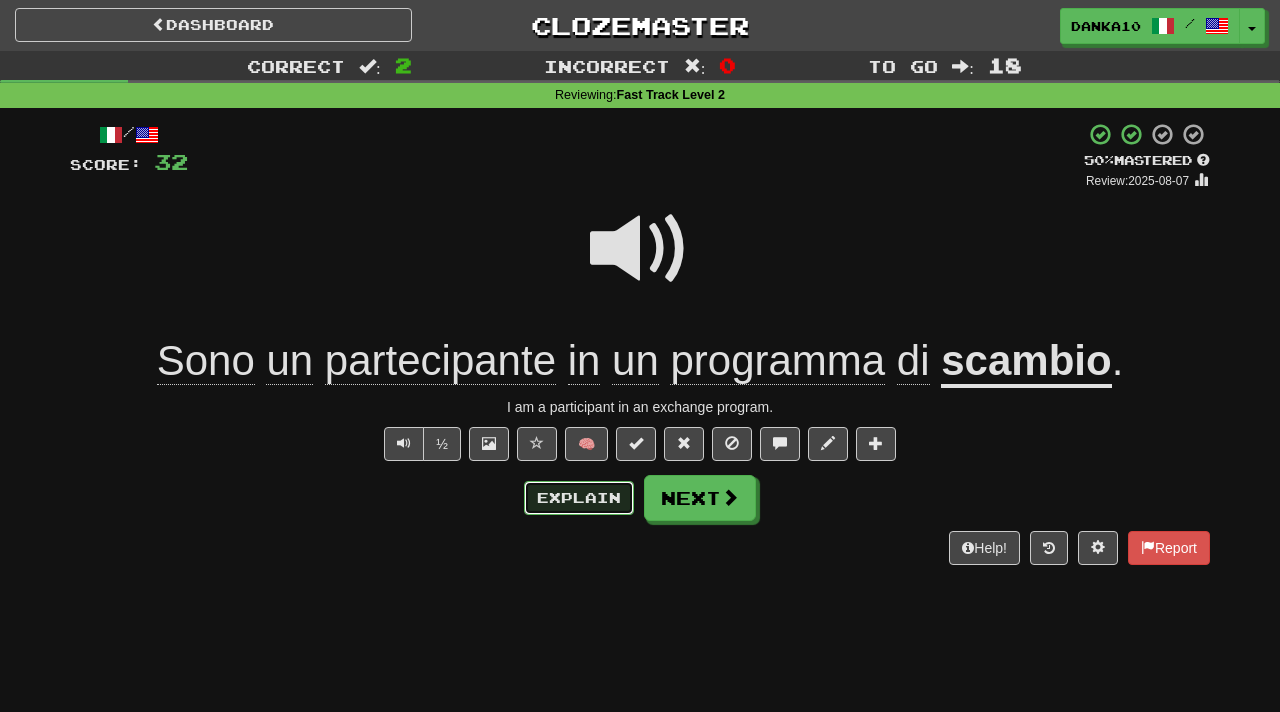 click on "Explain" at bounding box center [579, 498] 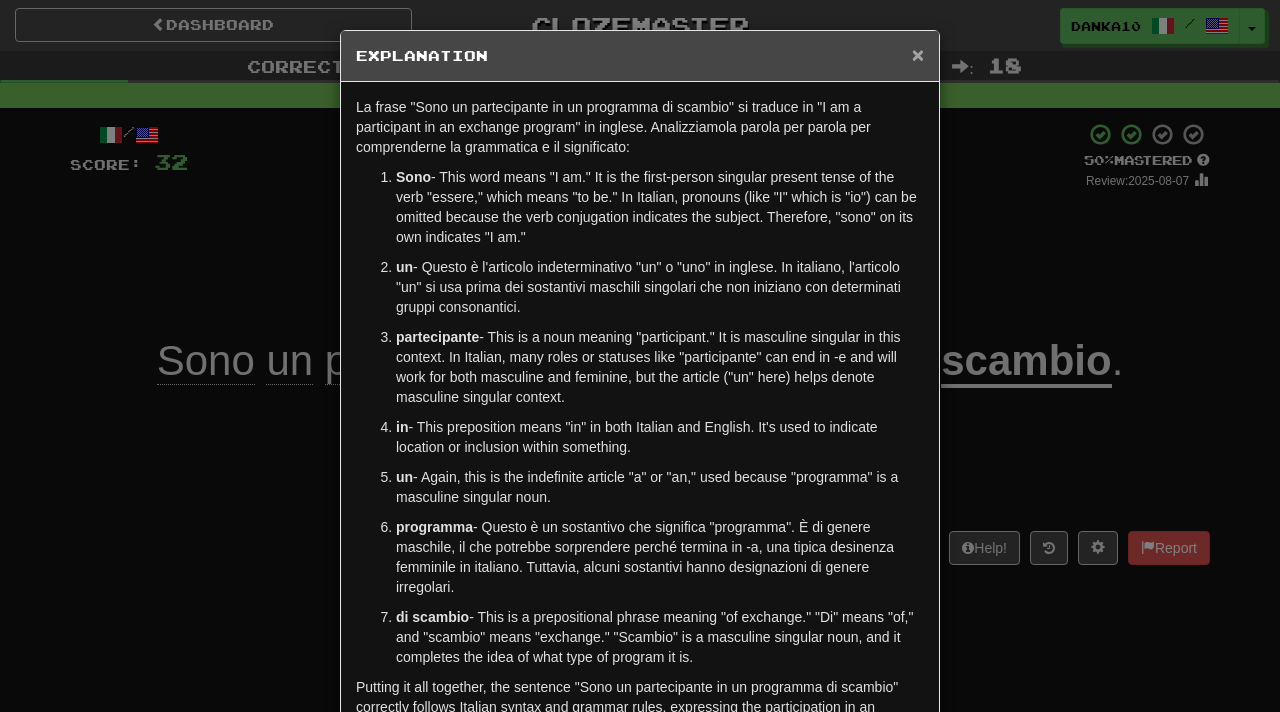 click on "×" at bounding box center [918, 54] 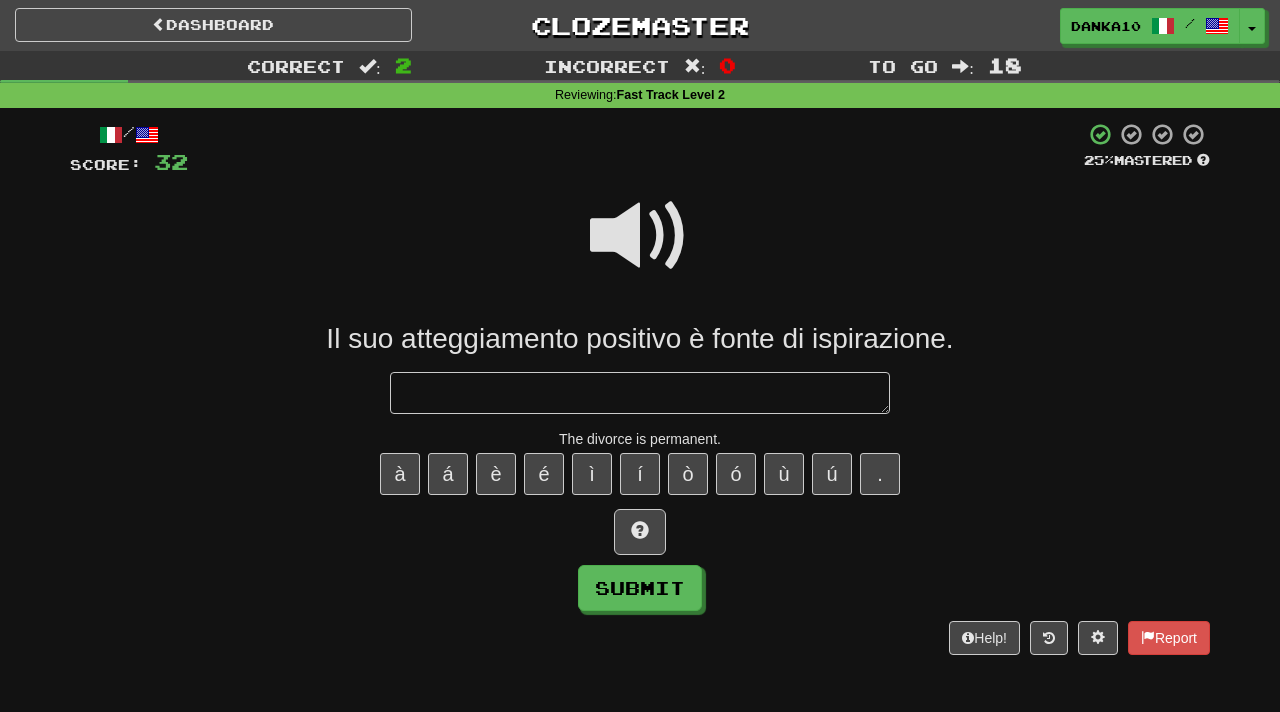 type on "*" 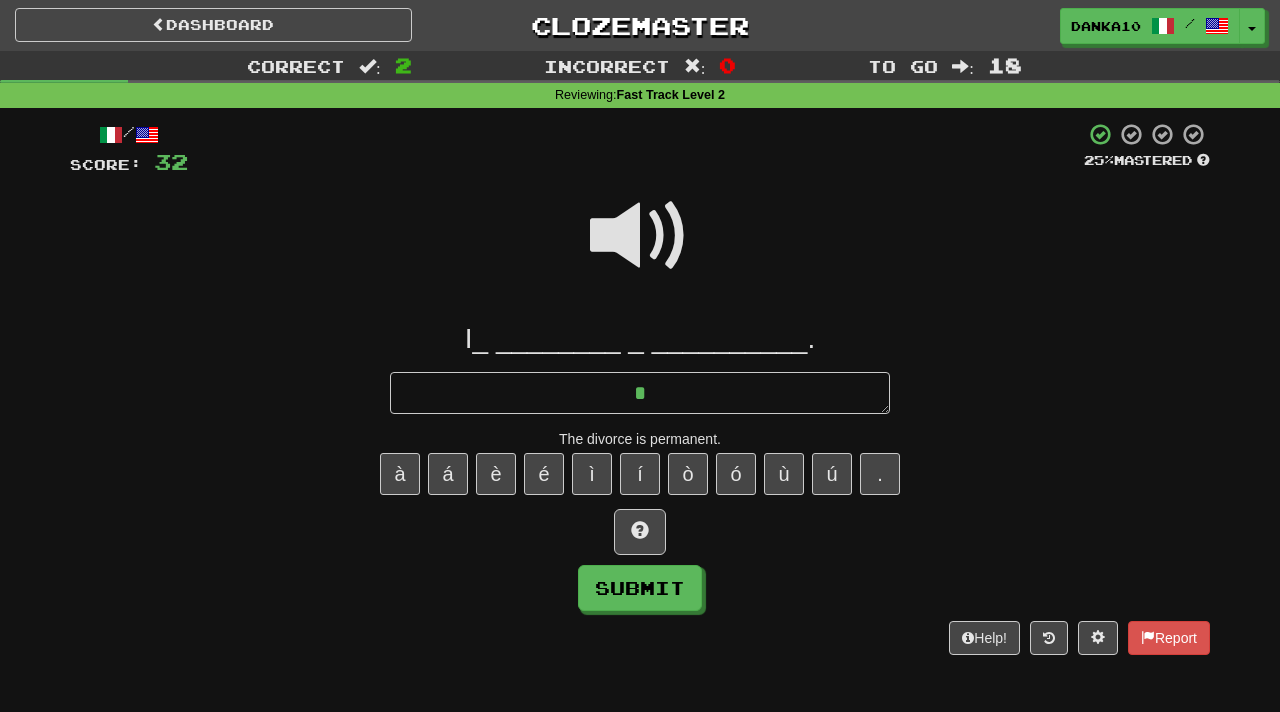 type on "*" 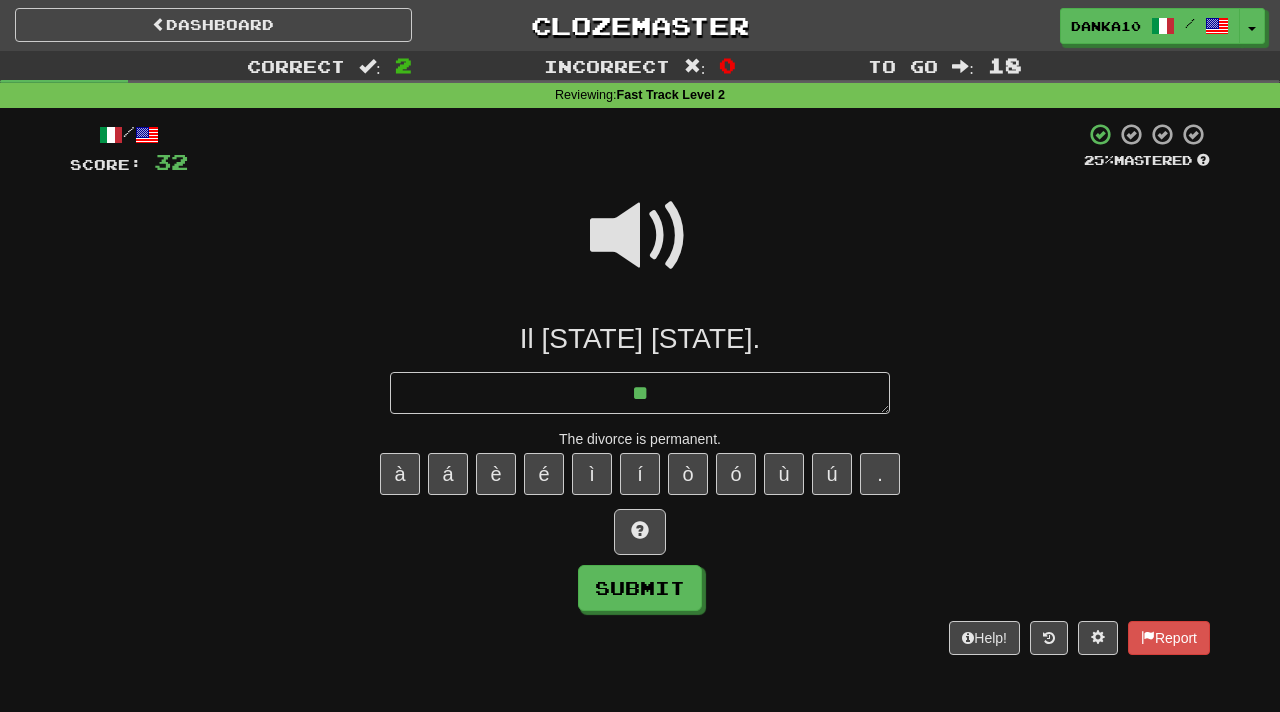 type on "*" 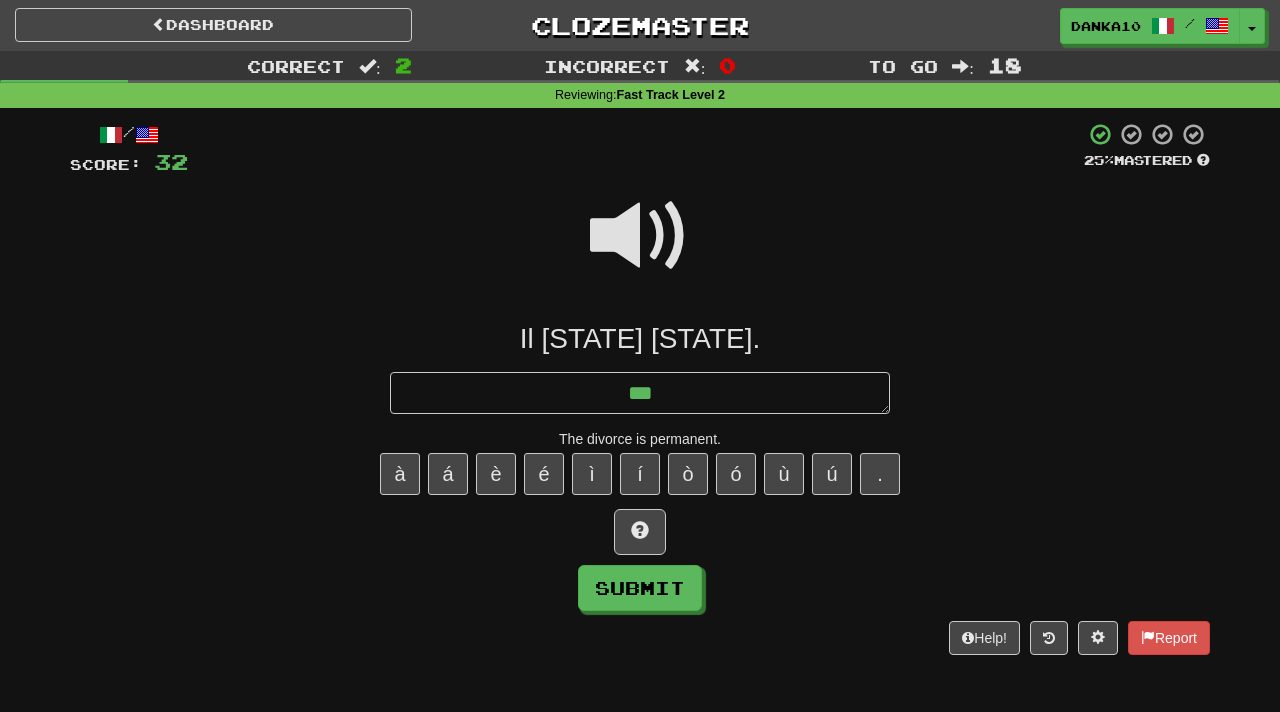 type on "*" 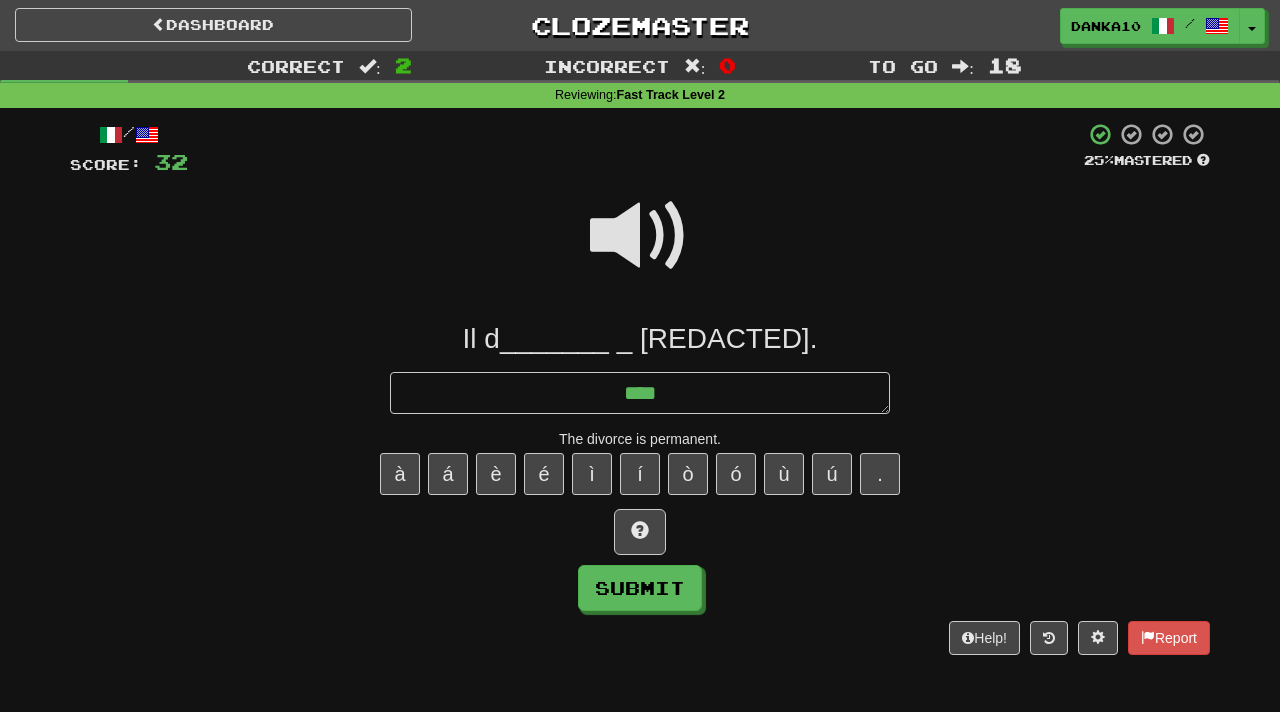 type on "*" 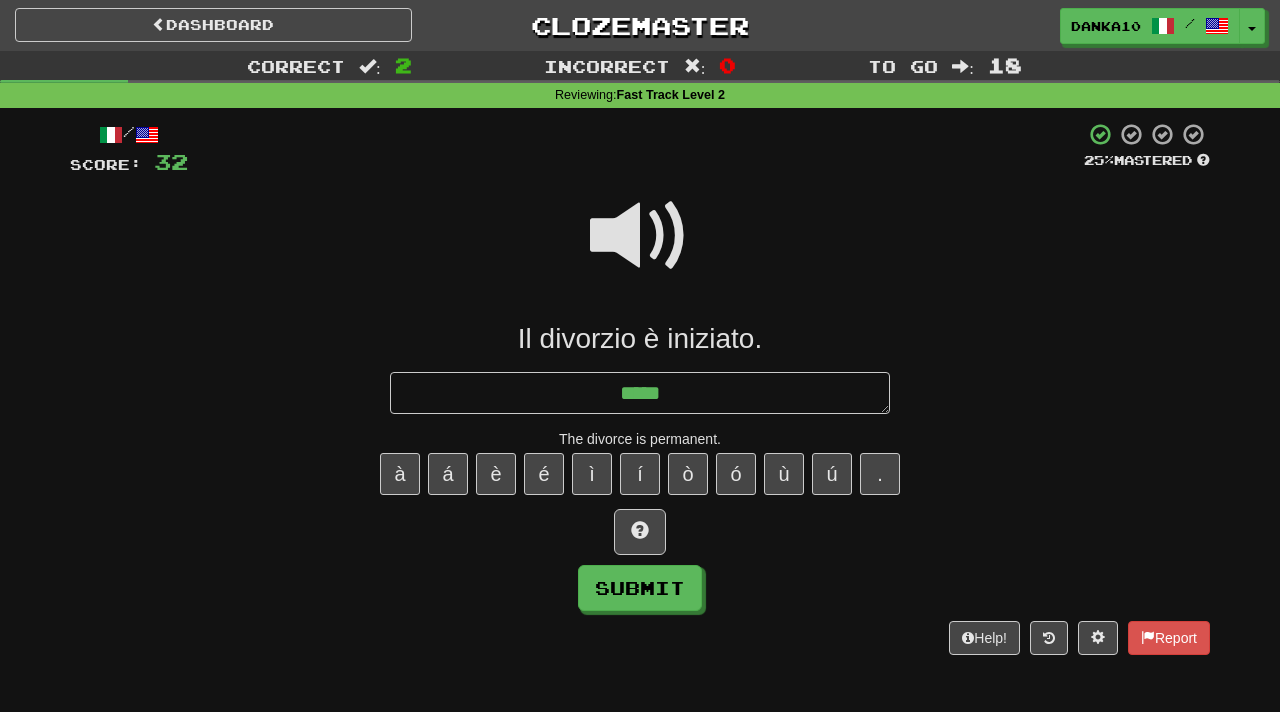 type on "*" 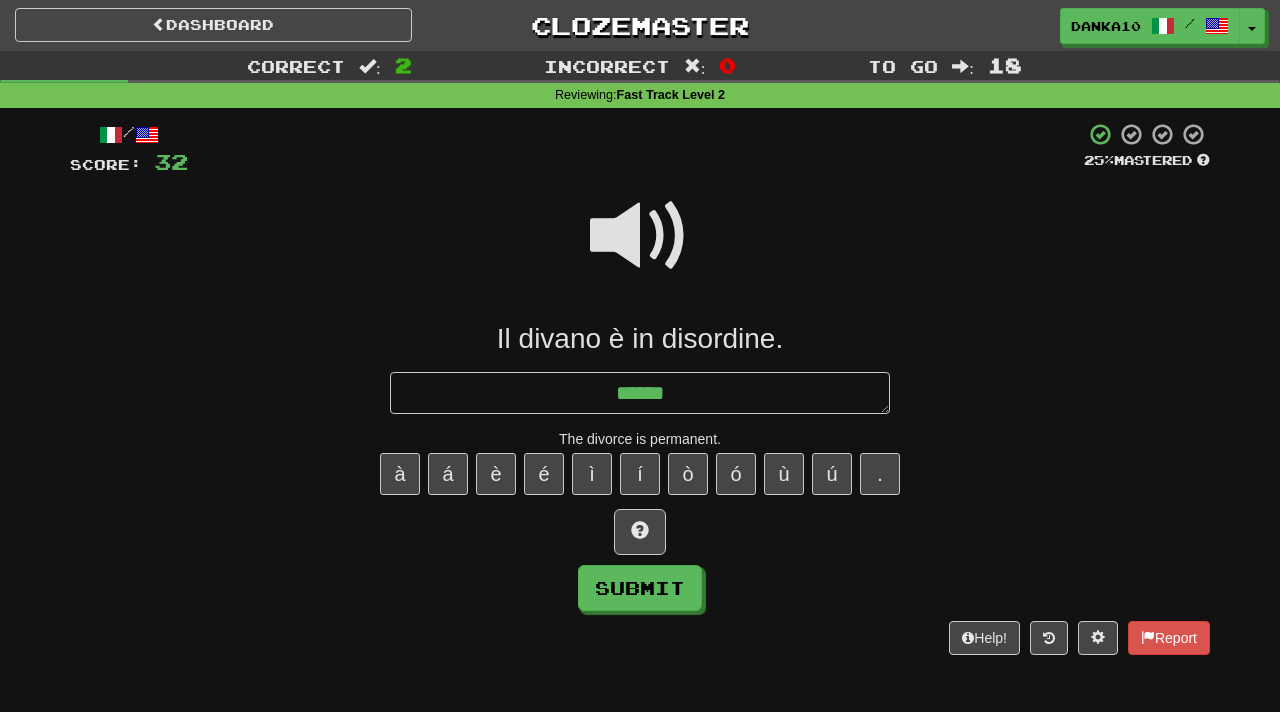 type on "*" 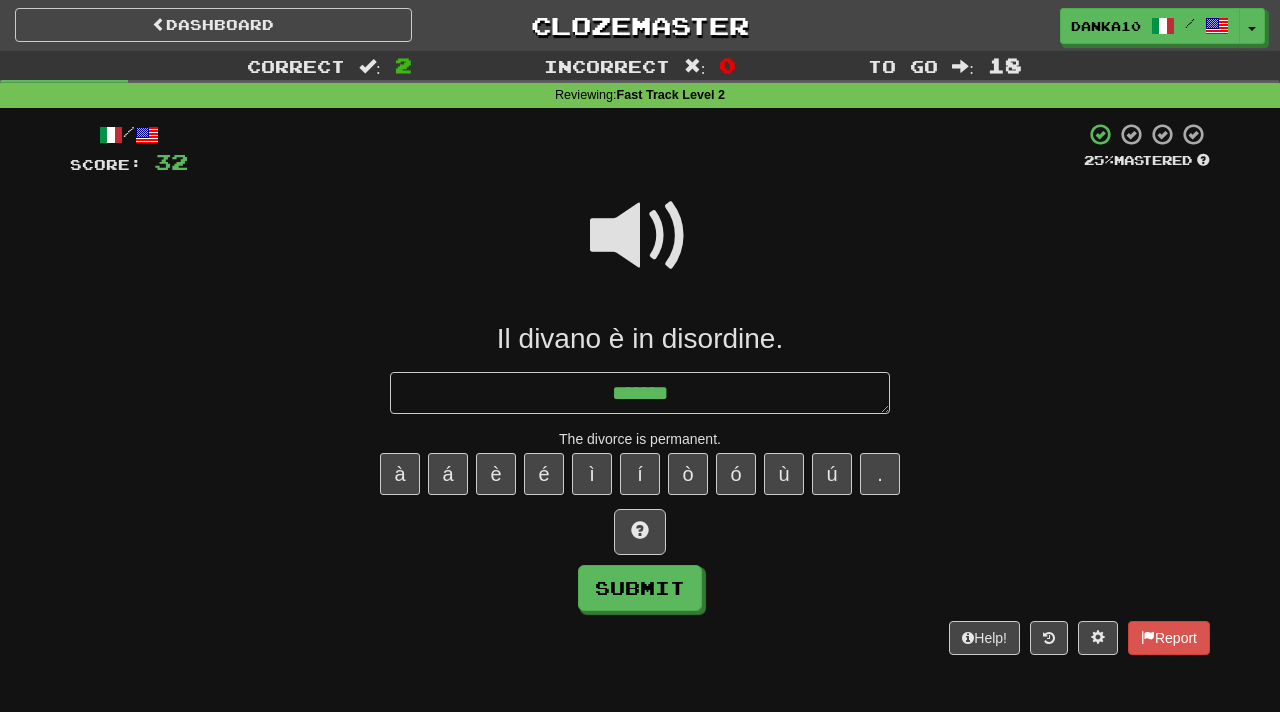 type 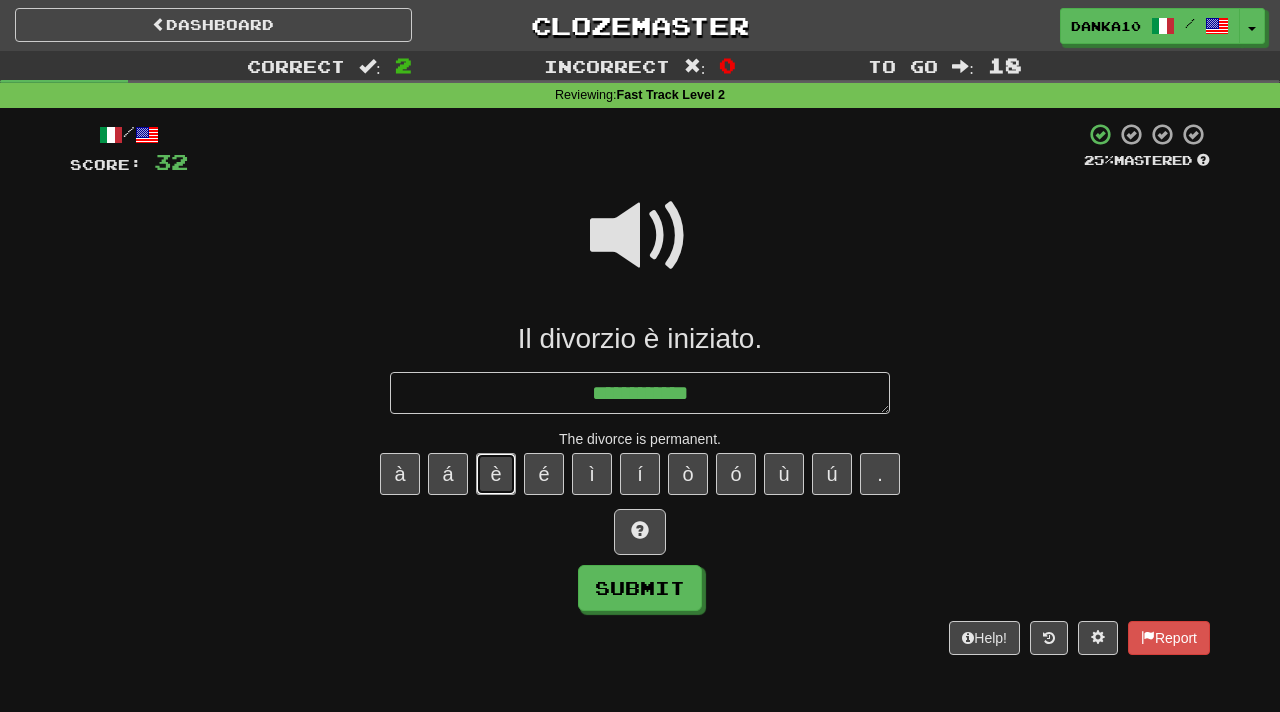click on "è" at bounding box center [496, 474] 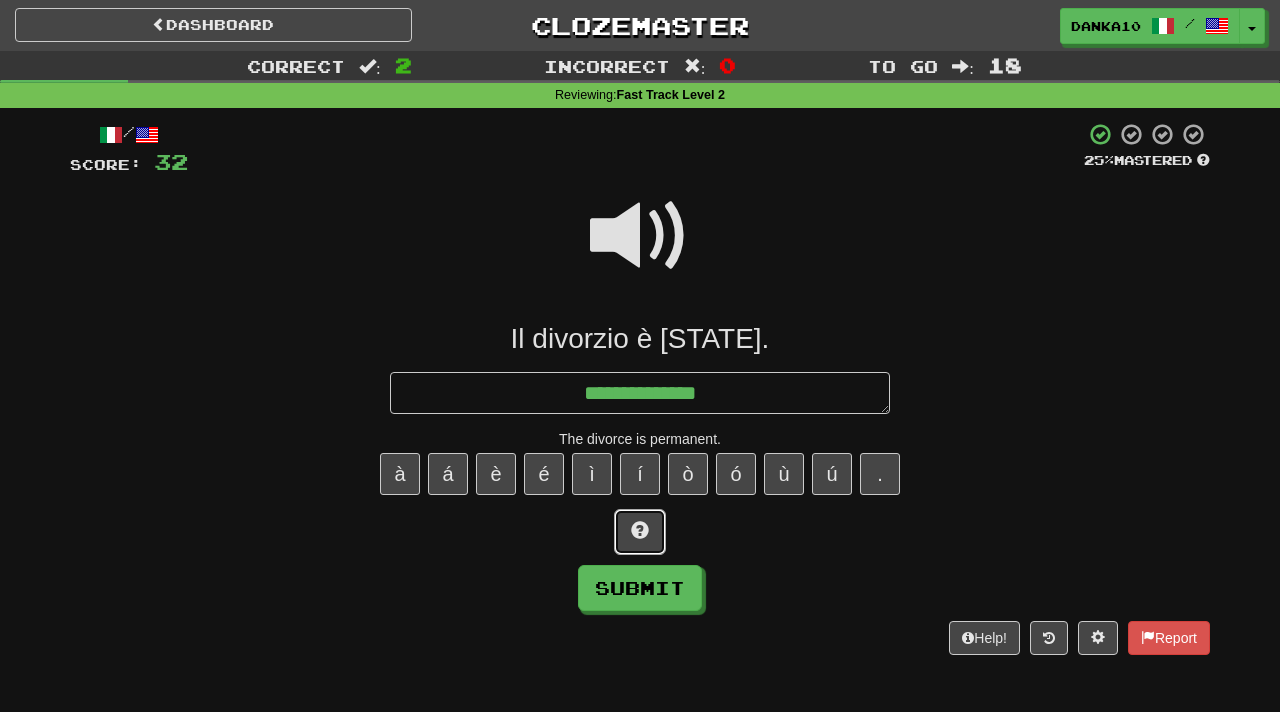 click at bounding box center (640, 530) 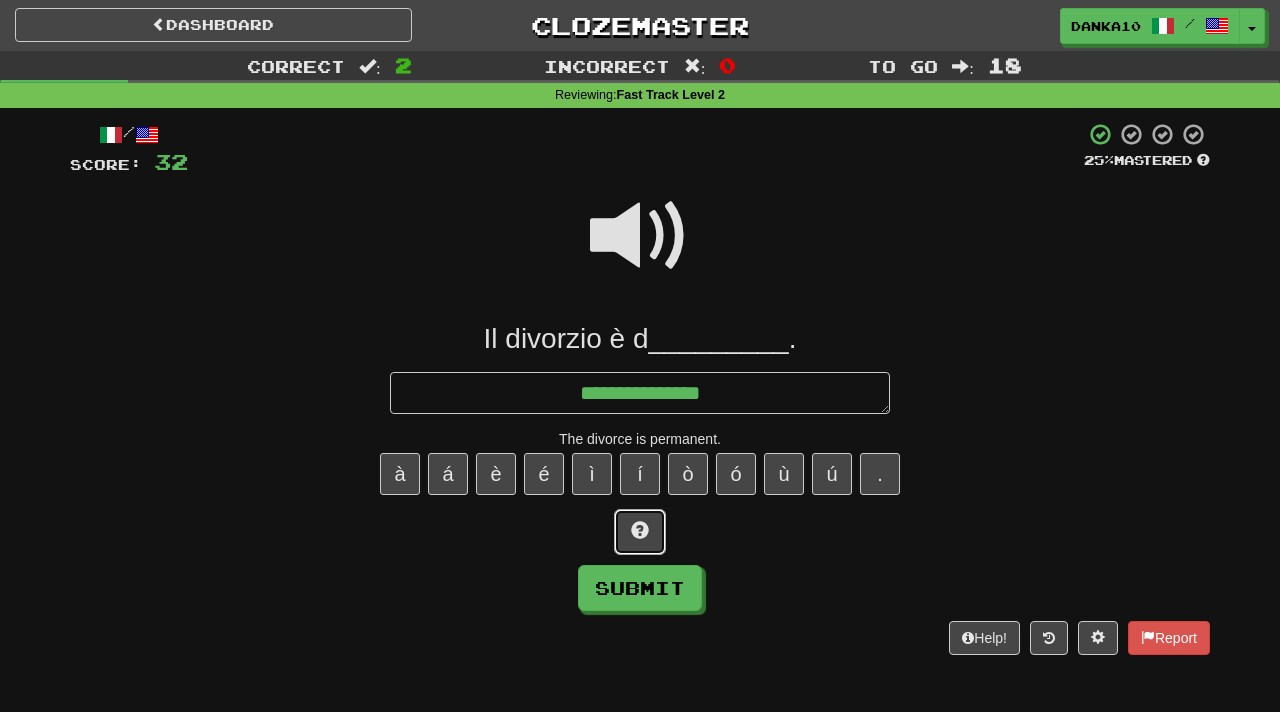 click at bounding box center (640, 530) 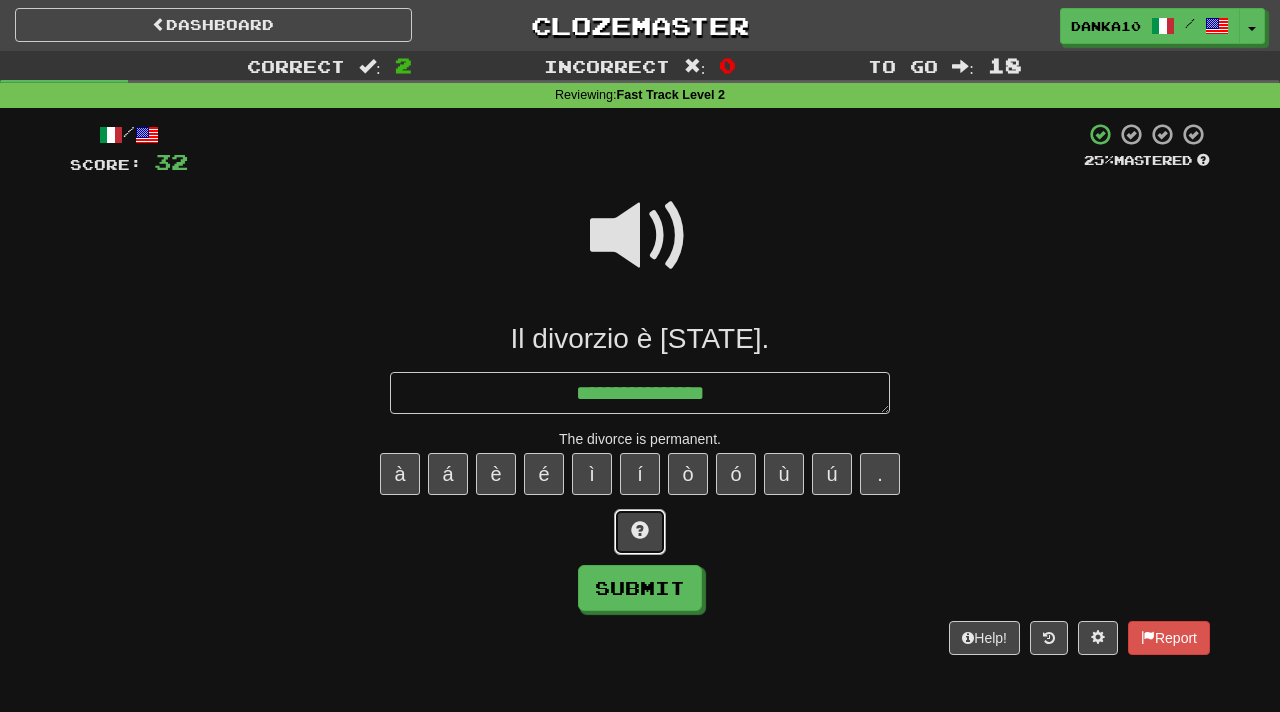 click at bounding box center (640, 530) 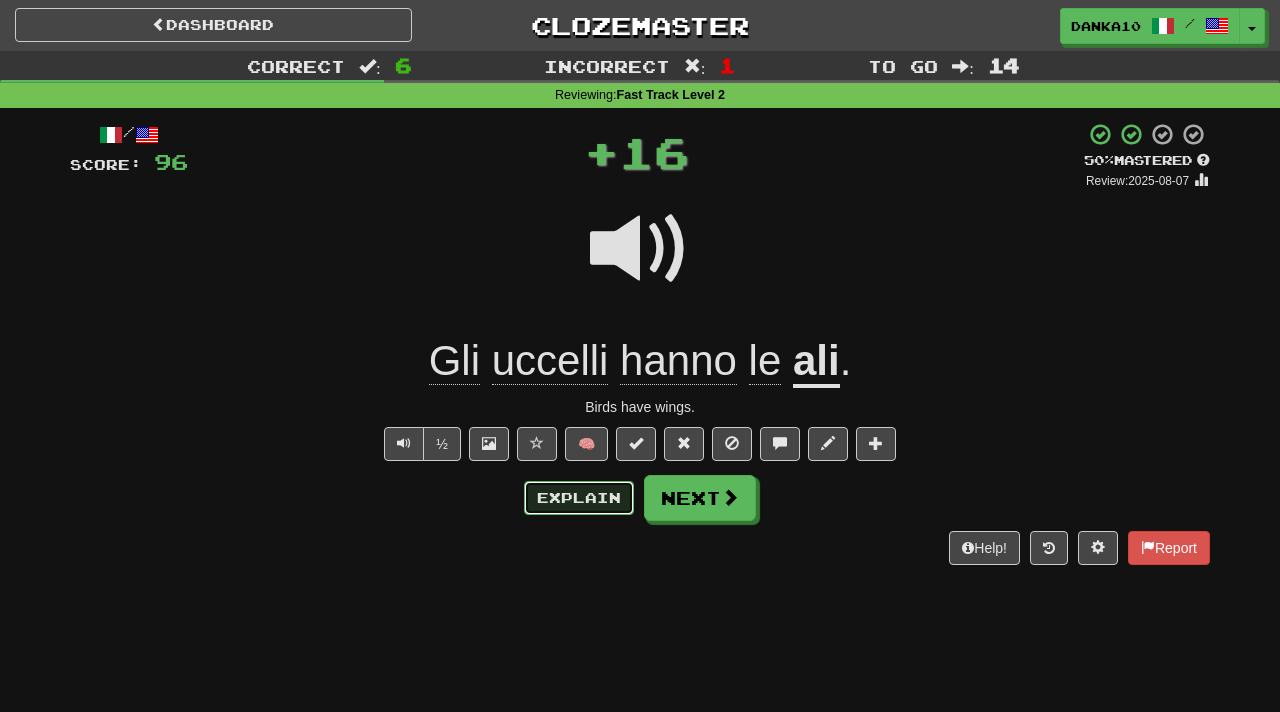 click on "Explain" at bounding box center (579, 498) 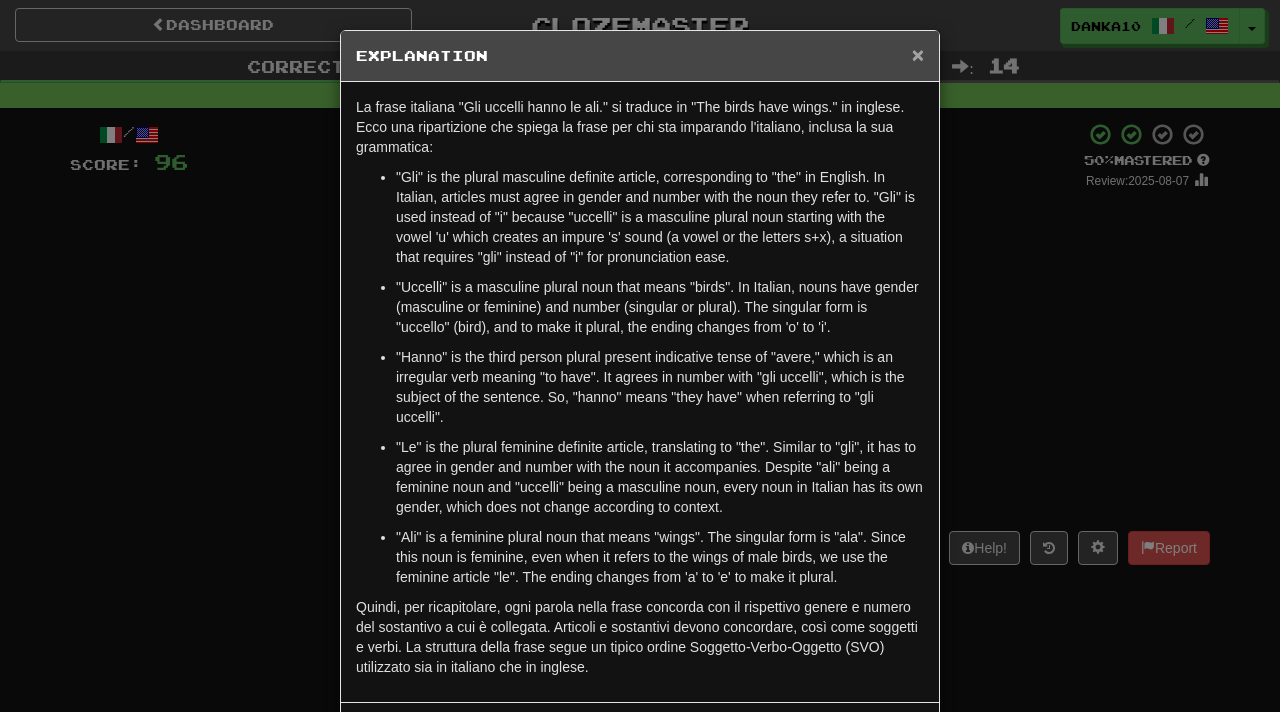 click on "×" at bounding box center (918, 54) 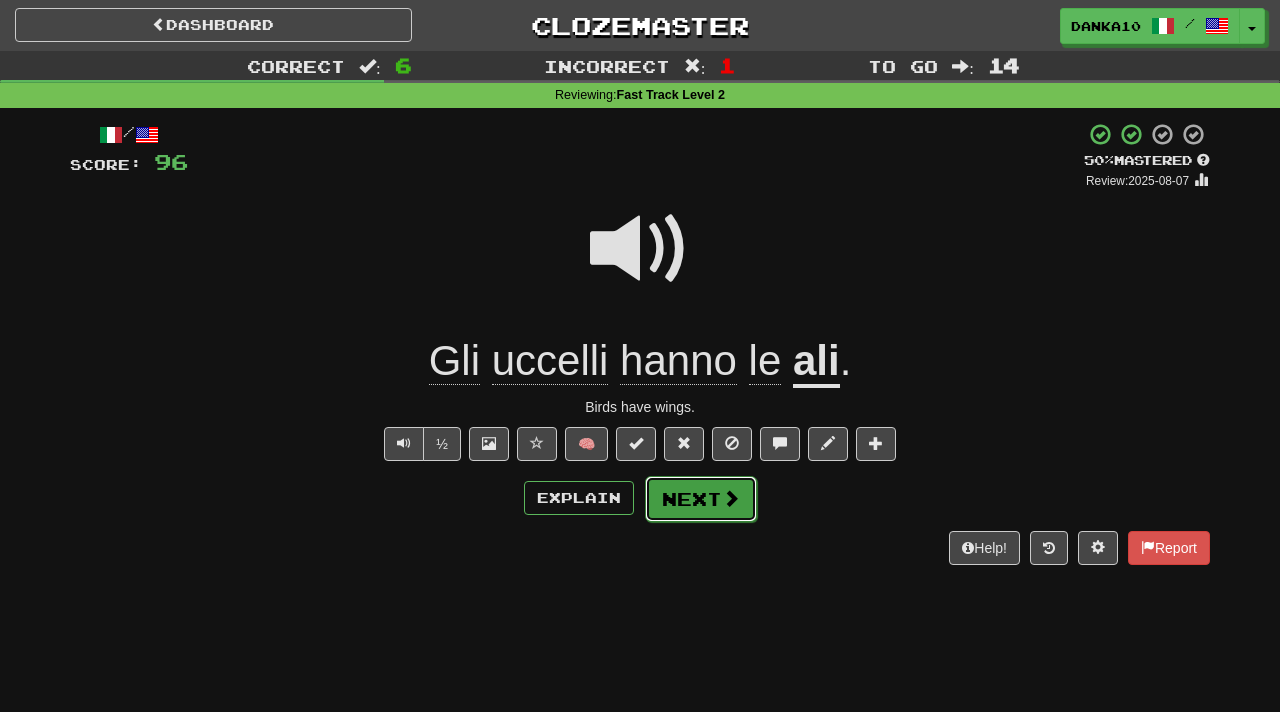 click on "Next" at bounding box center (701, 499) 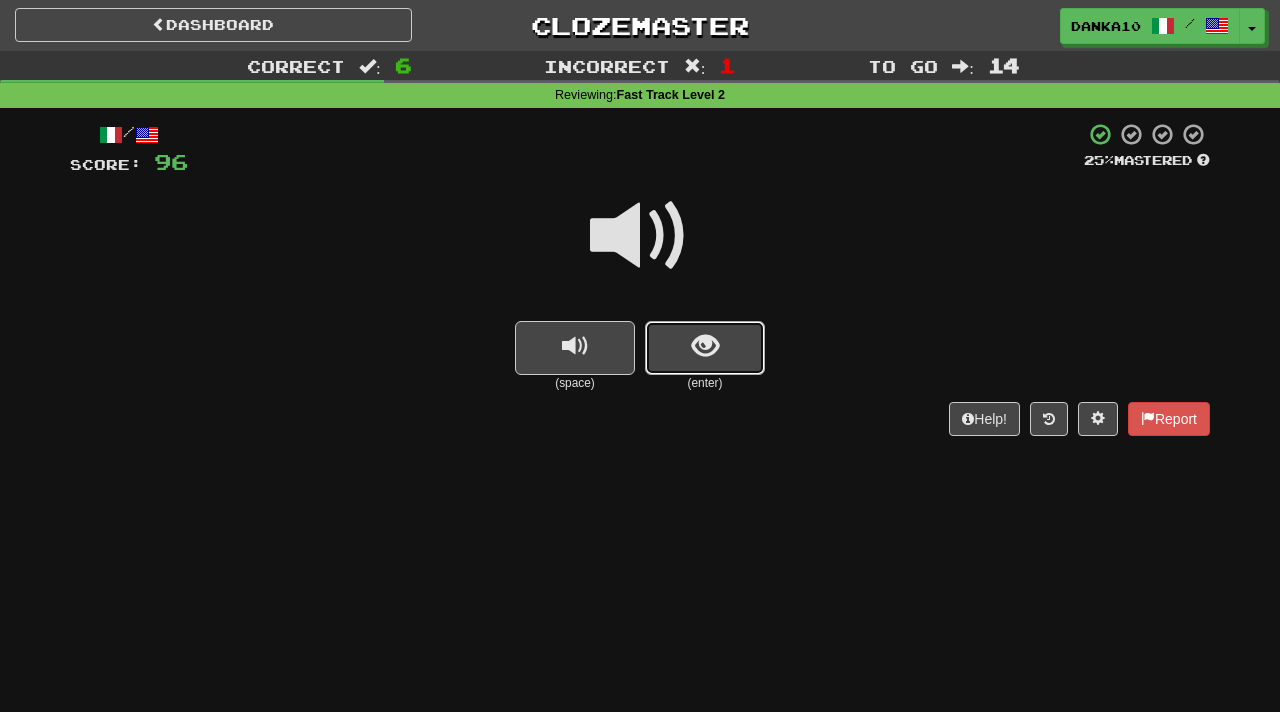 click at bounding box center (705, 346) 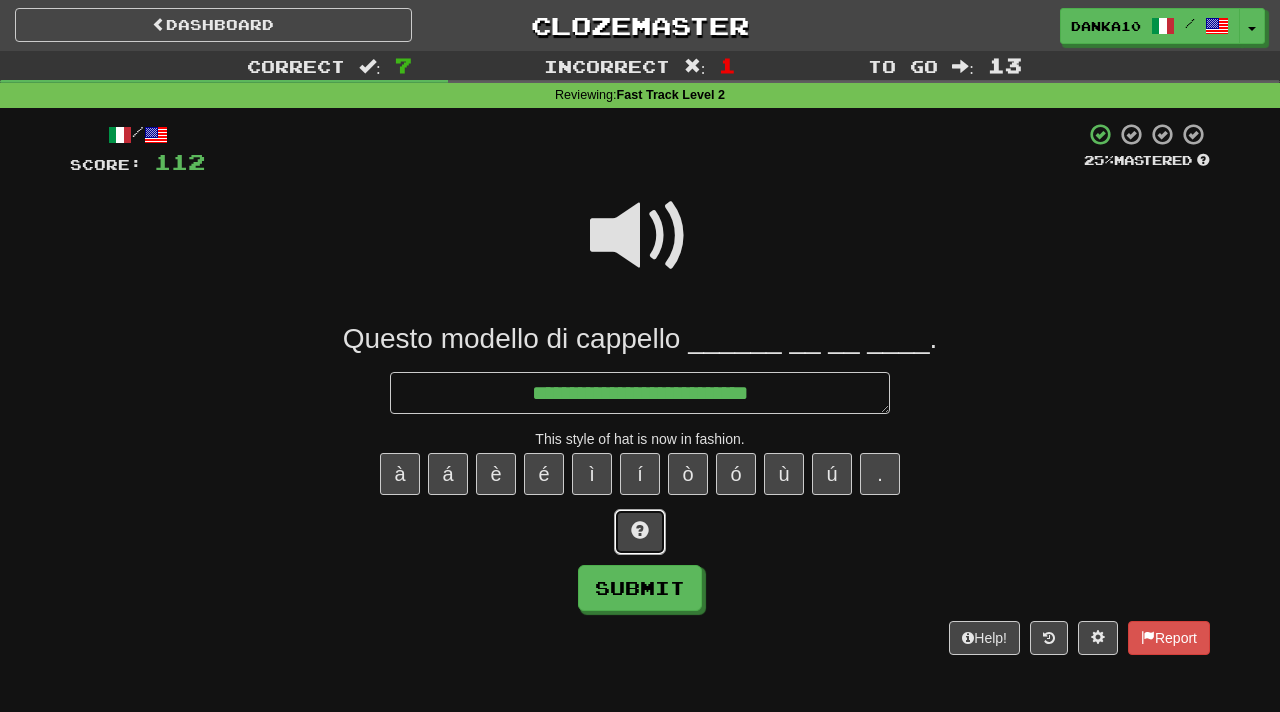 click at bounding box center [640, 532] 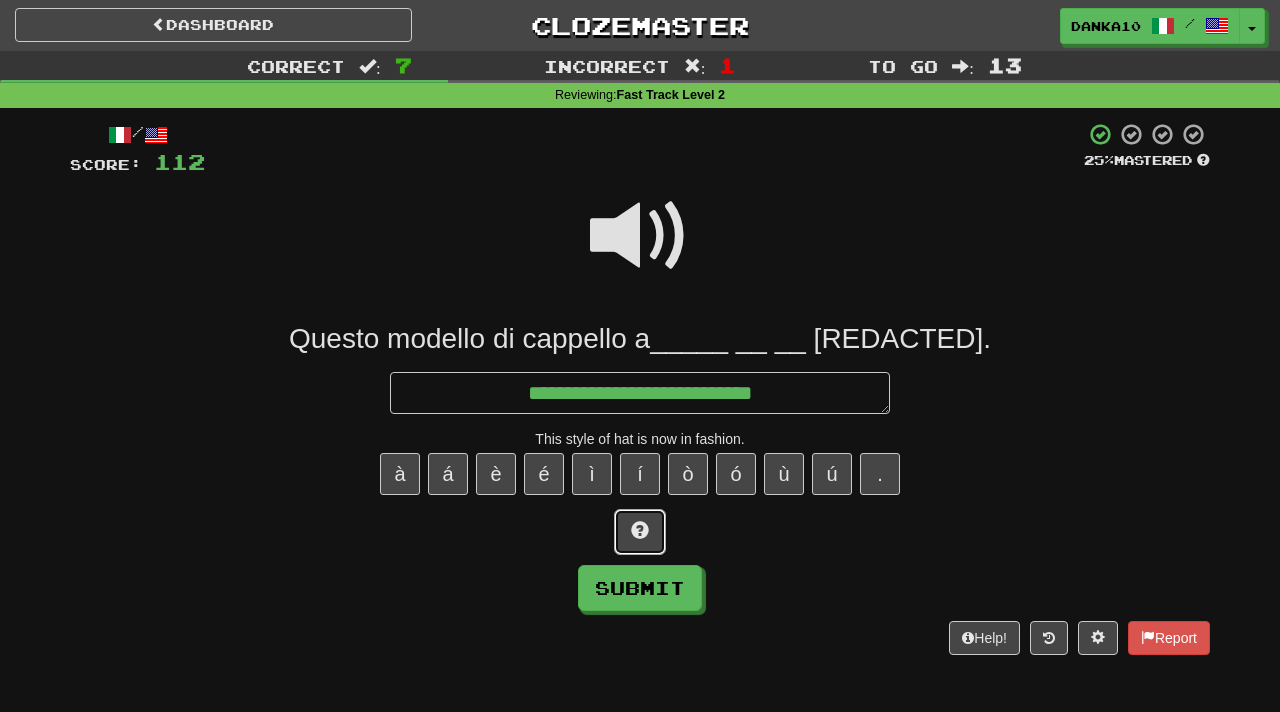 click at bounding box center (640, 532) 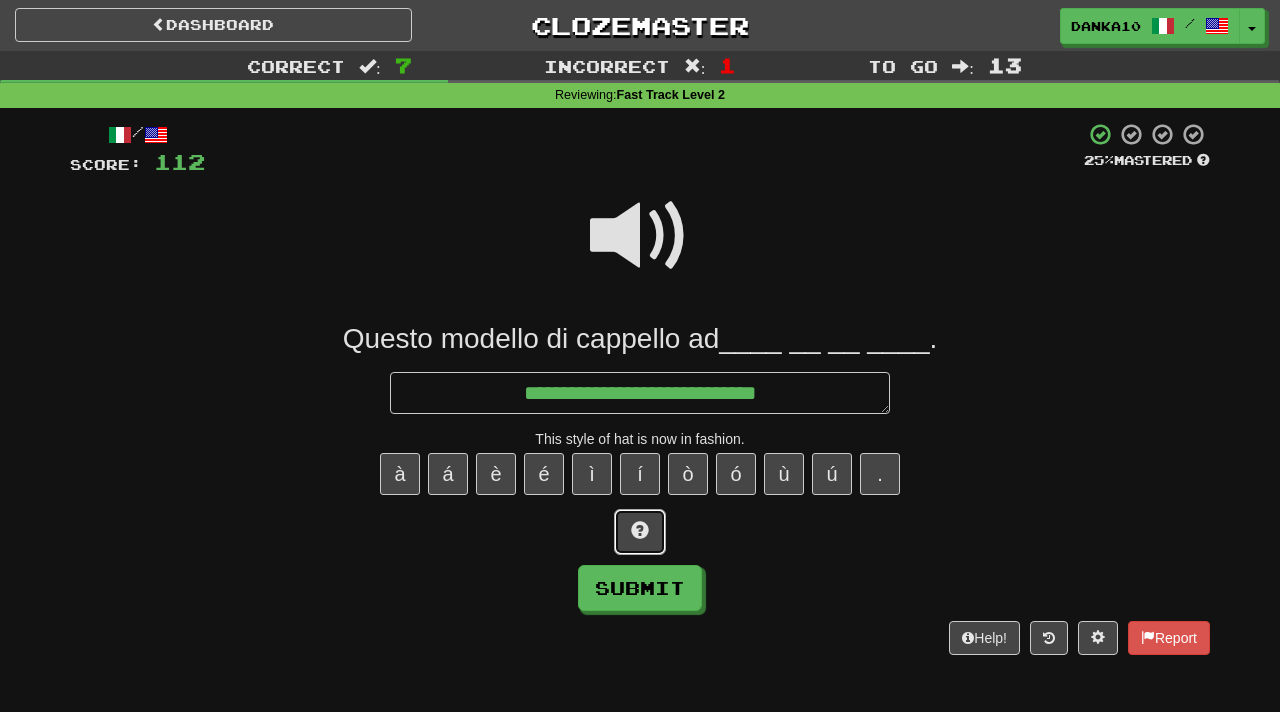 click at bounding box center (640, 532) 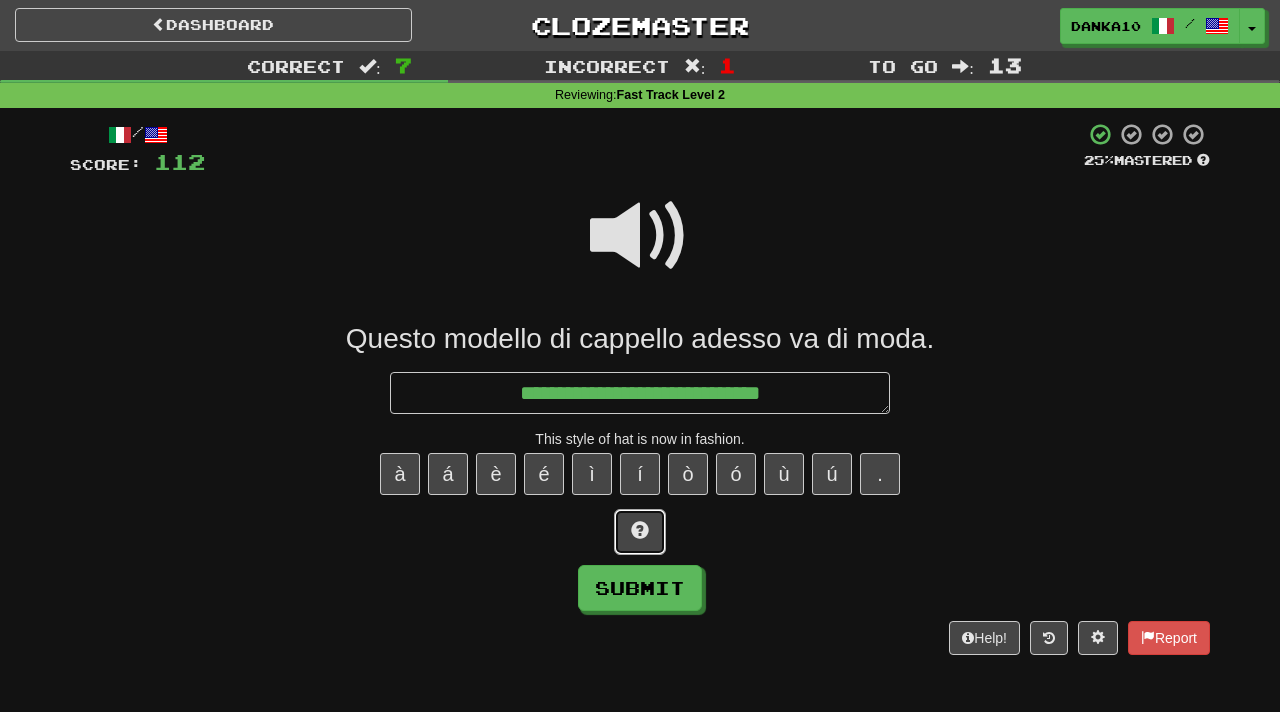 click at bounding box center [640, 532] 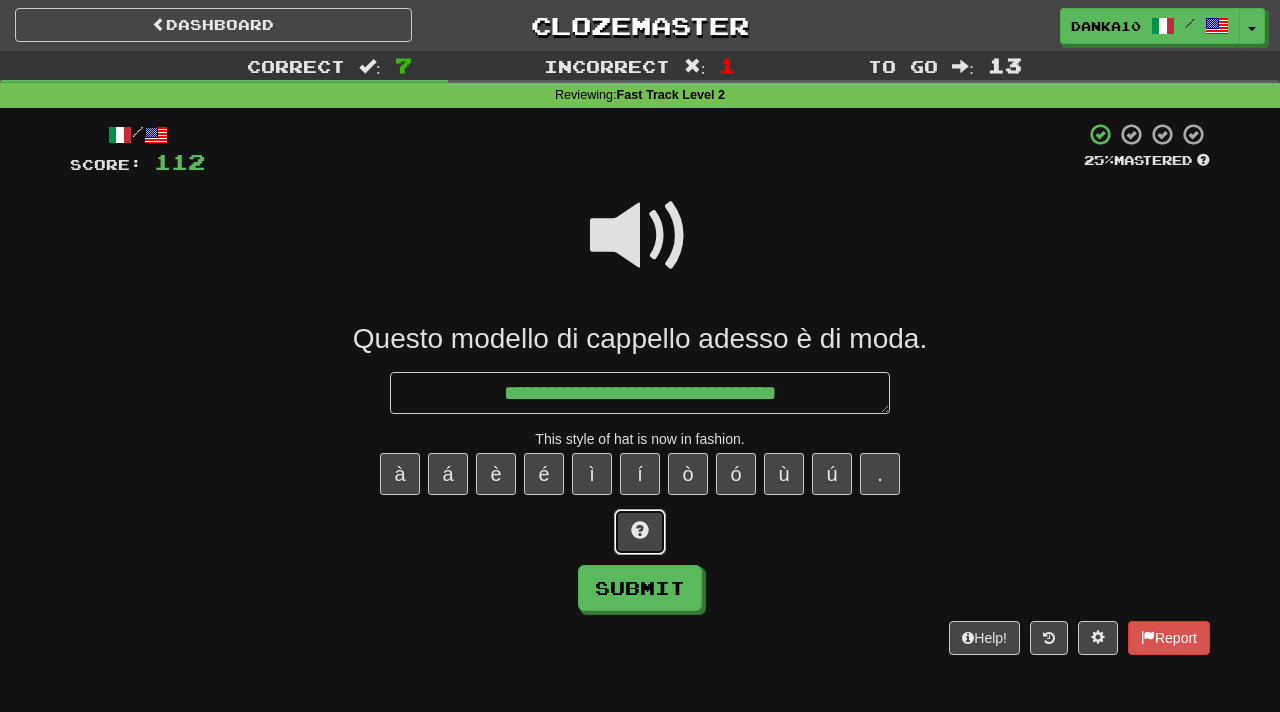 click at bounding box center [640, 532] 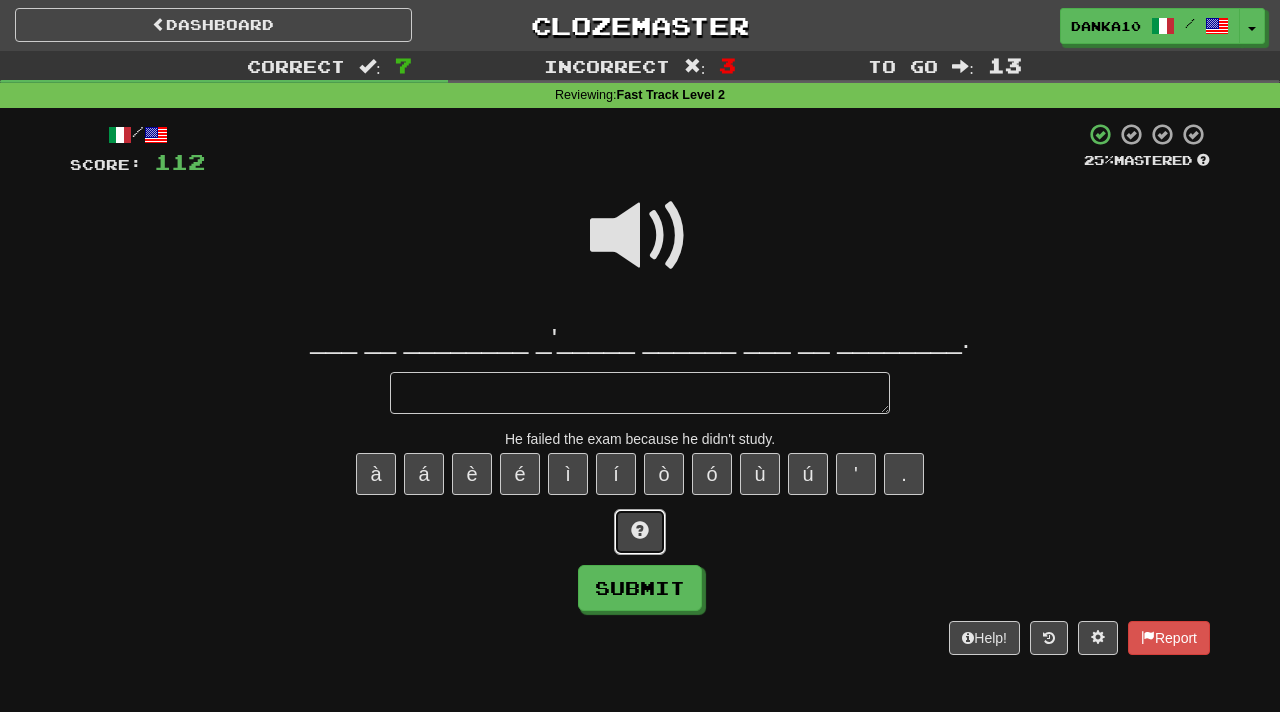 click at bounding box center [640, 532] 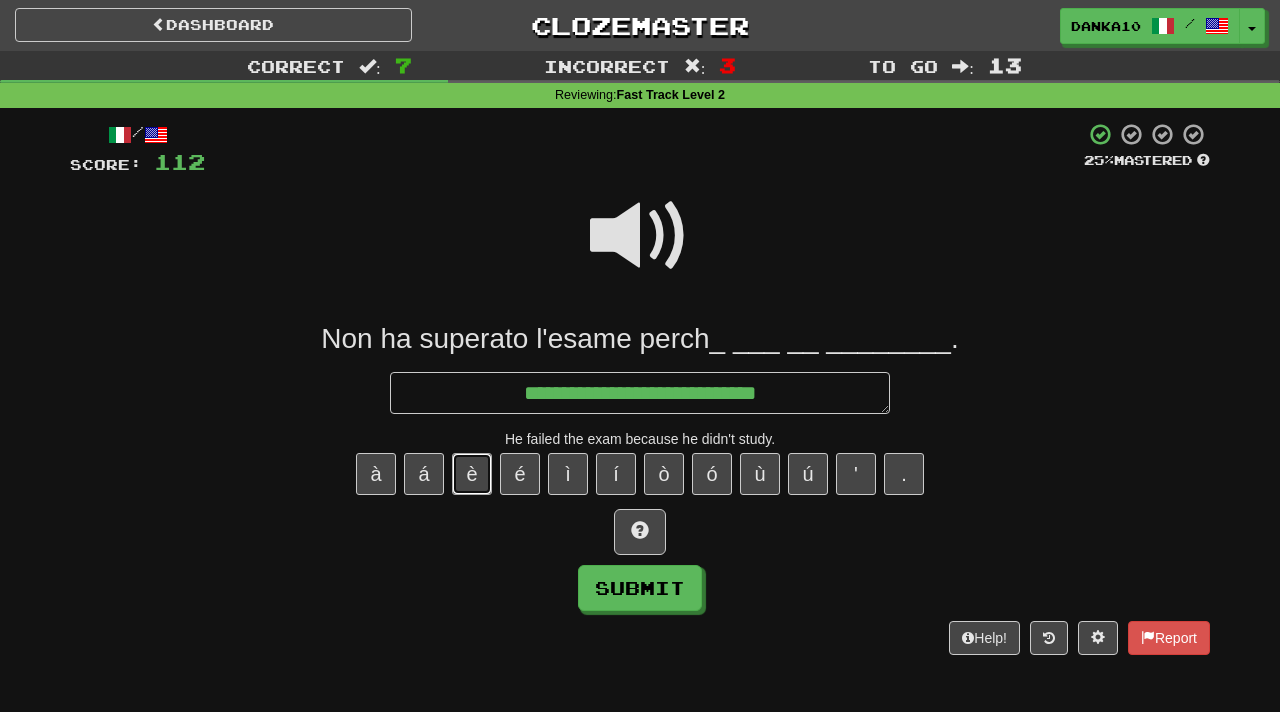 click on "è" at bounding box center [472, 474] 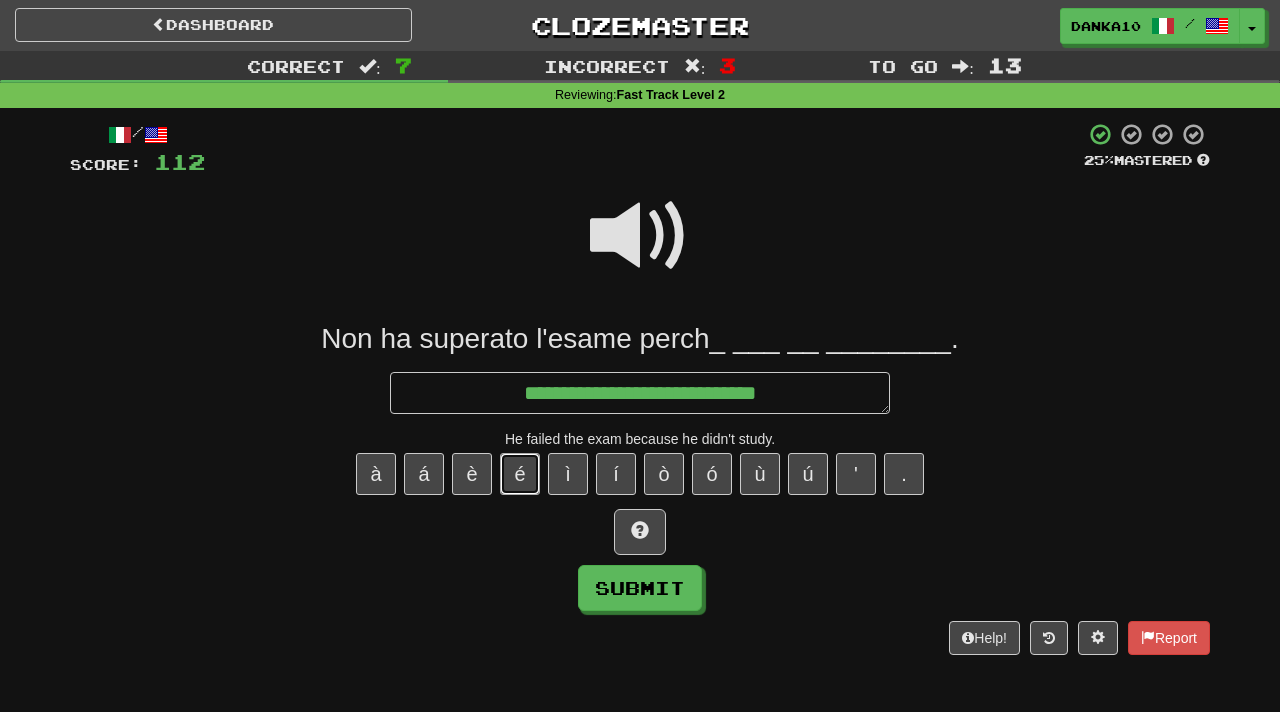 click on "é" at bounding box center [520, 474] 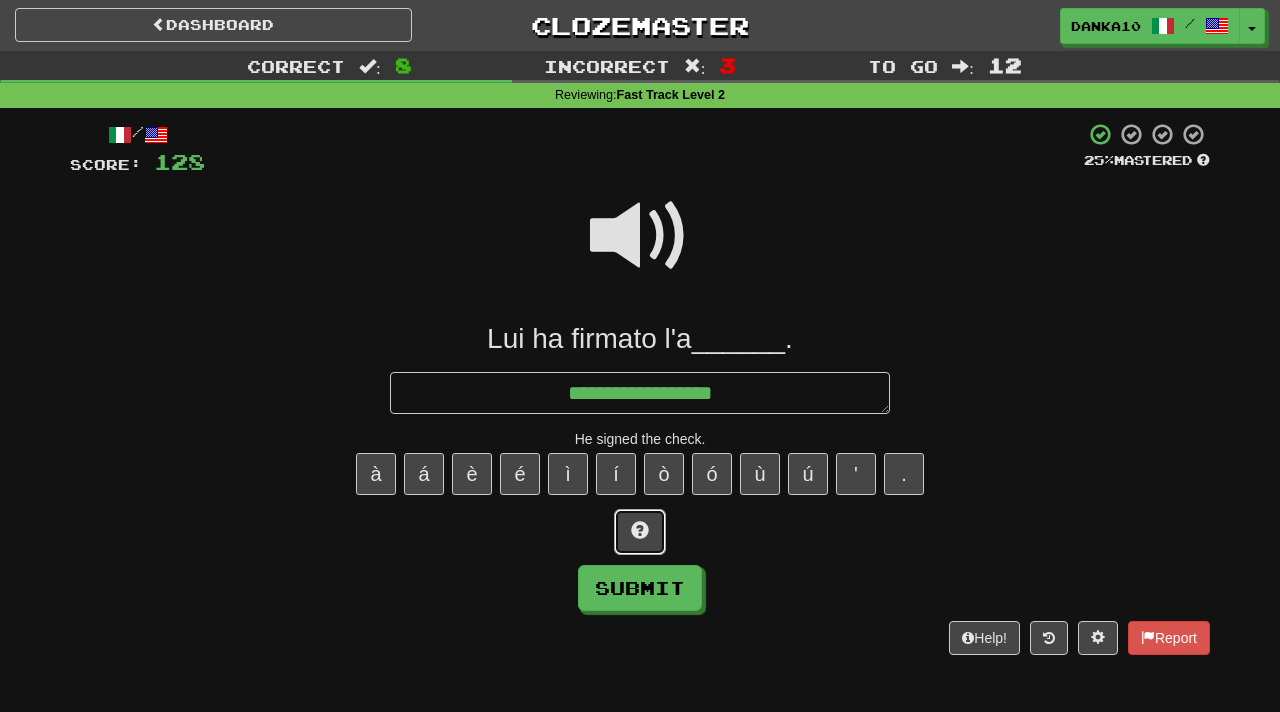 click at bounding box center (640, 532) 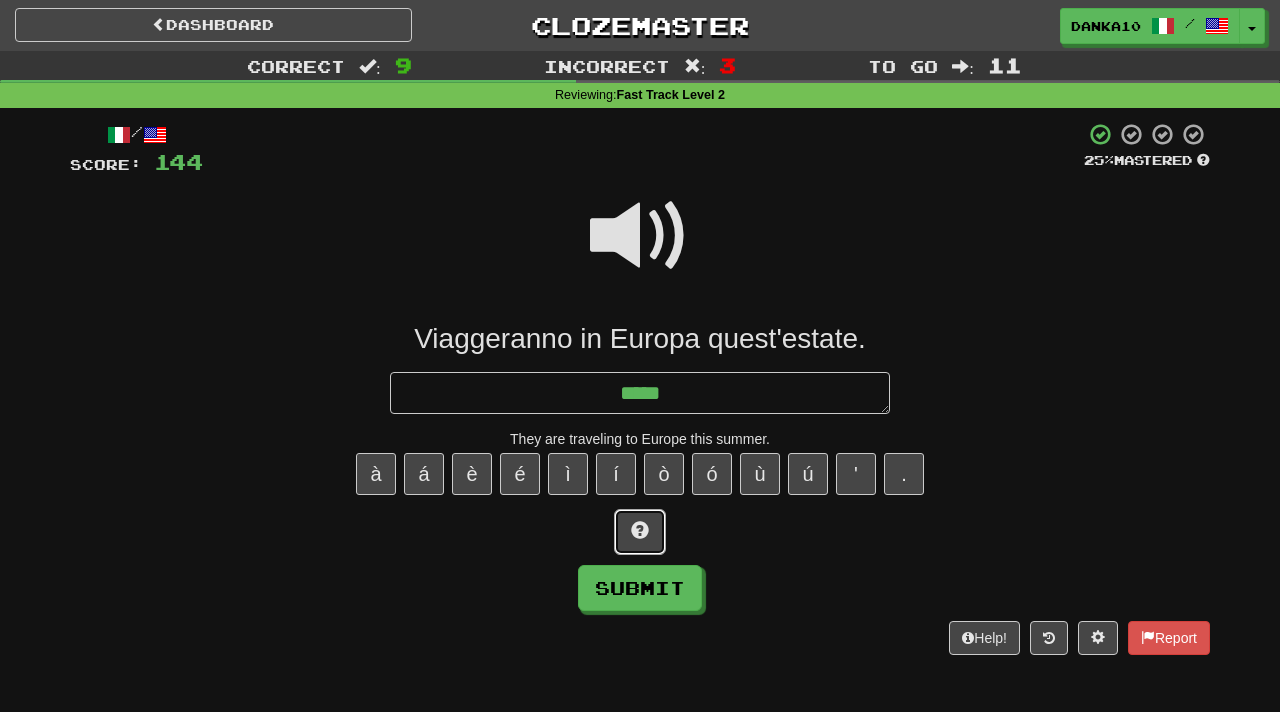 click at bounding box center [640, 532] 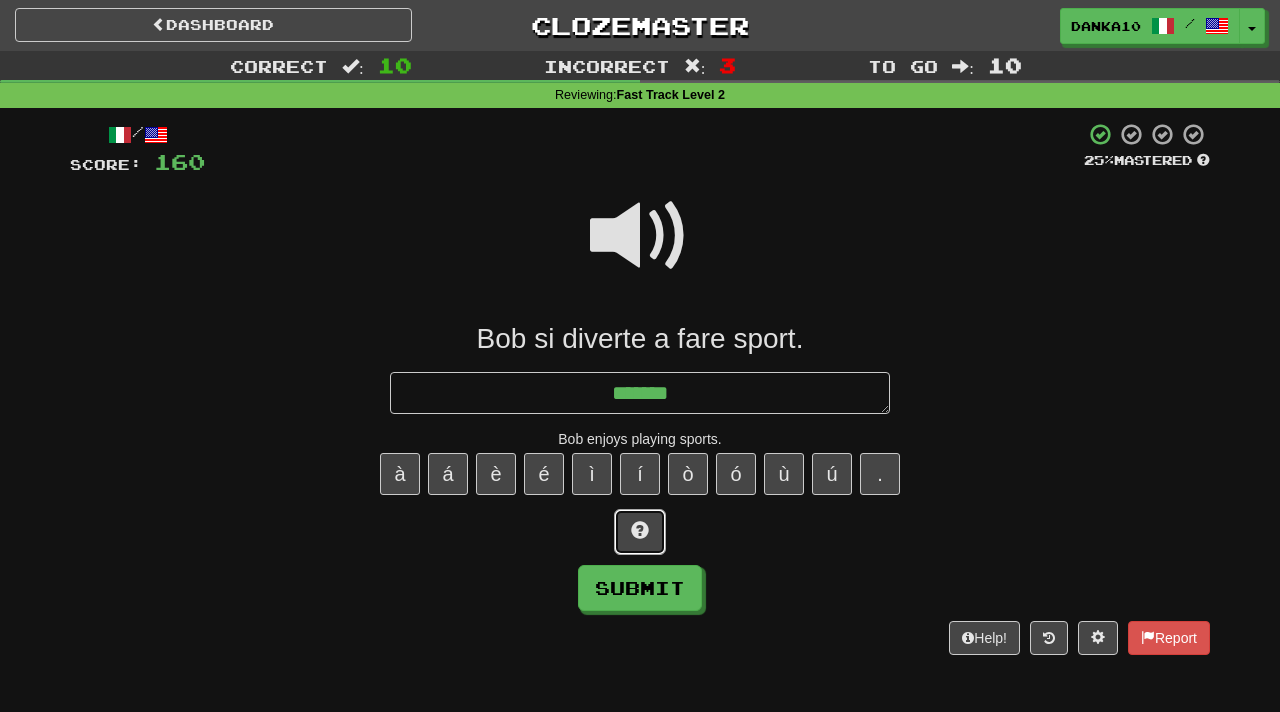 click at bounding box center (640, 530) 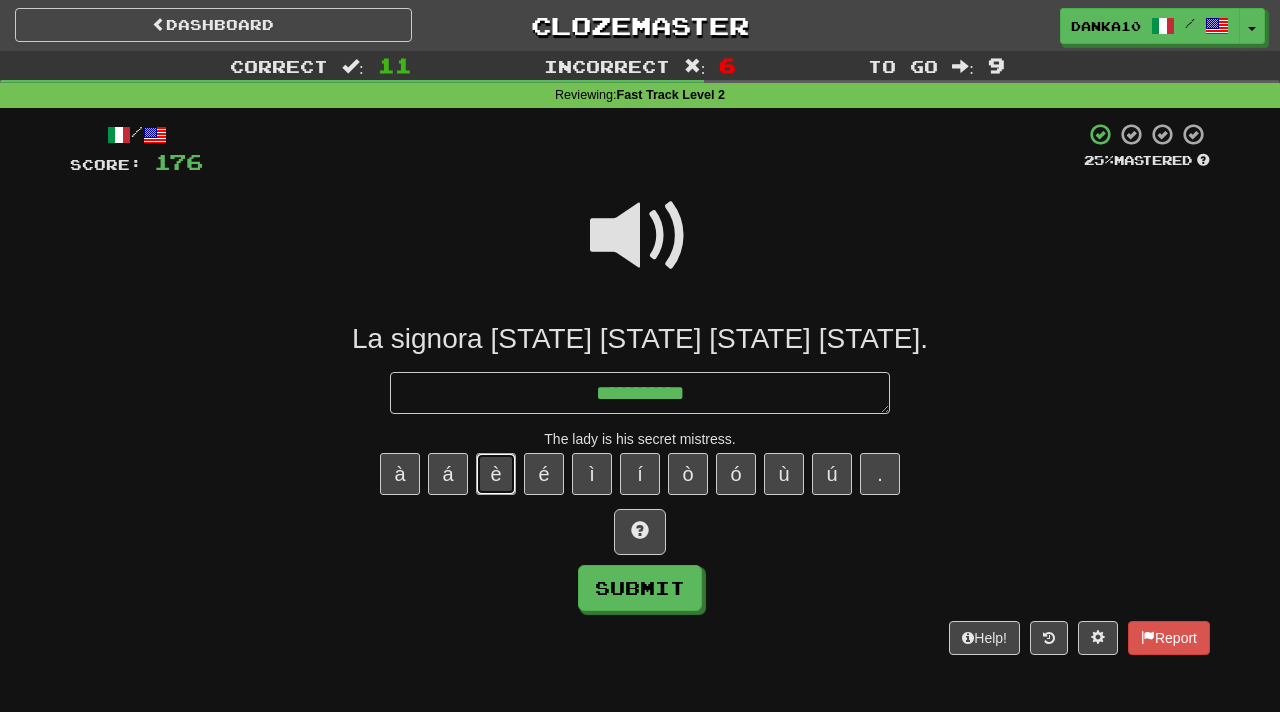 click on "è" at bounding box center [496, 474] 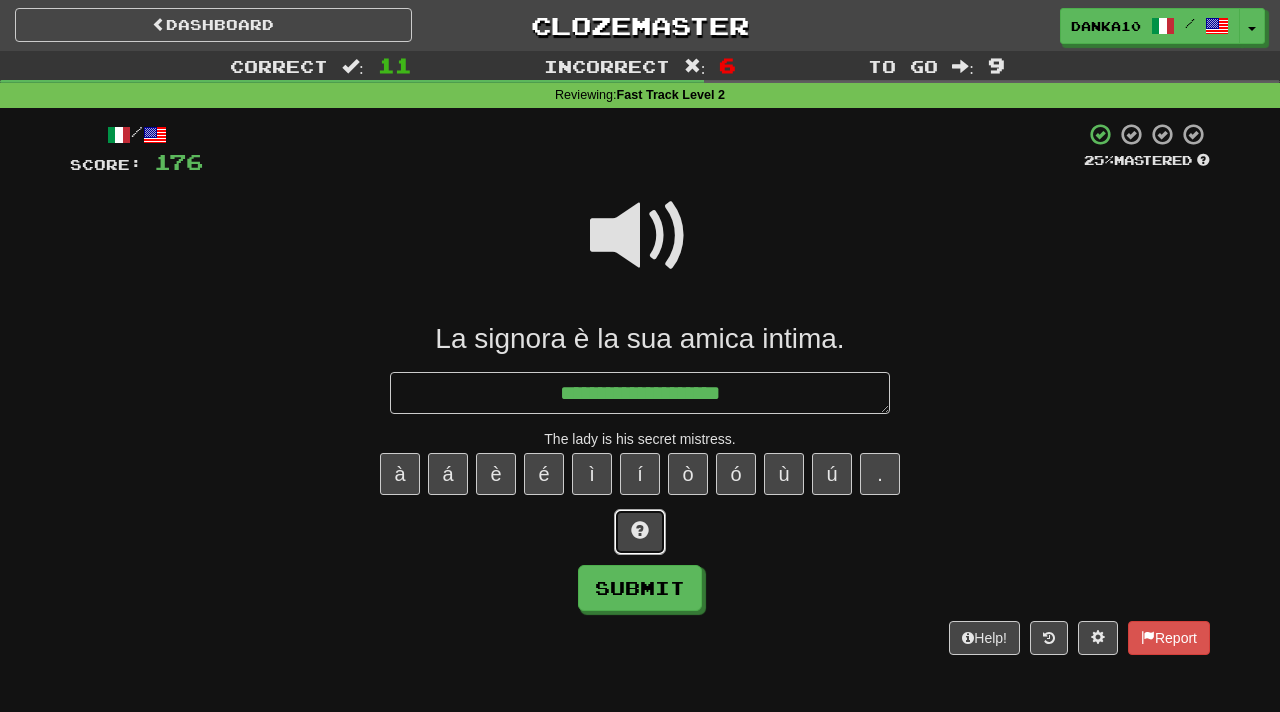 click at bounding box center [640, 532] 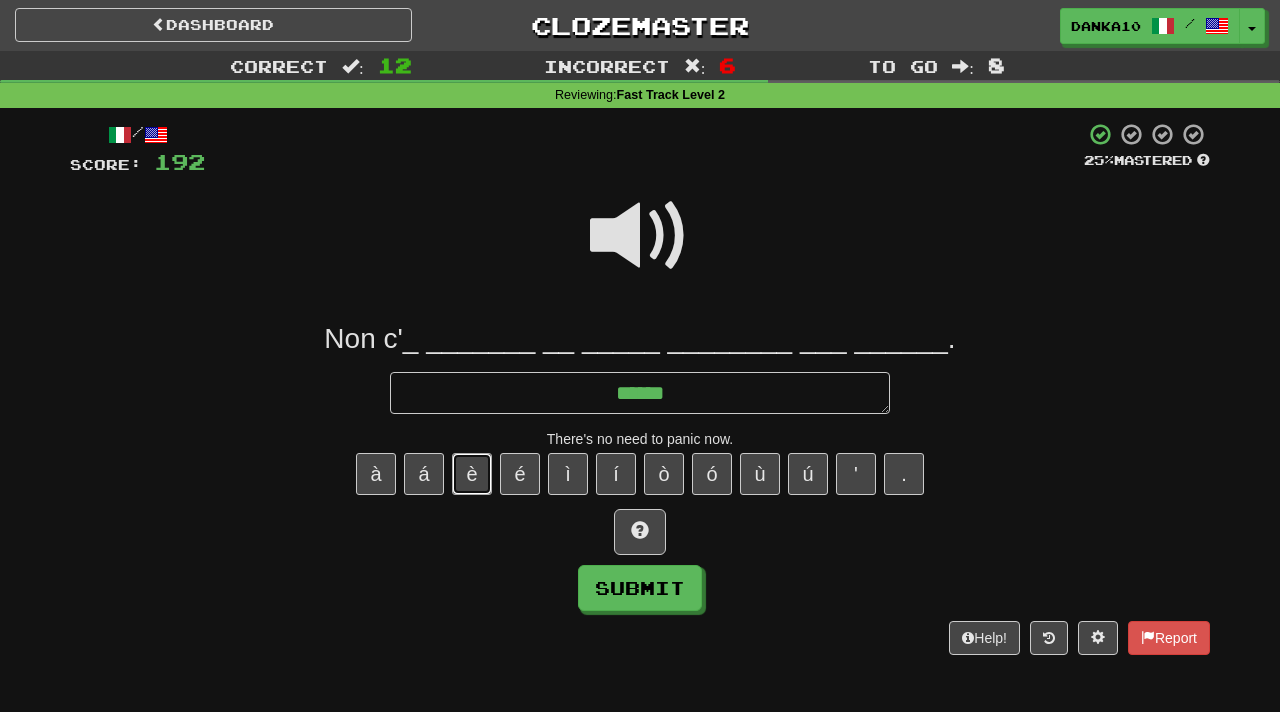 click on "è" at bounding box center (472, 474) 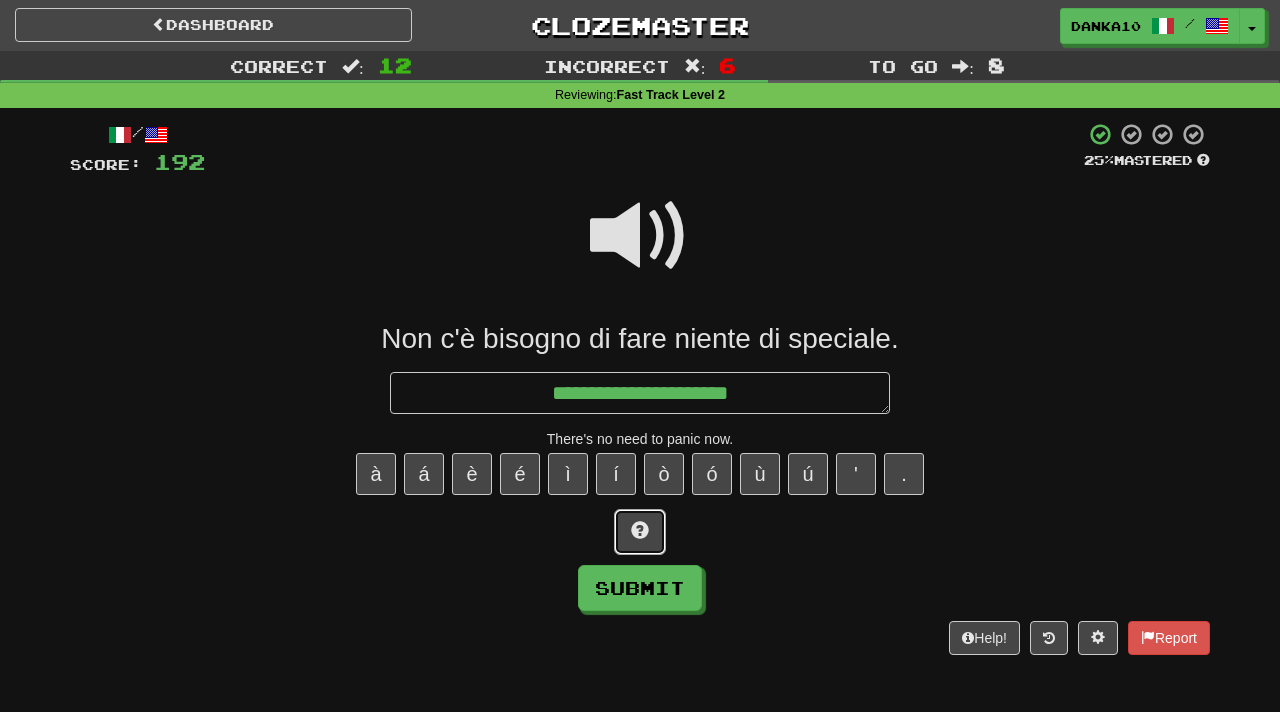 click at bounding box center (640, 532) 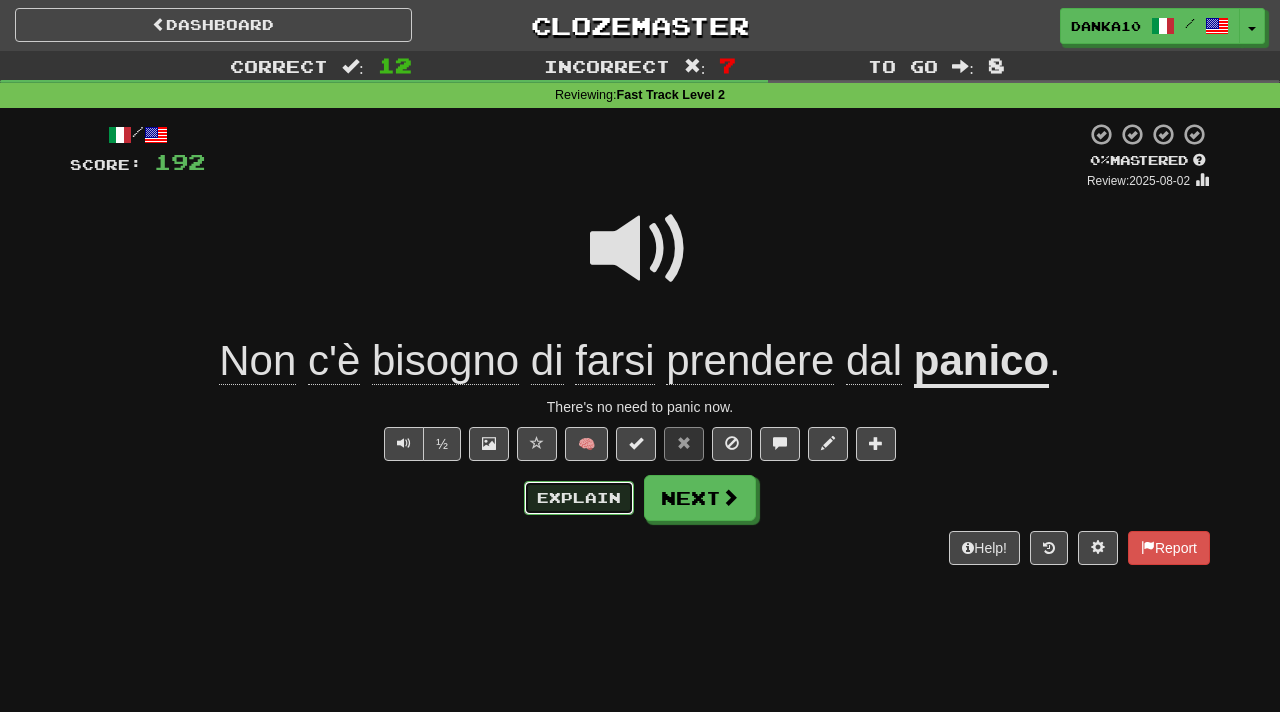 click on "Explain" at bounding box center (579, 498) 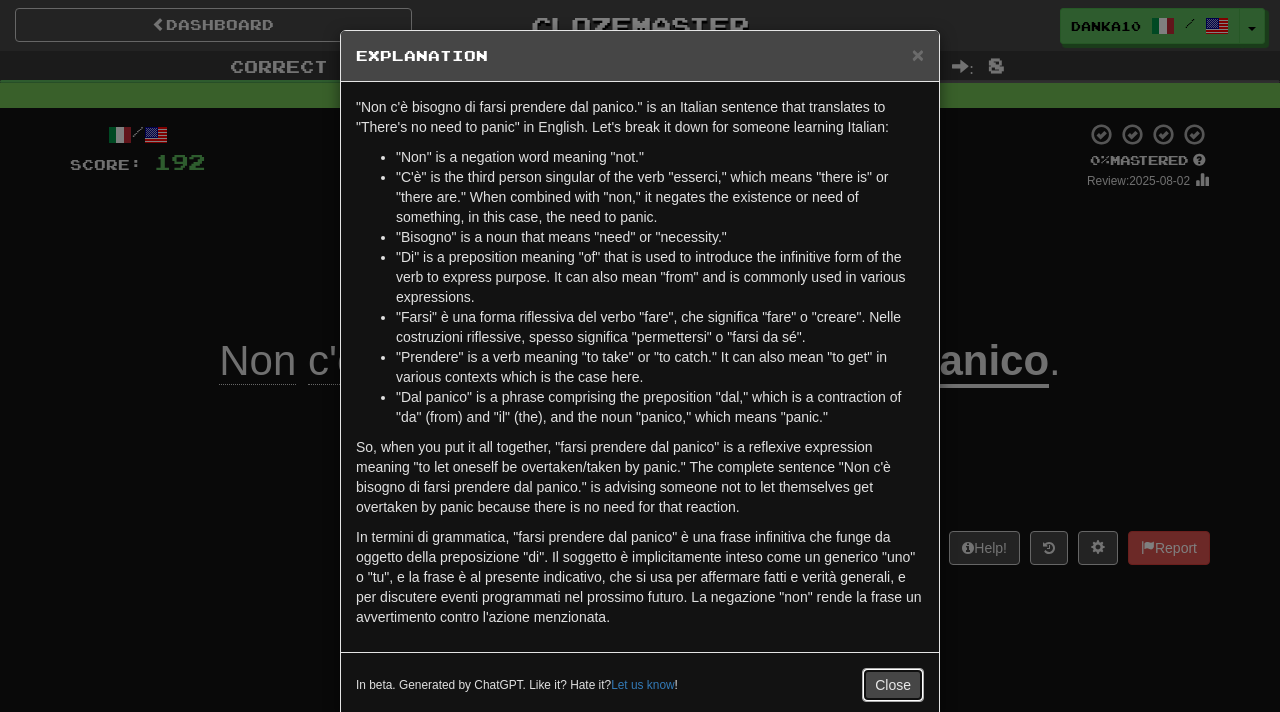 click on "Close" at bounding box center (893, 685) 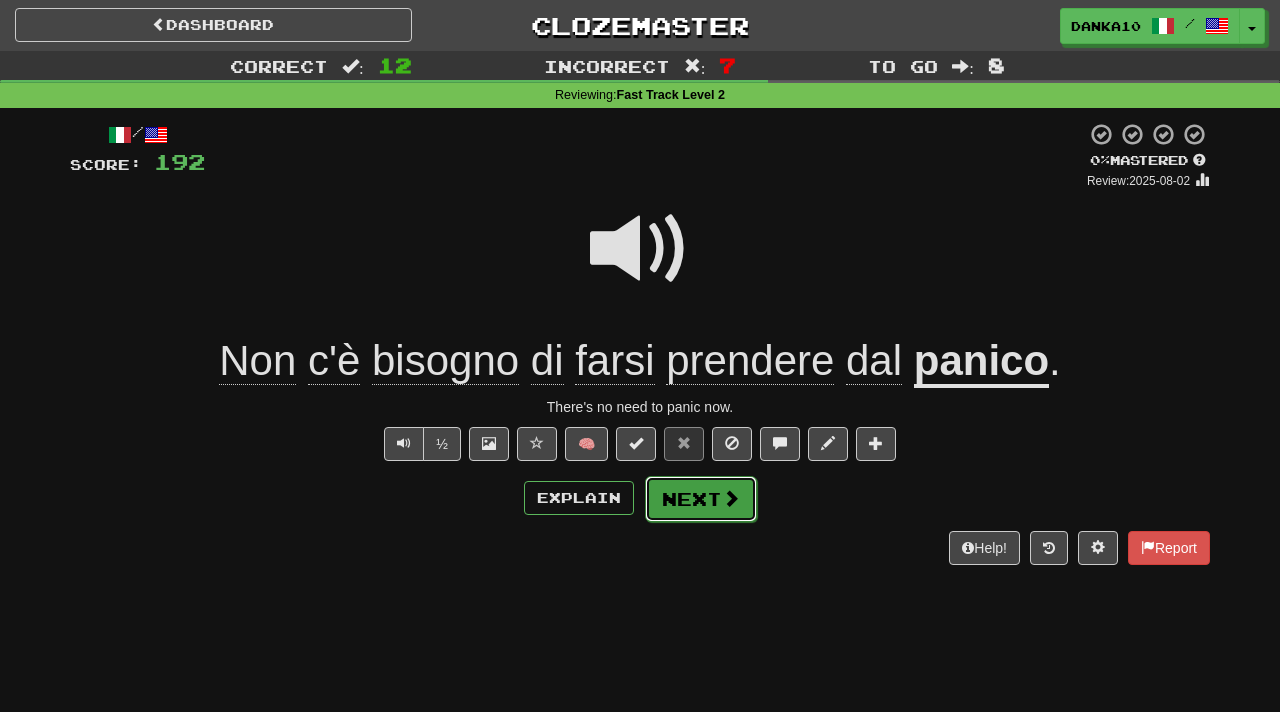 click on "Next" at bounding box center (701, 499) 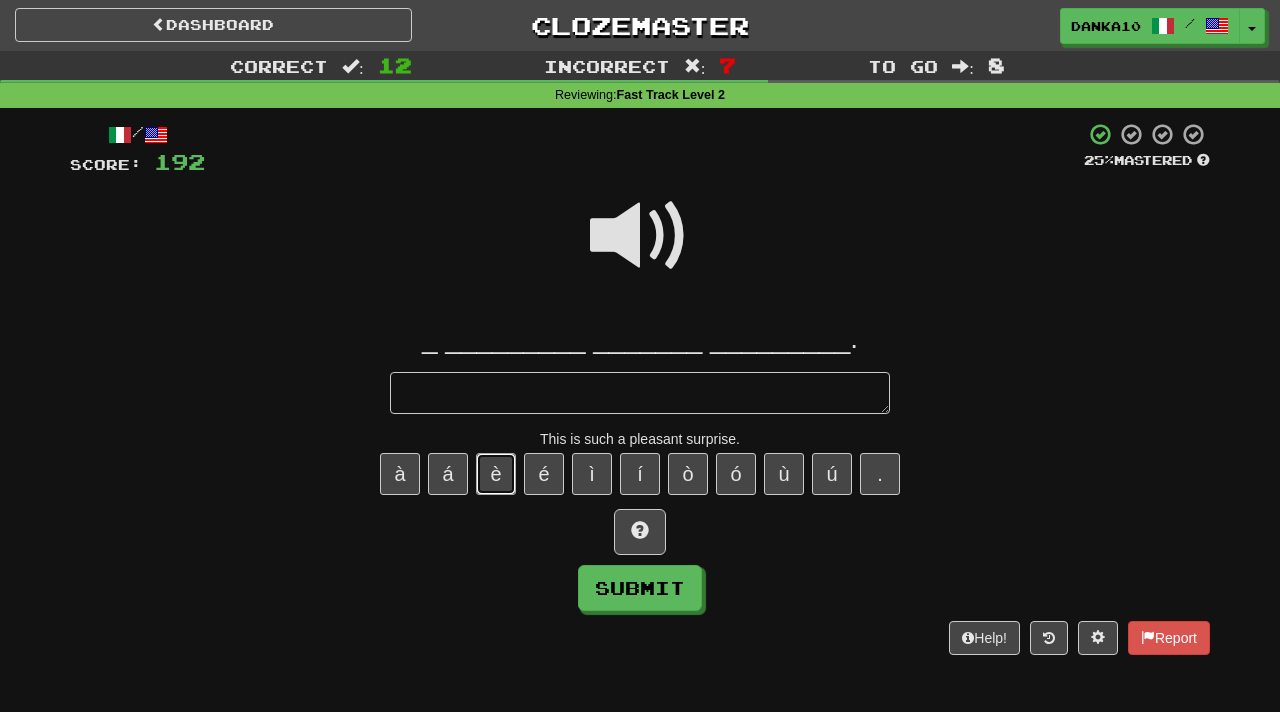 click on "è" at bounding box center (496, 474) 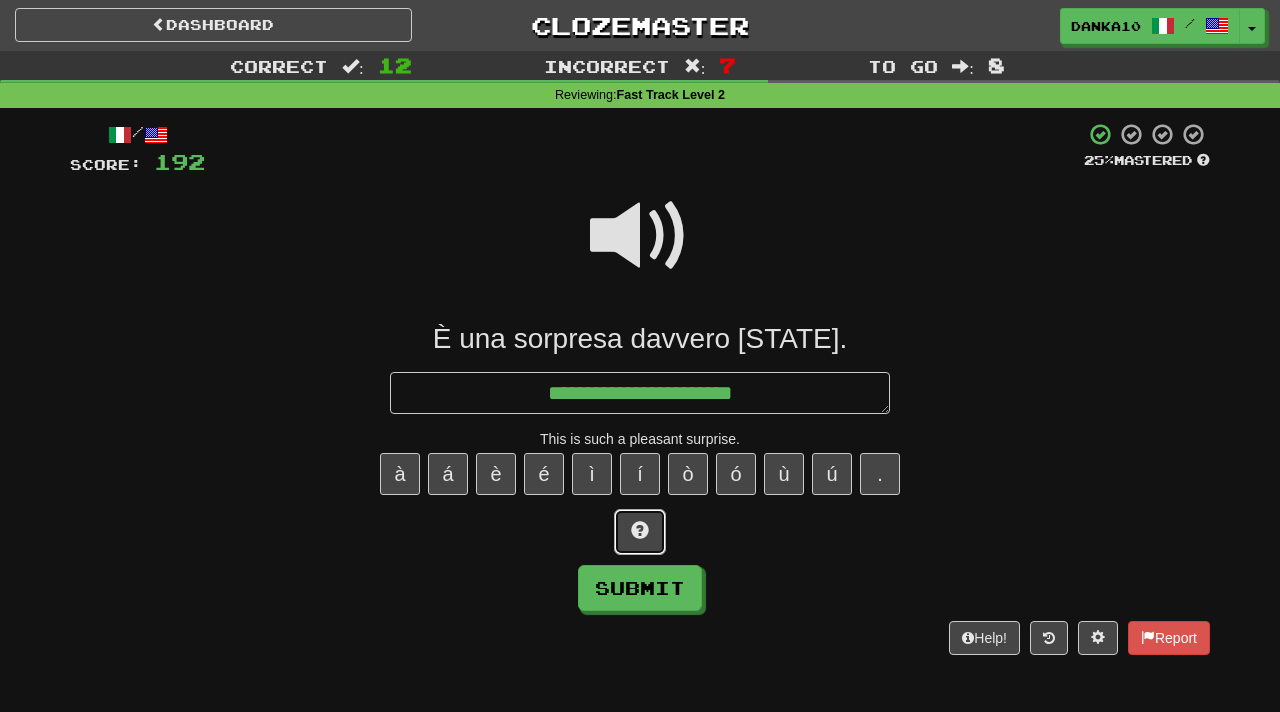 click at bounding box center [640, 532] 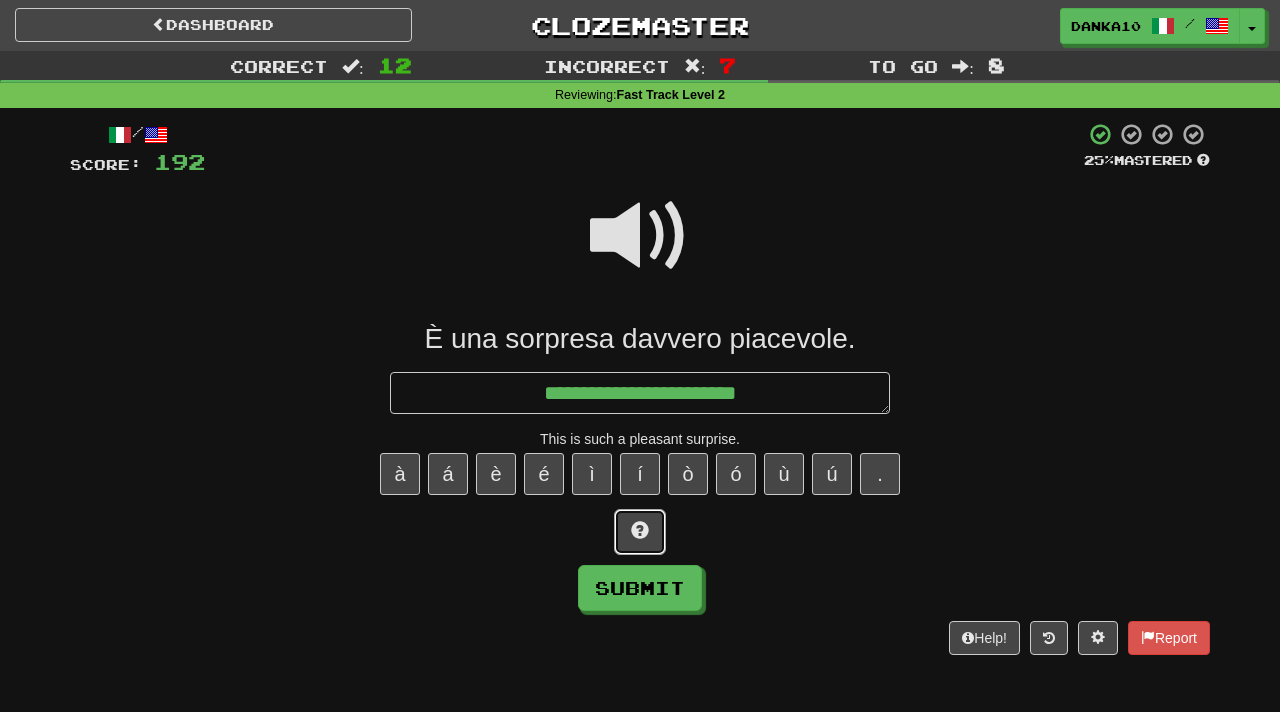 click at bounding box center (640, 532) 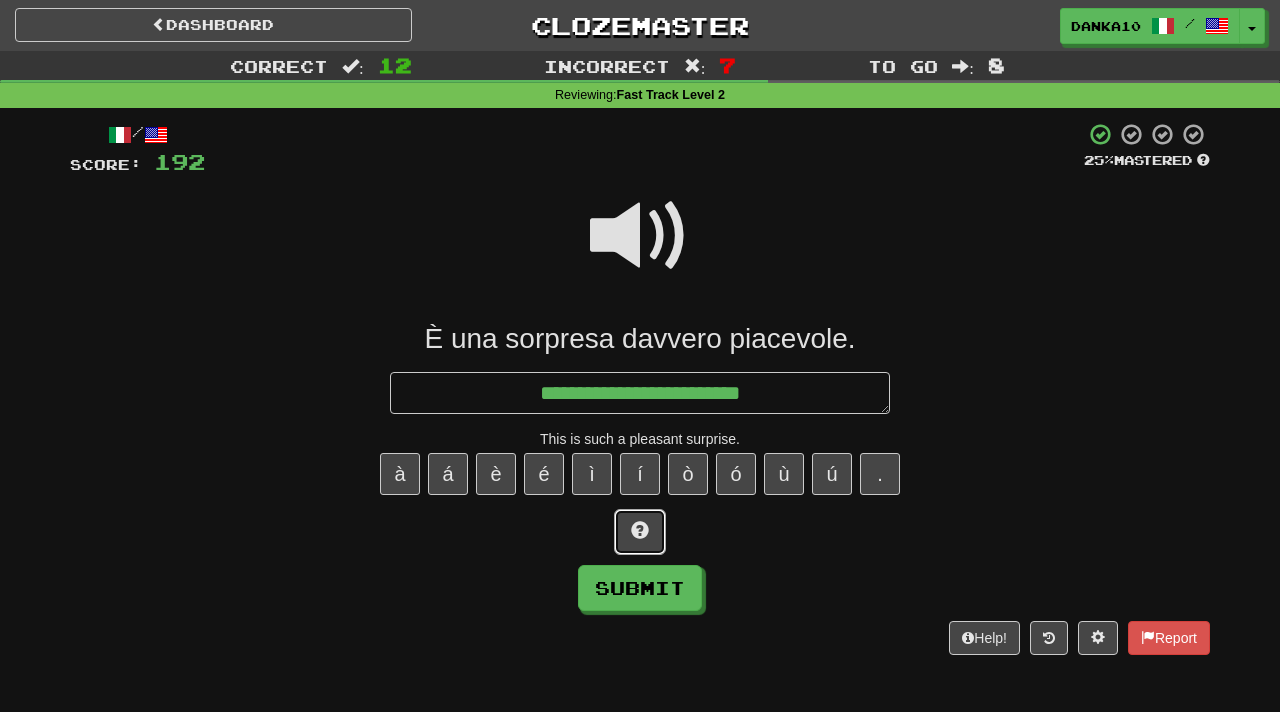 click at bounding box center (640, 532) 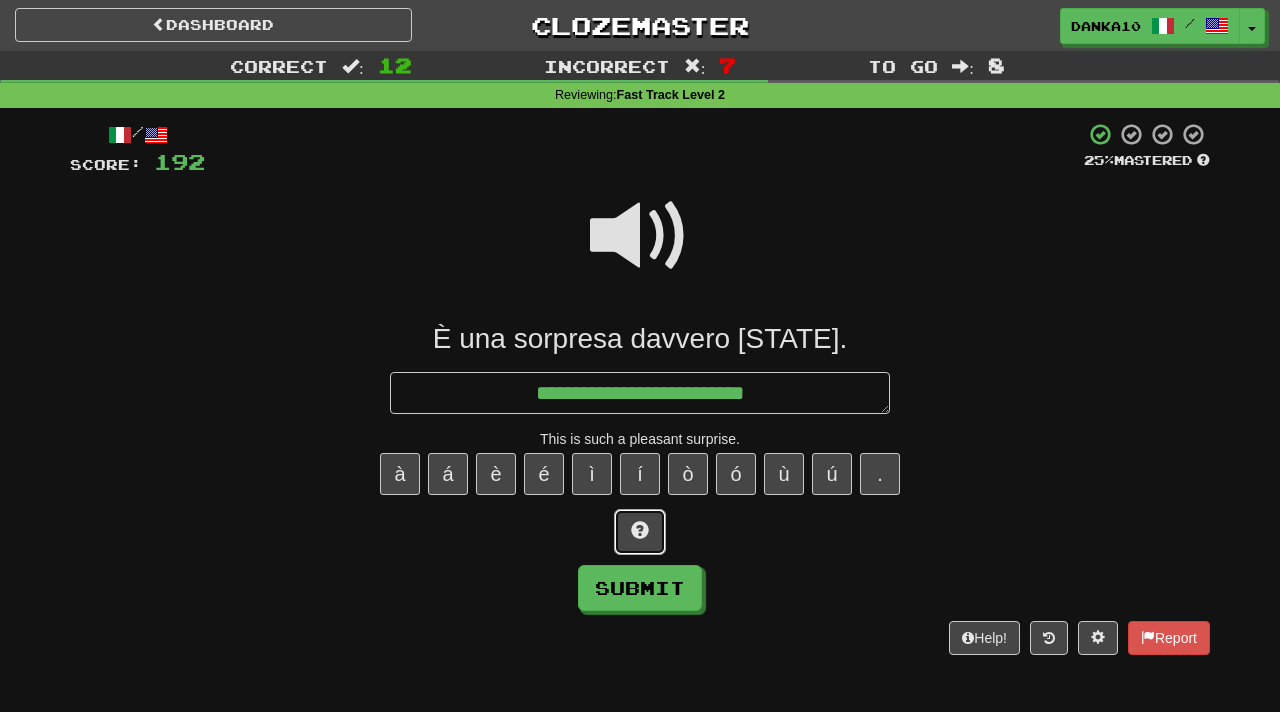 click at bounding box center [640, 532] 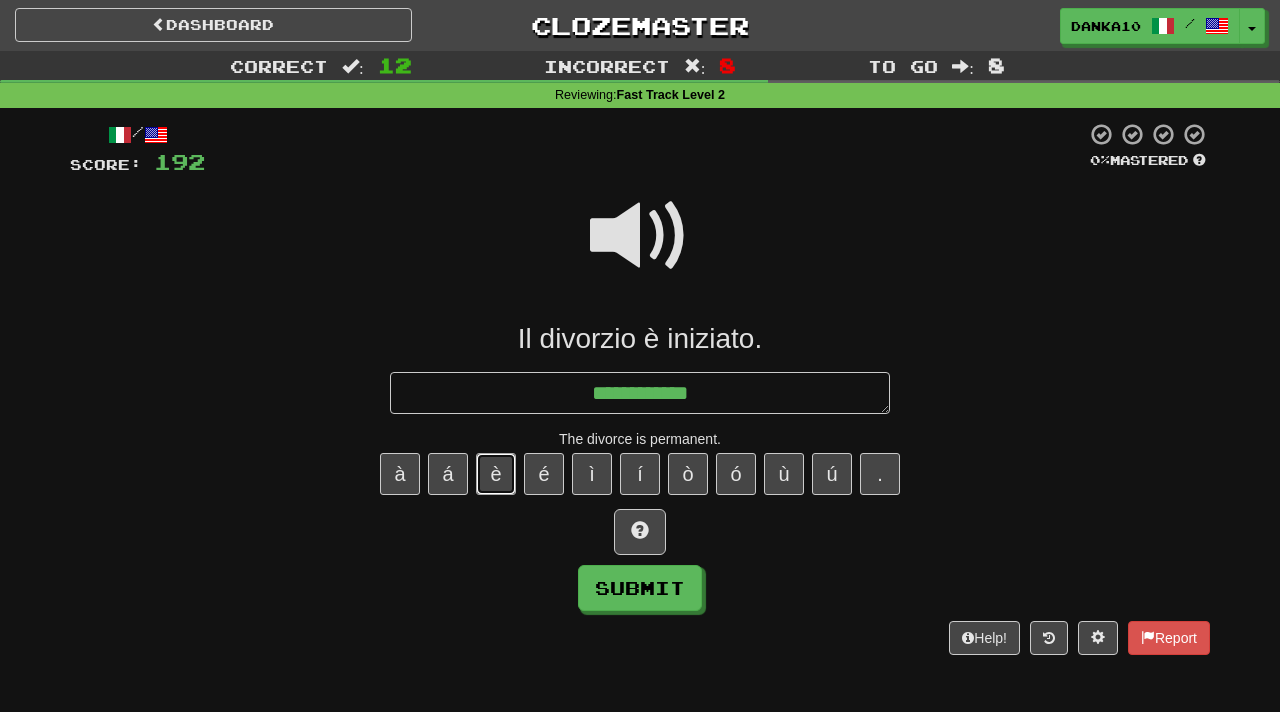 click on "è" at bounding box center (496, 474) 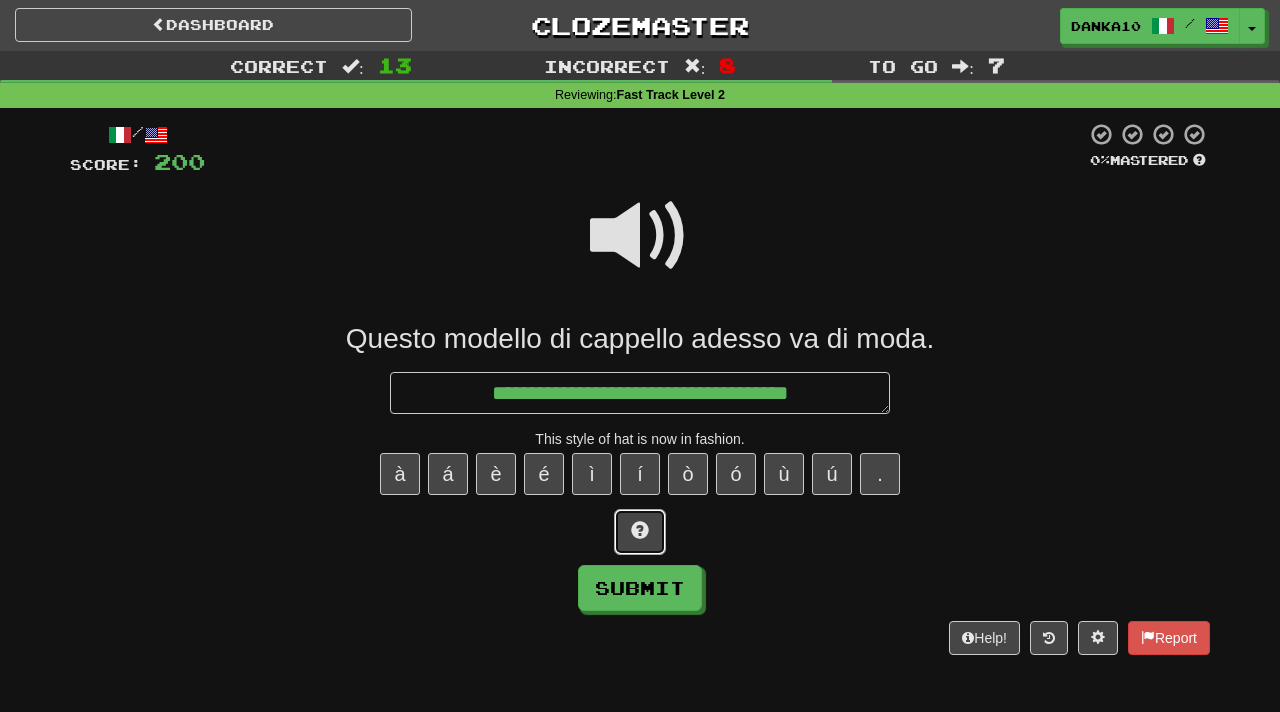click at bounding box center (640, 530) 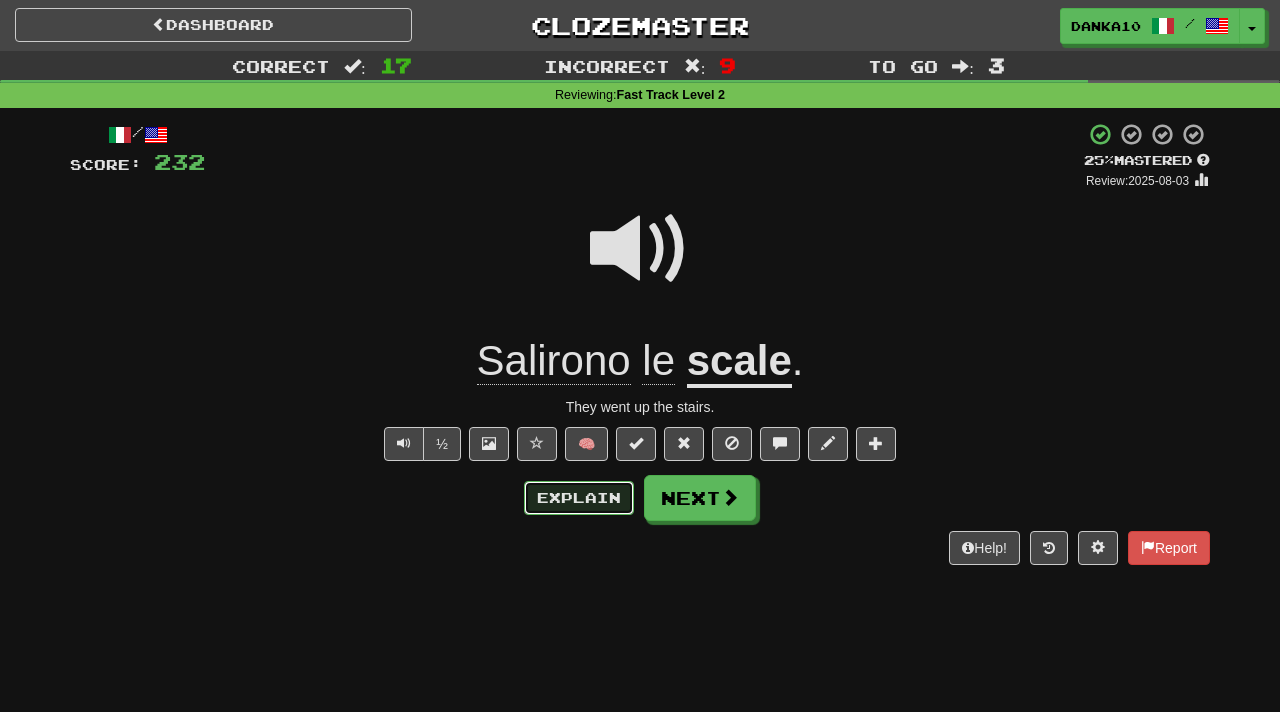 click on "Explain" at bounding box center [579, 498] 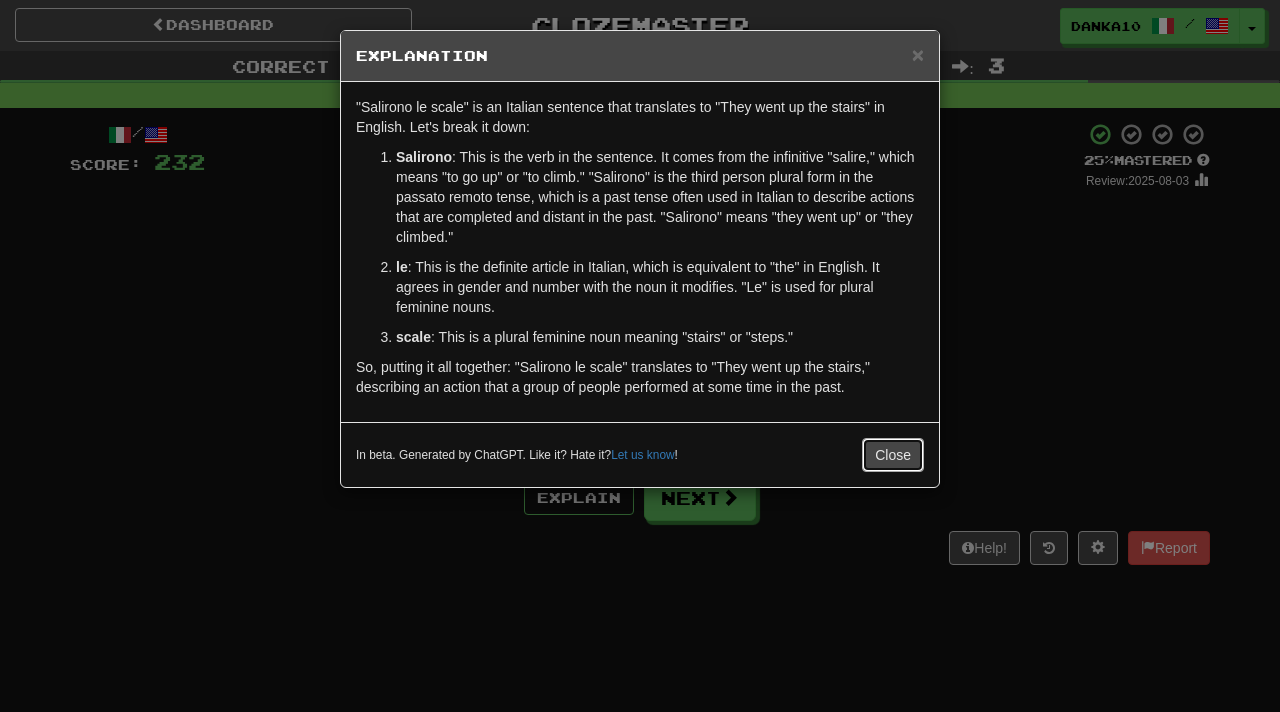 click on "Close" at bounding box center (893, 455) 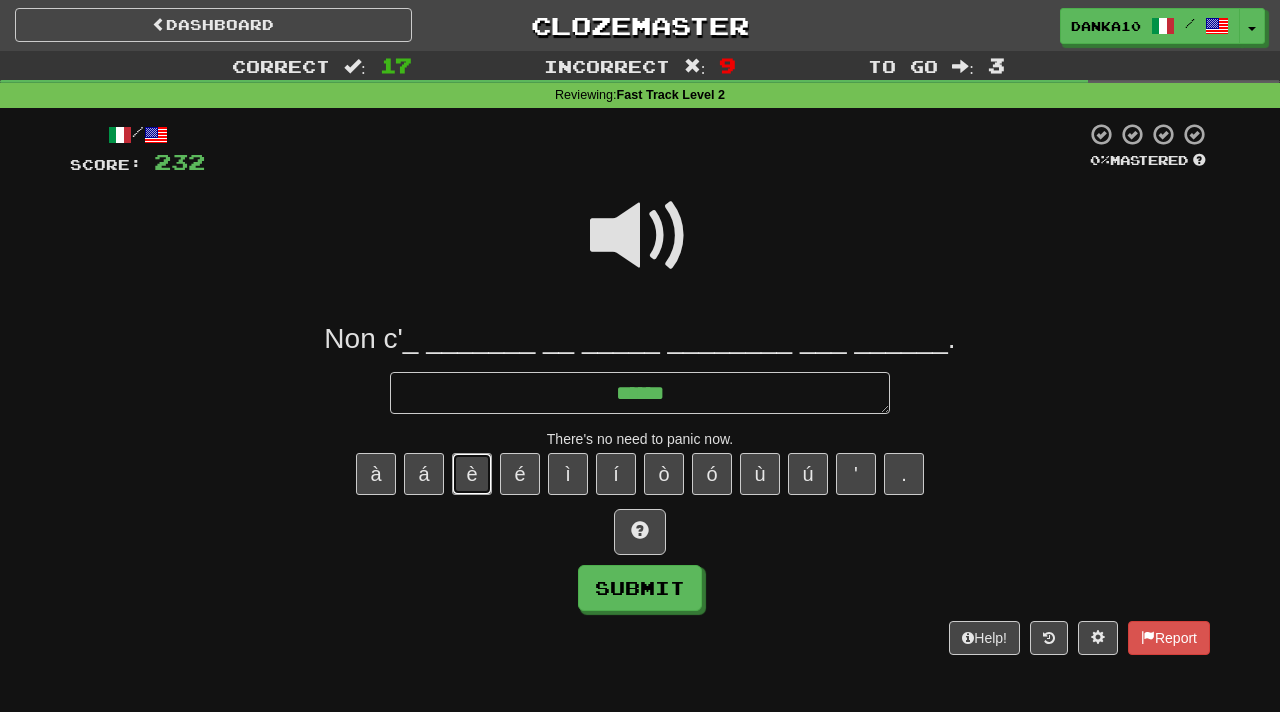 click on "è" at bounding box center [472, 474] 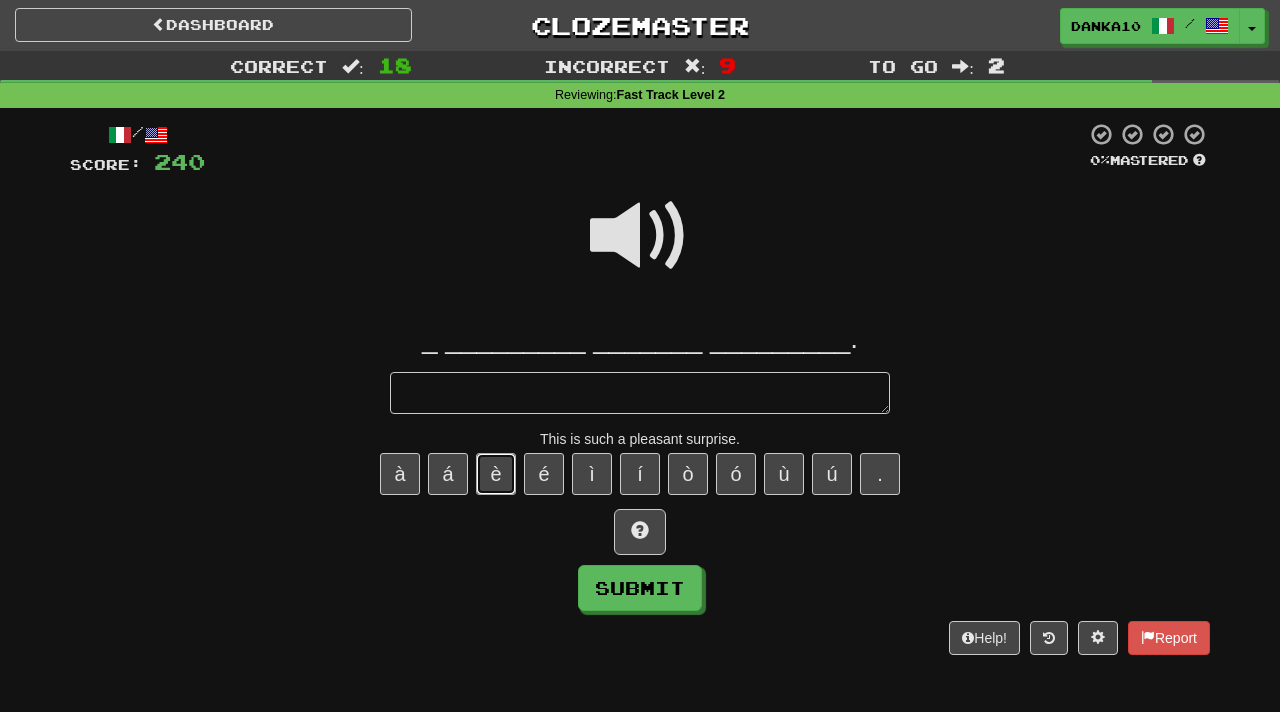 click on "è" at bounding box center (496, 474) 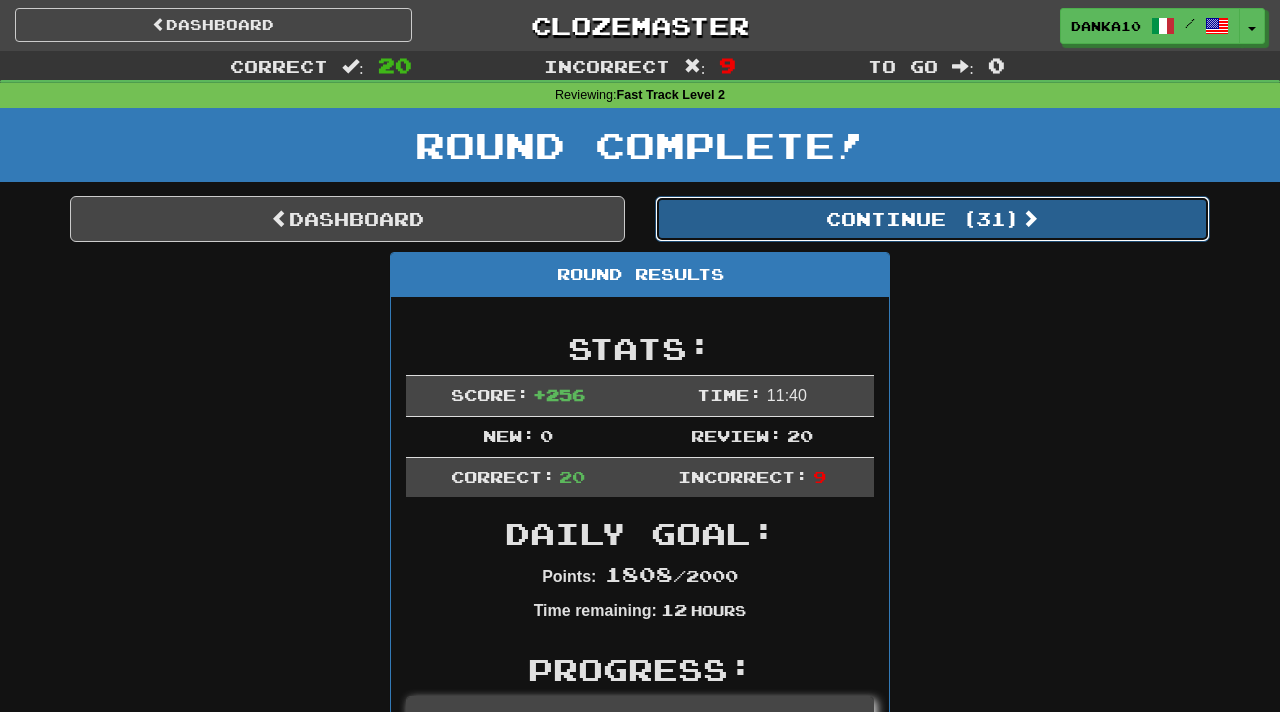 click on "Continue ( 31 )" at bounding box center [932, 219] 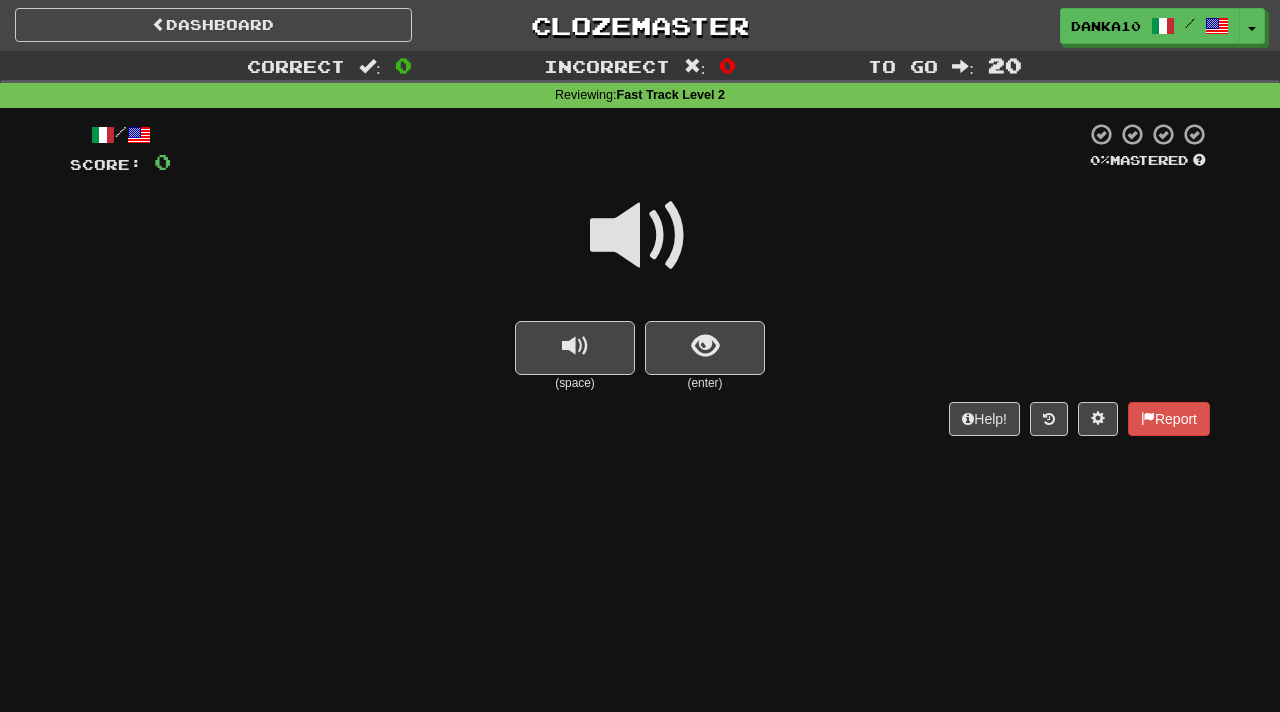 click at bounding box center [640, 249] 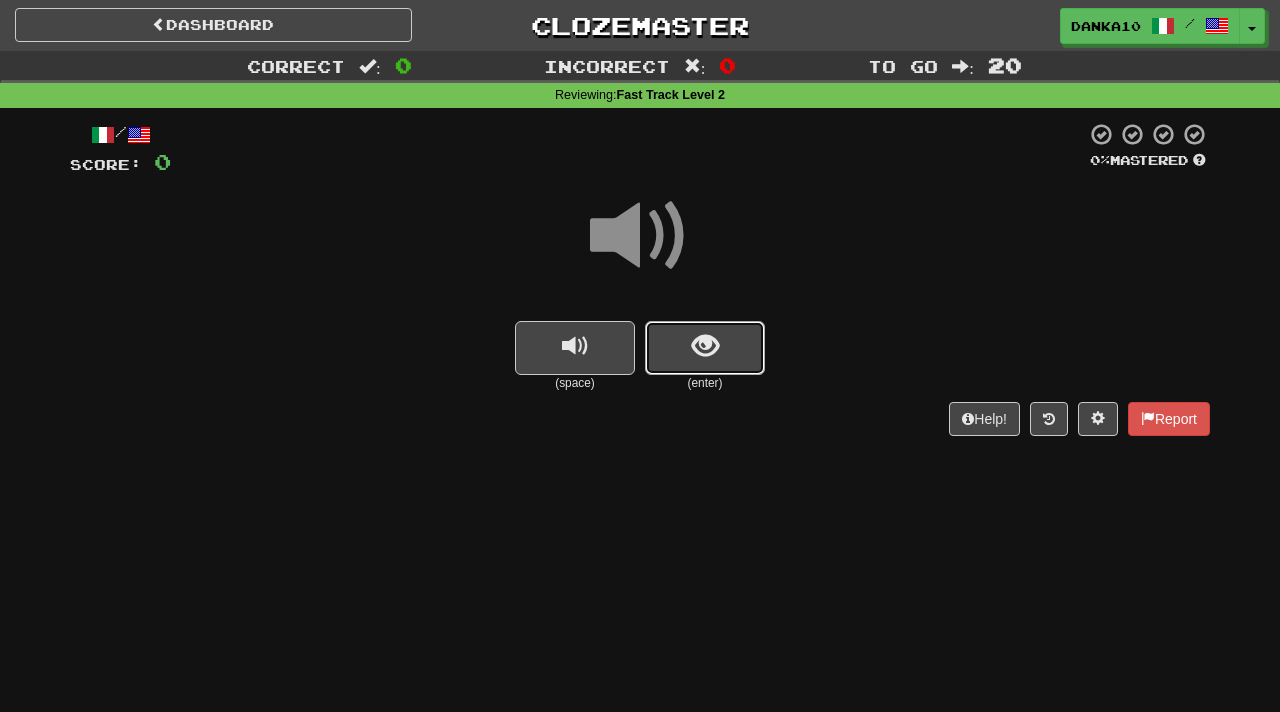 click at bounding box center (705, 348) 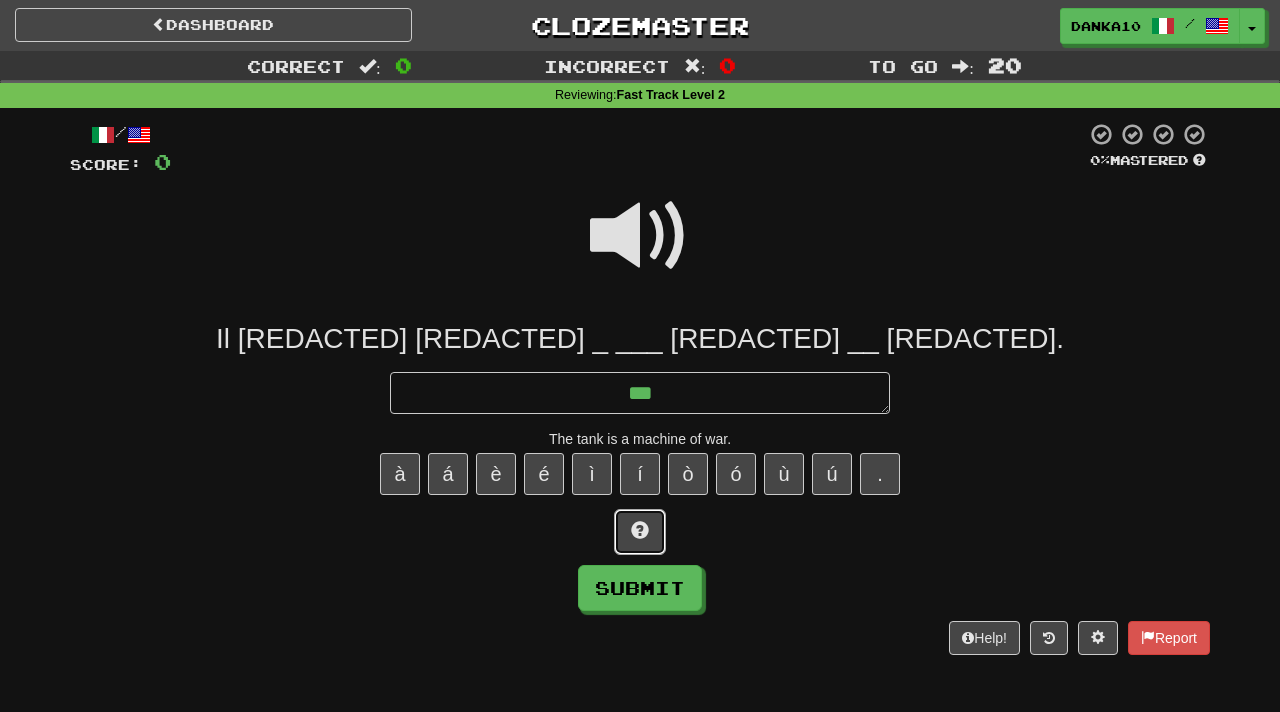 click at bounding box center (640, 532) 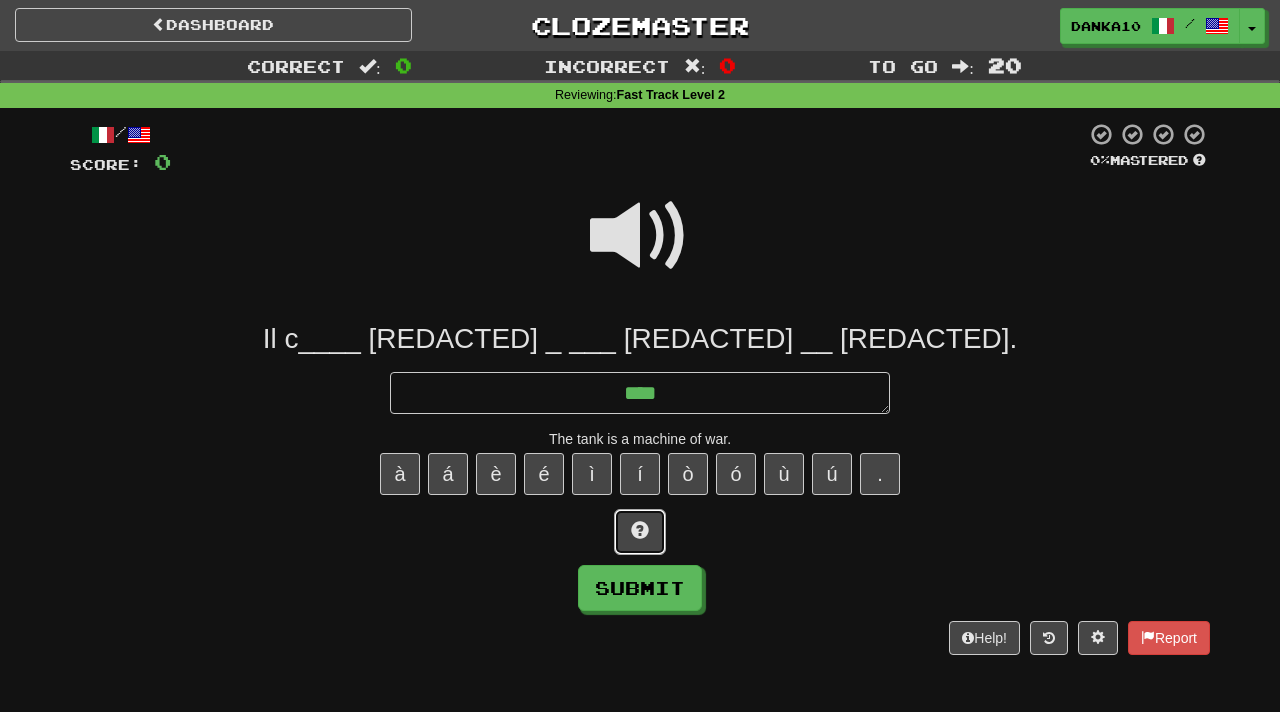 click at bounding box center [640, 532] 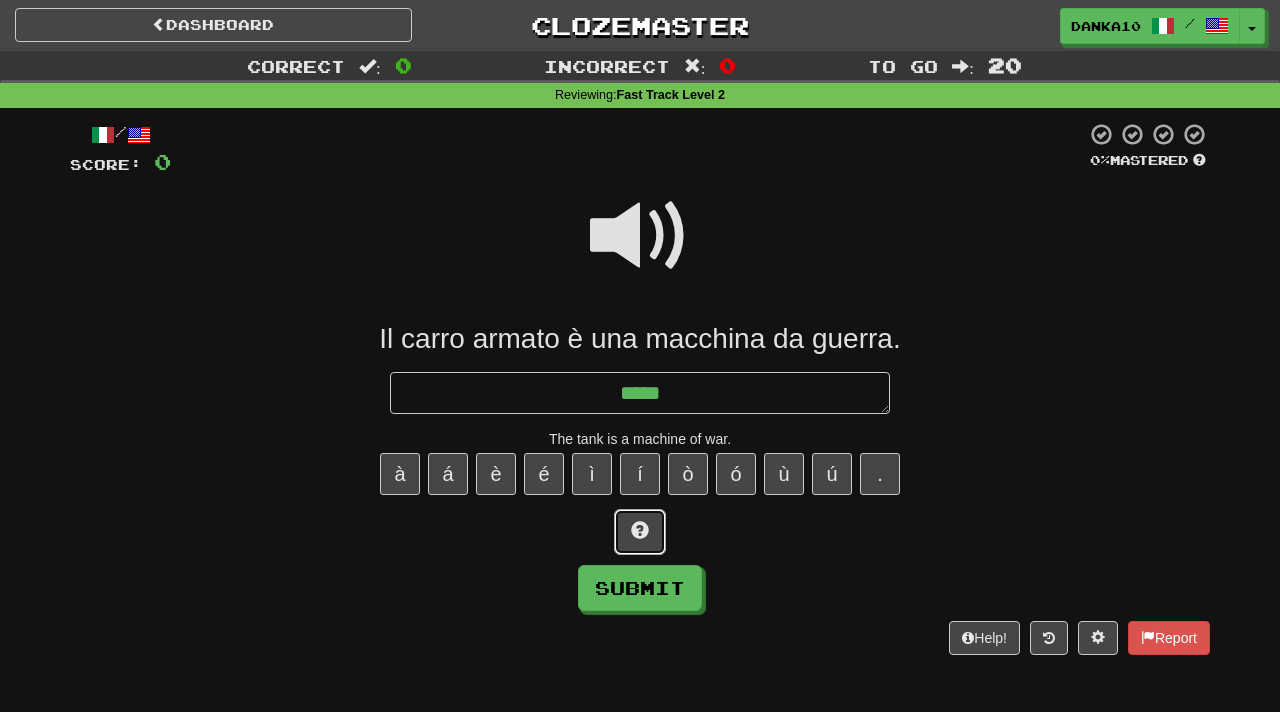 click at bounding box center [640, 532] 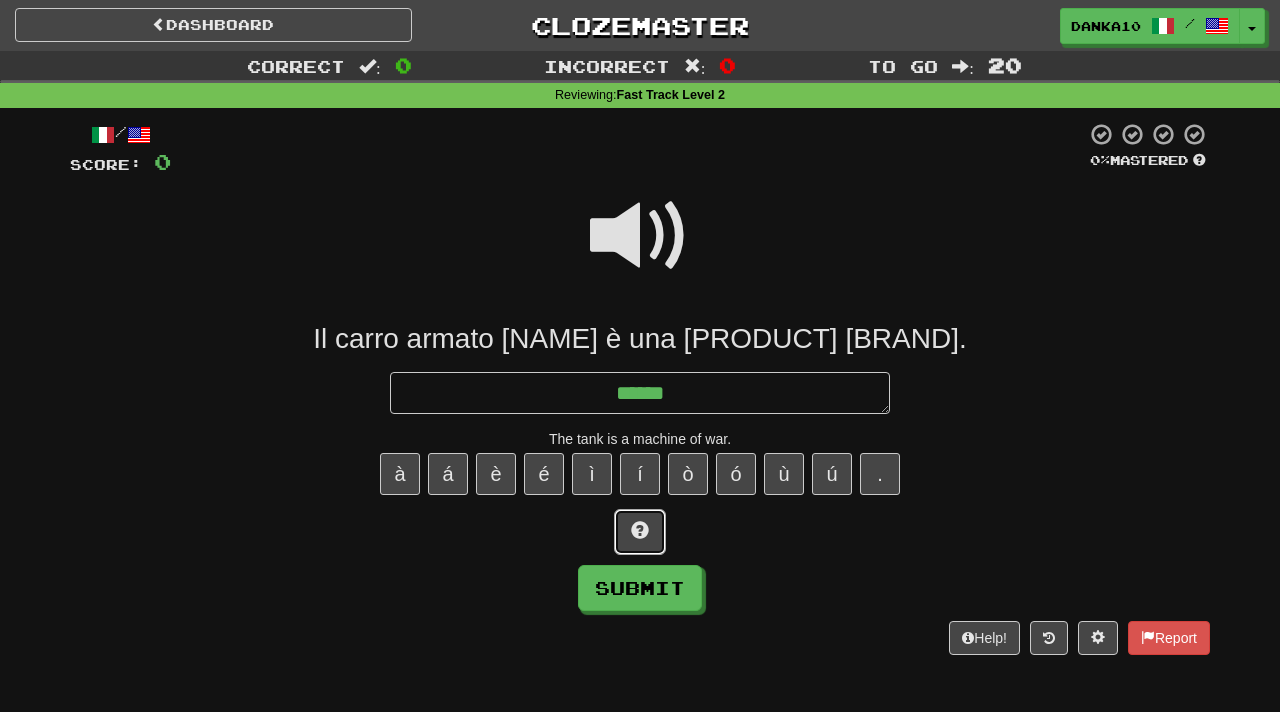 click at bounding box center [640, 532] 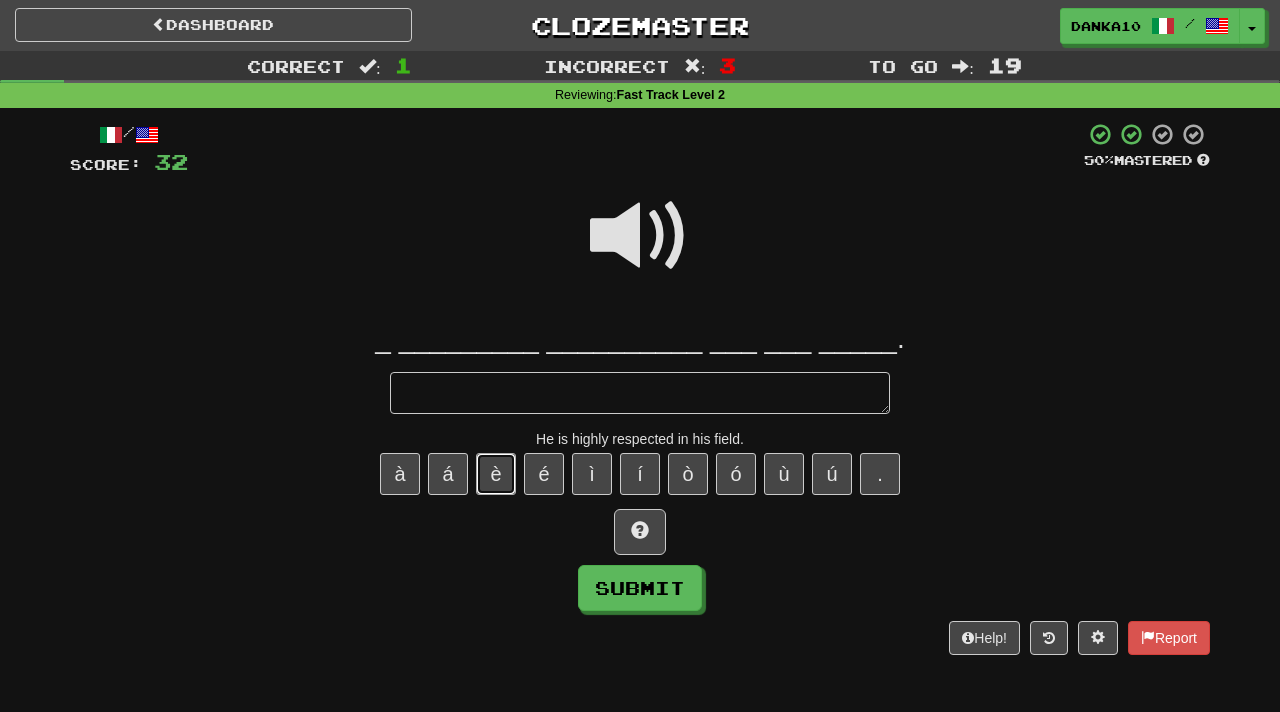 click on "è" at bounding box center [496, 474] 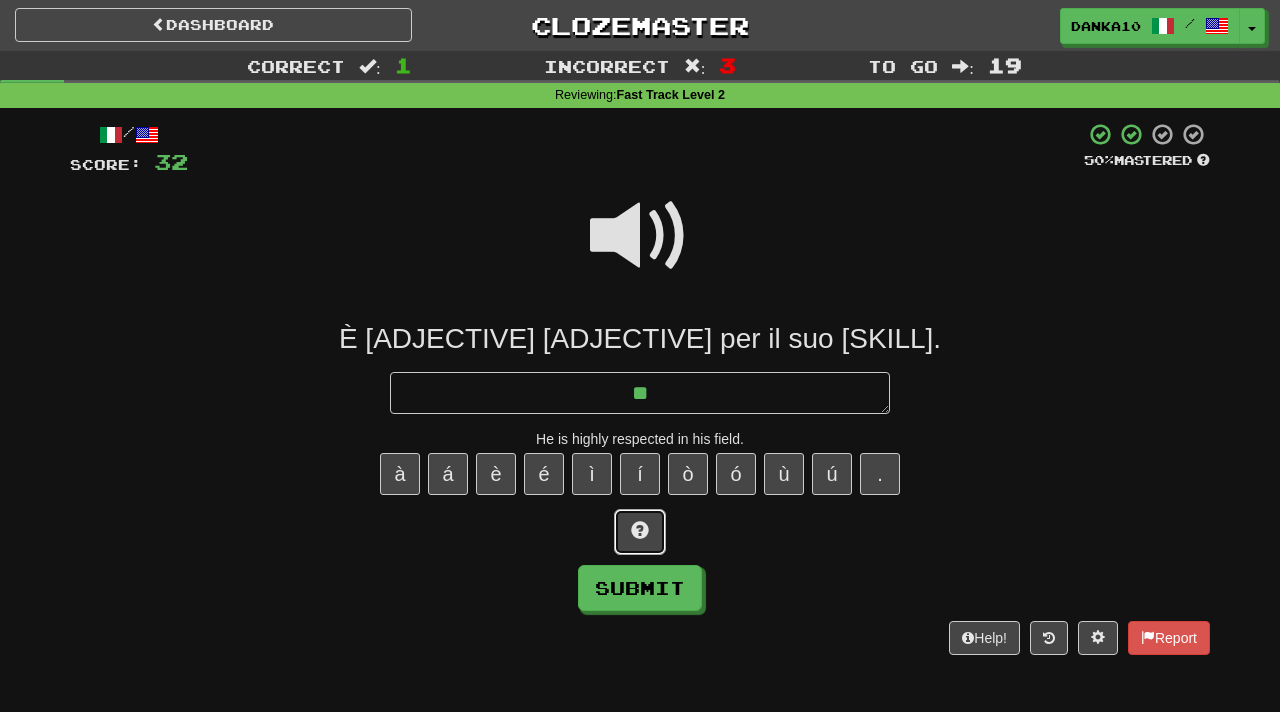 click at bounding box center (640, 532) 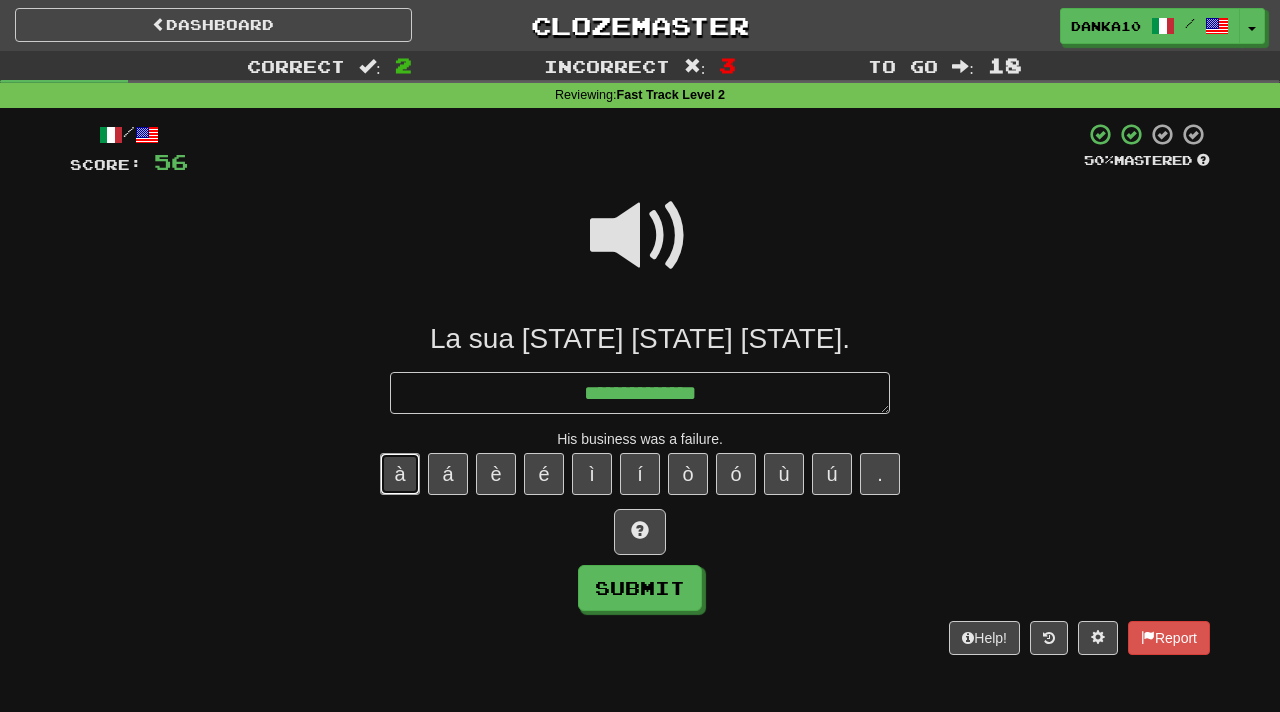 click on "à" at bounding box center [400, 474] 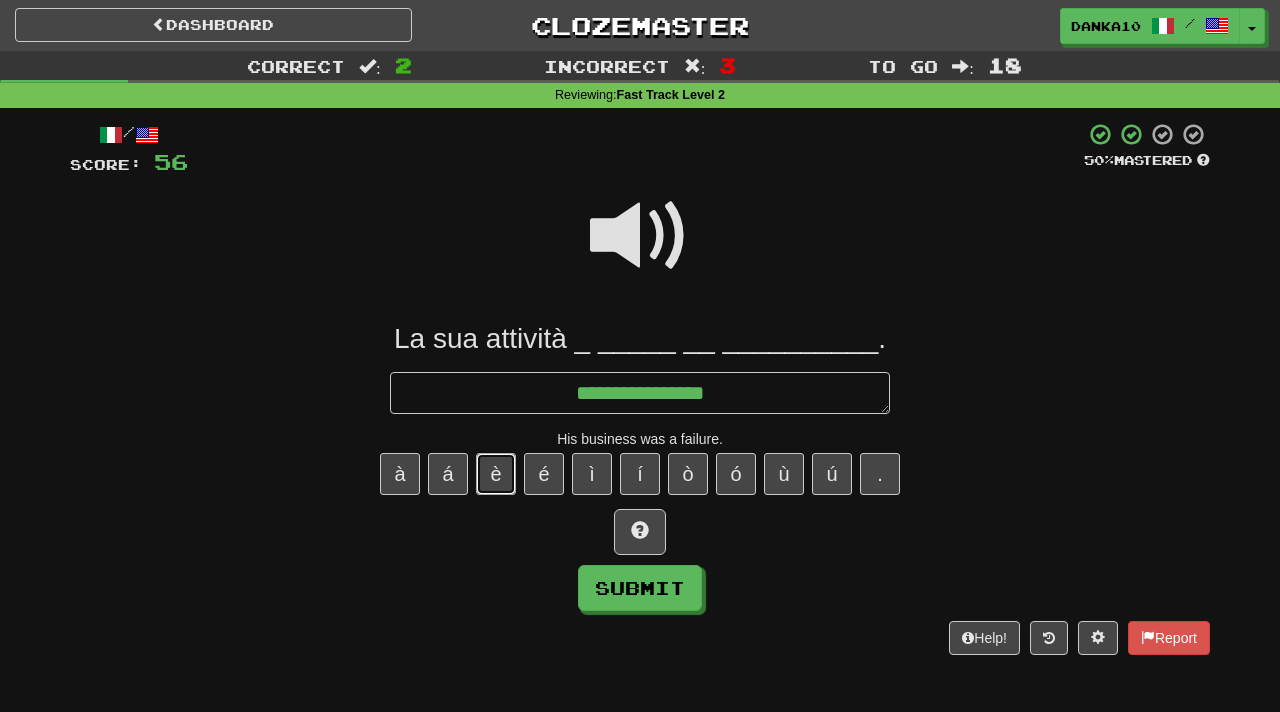 click on "è" at bounding box center (496, 474) 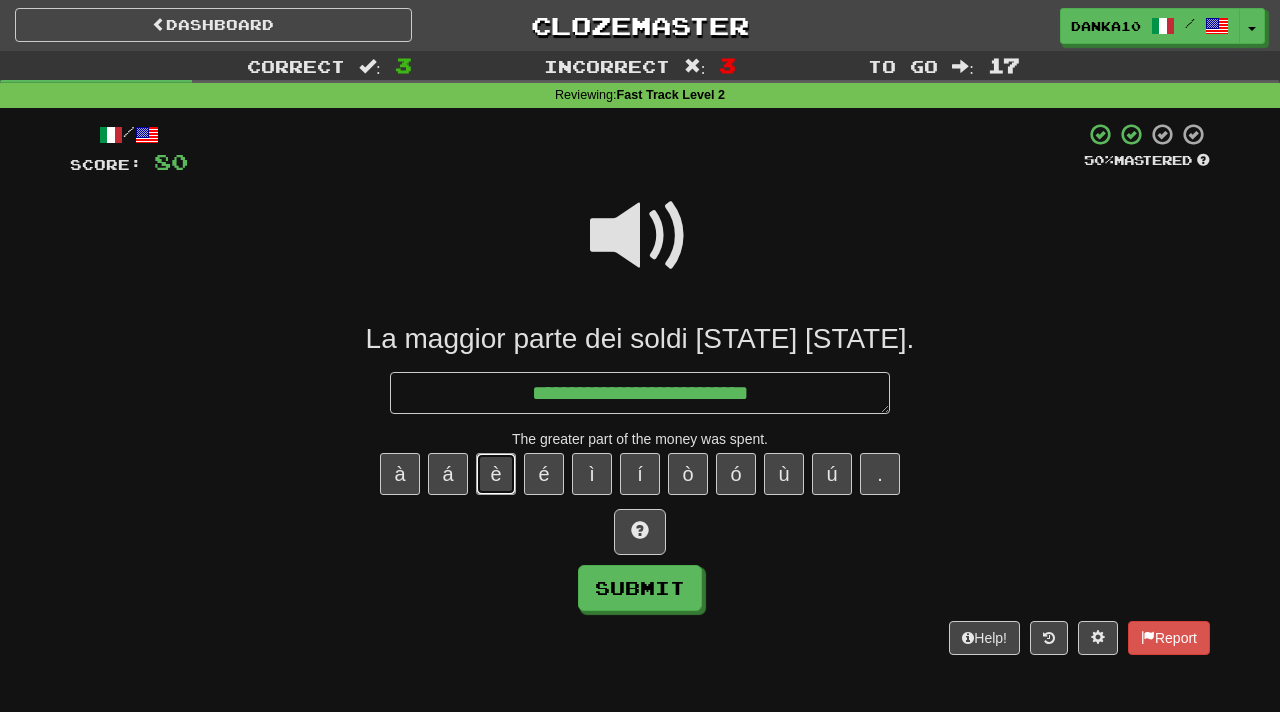 click on "è" at bounding box center (496, 474) 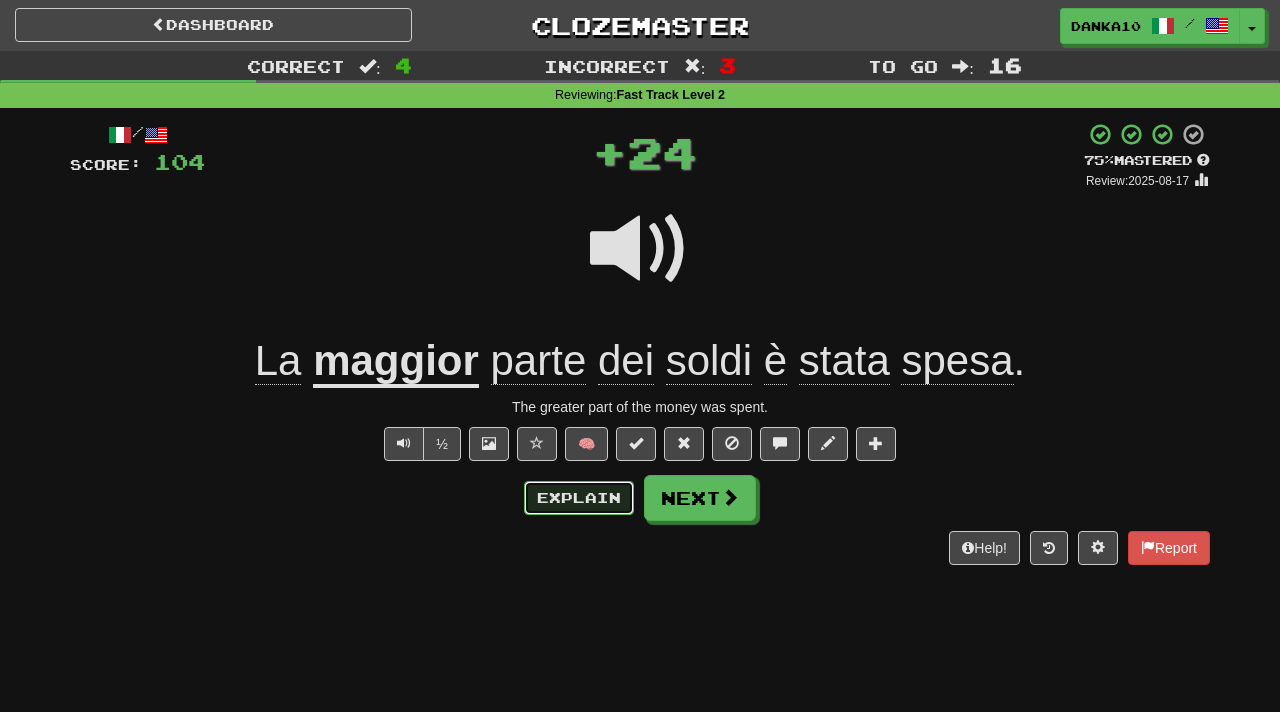 click on "Explain" at bounding box center [579, 498] 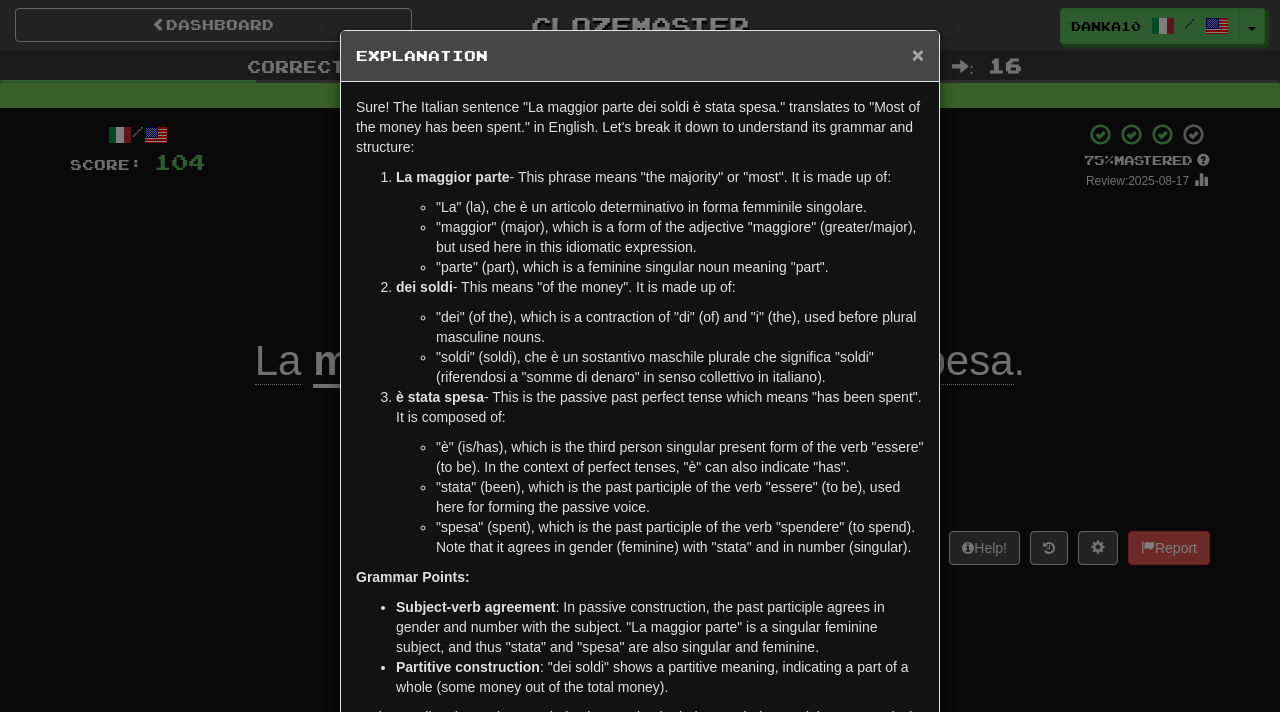 click on "×" at bounding box center (918, 54) 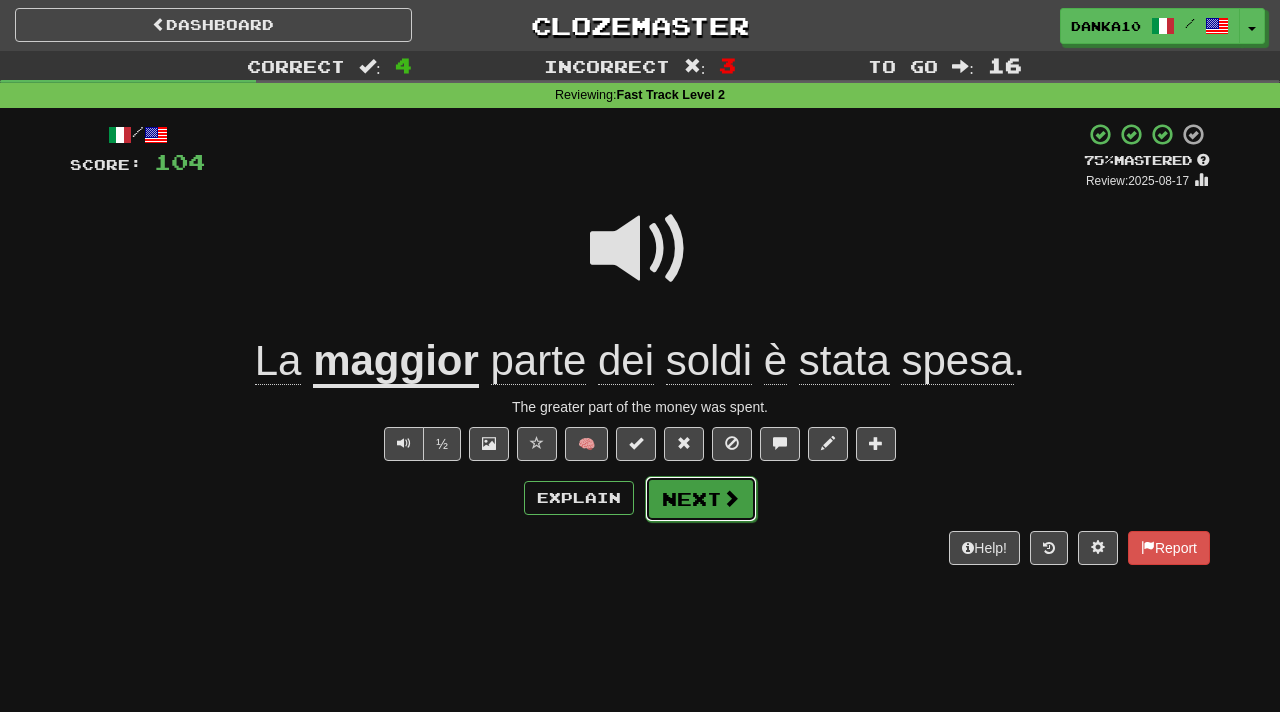 click on "Next" at bounding box center (701, 499) 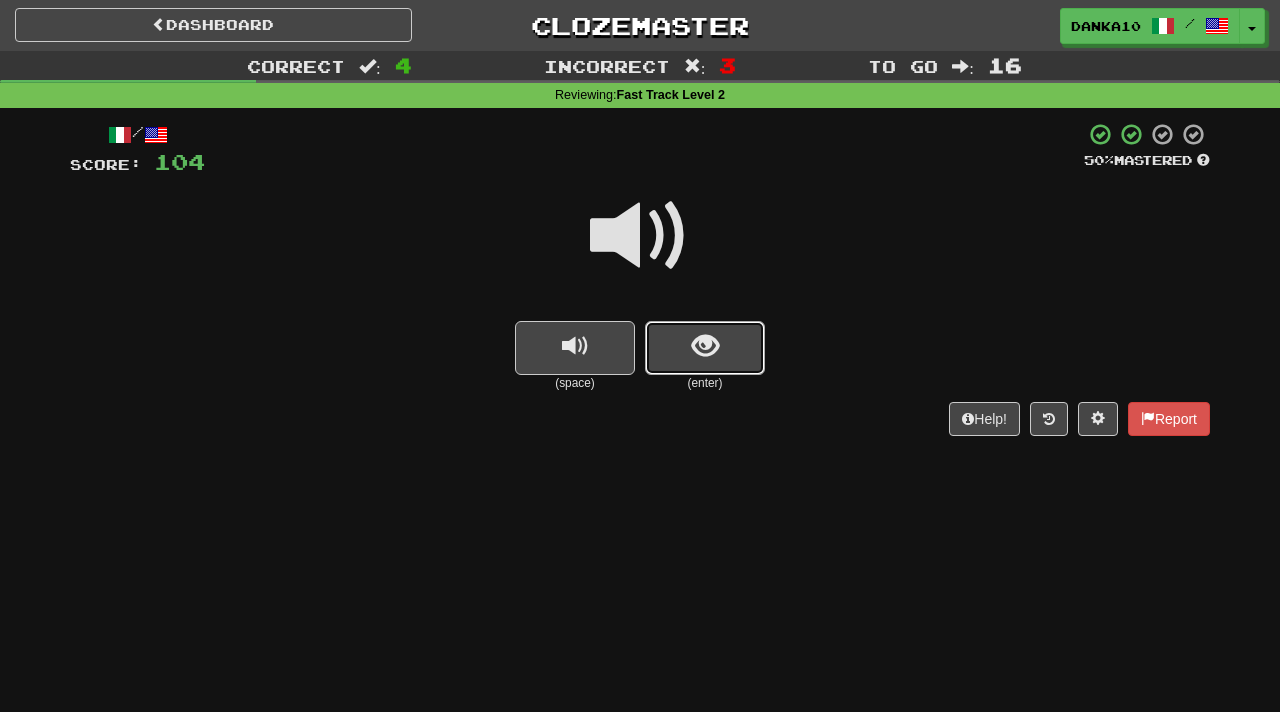 click at bounding box center (705, 346) 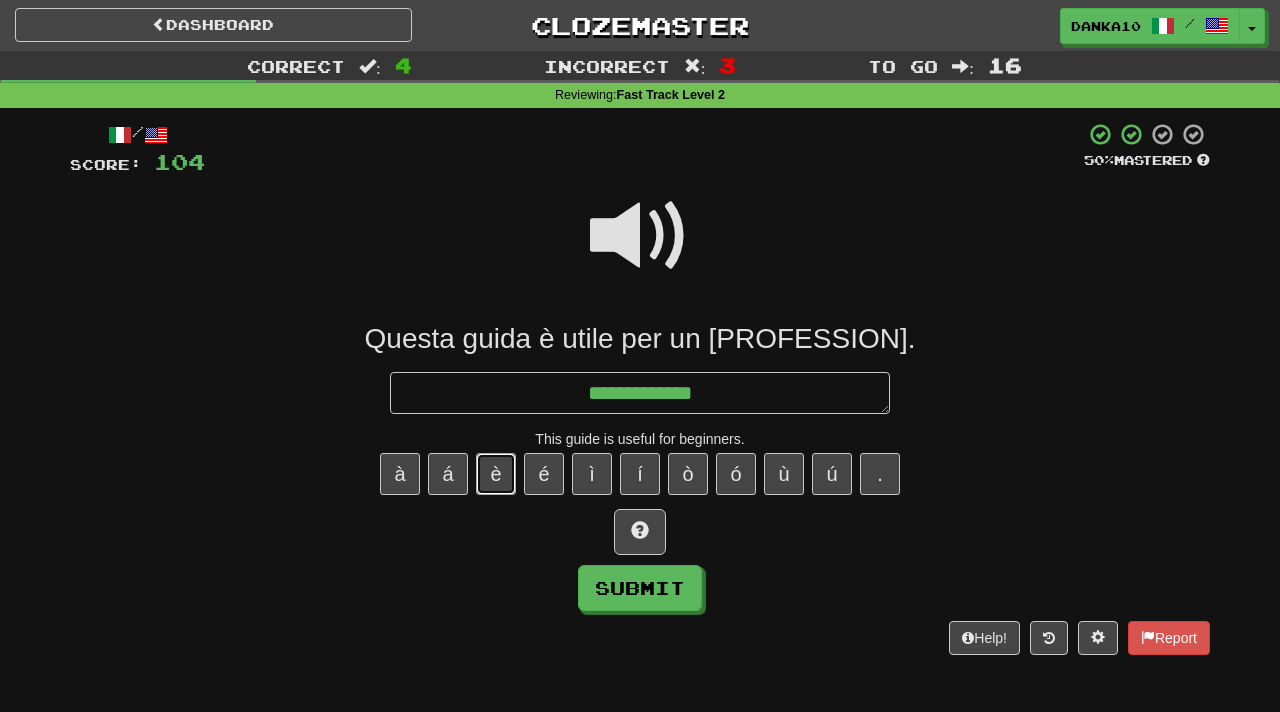 click on "è" at bounding box center [496, 474] 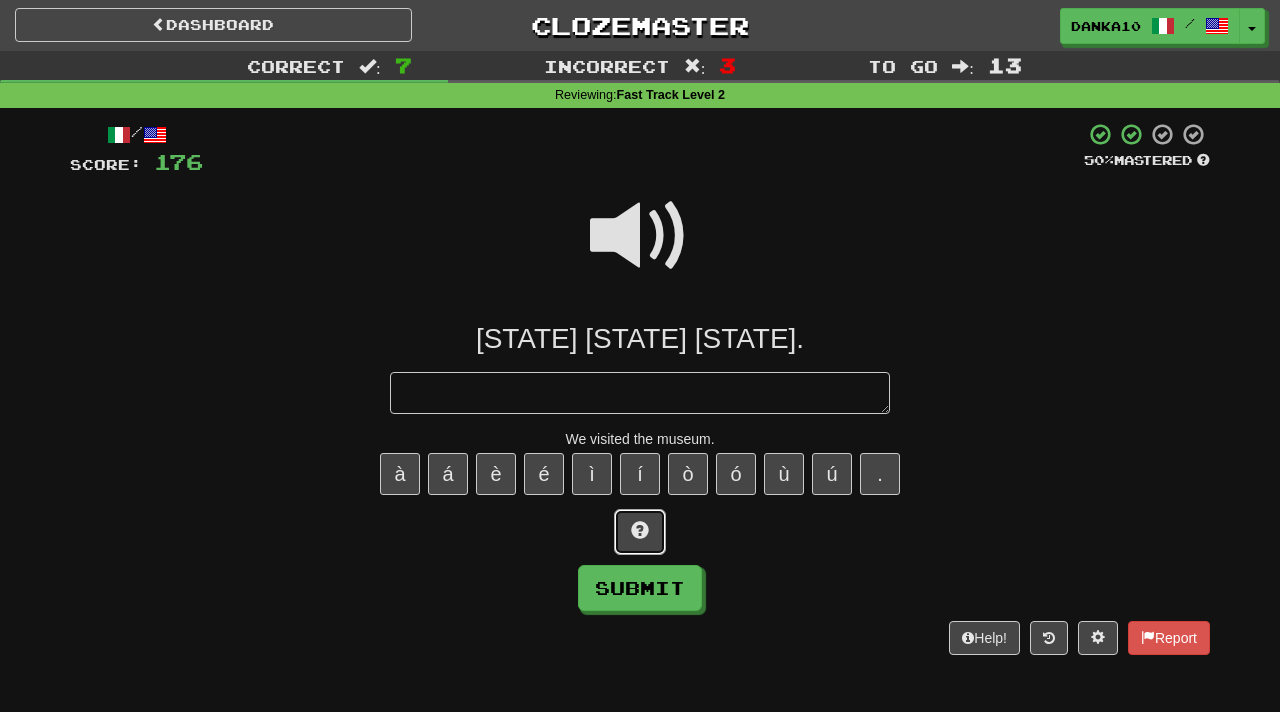 click at bounding box center [640, 532] 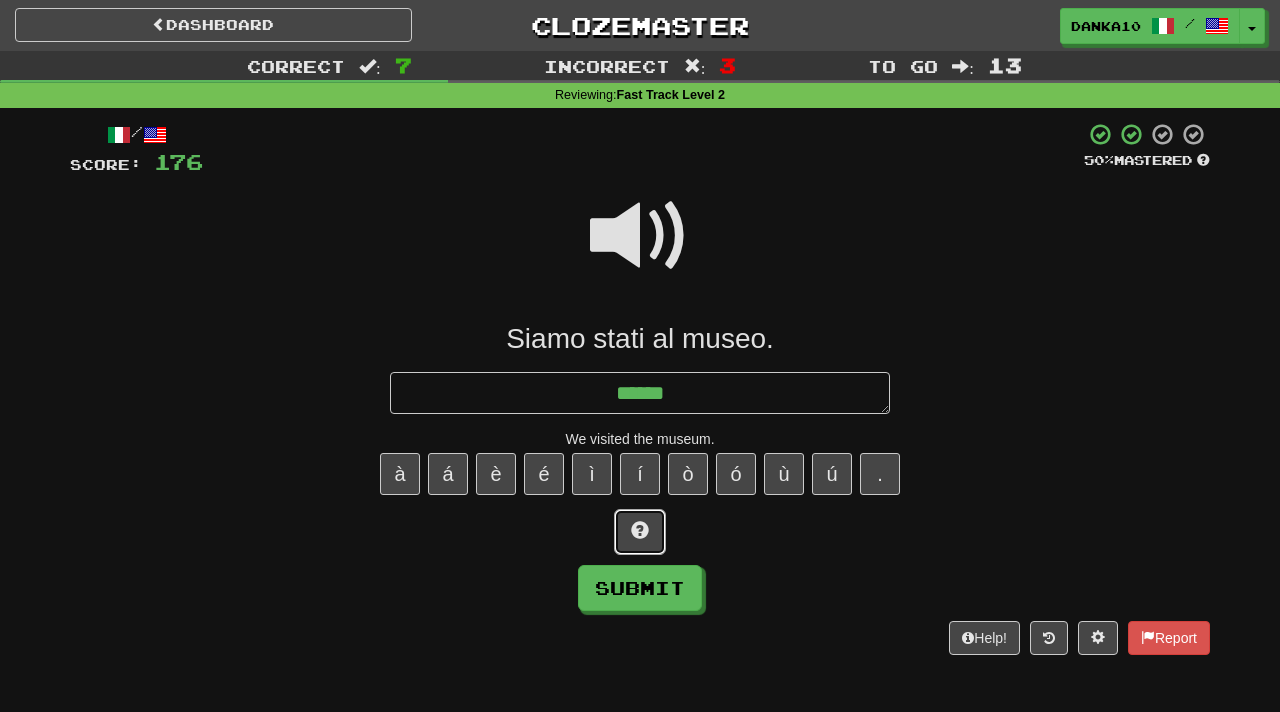 click at bounding box center [640, 530] 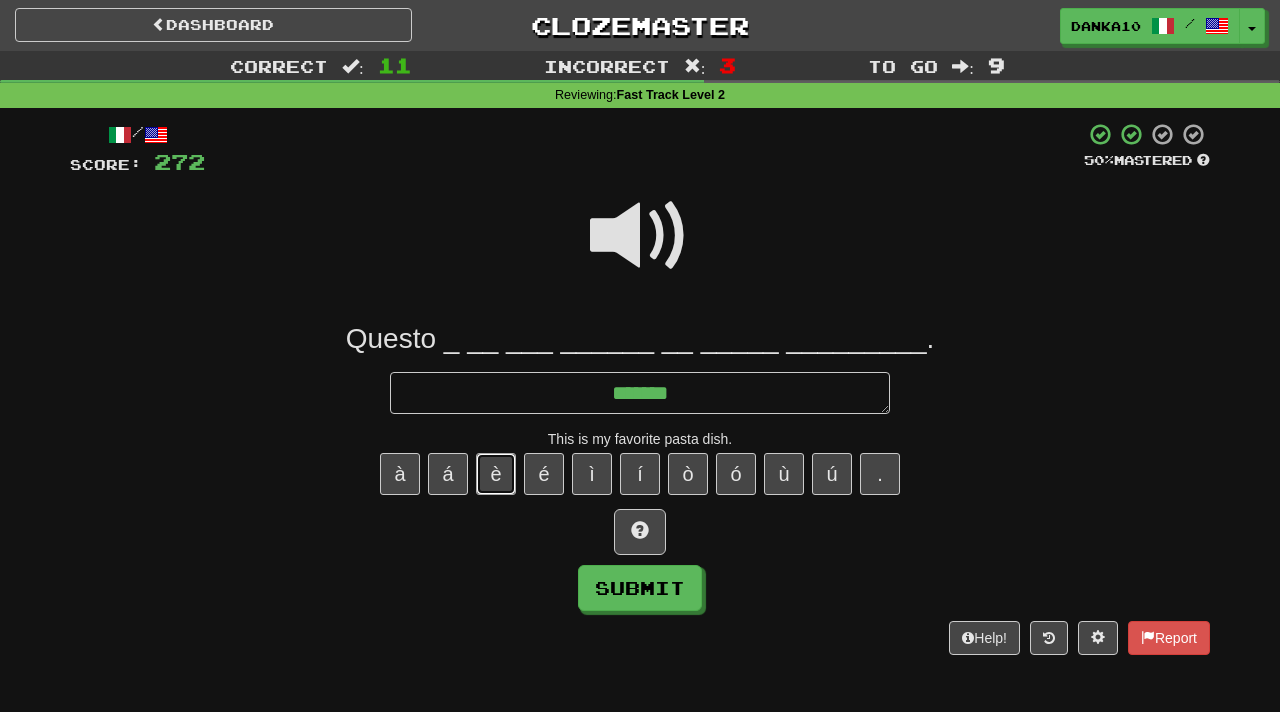 click on "è" at bounding box center (496, 474) 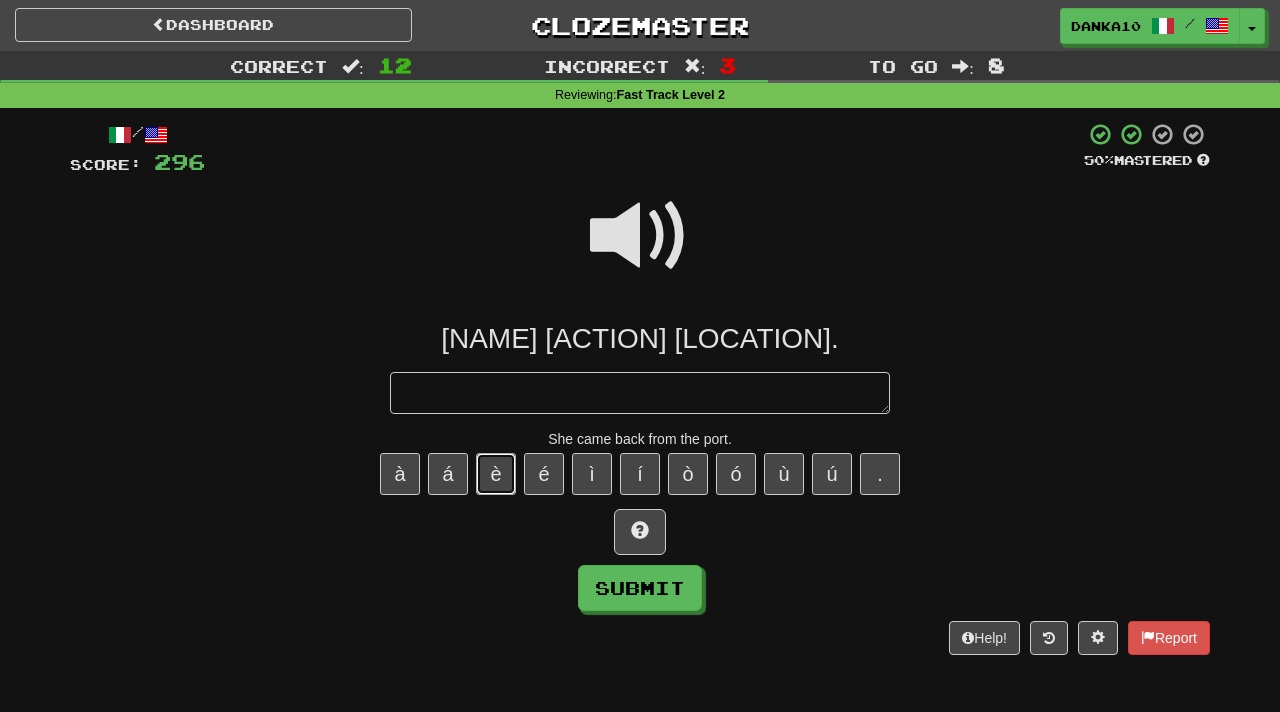 click on "è" at bounding box center [496, 474] 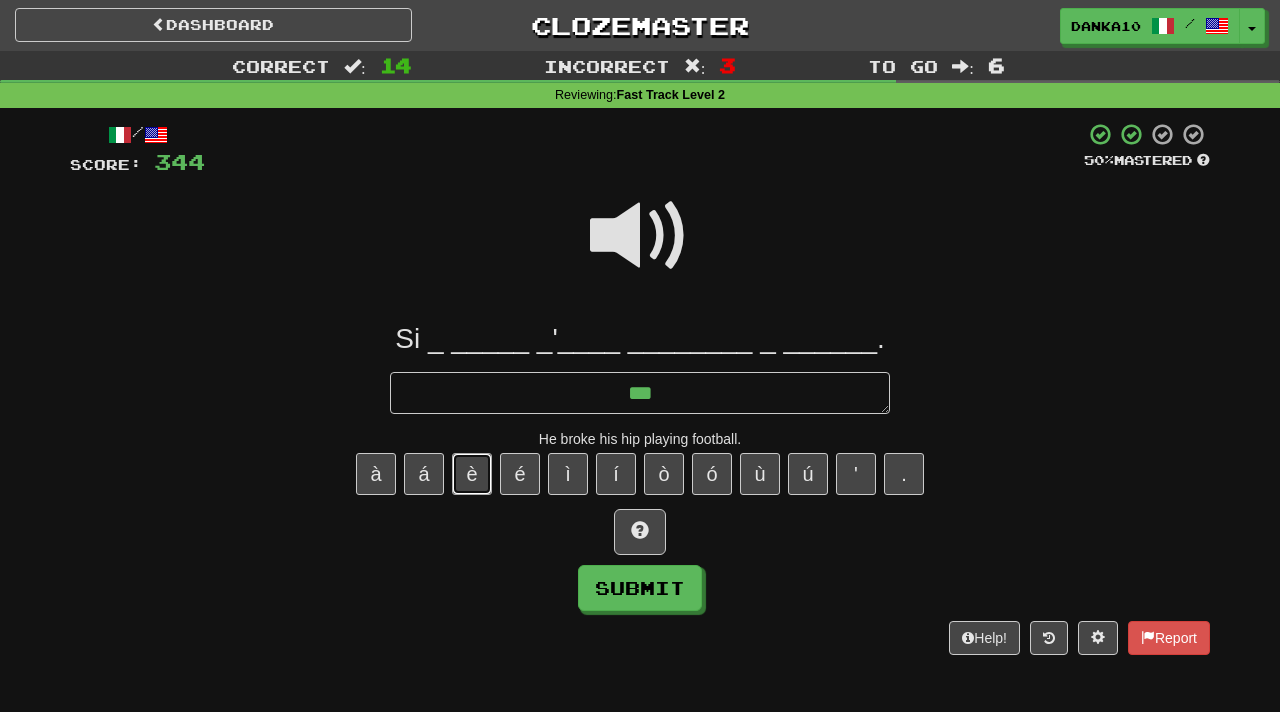 click on "è" at bounding box center [472, 474] 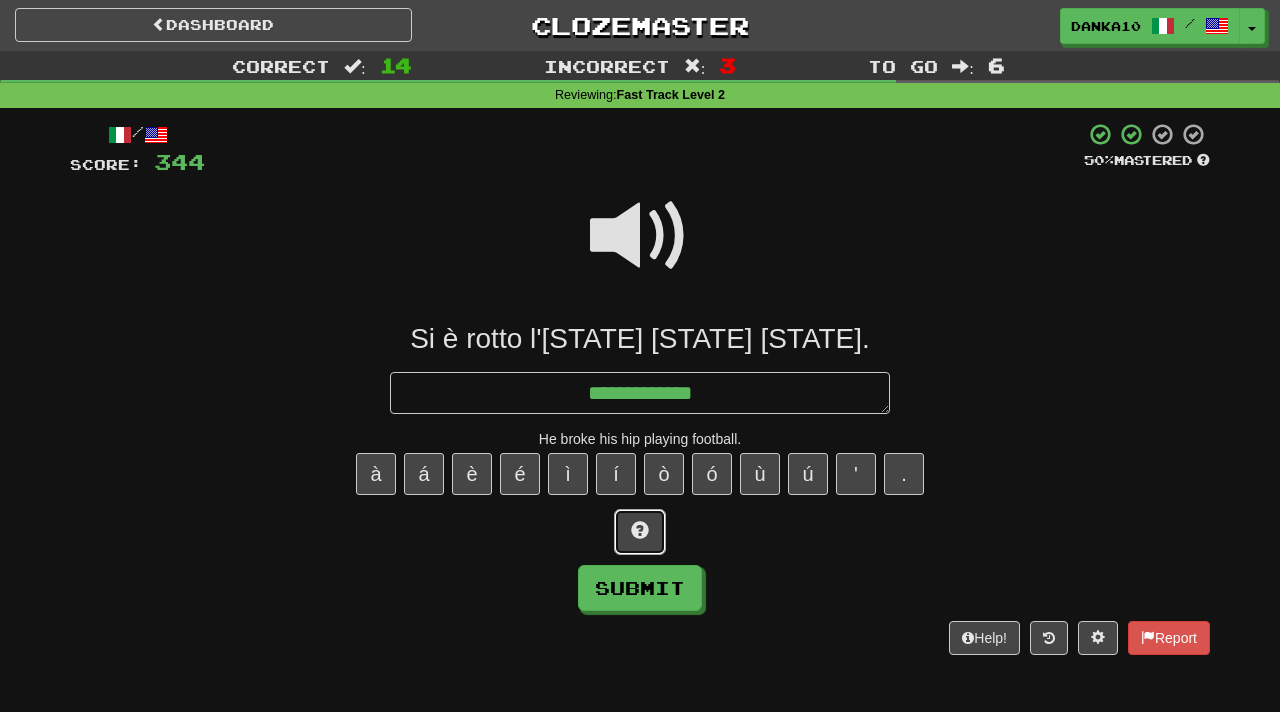click at bounding box center [640, 532] 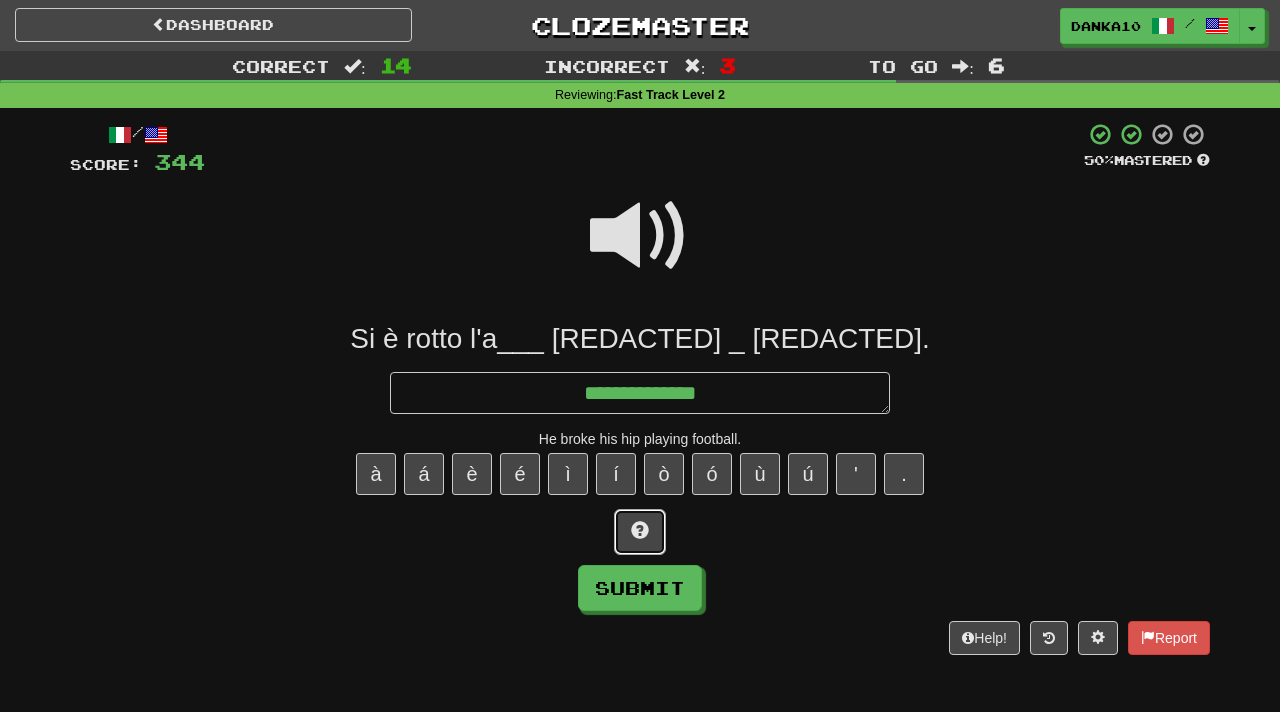 click at bounding box center (640, 532) 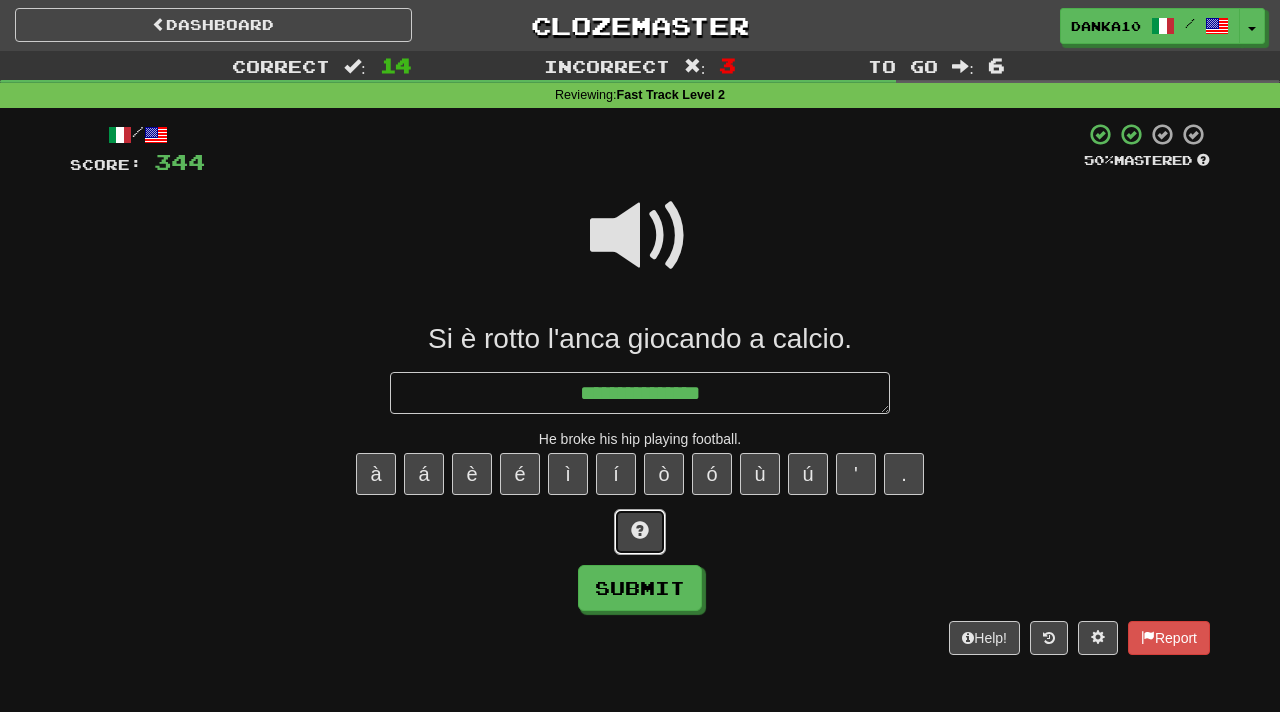 click at bounding box center (640, 532) 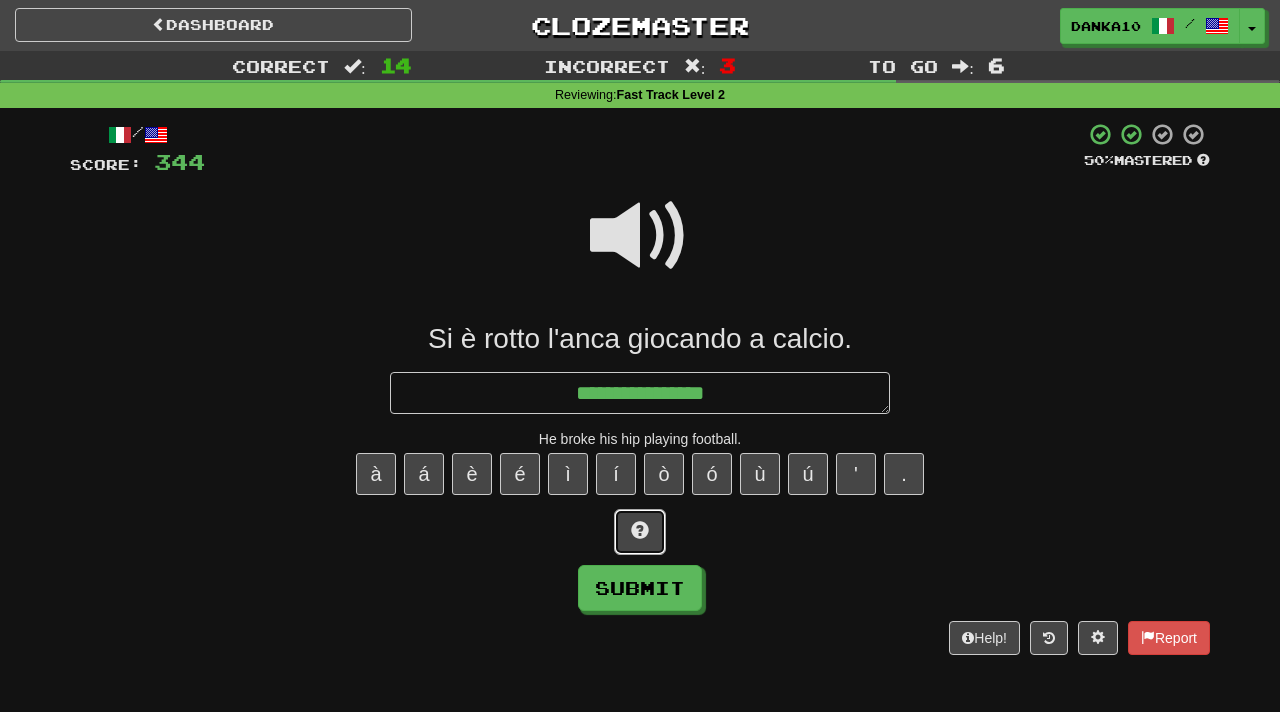 click at bounding box center [640, 532] 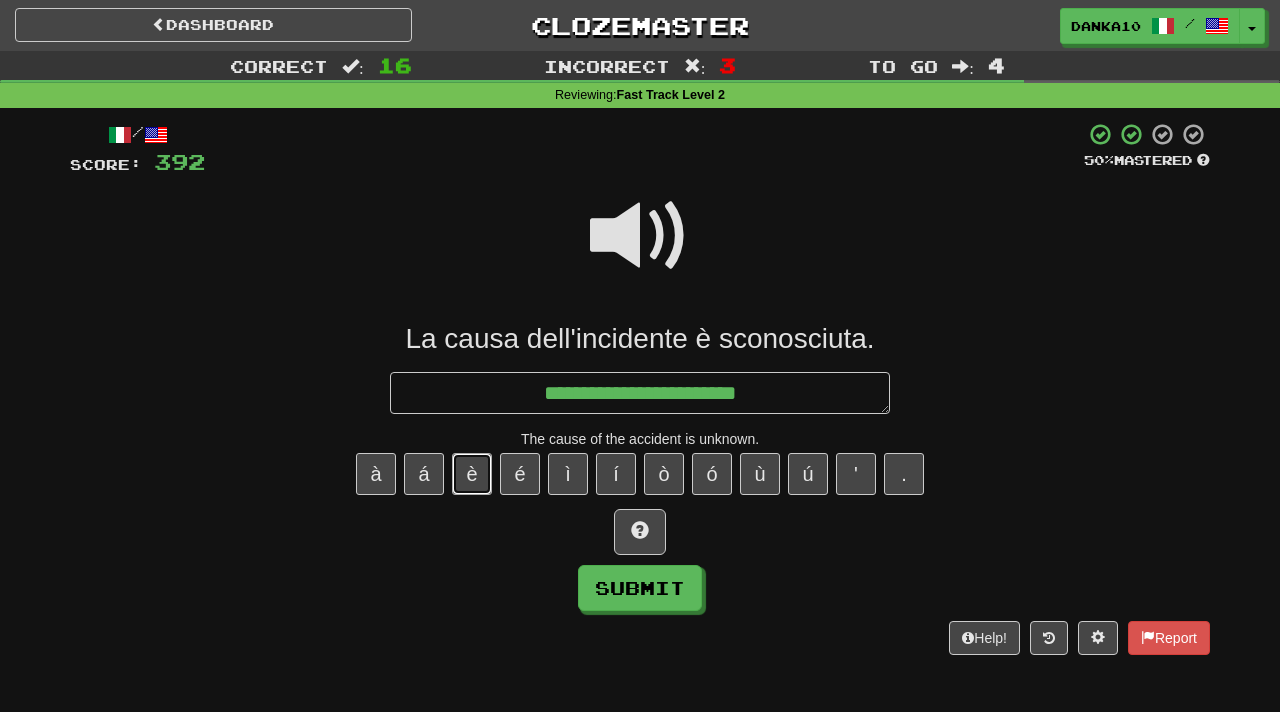 click on "è" at bounding box center [472, 474] 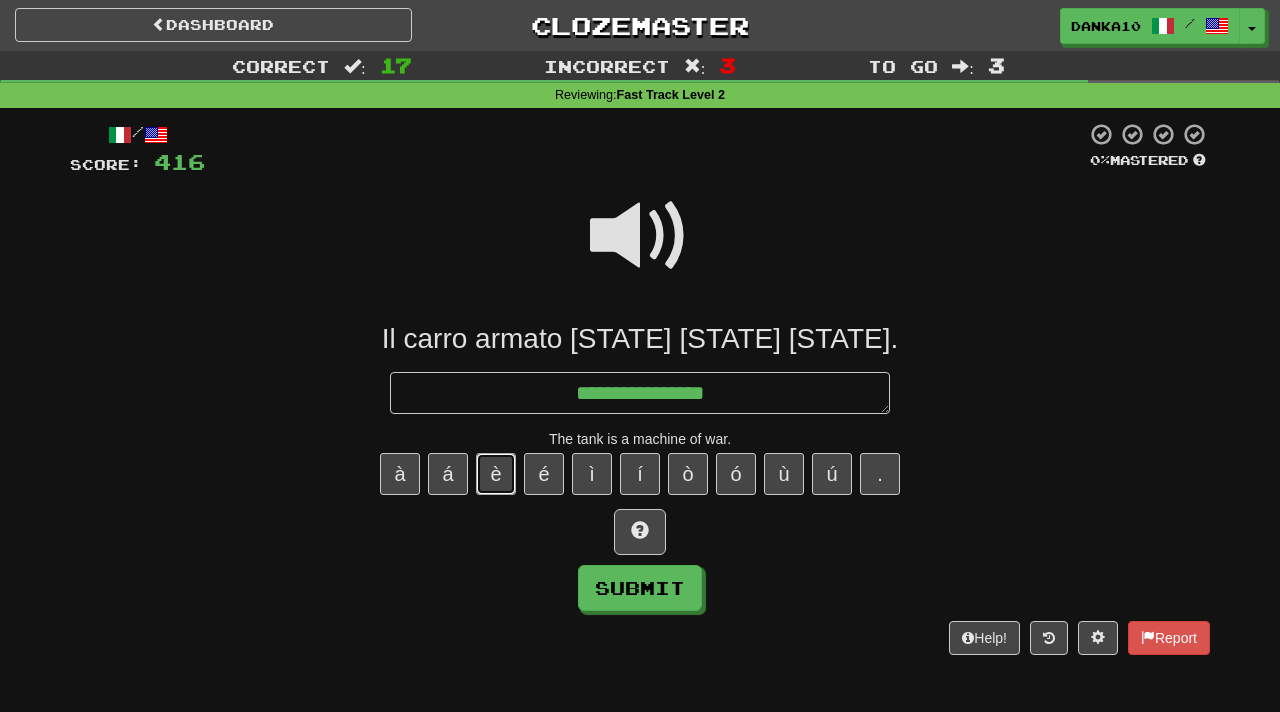 click on "è" at bounding box center (496, 474) 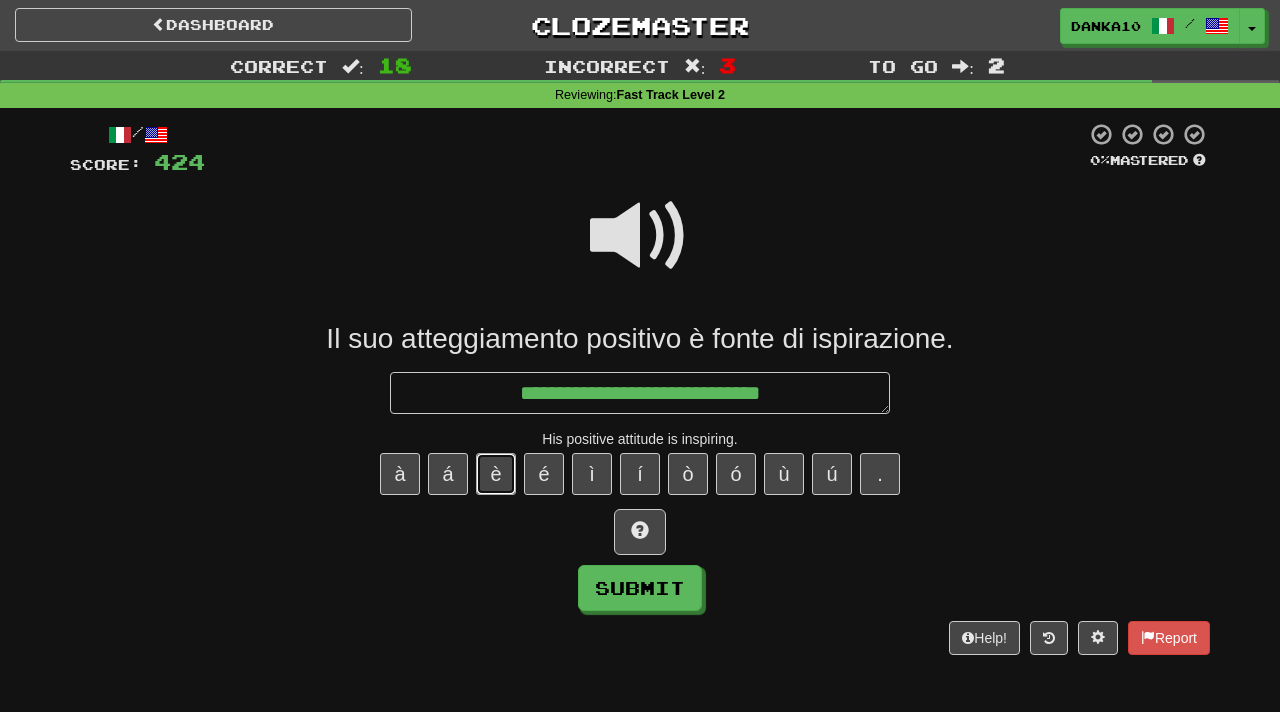 click on "è" at bounding box center [496, 474] 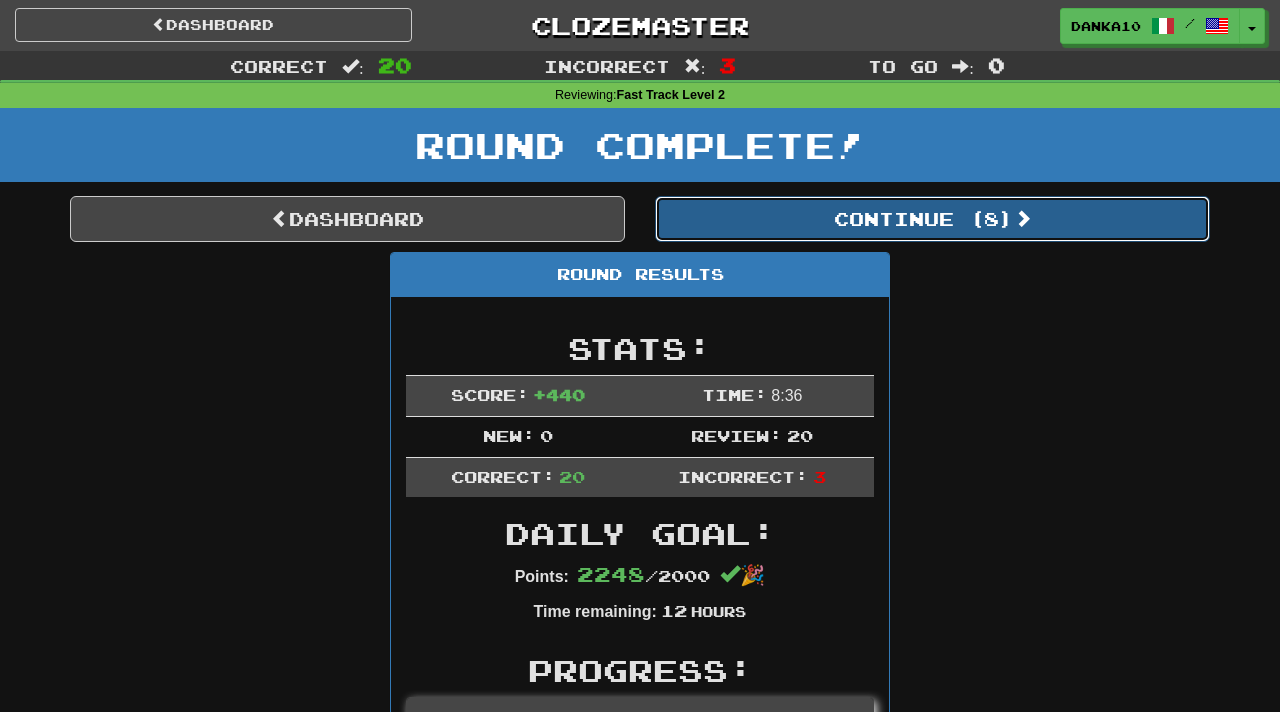 click on "Continue ( 8 )" at bounding box center [932, 219] 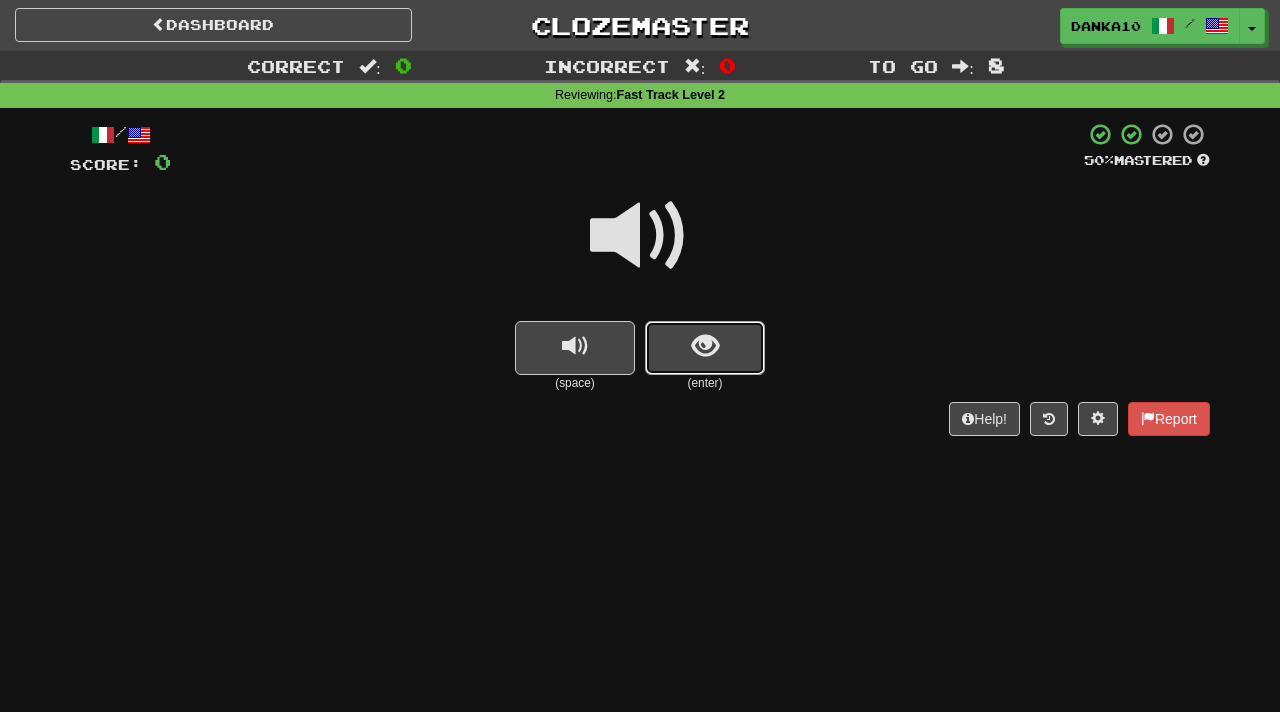 click at bounding box center [705, 346] 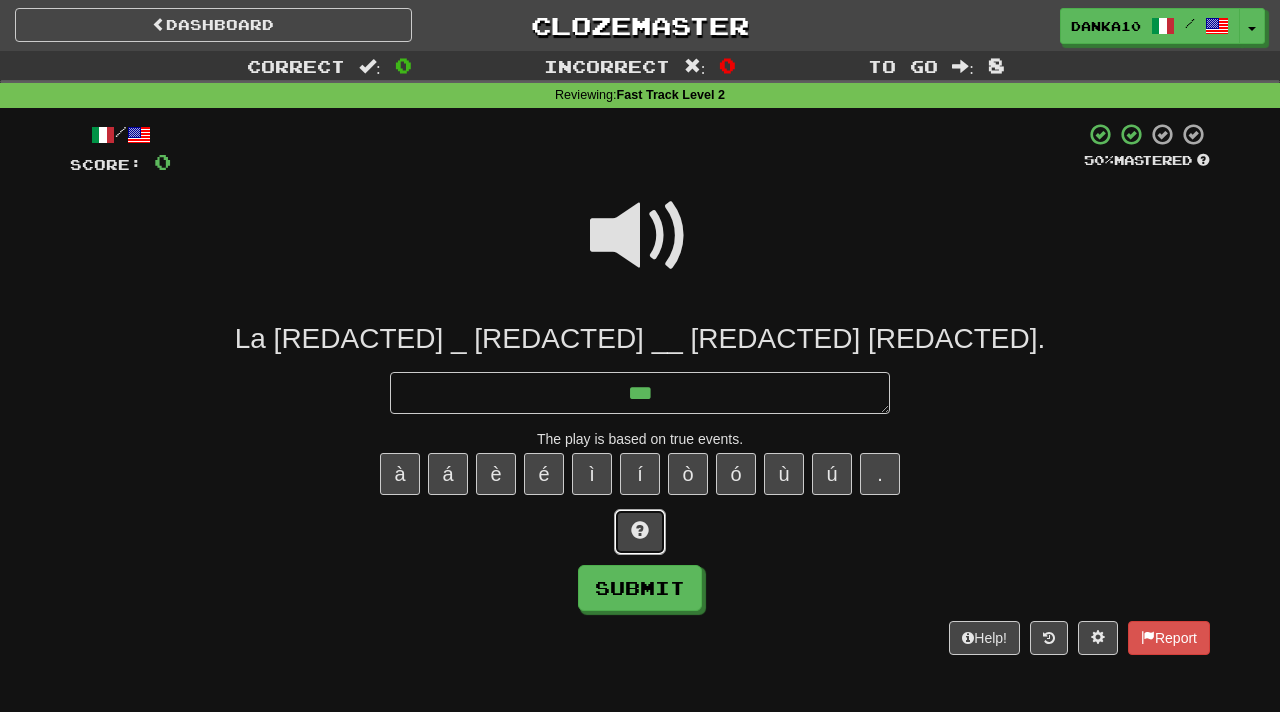 click at bounding box center (640, 532) 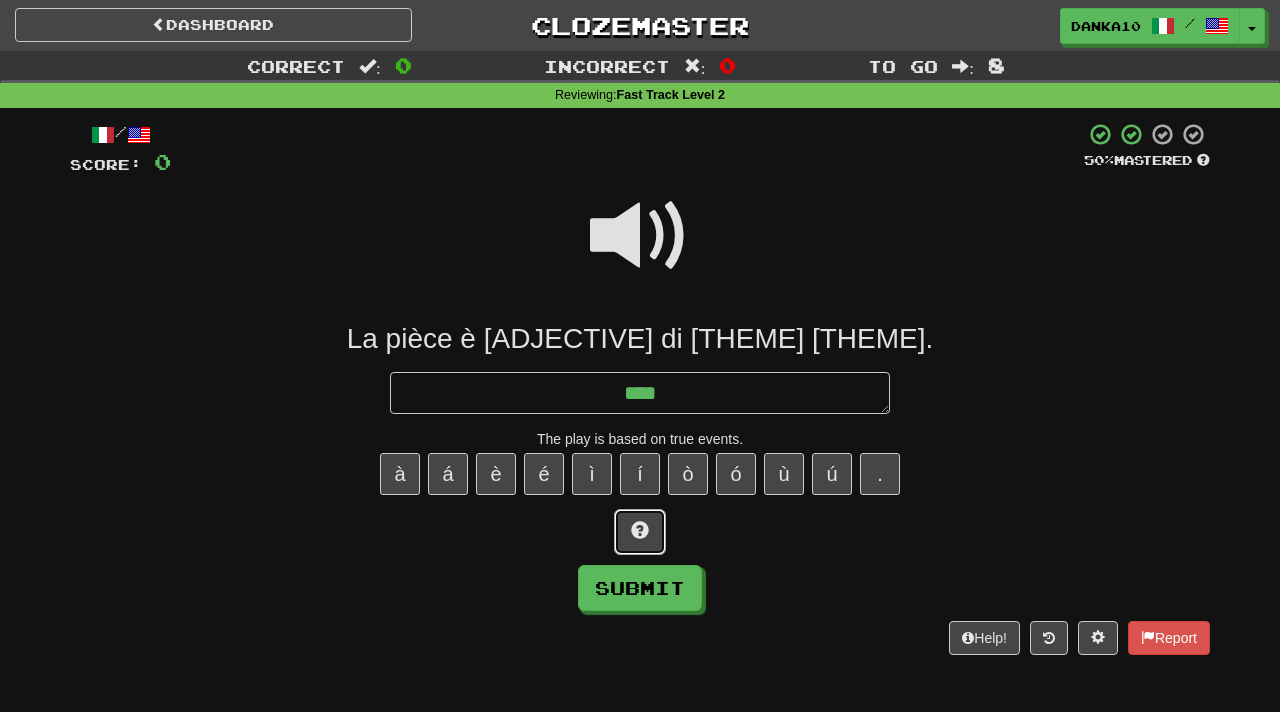 click at bounding box center (640, 532) 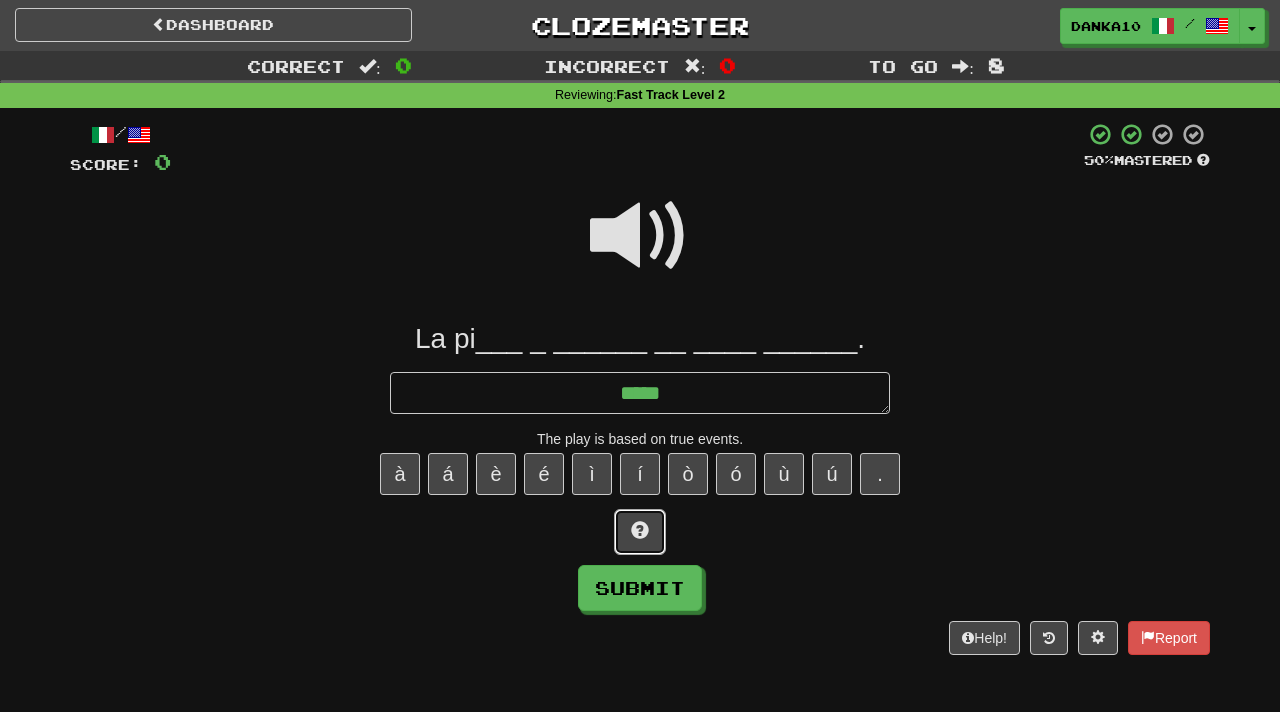 click at bounding box center (640, 532) 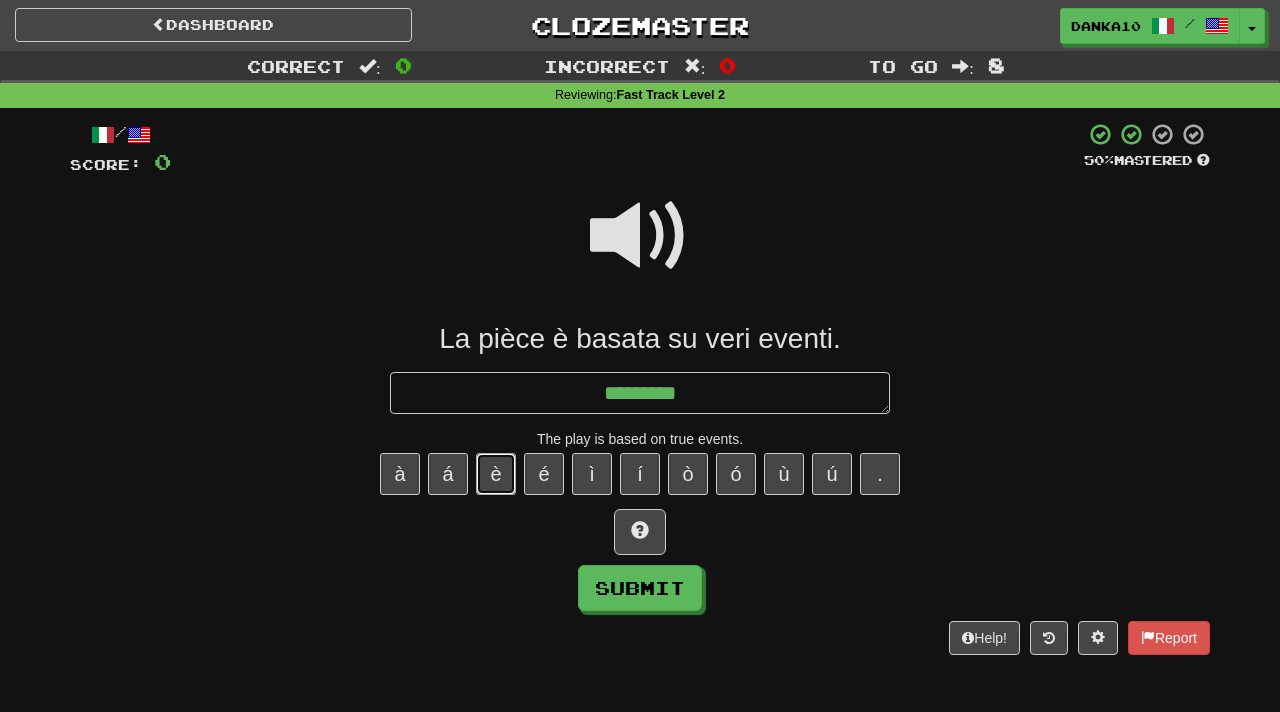 click on "è" at bounding box center [496, 474] 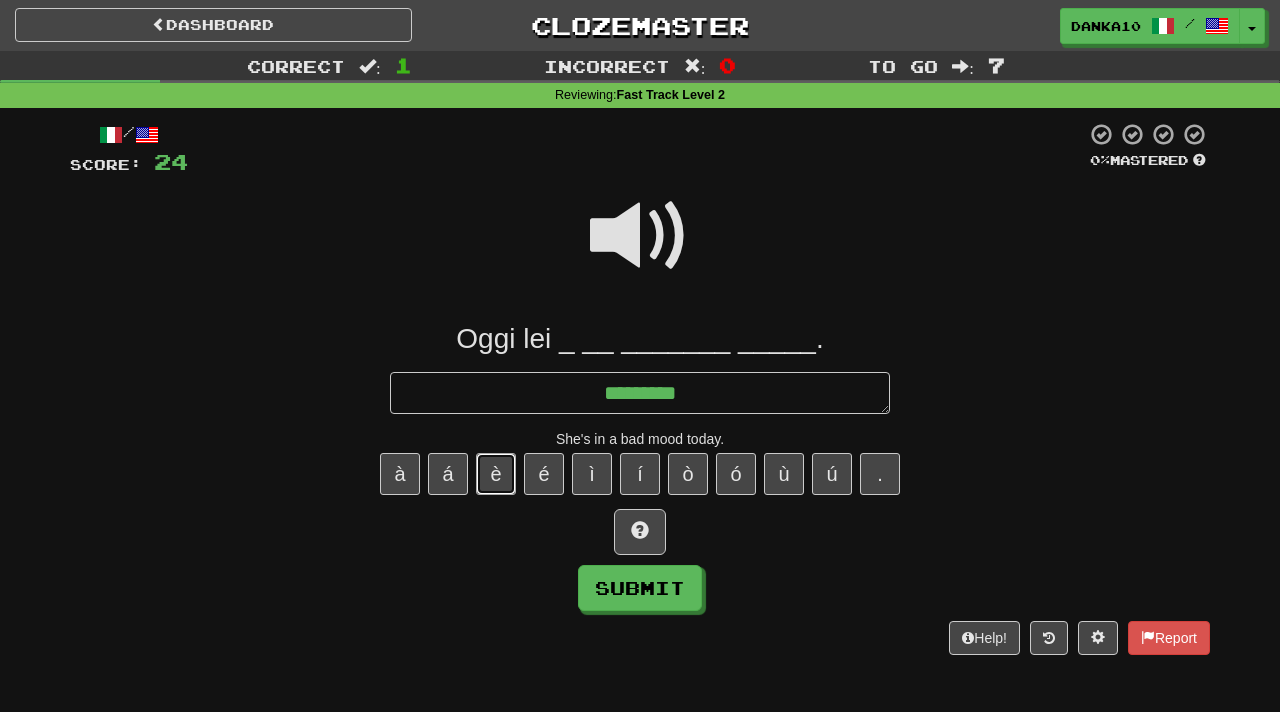 click on "è" at bounding box center (496, 474) 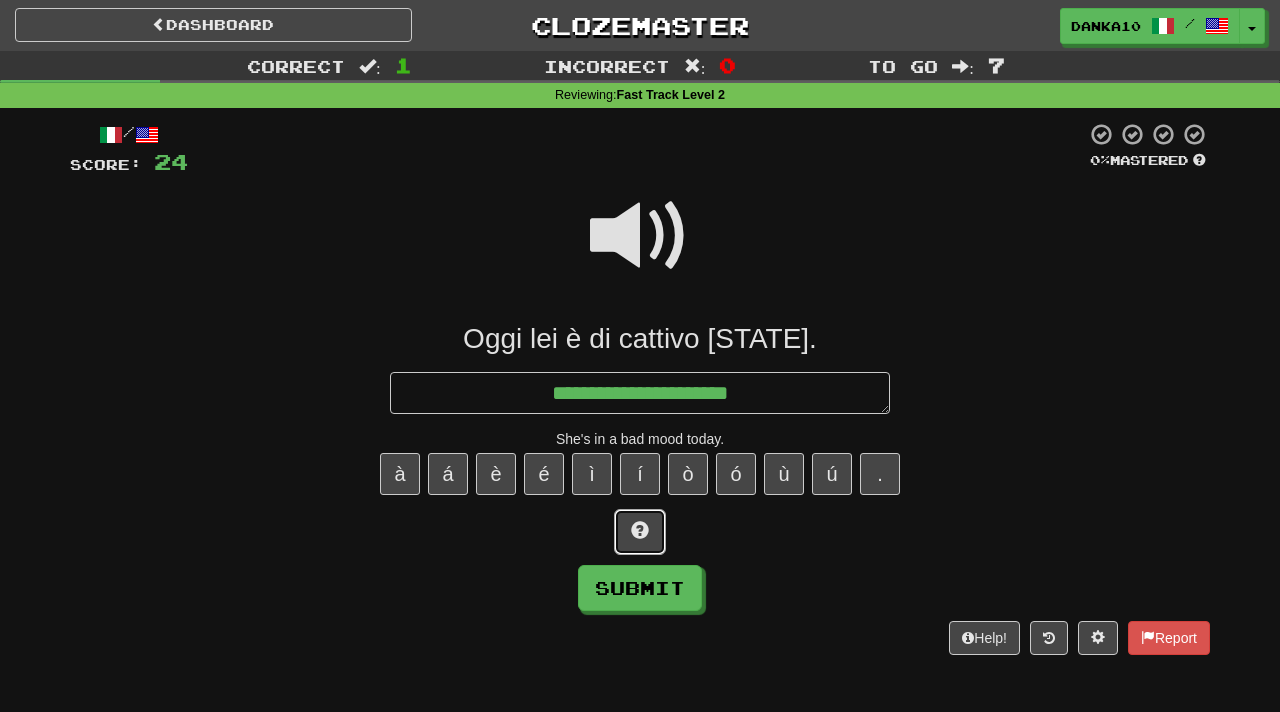 click at bounding box center (640, 532) 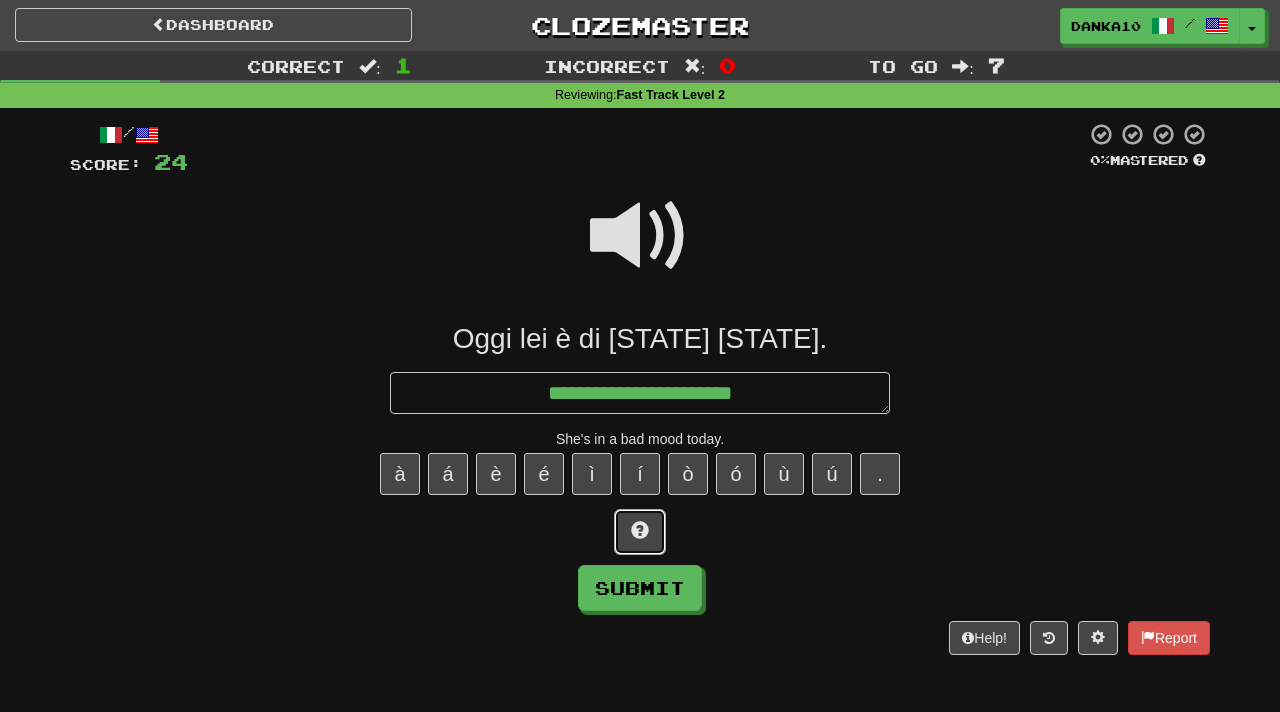 click at bounding box center (640, 532) 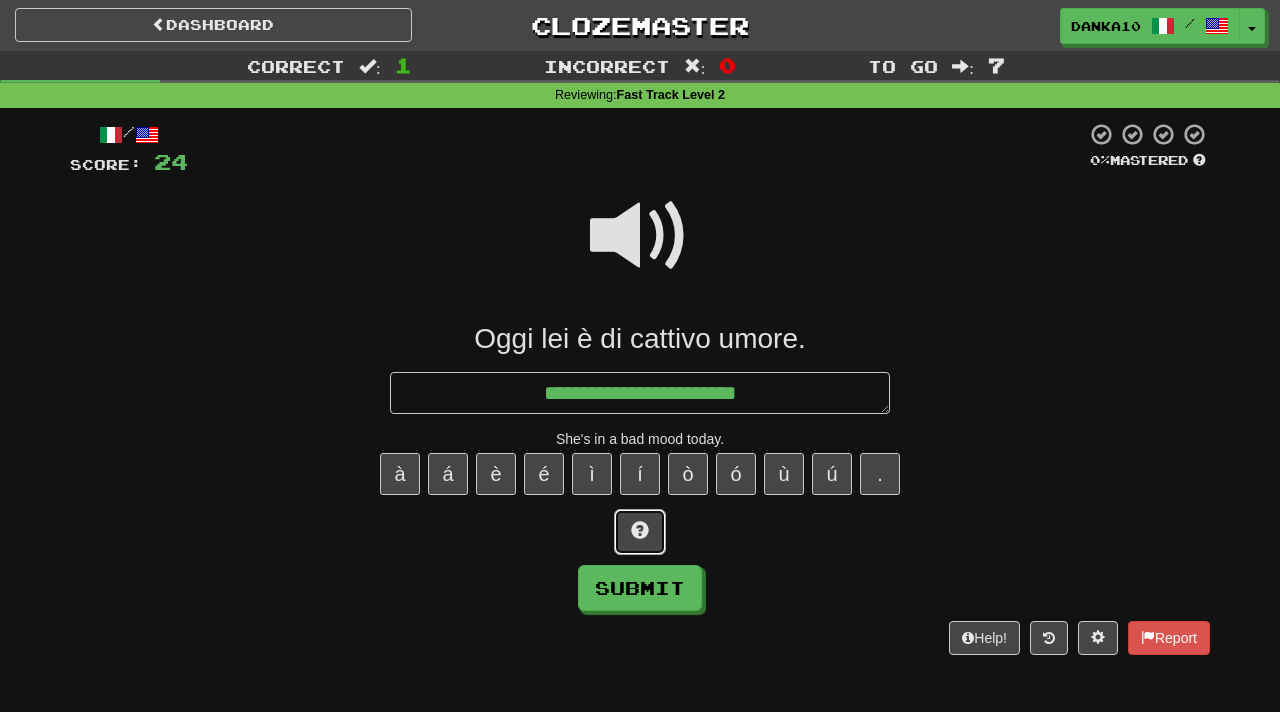click at bounding box center (640, 532) 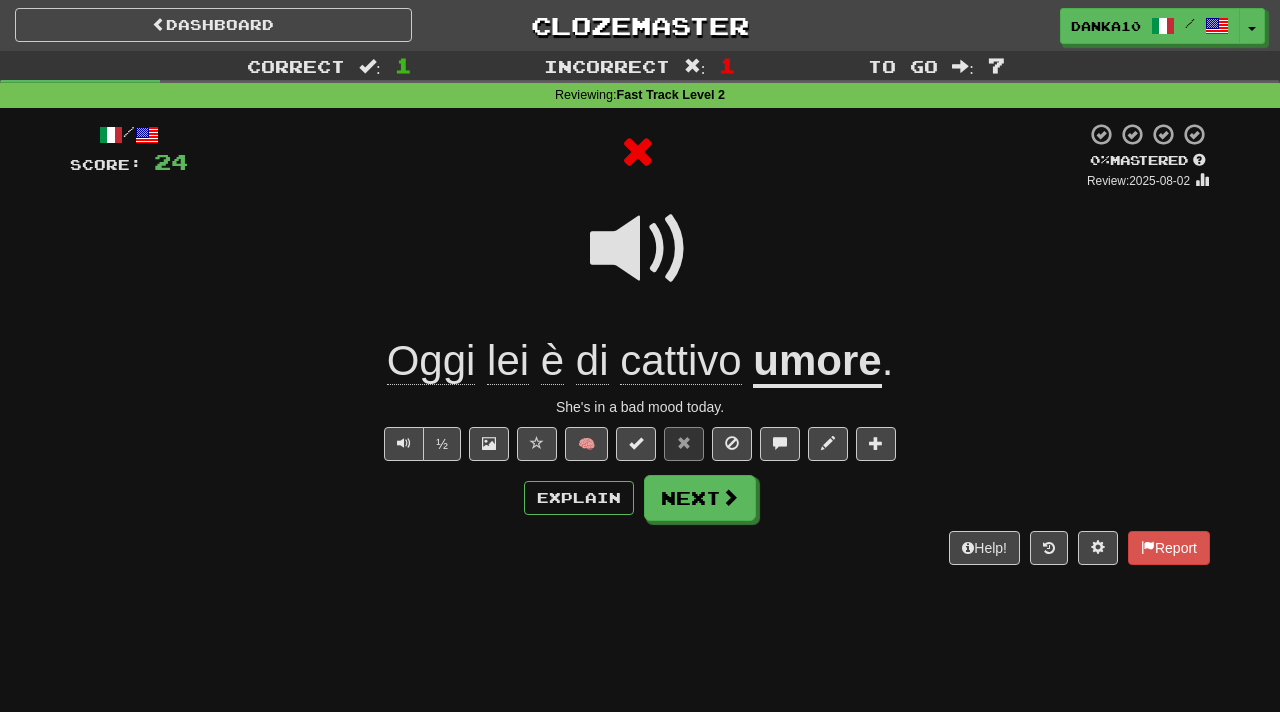 click on "/  Score:   24 0 %  Mastered Review:  2025-08-02 Oggi   lei   è   di   cattivo   umore . She's in a bad mood today. ½ 🧠 Explain Next  Help!  Report" at bounding box center [640, 343] 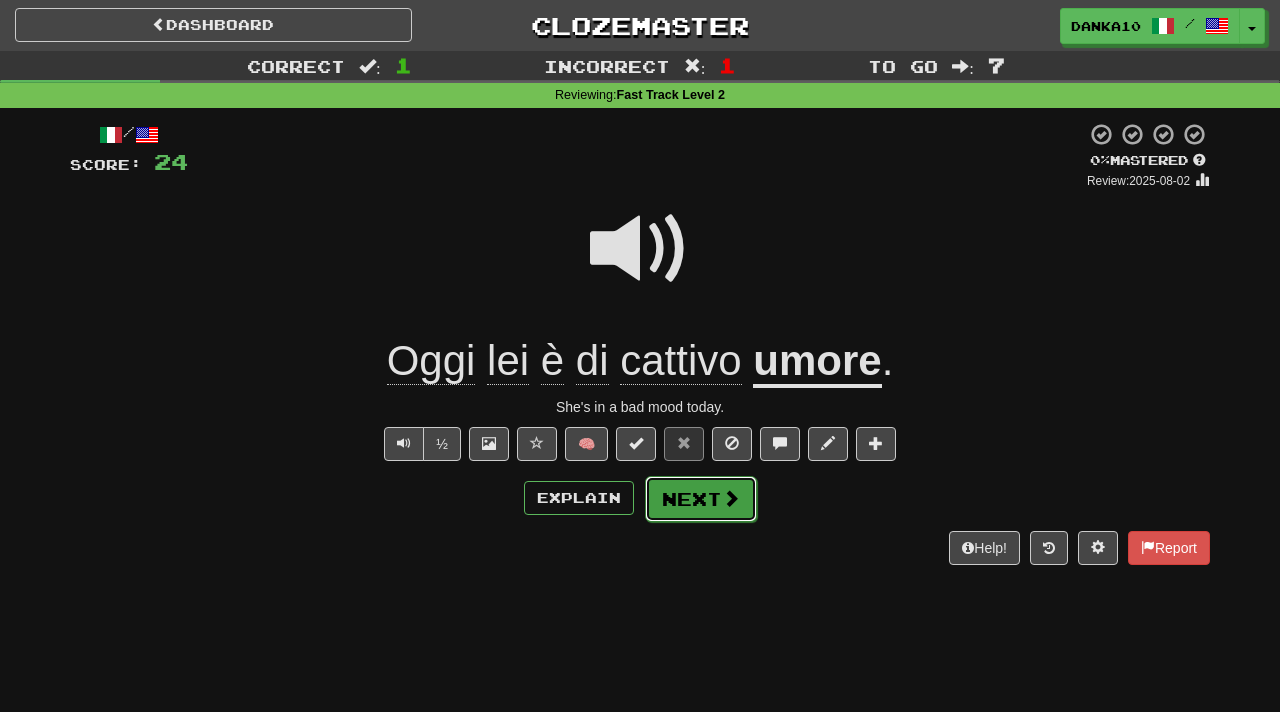 click on "Next" at bounding box center (701, 499) 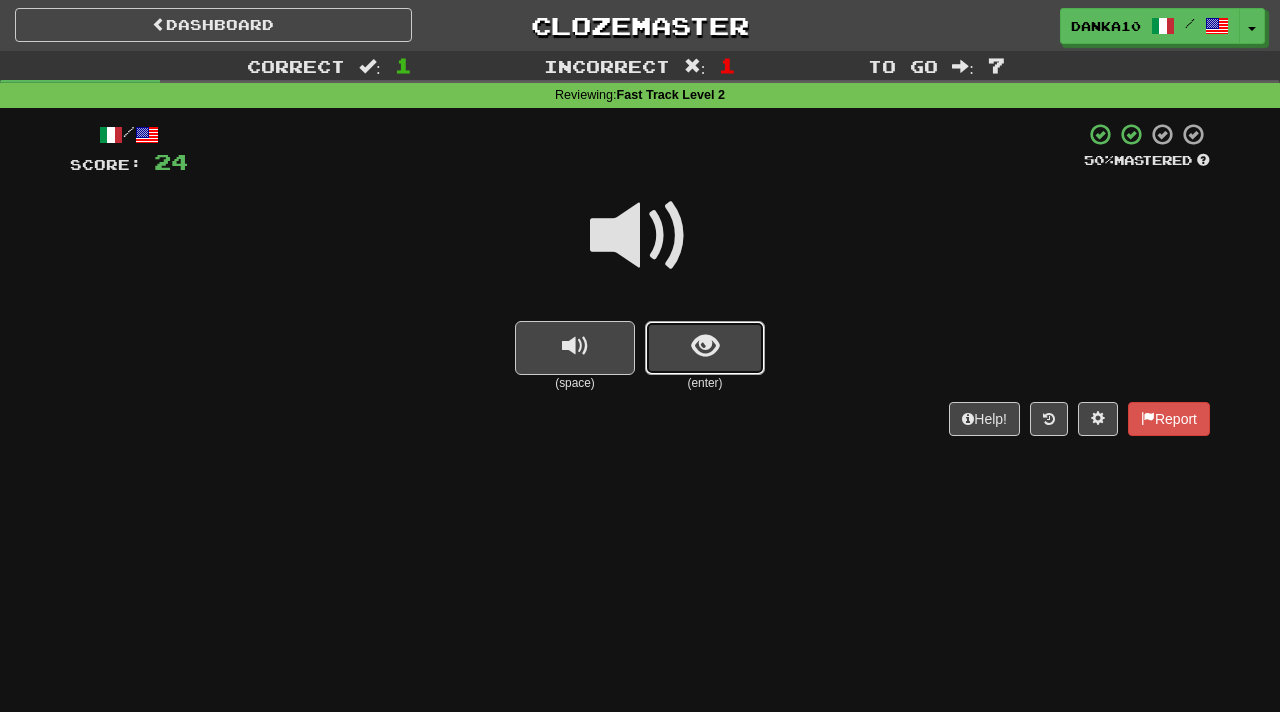click at bounding box center [705, 348] 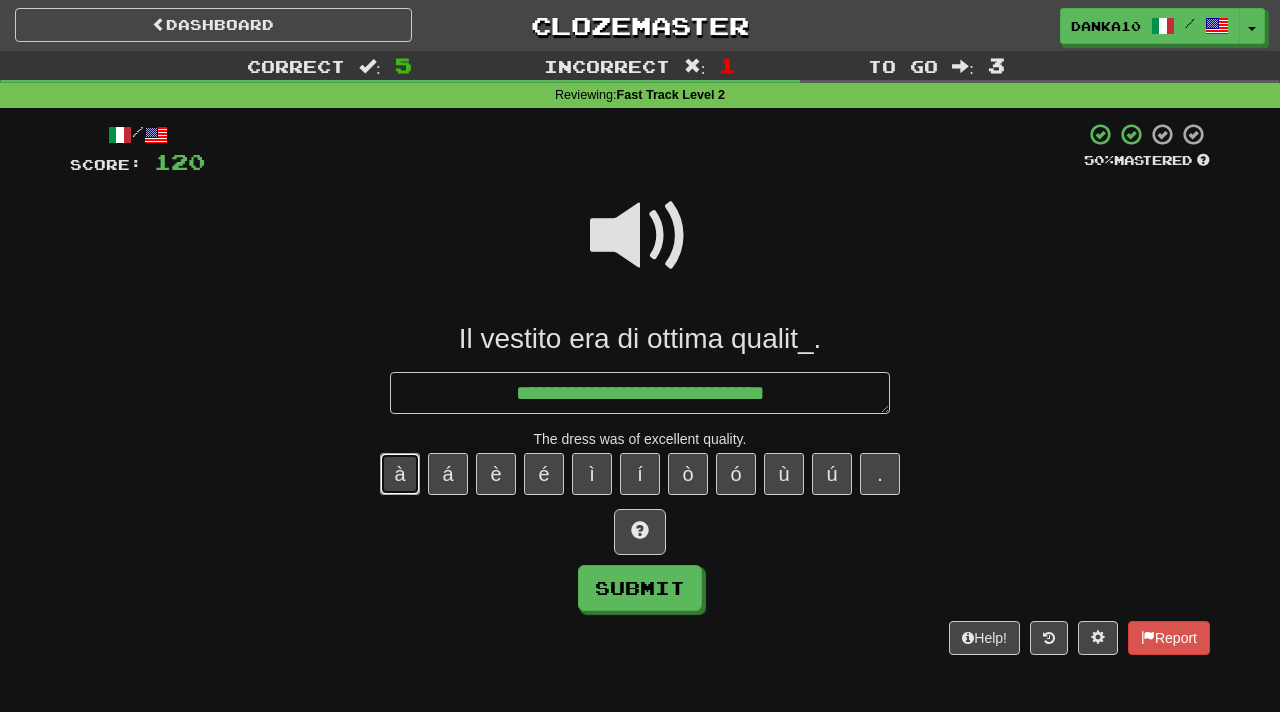 click on "à" at bounding box center (400, 474) 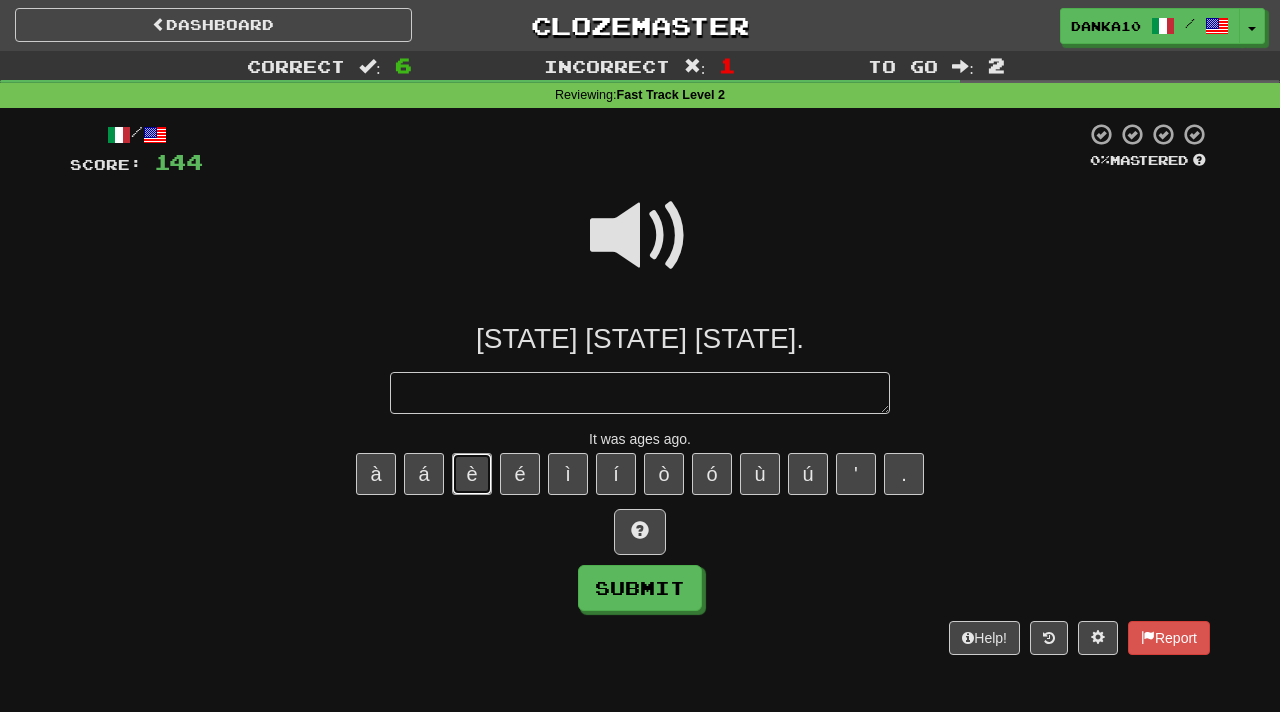 click on "è" at bounding box center [472, 474] 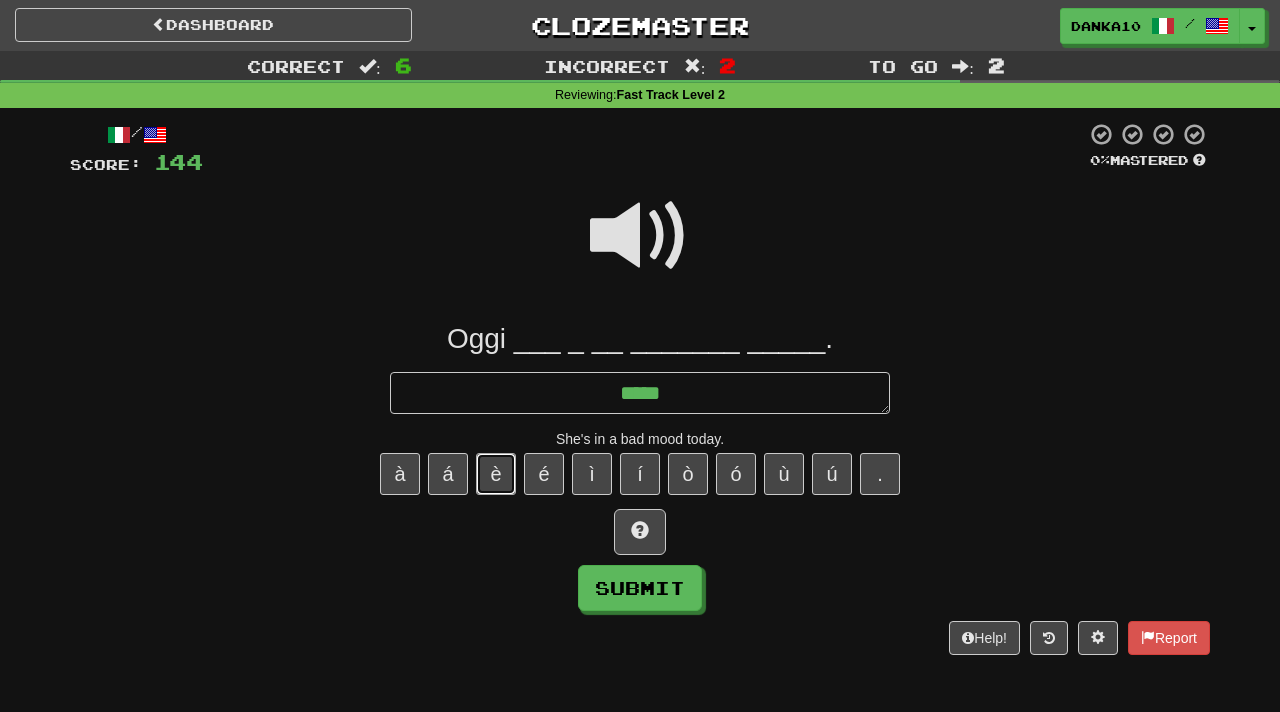 click on "è" at bounding box center [496, 474] 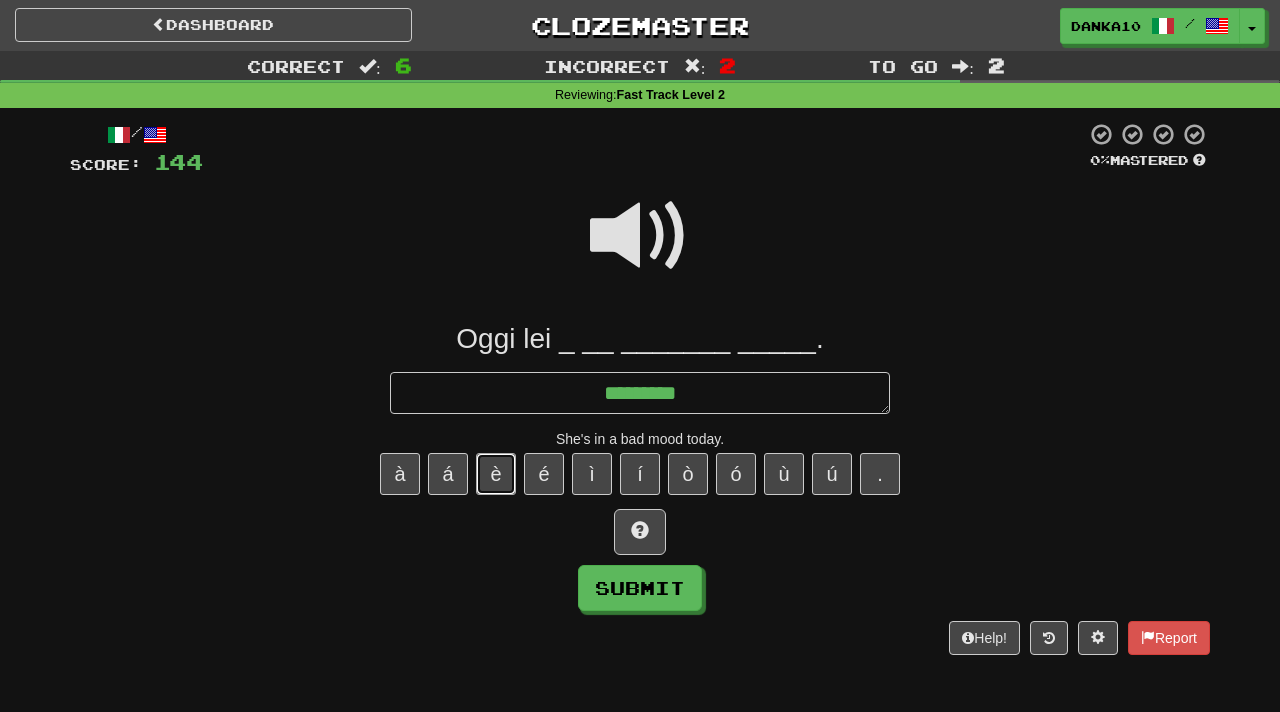 click on "è" at bounding box center [496, 474] 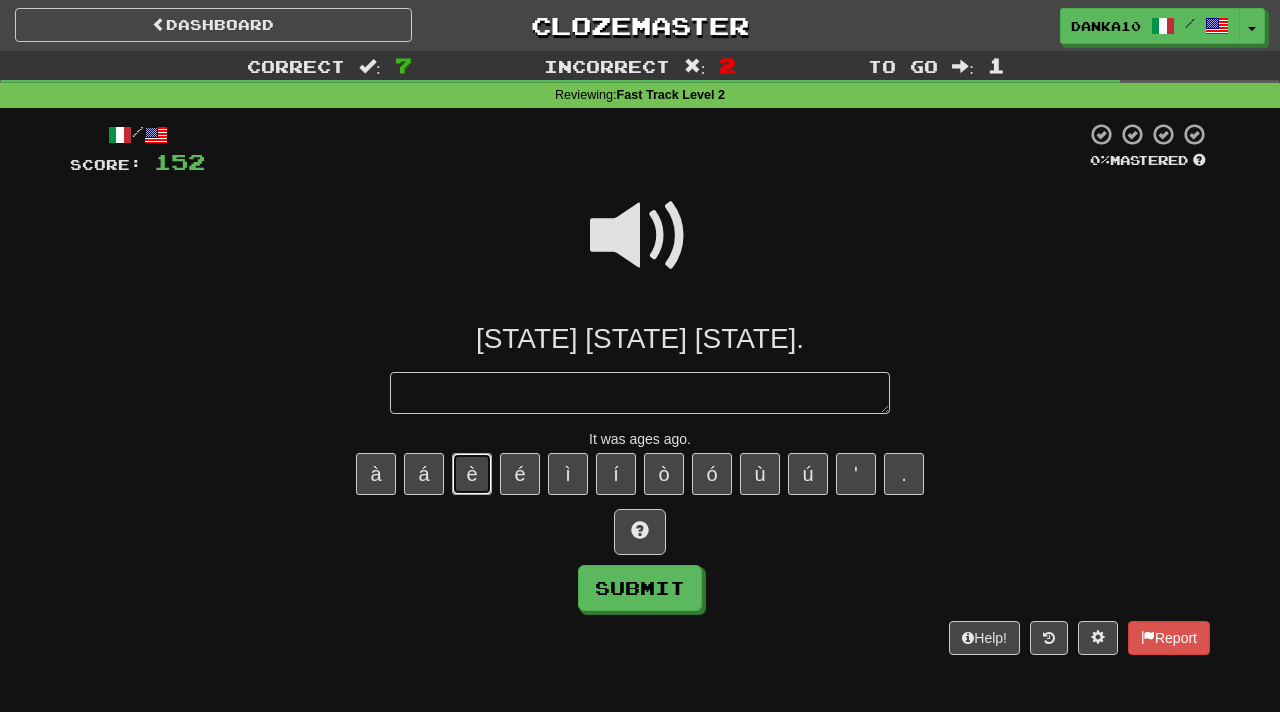 click on "è" at bounding box center [472, 474] 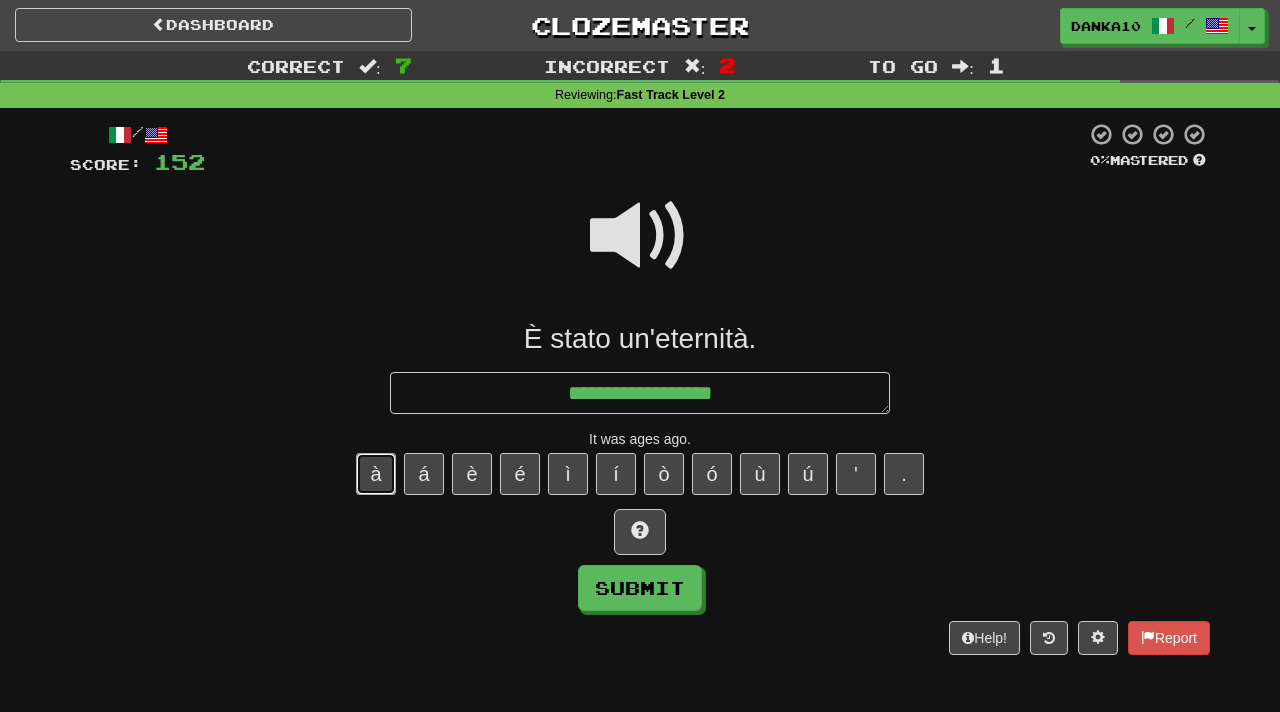 click on "à" at bounding box center [376, 474] 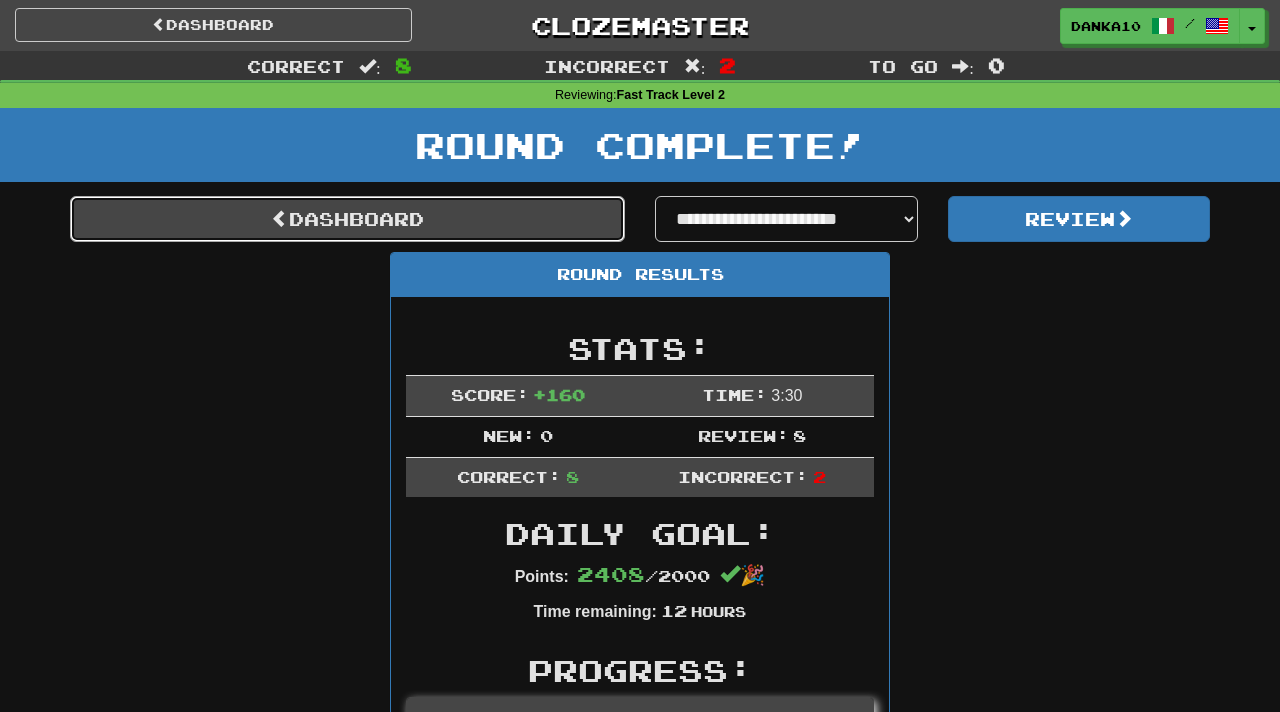 click on "Dashboard" at bounding box center [347, 219] 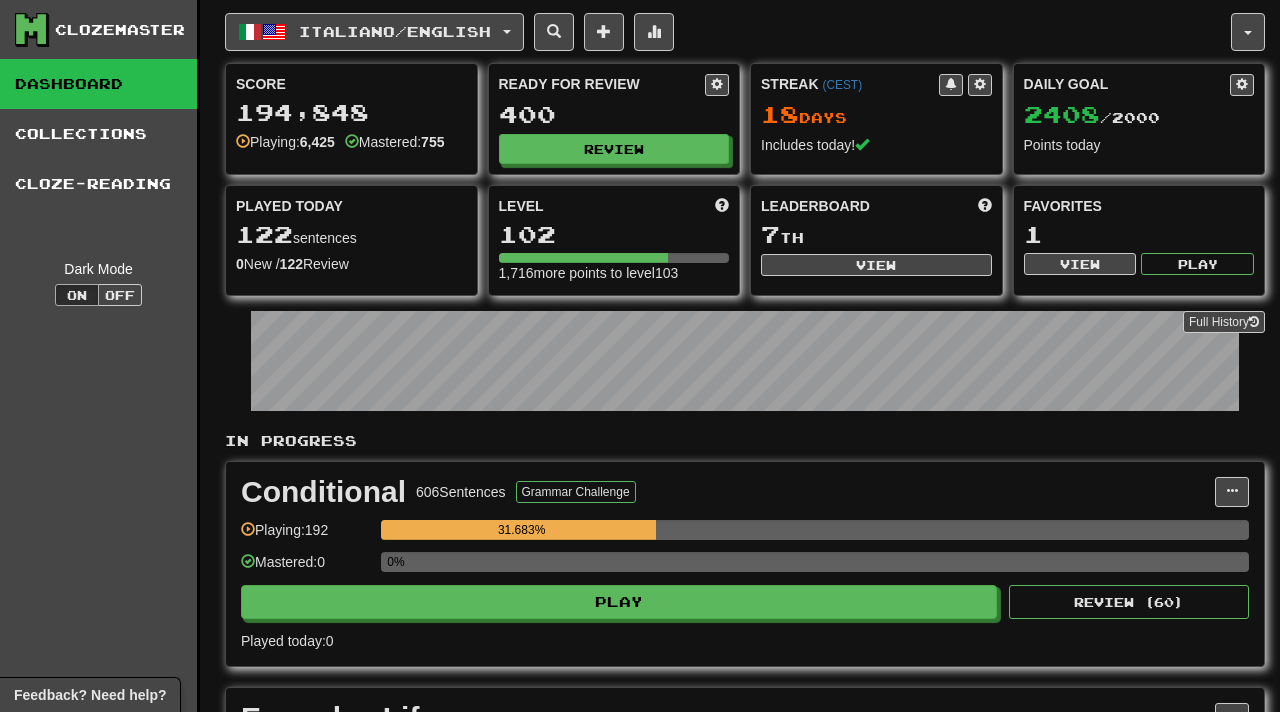 scroll, scrollTop: 0, scrollLeft: 0, axis: both 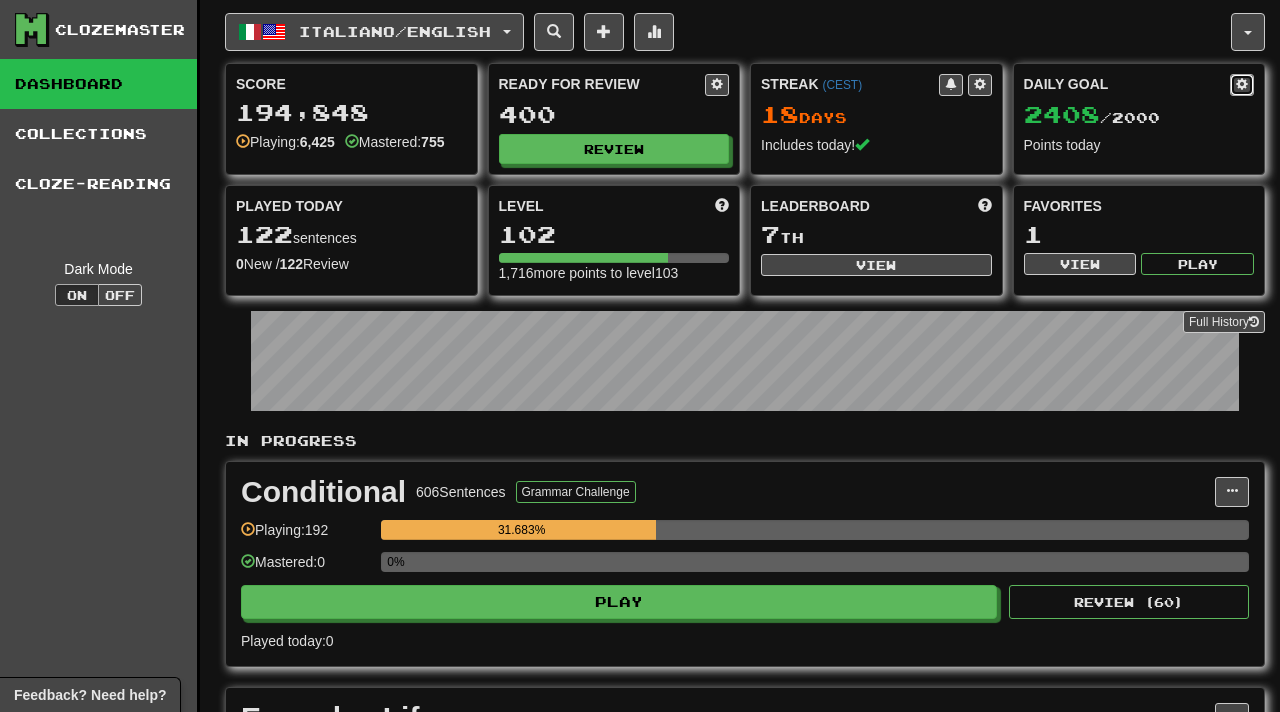 click at bounding box center [1242, 85] 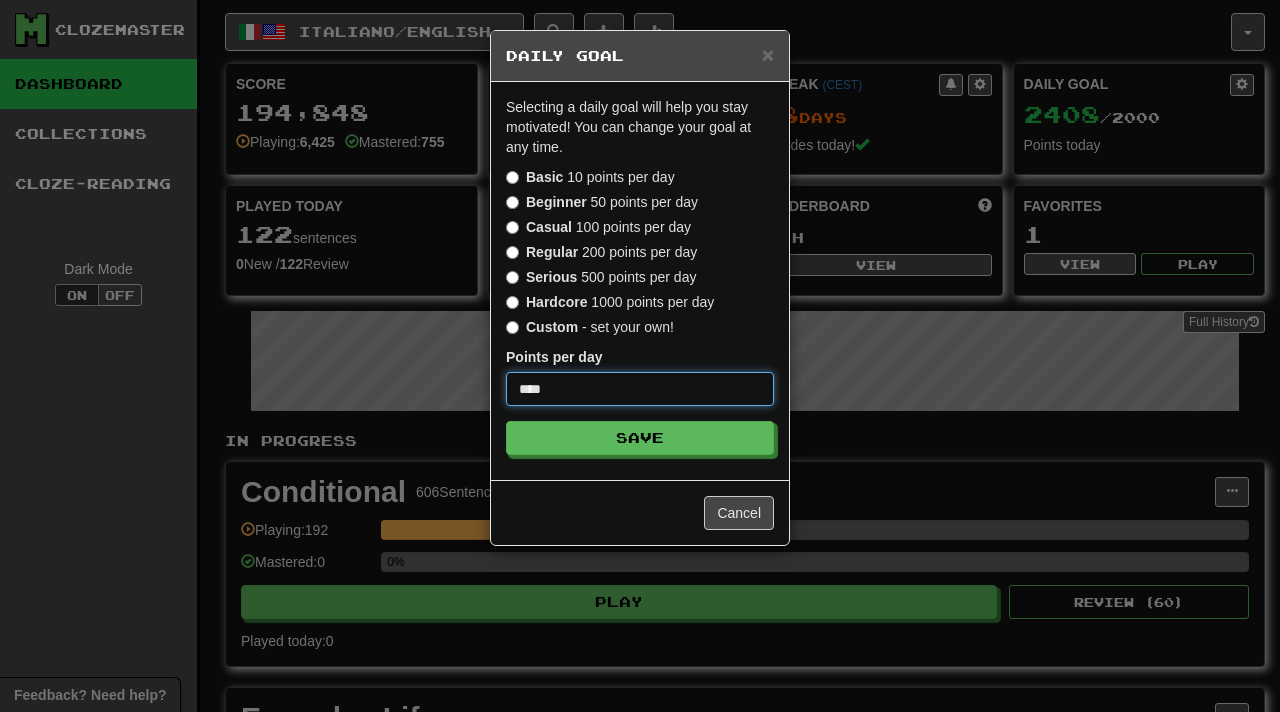 drag, startPoint x: 596, startPoint y: 396, endPoint x: 328, endPoint y: 384, distance: 268.26852 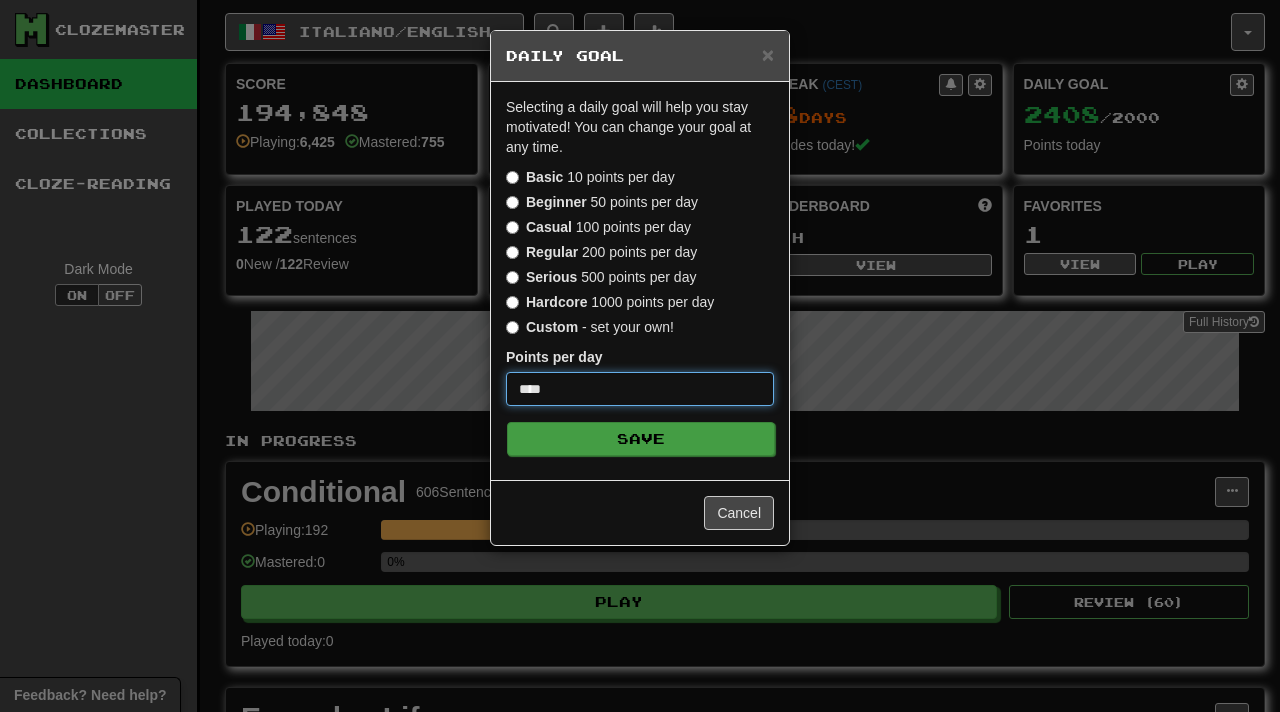 type on "****" 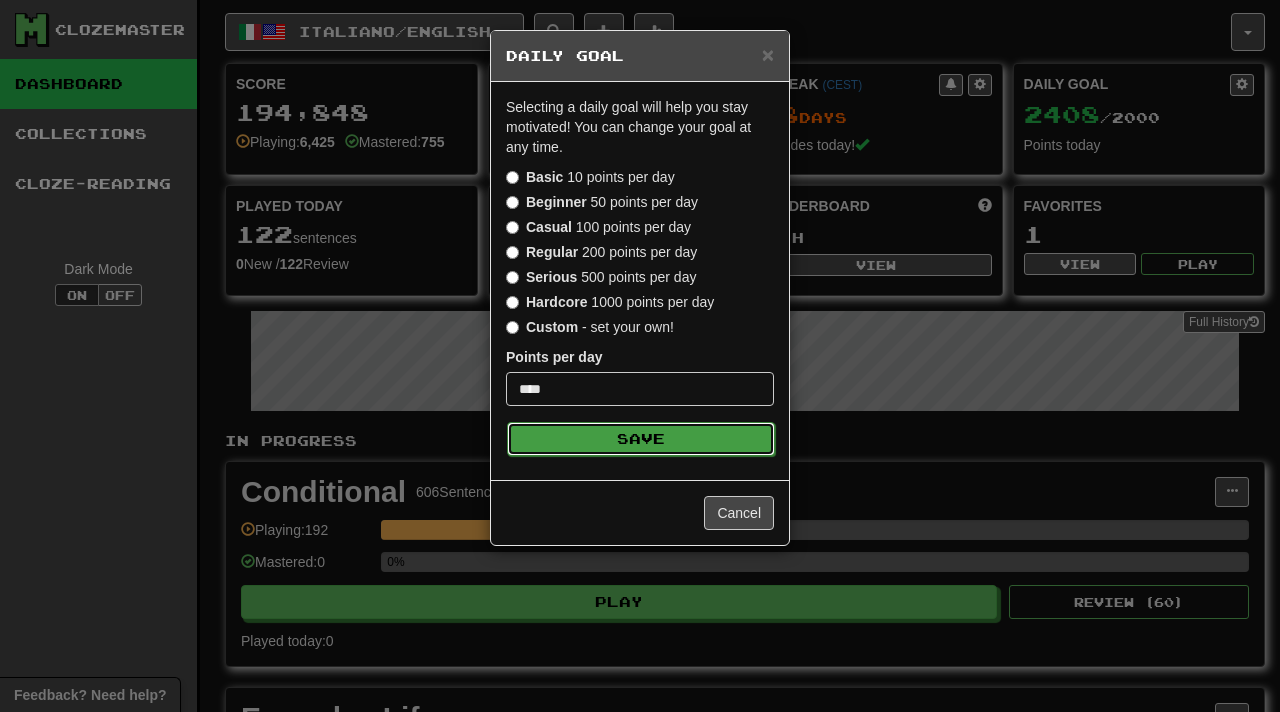 click on "Save" at bounding box center [641, 439] 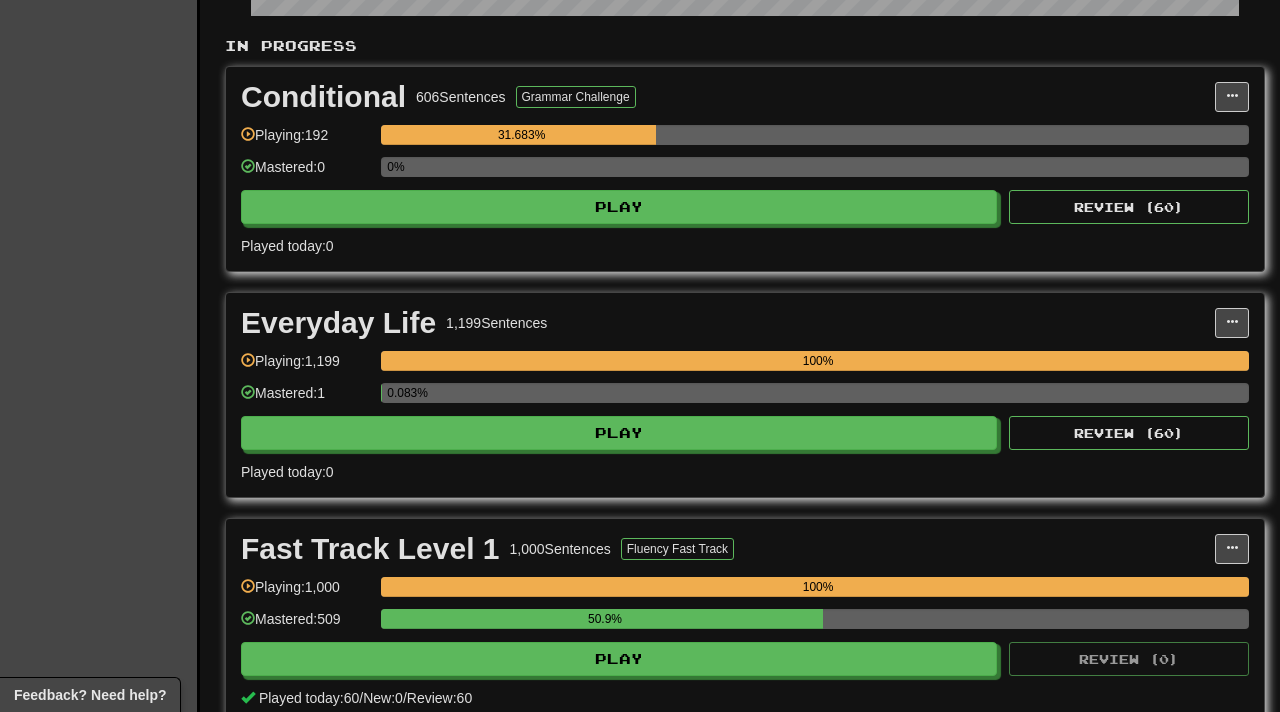 scroll, scrollTop: 411, scrollLeft: 0, axis: vertical 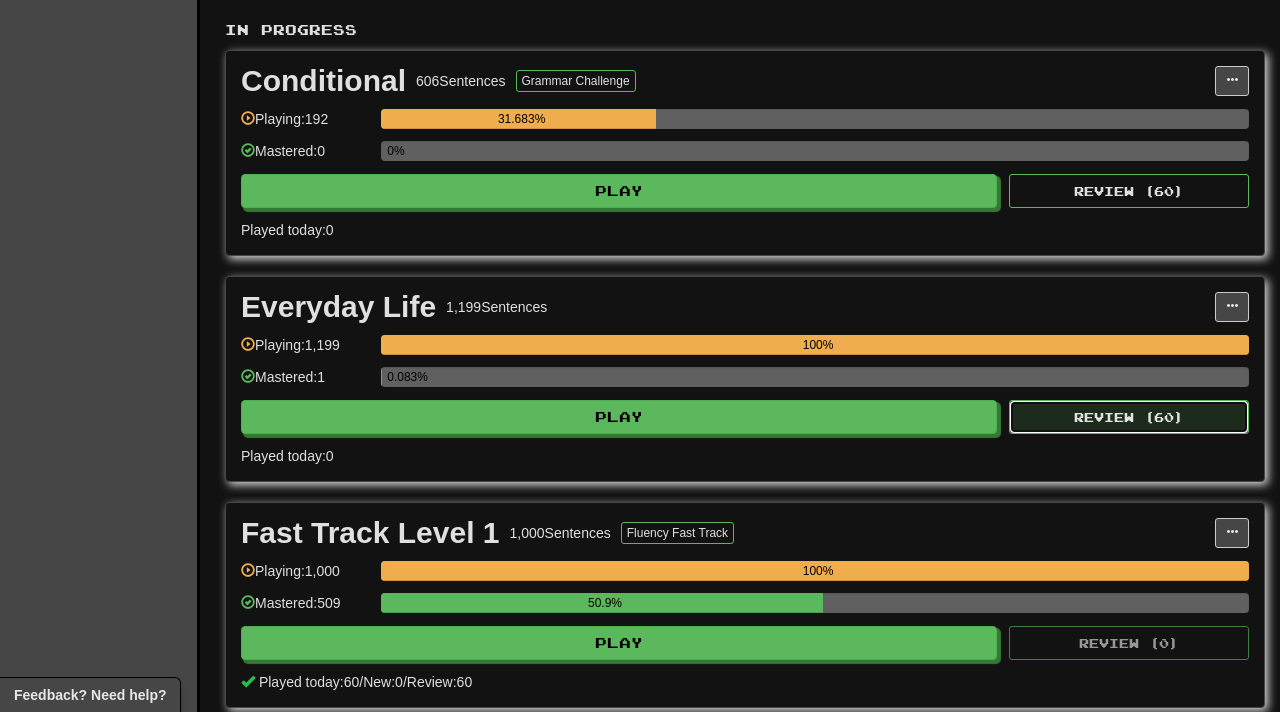 click on "Review ( 60 )" at bounding box center (1129, 417) 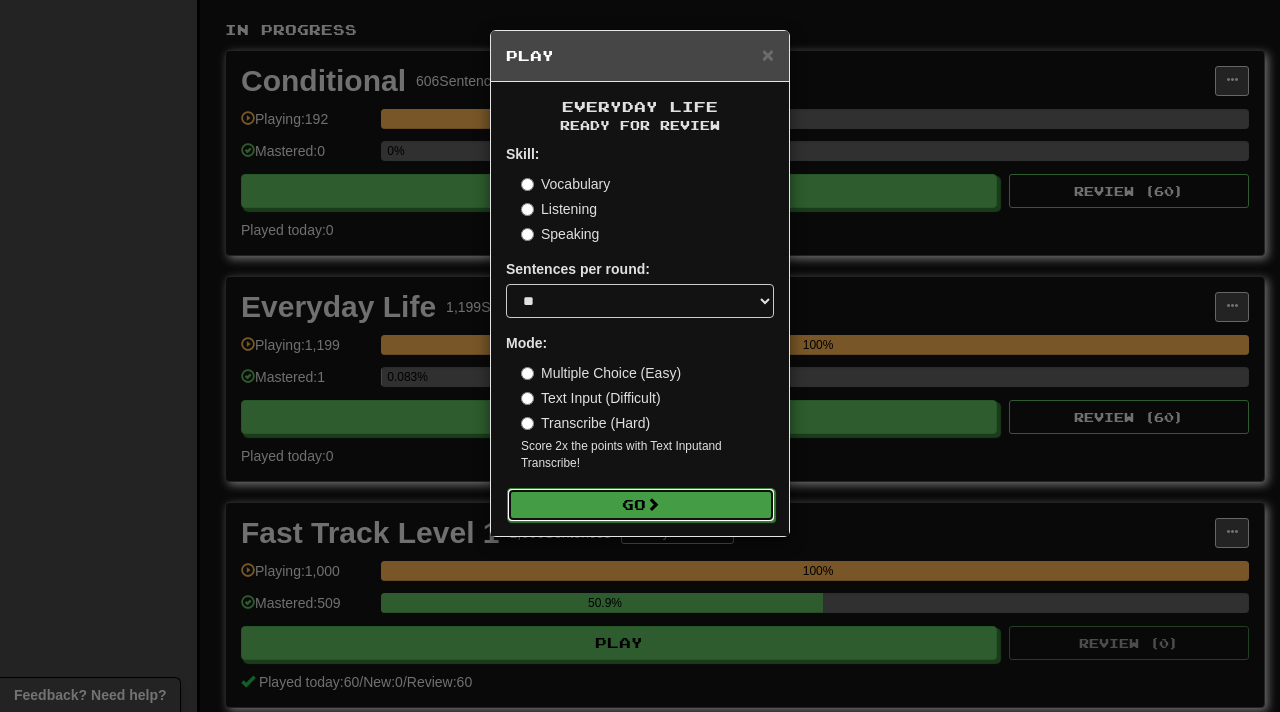 click on "Go" at bounding box center [641, 505] 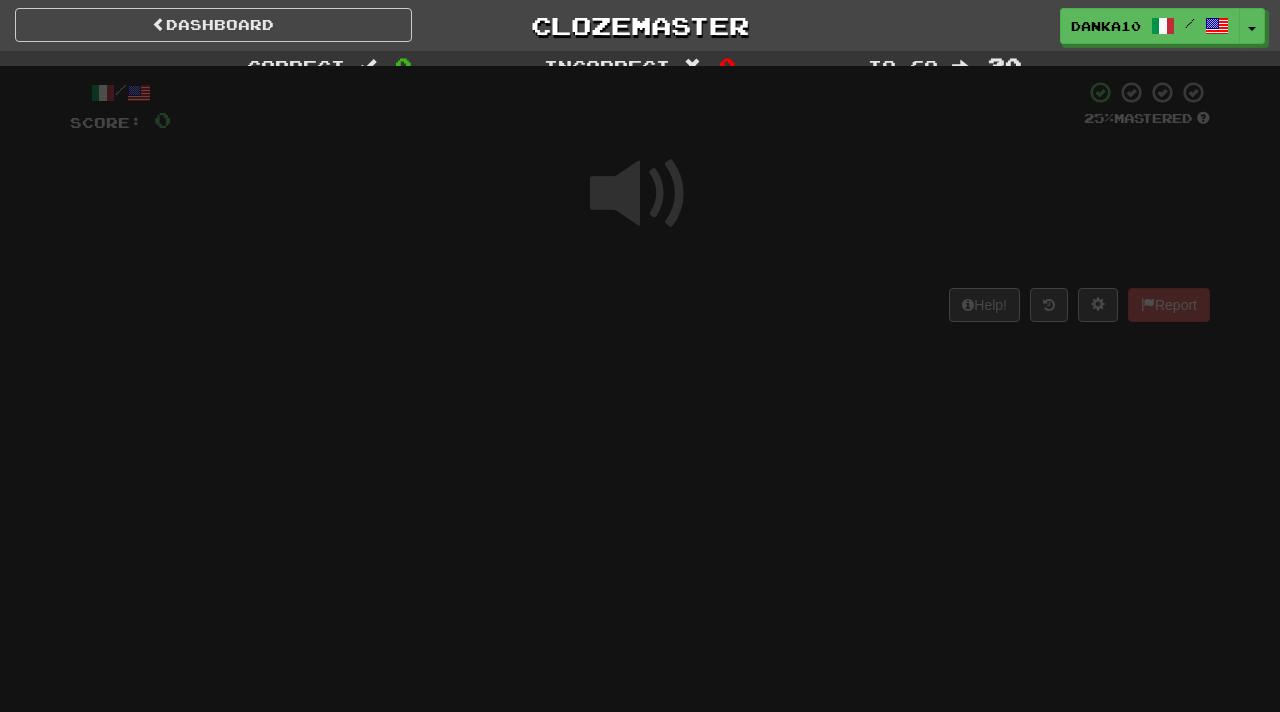 scroll, scrollTop: 0, scrollLeft: 0, axis: both 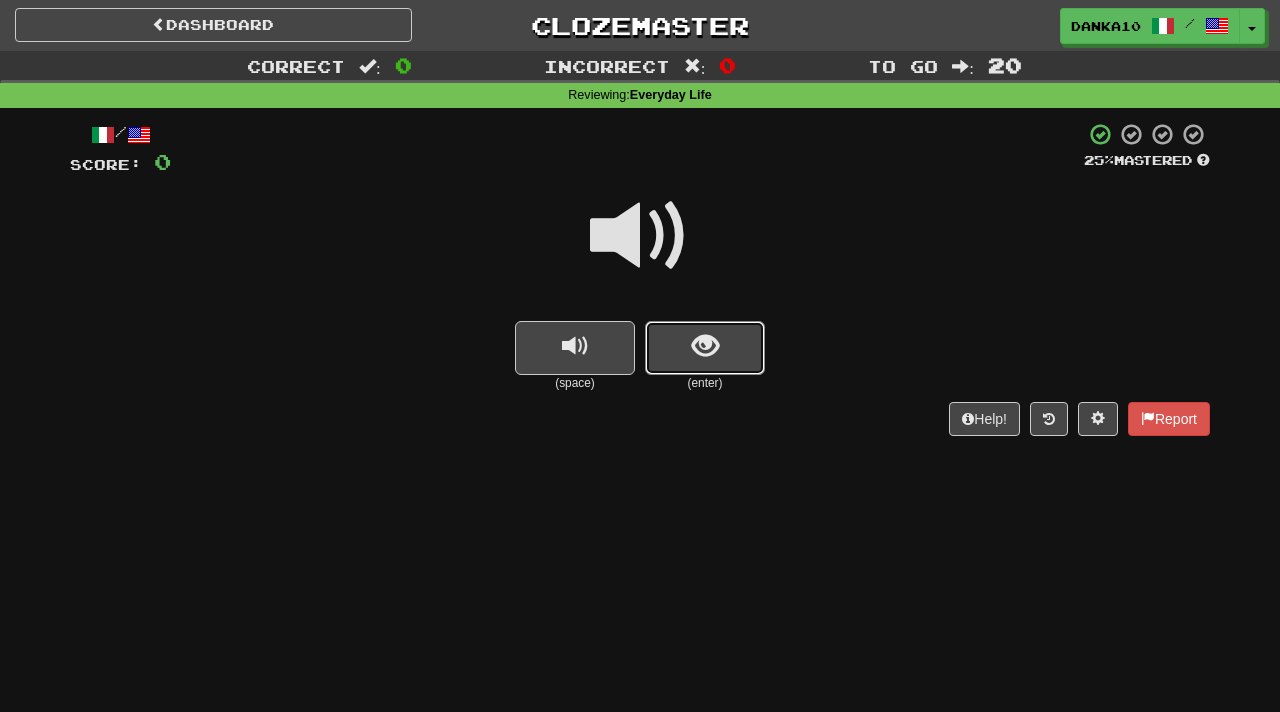 click at bounding box center (705, 348) 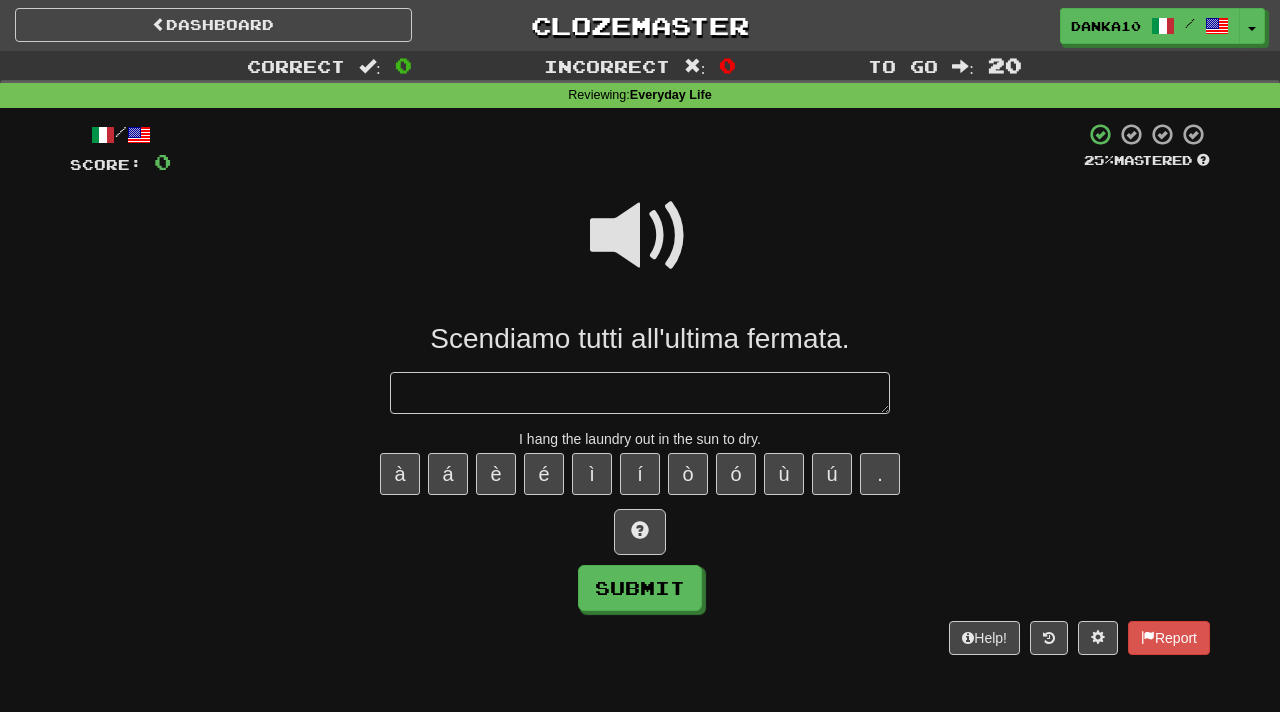 type on "*" 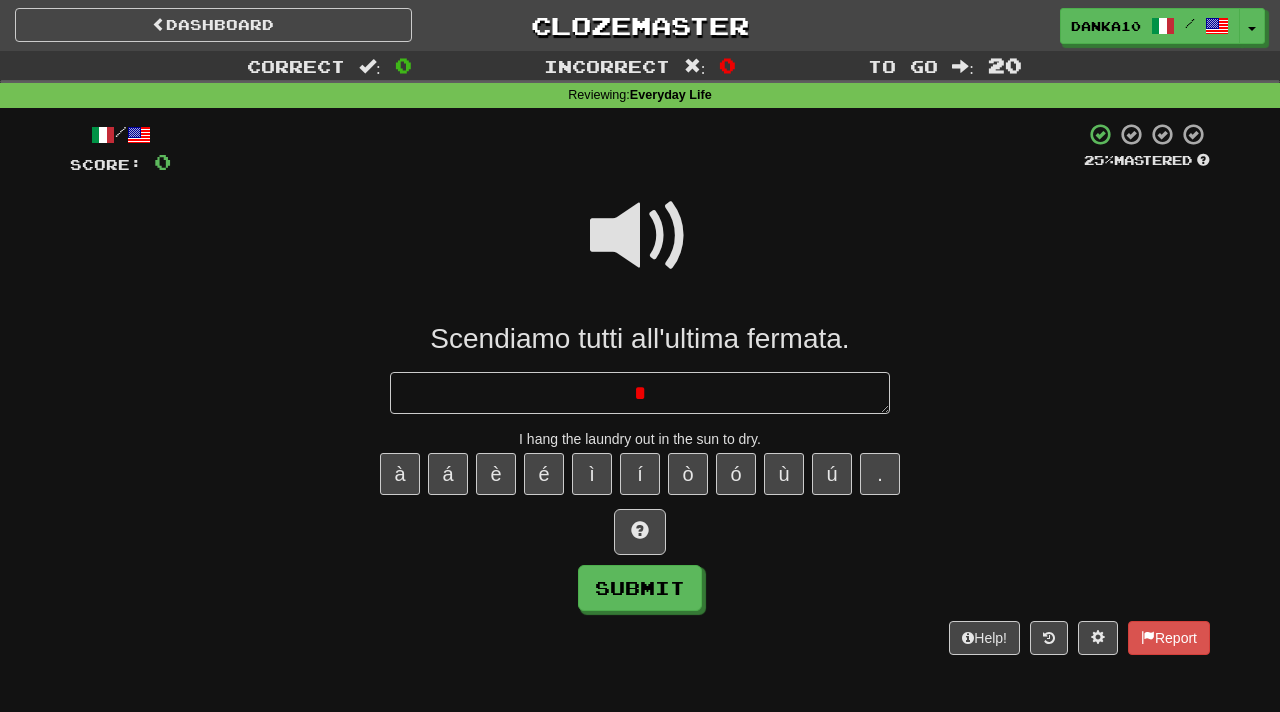 type 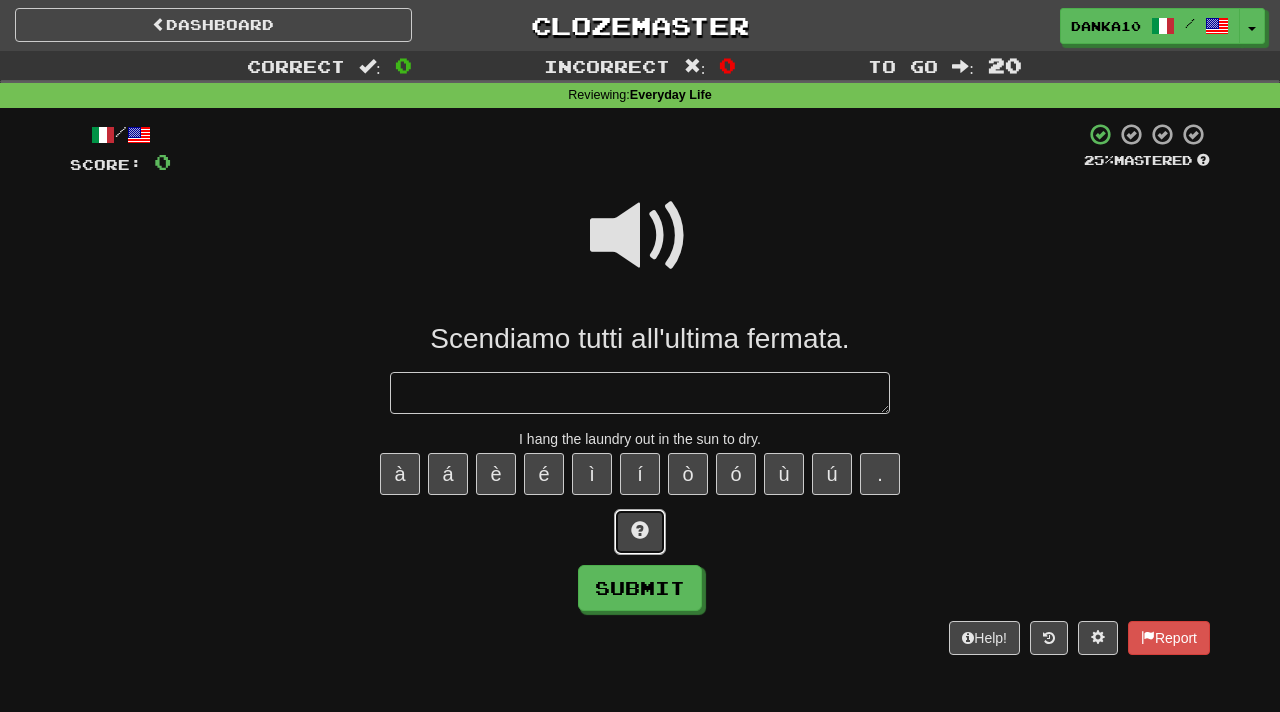 click at bounding box center (640, 532) 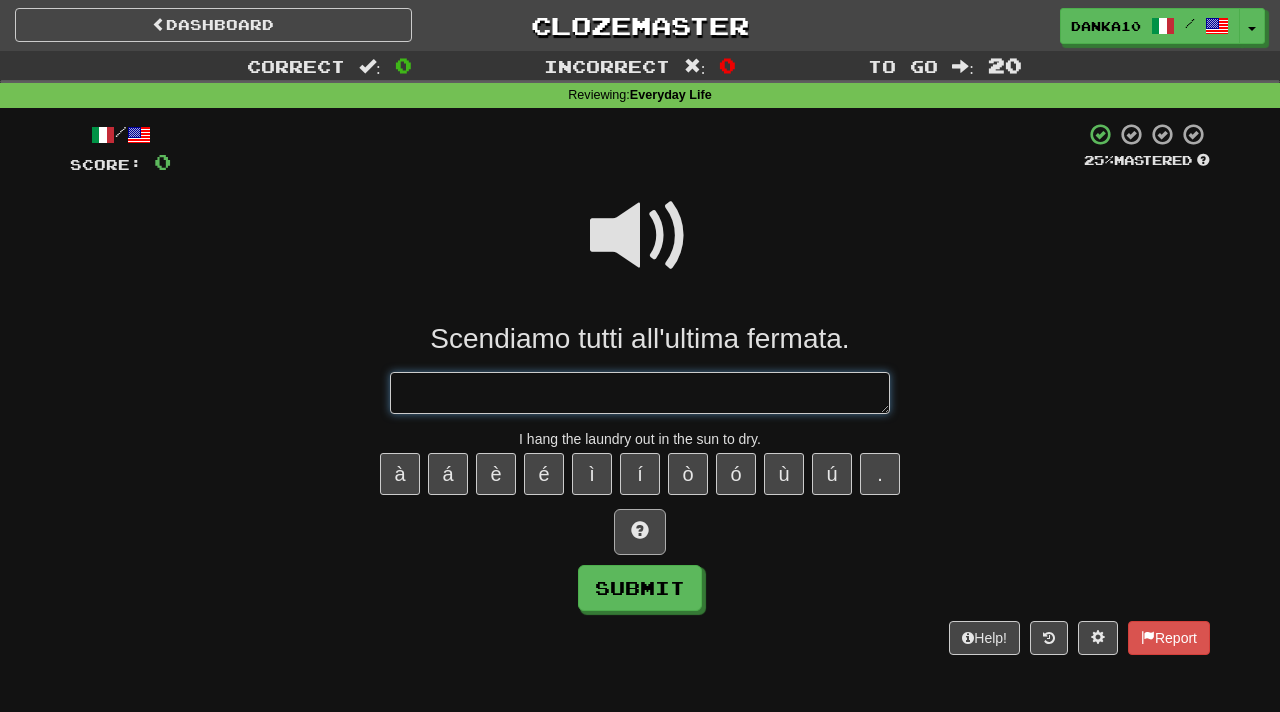 type on "*" 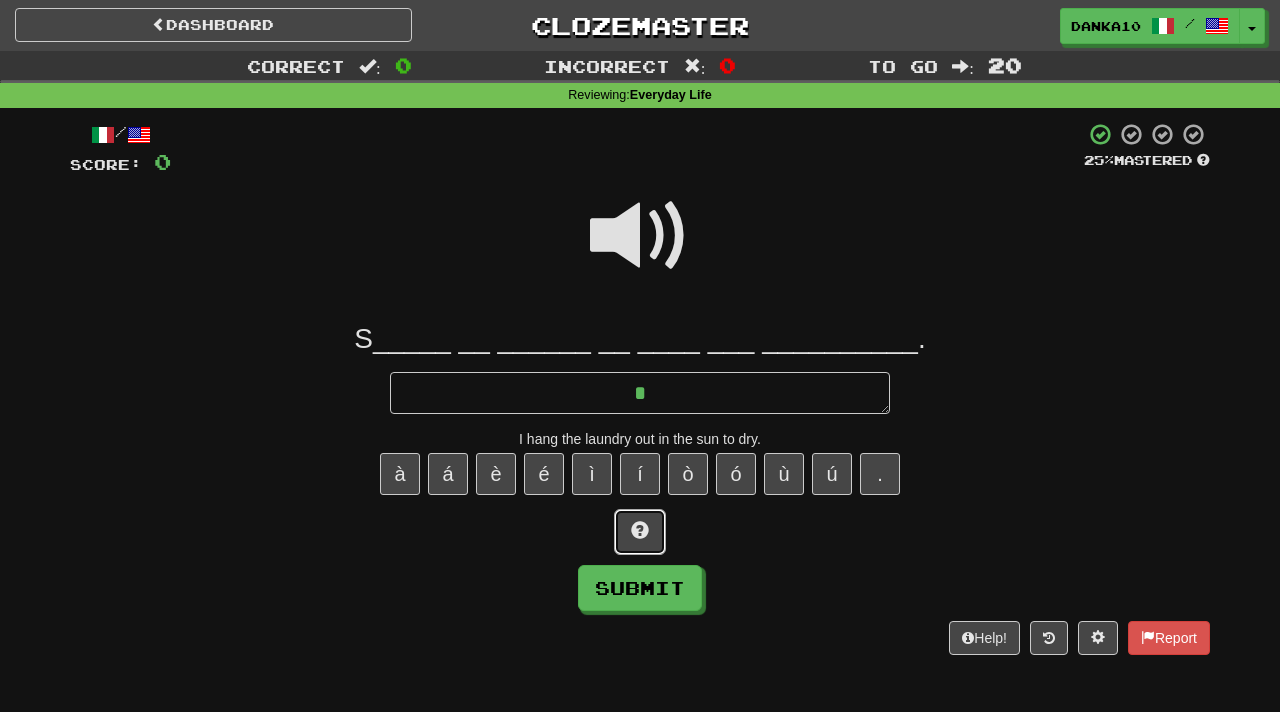 click at bounding box center [640, 532] 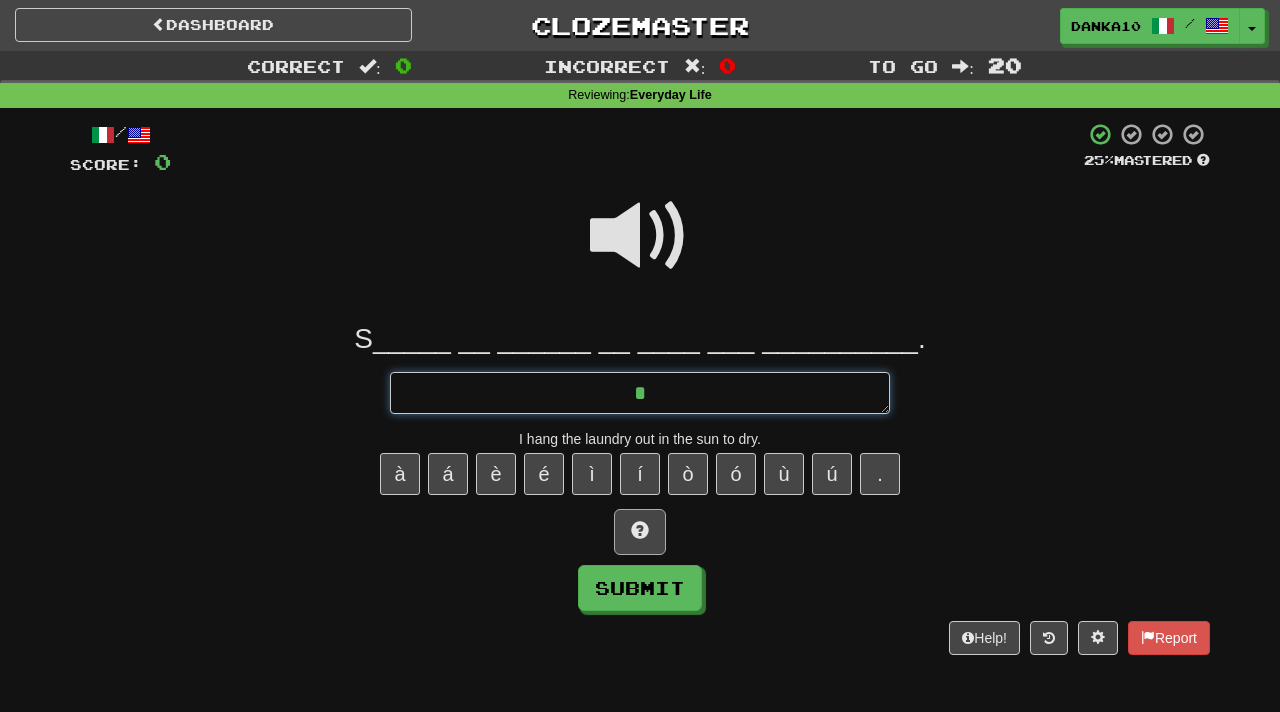 type on "*" 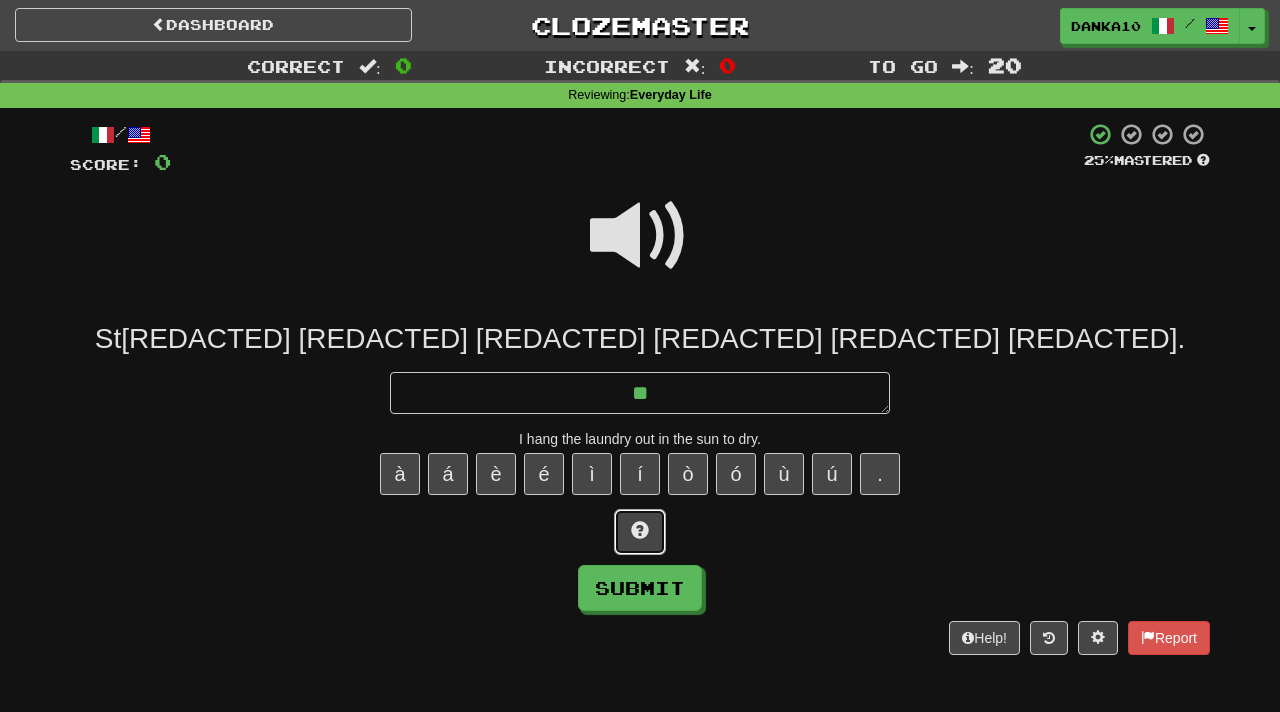 click at bounding box center [640, 532] 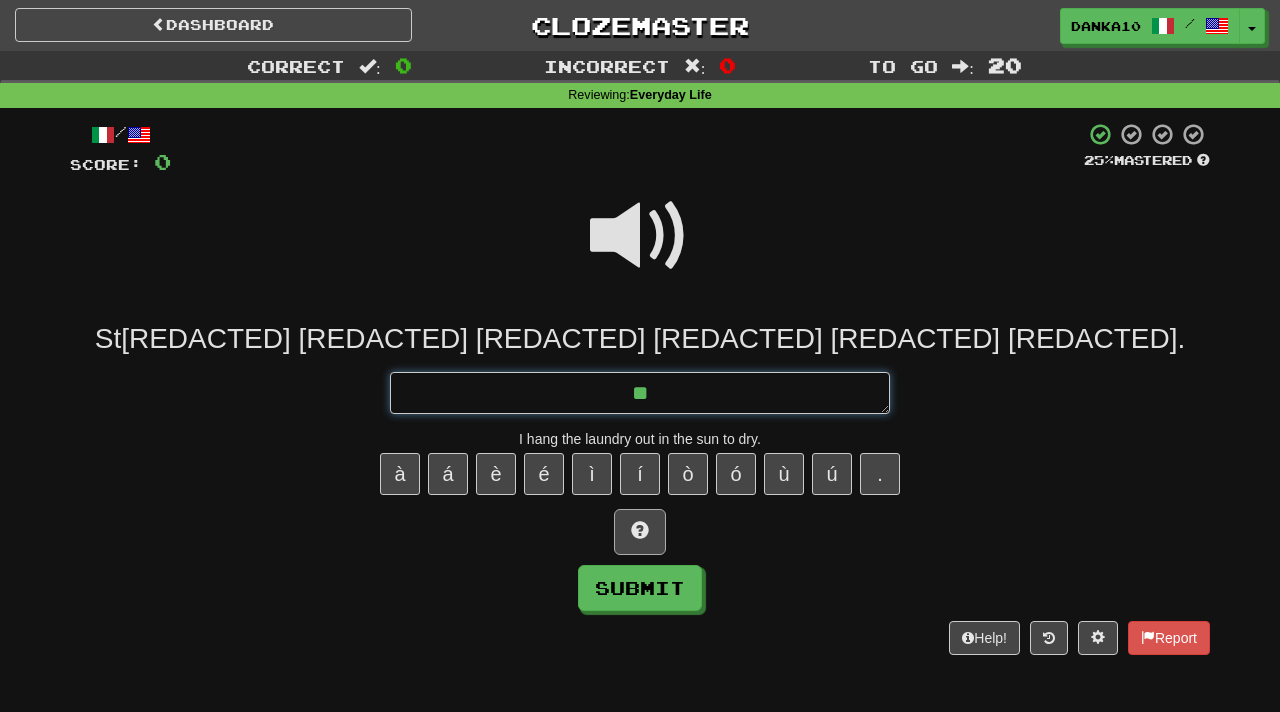 type on "*" 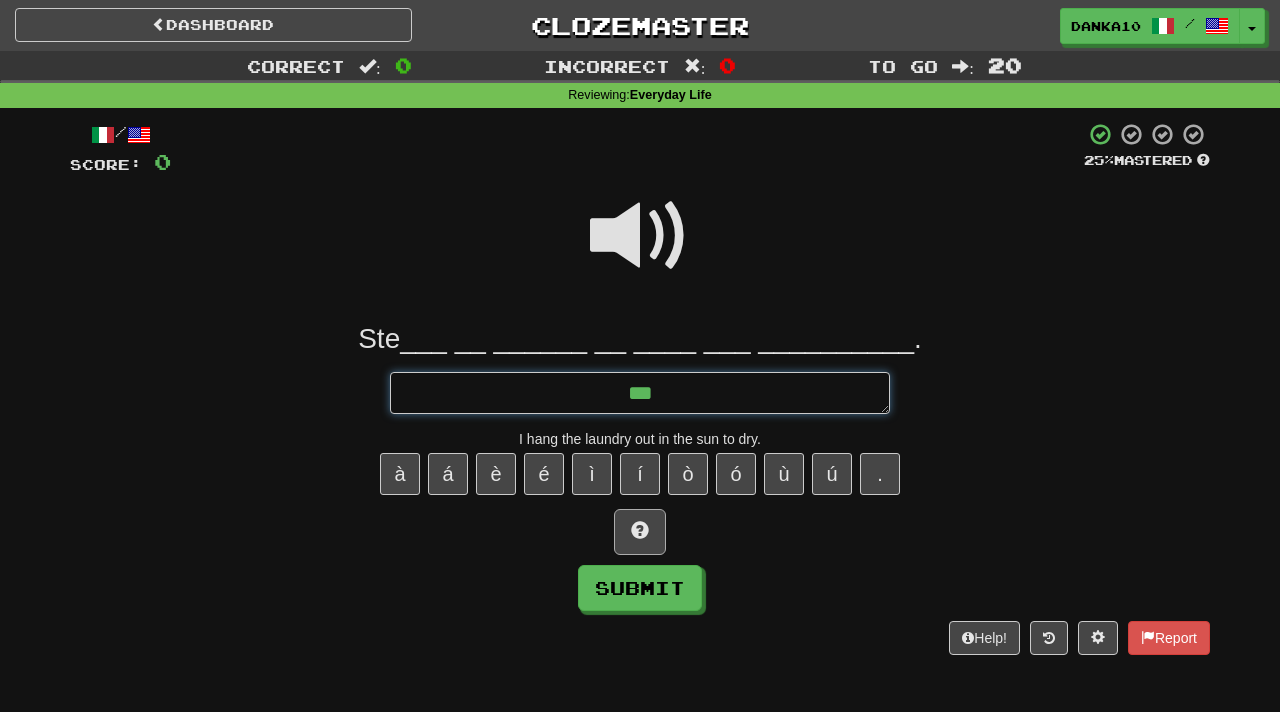type on "*" 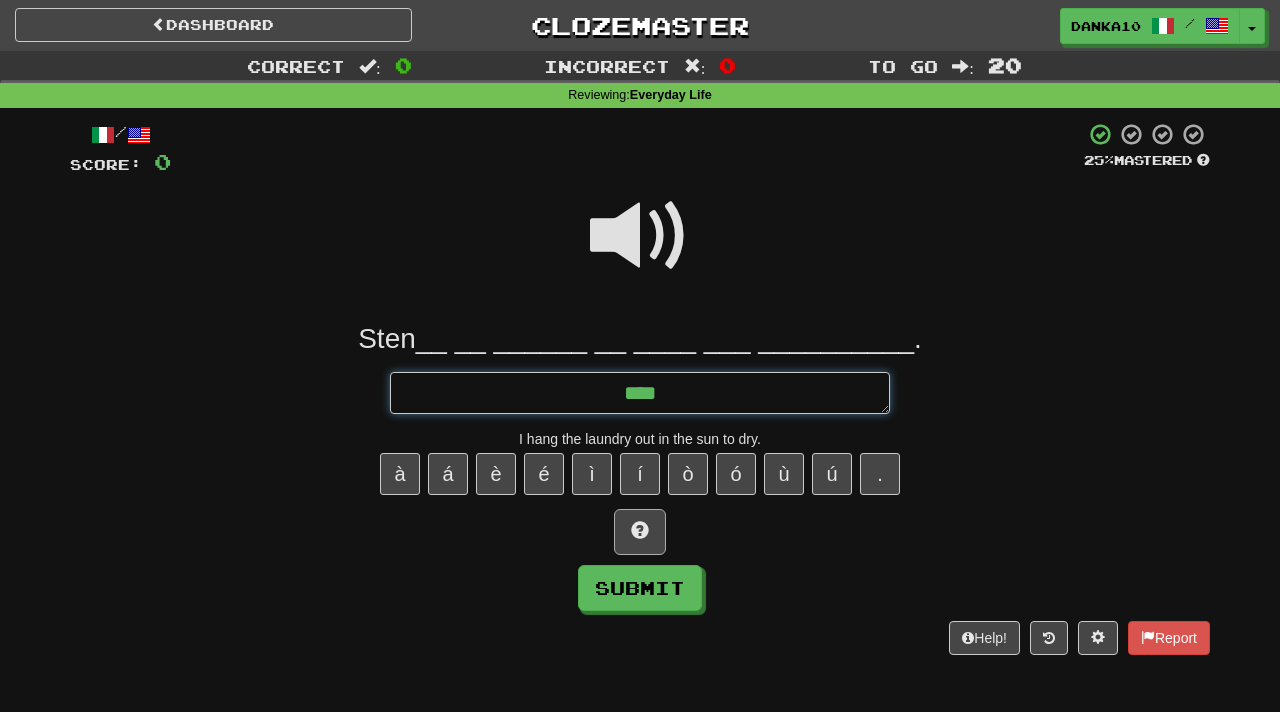 type on "*" 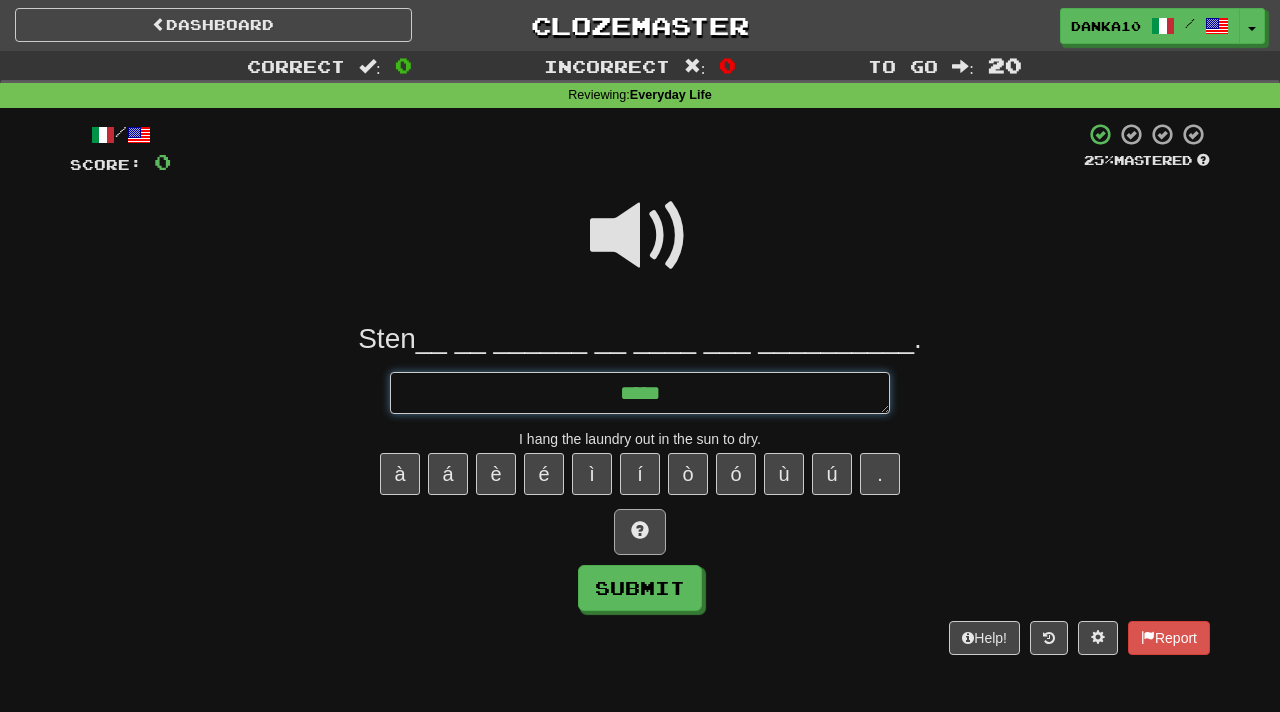 type on "*" 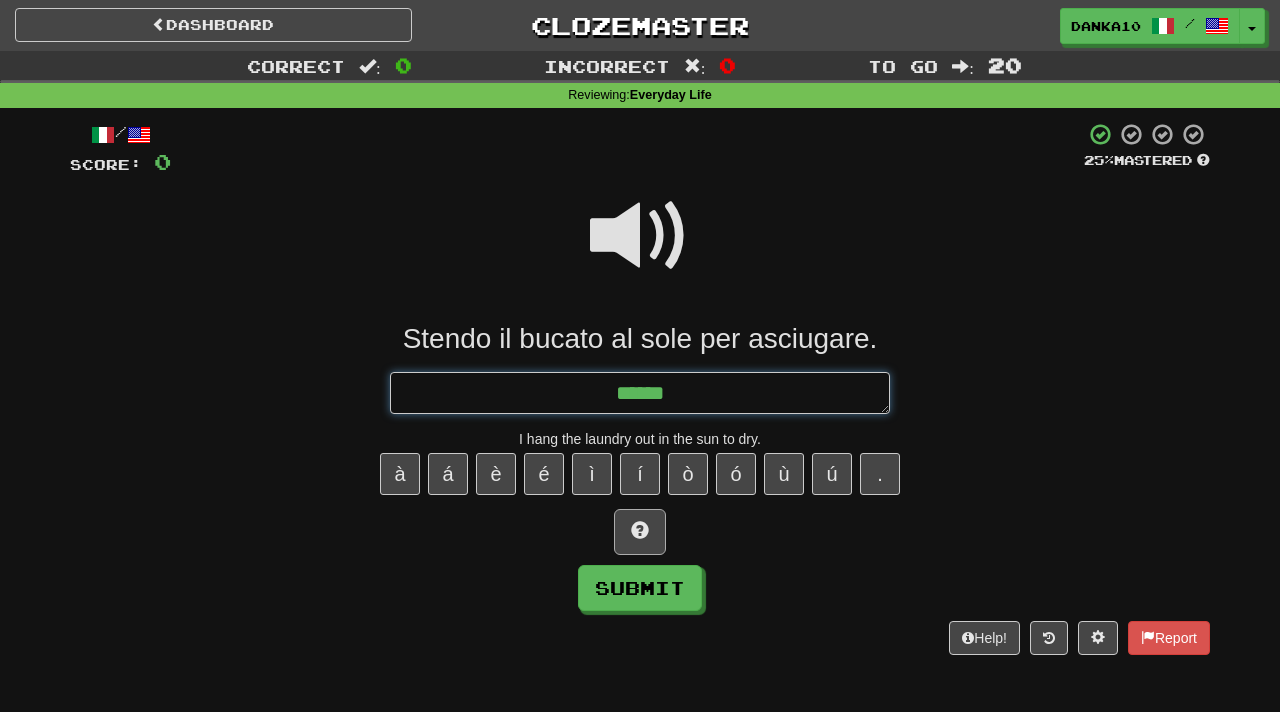 type on "*" 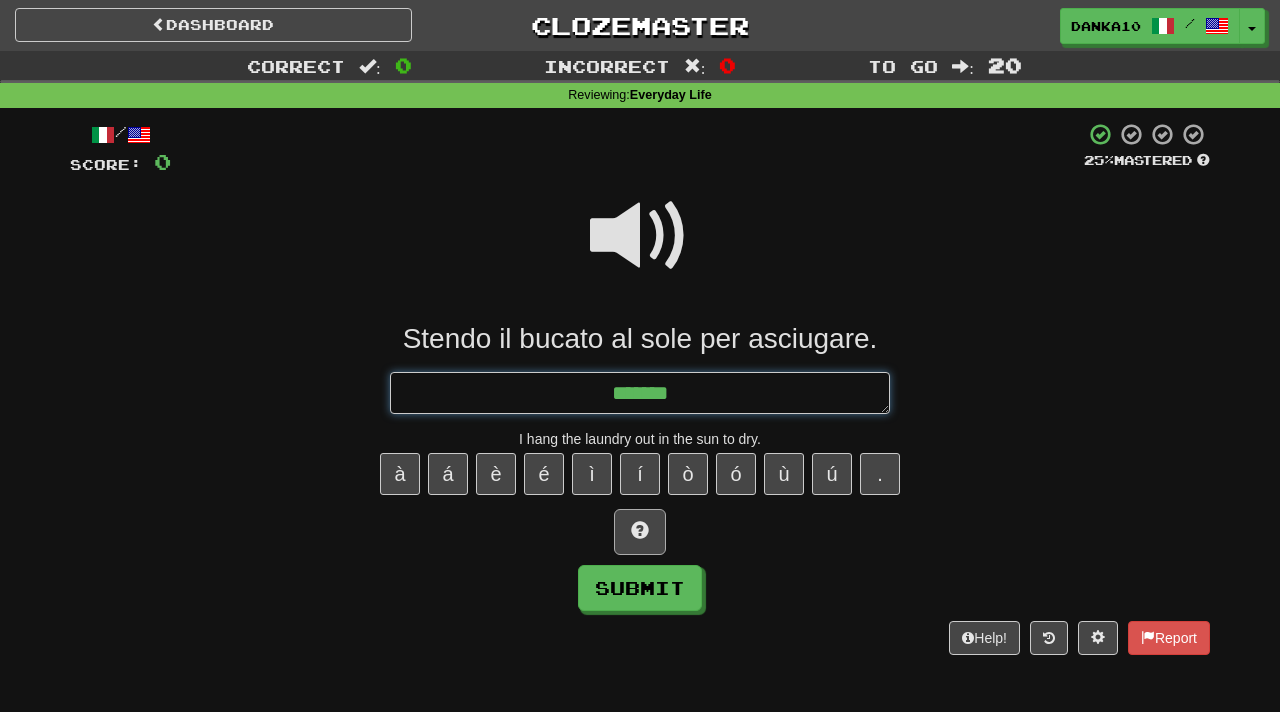 type on "*" 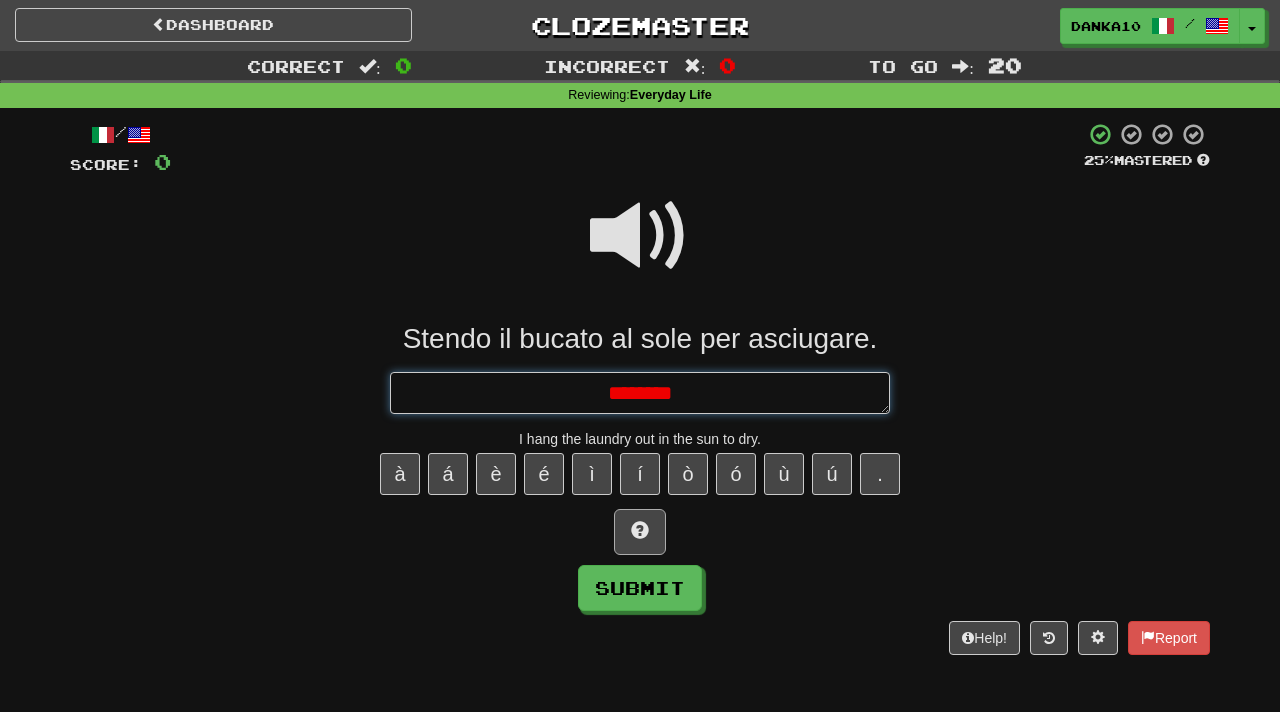 type on "*" 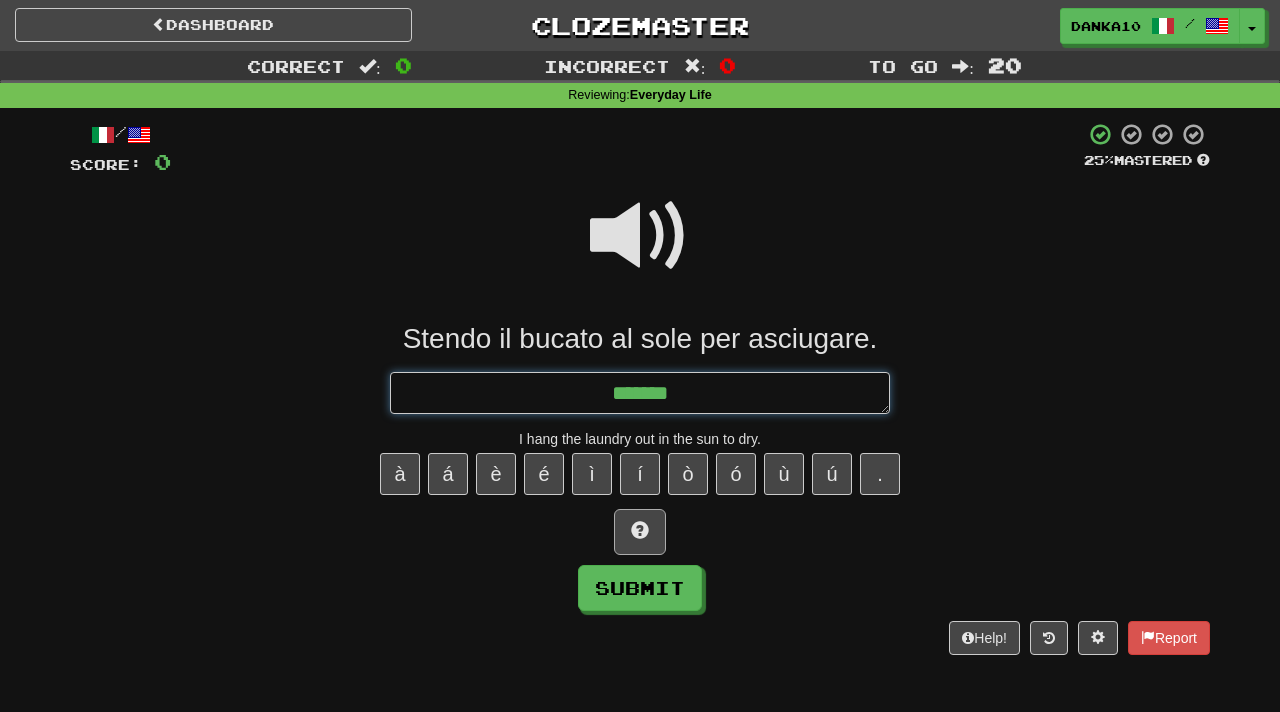 type on "*" 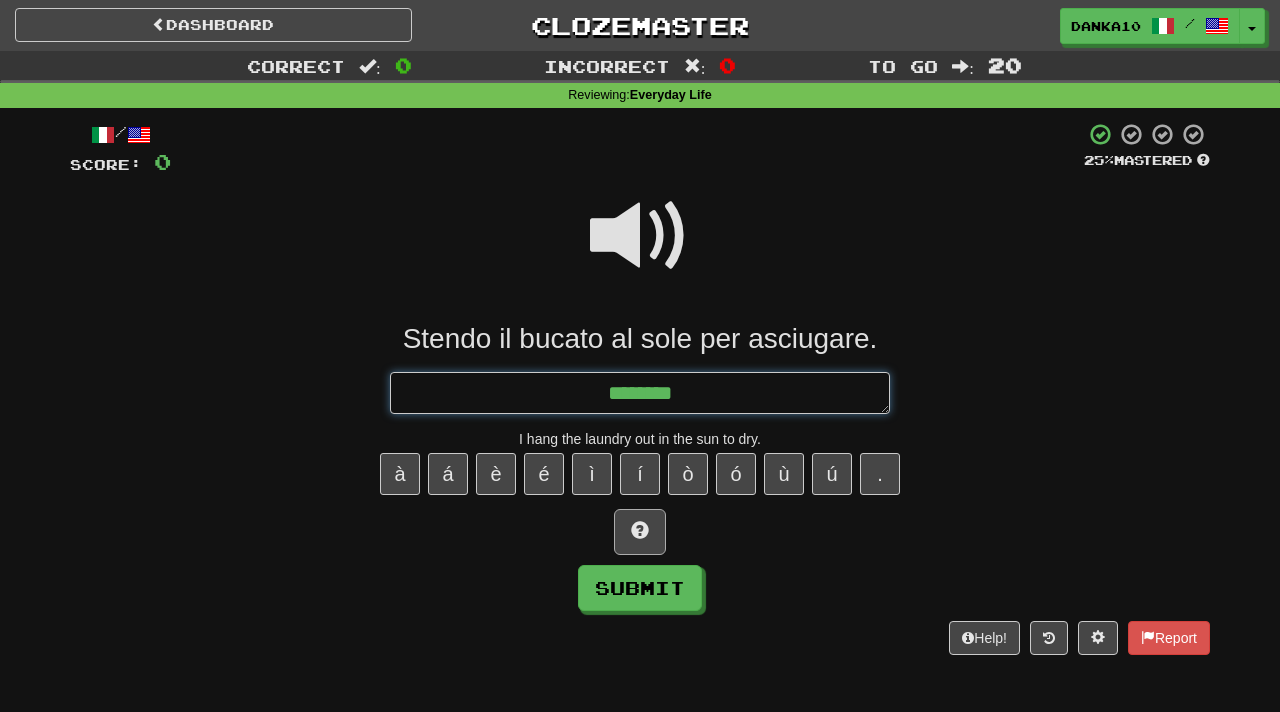 type on "*" 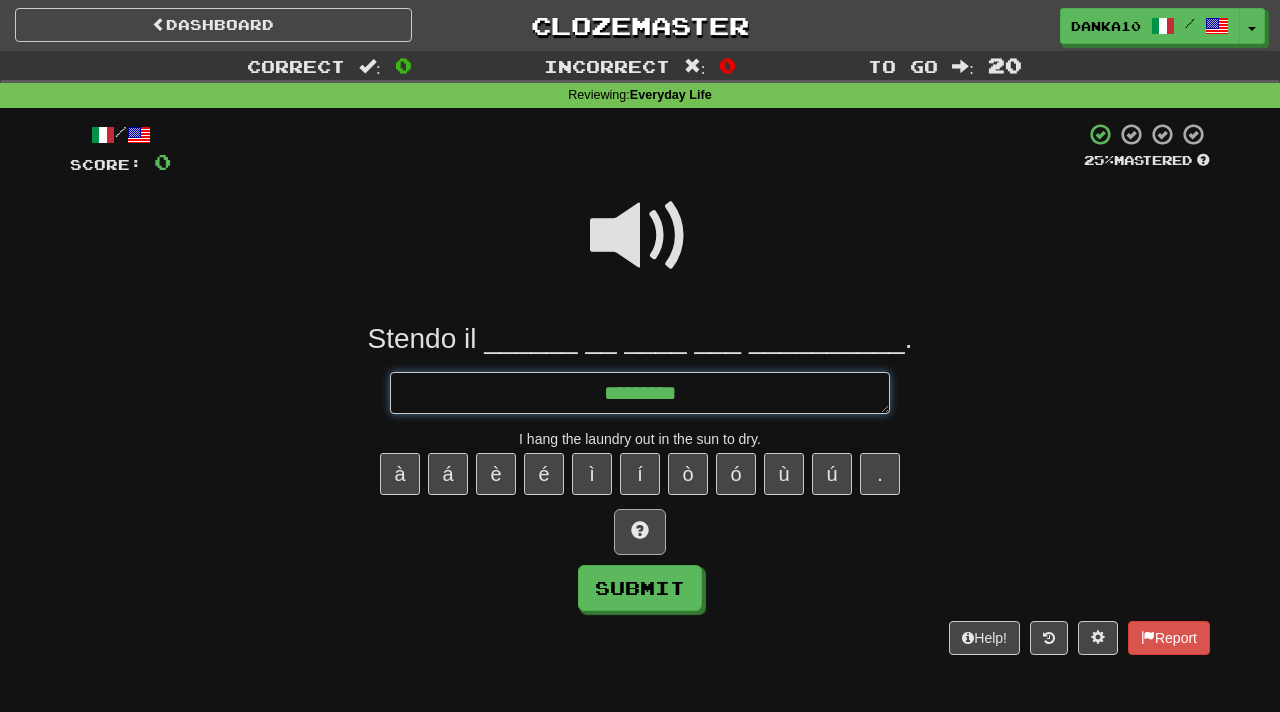 type on "*" 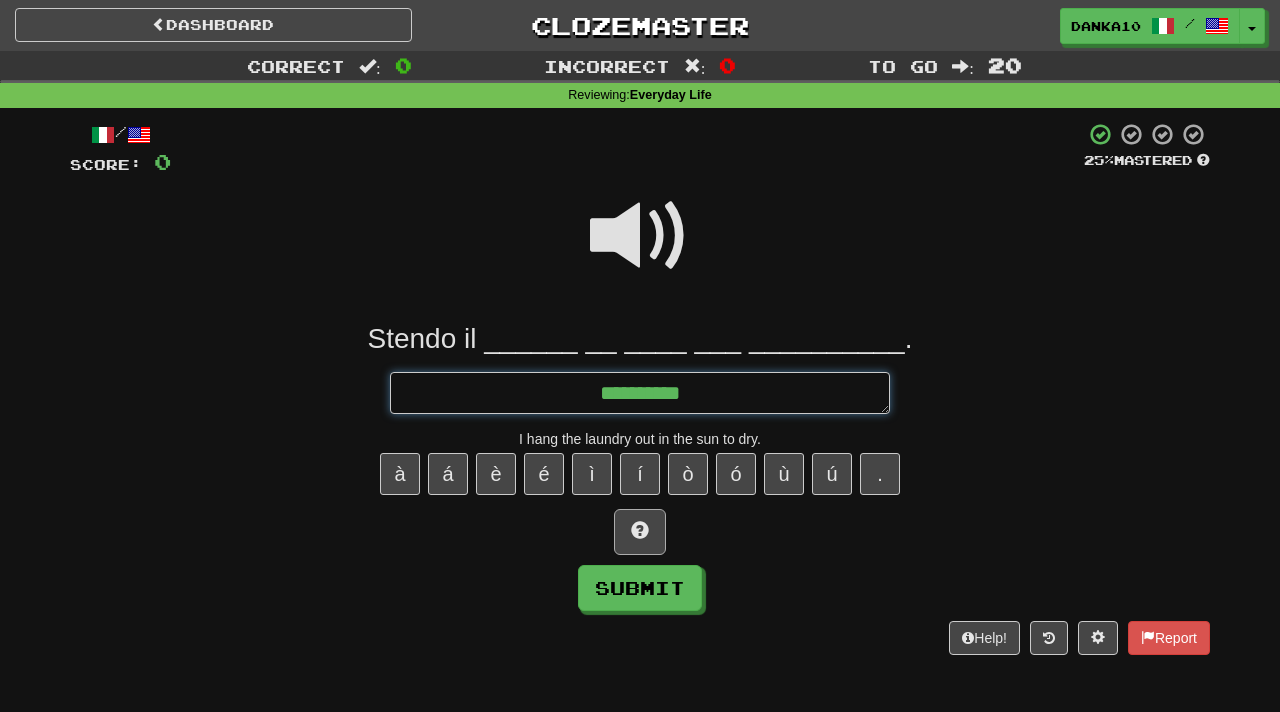 type on "*" 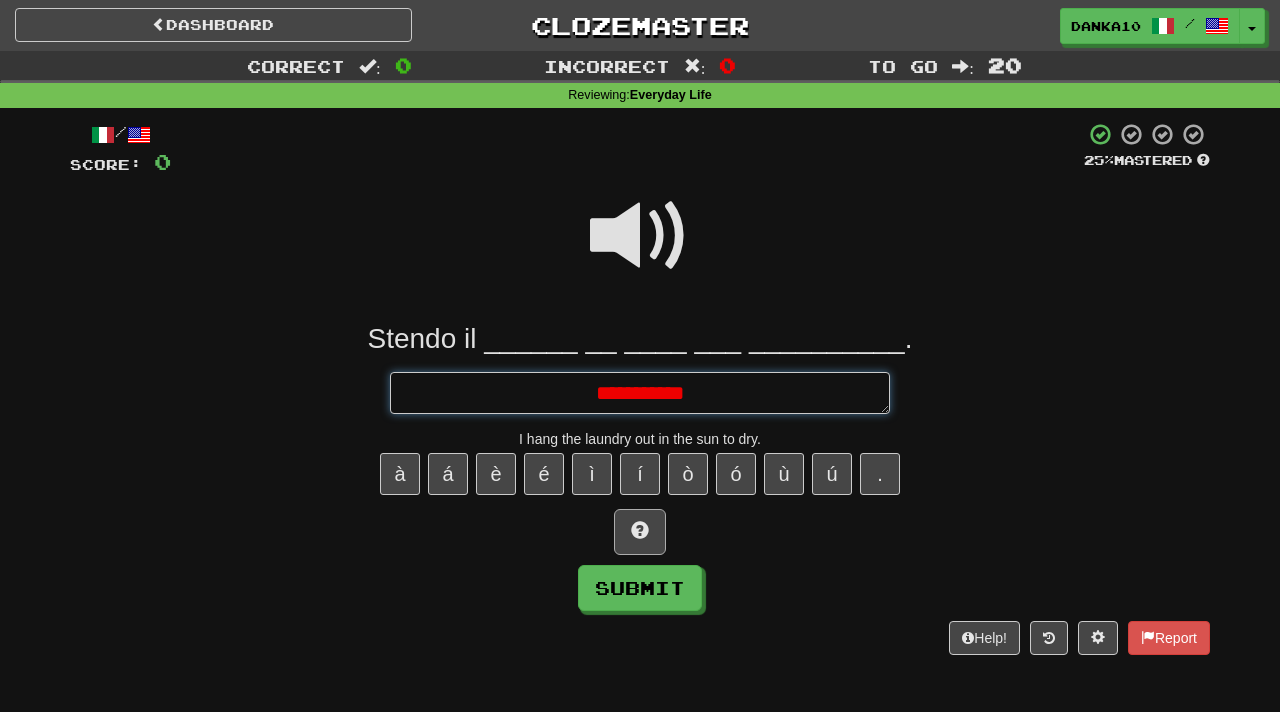 type on "*" 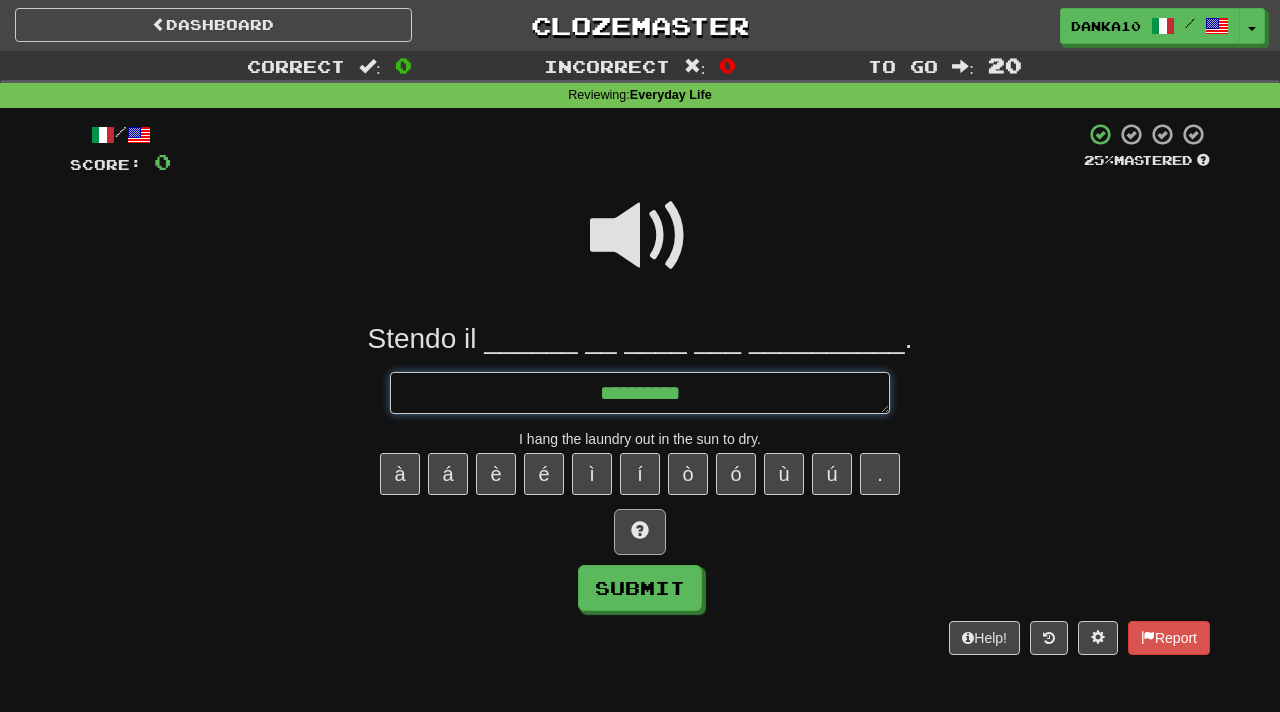 type on "*********" 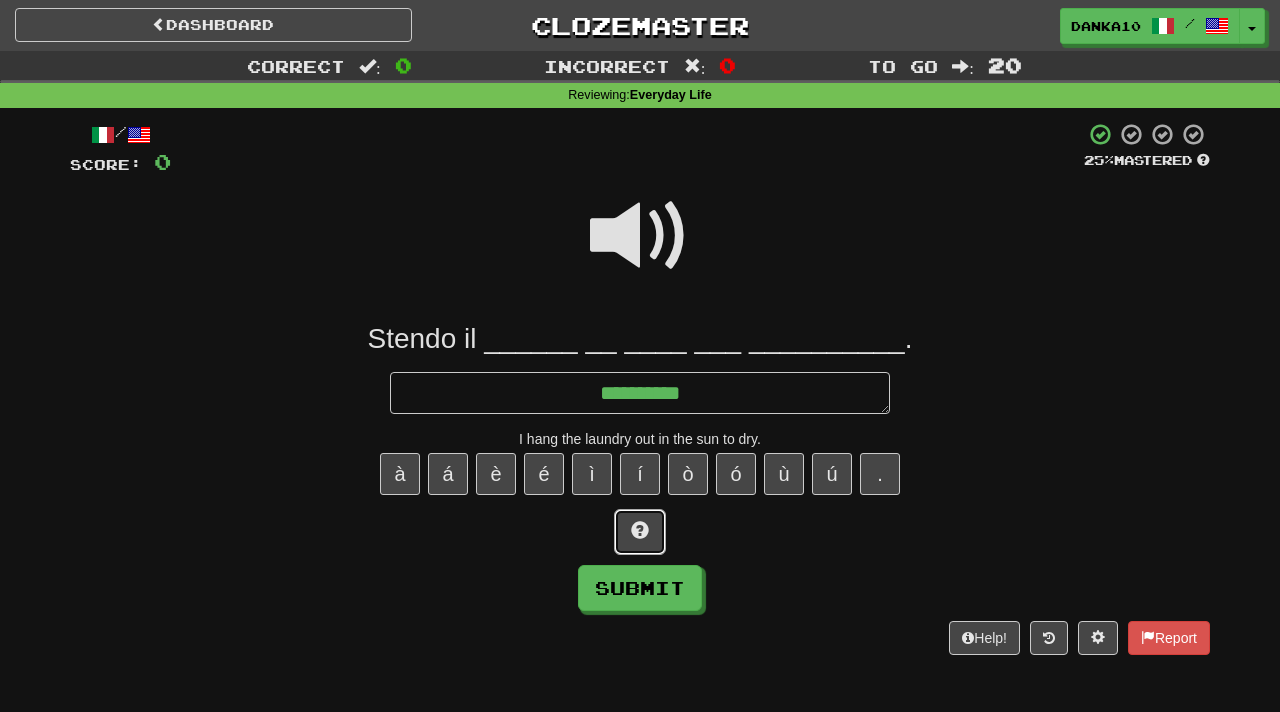 click at bounding box center (640, 532) 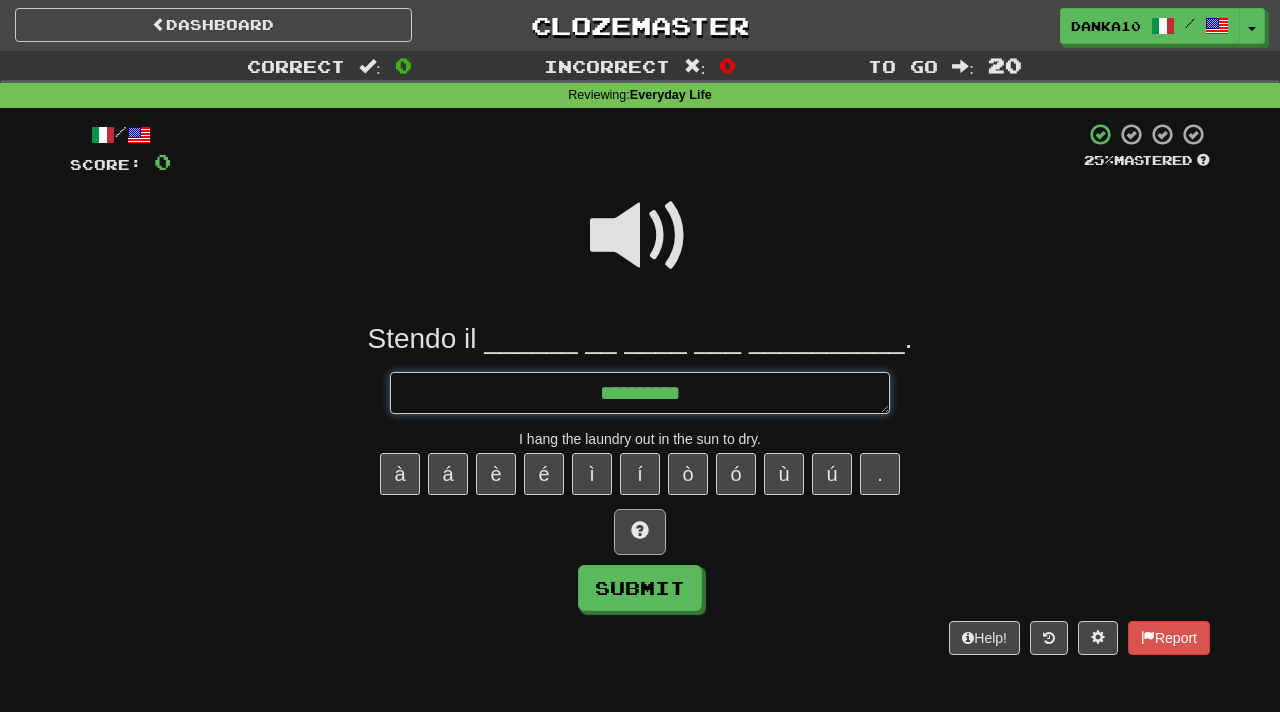 type on "*" 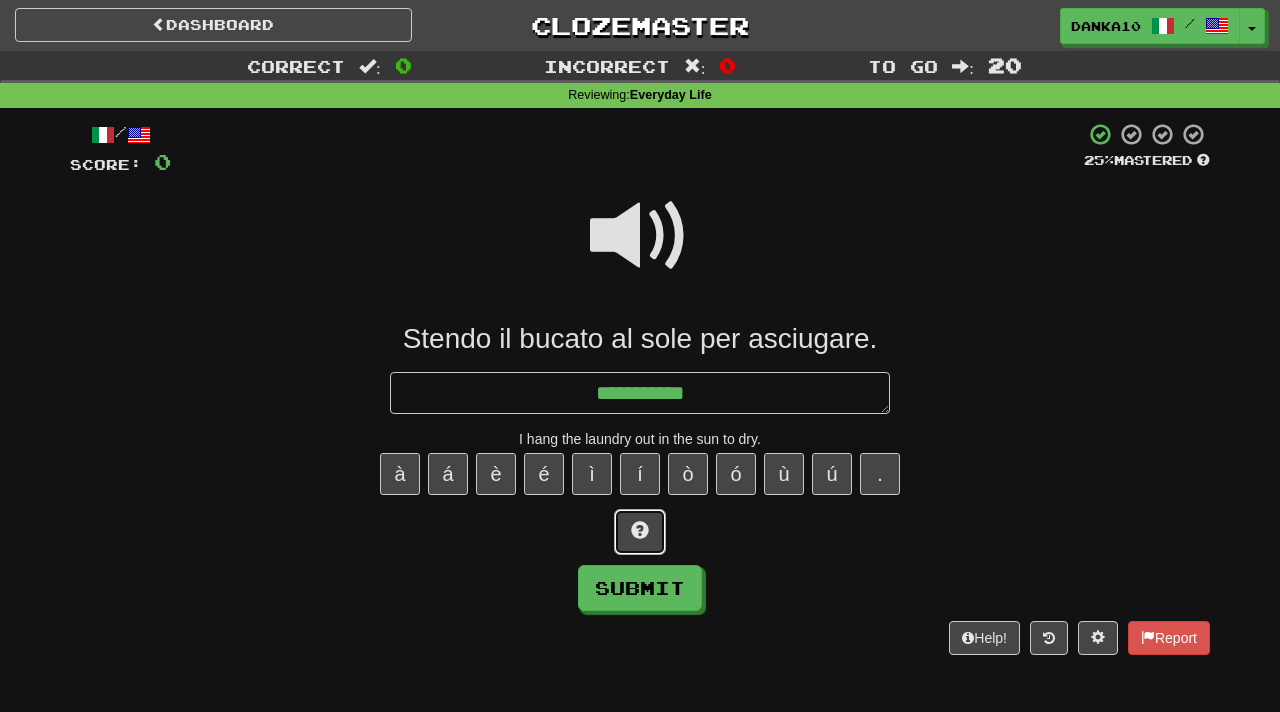 click at bounding box center (640, 532) 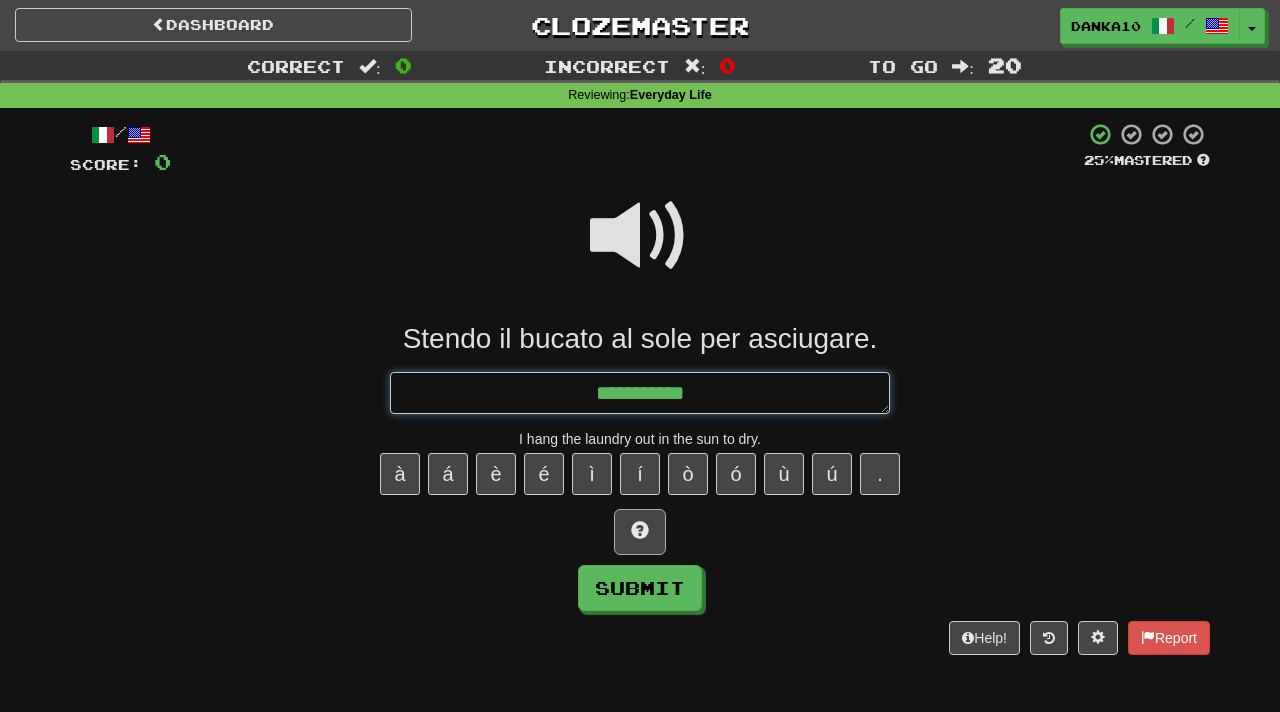 type on "*" 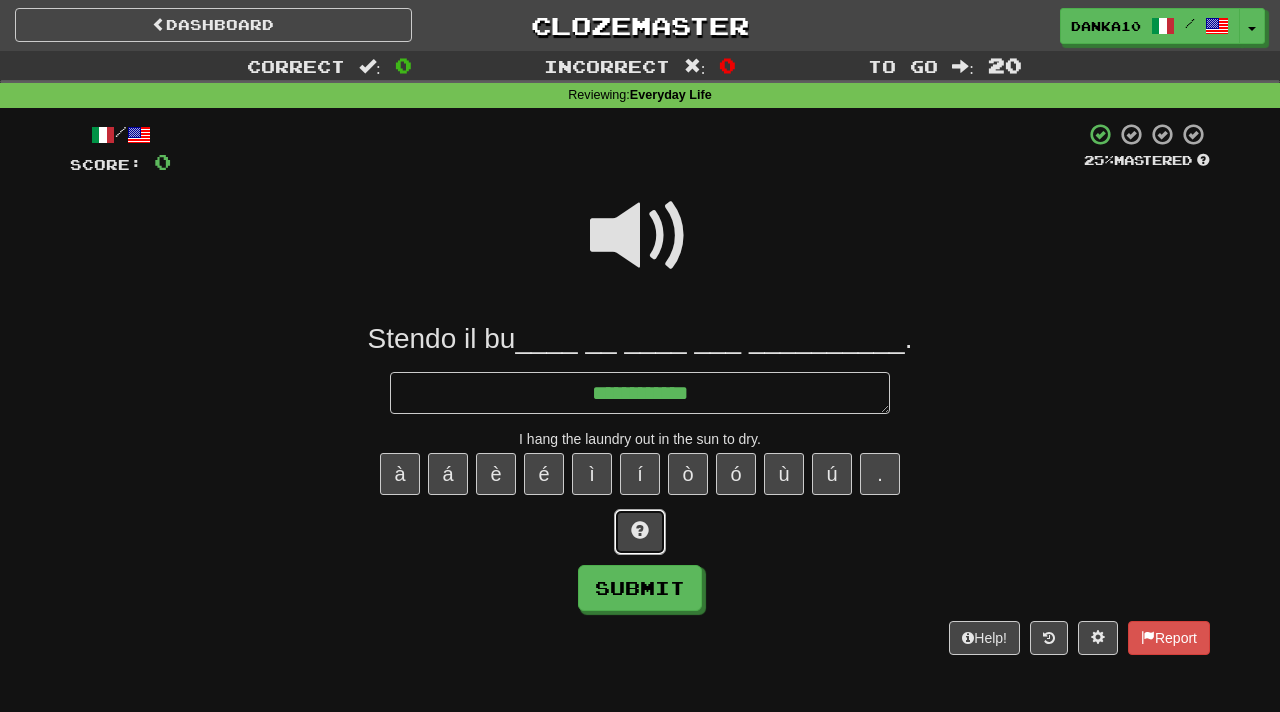 click at bounding box center [640, 532] 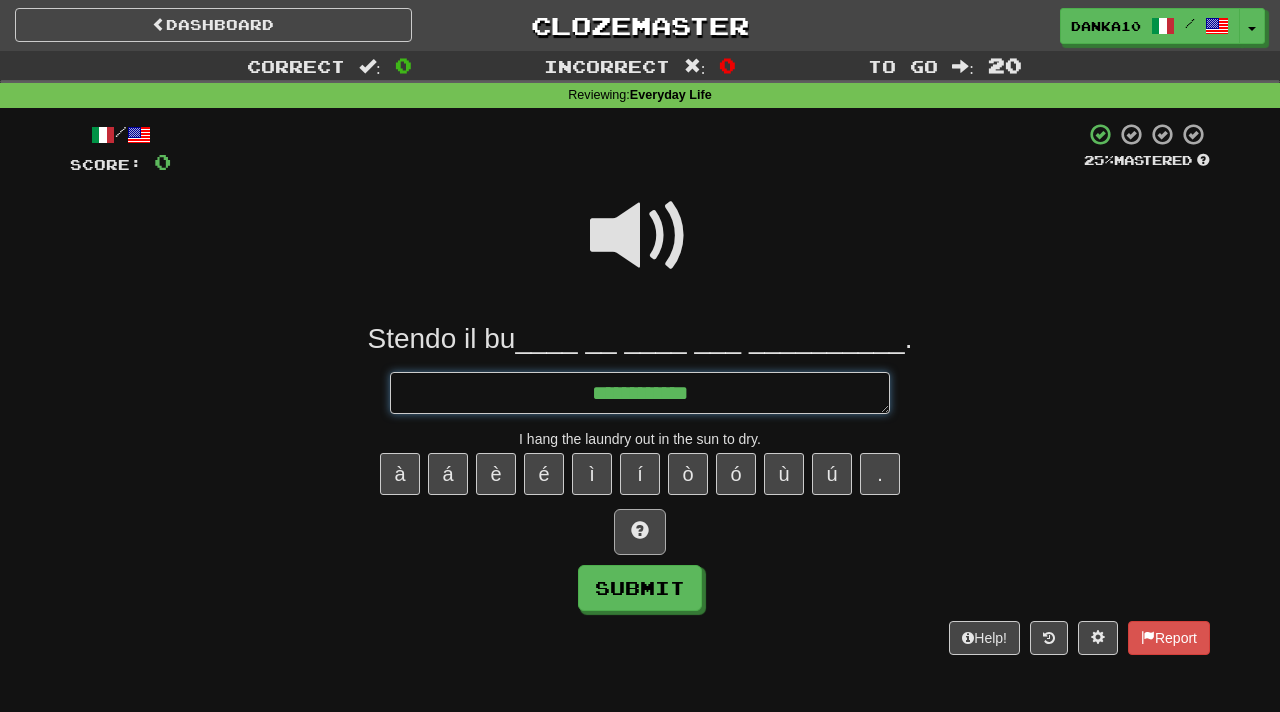 type on "*" 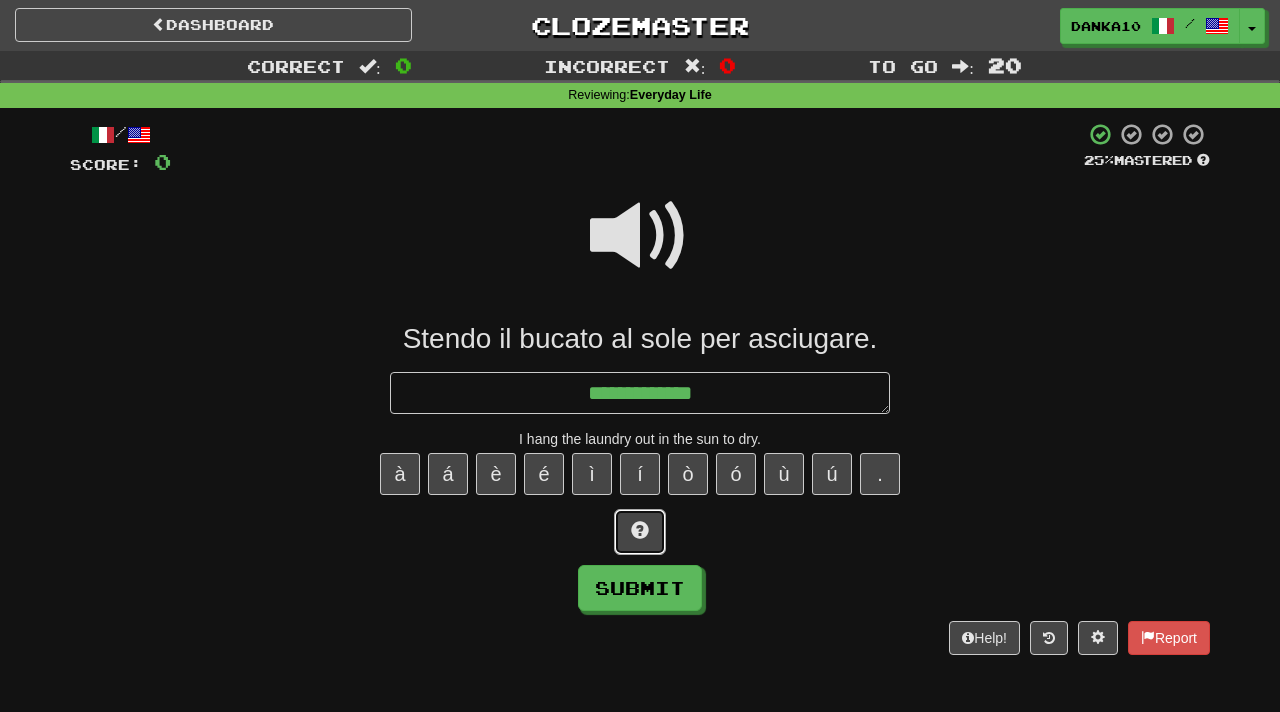 click at bounding box center [640, 532] 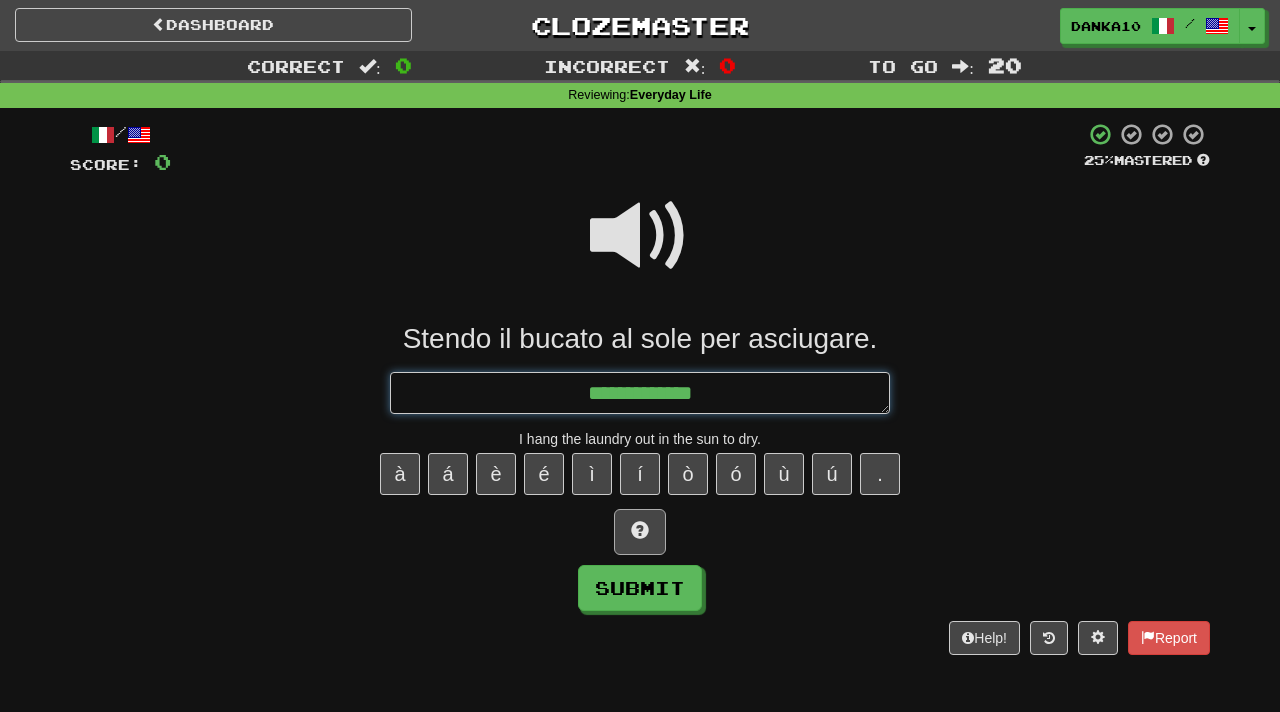 type on "*" 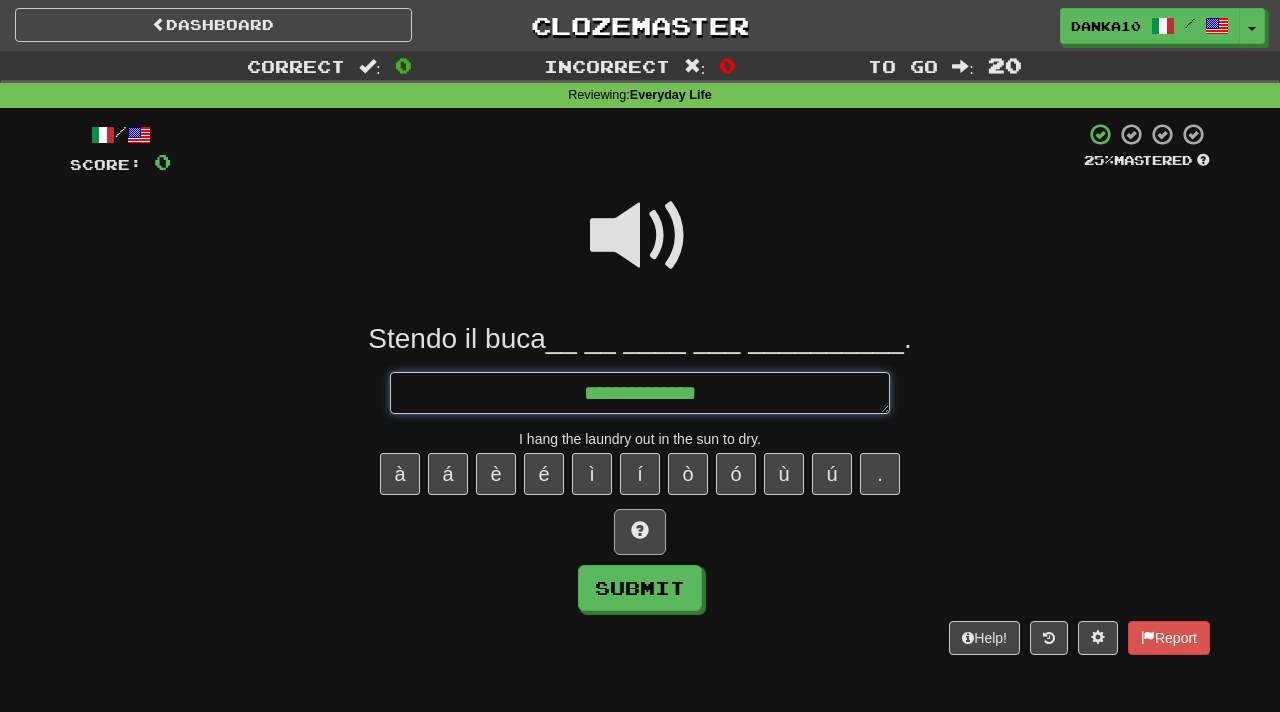 type on "*" 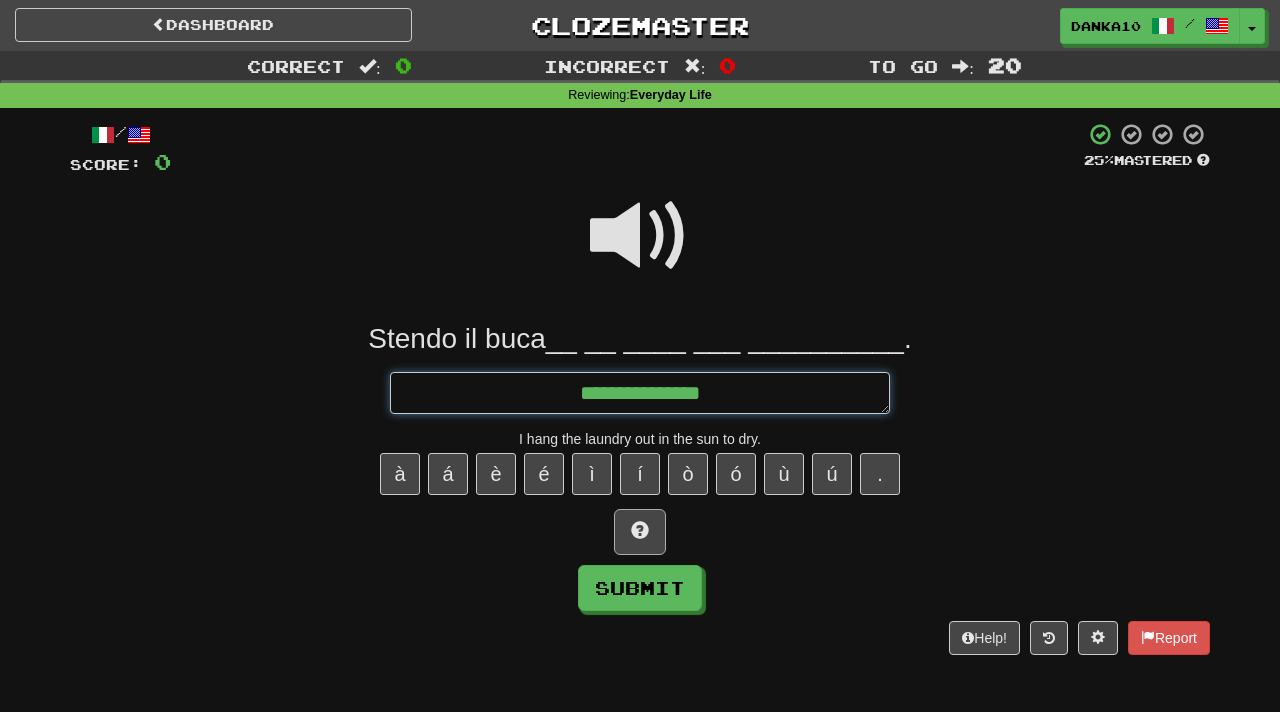 type on "**********" 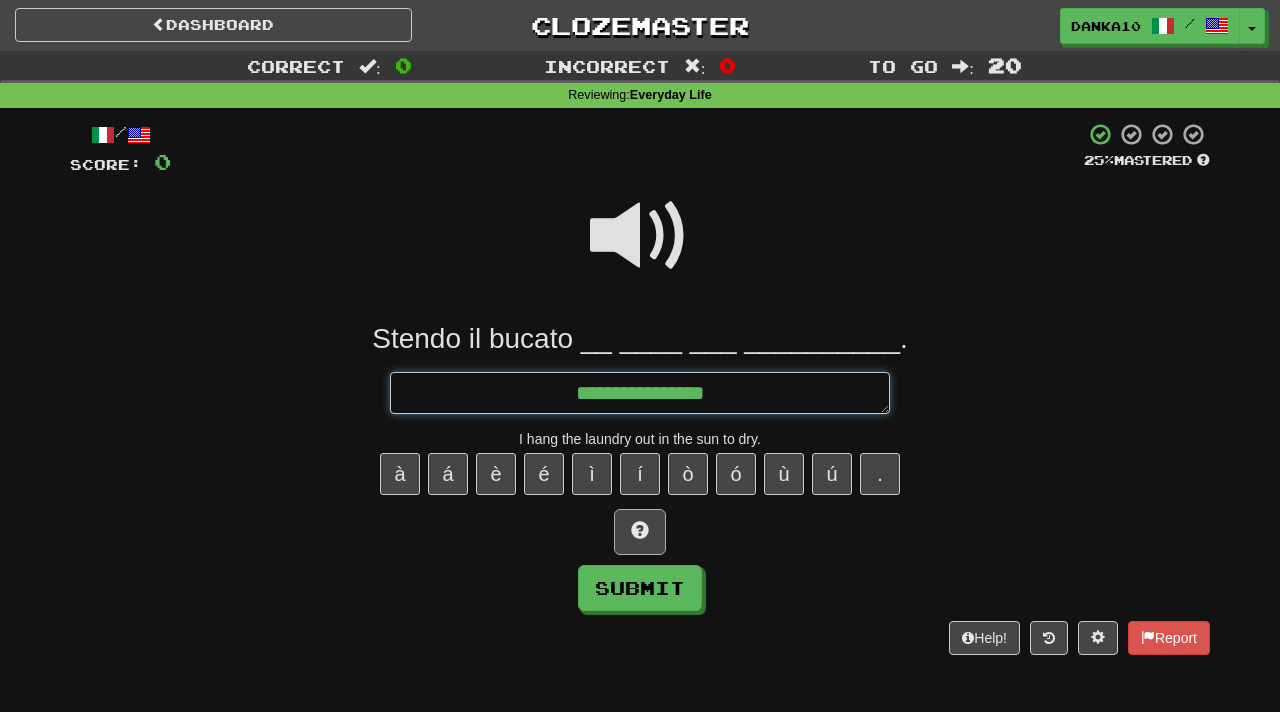 type on "*" 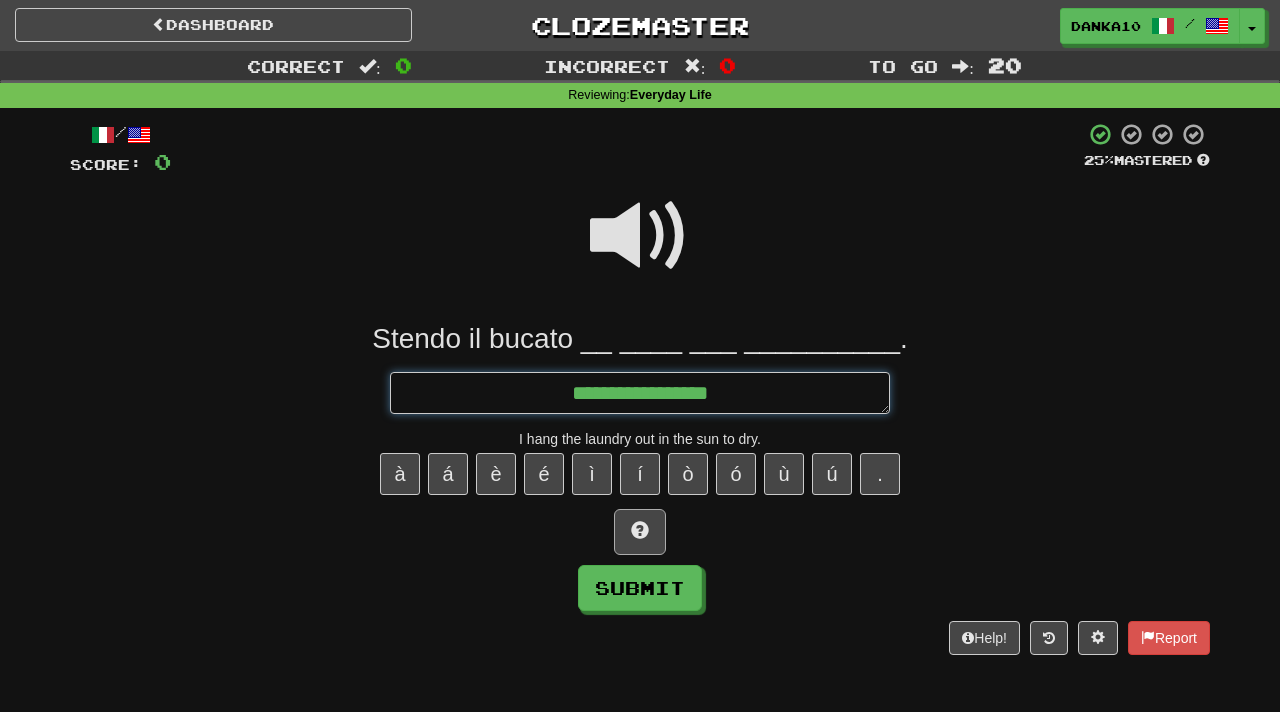 type on "*" 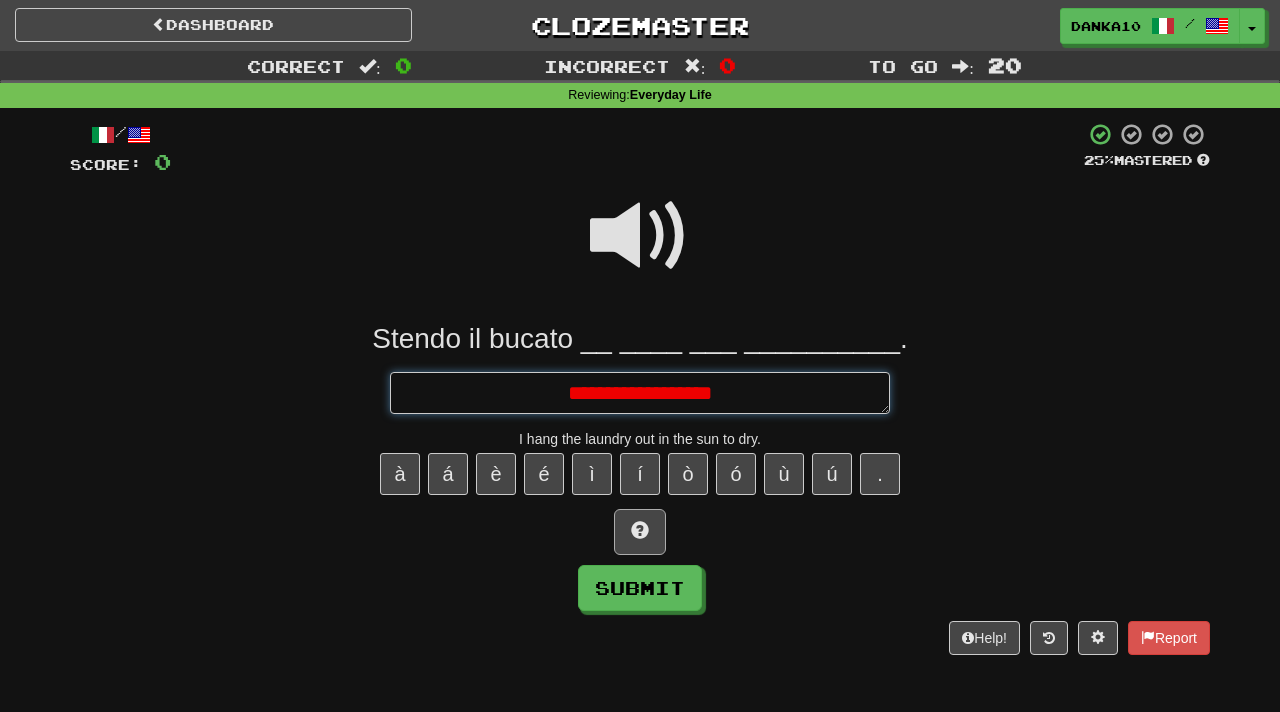 type on "*" 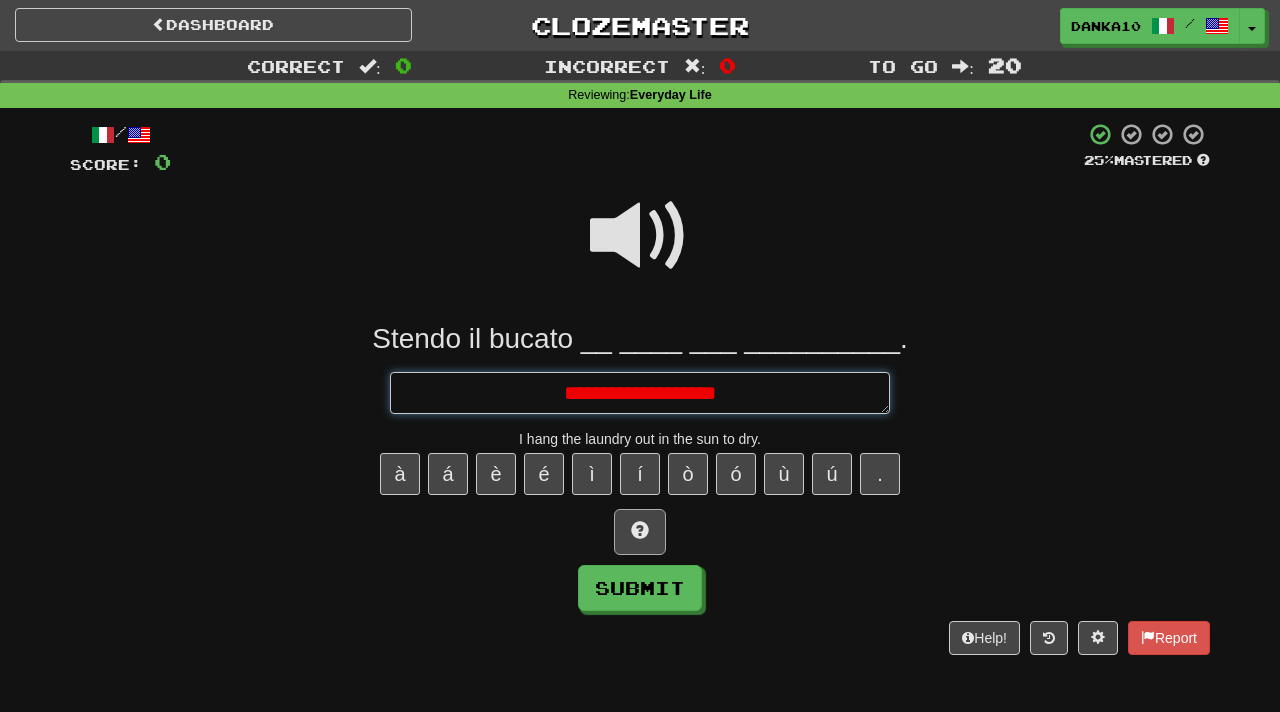 type on "*" 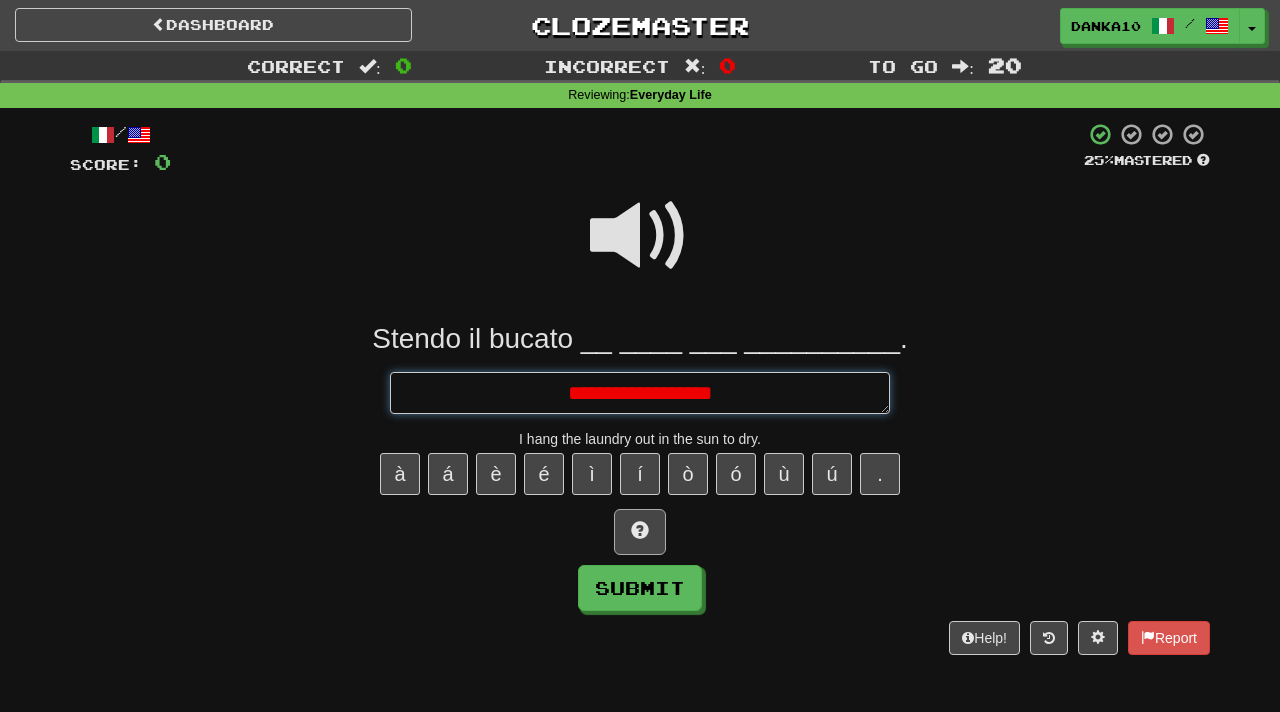 type on "*" 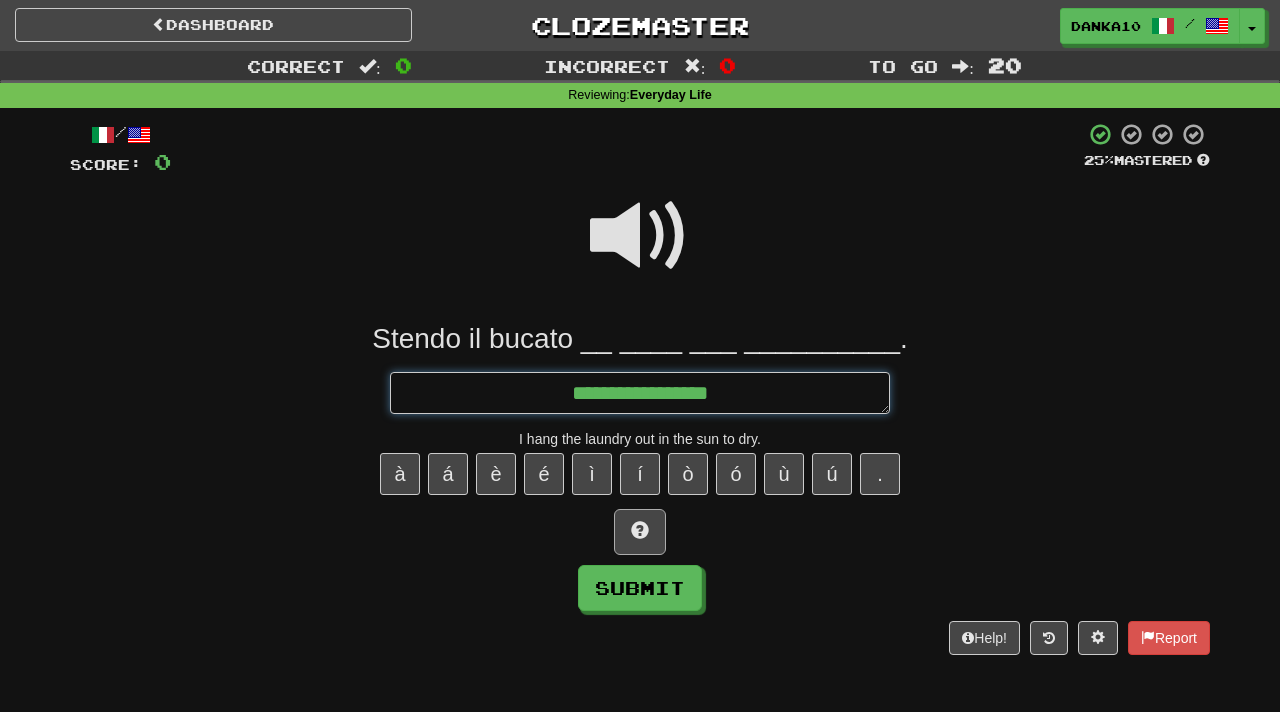 type on "*" 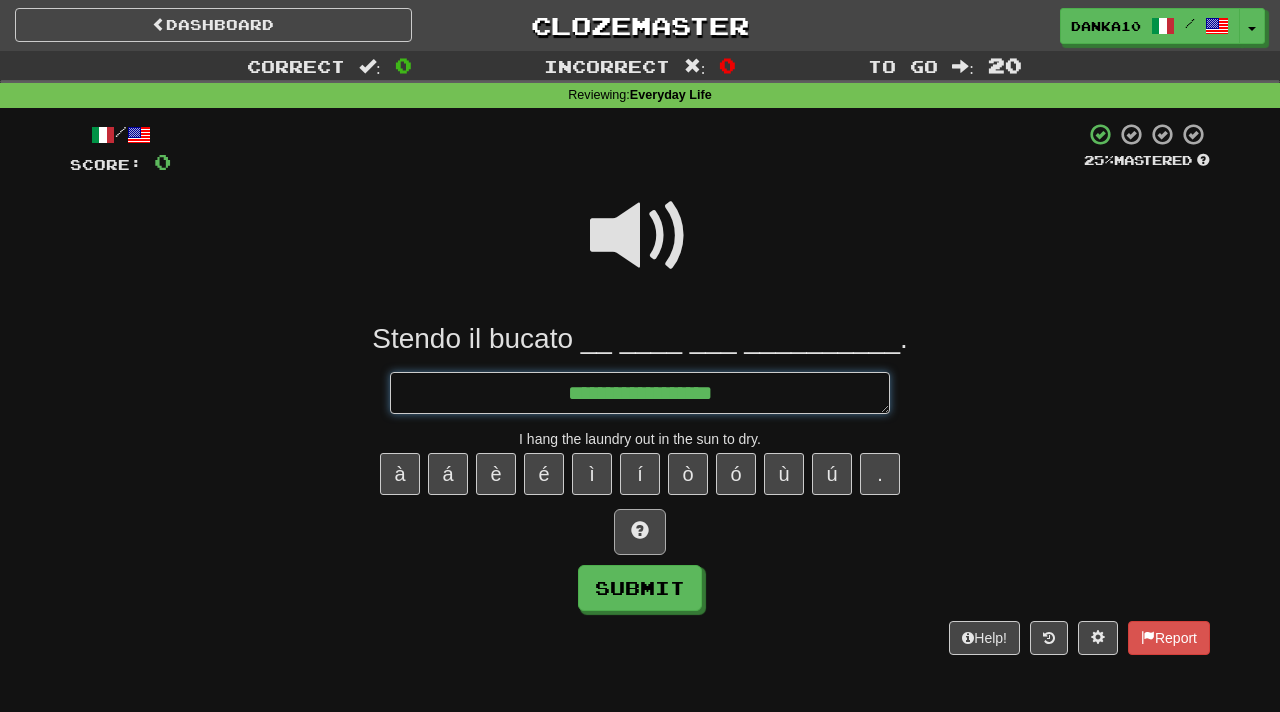 type on "*" 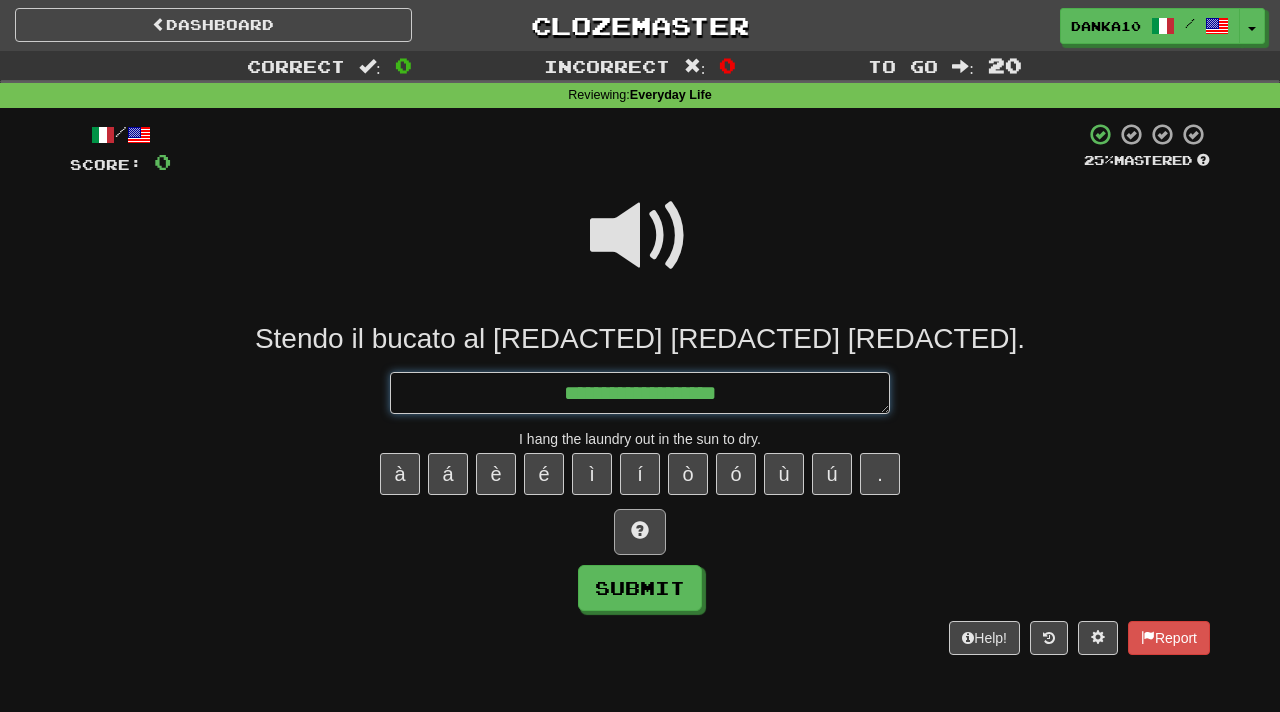 type on "*" 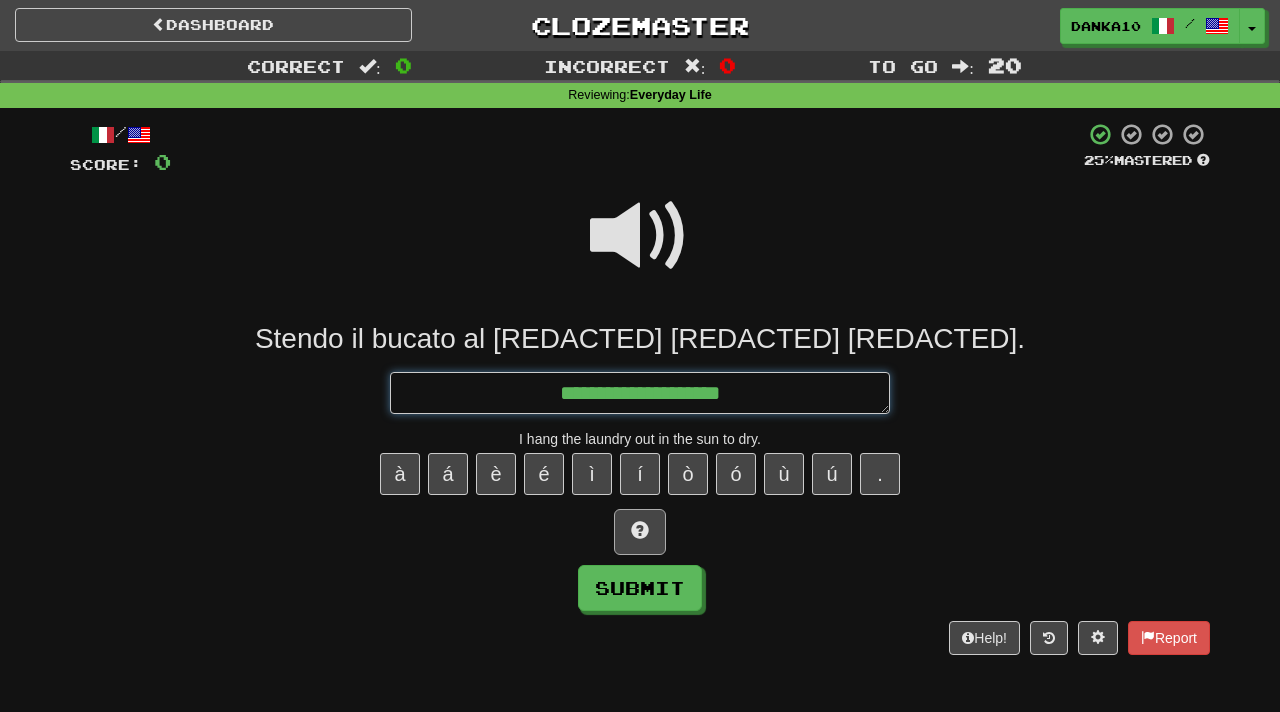 type on "*" 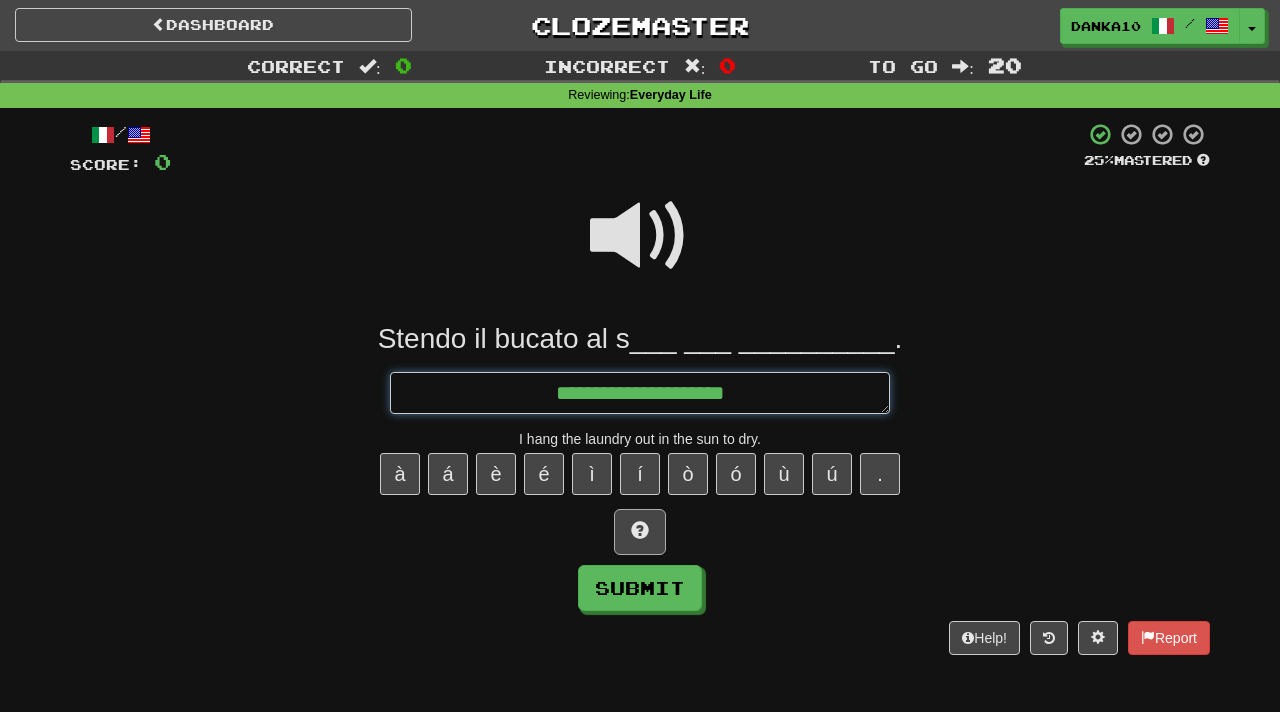 type on "*" 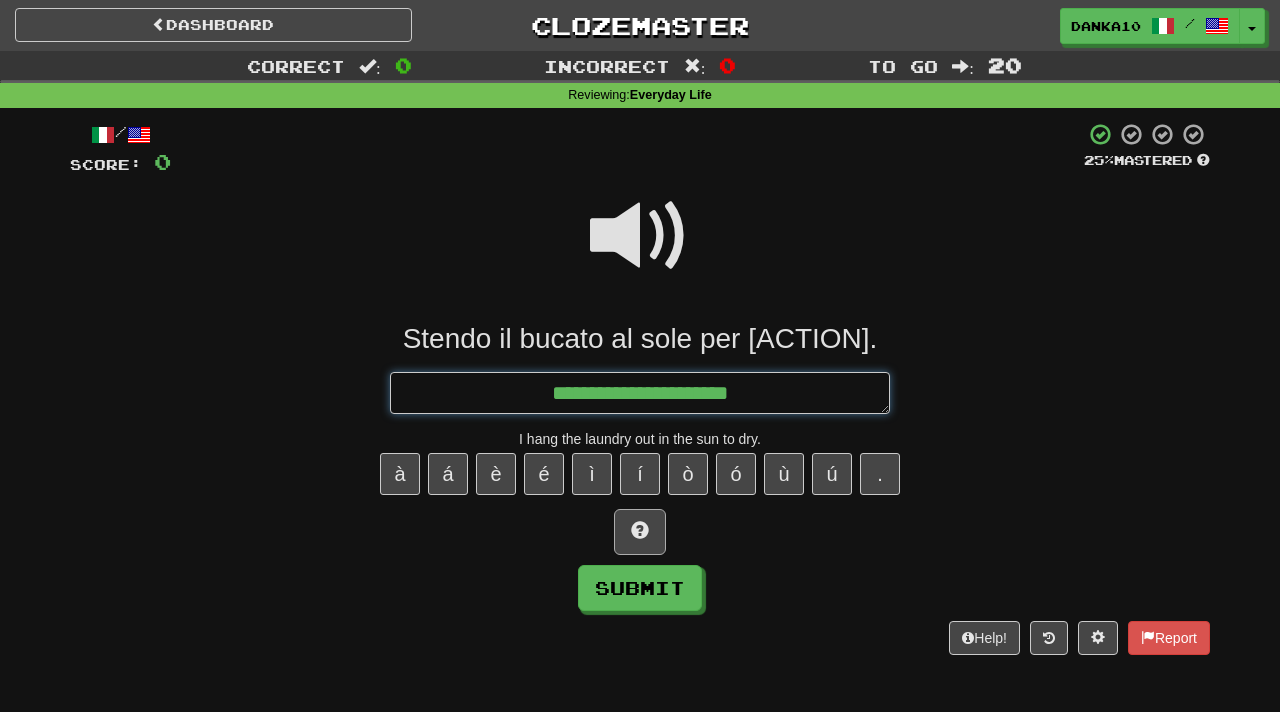 type on "*" 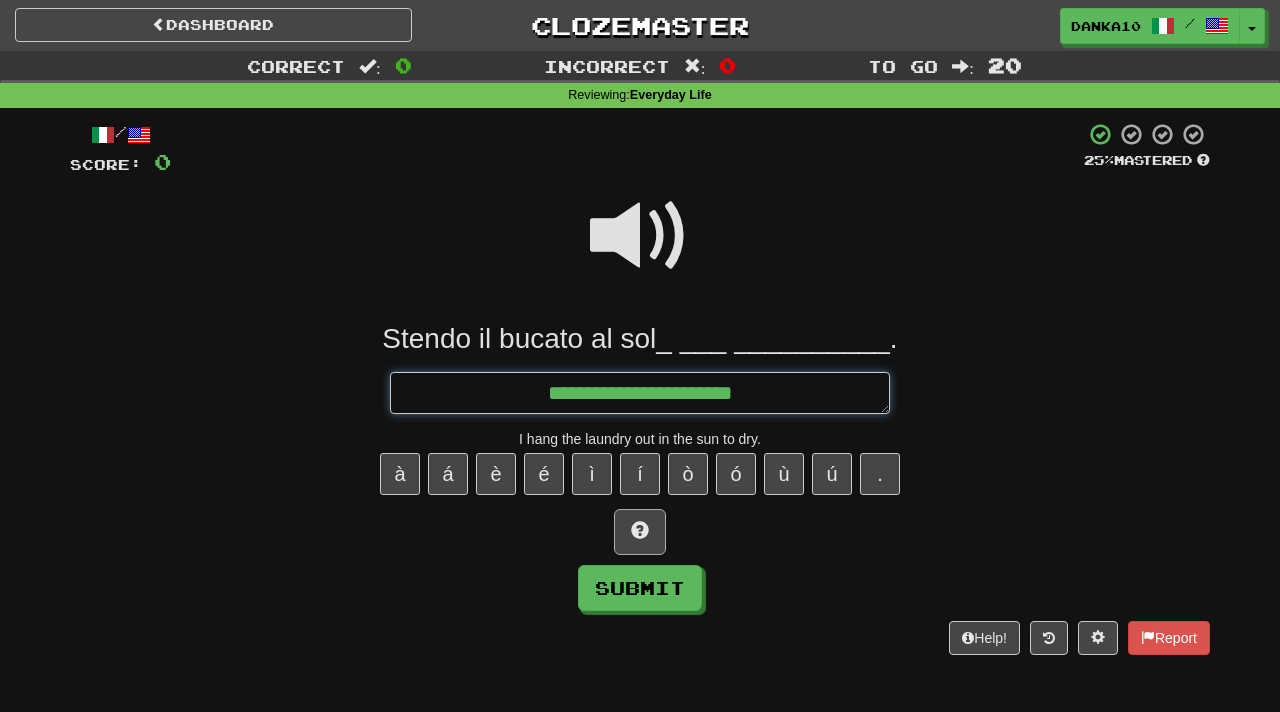 type on "*" 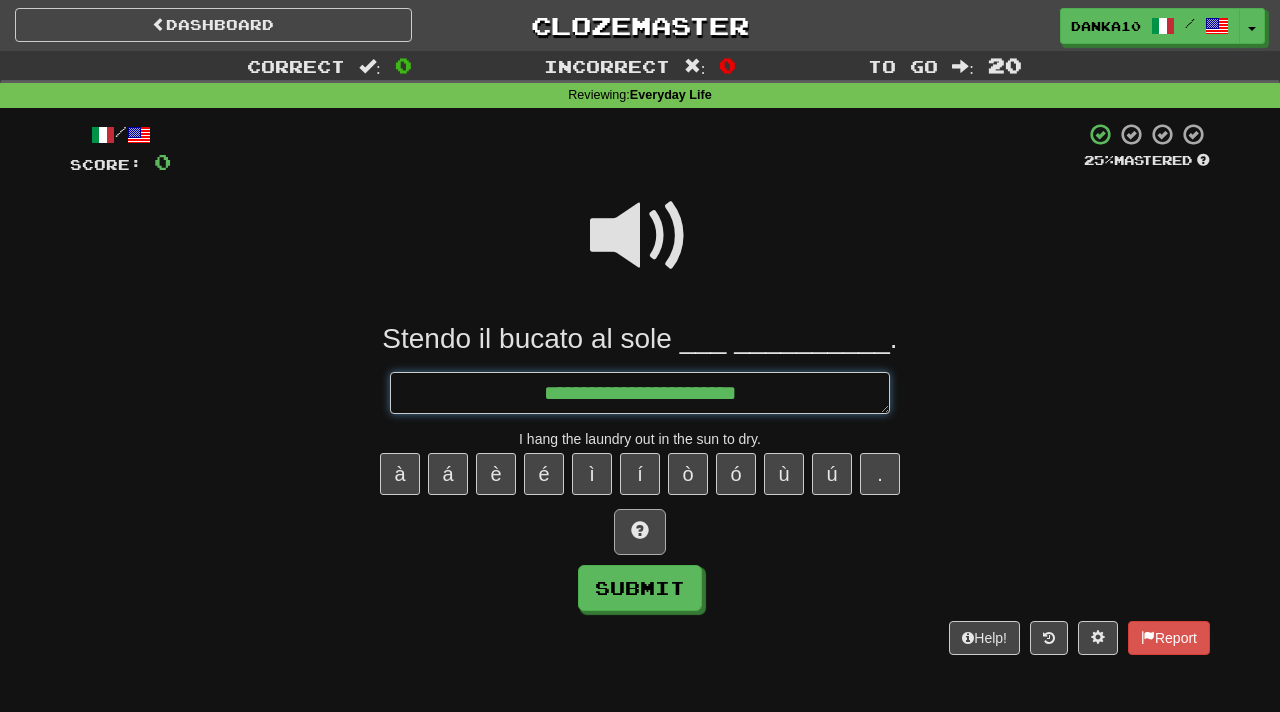 type on "*" 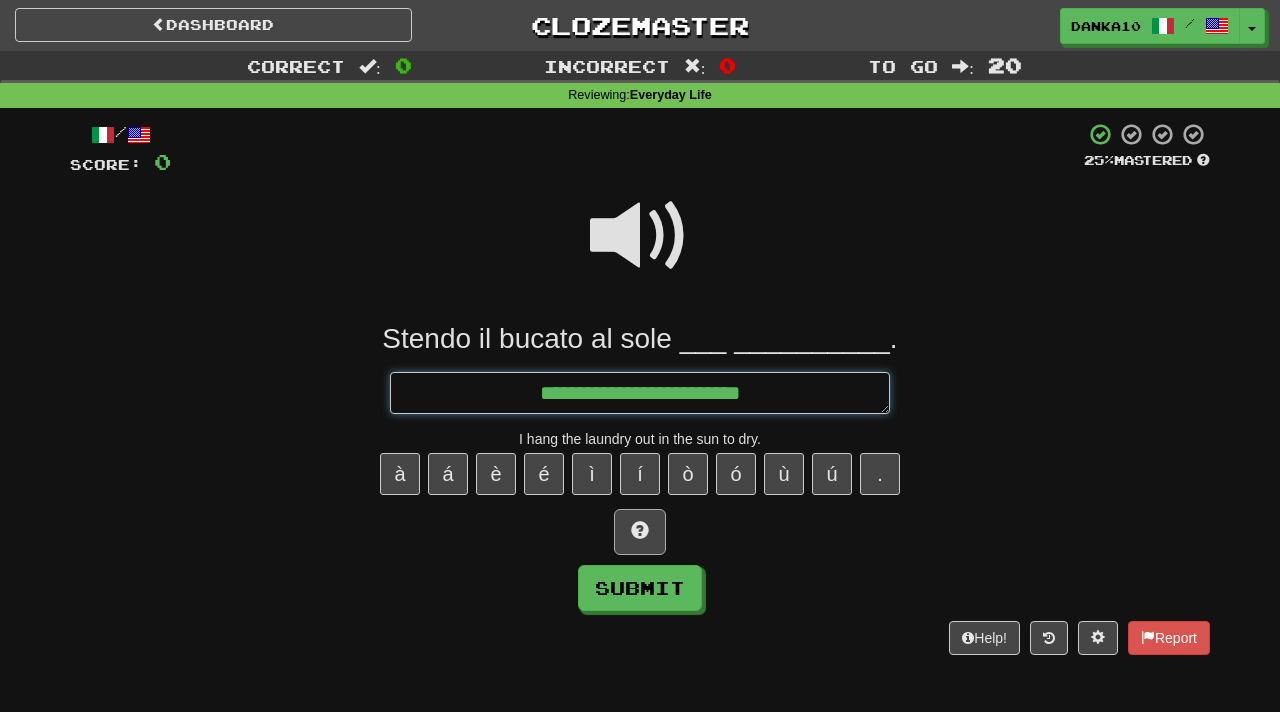 type on "*" 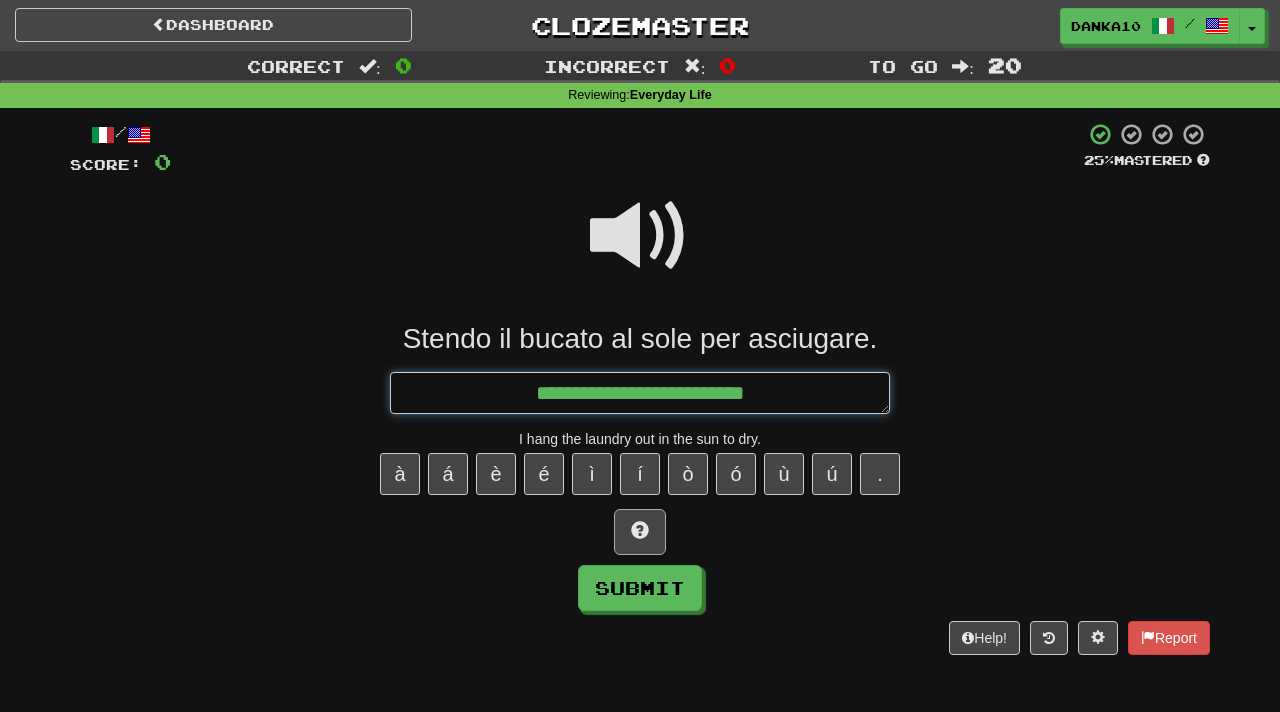 type on "*" 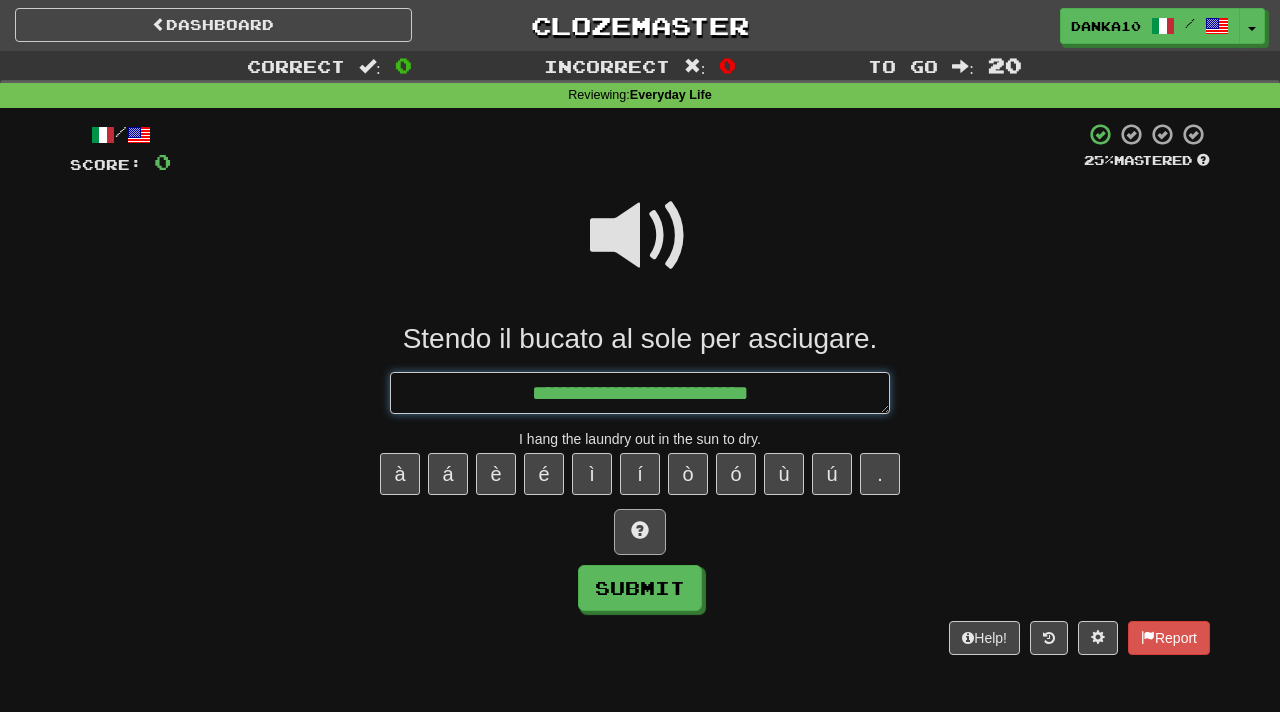 type on "**********" 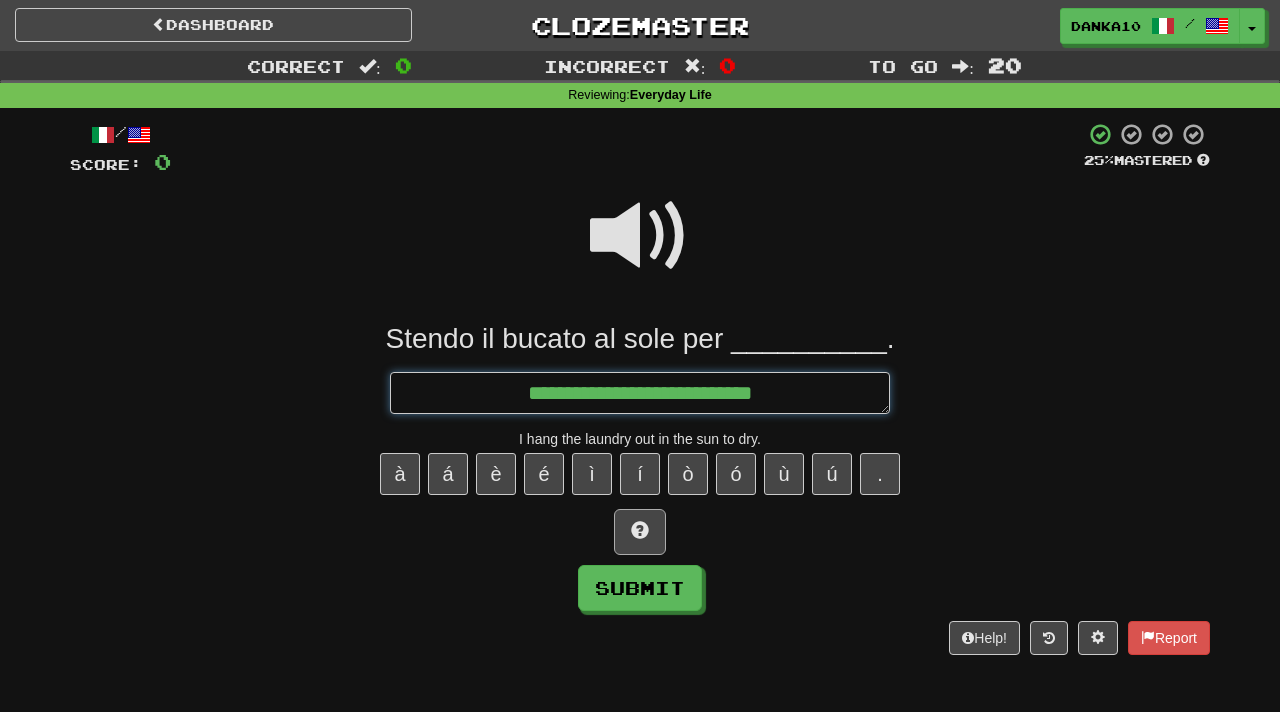 type on "*" 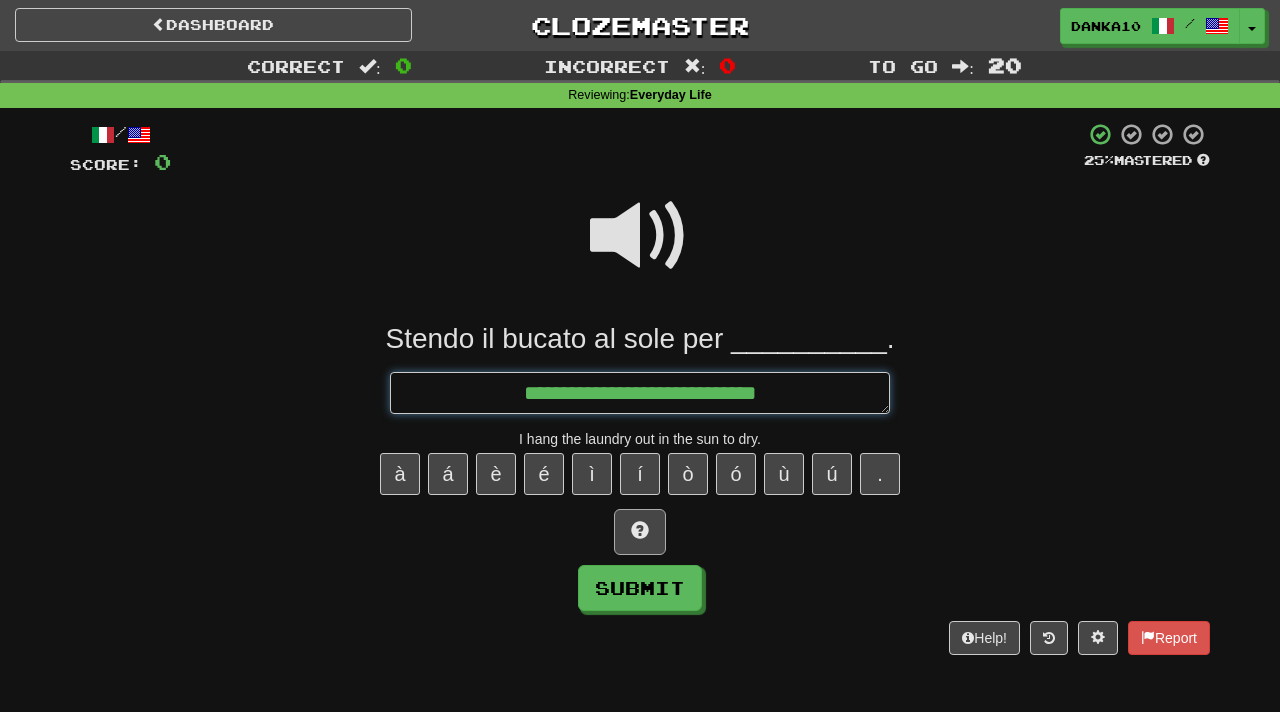type on "*" 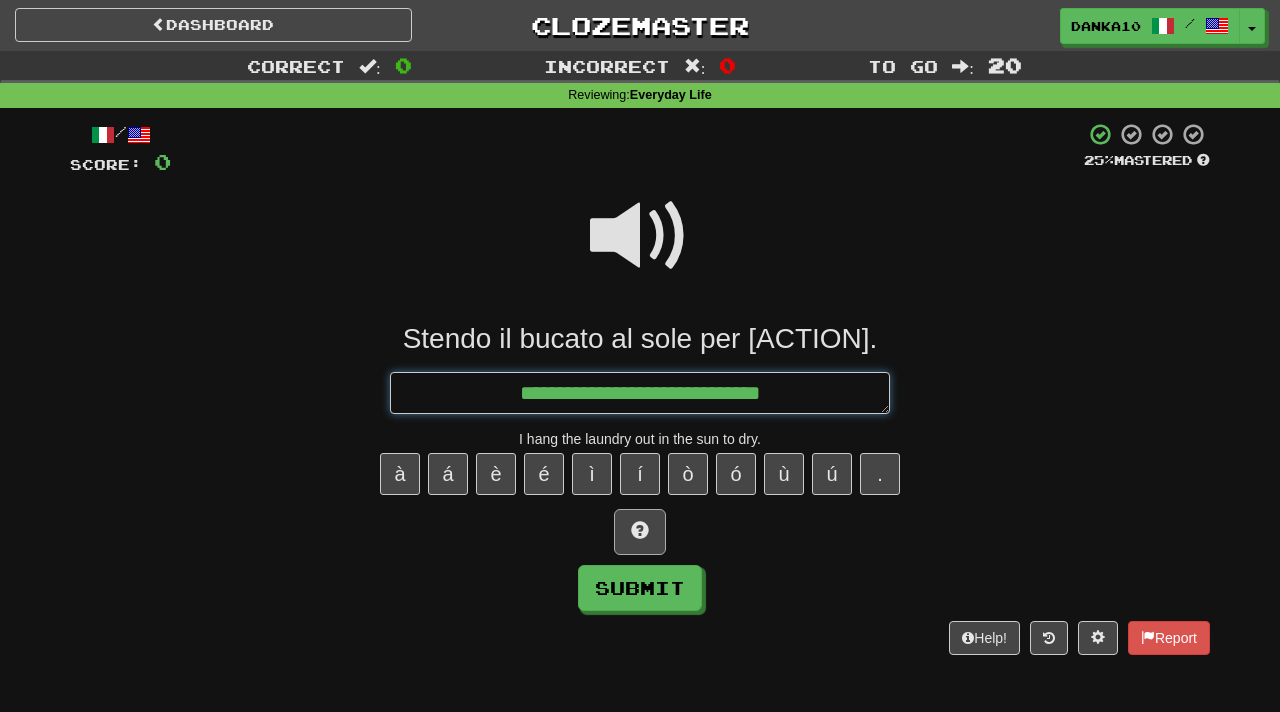 type on "*" 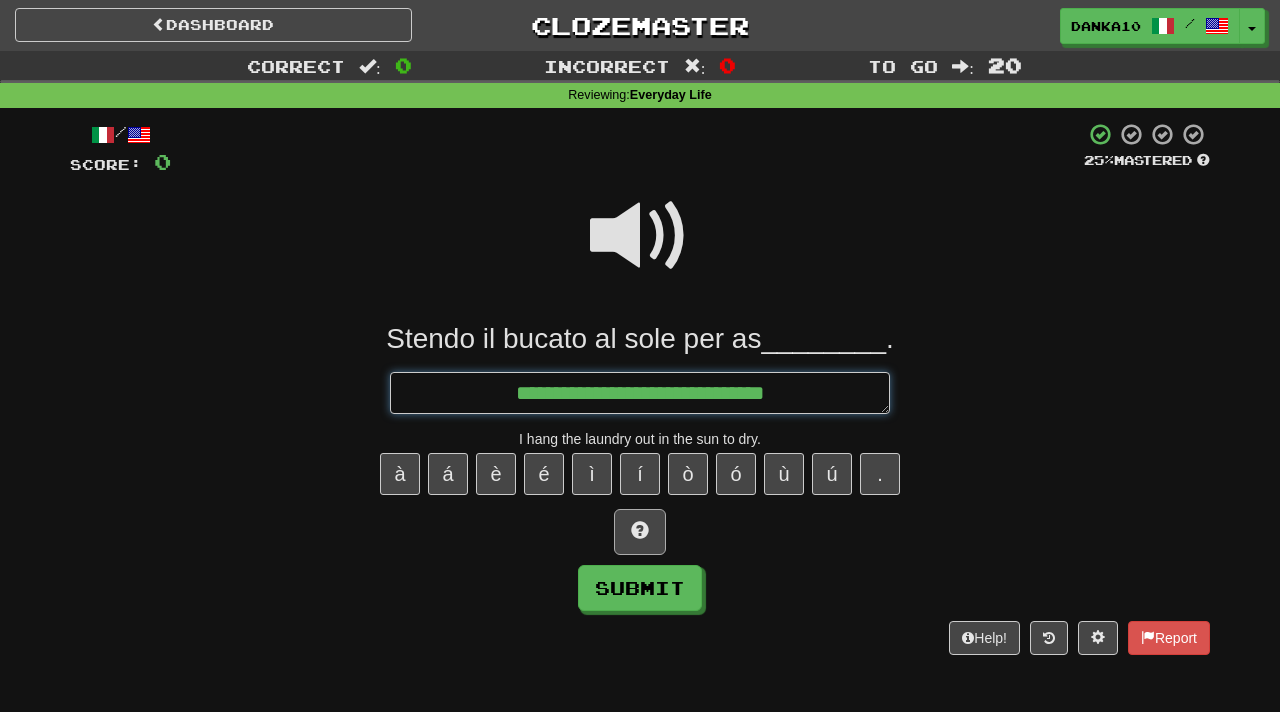 type on "*" 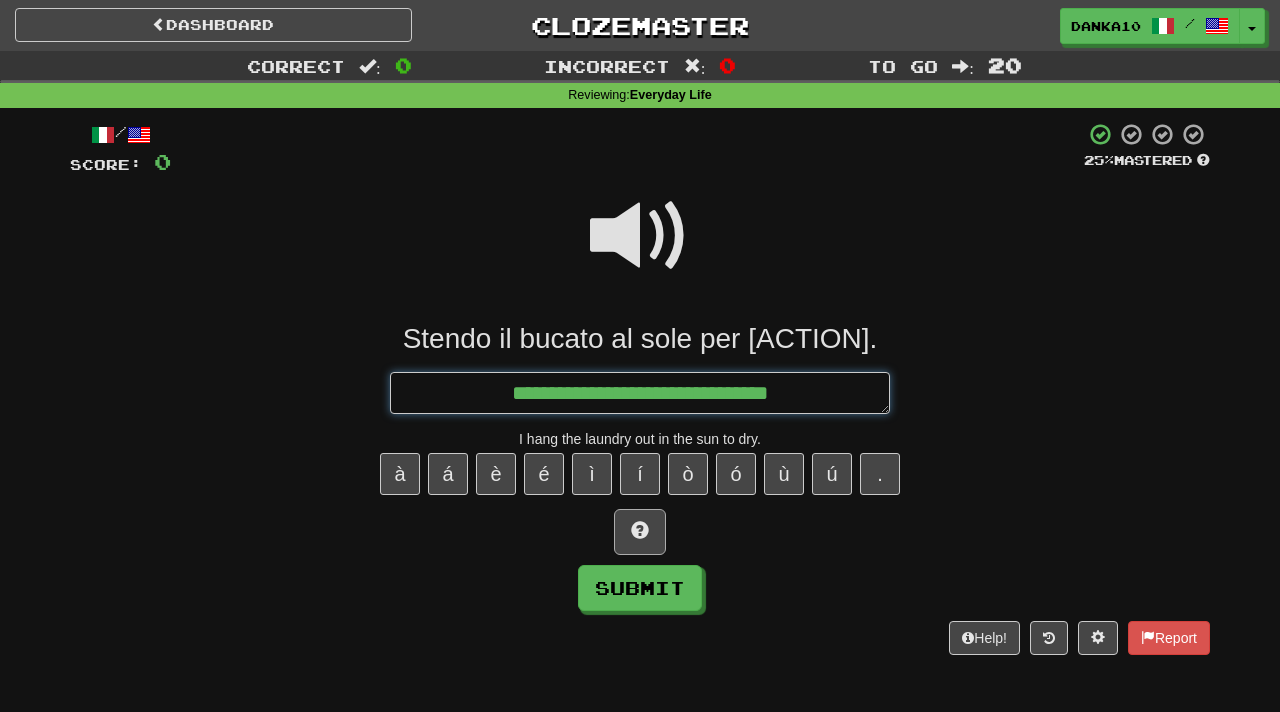type on "*" 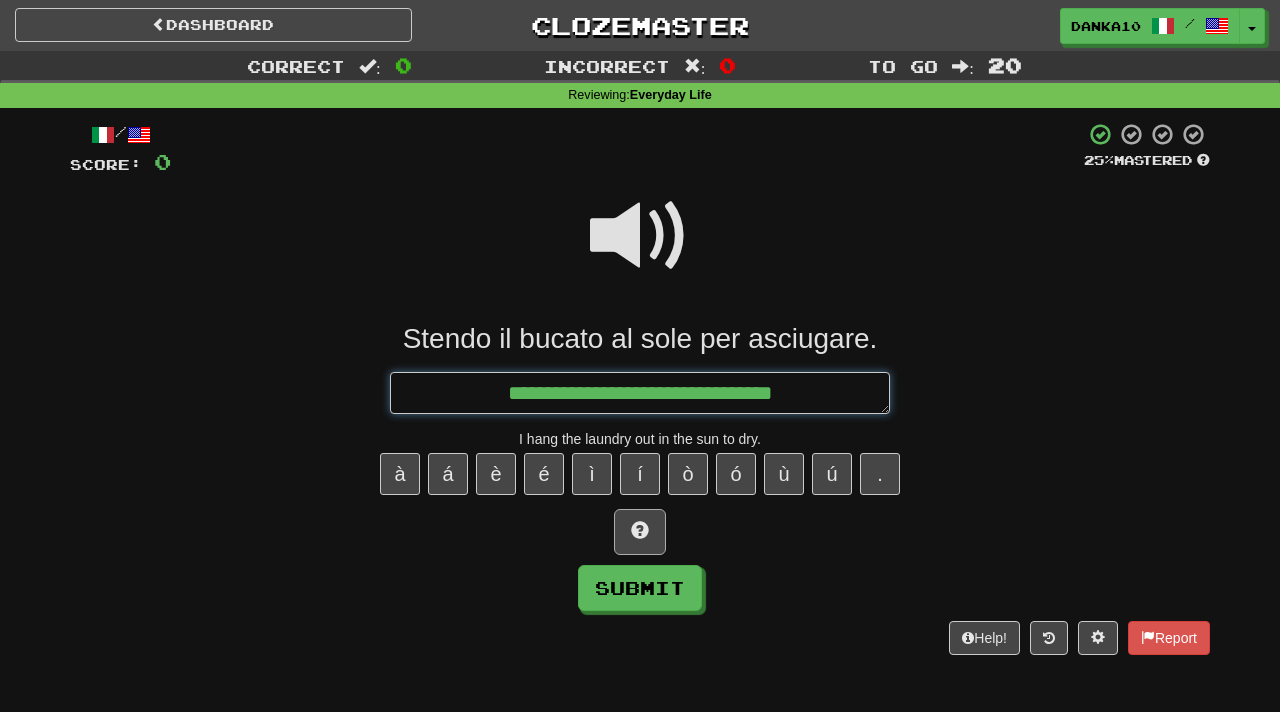 type on "*" 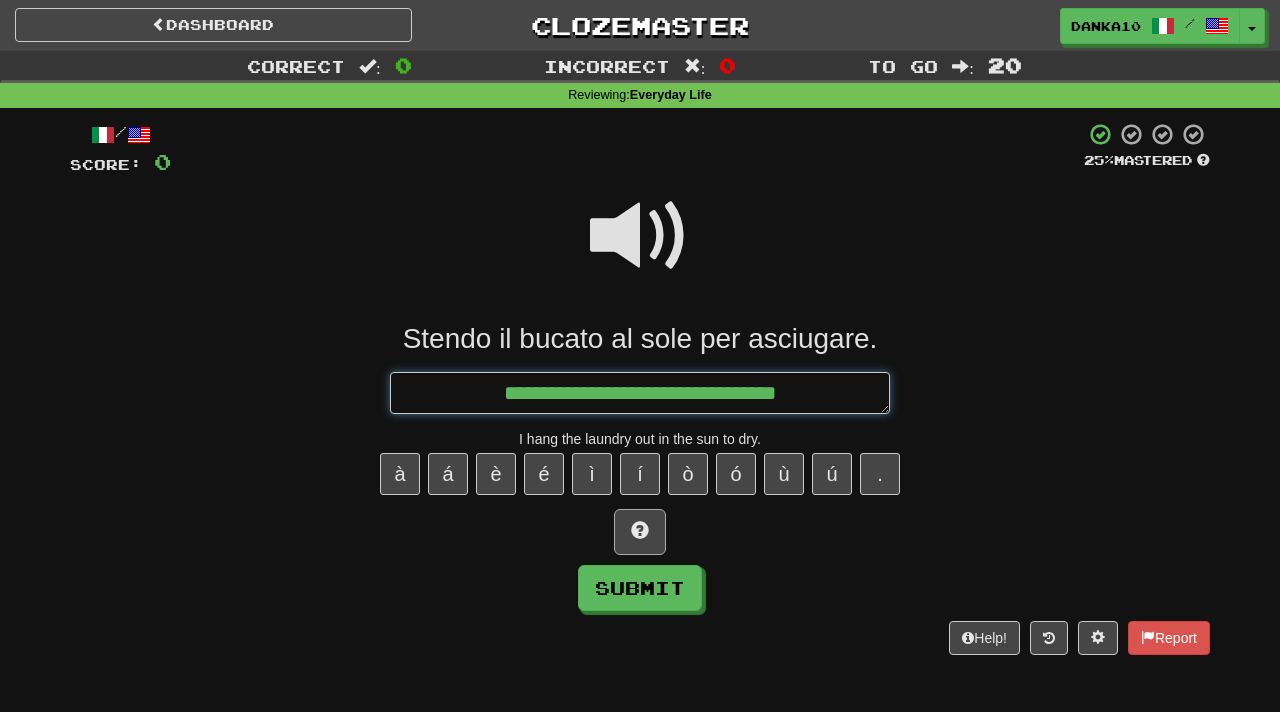 type on "*" 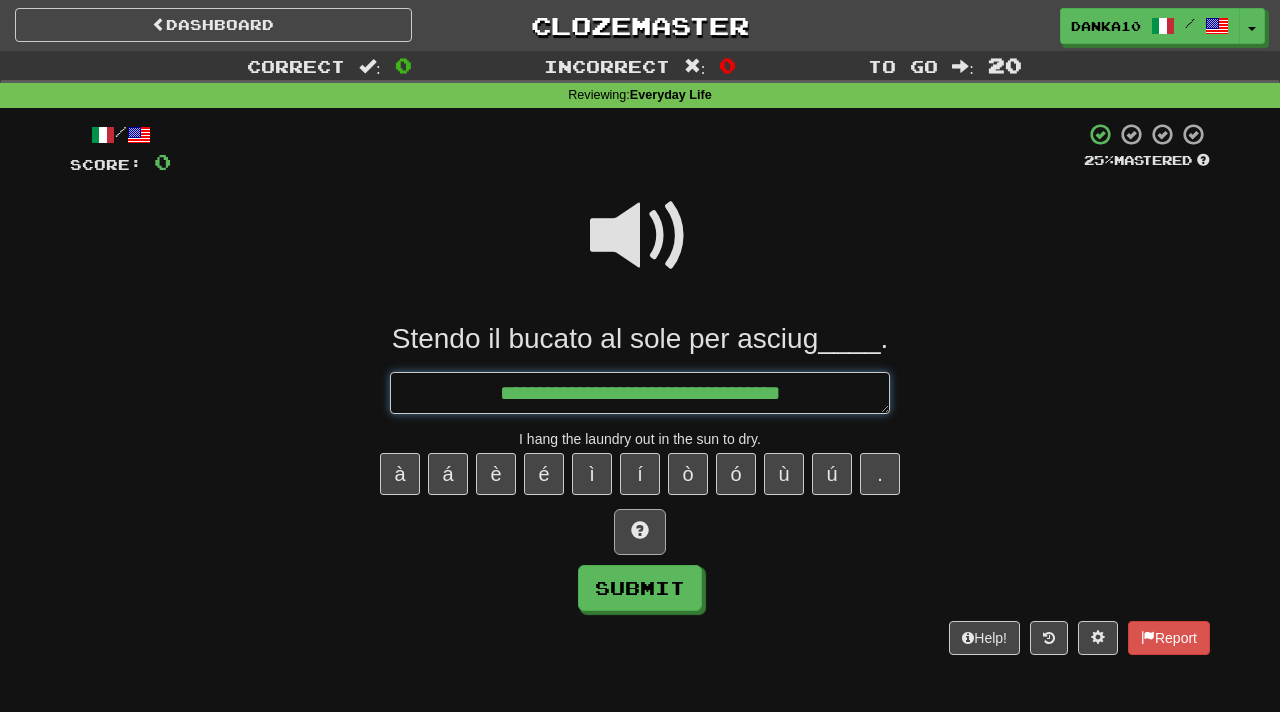 type on "*" 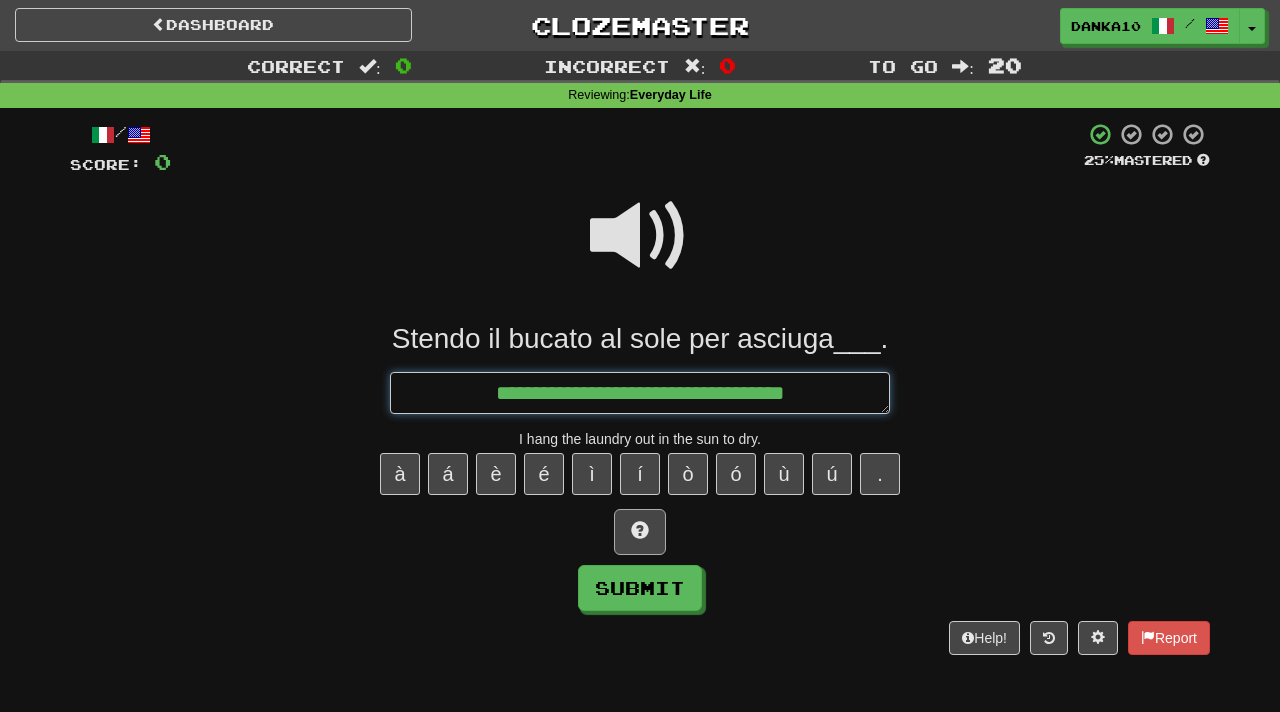 type on "*" 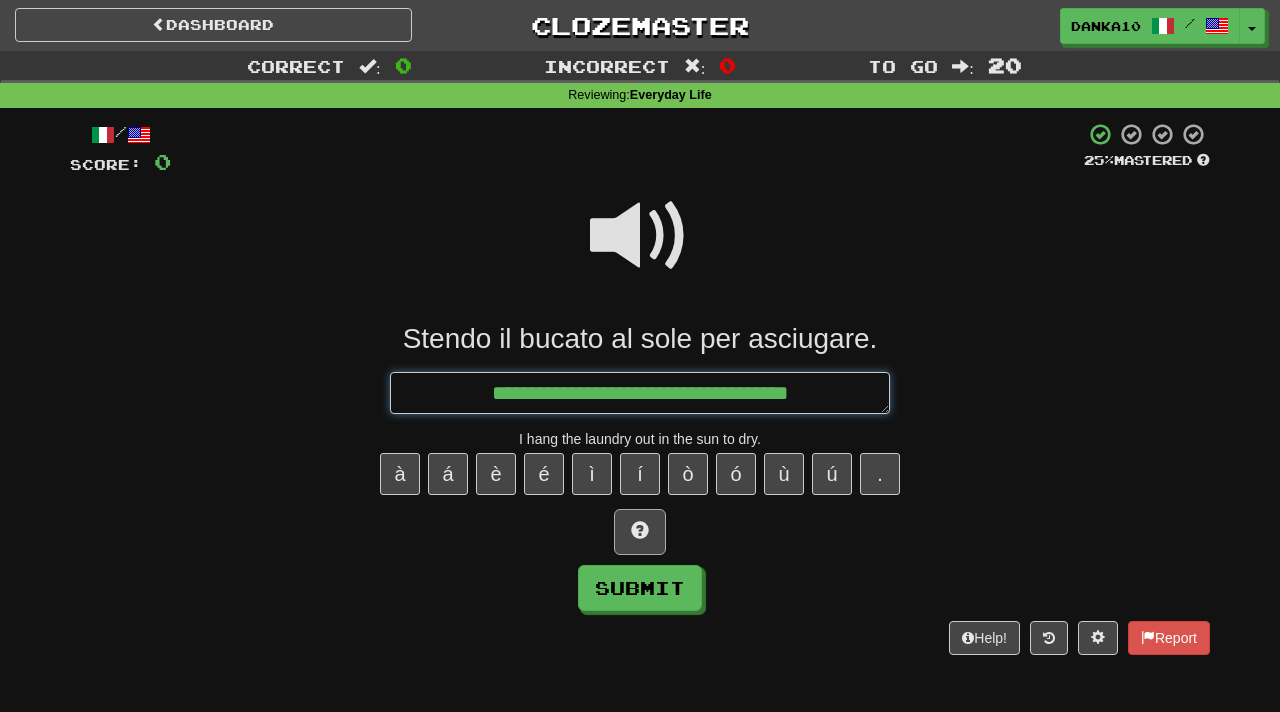 type on "*" 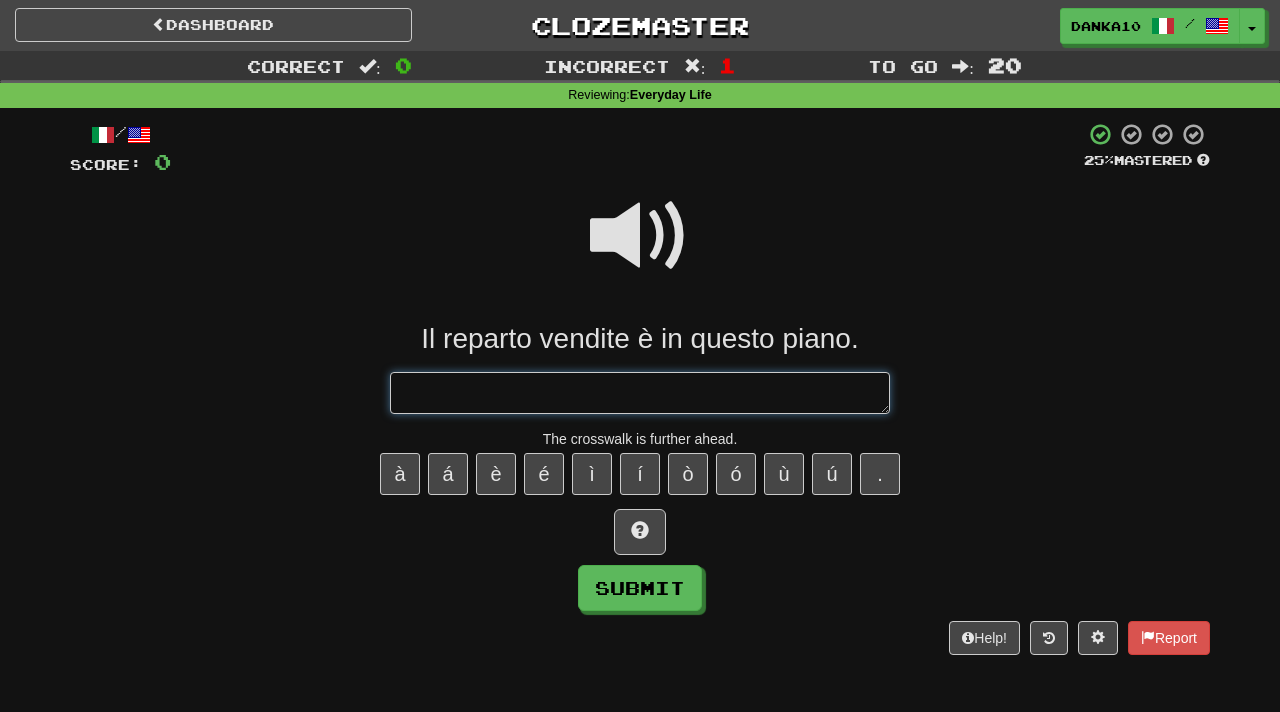 type on "*" 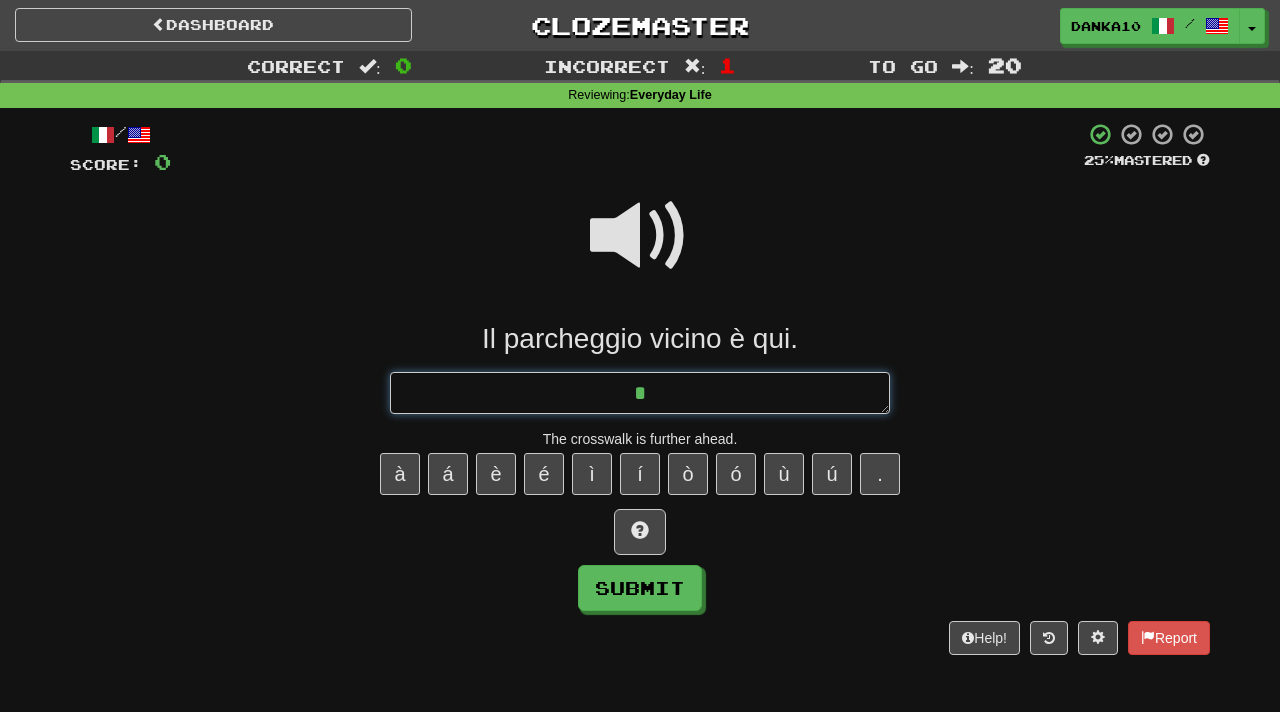 type on "*" 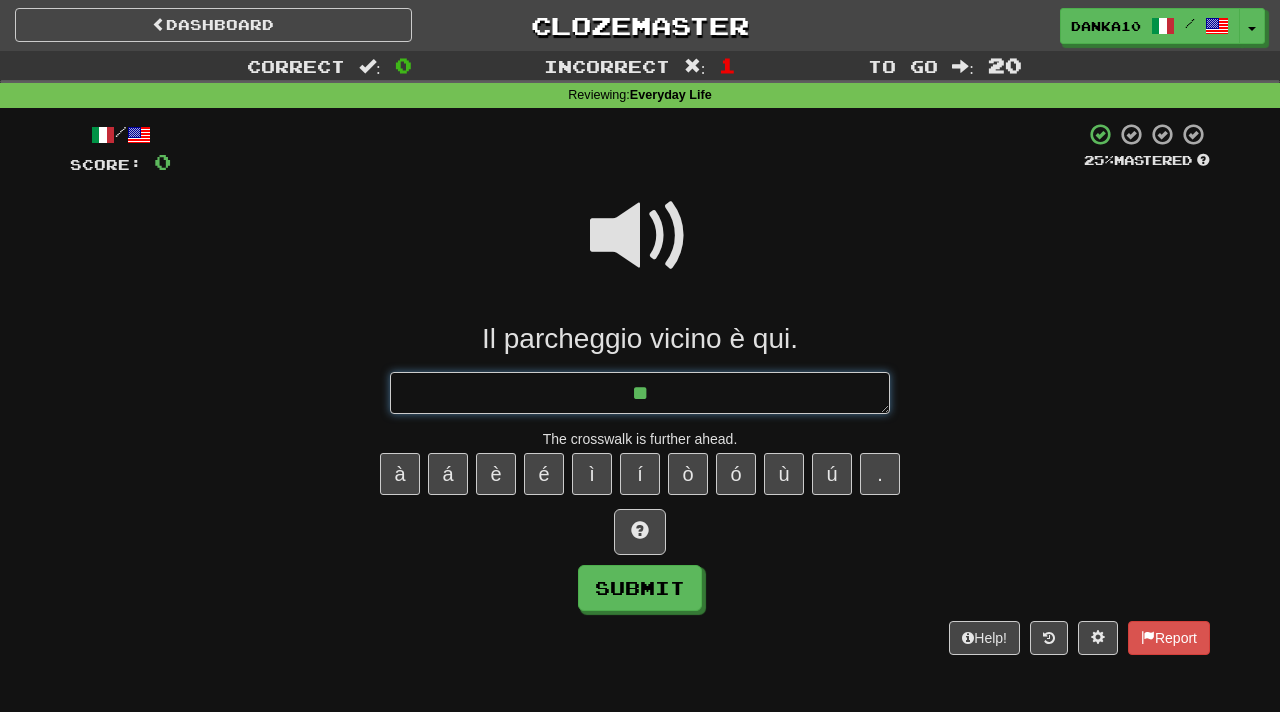 type on "*" 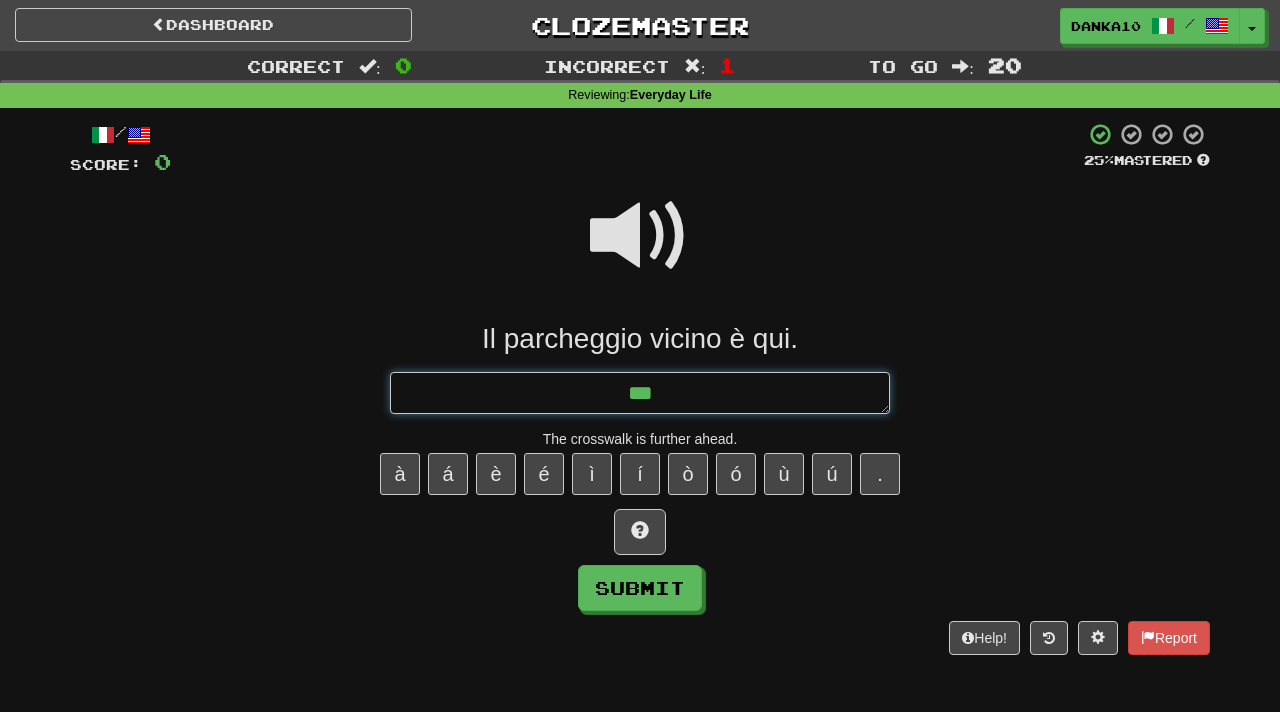 type on "*" 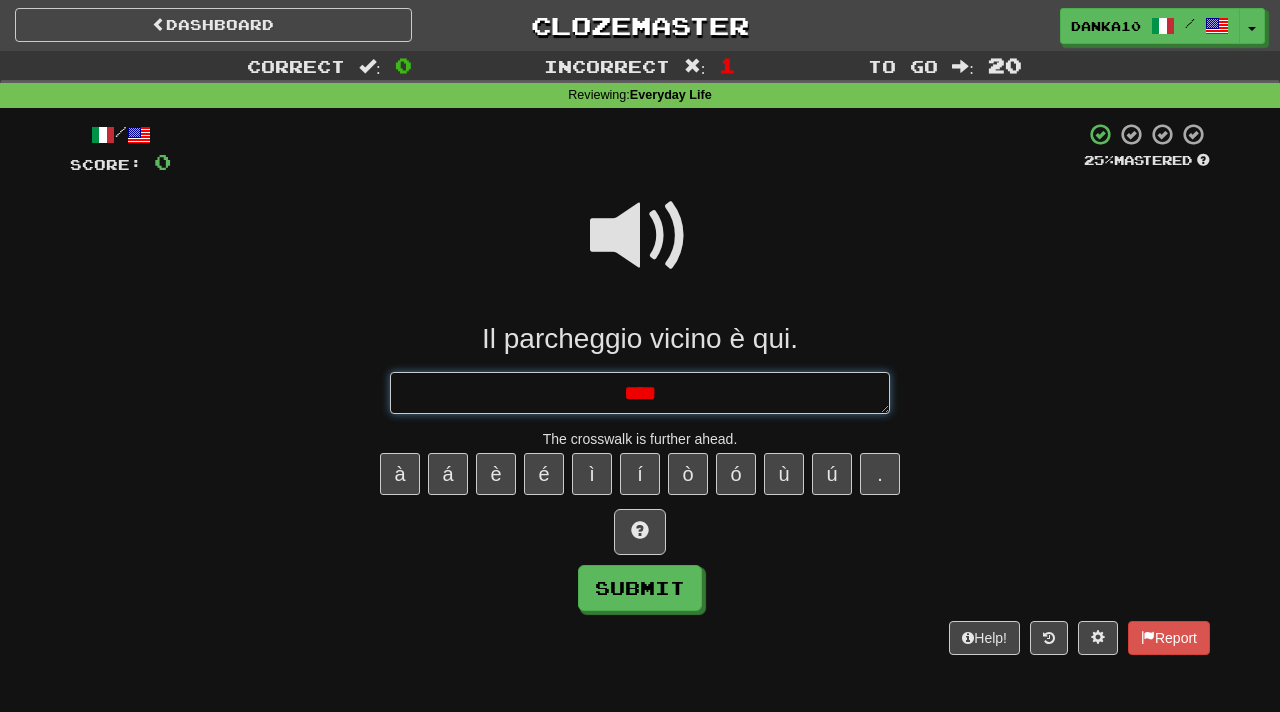 type on "*" 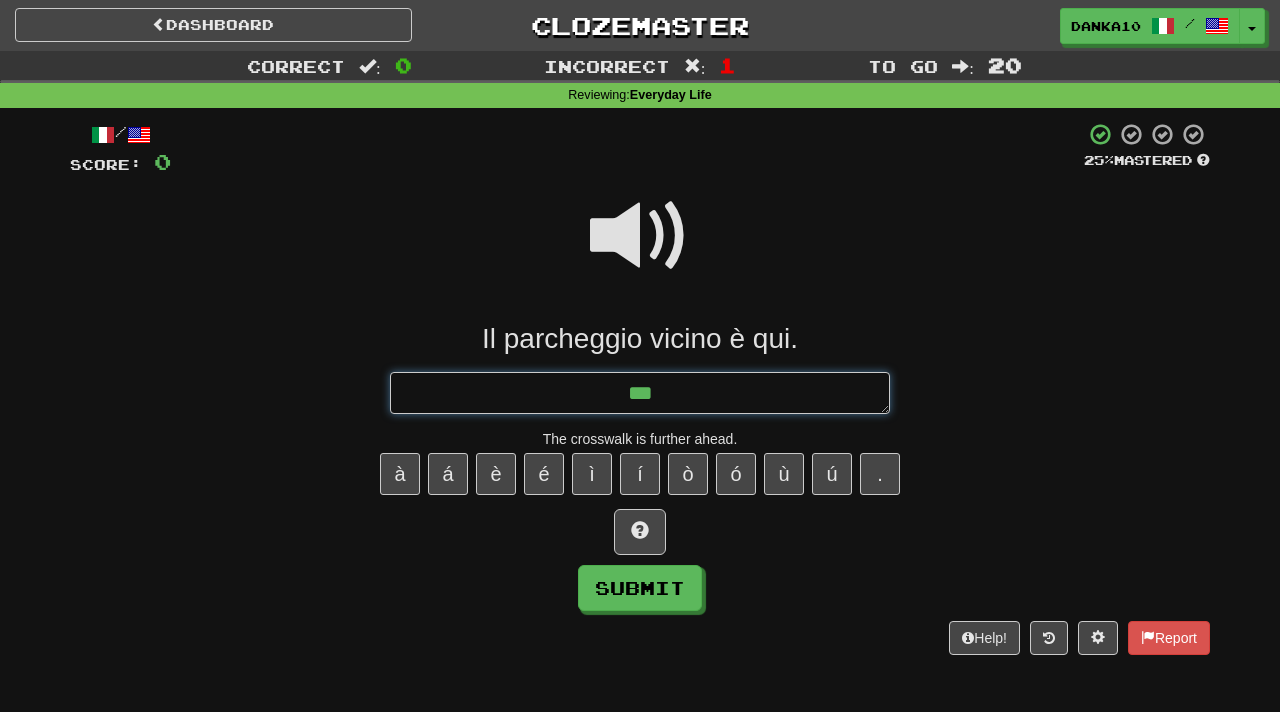 type on "*" 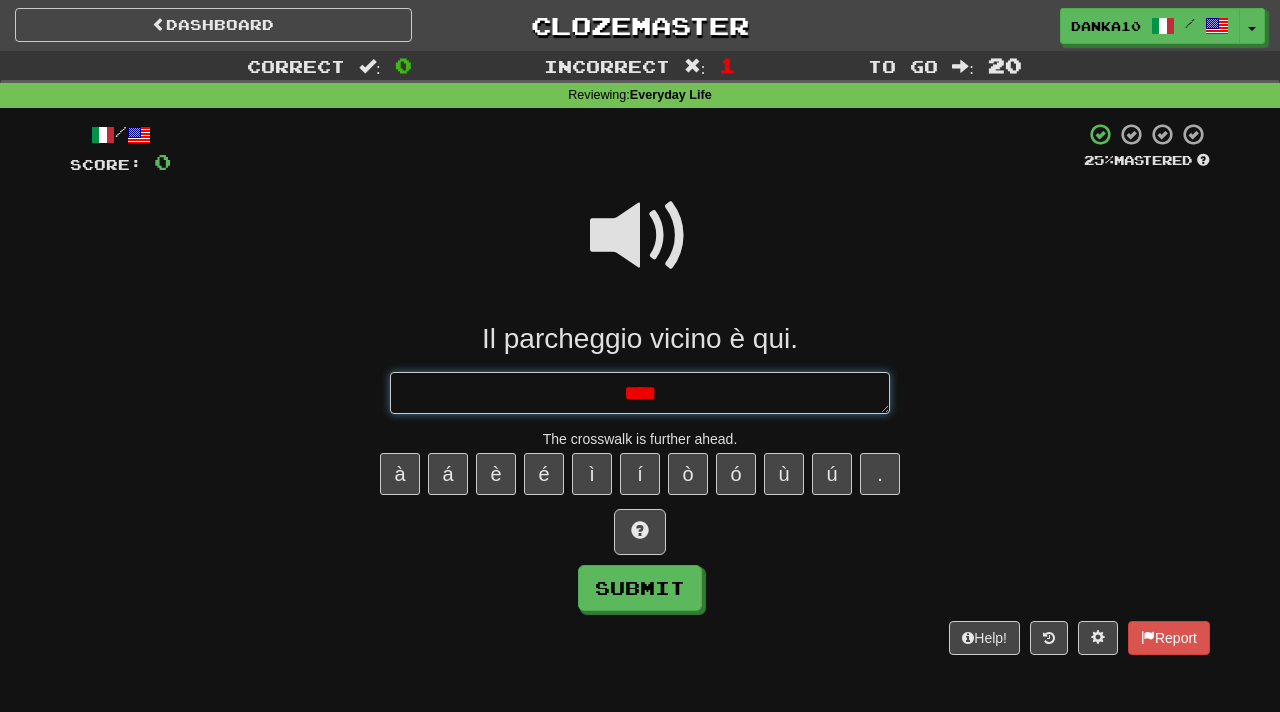 type on "*" 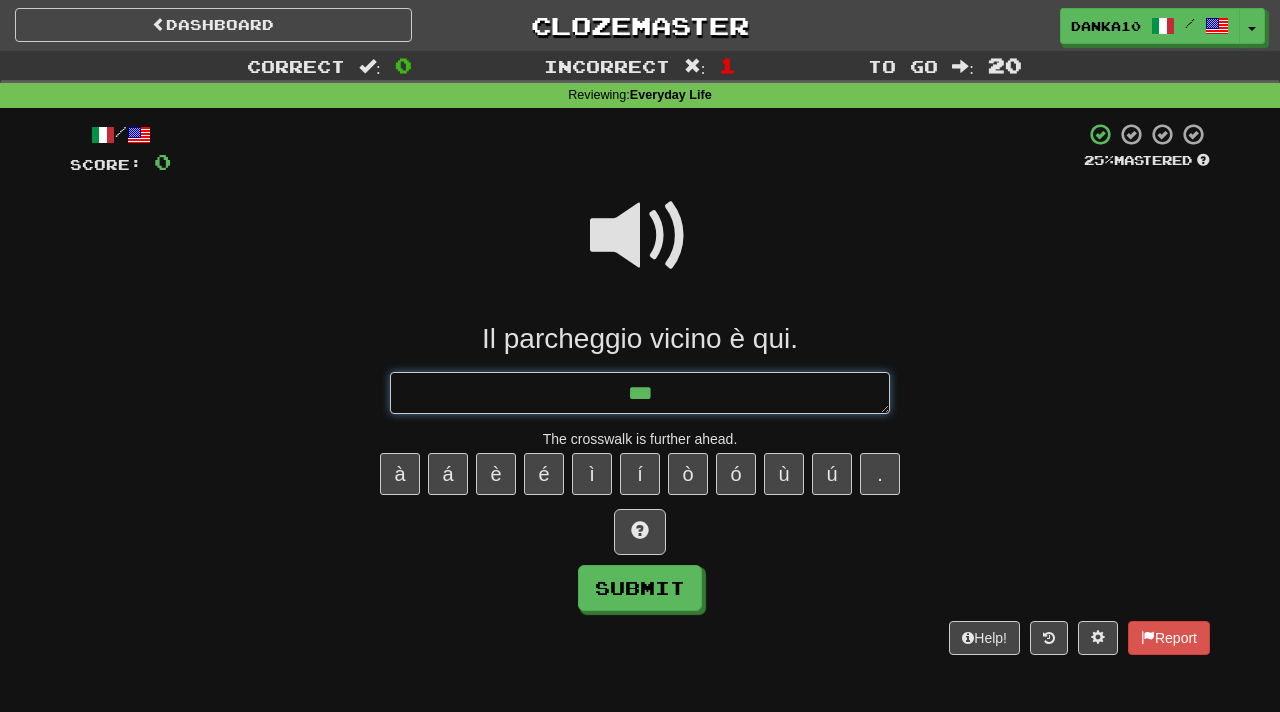 type on "*" 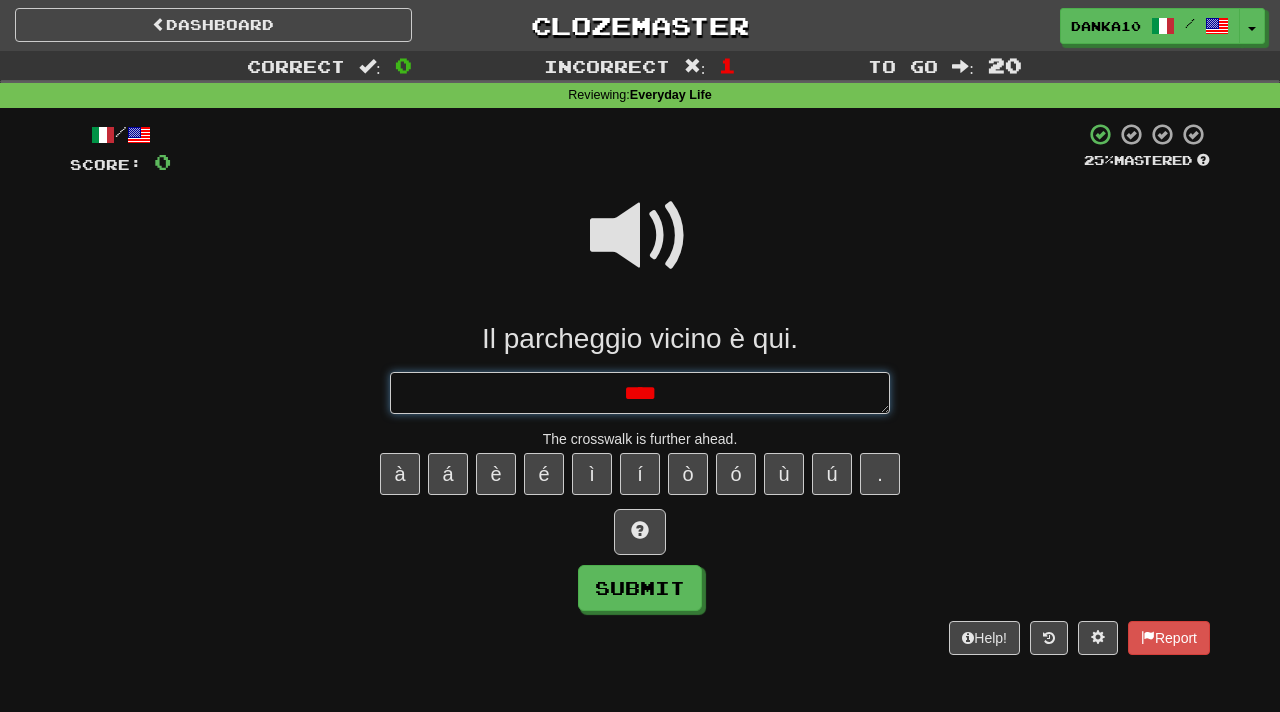type on "*" 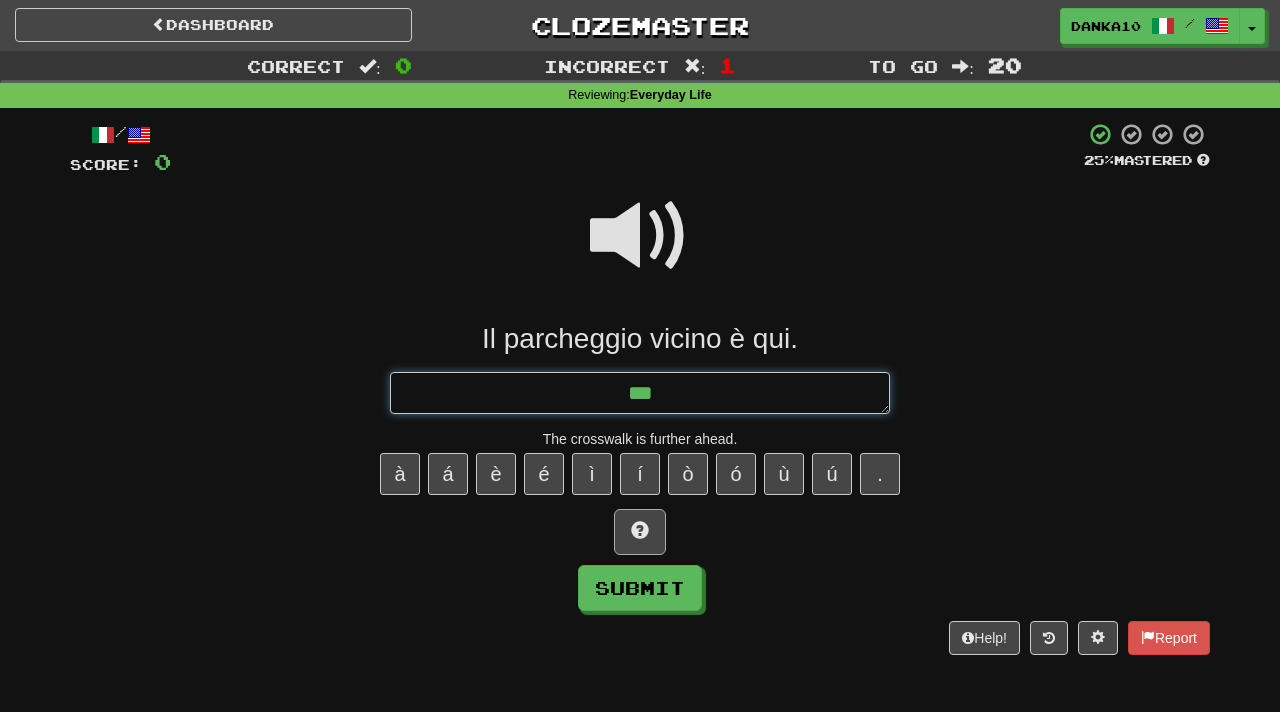 type on "**" 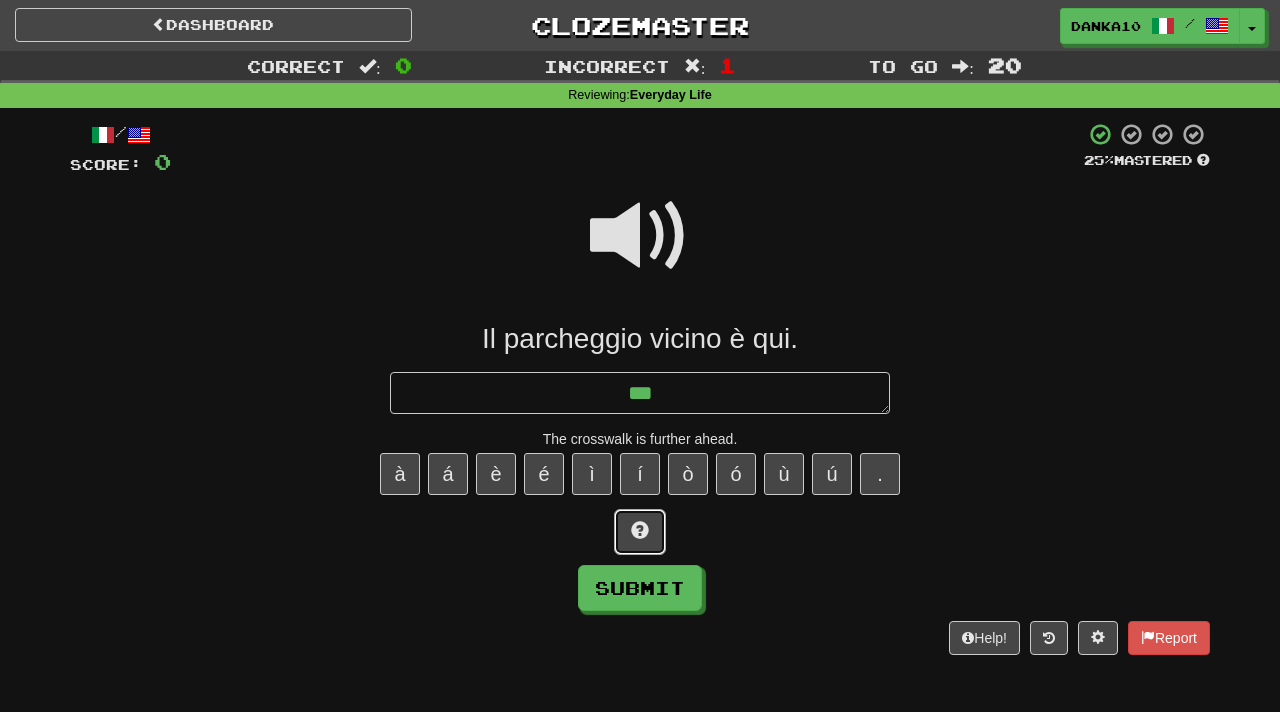 click at bounding box center (640, 530) 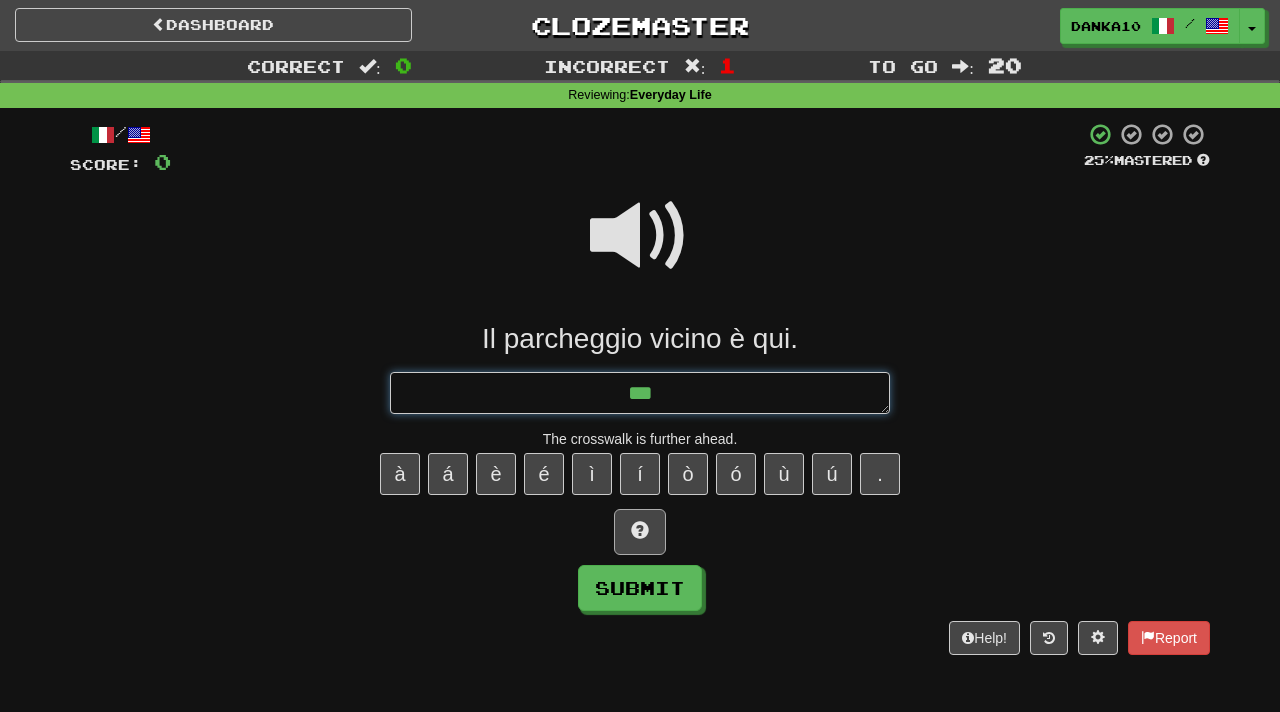 type on "*" 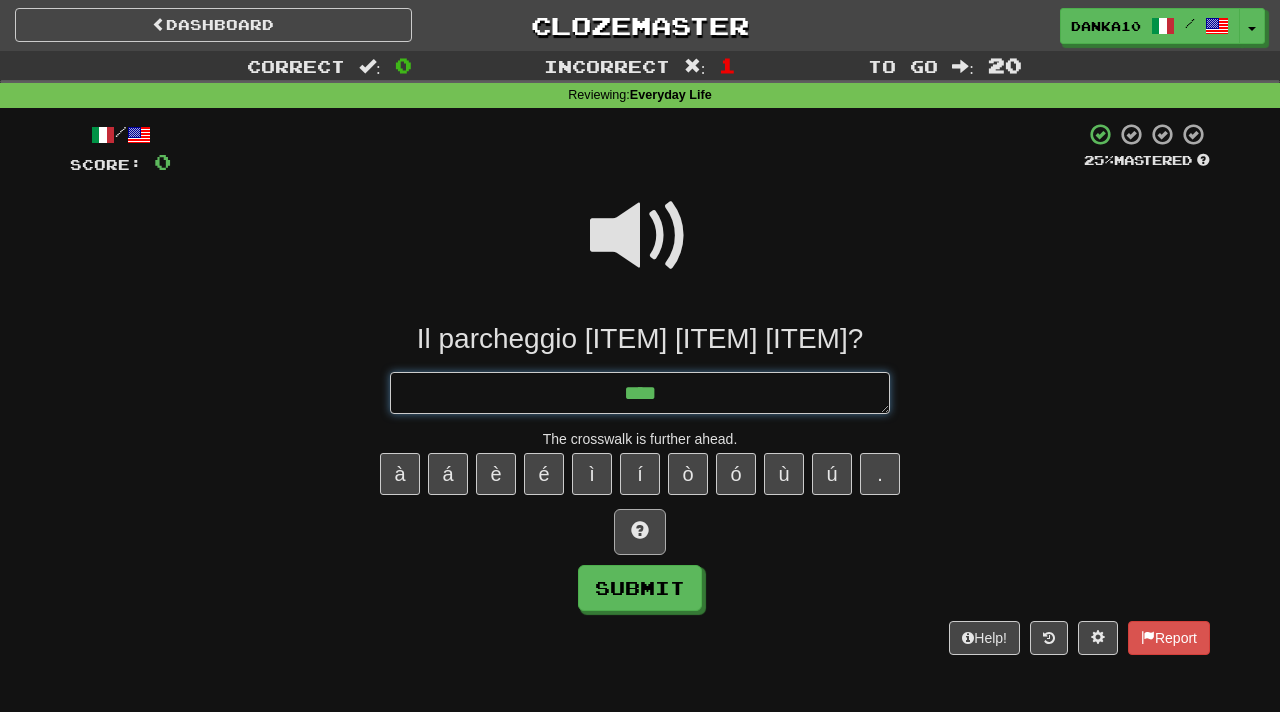 type on "*" 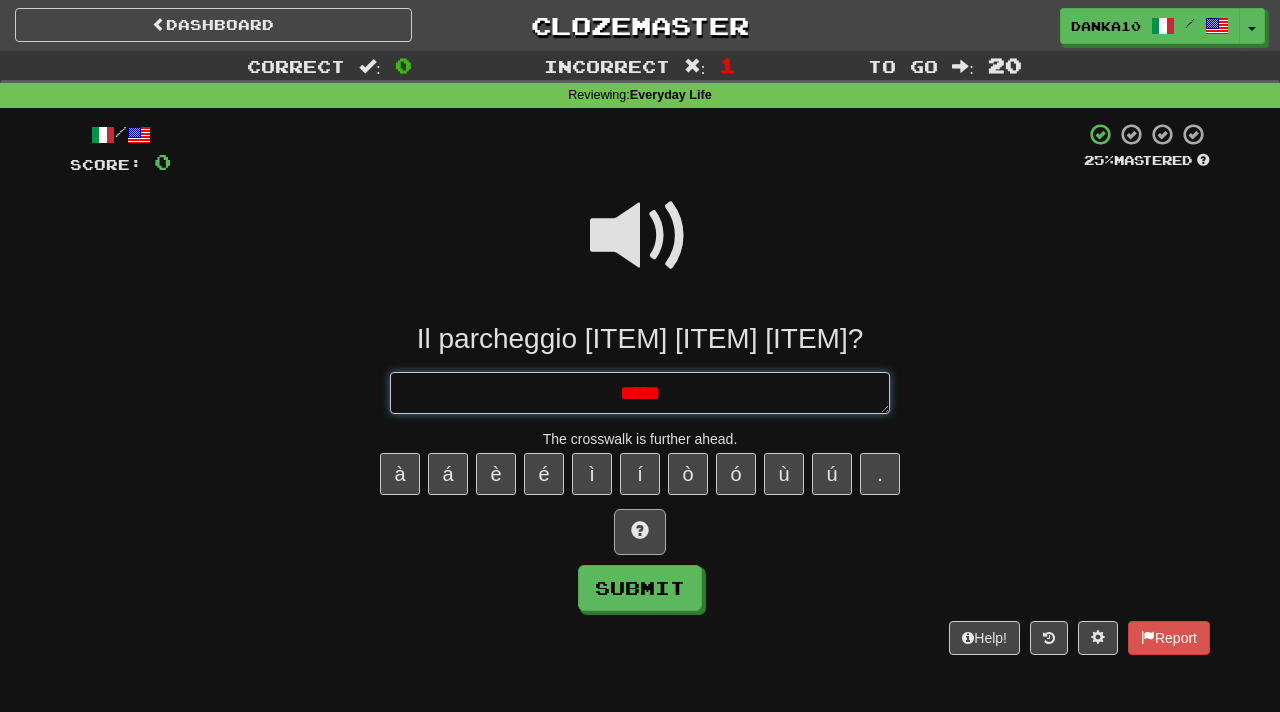type on "*" 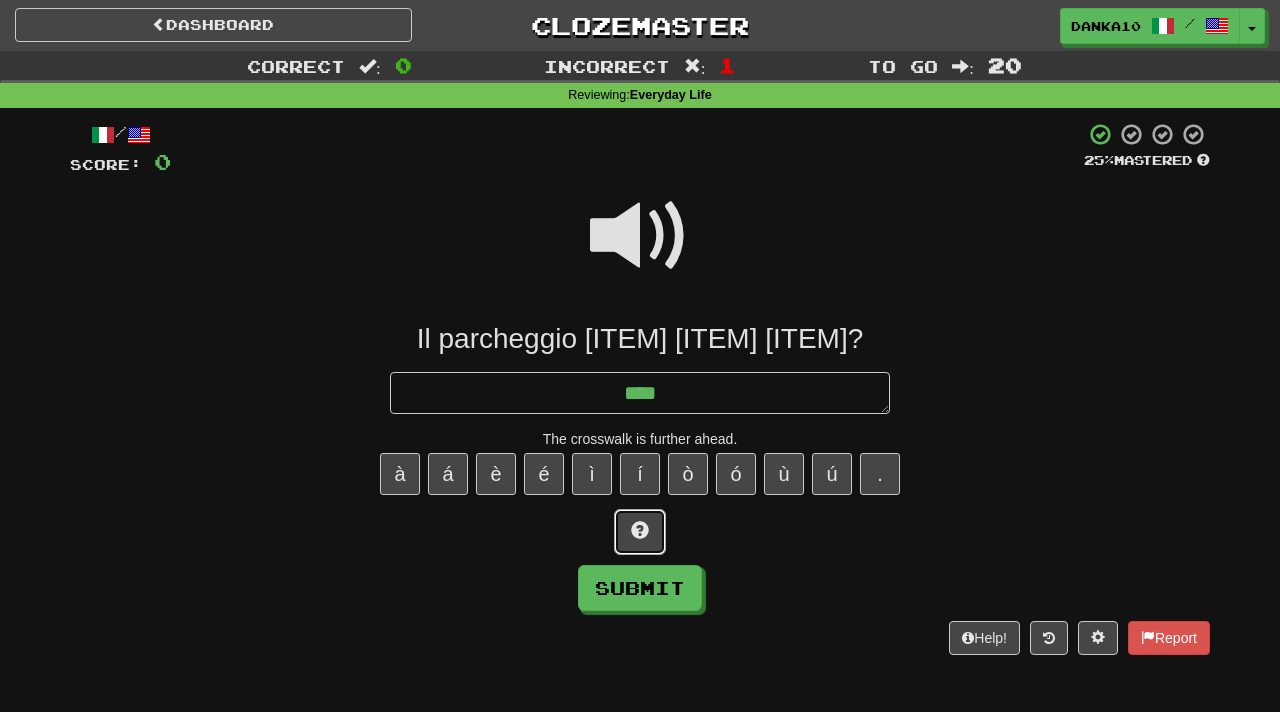 click at bounding box center (640, 532) 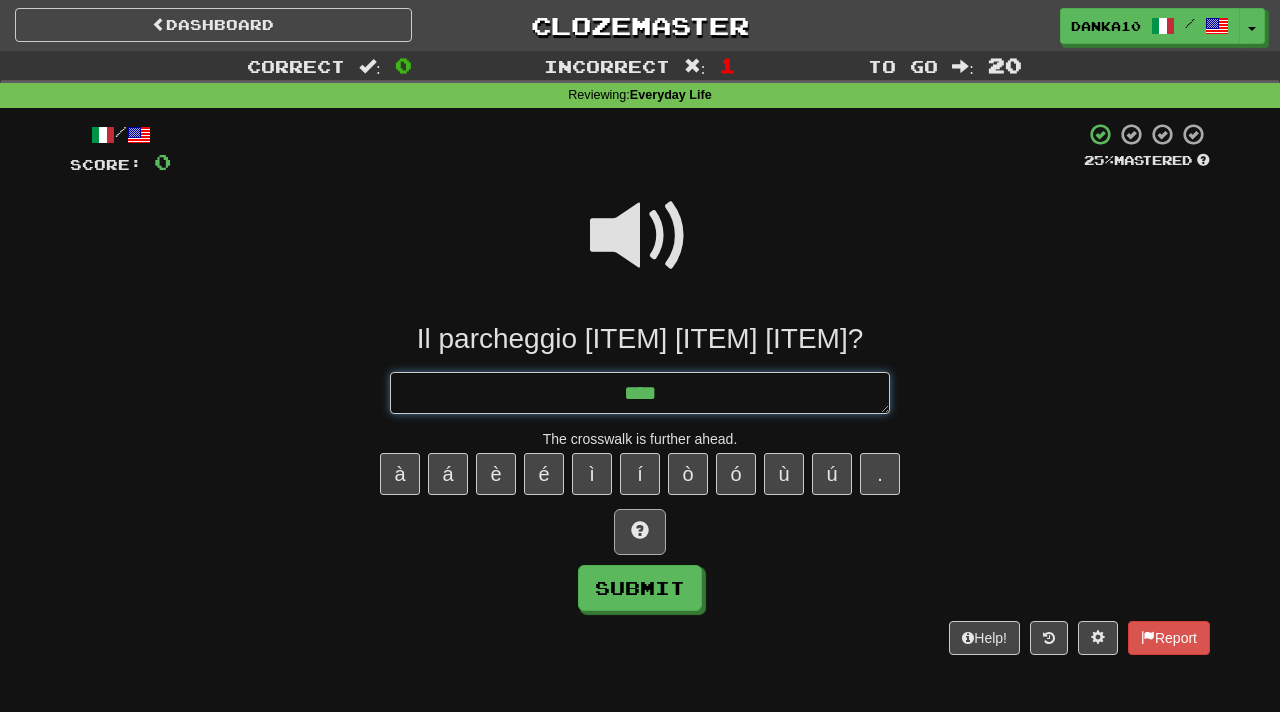 type on "*" 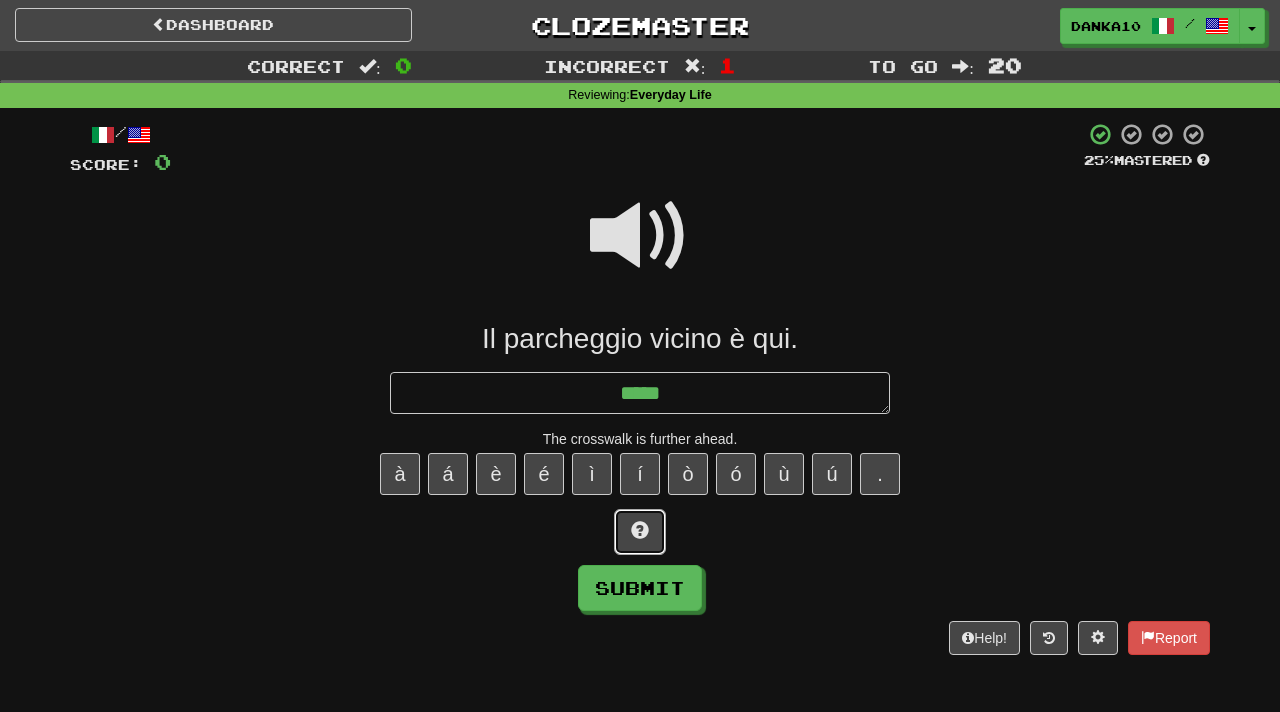 click at bounding box center [640, 532] 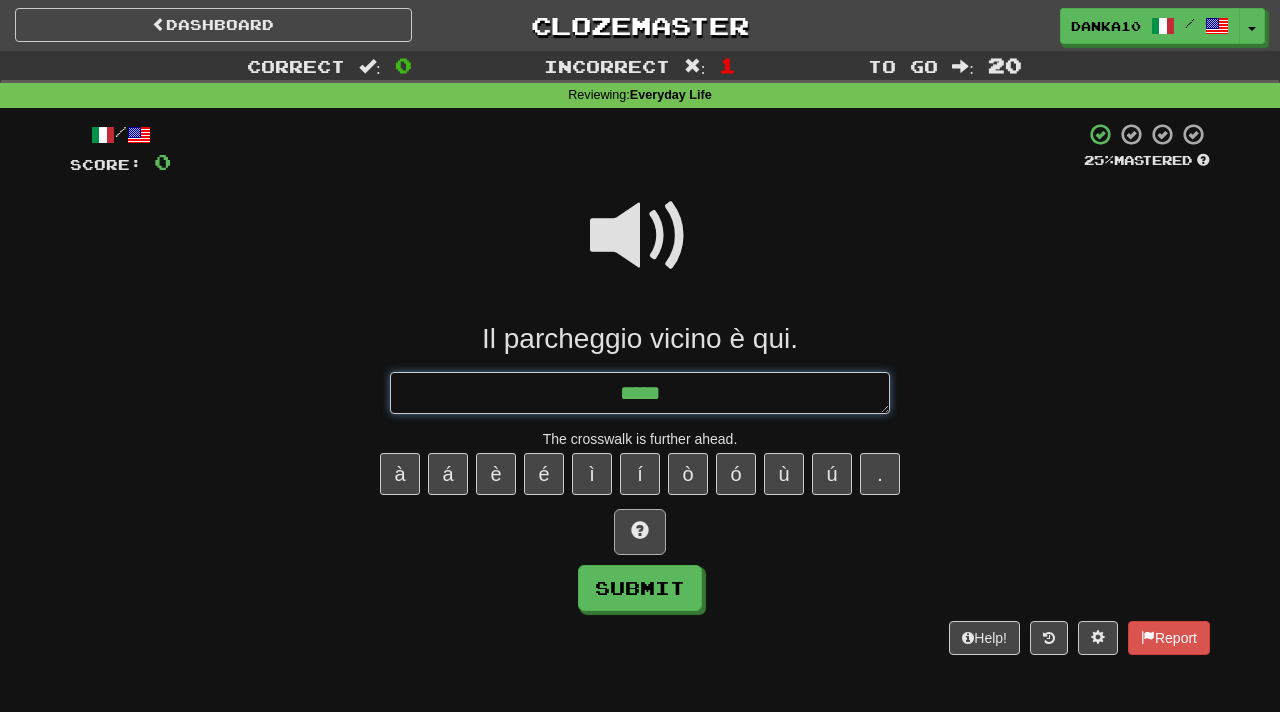 type on "*" 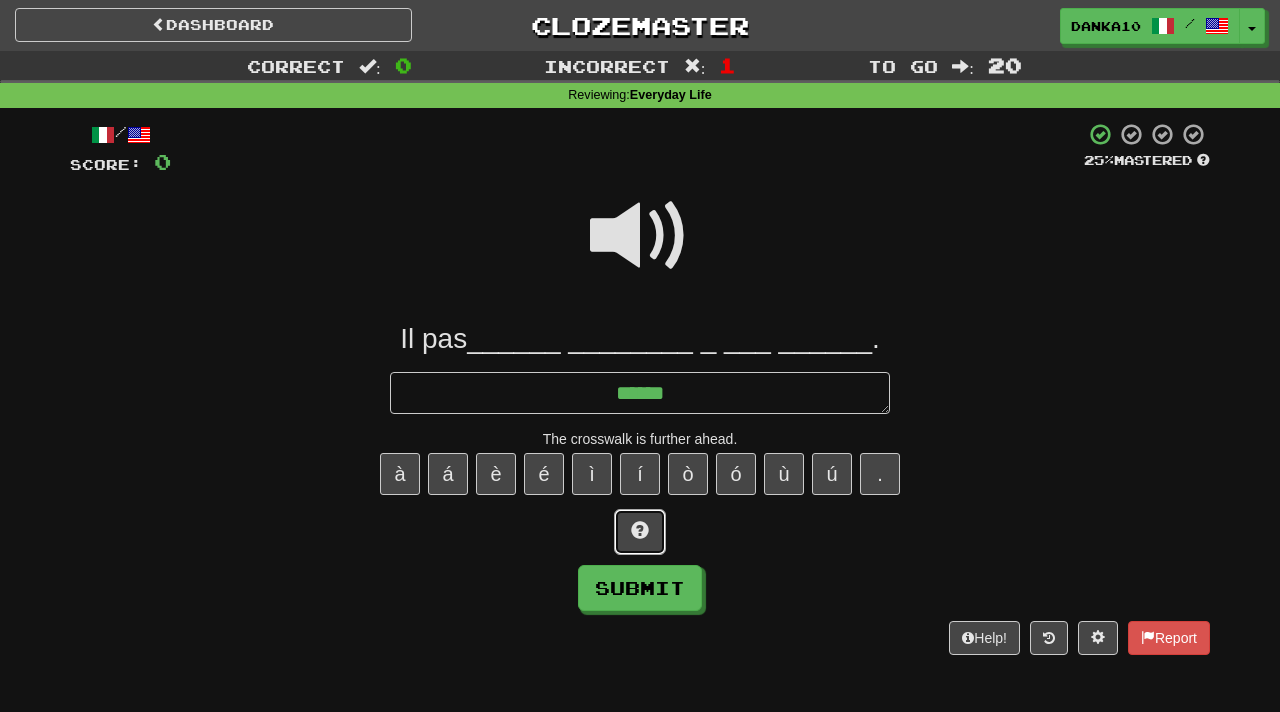 click at bounding box center (640, 532) 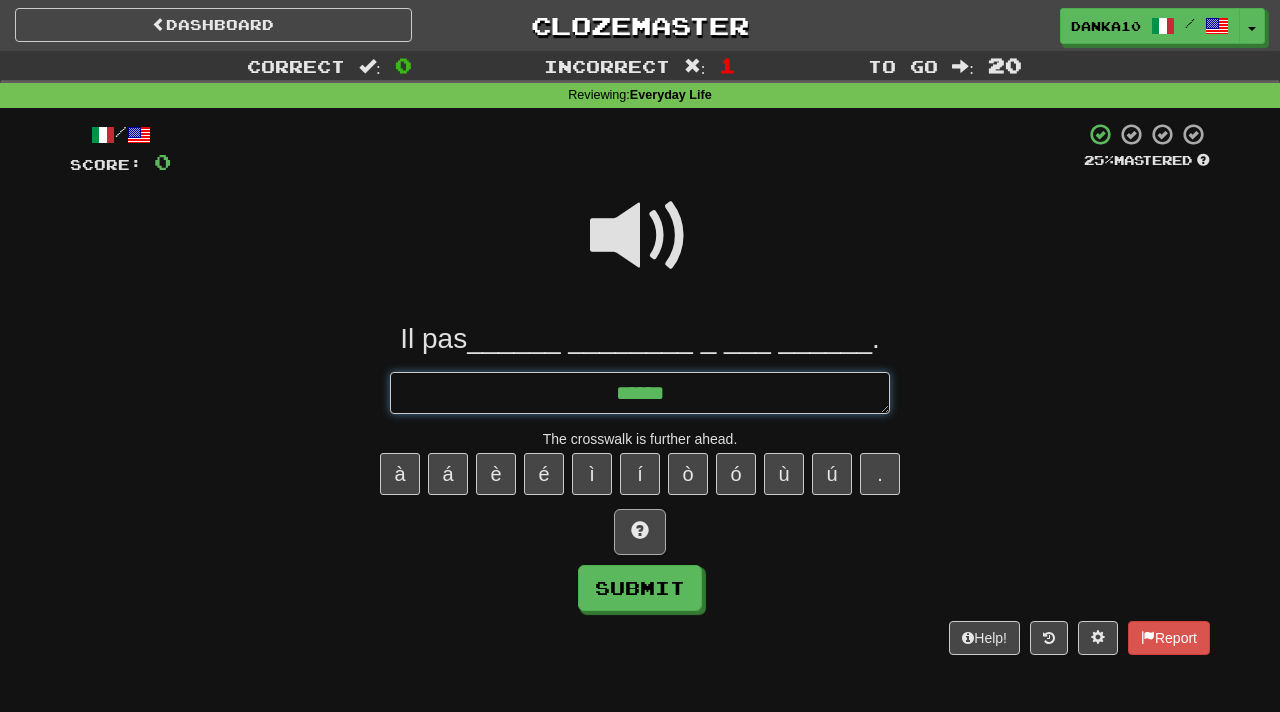 type on "*" 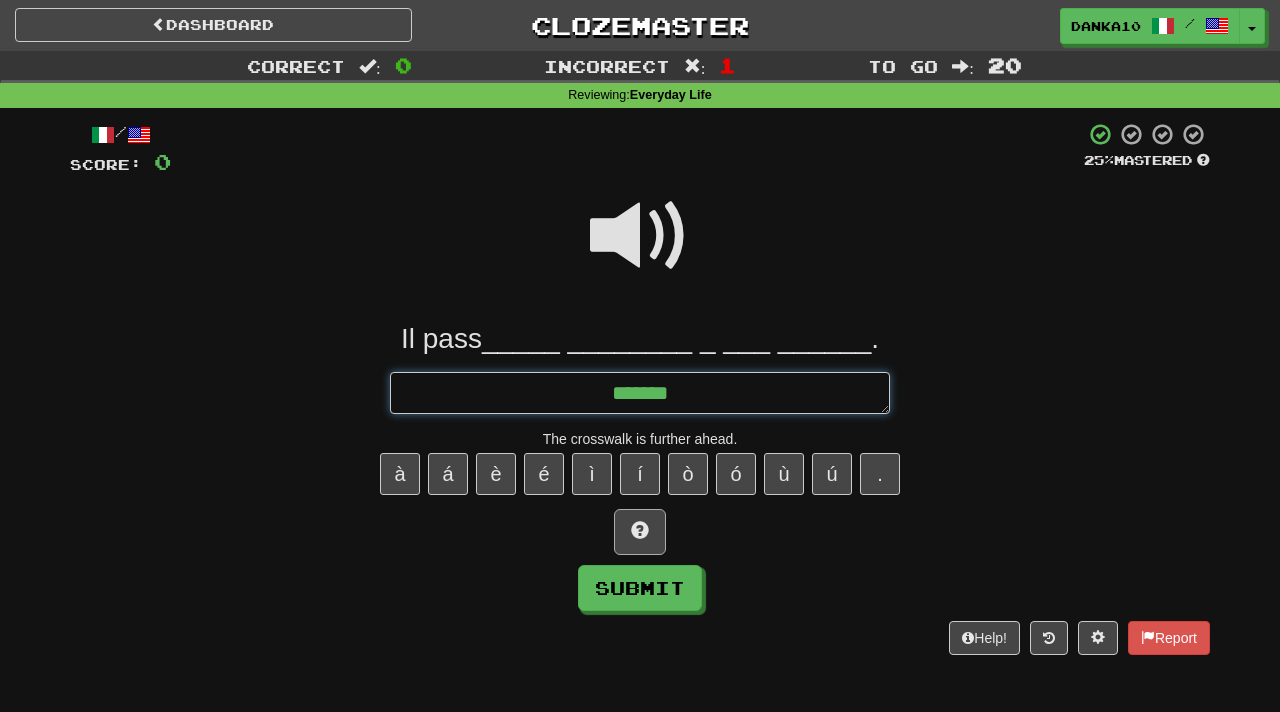 type on "*" 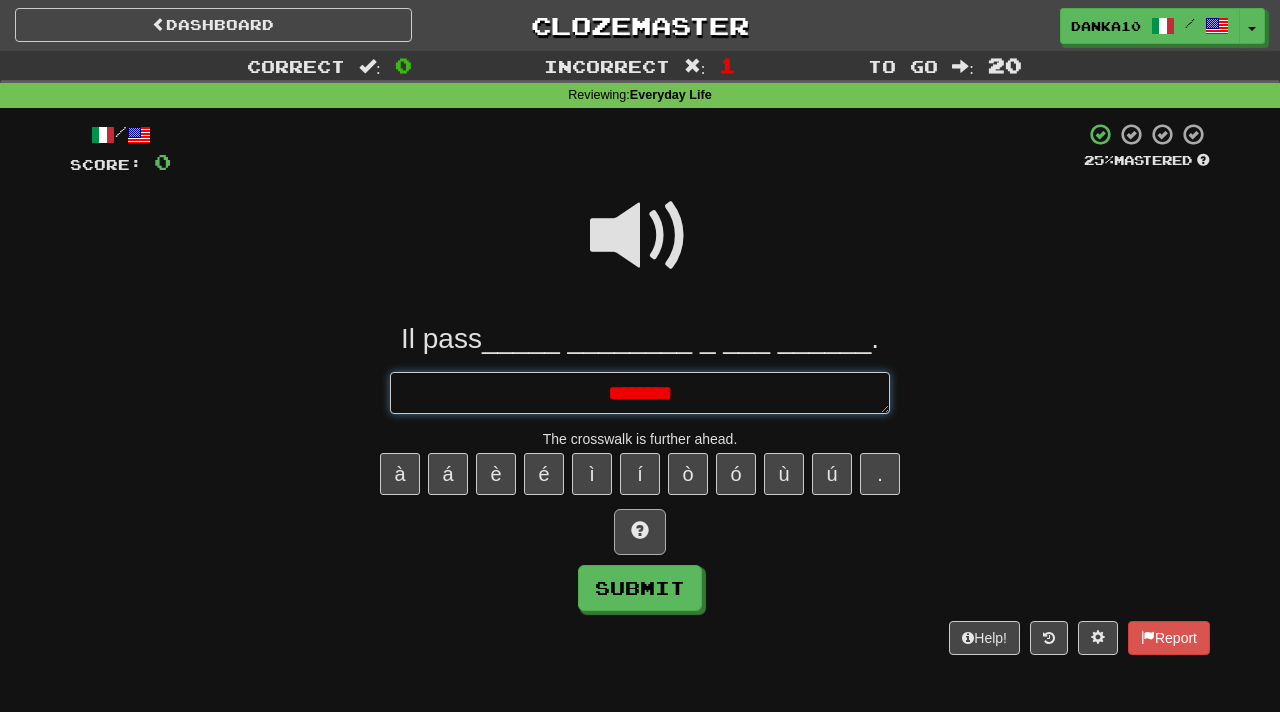 type on "********" 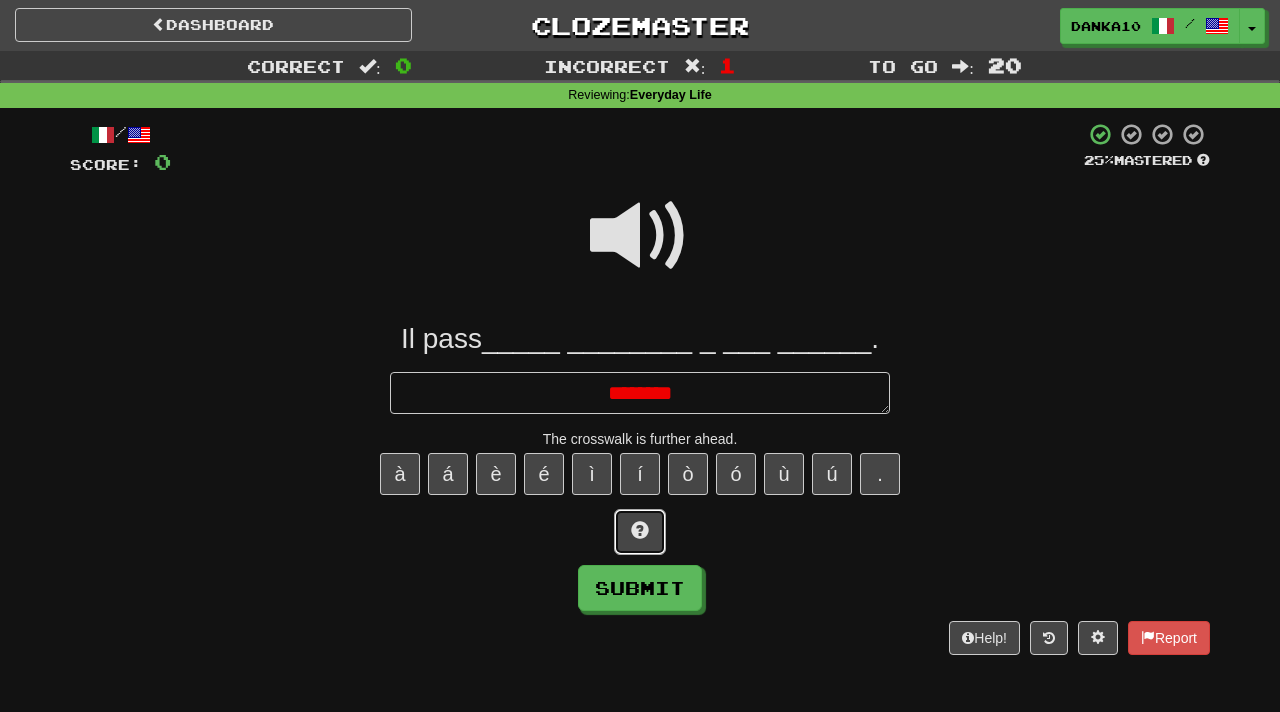 click at bounding box center [640, 532] 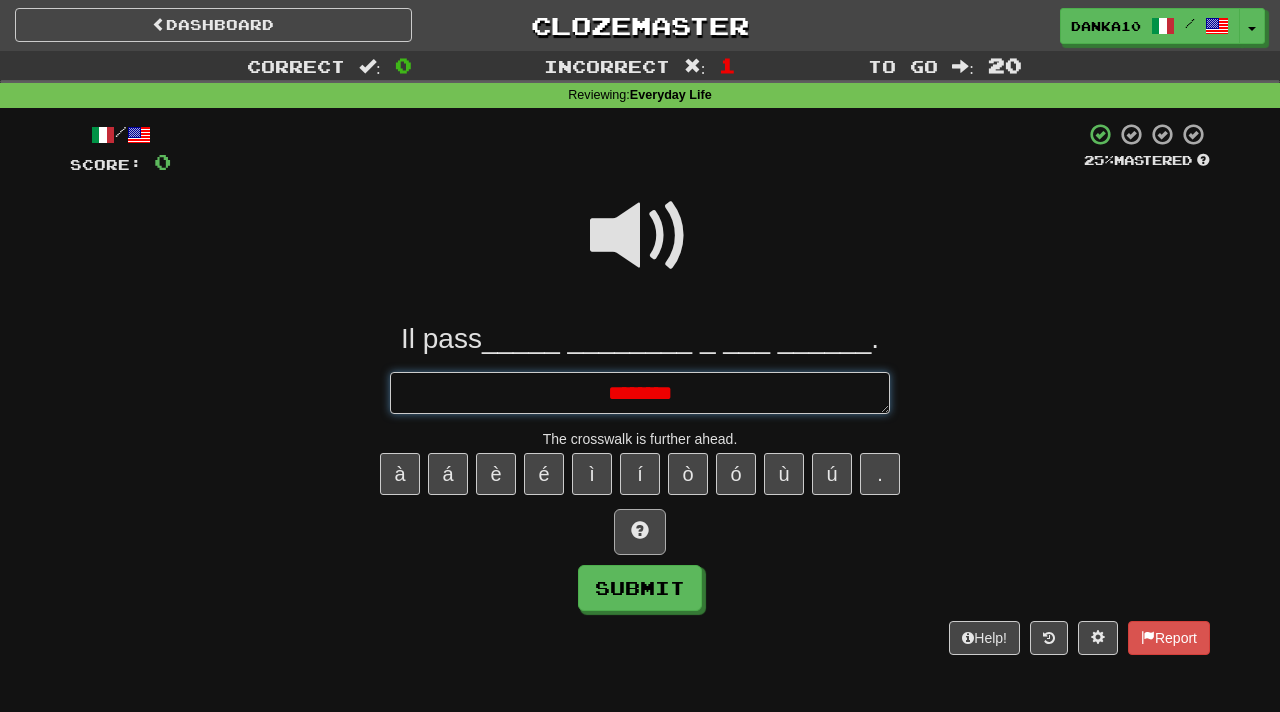 type on "*" 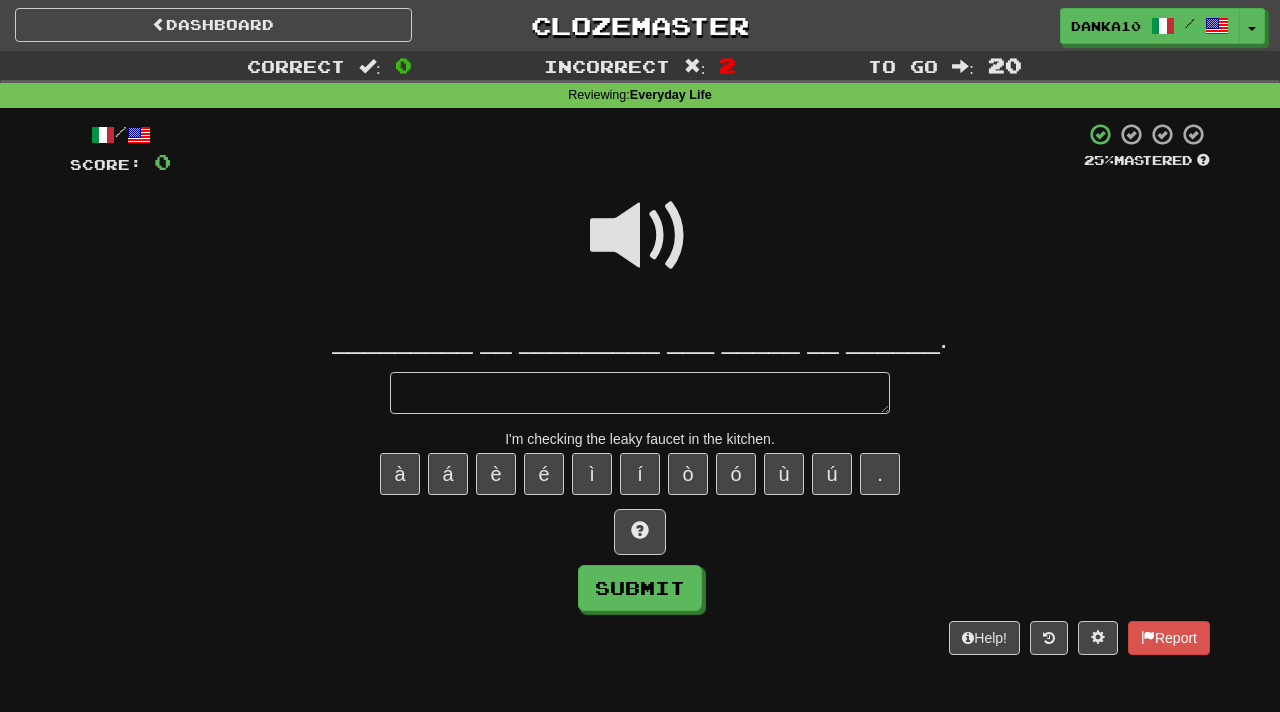 type on "*" 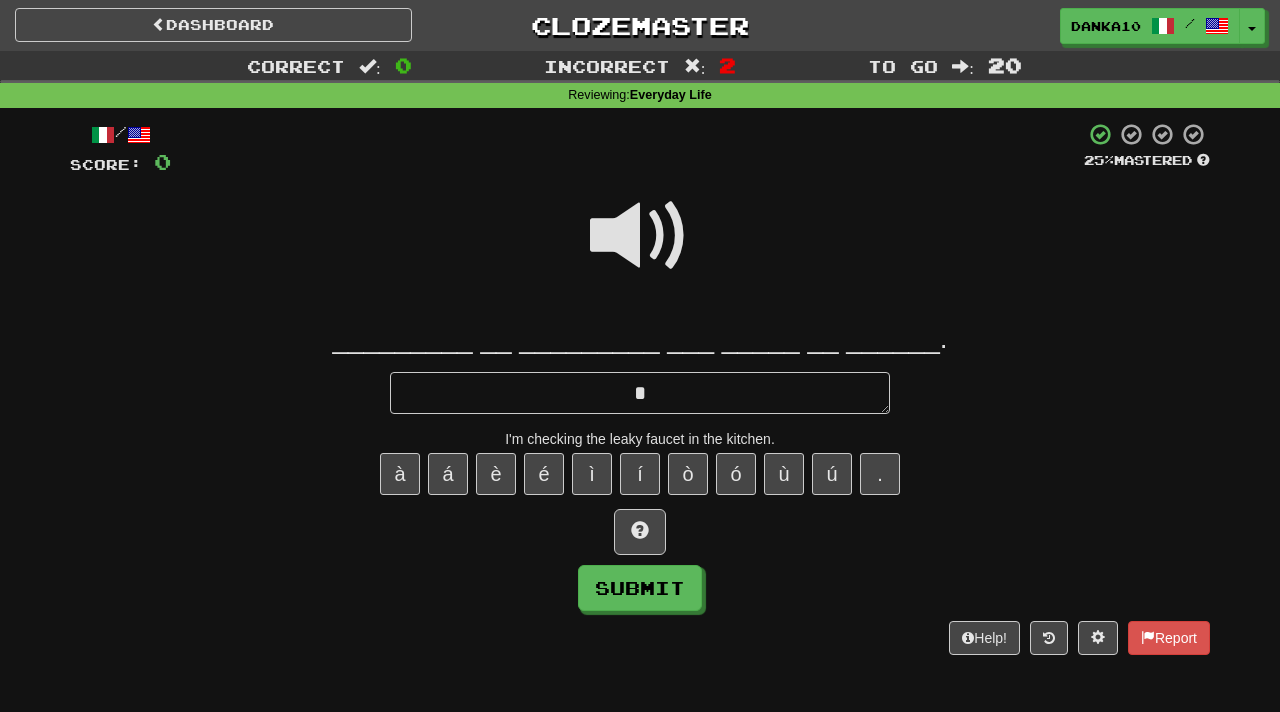 type on "**" 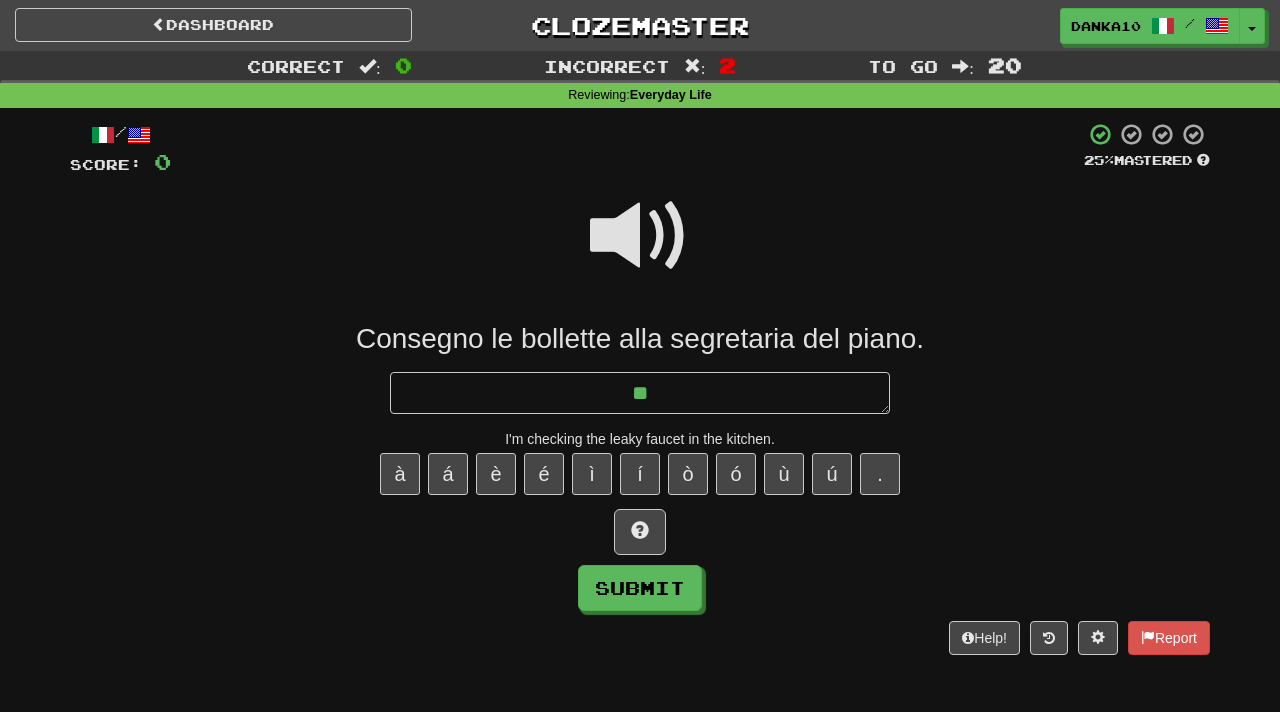 type on "*" 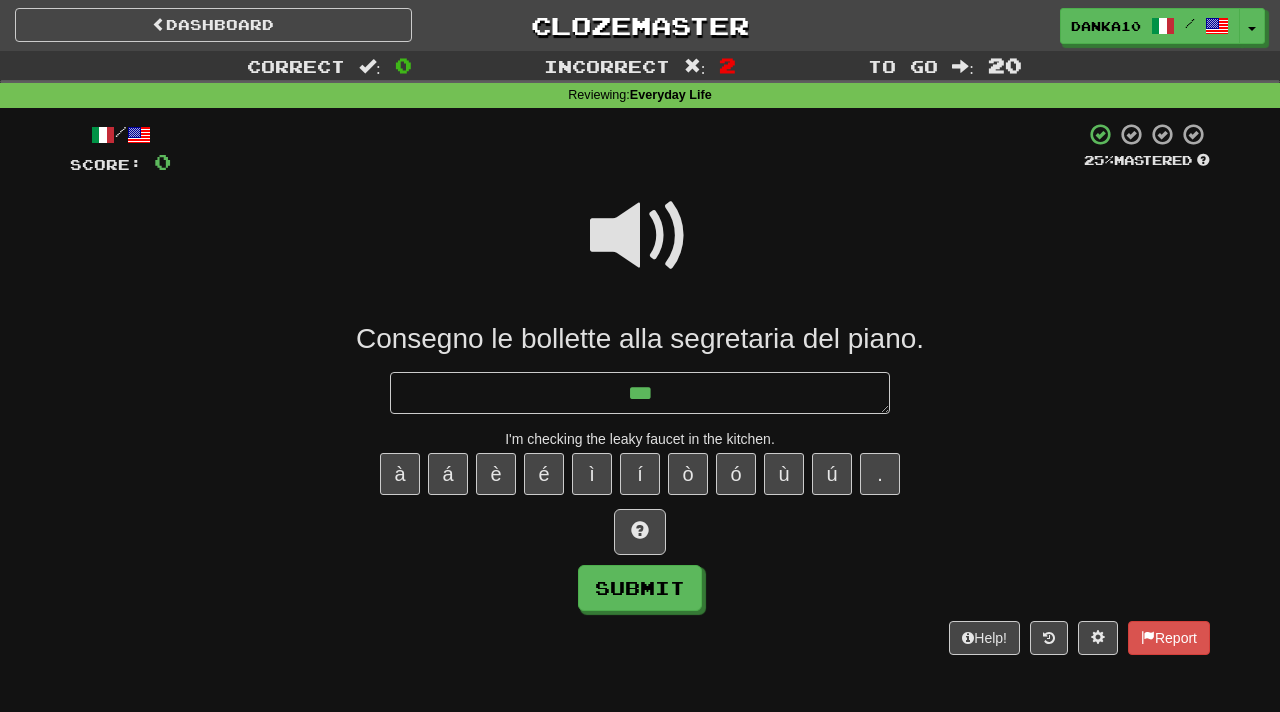 type on "*" 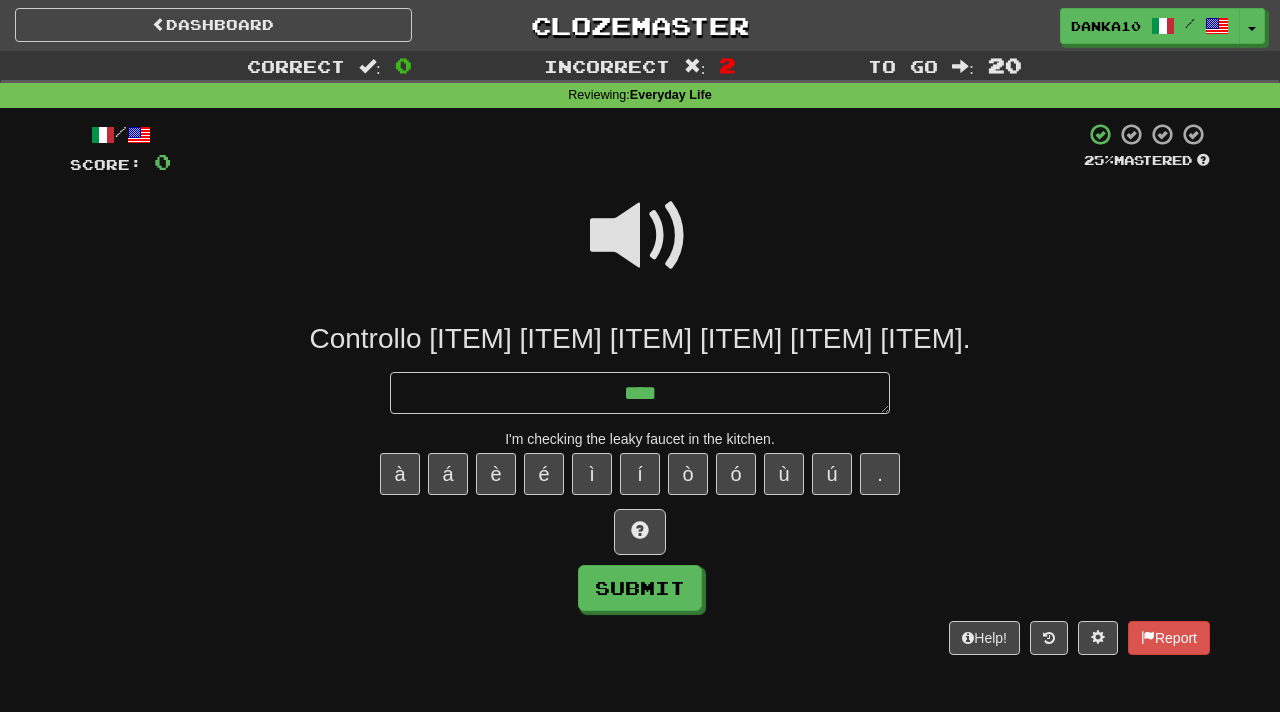type on "*" 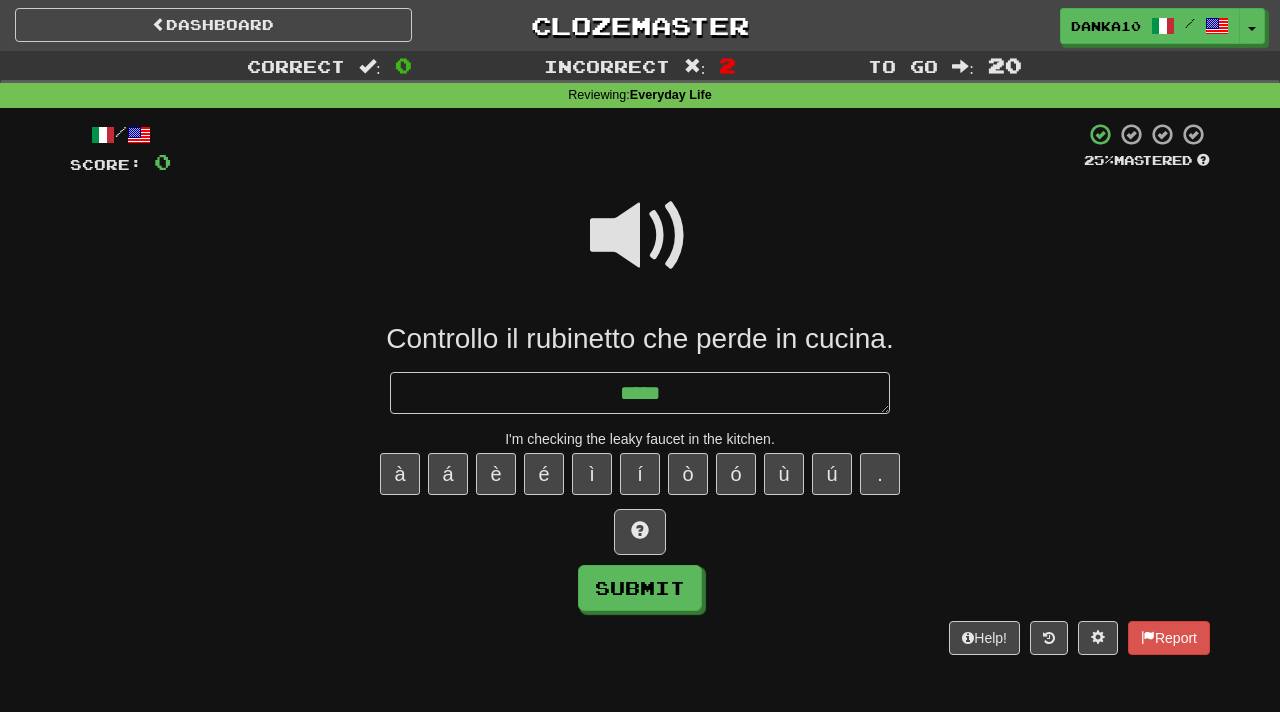 type on "*" 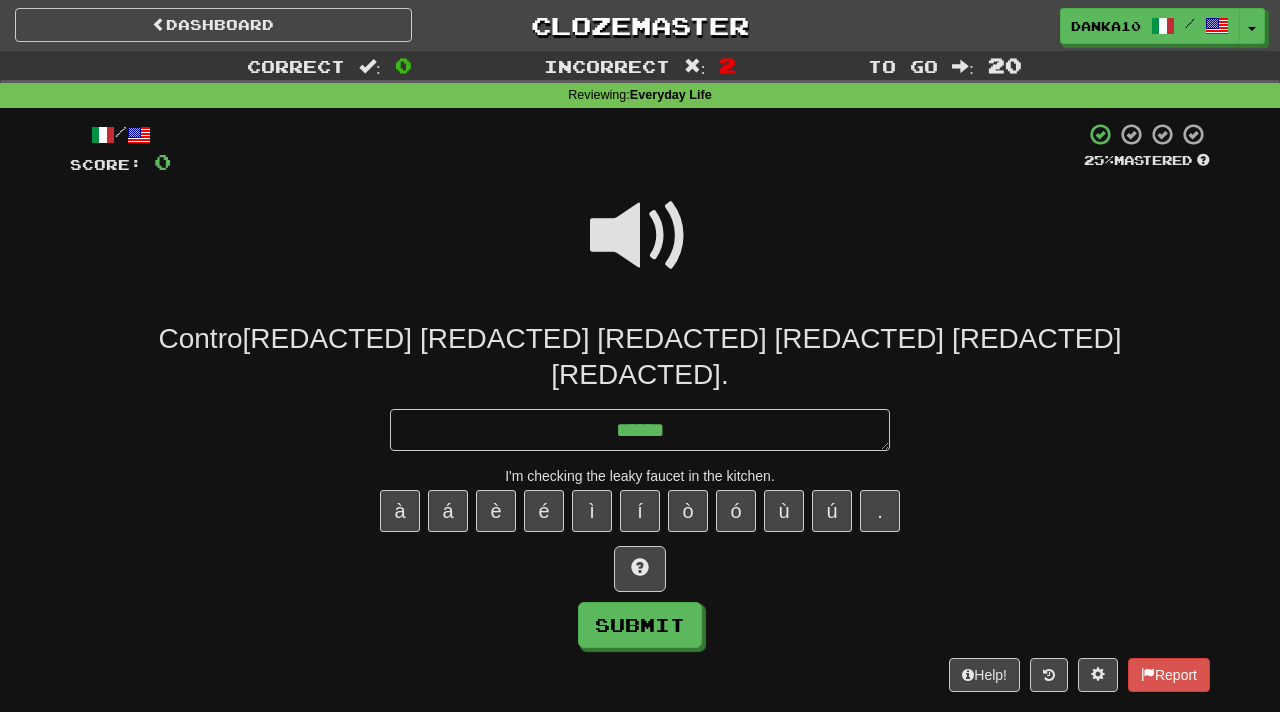 type on "*" 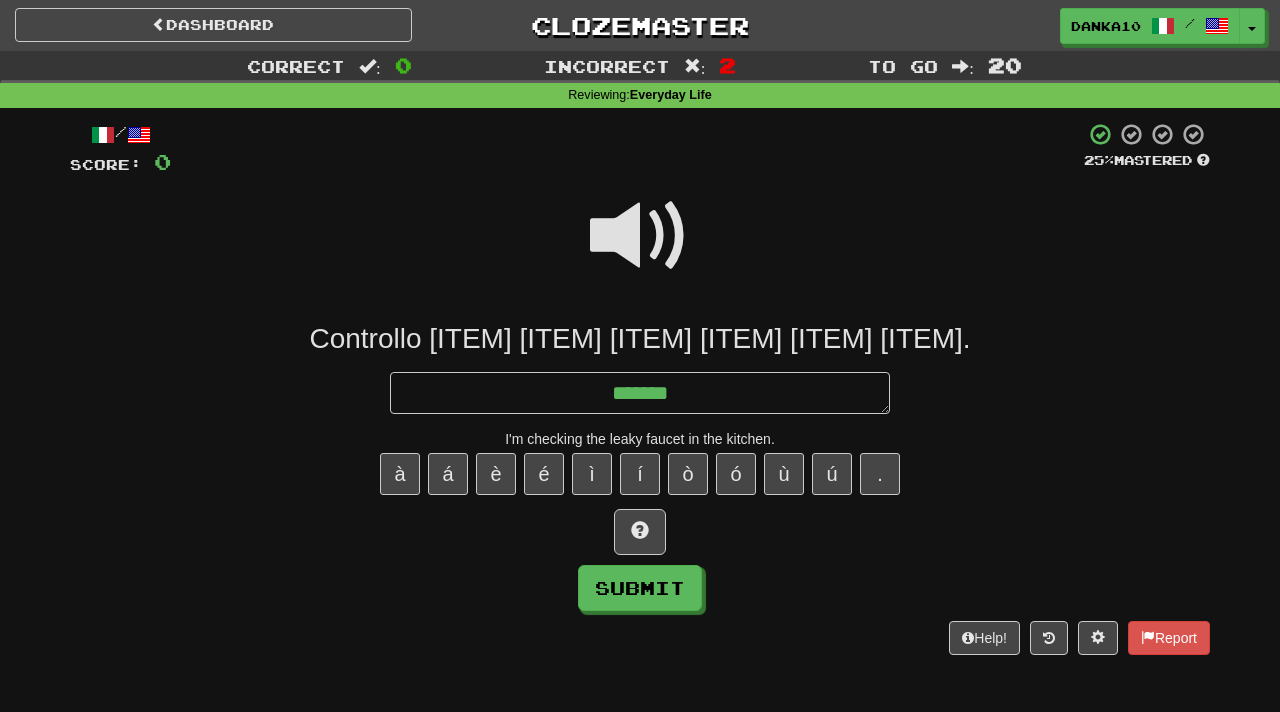 type on "*" 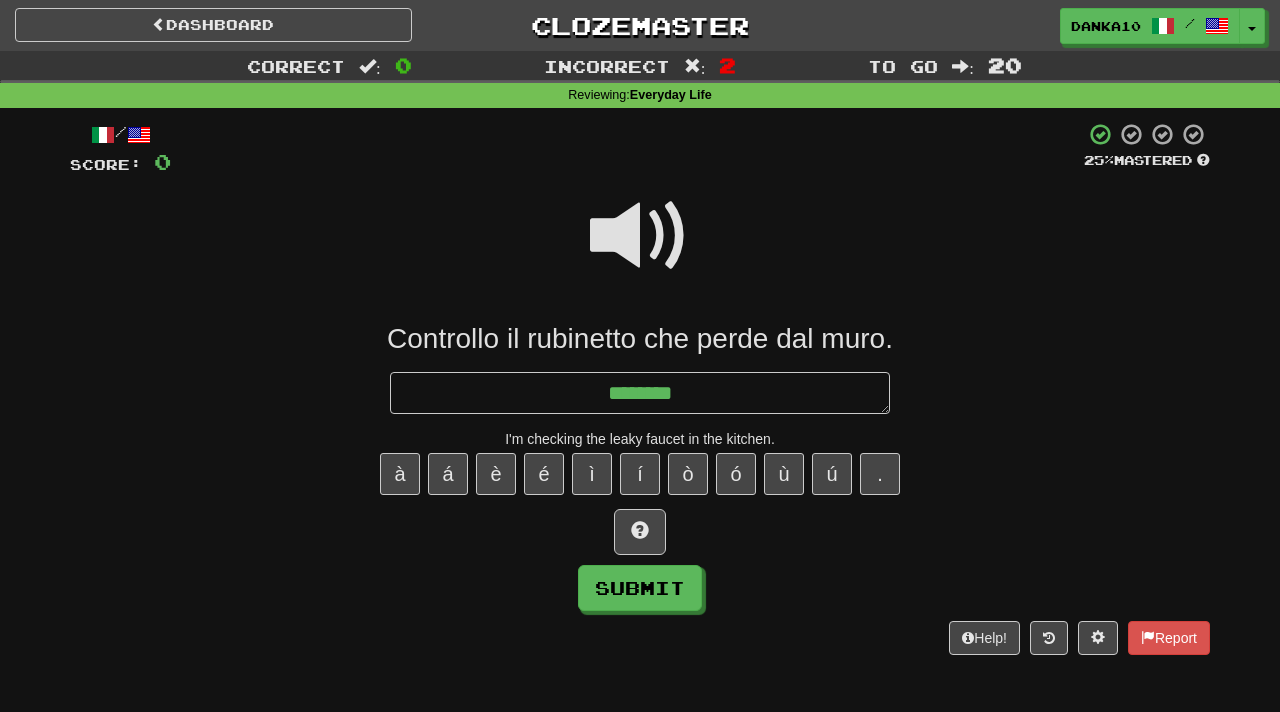 type on "*" 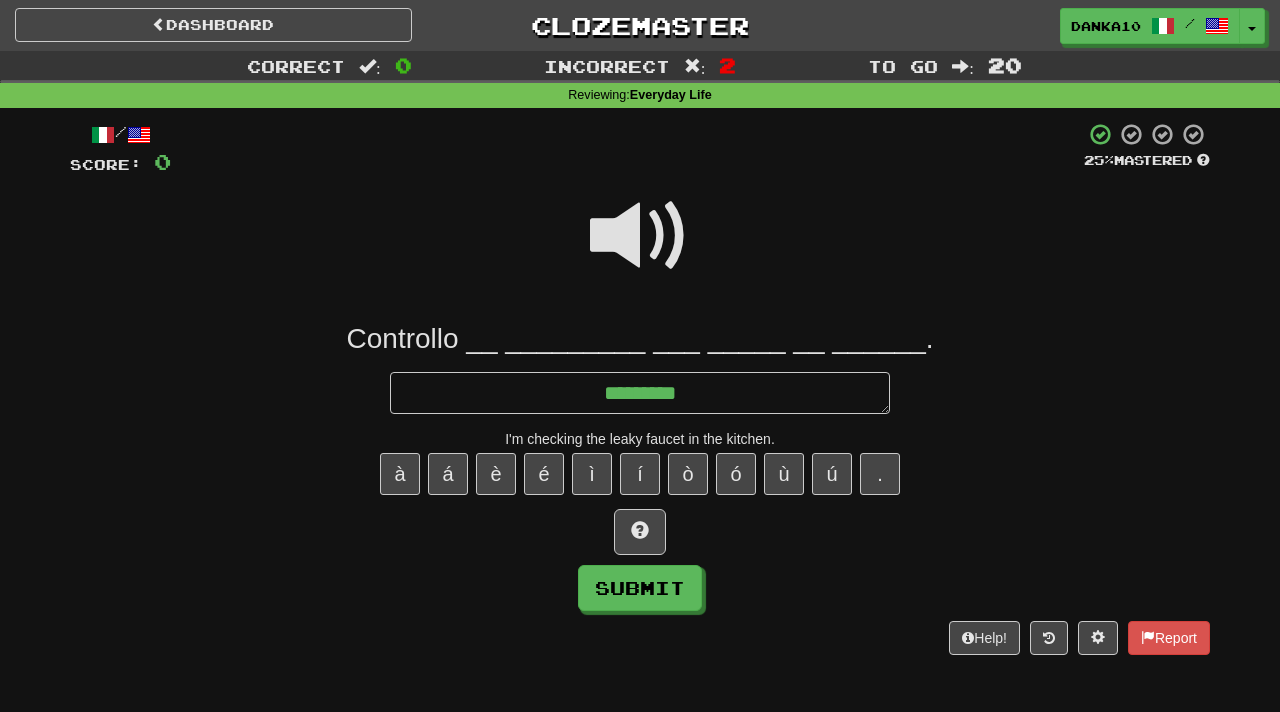type on "*" 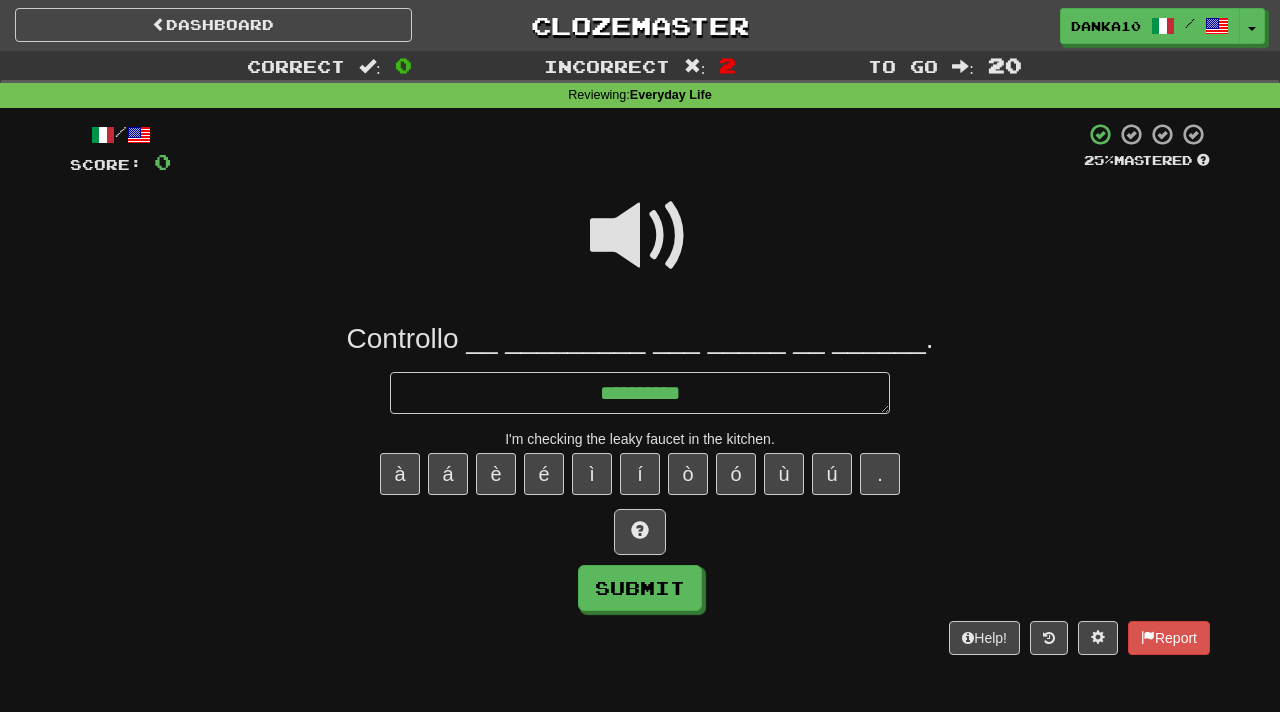 type on "*" 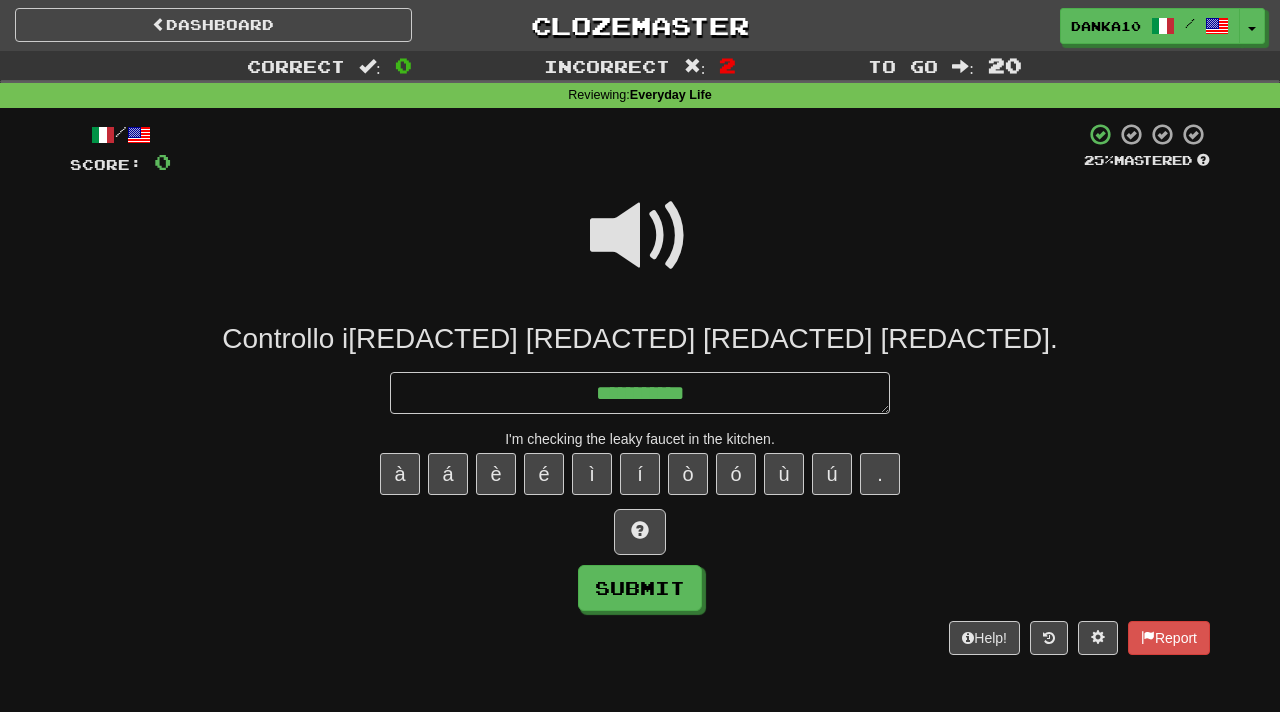 type on "*" 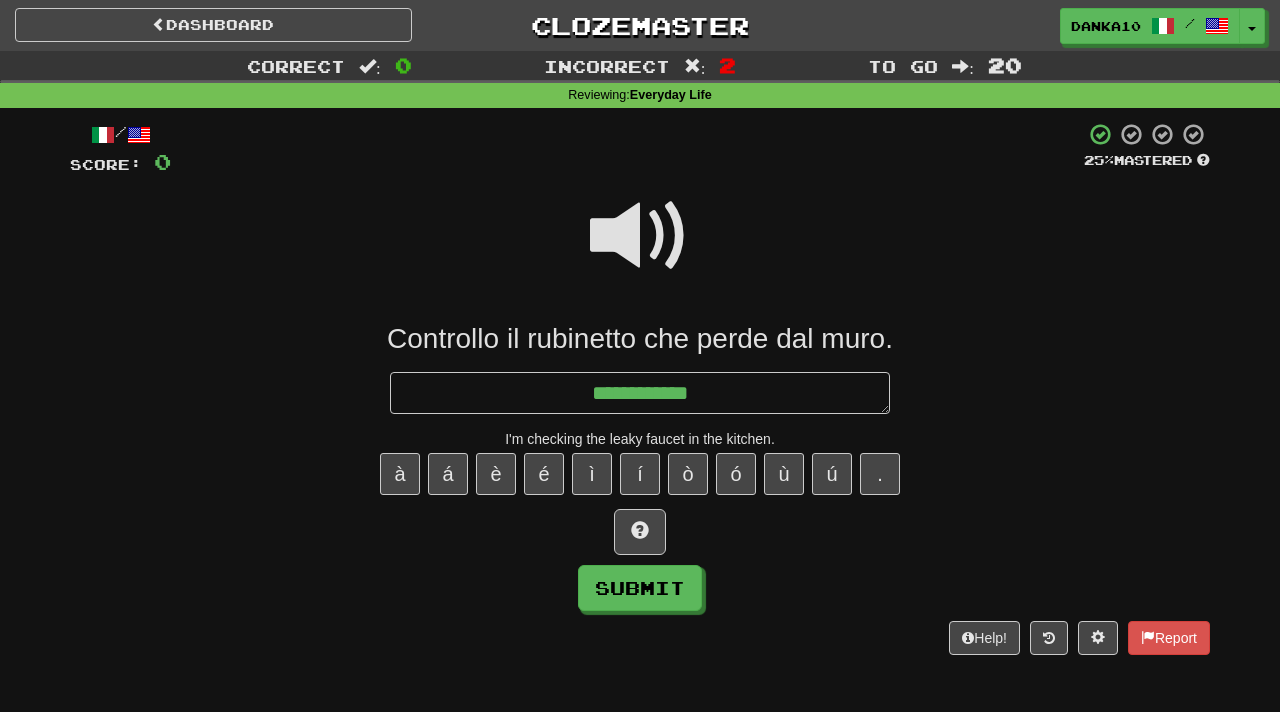 type on "*" 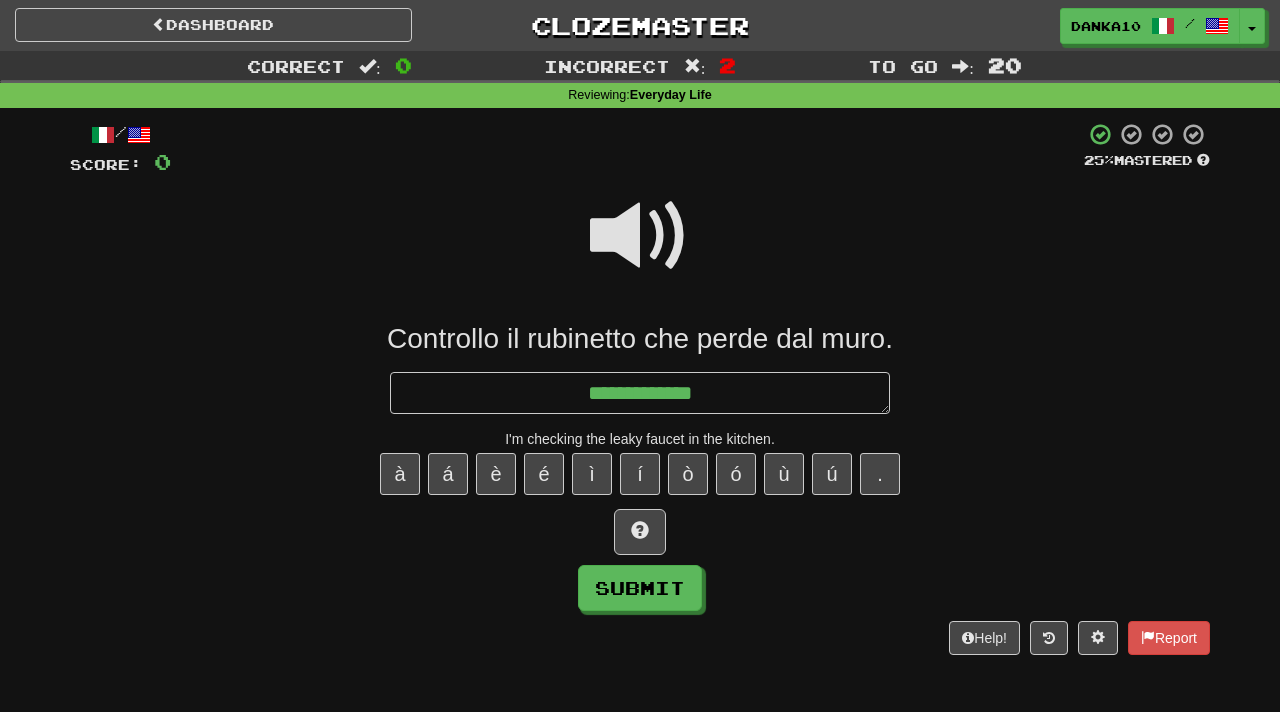 type on "*" 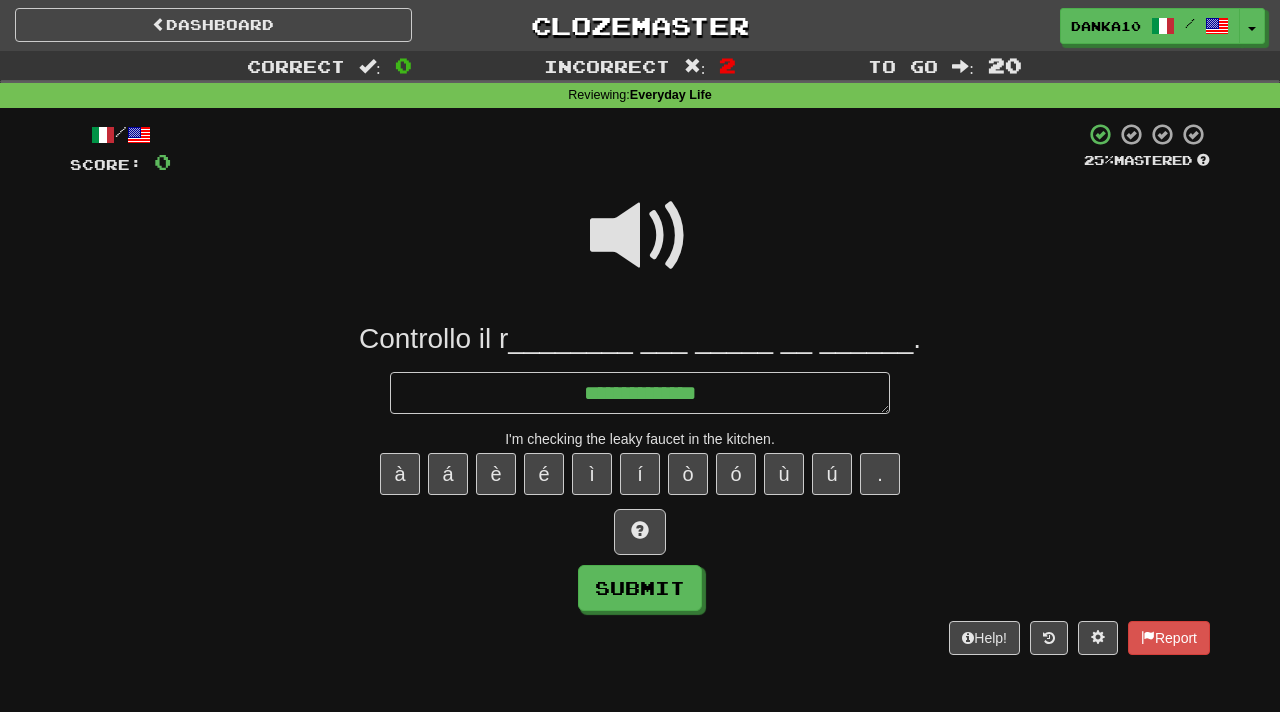 type on "*" 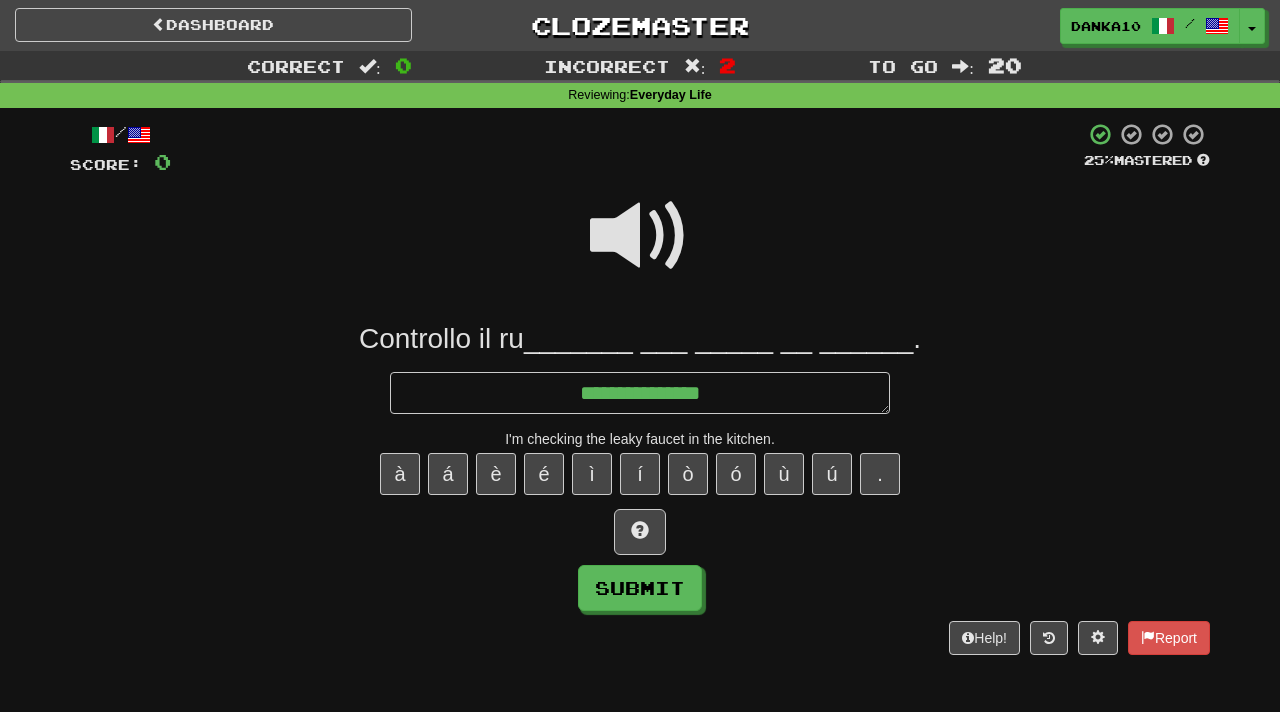 type on "*" 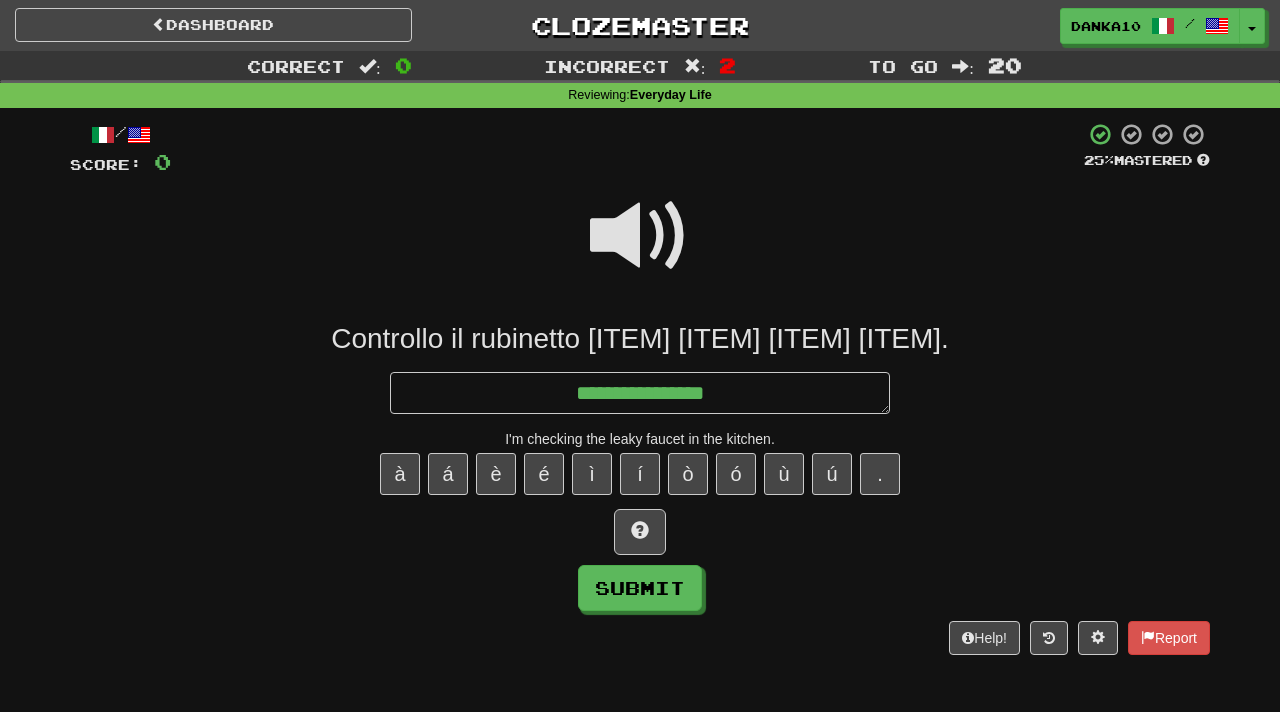 type on "*" 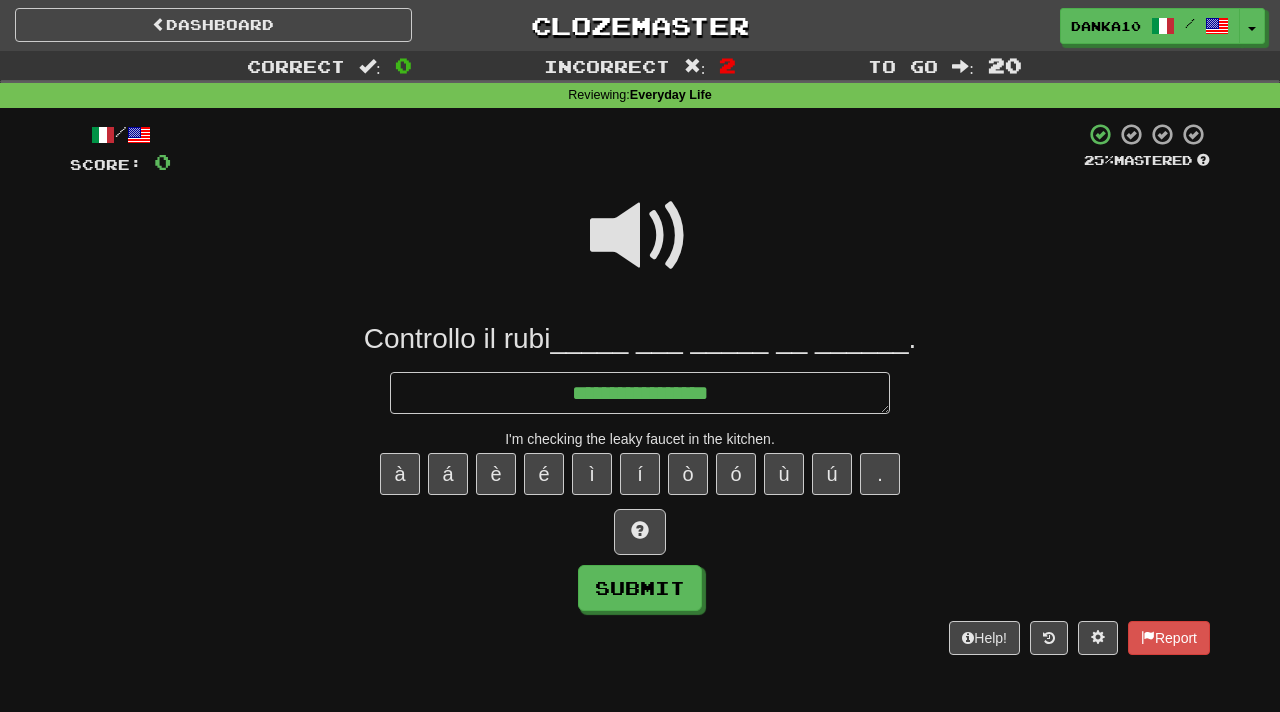 type on "*" 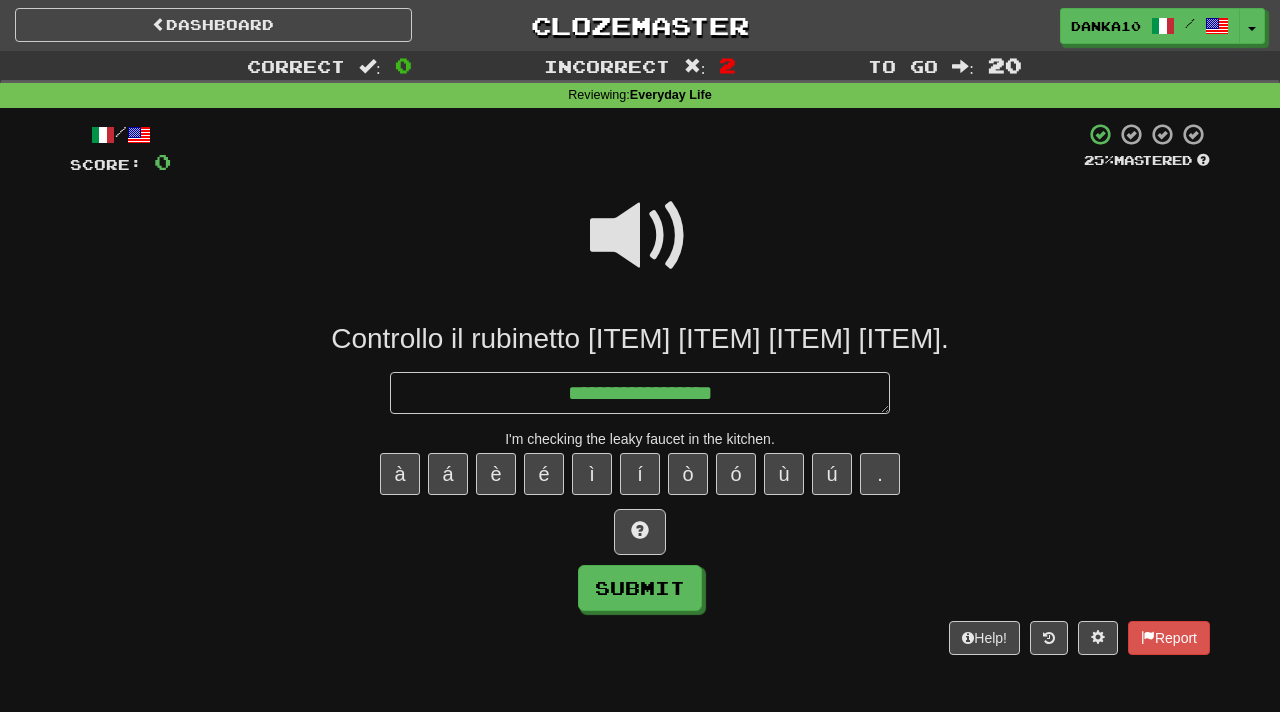 type on "*" 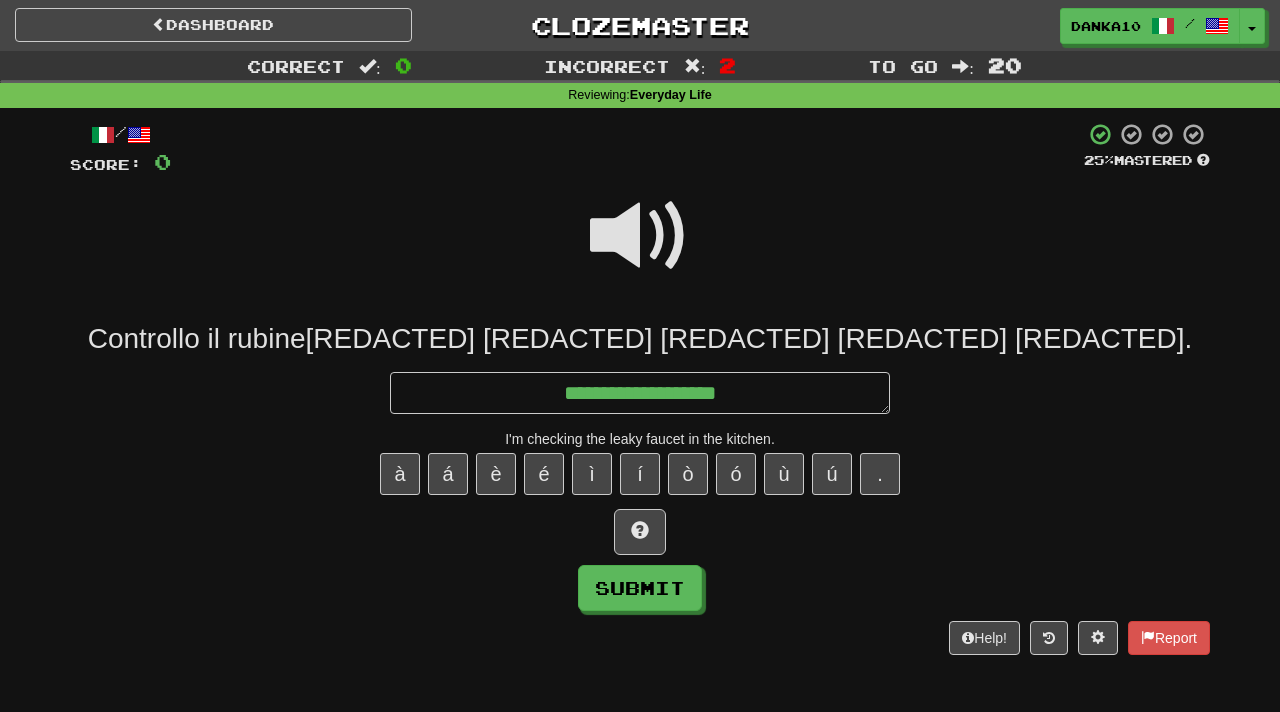 type on "*" 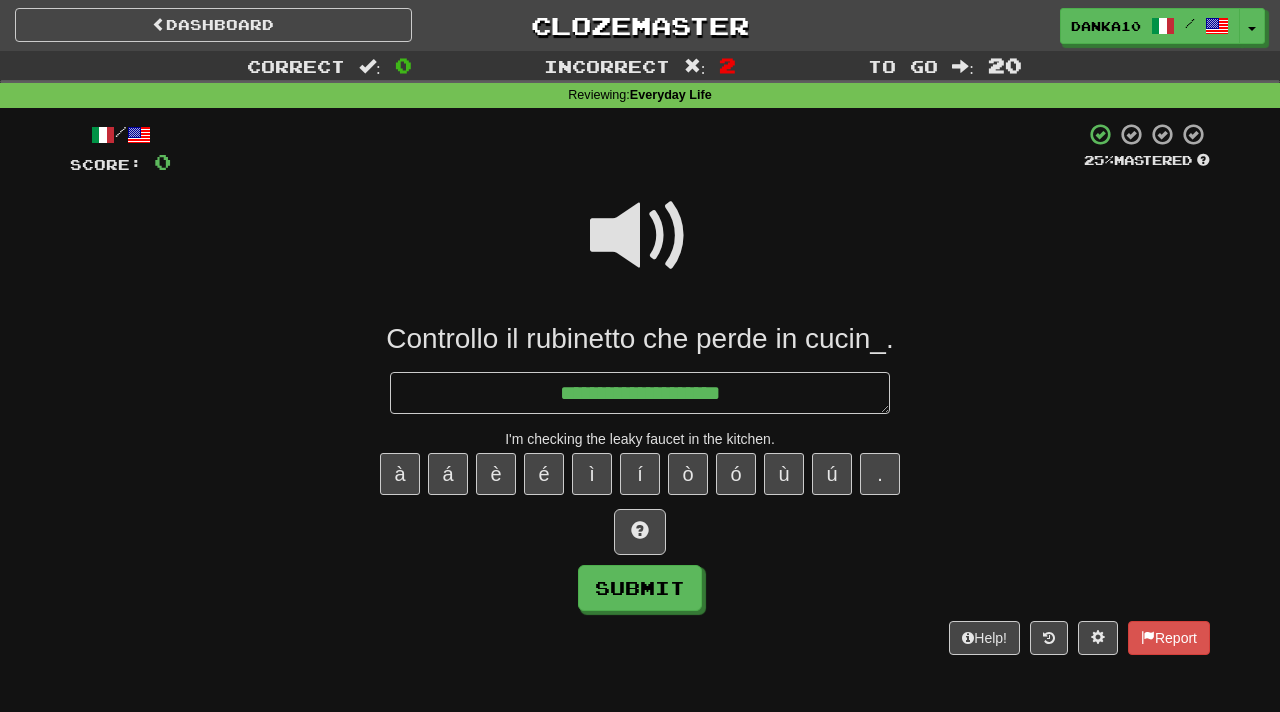 type on "*" 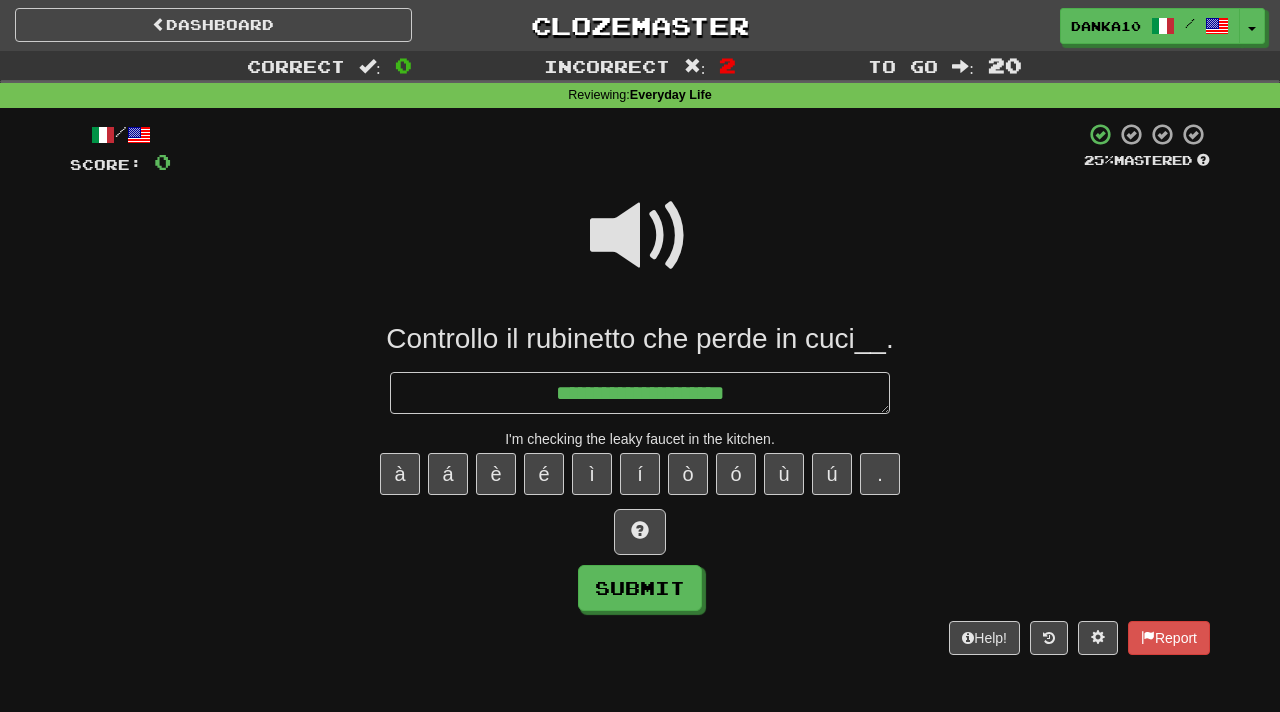 type on "*" 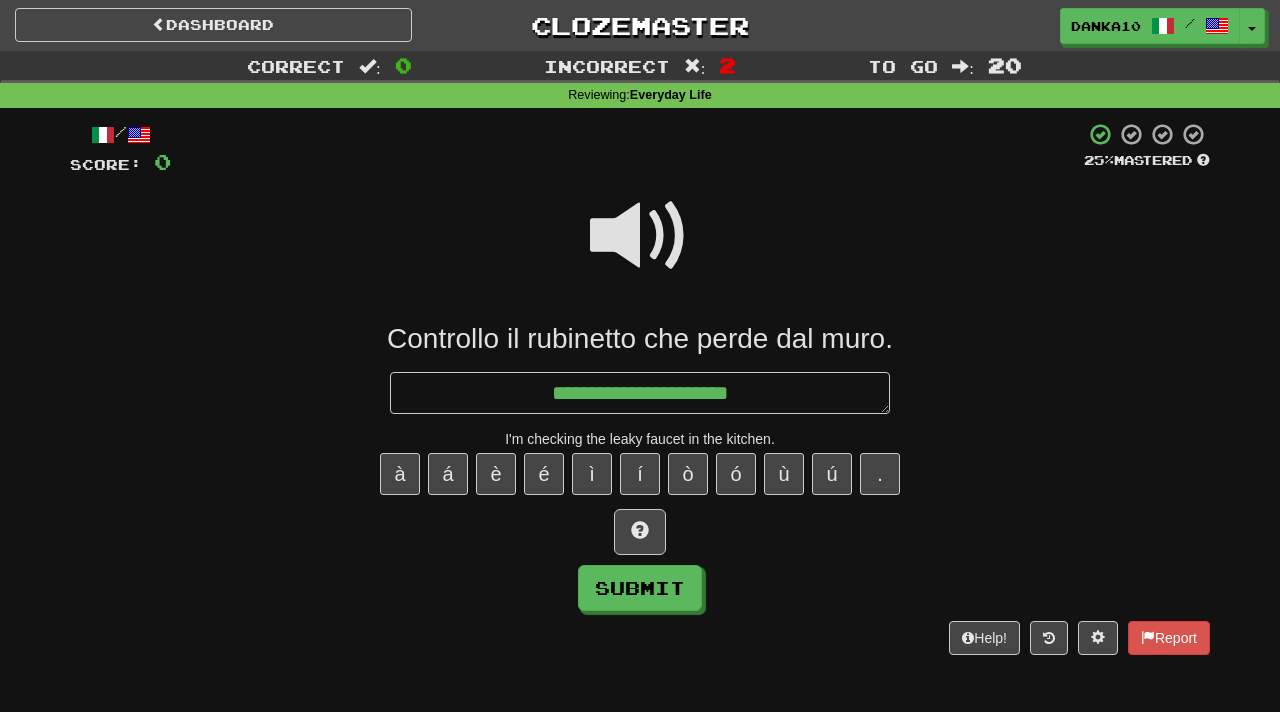 type on "*" 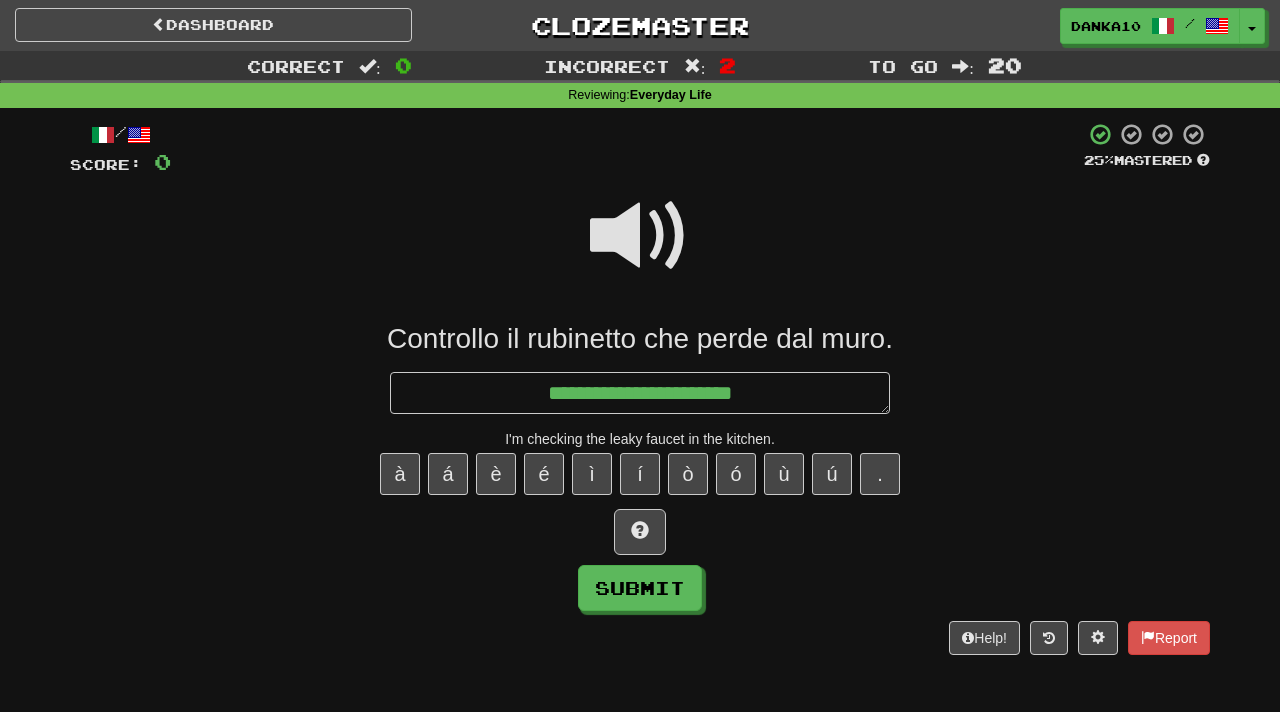 type on "*" 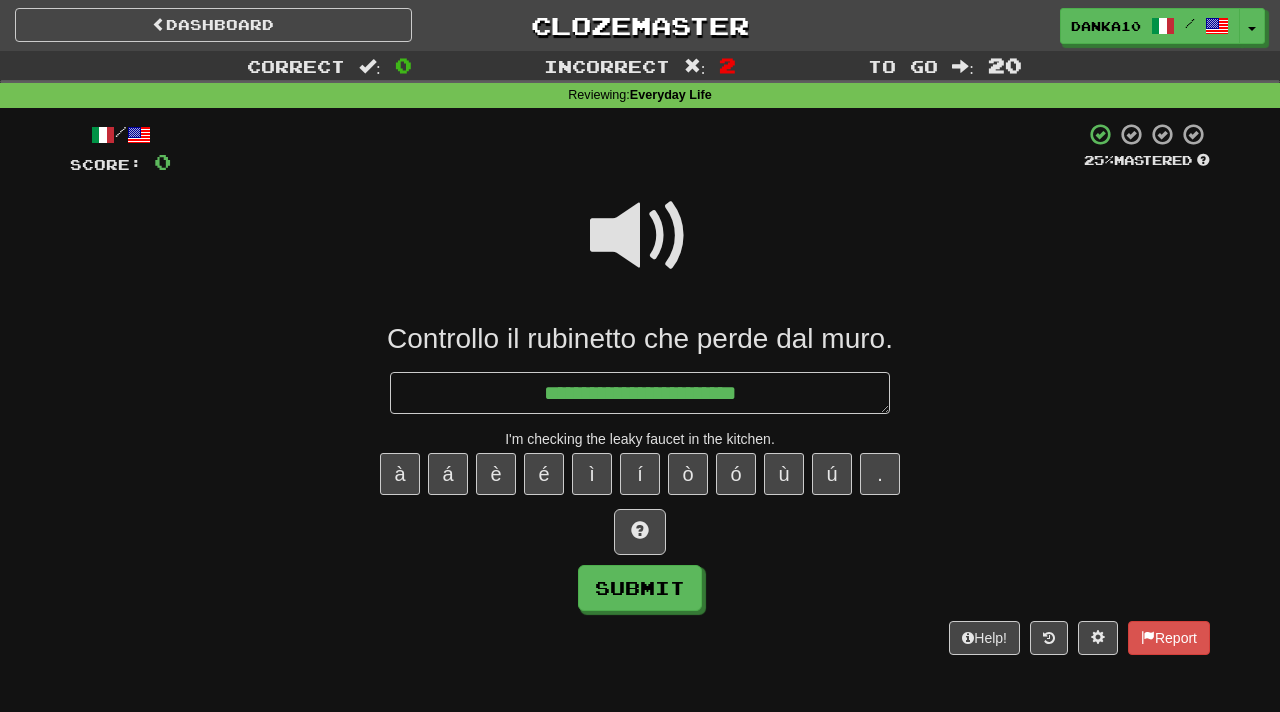 type on "*" 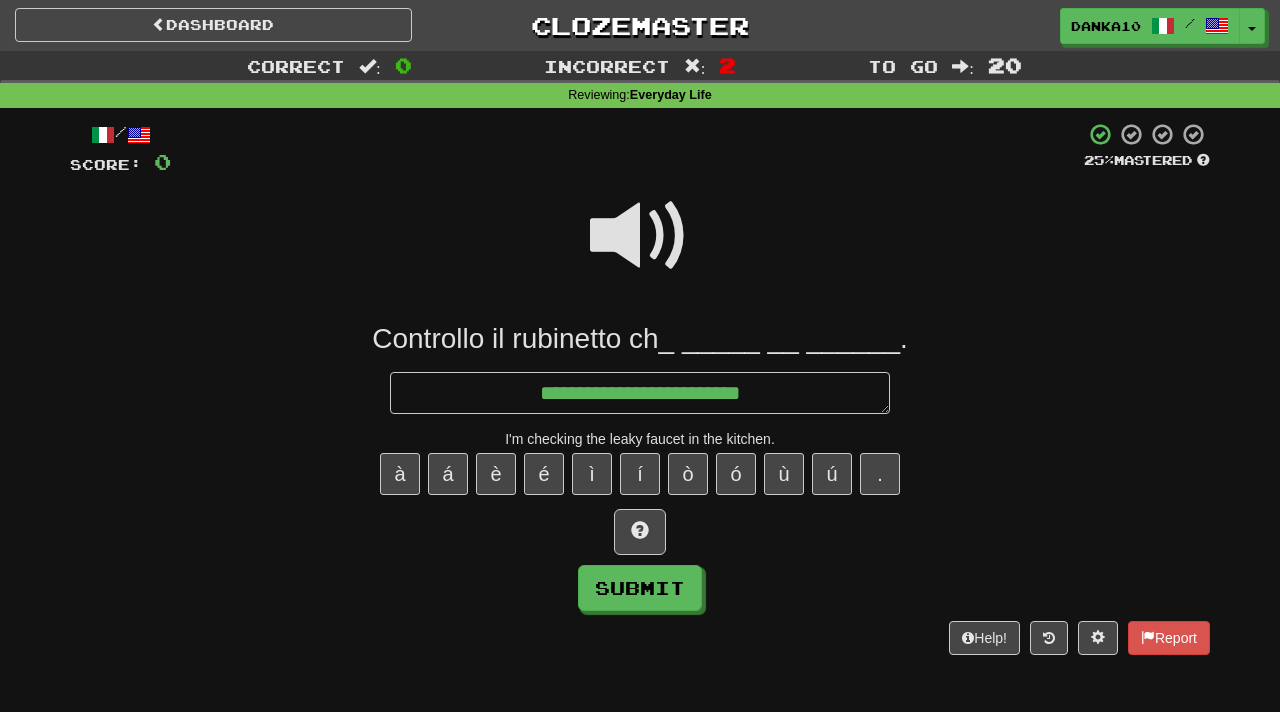 type on "*" 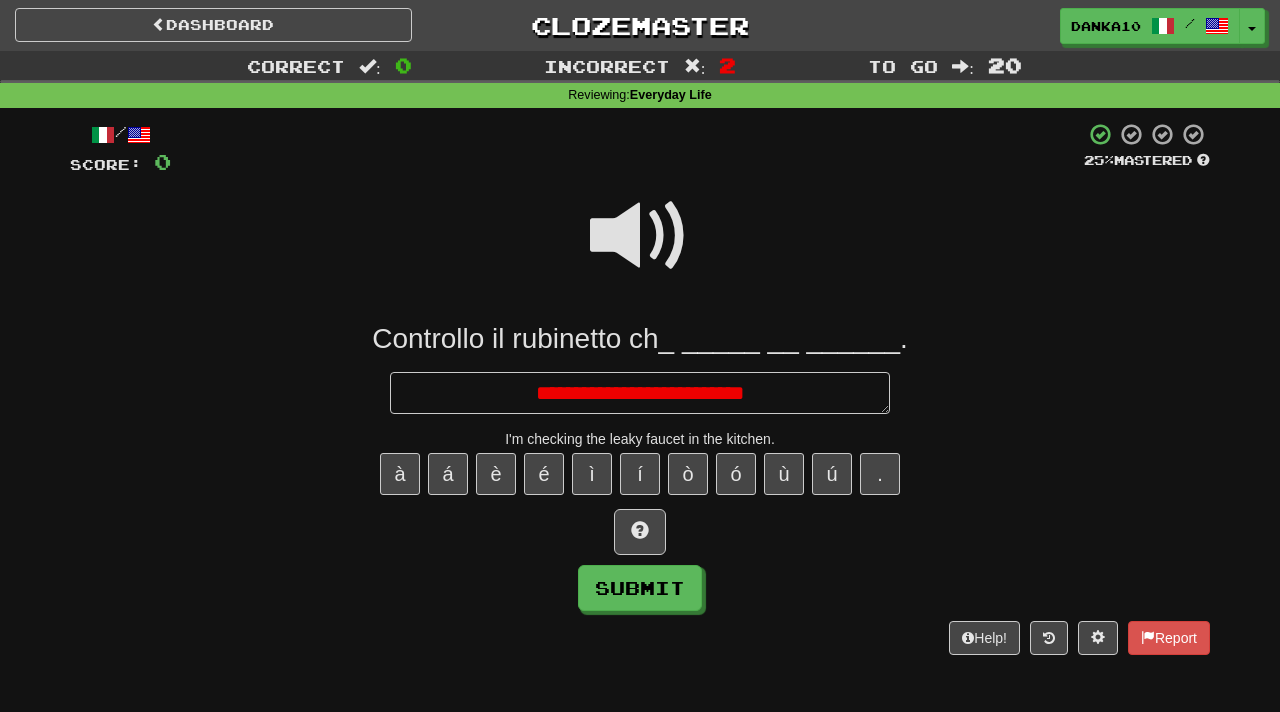 type on "*" 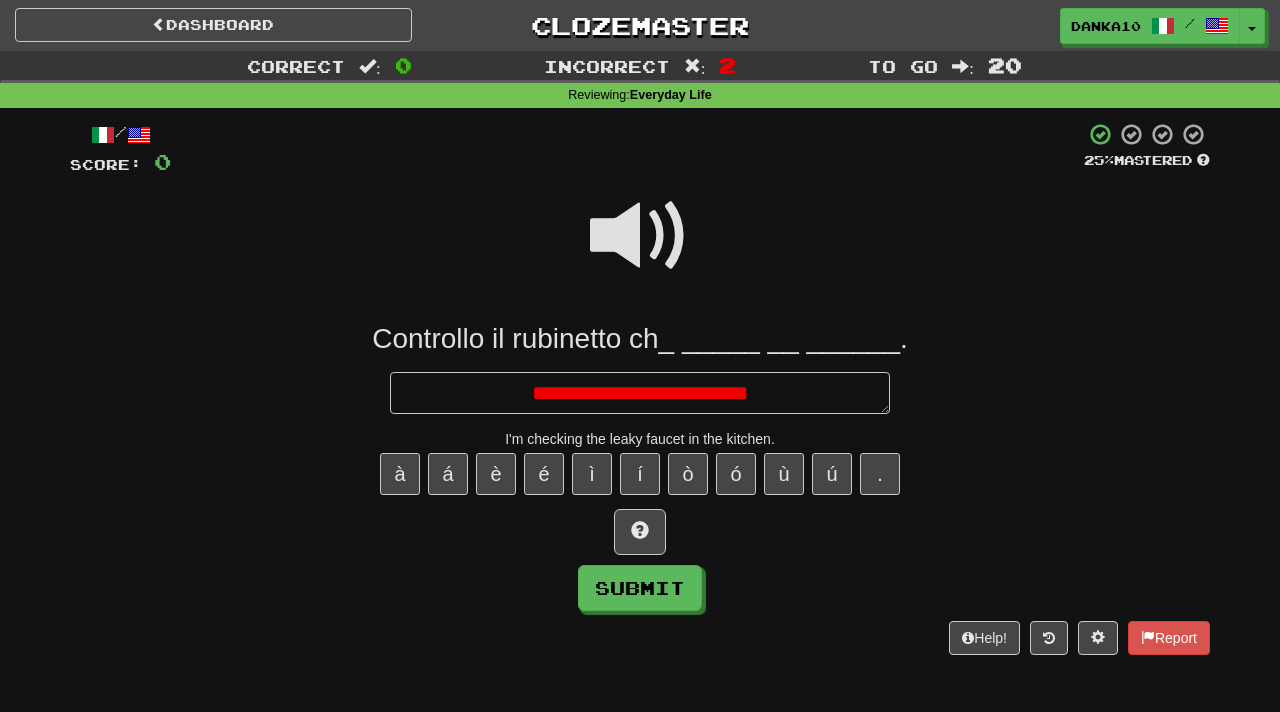 type on "*" 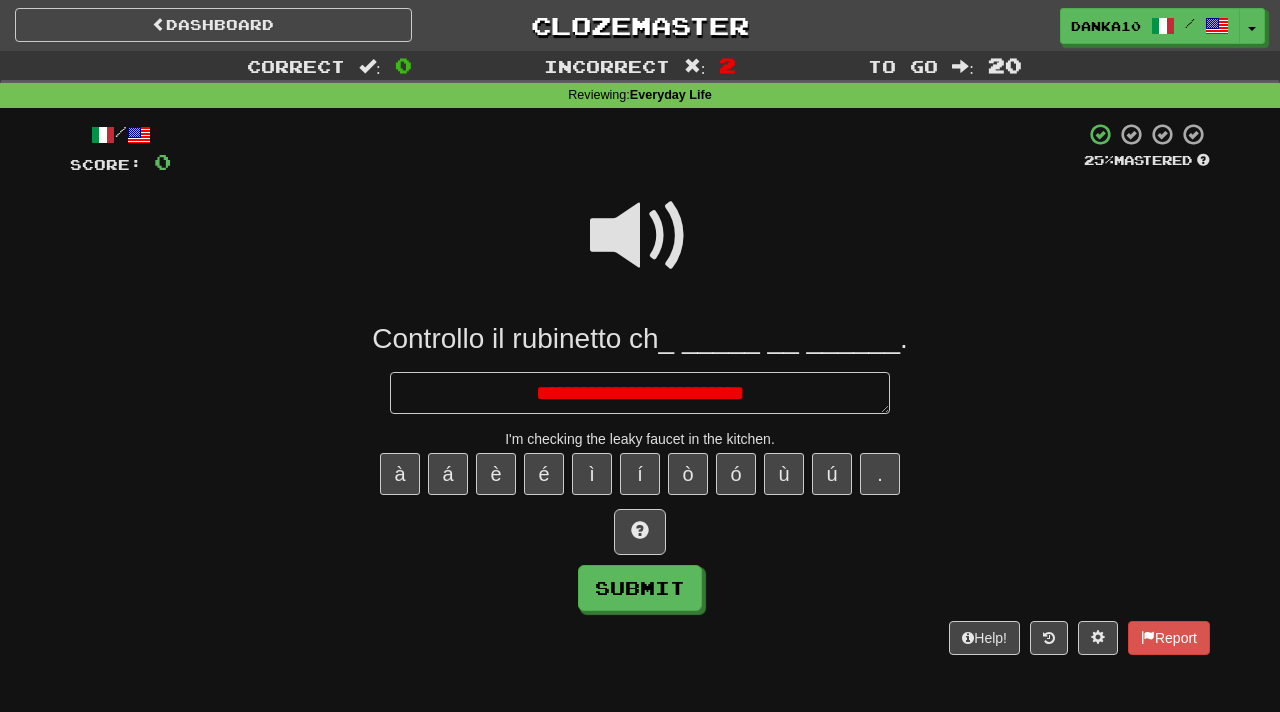 type on "*" 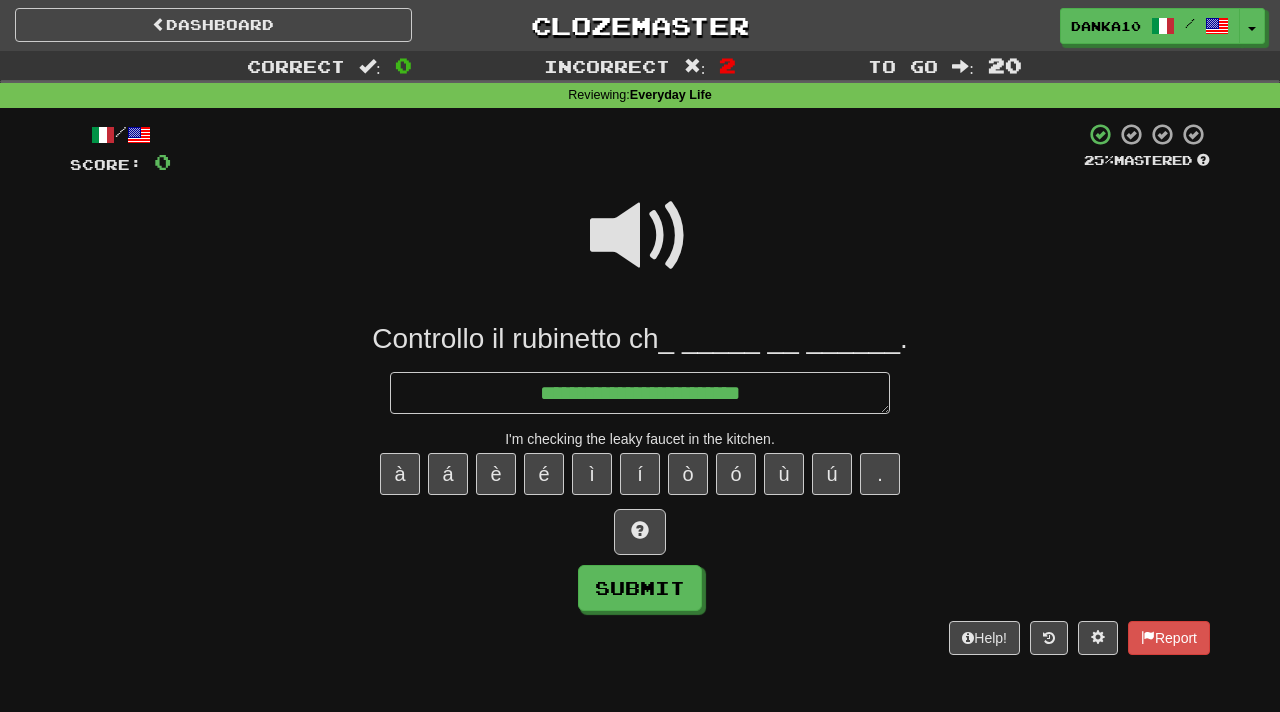 type on "*" 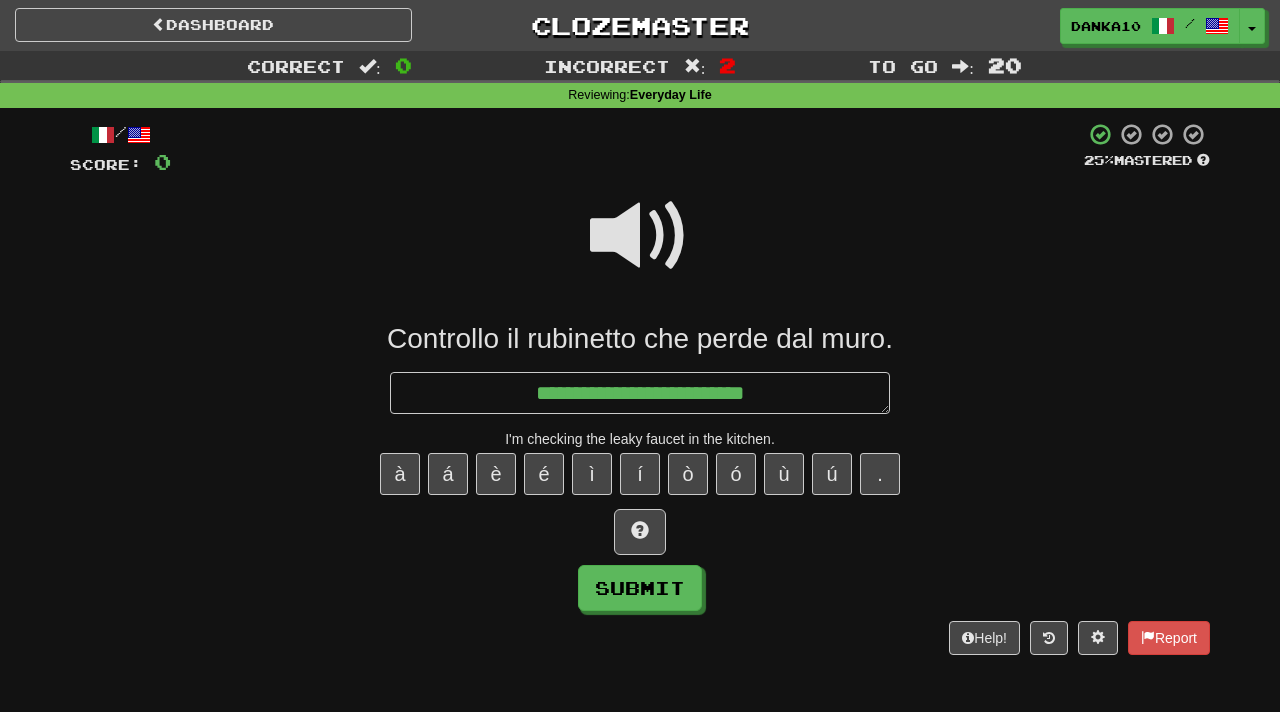 type on "*" 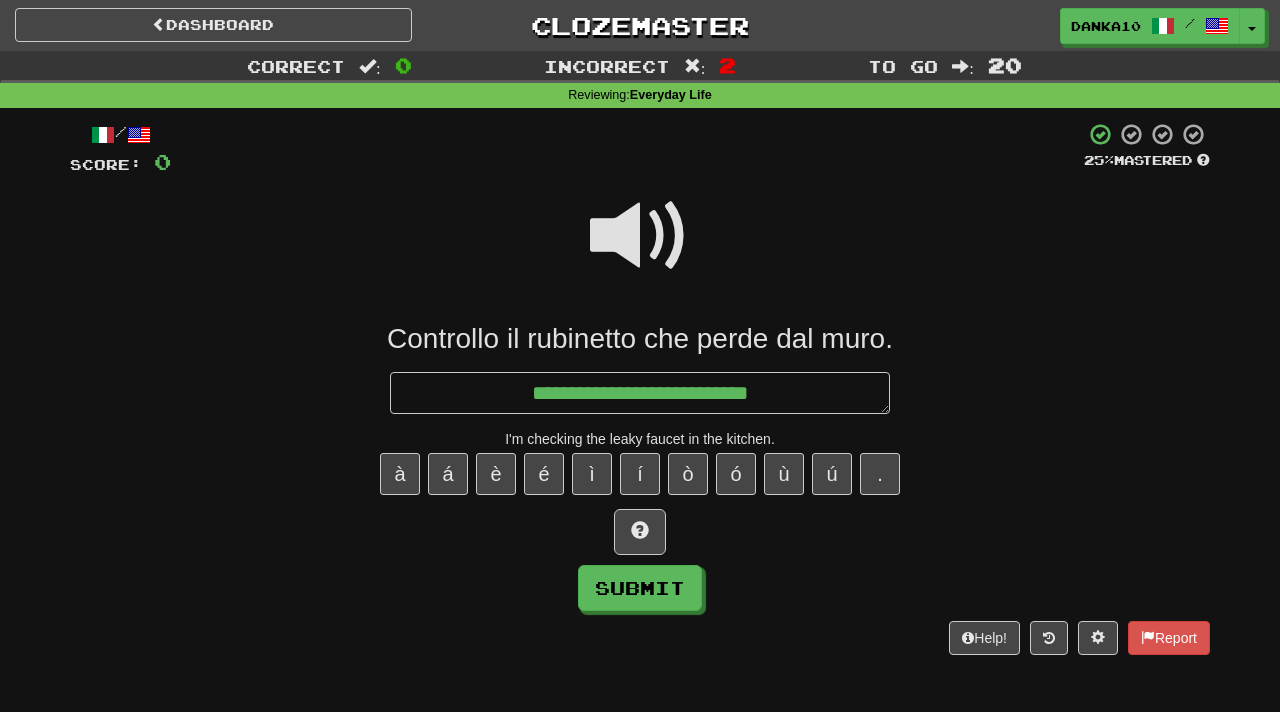 type on "*" 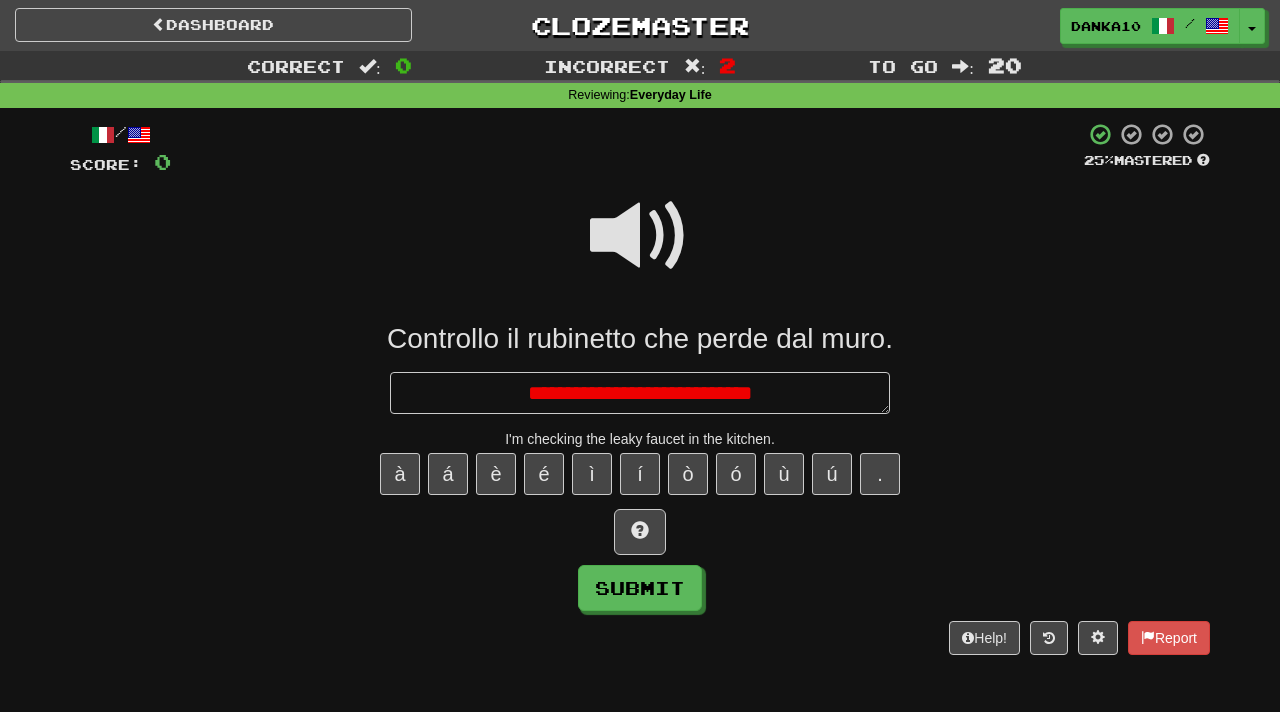 type on "*" 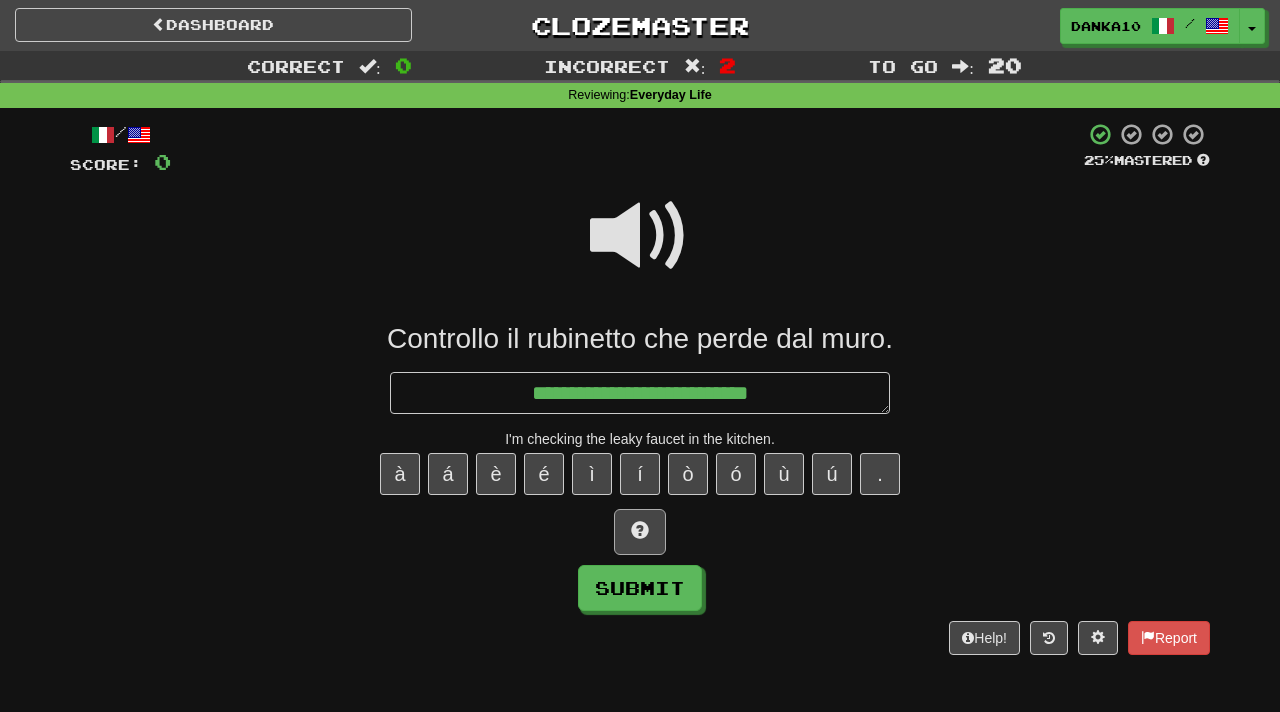 type on "**********" 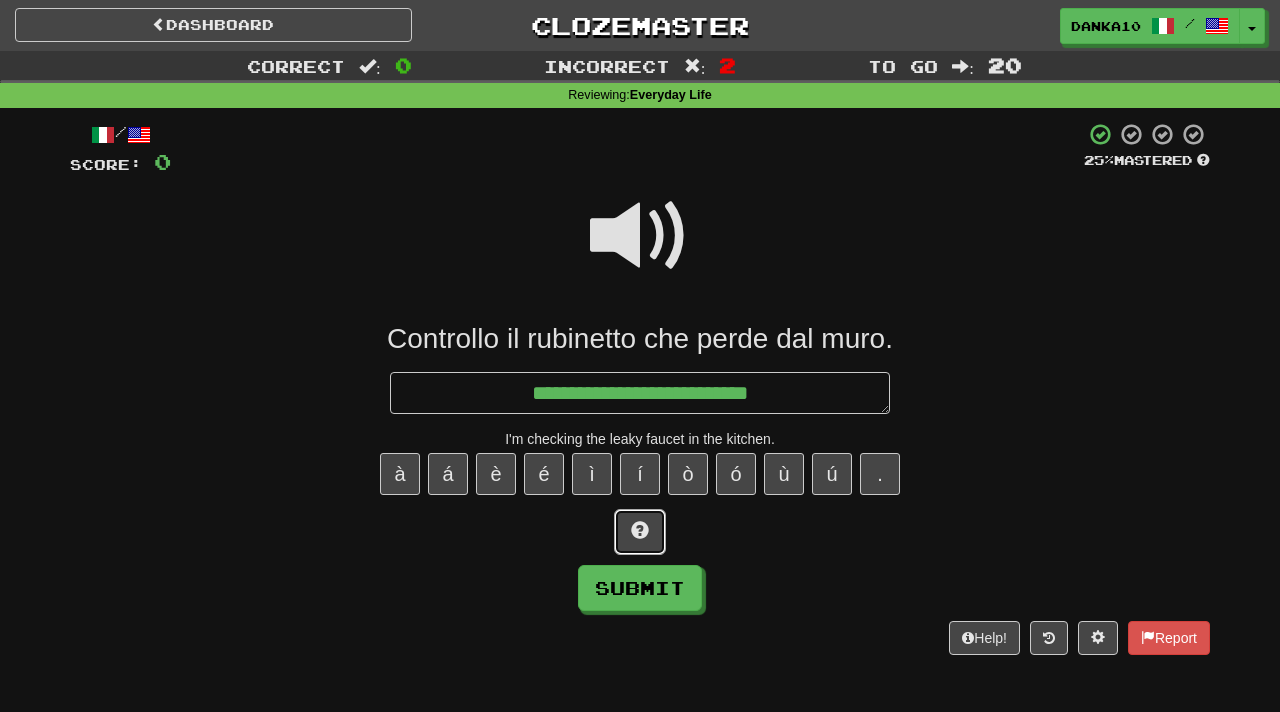 click at bounding box center [640, 530] 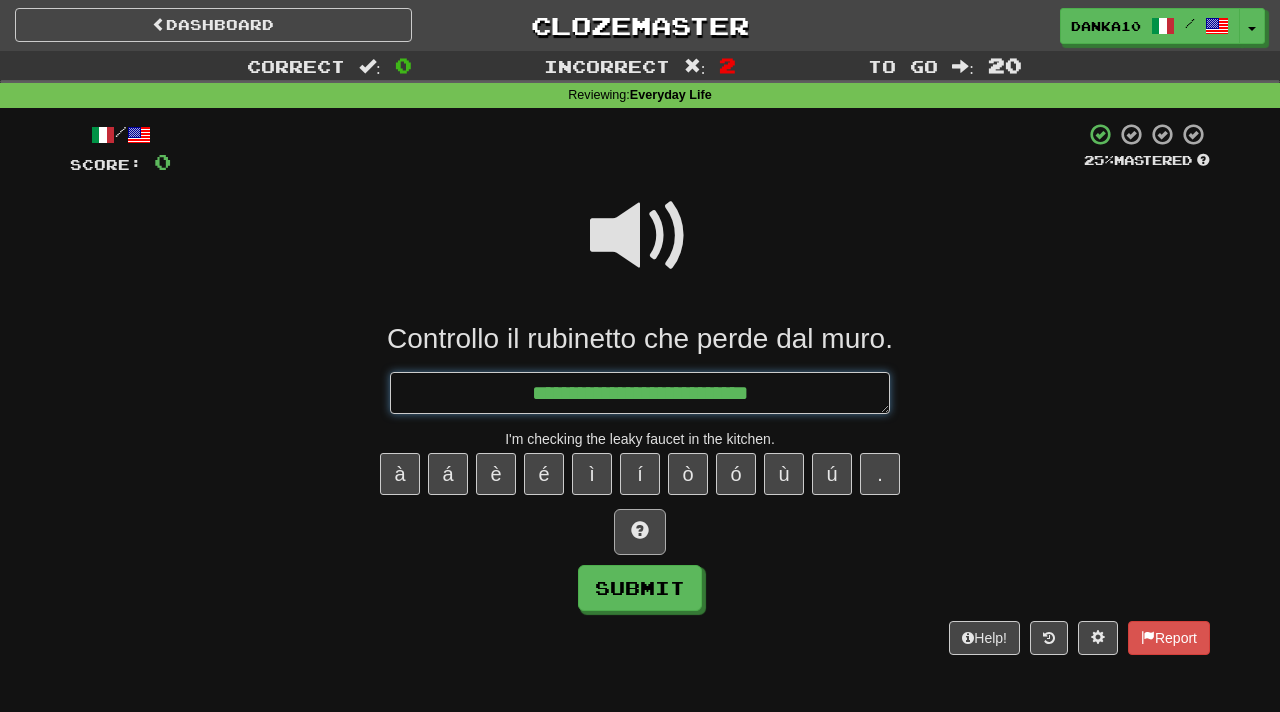 type on "*" 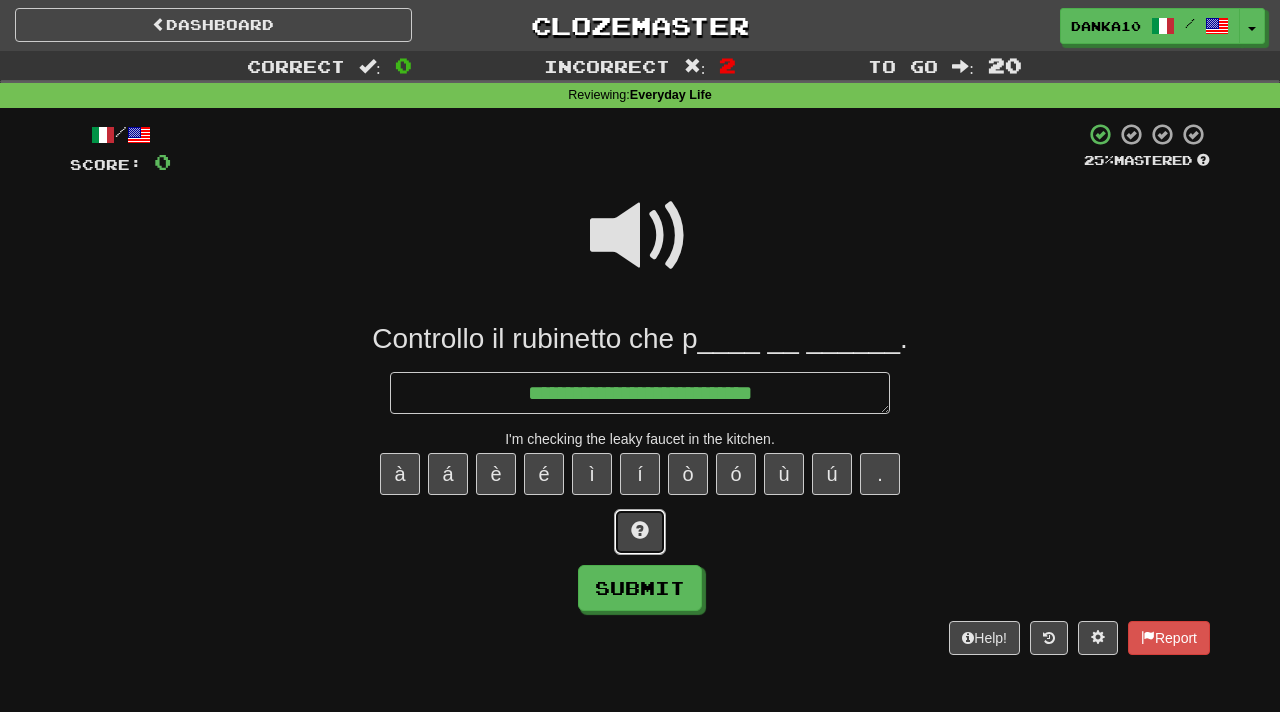 click at bounding box center (640, 530) 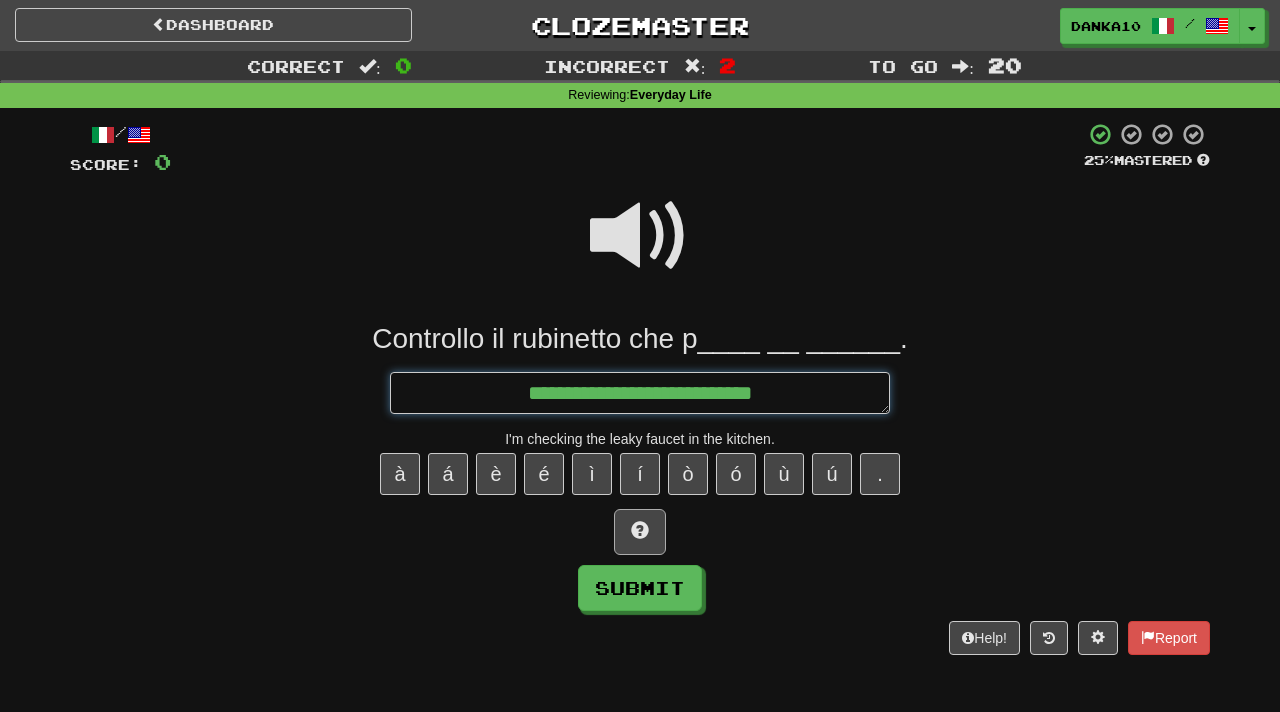 type on "*" 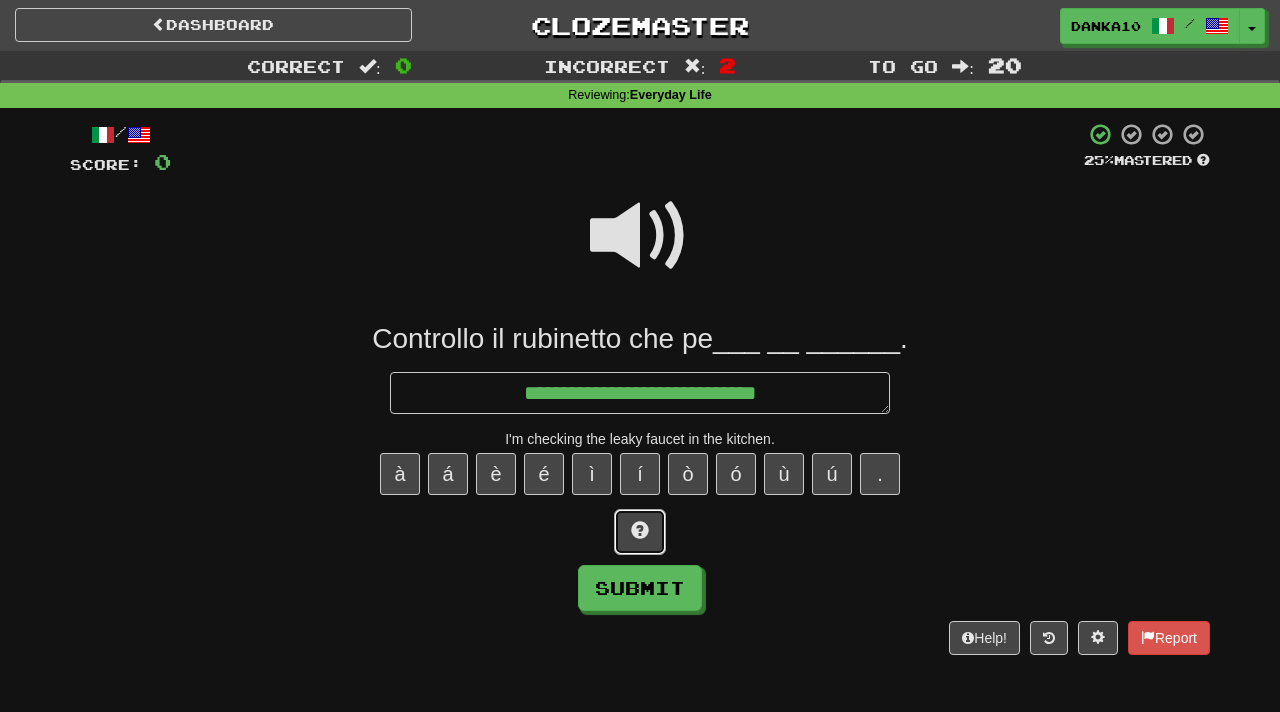 click at bounding box center [640, 530] 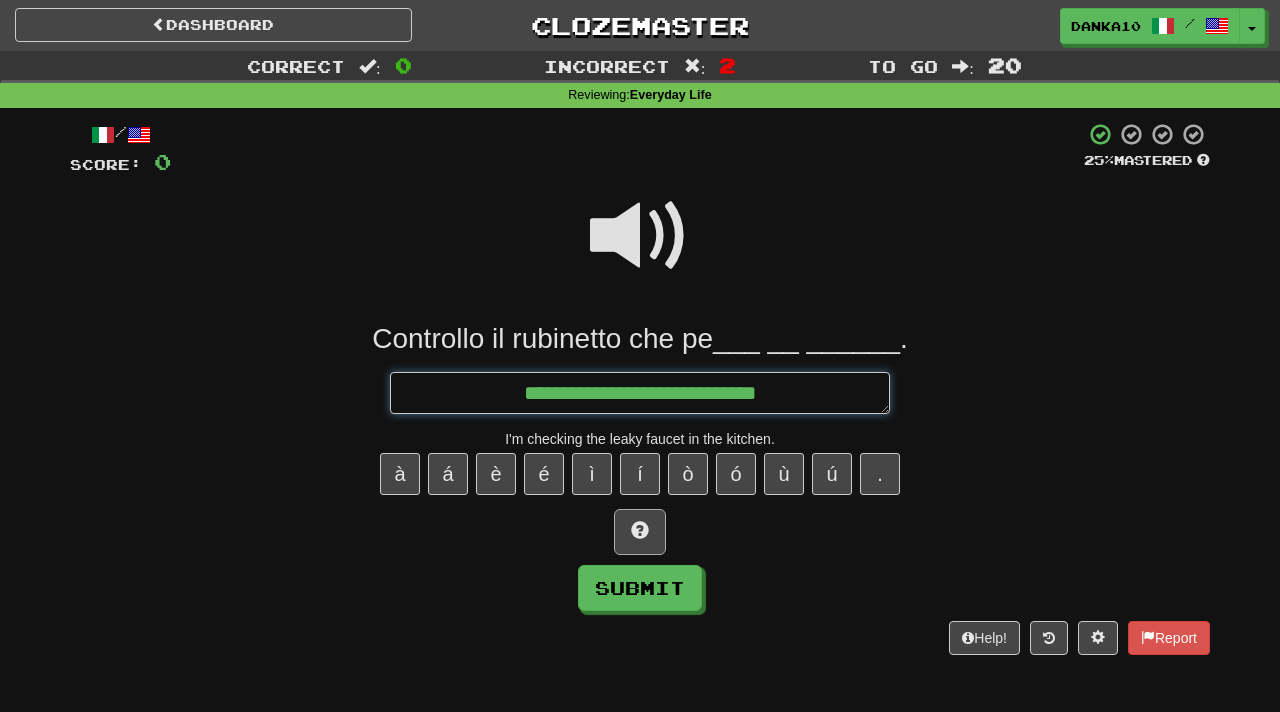 type on "*" 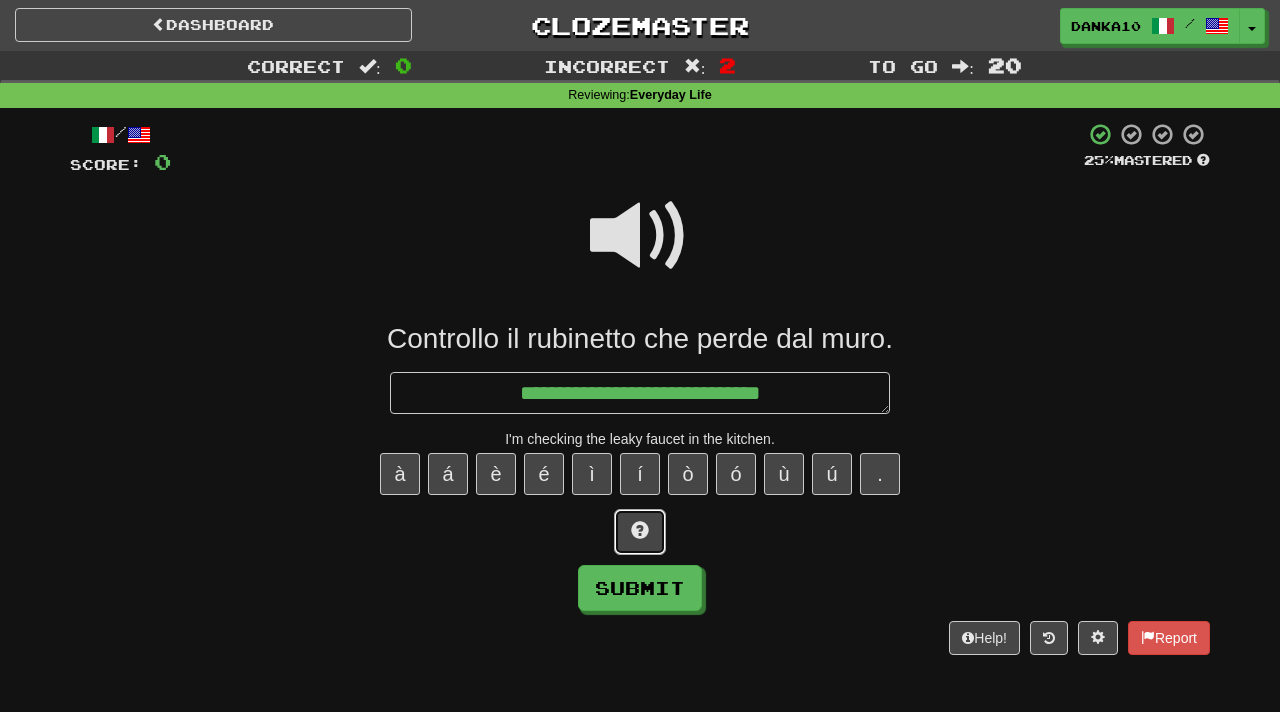 click at bounding box center (640, 530) 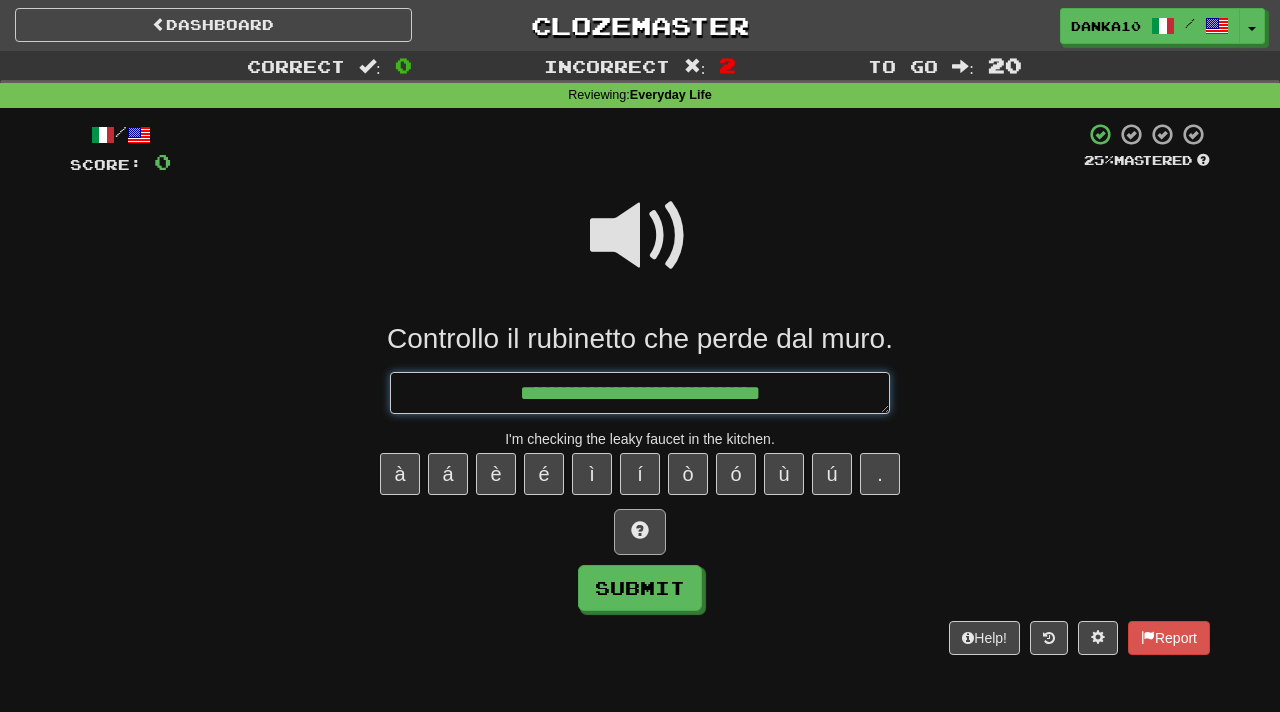 type on "*" 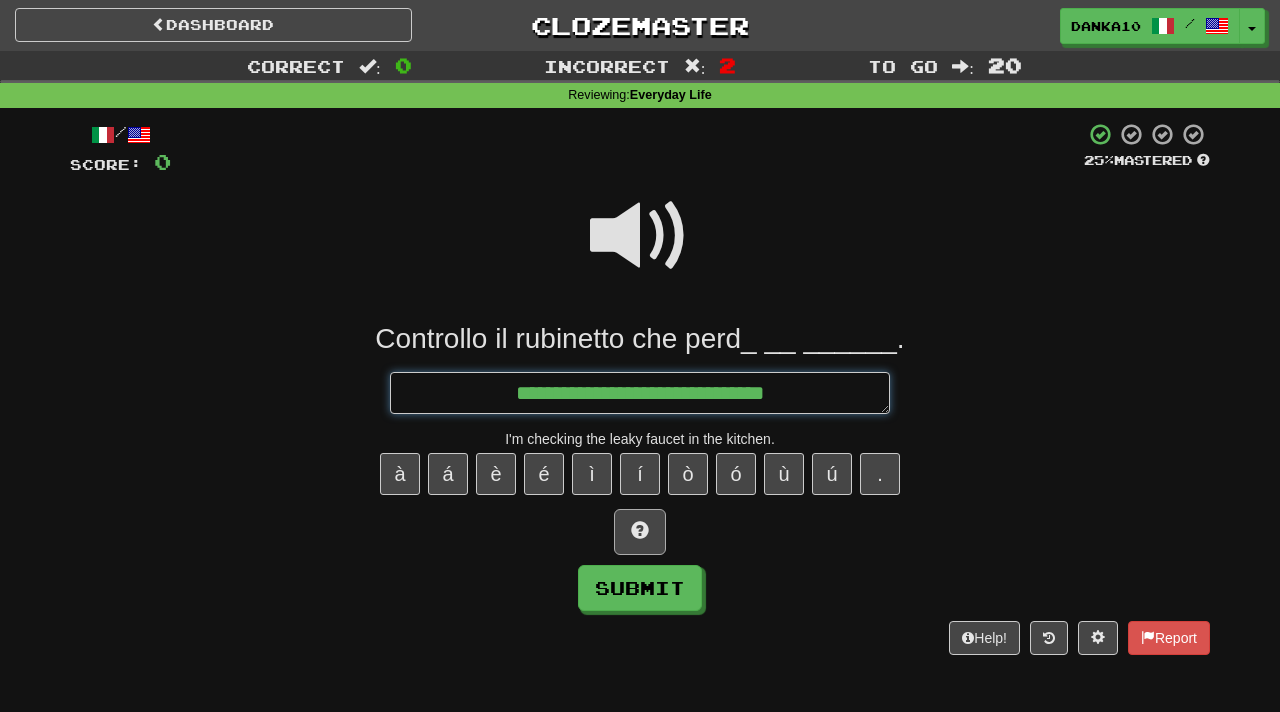 type on "*" 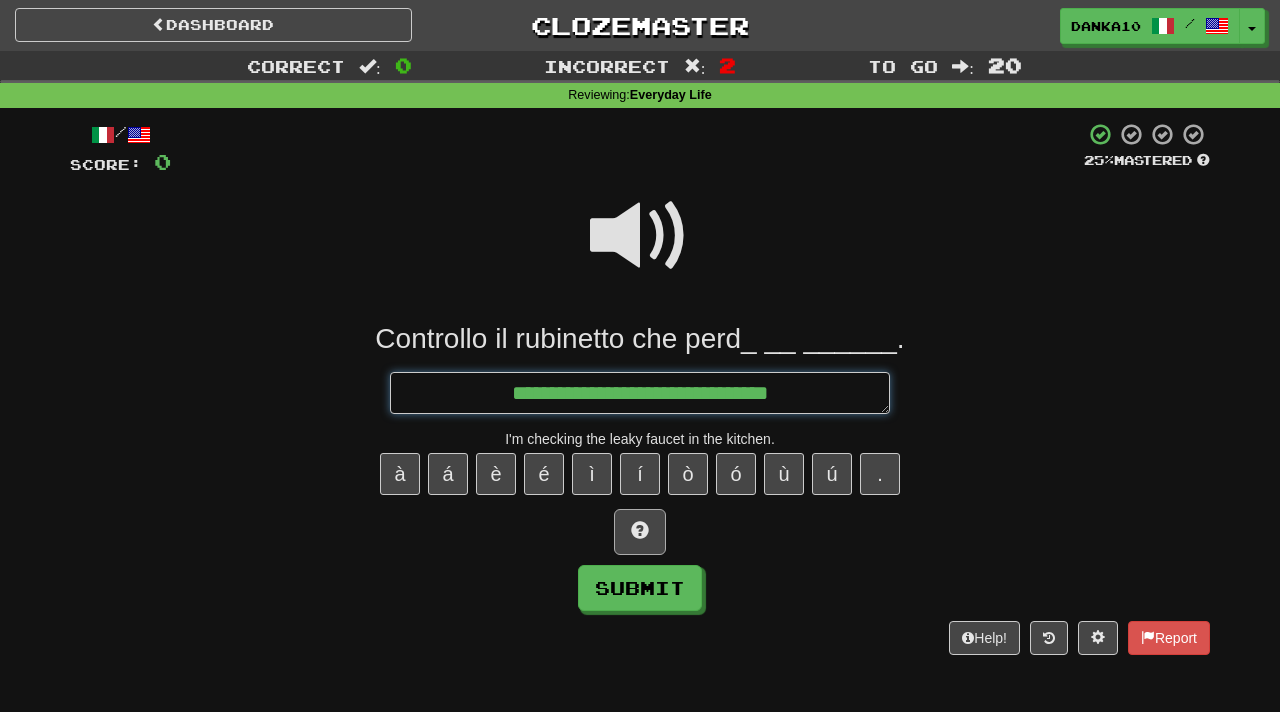 type on "*" 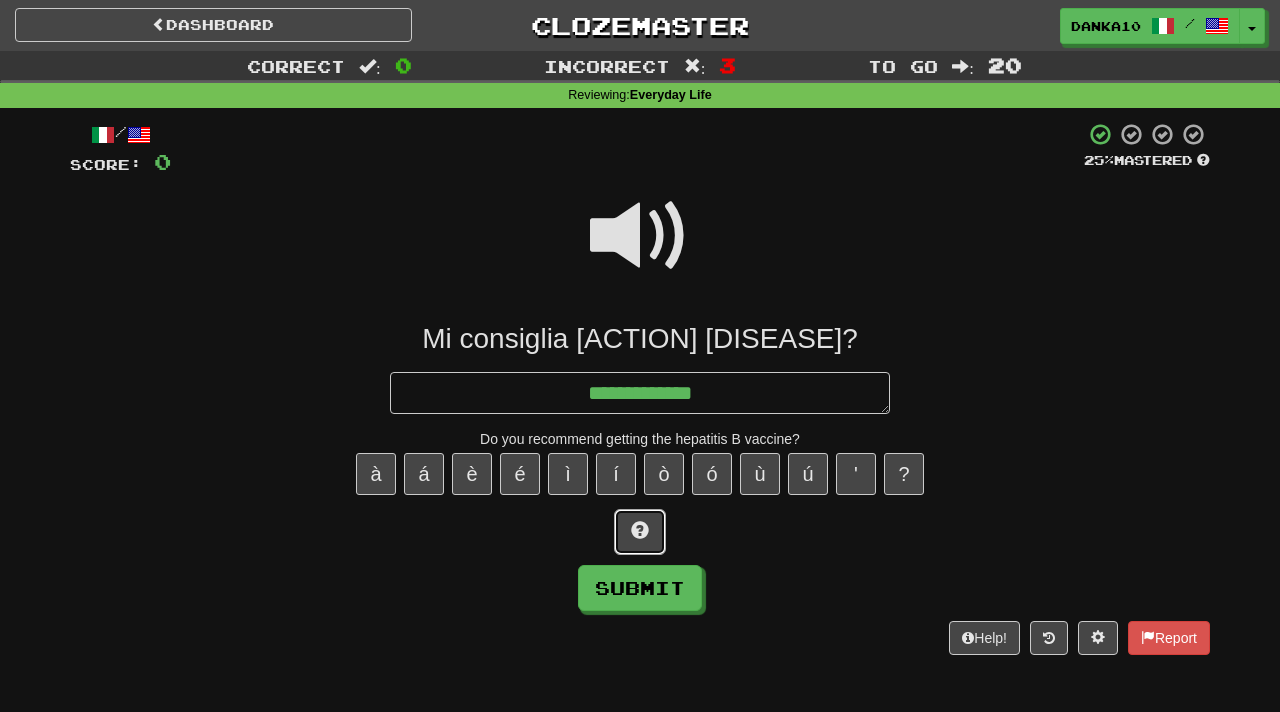 click at bounding box center [640, 530] 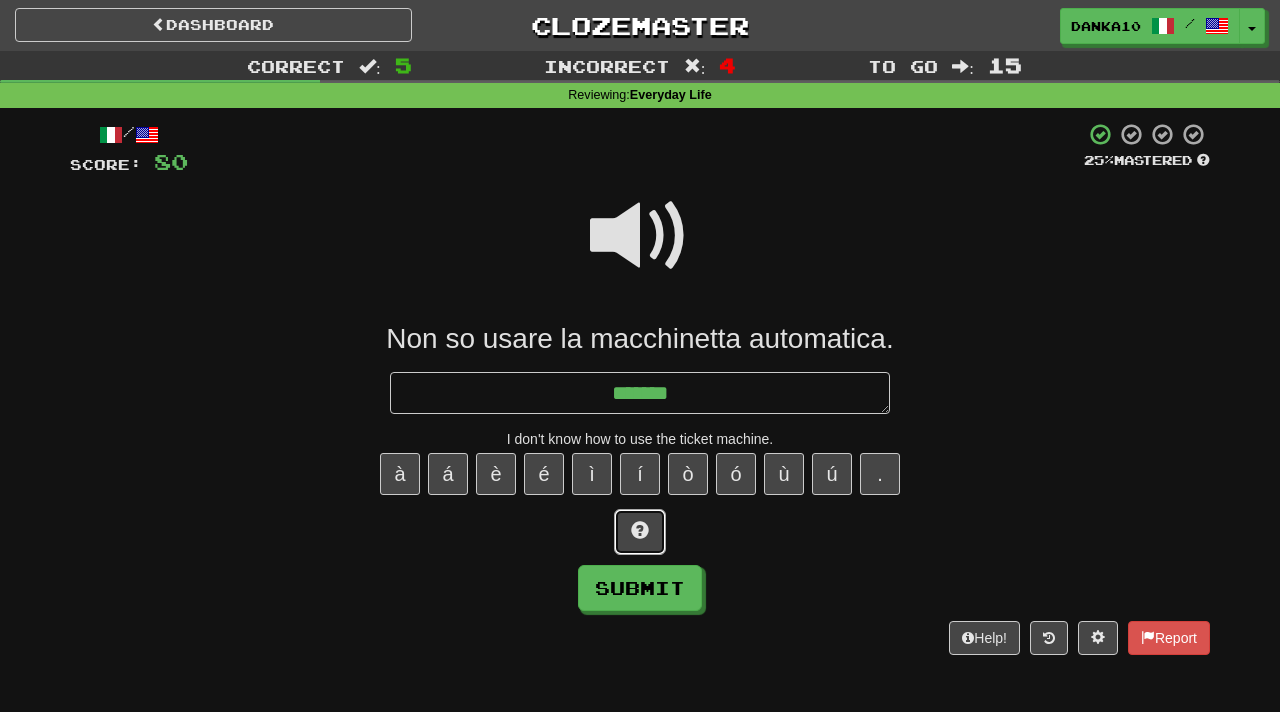 click at bounding box center (640, 530) 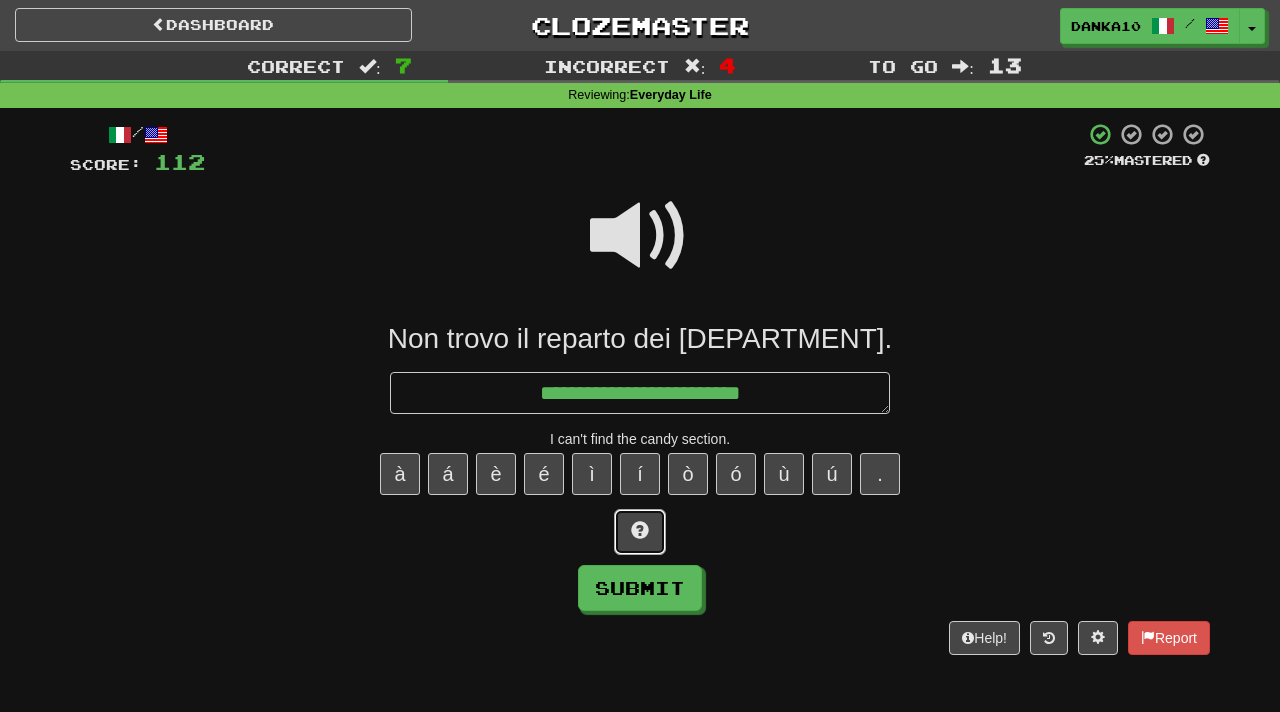 click at bounding box center [640, 530] 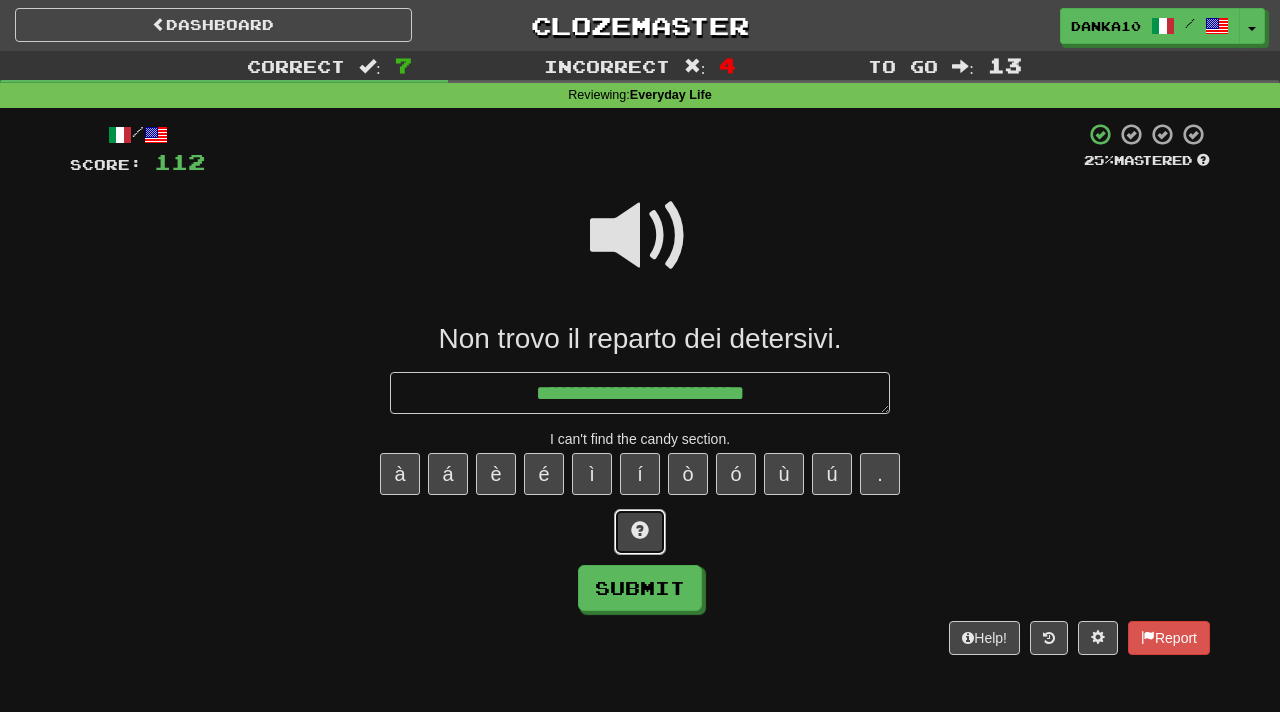 click at bounding box center (640, 530) 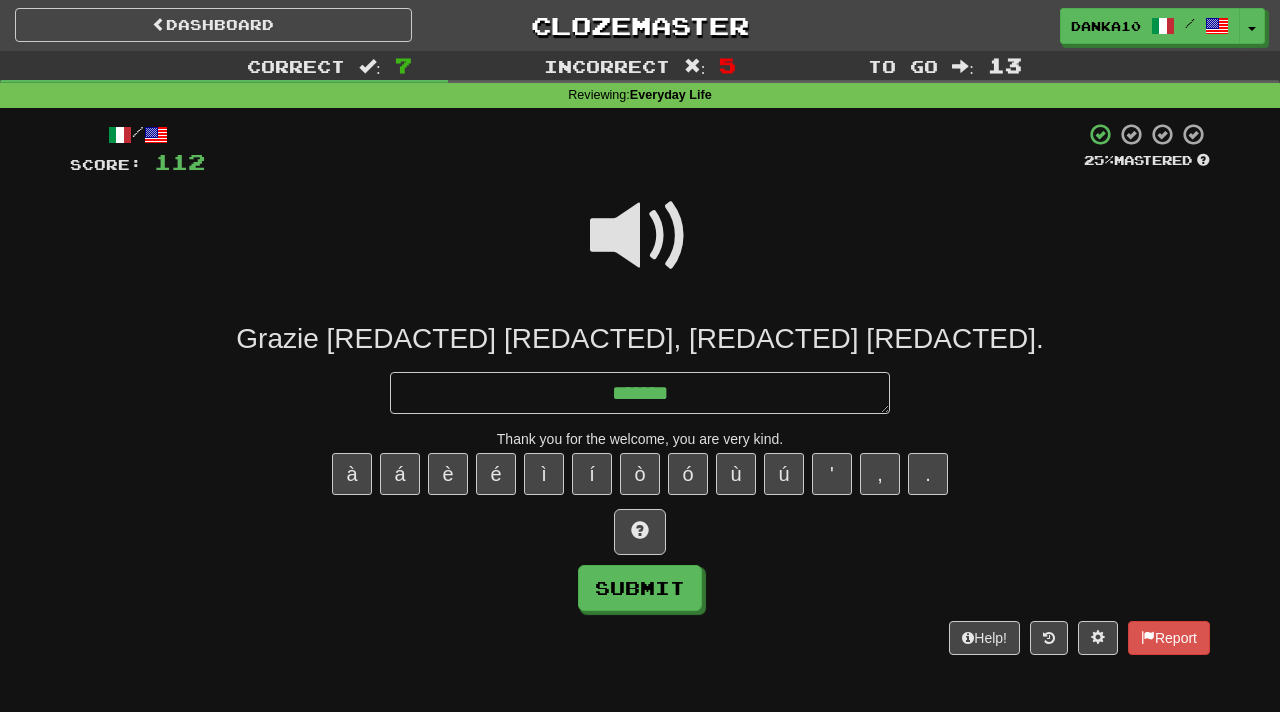 click on "Grazie ____'___________, ___ ____________. ****** Thank you for the welcome, you are very kind. à á è é ì í ò ó ù ú ' , . Submit" at bounding box center [640, 466] 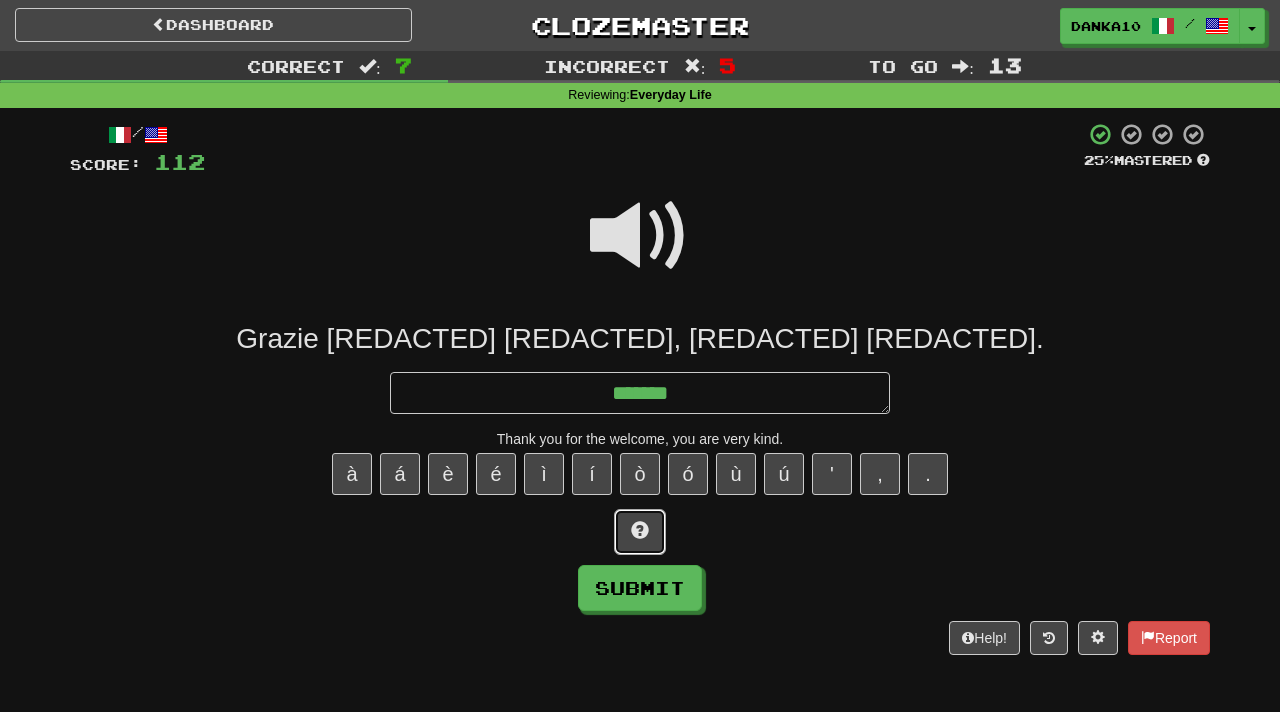 click at bounding box center [640, 530] 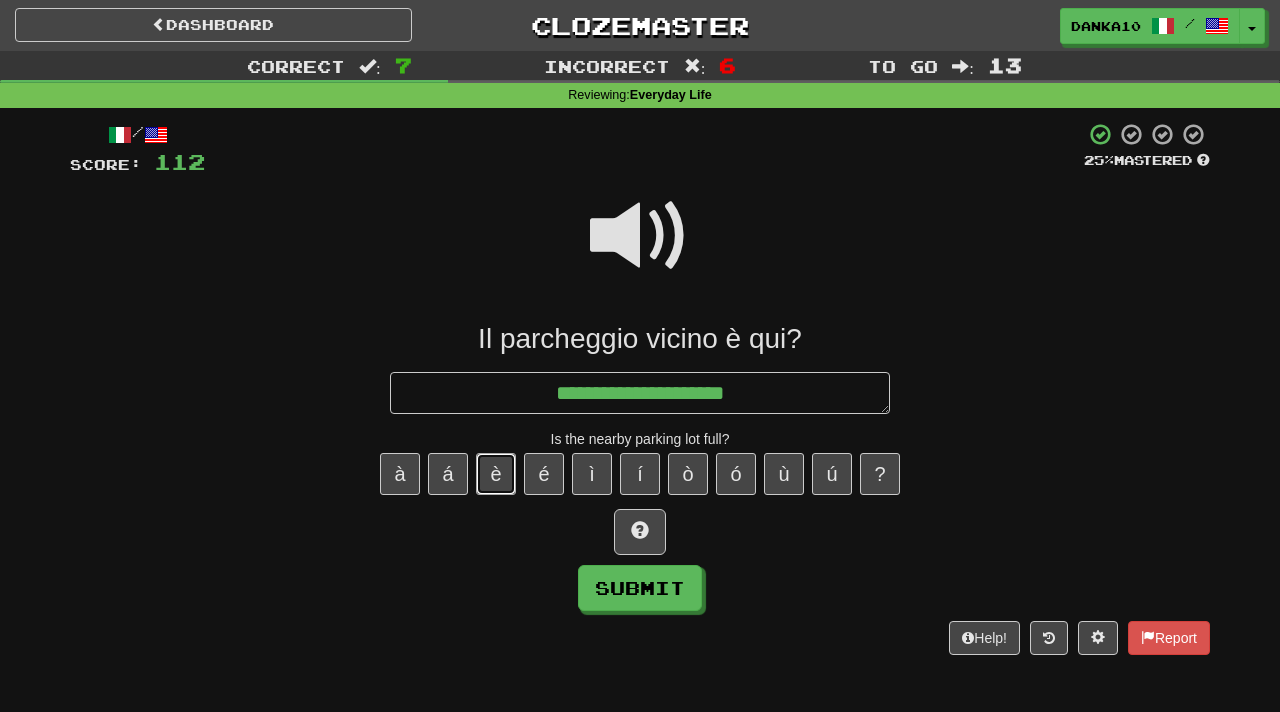 click on "è" at bounding box center (496, 474) 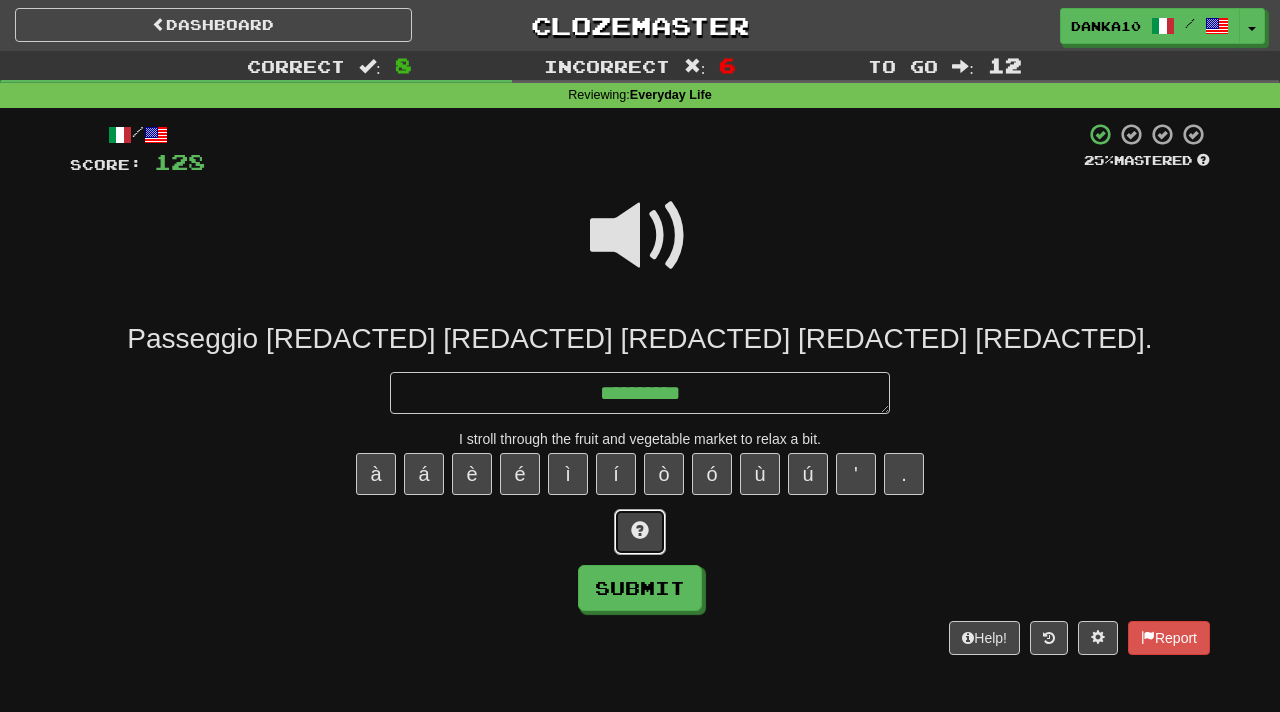 click at bounding box center (640, 530) 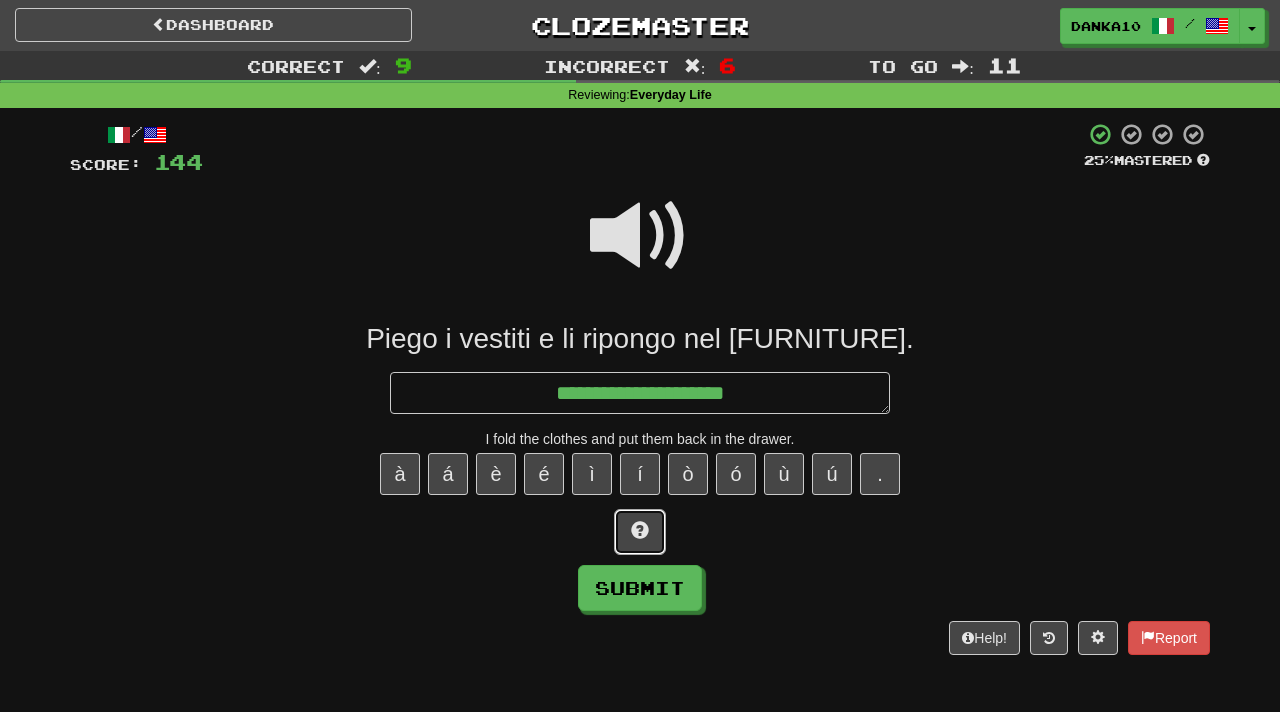 click at bounding box center (640, 530) 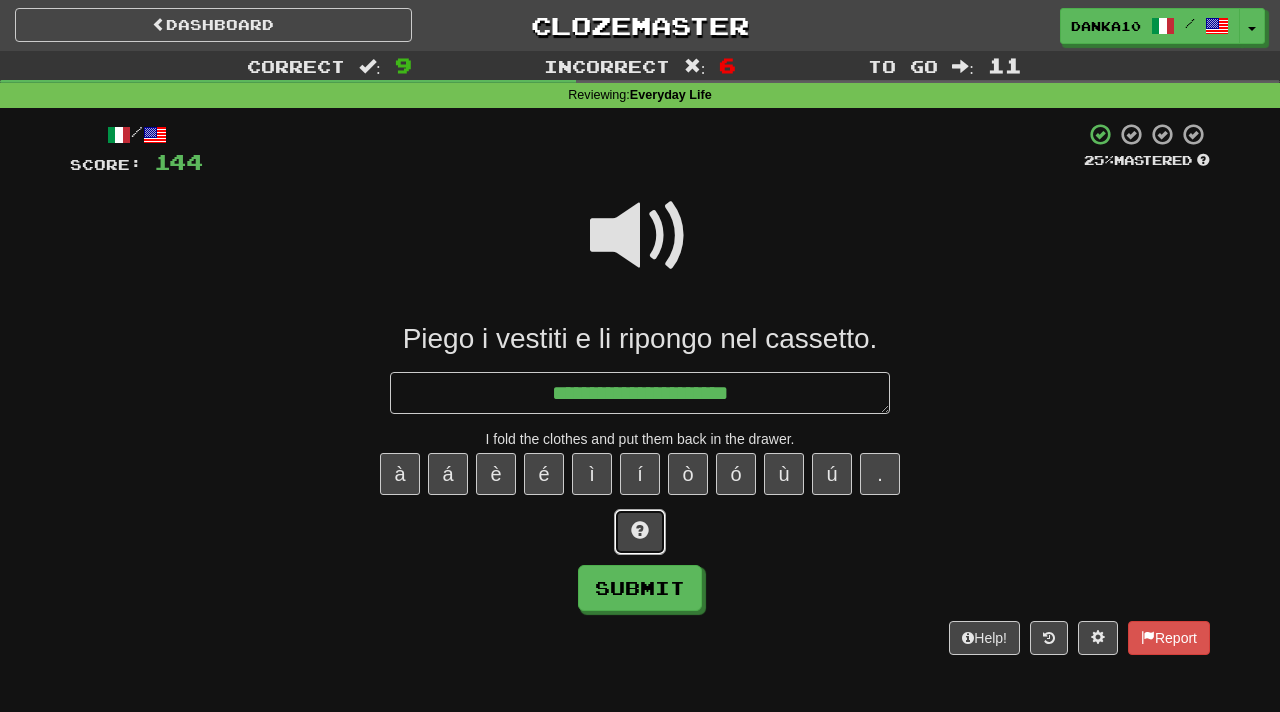 click at bounding box center [640, 530] 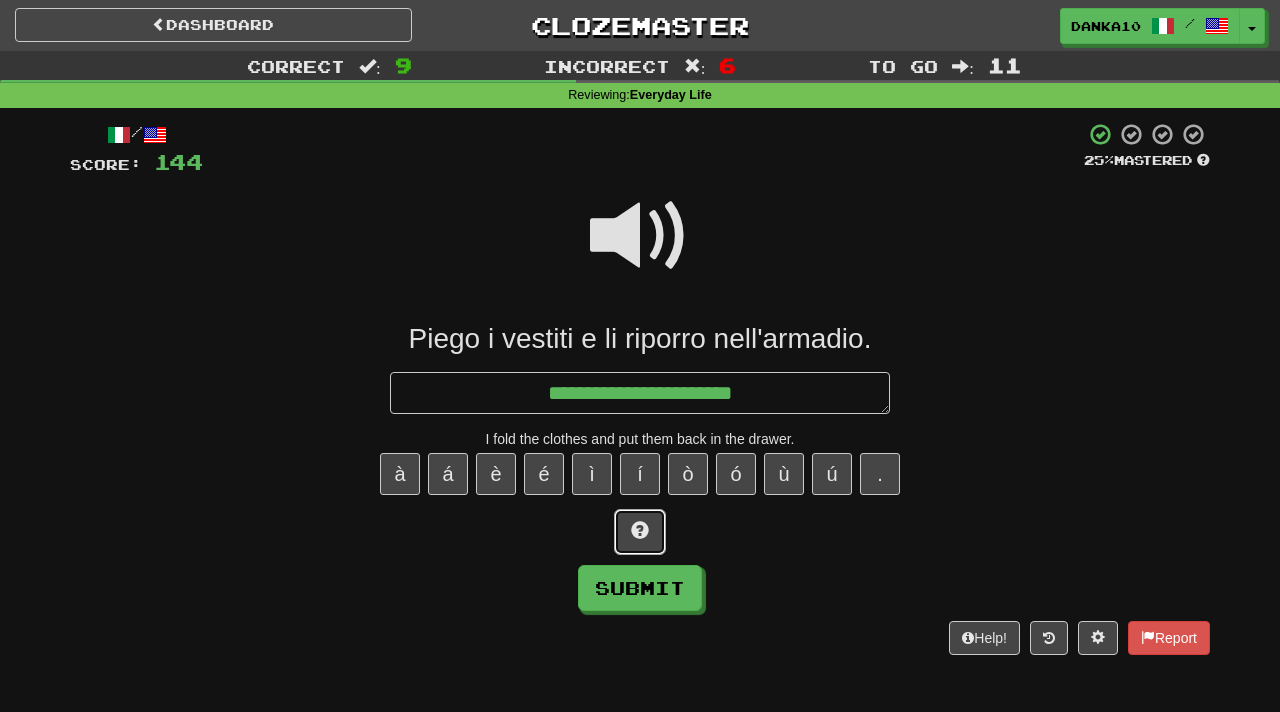 click at bounding box center (640, 530) 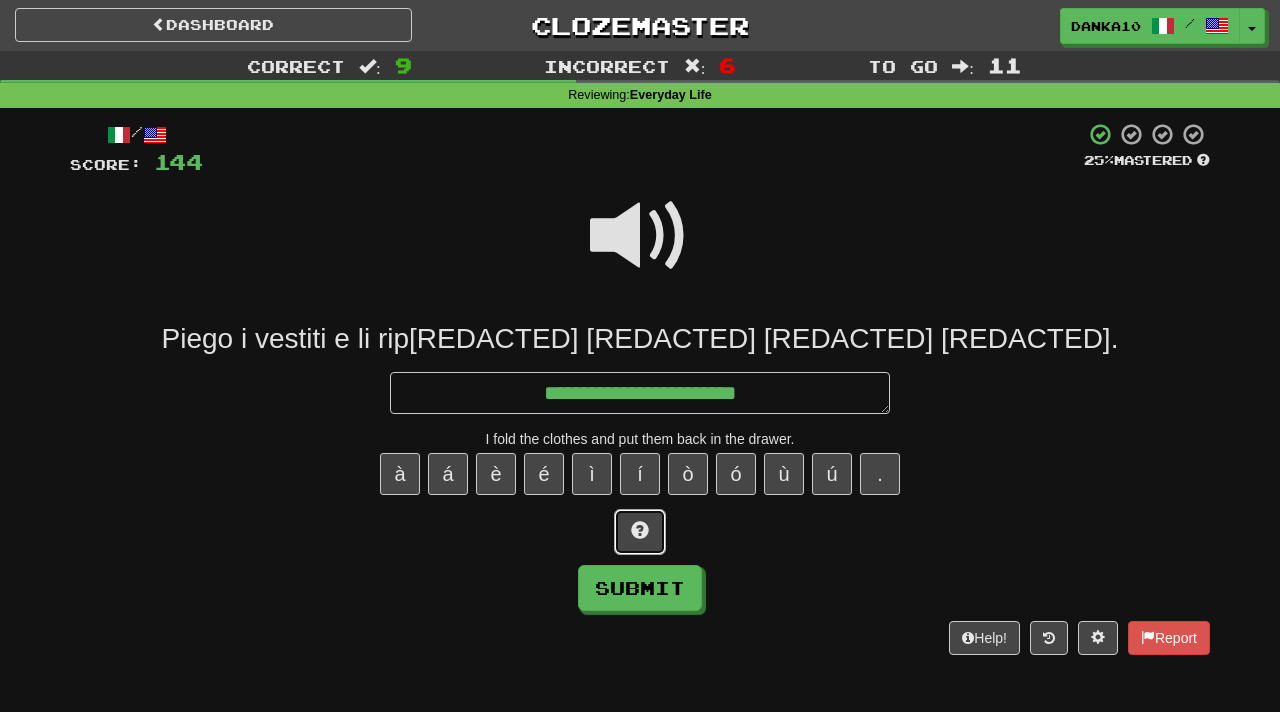 click at bounding box center (640, 530) 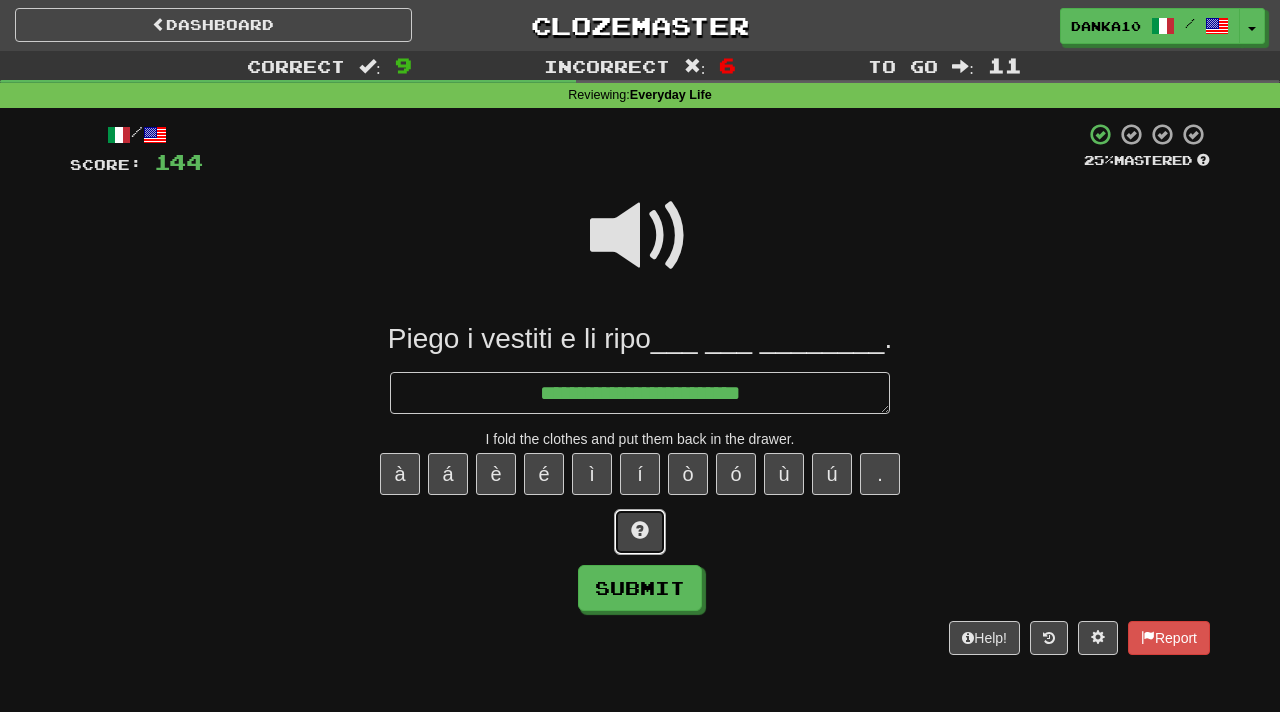 click at bounding box center (640, 530) 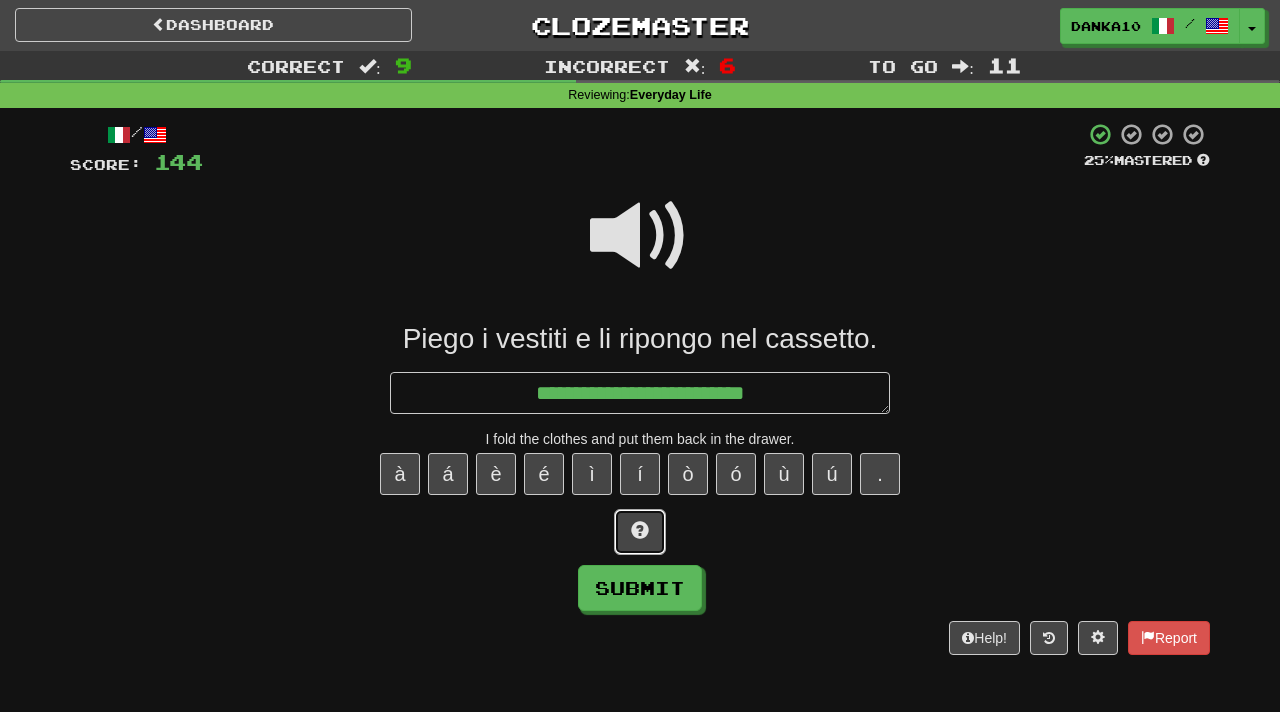 click at bounding box center (640, 530) 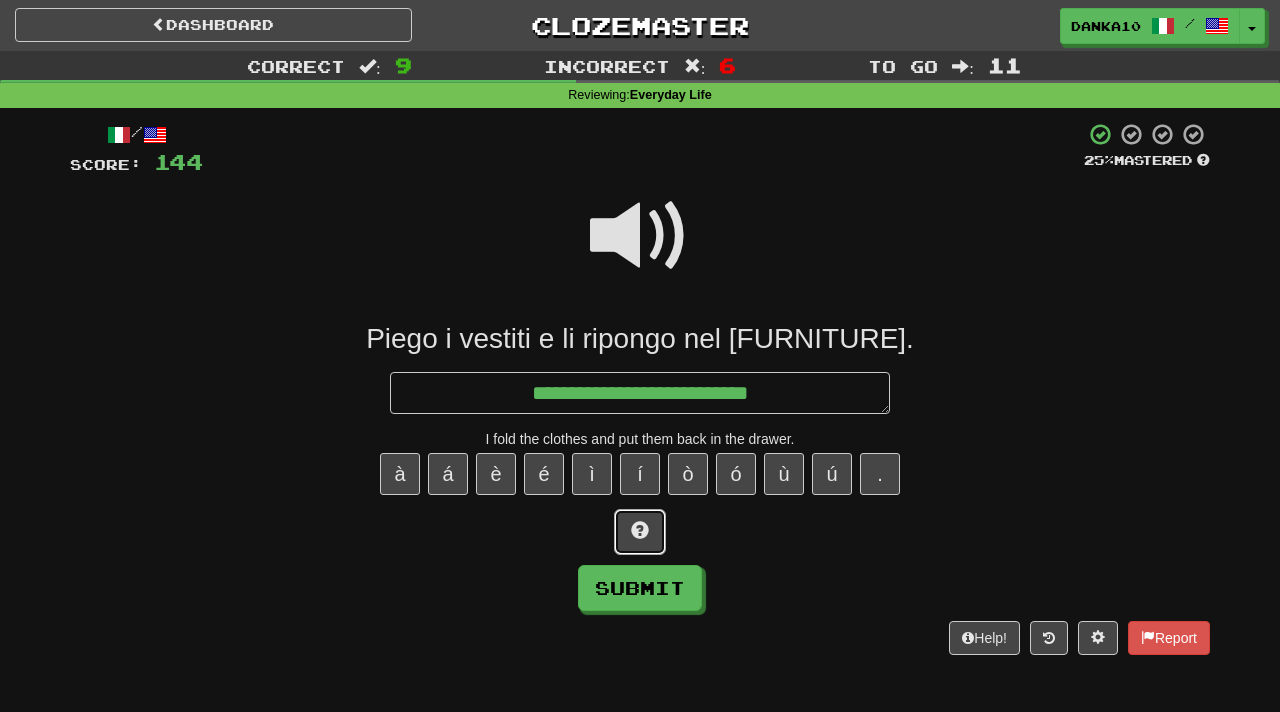 click at bounding box center (640, 530) 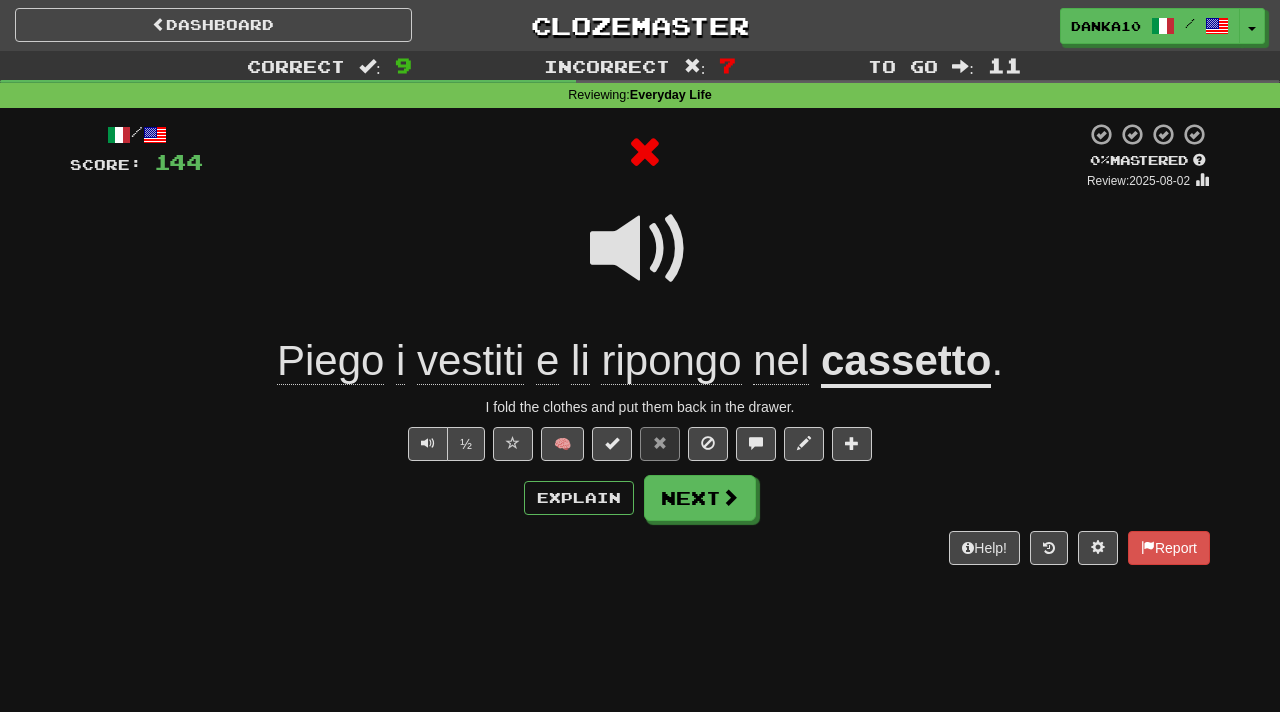 click on "Explain Next" at bounding box center [640, 498] 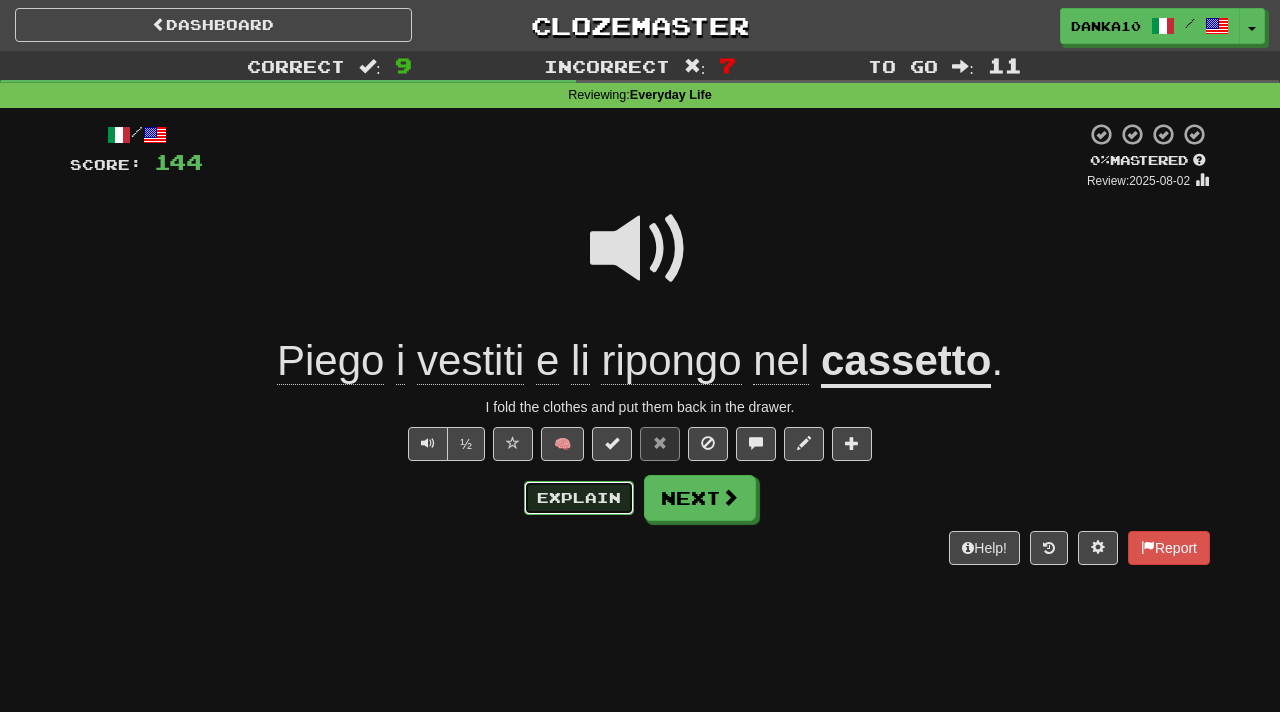 click on "Explain" at bounding box center (579, 498) 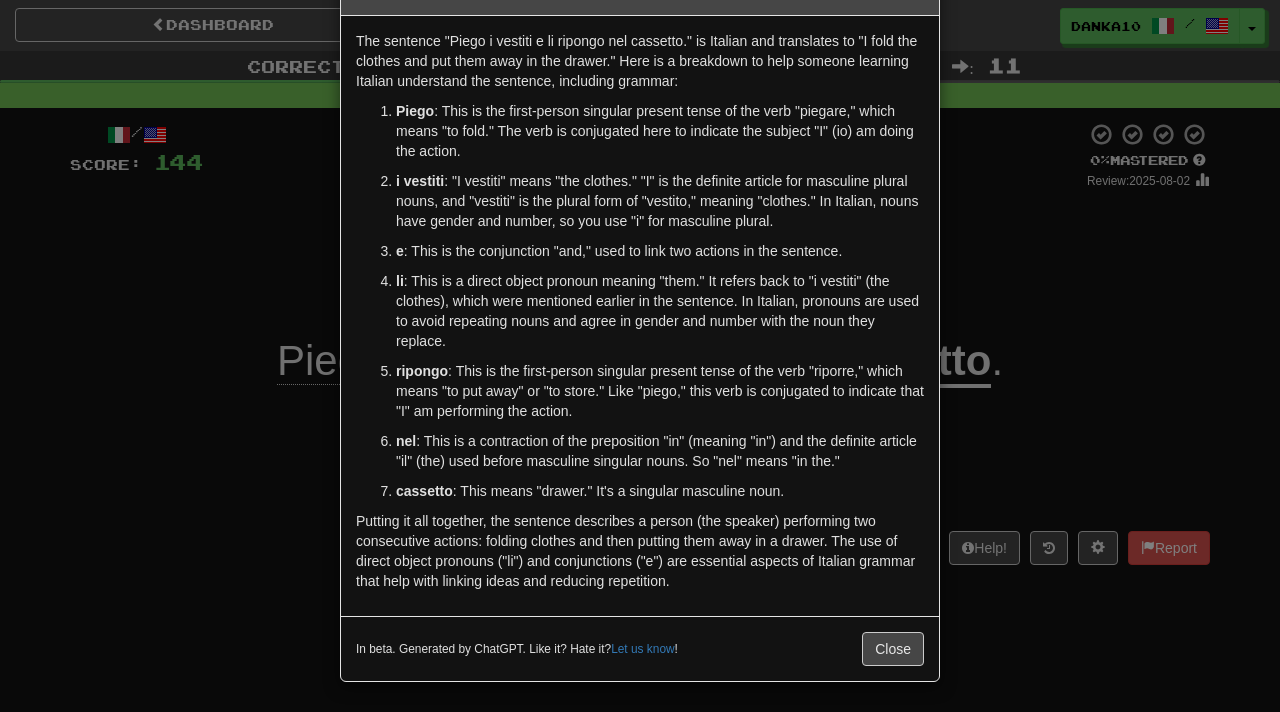 scroll, scrollTop: 0, scrollLeft: 0, axis: both 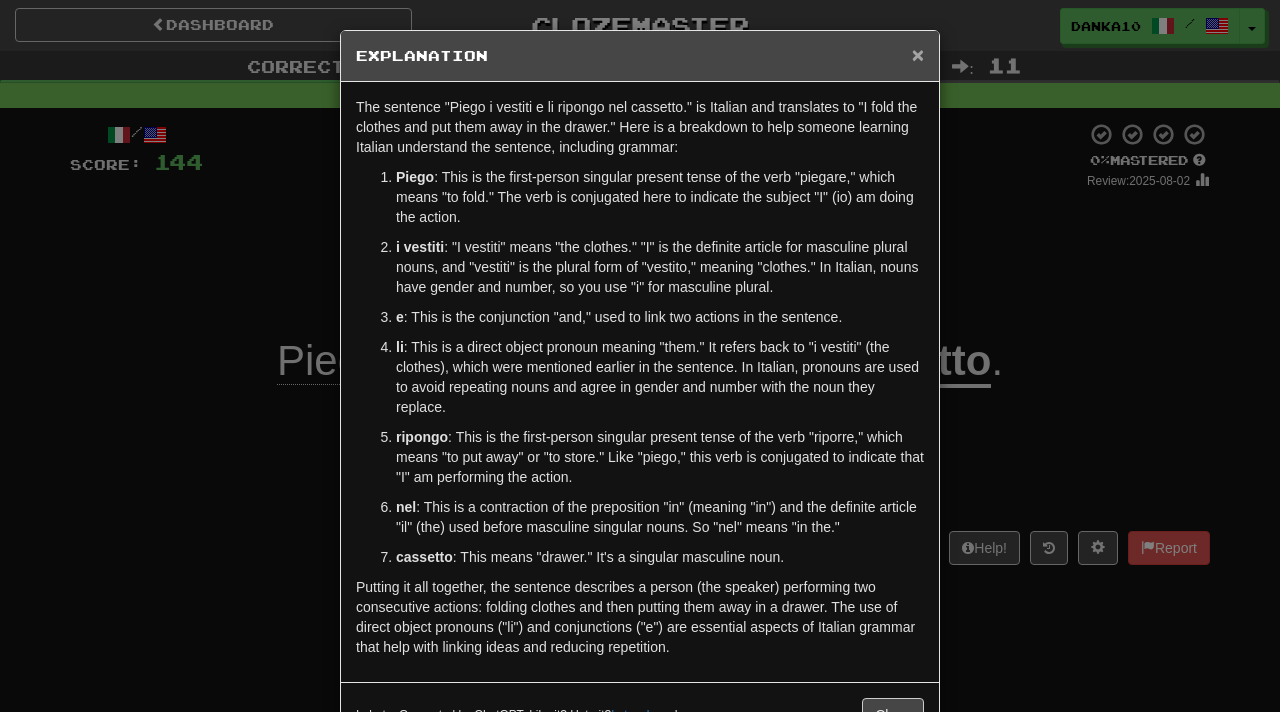 click on "×" at bounding box center [918, 54] 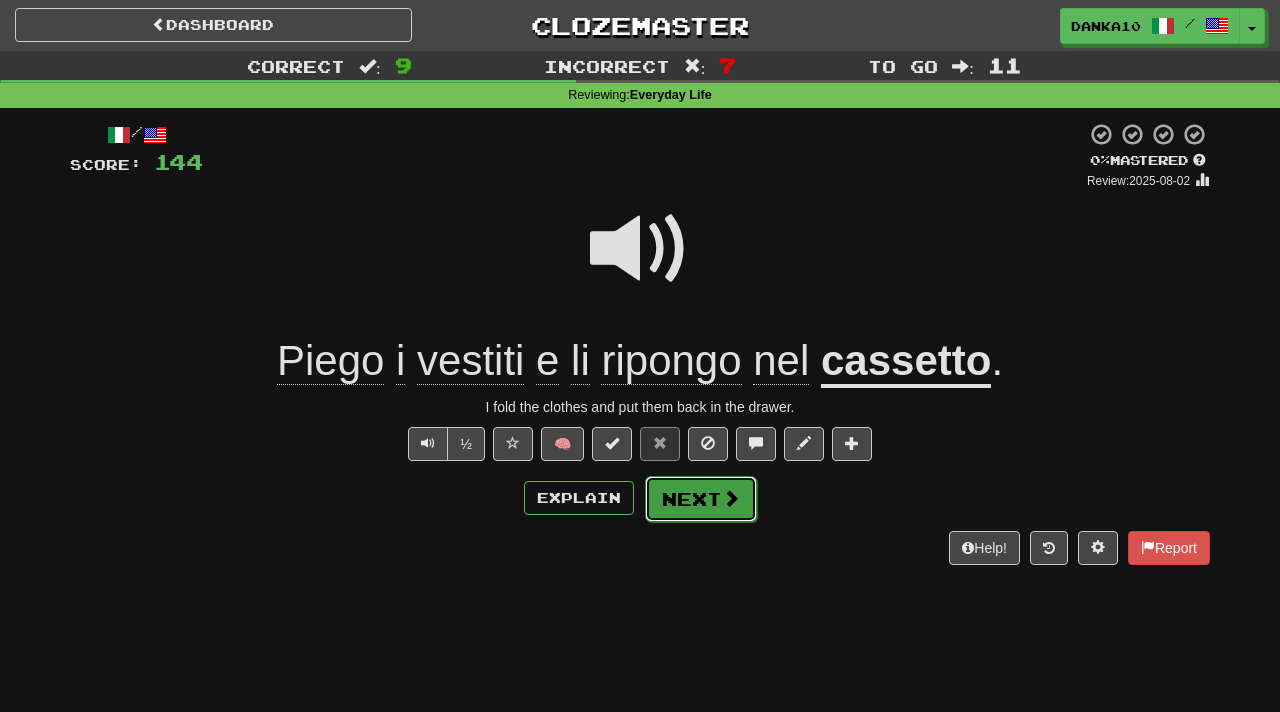 click on "Next" at bounding box center [701, 499] 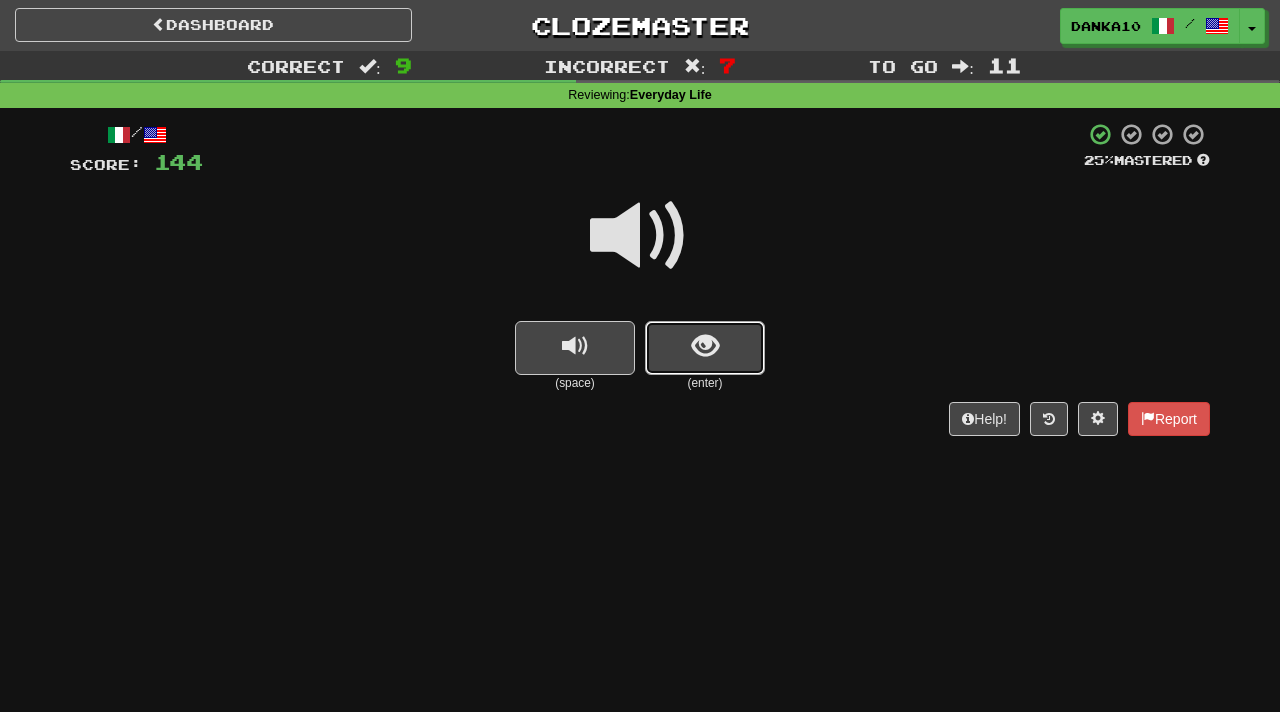 click at bounding box center [705, 348] 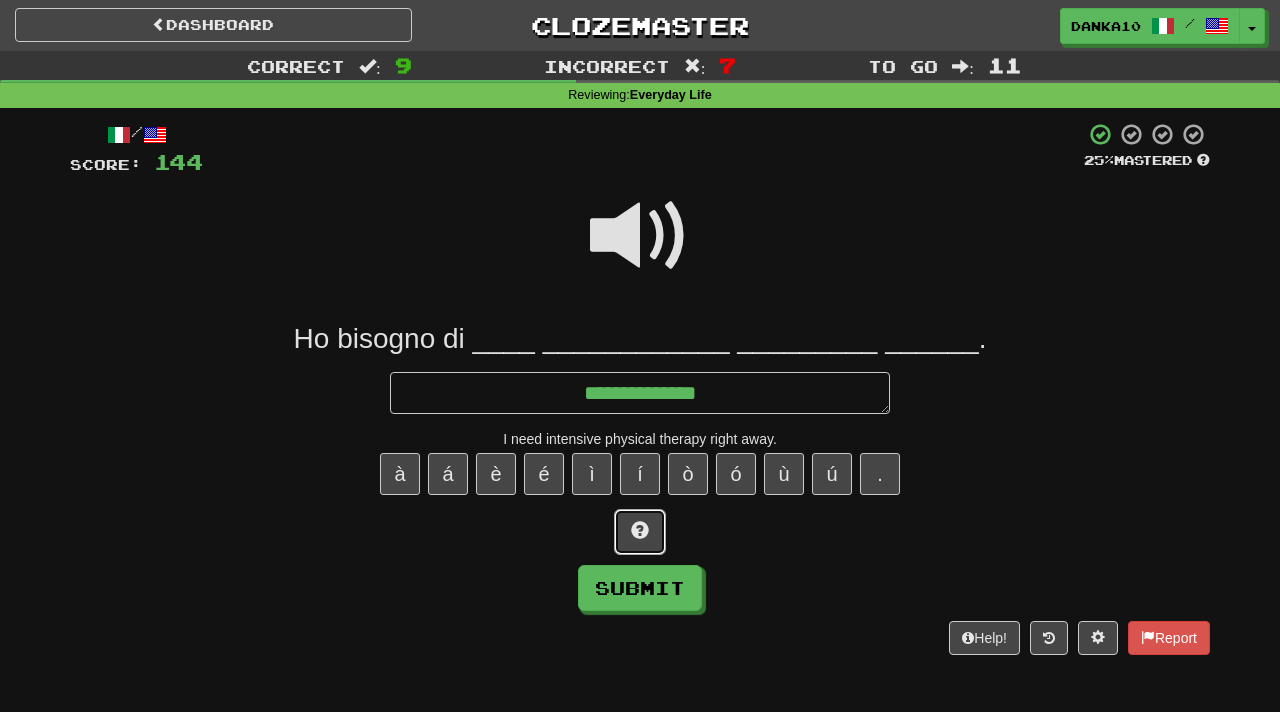 click at bounding box center (640, 530) 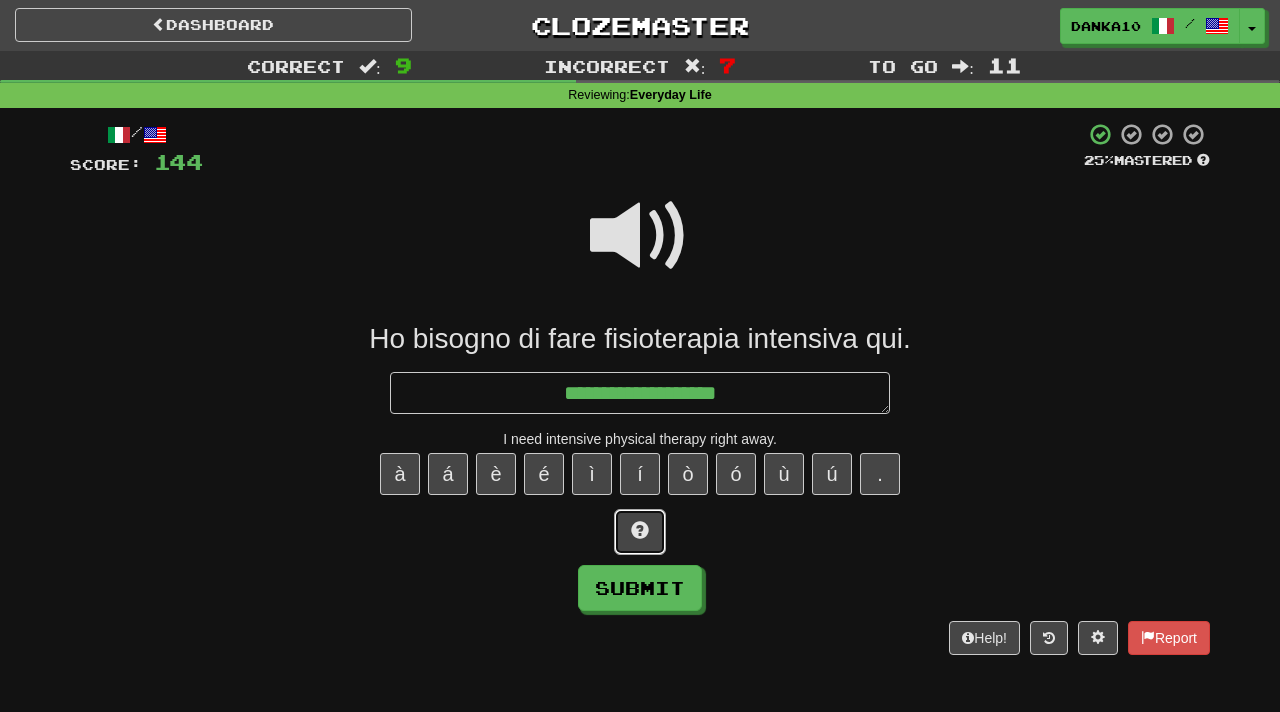 click at bounding box center [640, 530] 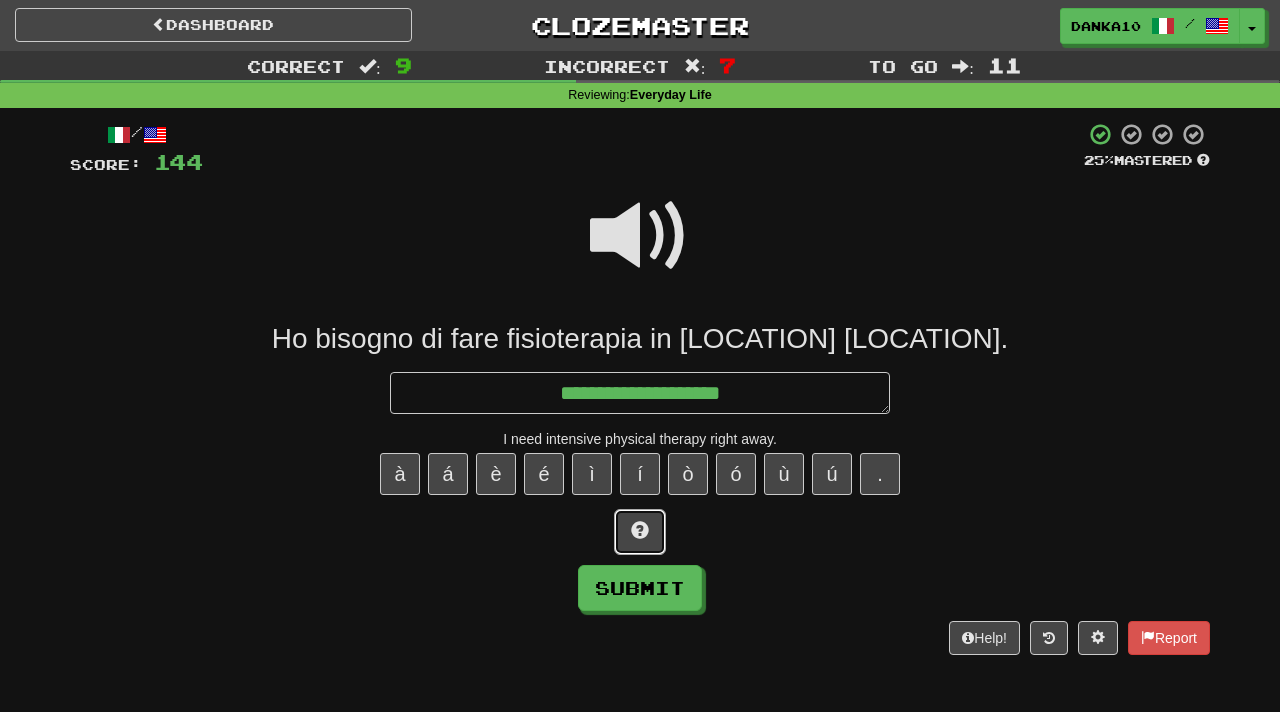 click at bounding box center [640, 532] 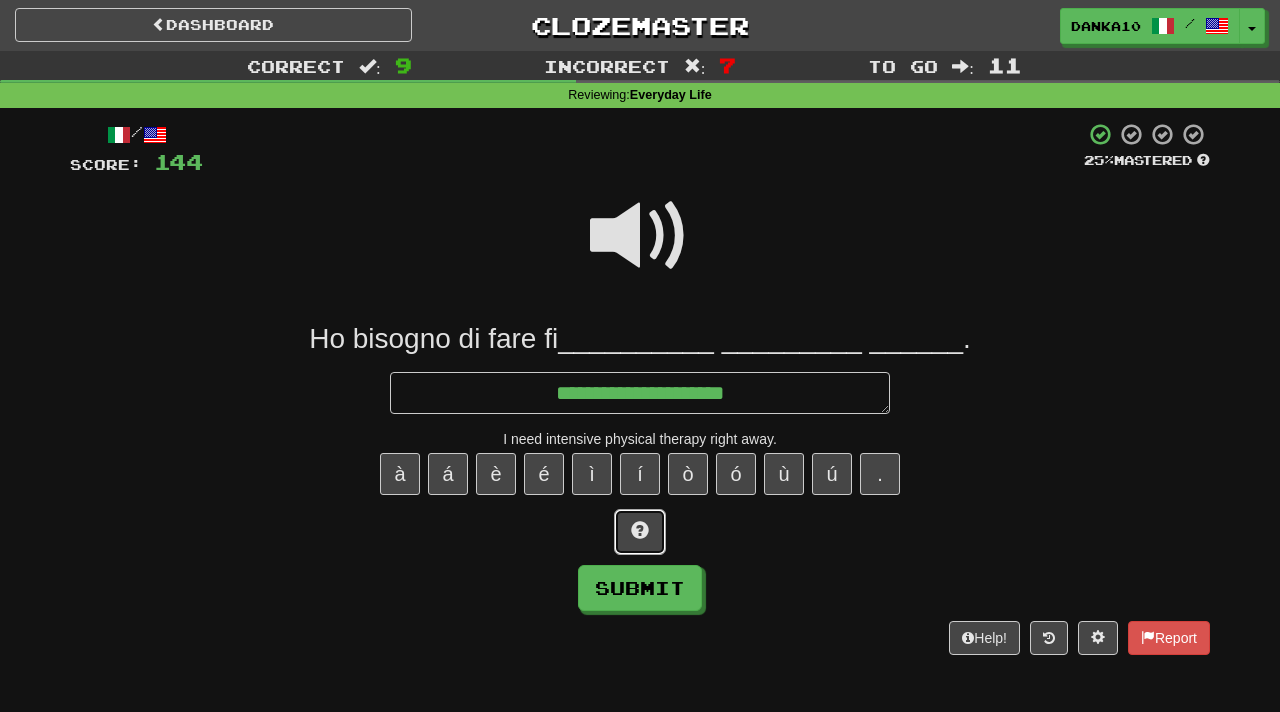 click at bounding box center [640, 532] 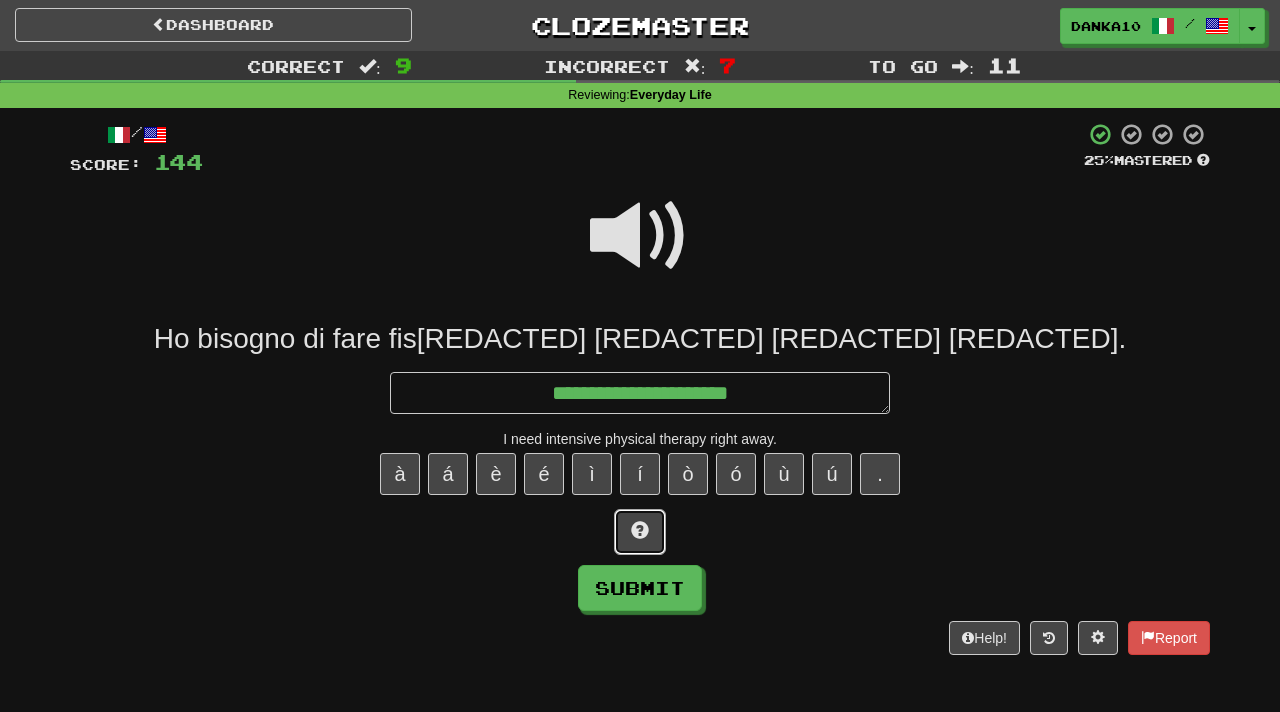 click at bounding box center (640, 532) 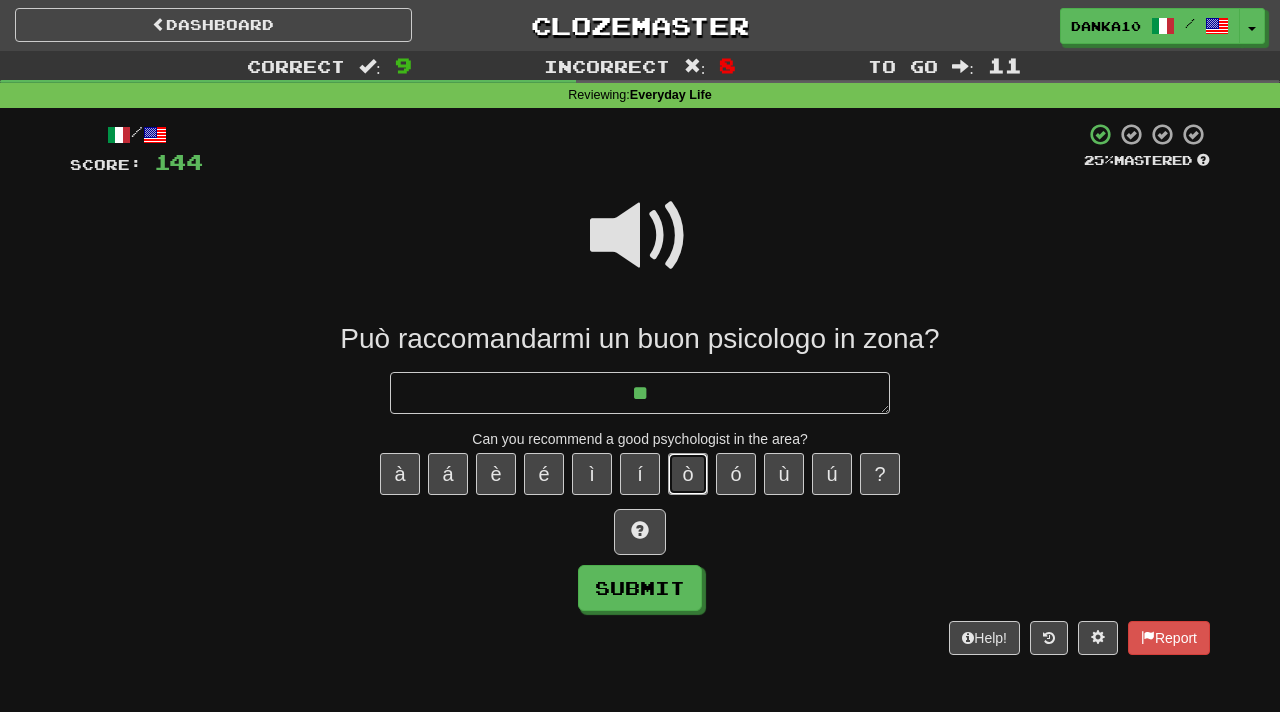 click on "ò" at bounding box center (688, 474) 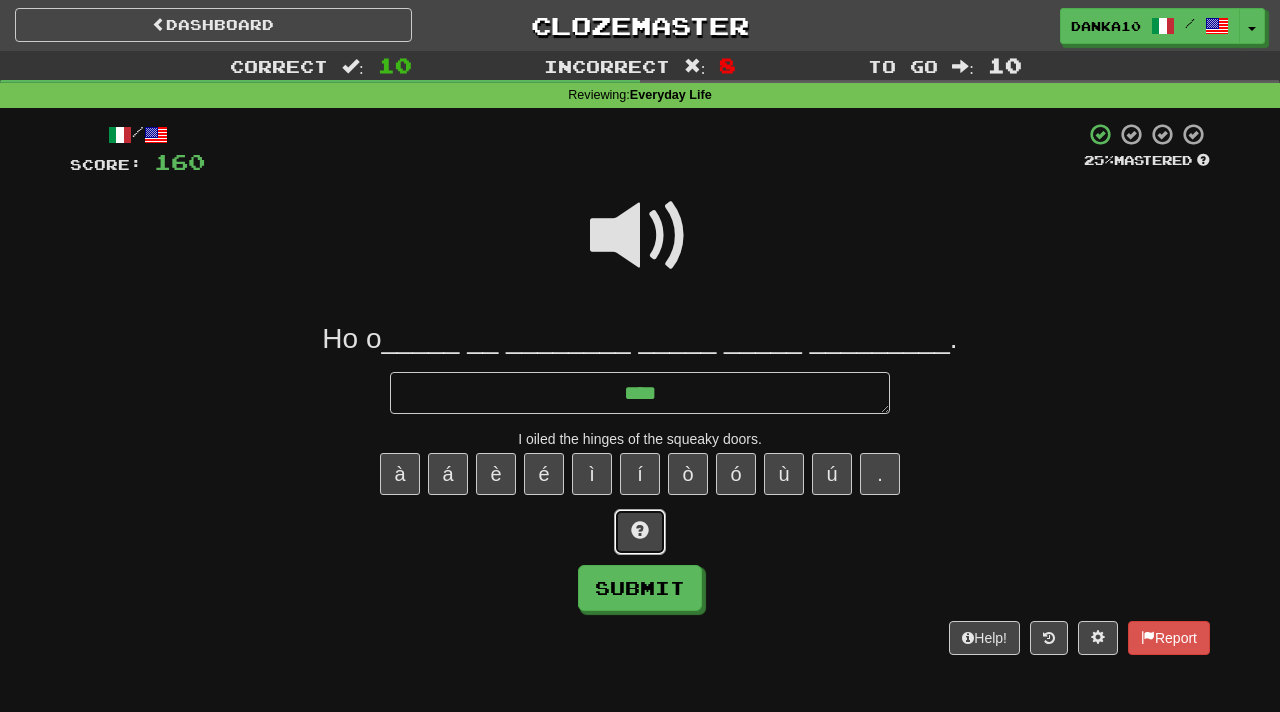 click at bounding box center [640, 530] 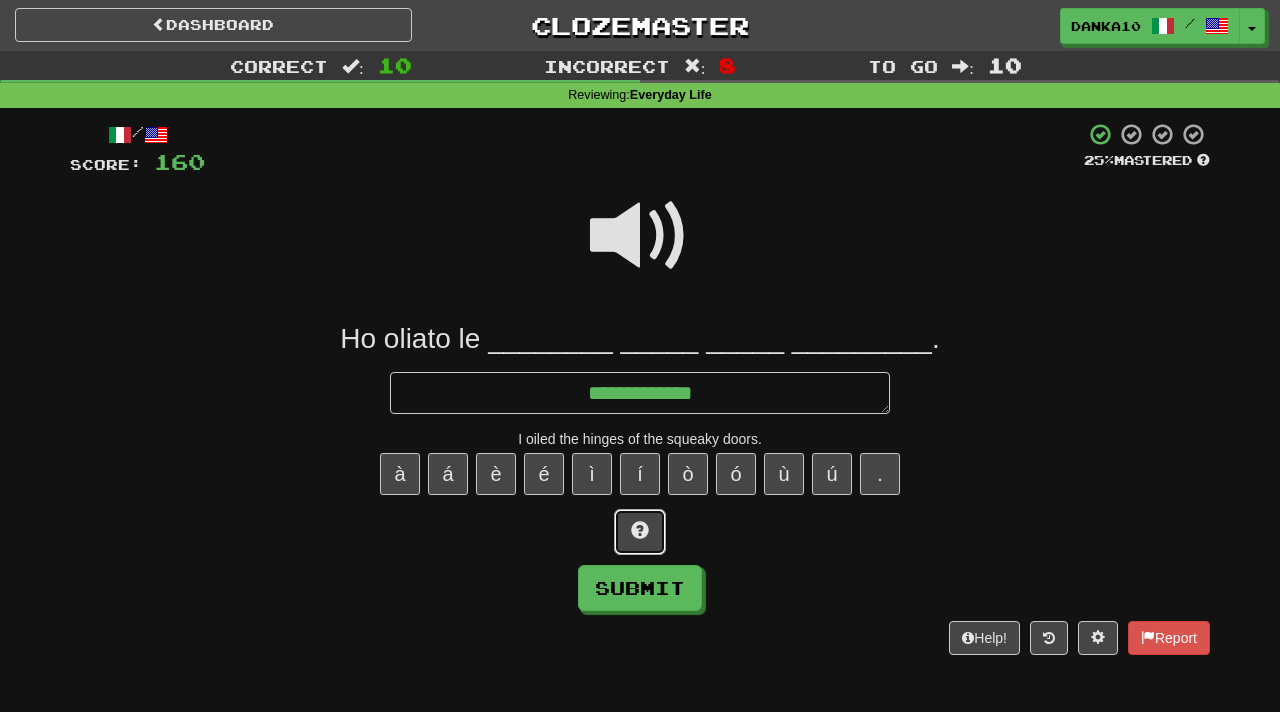 click at bounding box center [640, 532] 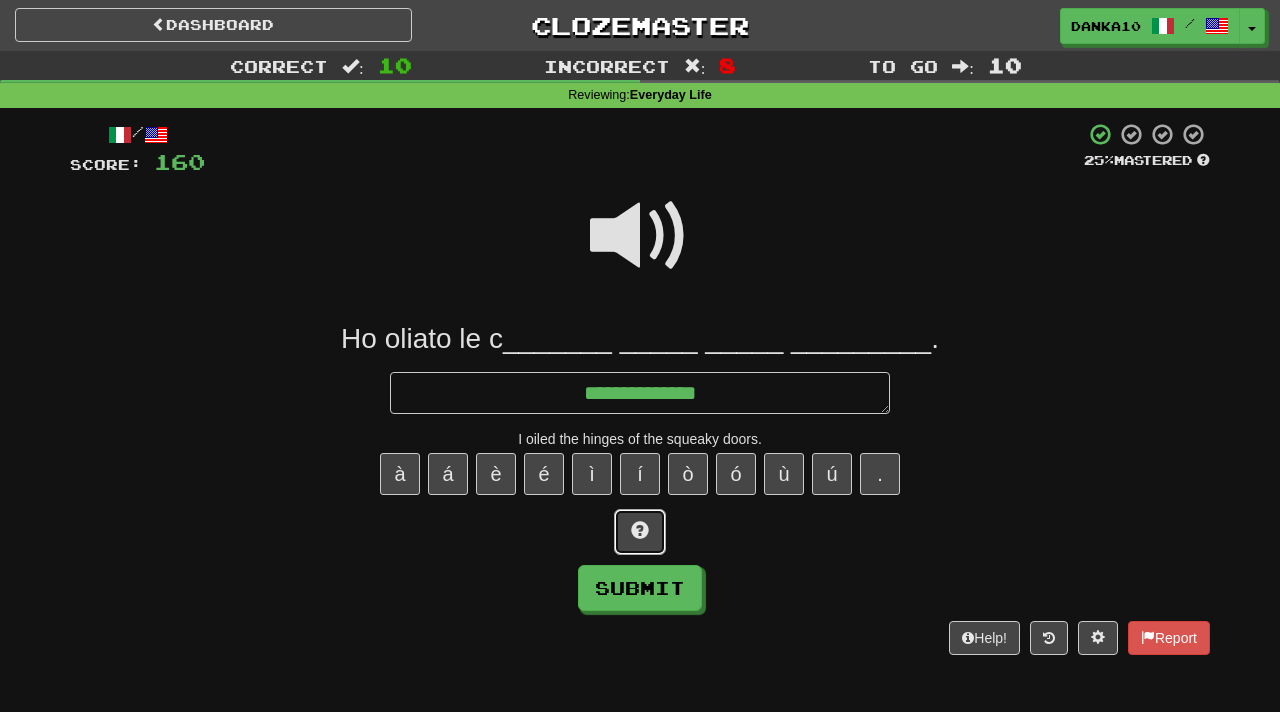 click at bounding box center [640, 532] 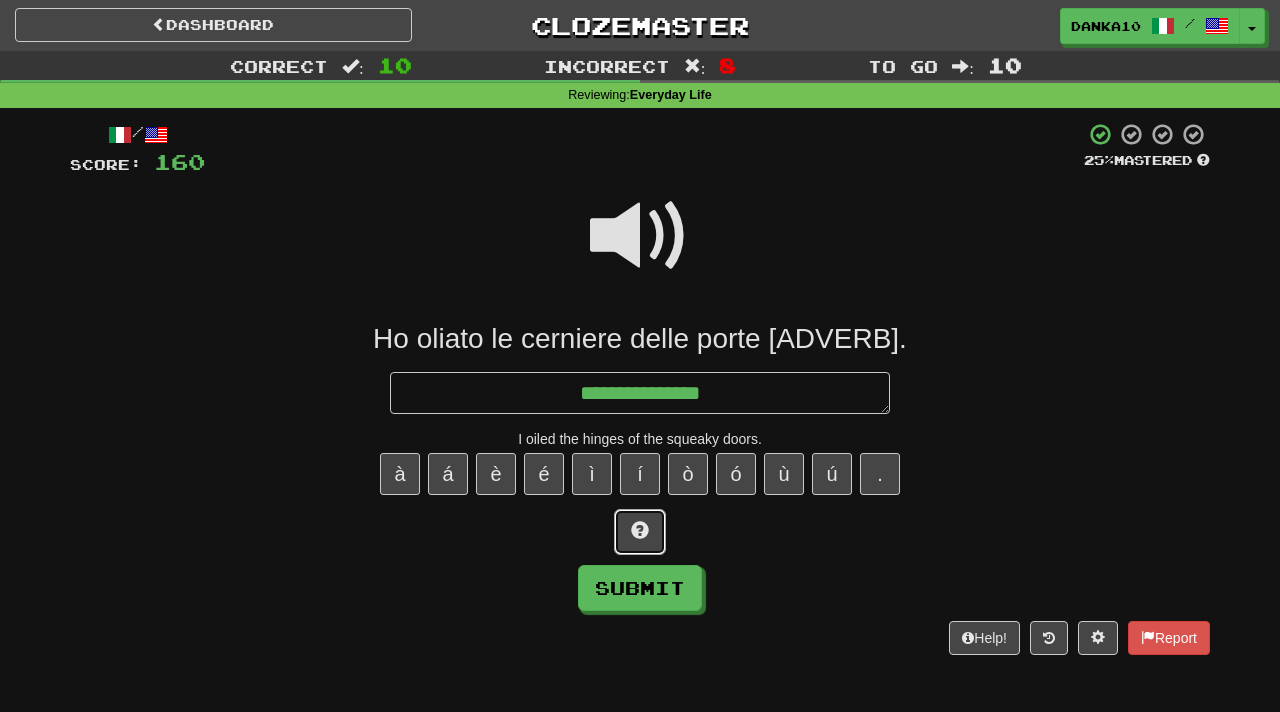 click at bounding box center [640, 532] 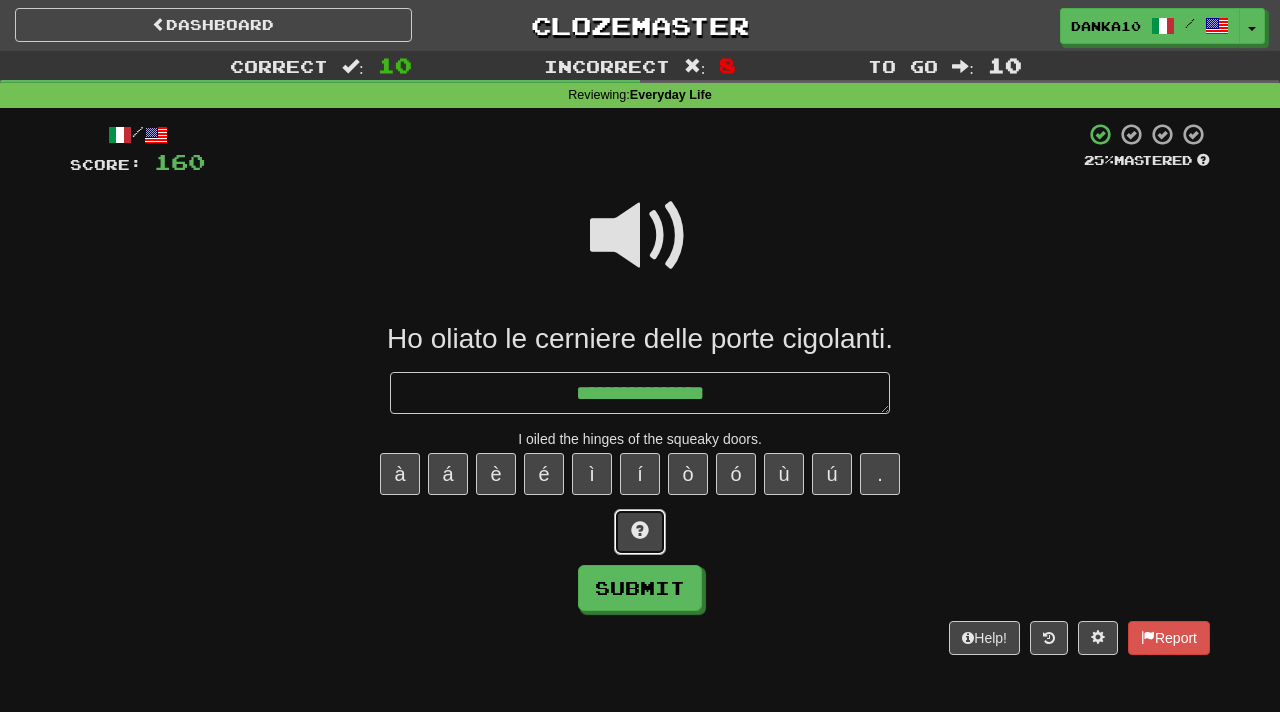click at bounding box center [640, 532] 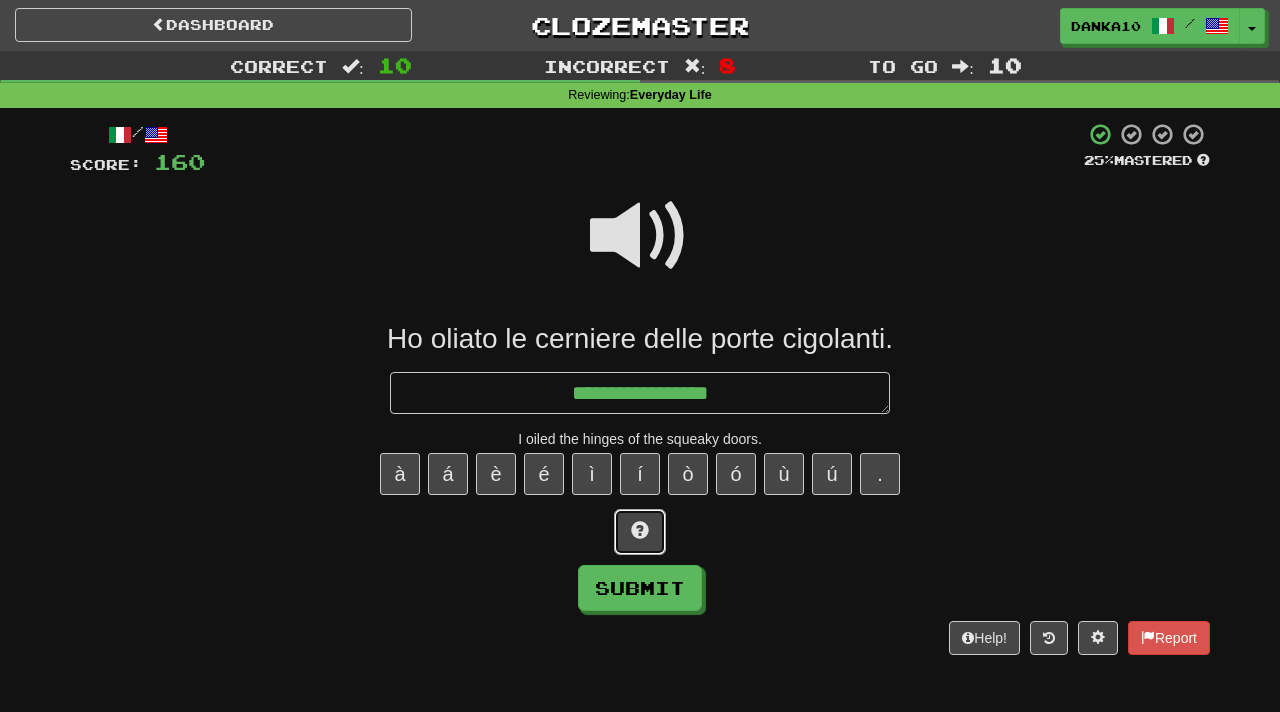click at bounding box center [640, 532] 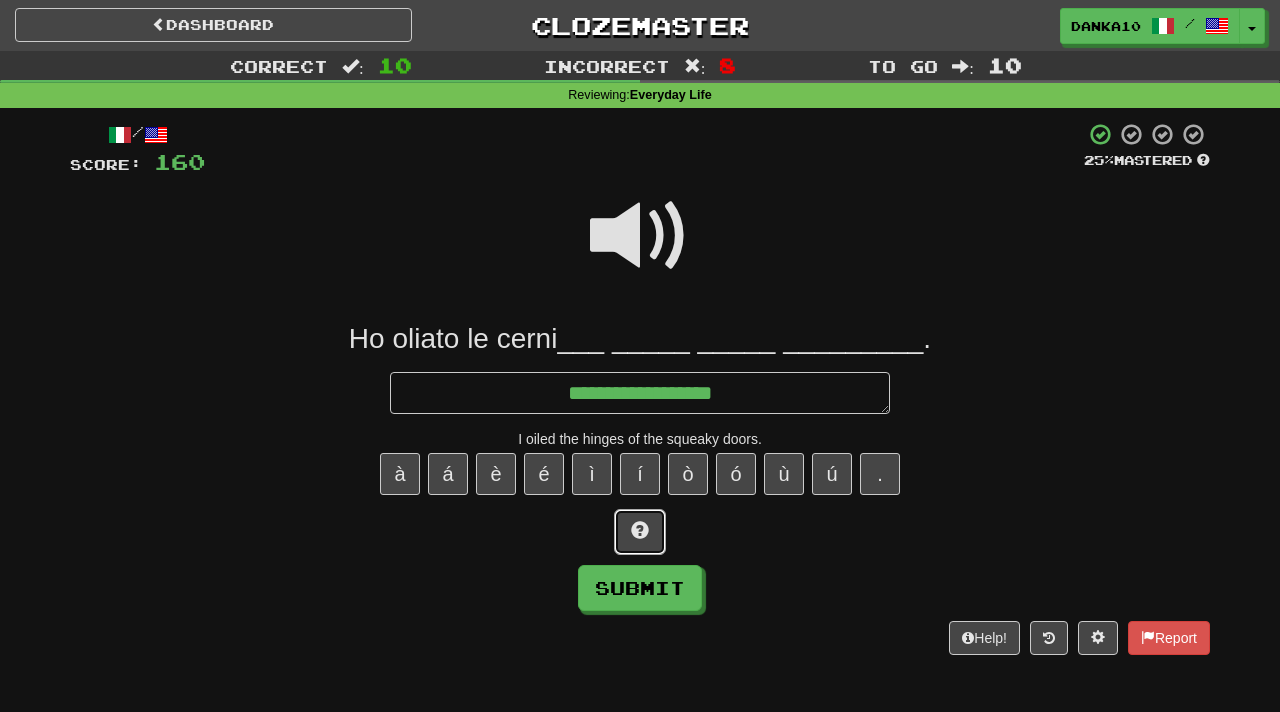 click at bounding box center [640, 532] 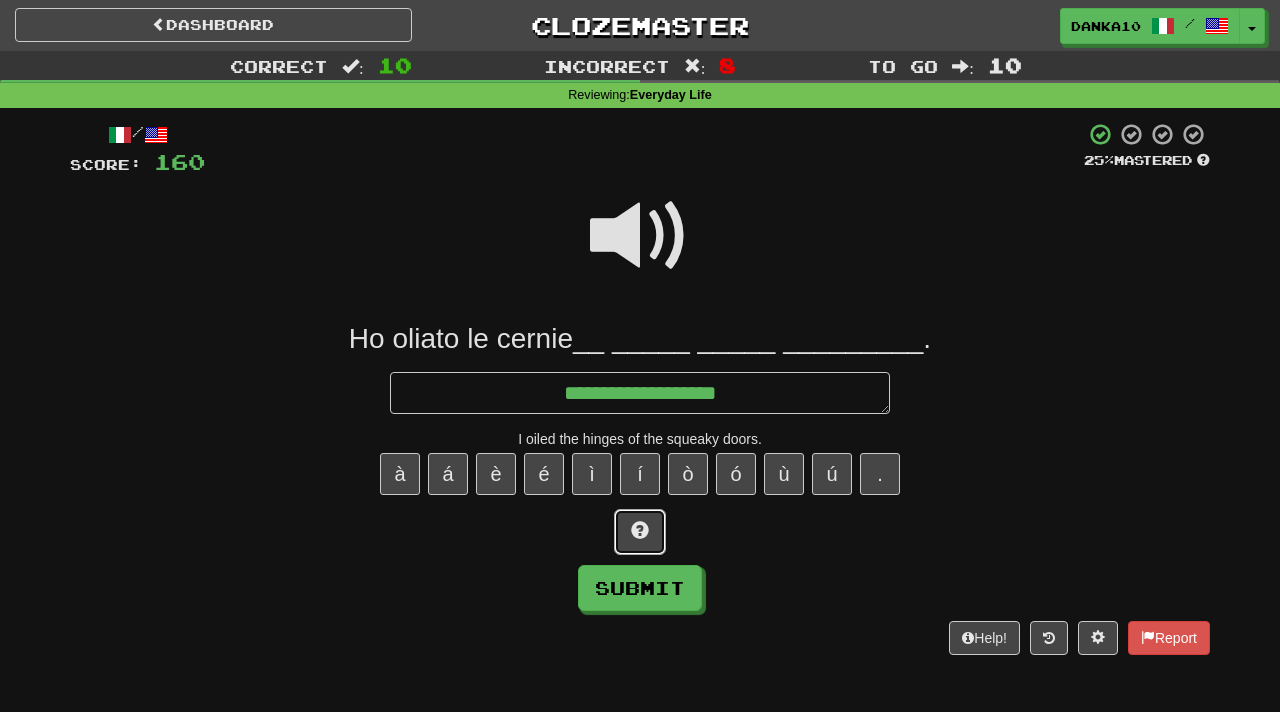 click at bounding box center (640, 532) 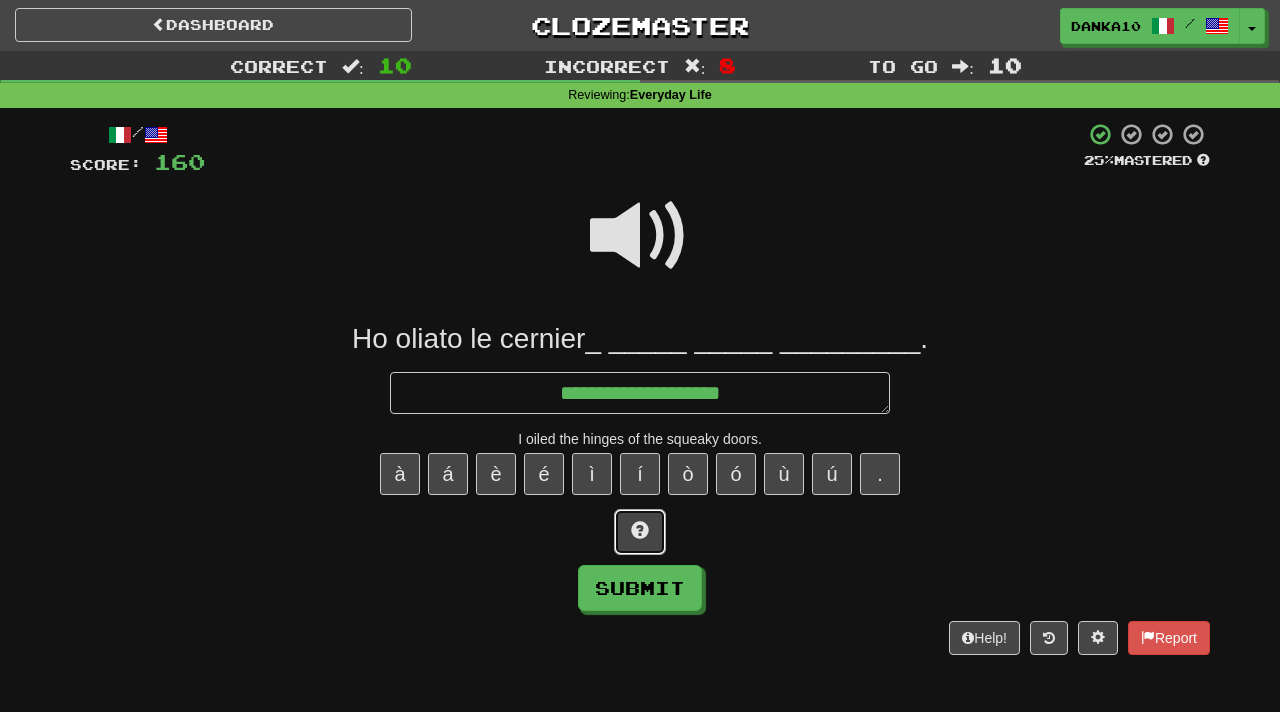 click at bounding box center (640, 532) 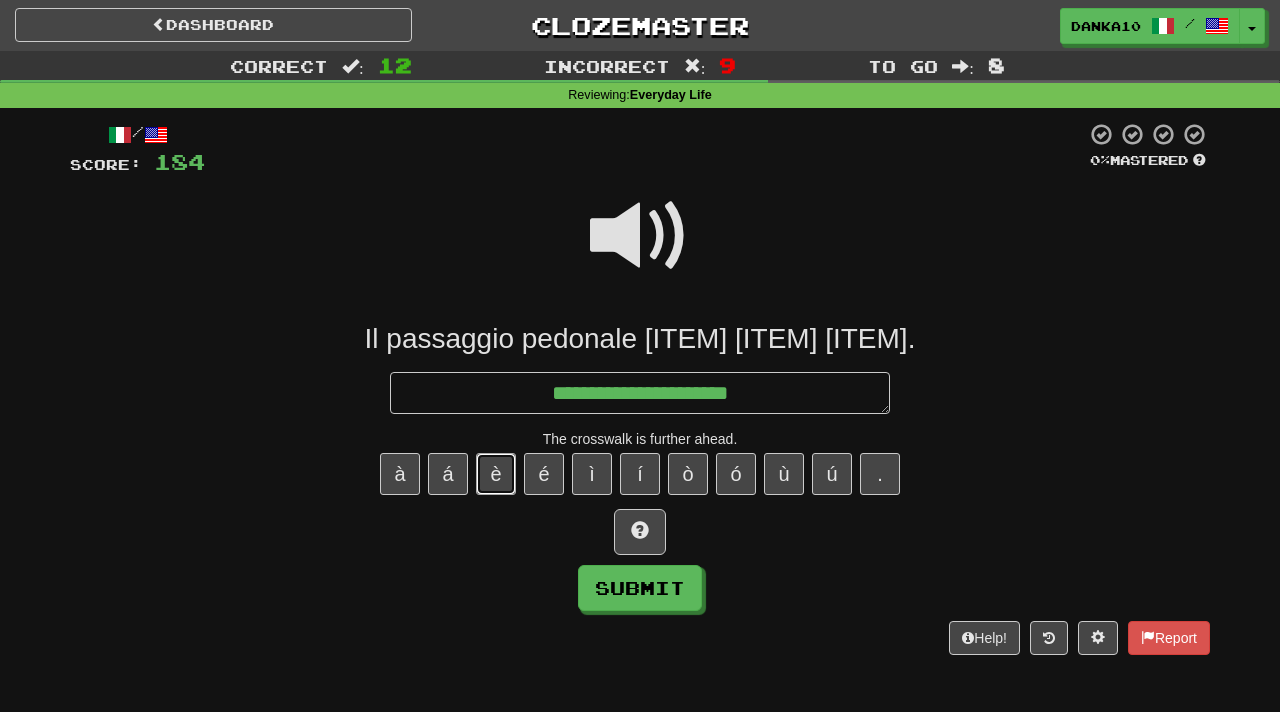 click on "è" at bounding box center (496, 474) 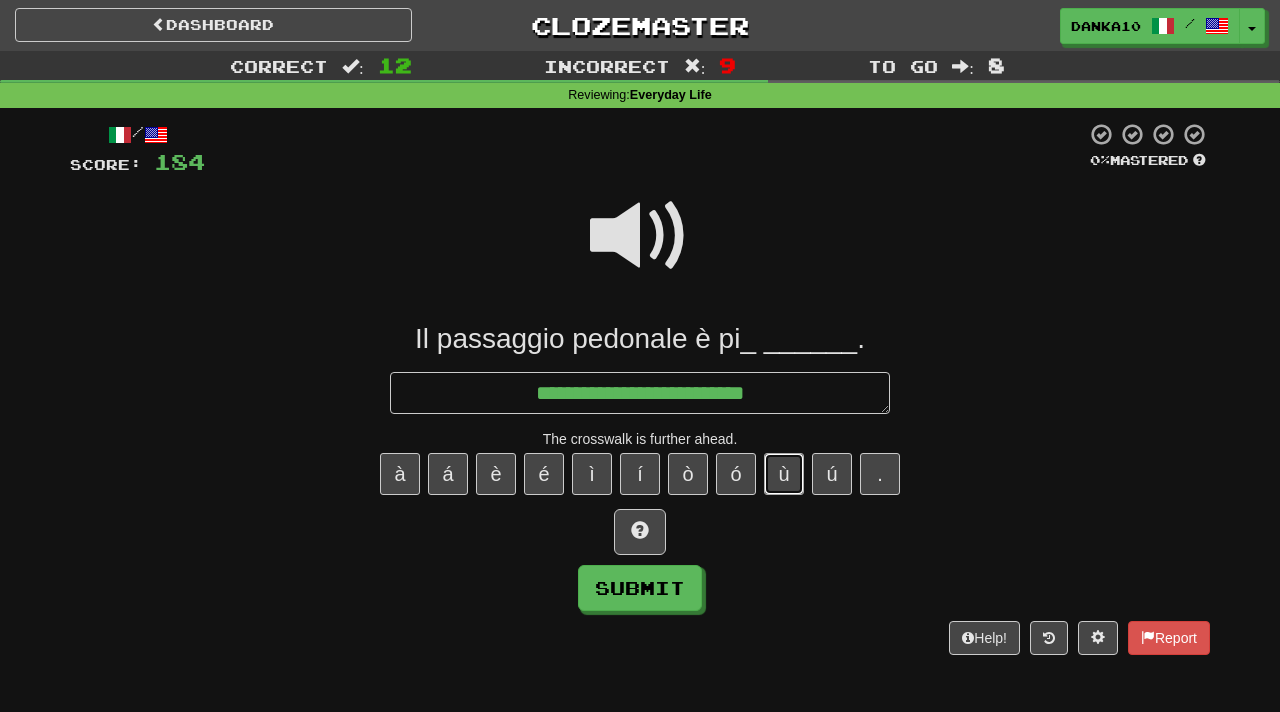 click on "ù" at bounding box center (784, 474) 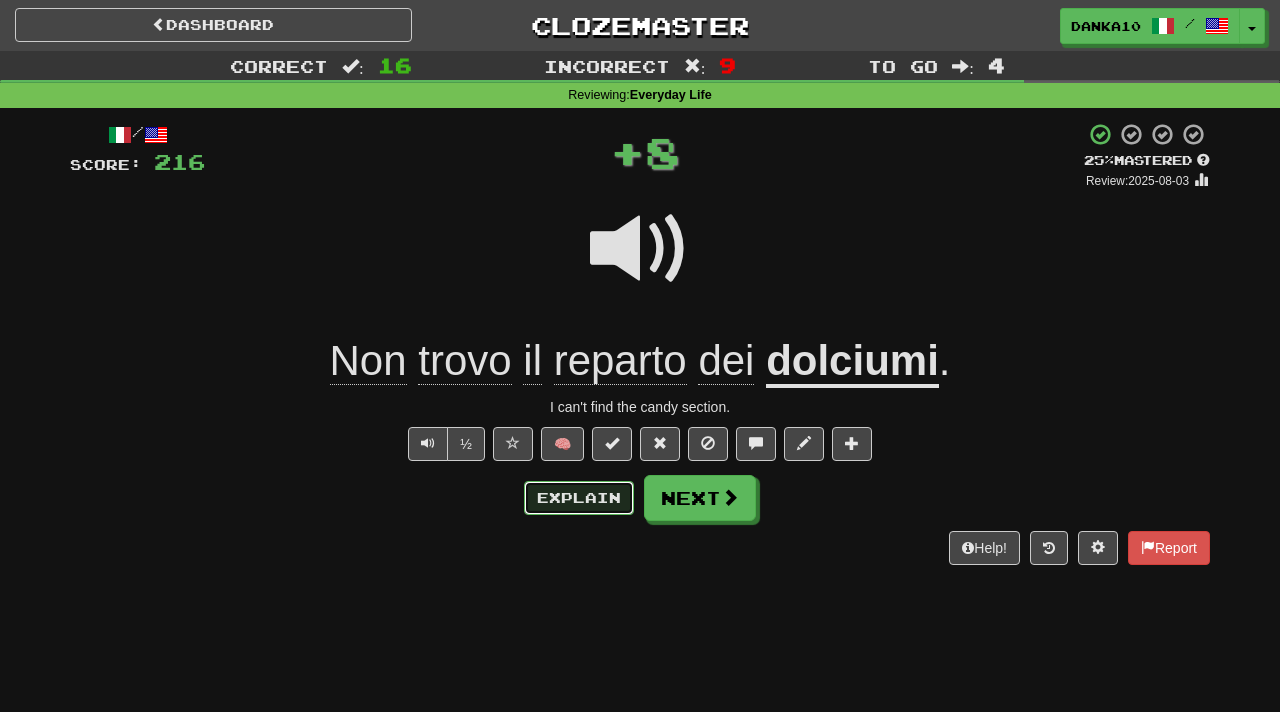 click on "Explain" at bounding box center (579, 498) 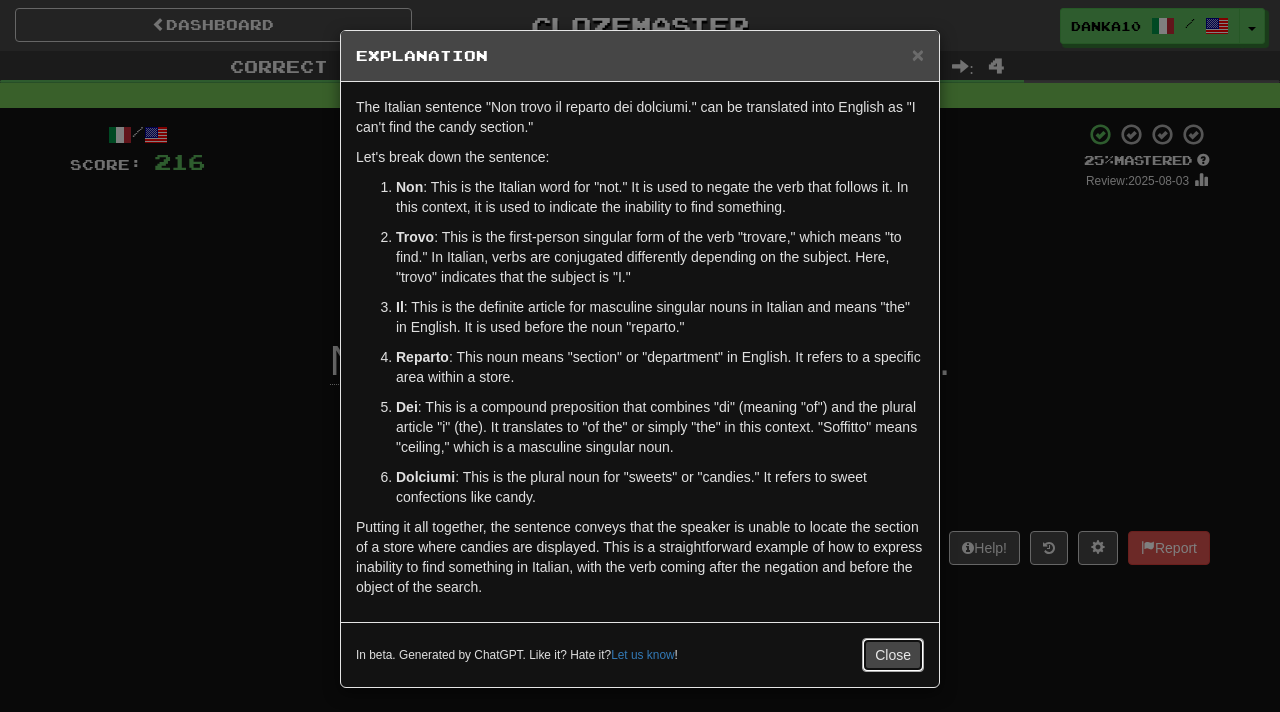 click on "Close" at bounding box center [893, 655] 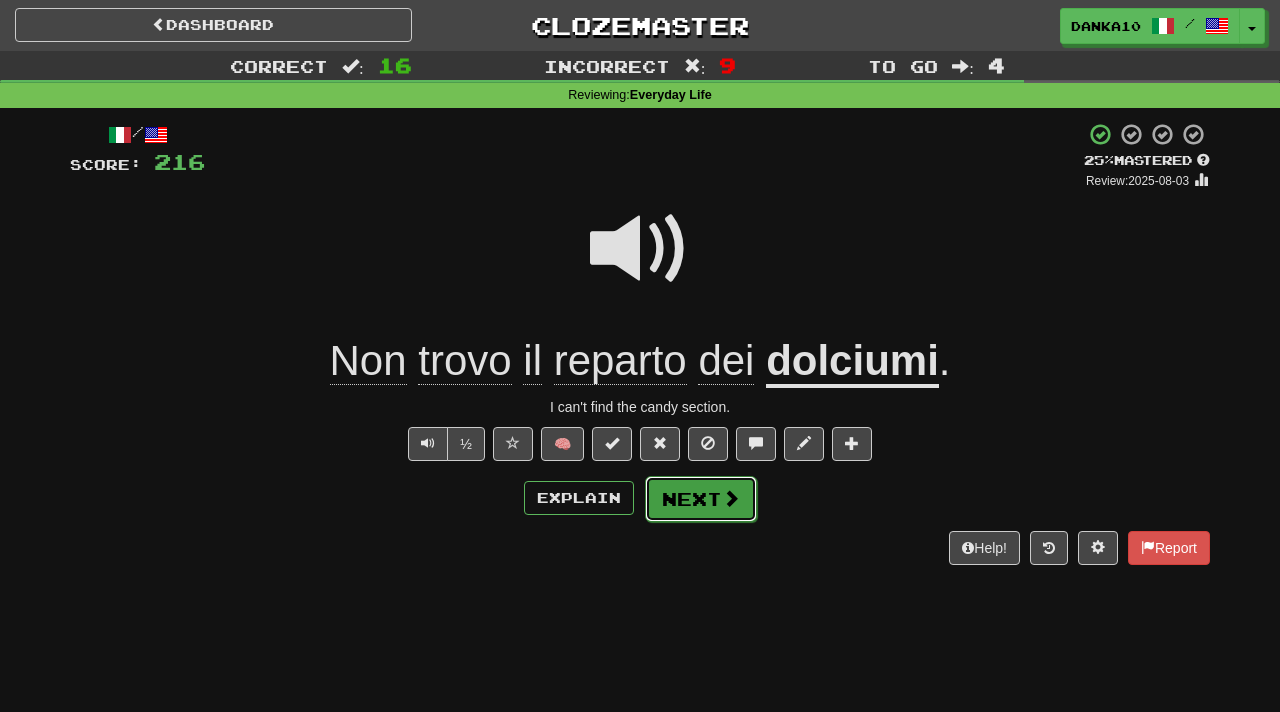 click on "Next" at bounding box center (701, 499) 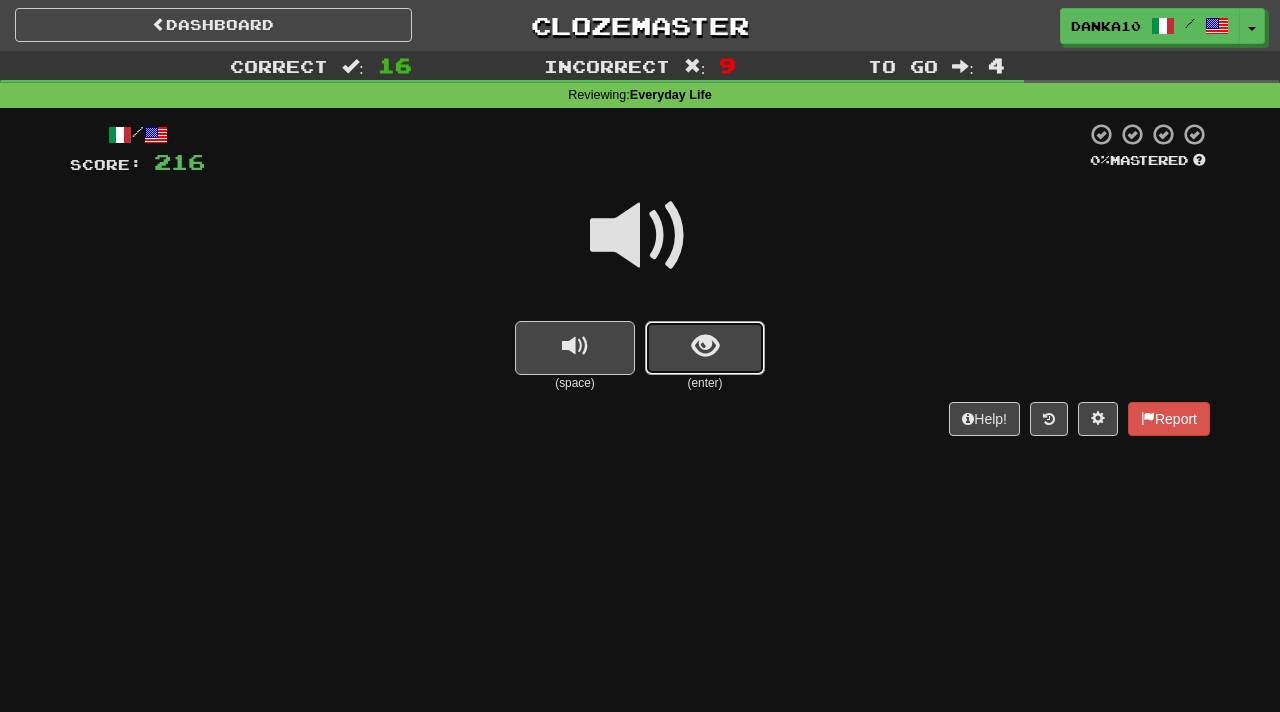 click at bounding box center (705, 348) 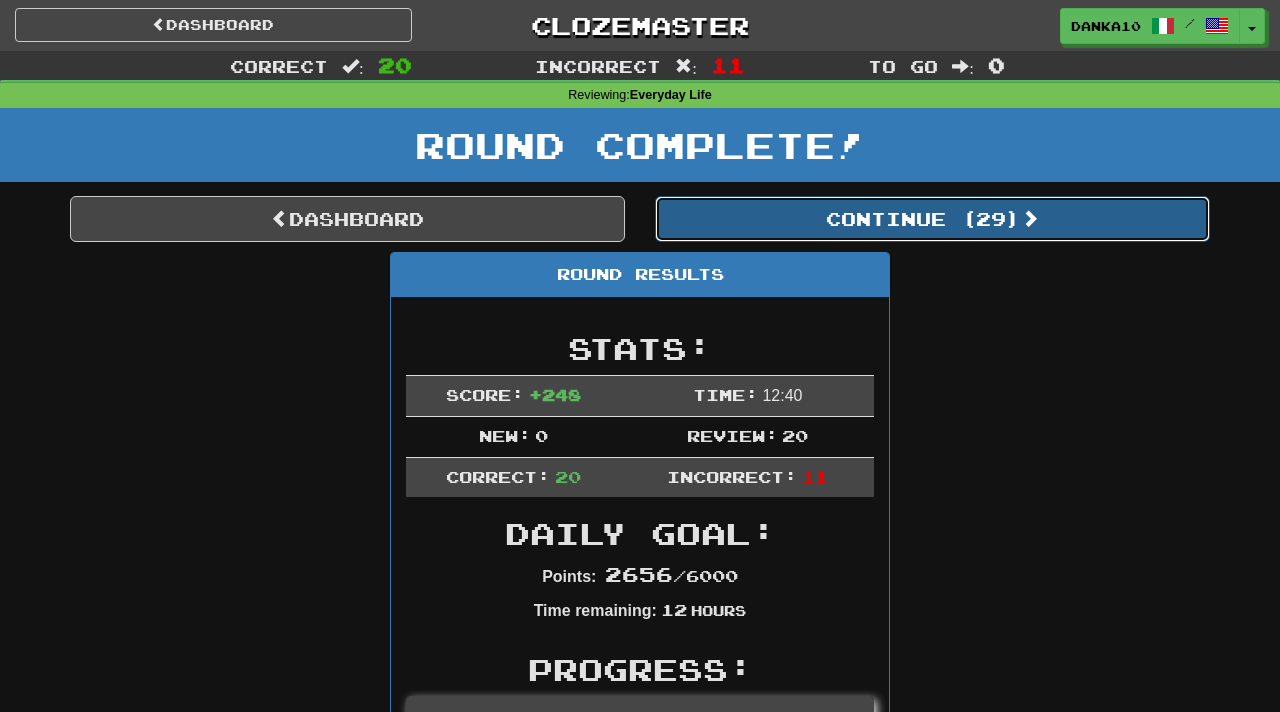 click on "Continue ( 29 )" at bounding box center [932, 219] 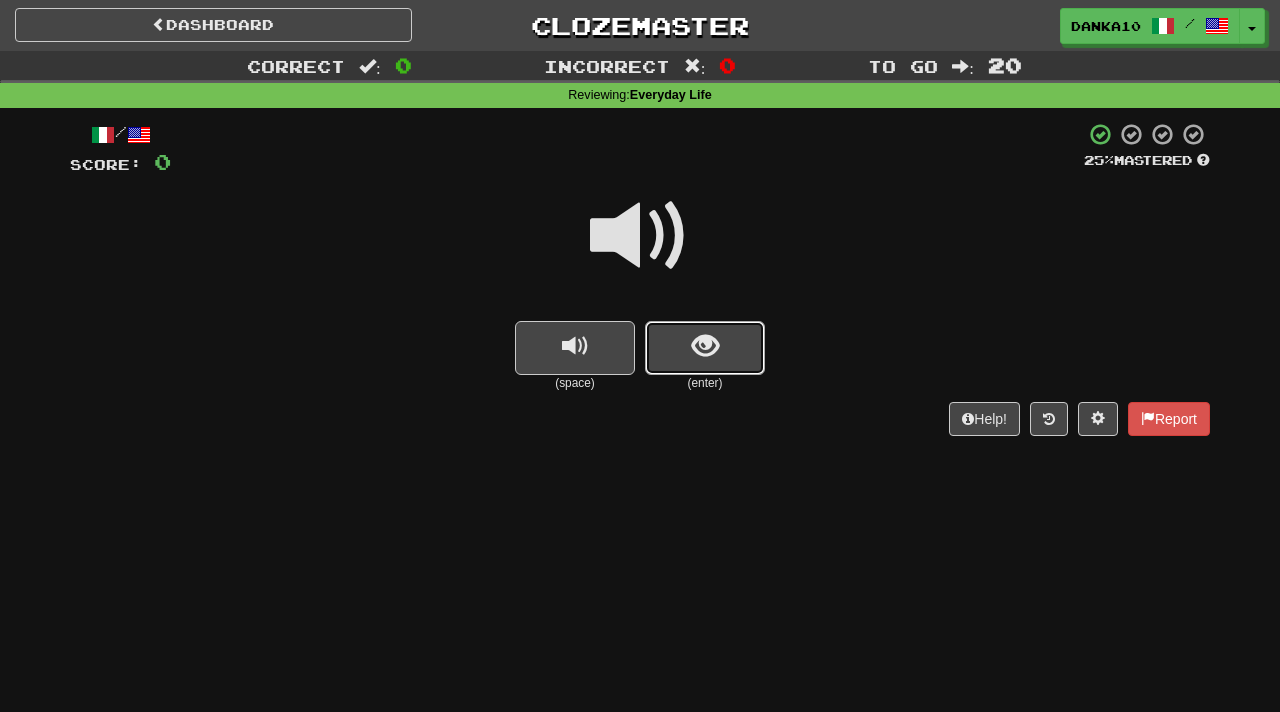 click at bounding box center (705, 346) 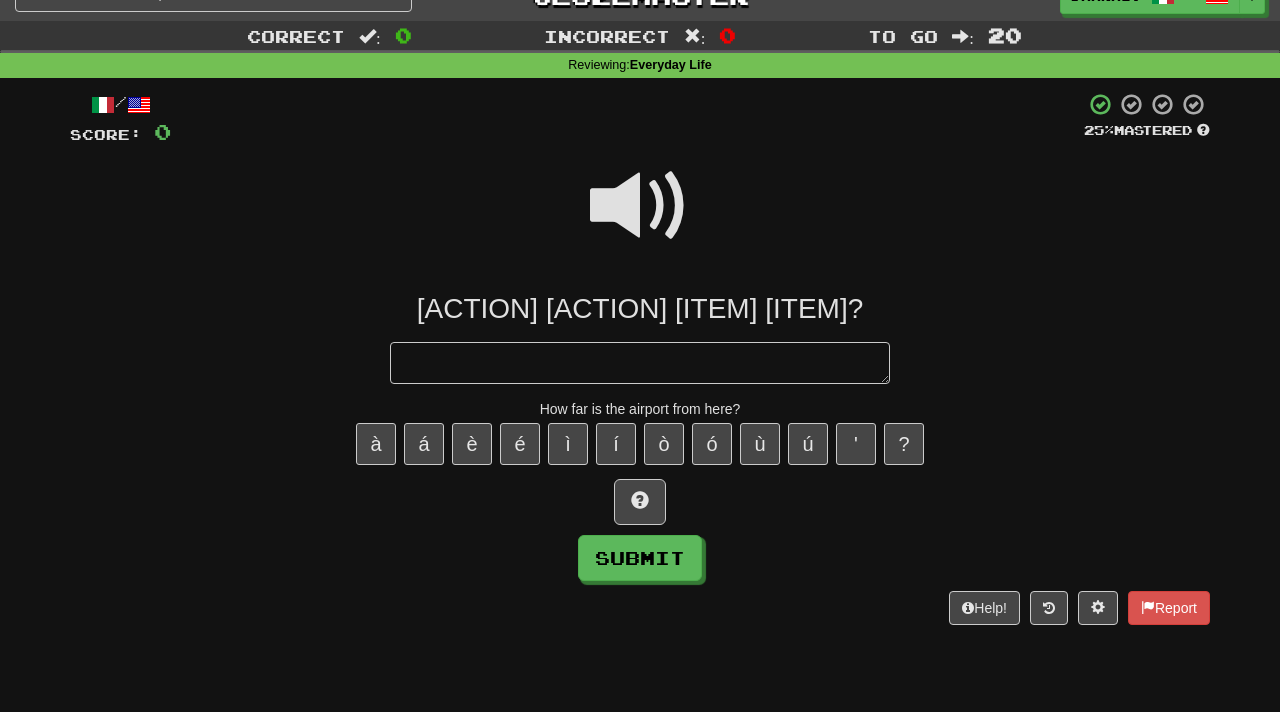scroll, scrollTop: 31, scrollLeft: 0, axis: vertical 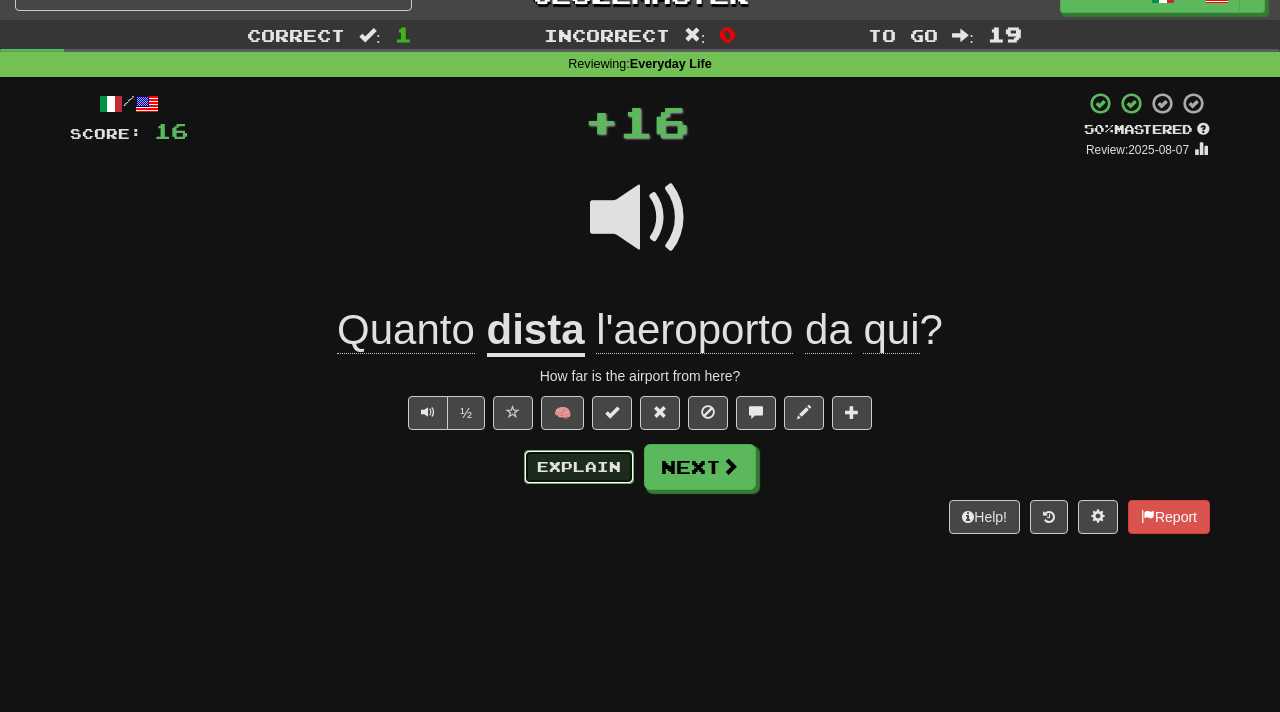 click on "Explain" at bounding box center (579, 467) 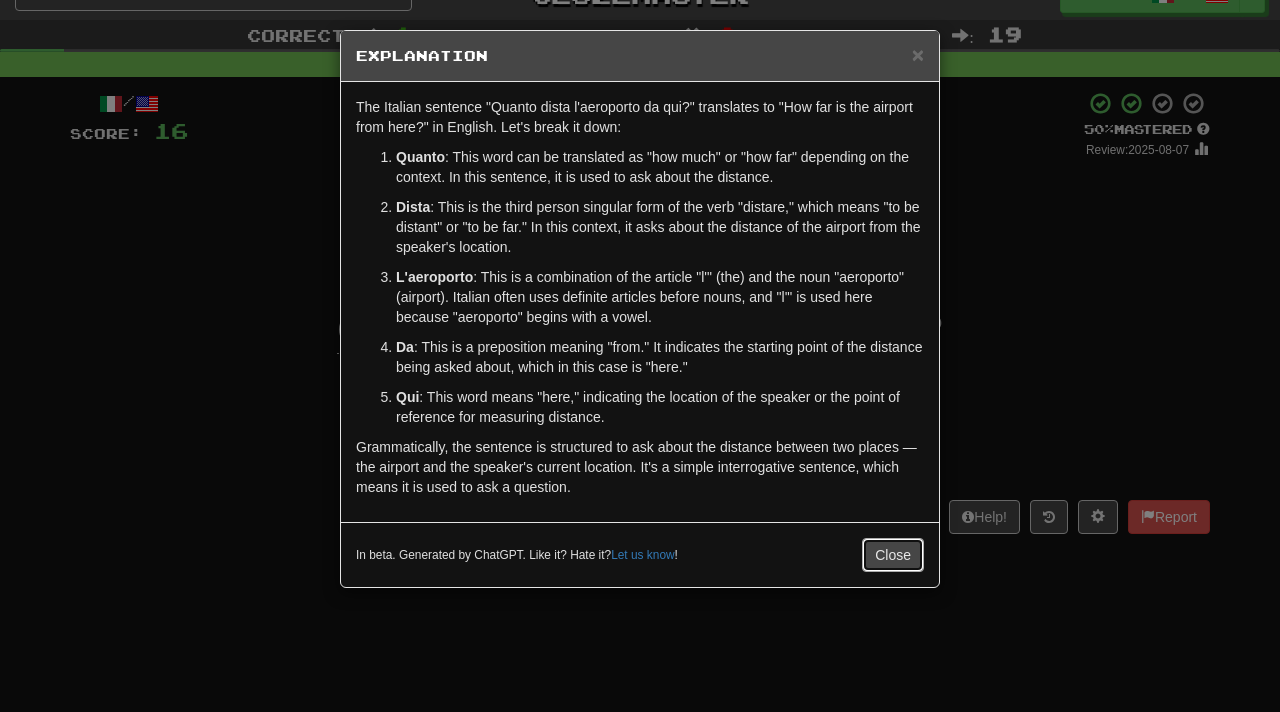 click on "Close" at bounding box center (893, 555) 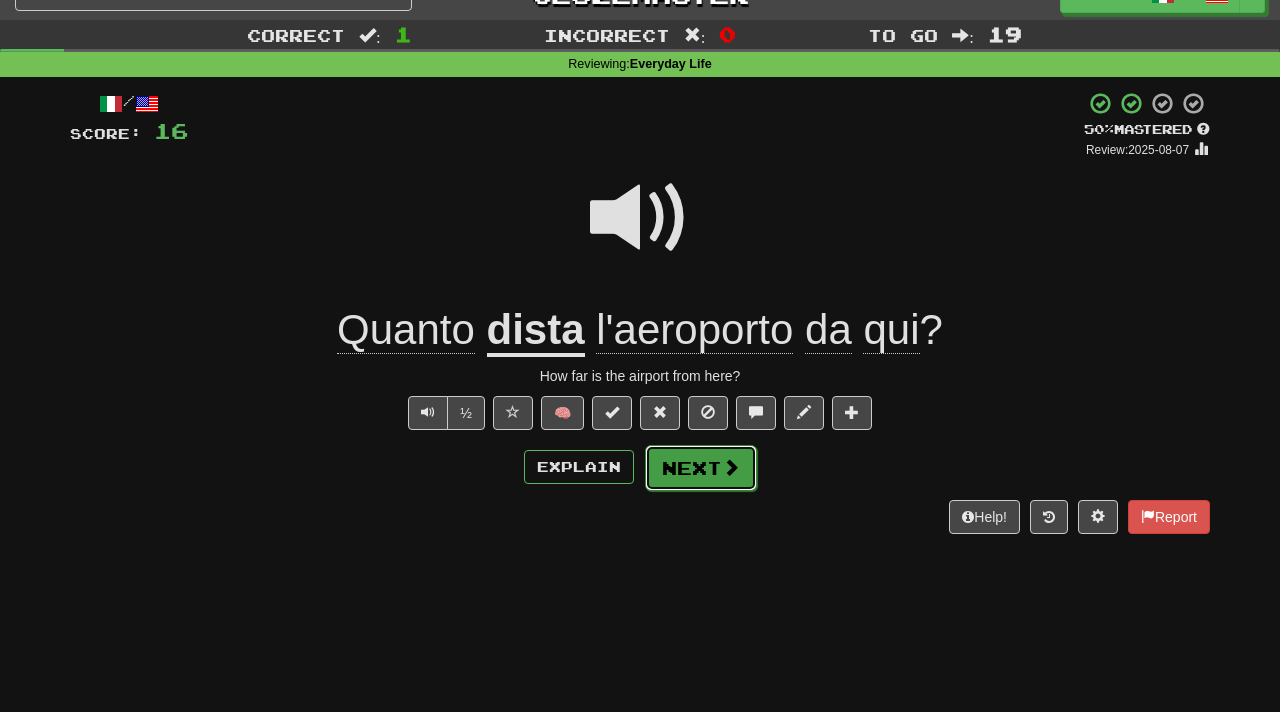 click at bounding box center [731, 467] 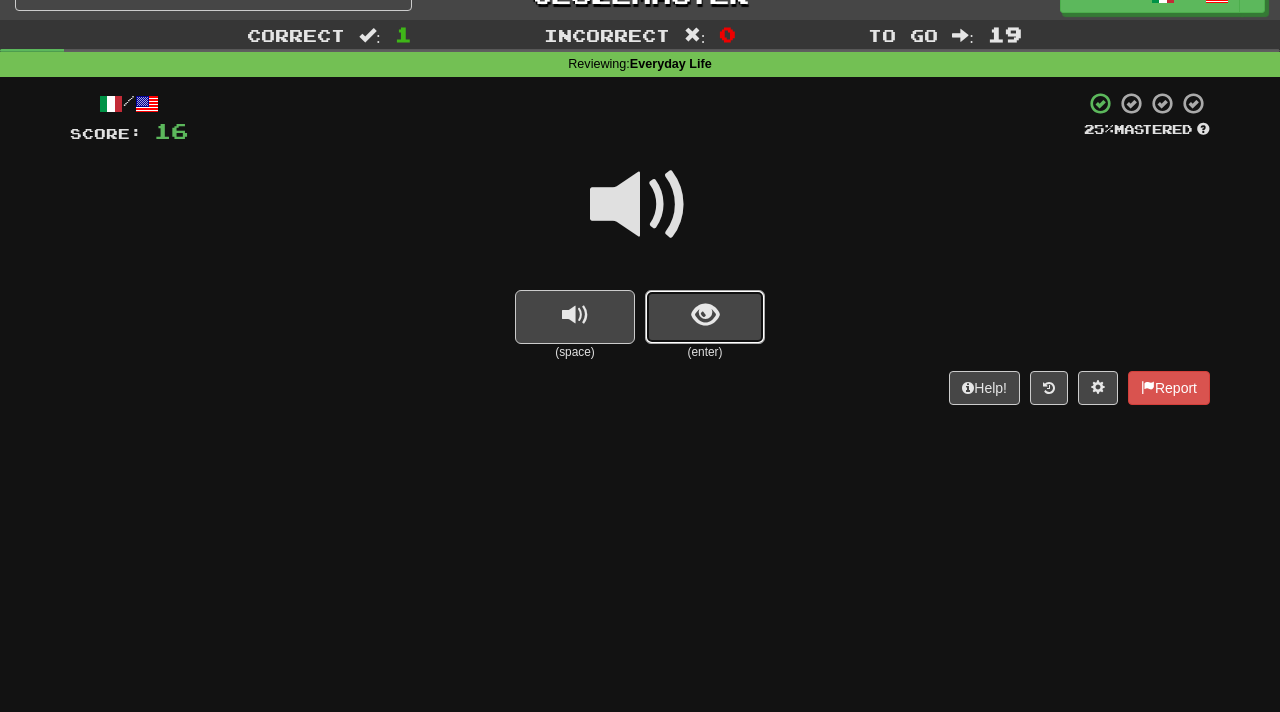 click at bounding box center (705, 317) 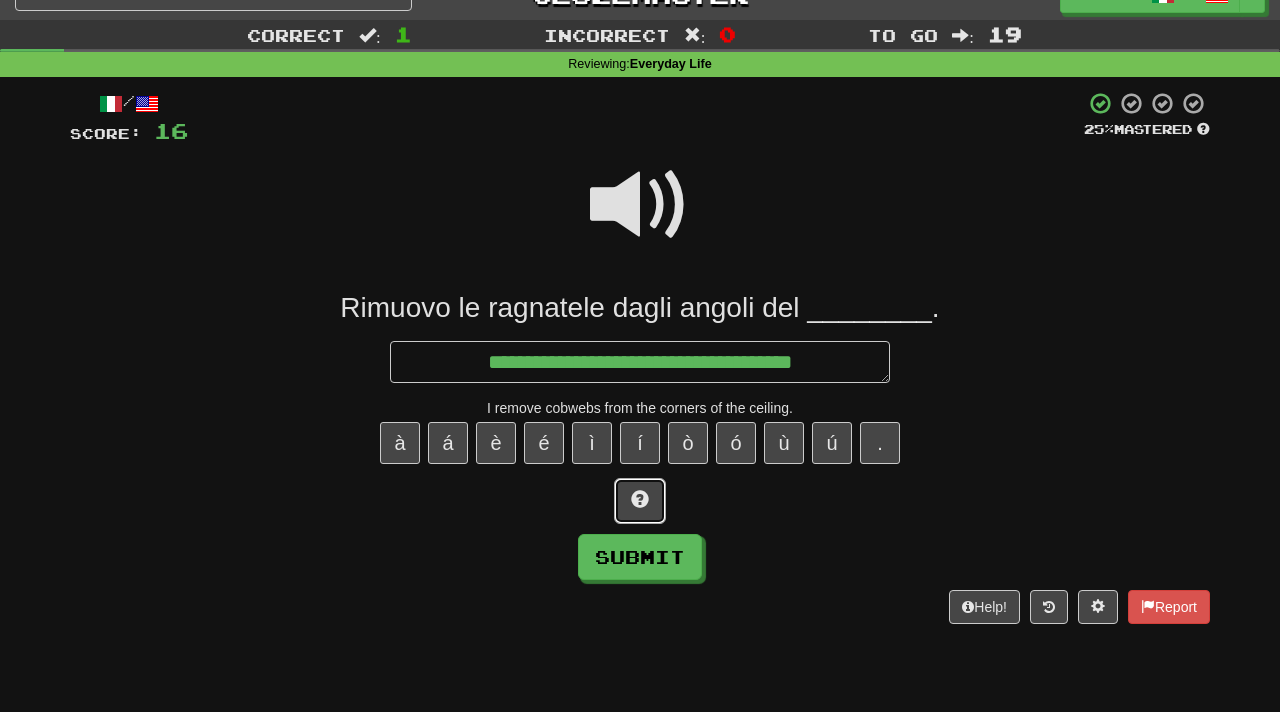 click at bounding box center (640, 499) 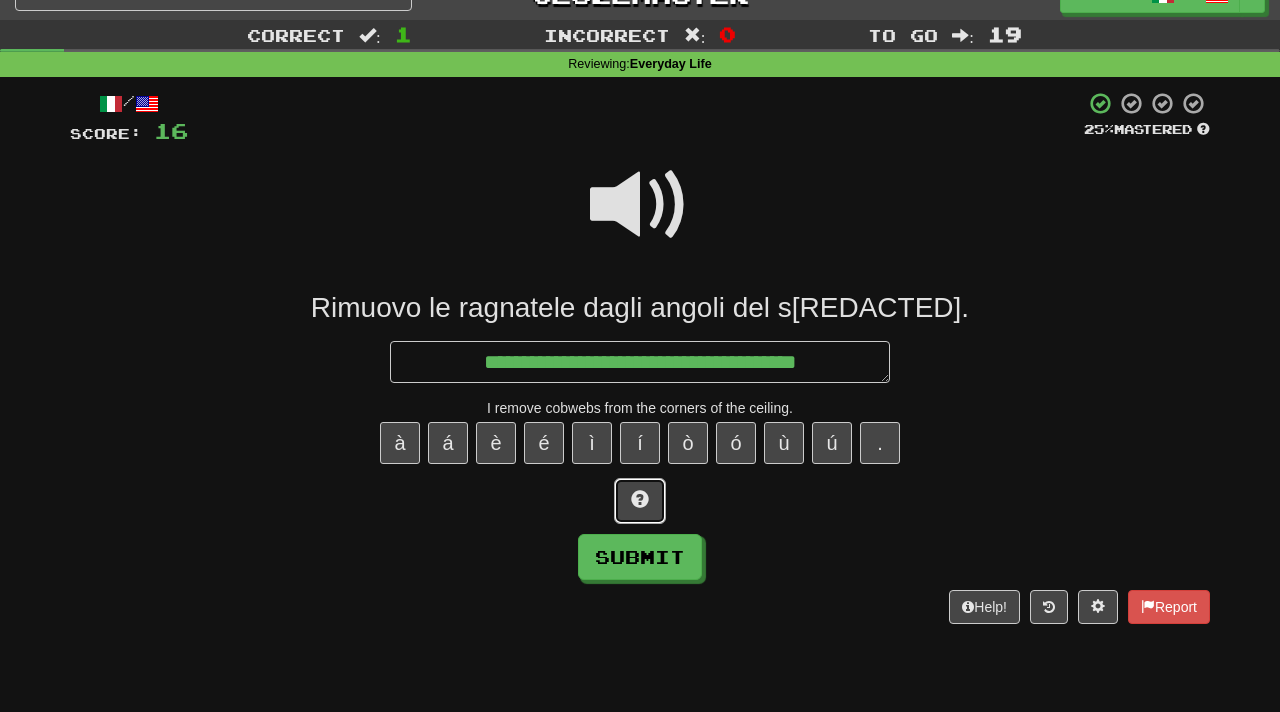 click at bounding box center (640, 499) 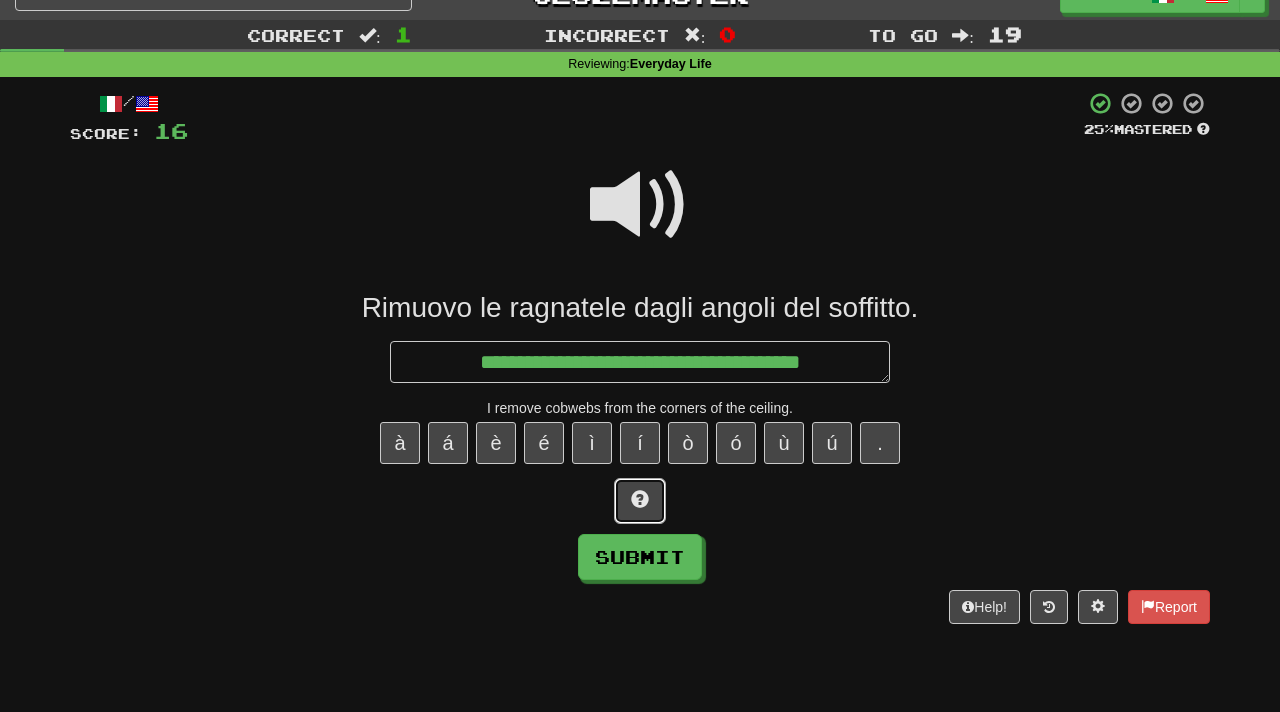 click at bounding box center (640, 499) 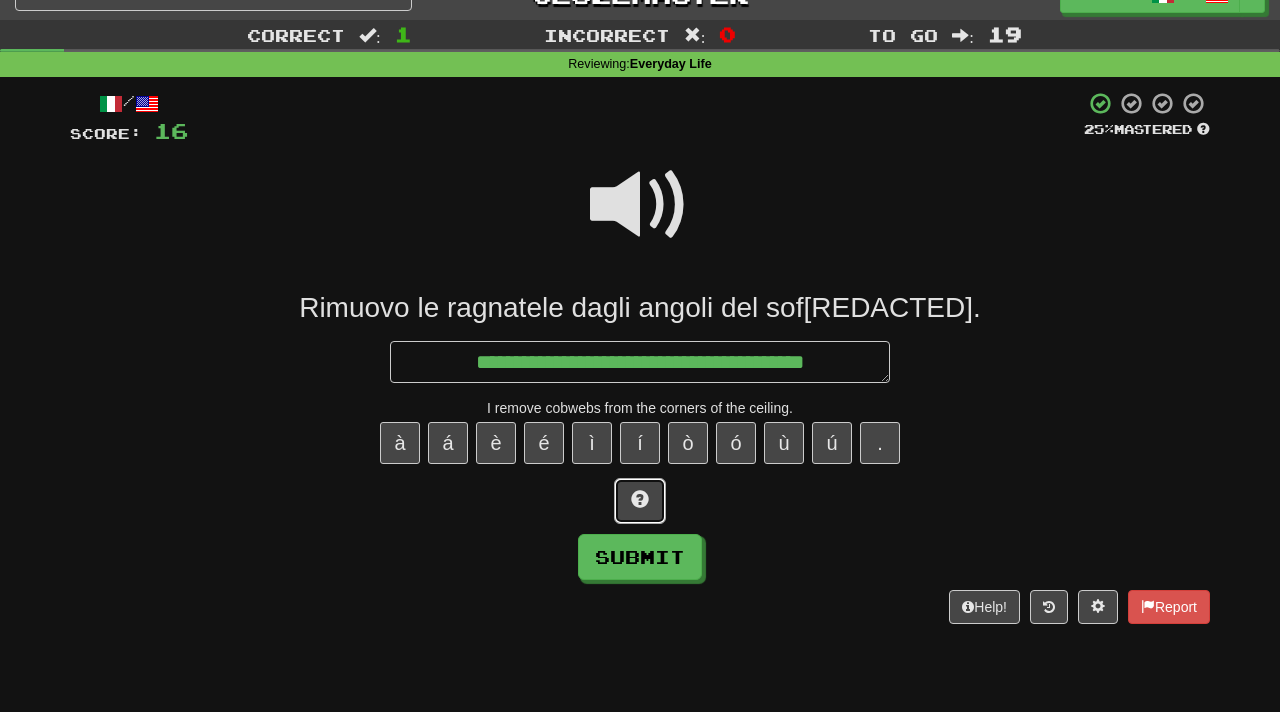 click at bounding box center (640, 499) 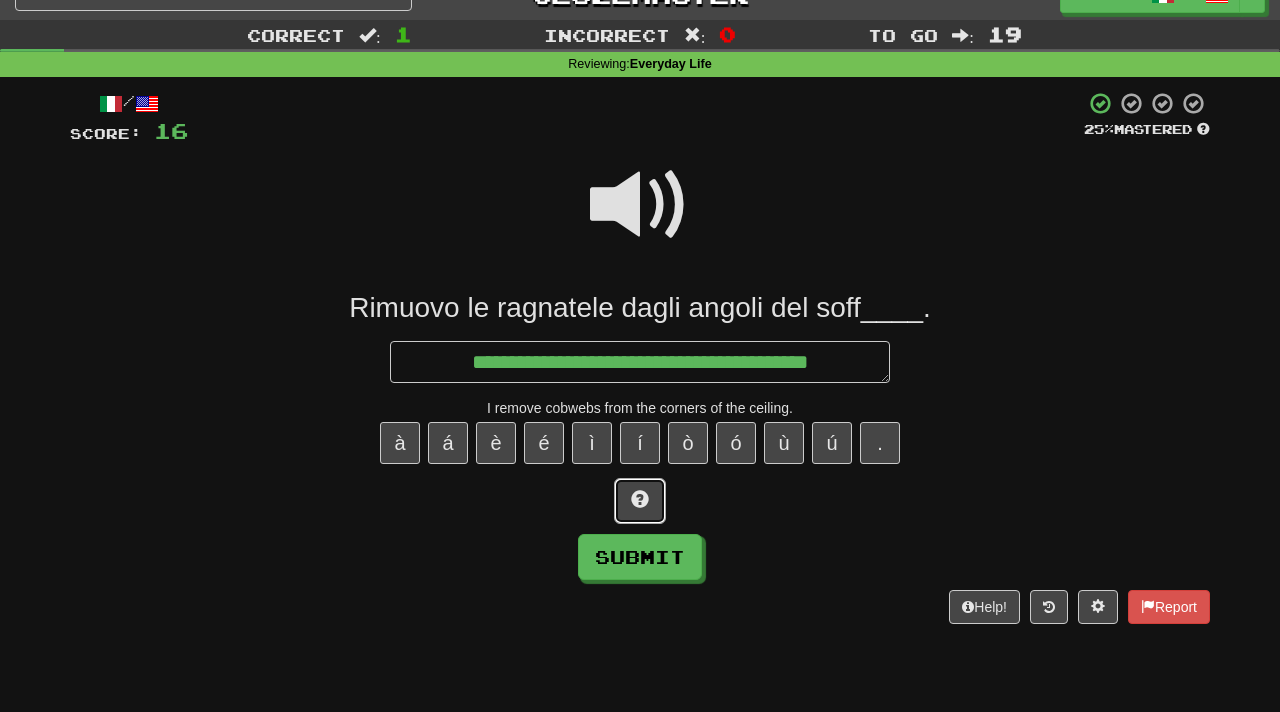 click at bounding box center (640, 499) 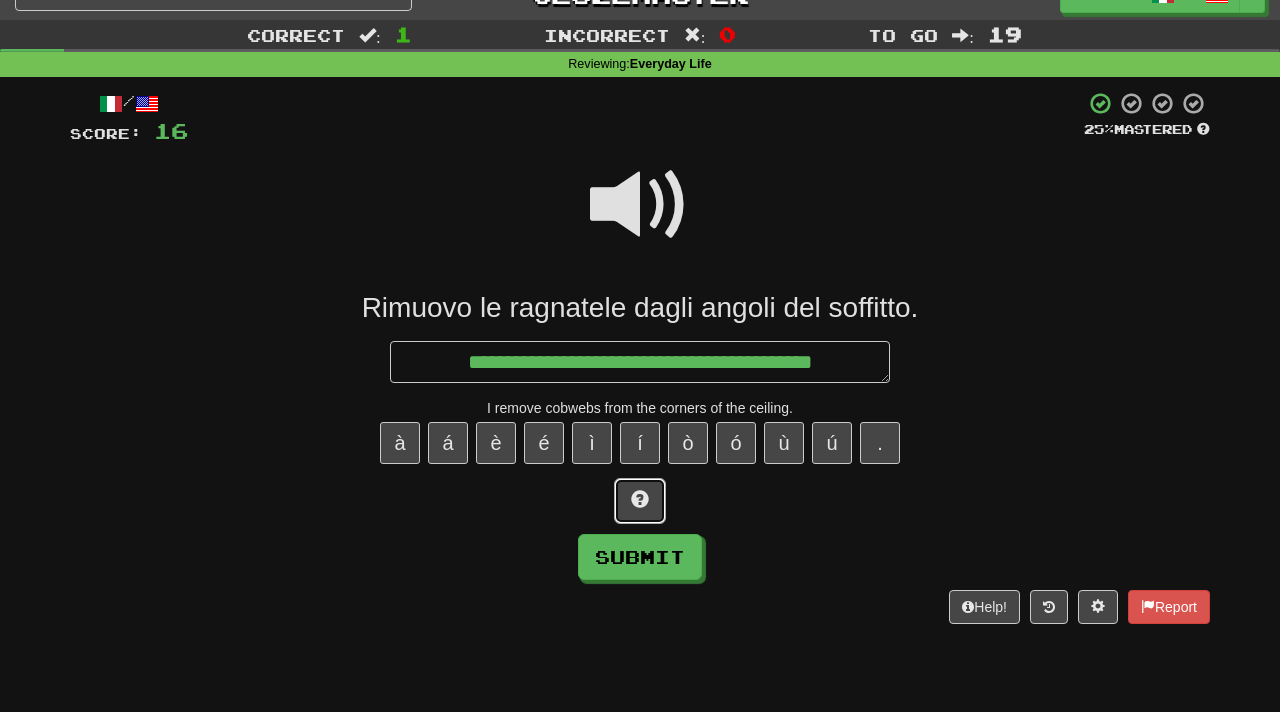 click at bounding box center [640, 499] 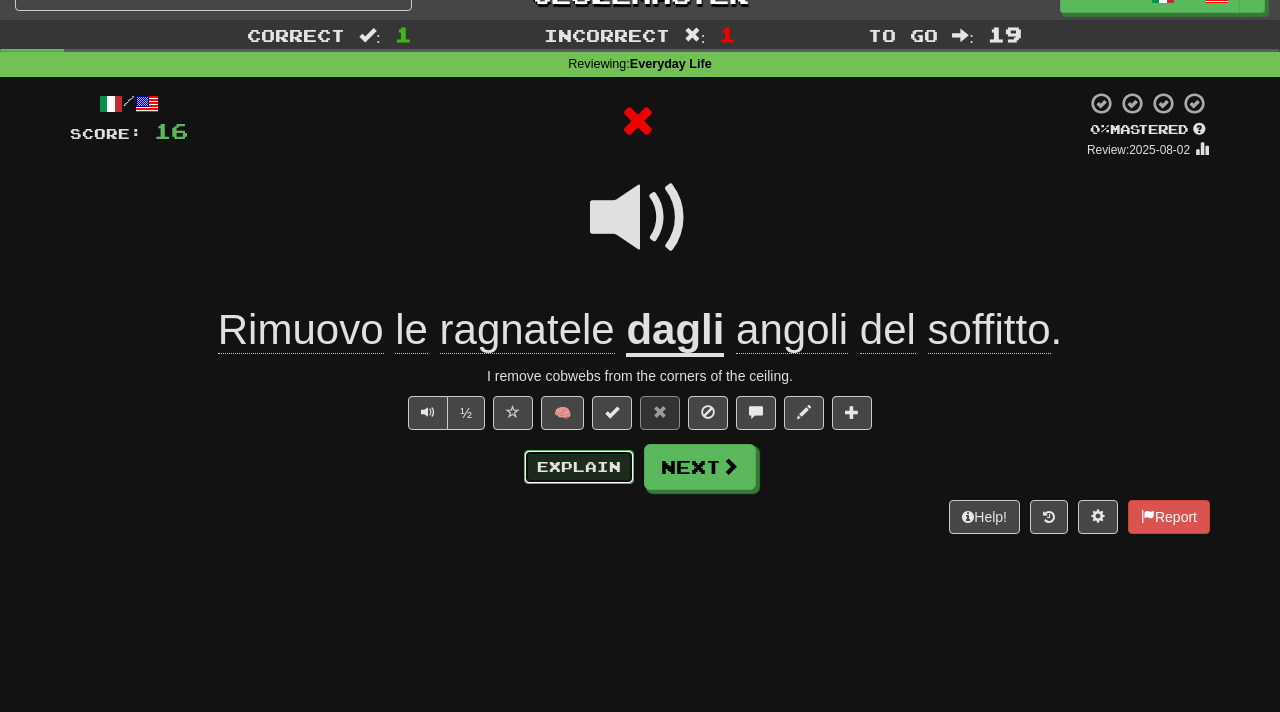 click on "Explain" at bounding box center (579, 467) 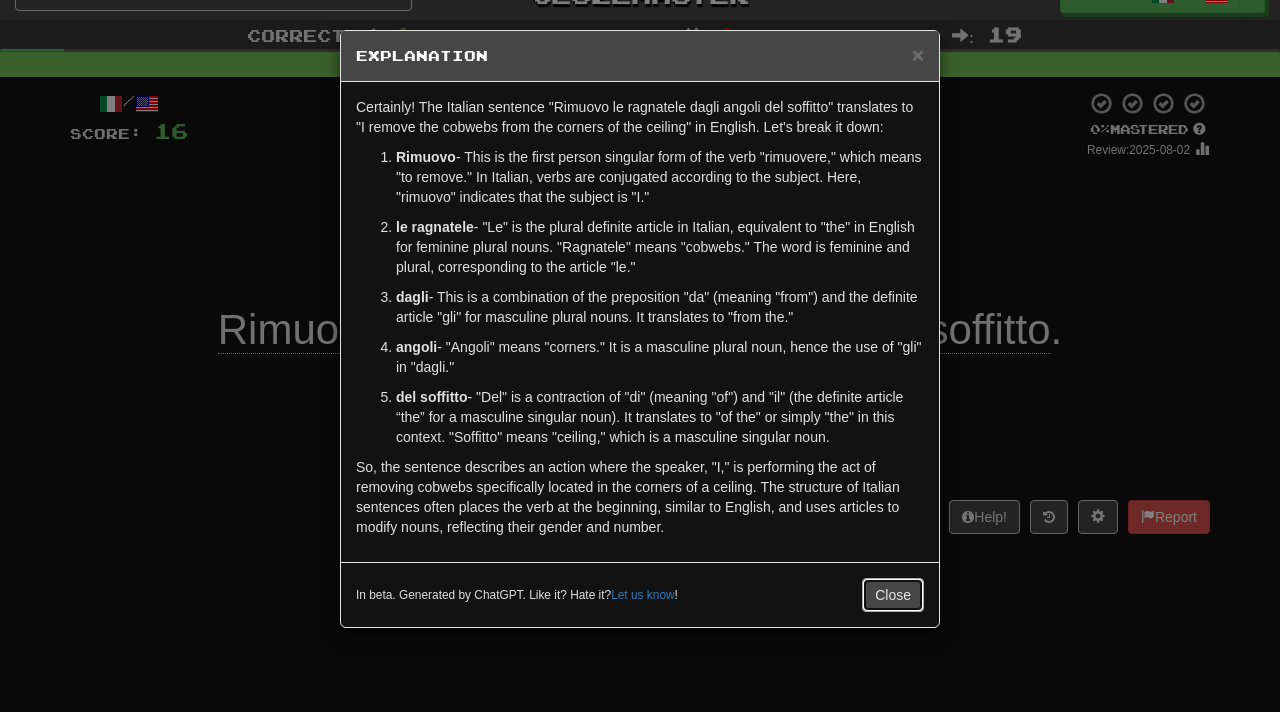 click on "Close" at bounding box center [893, 595] 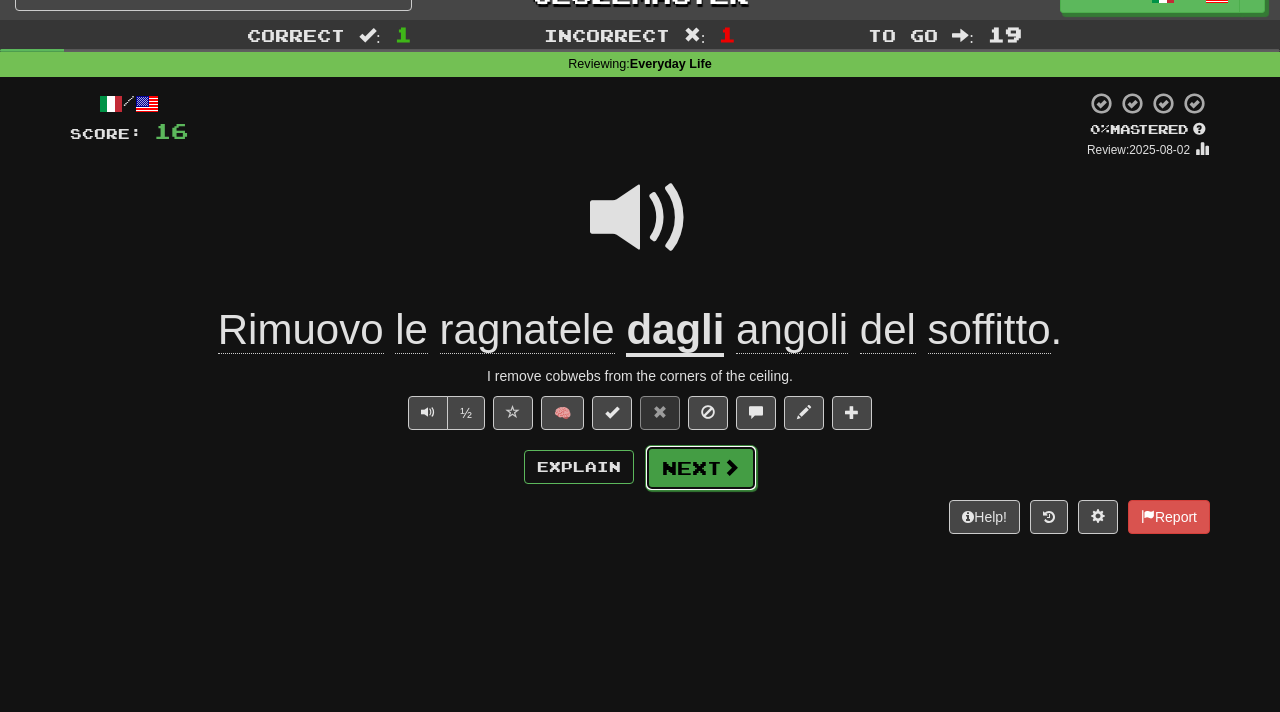 click at bounding box center (731, 467) 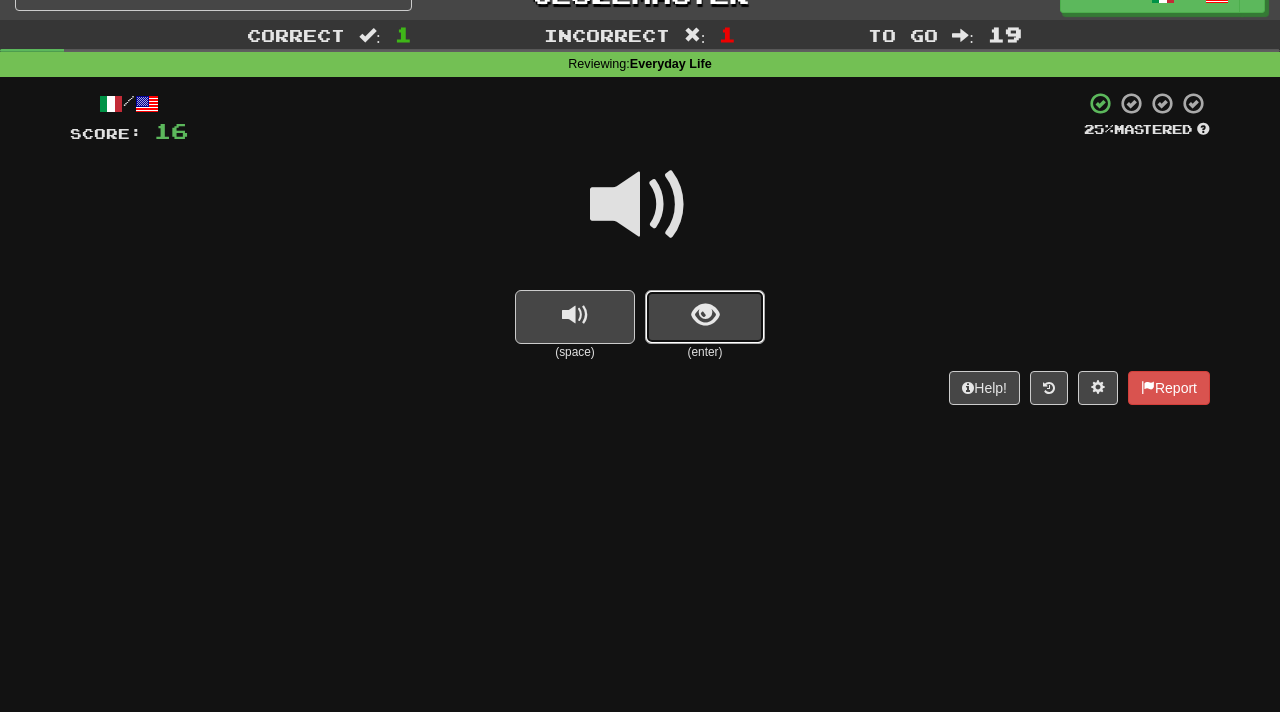 click at bounding box center [705, 317] 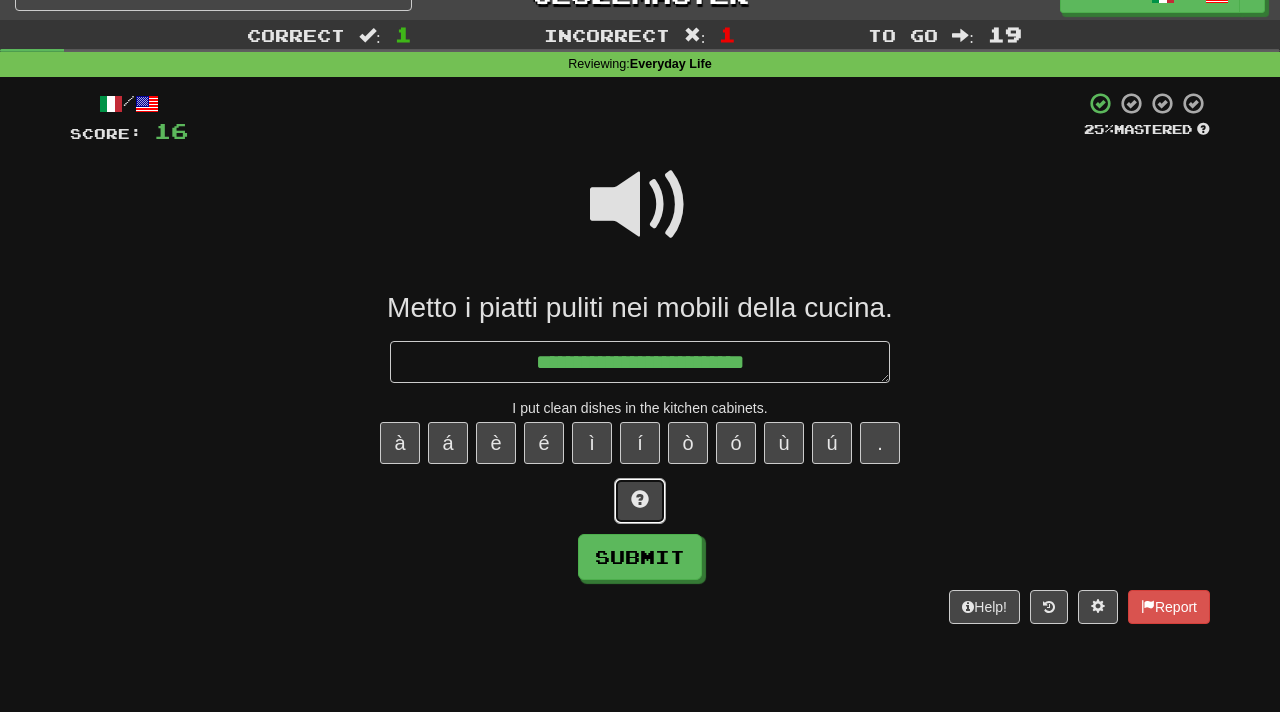 click at bounding box center [640, 501] 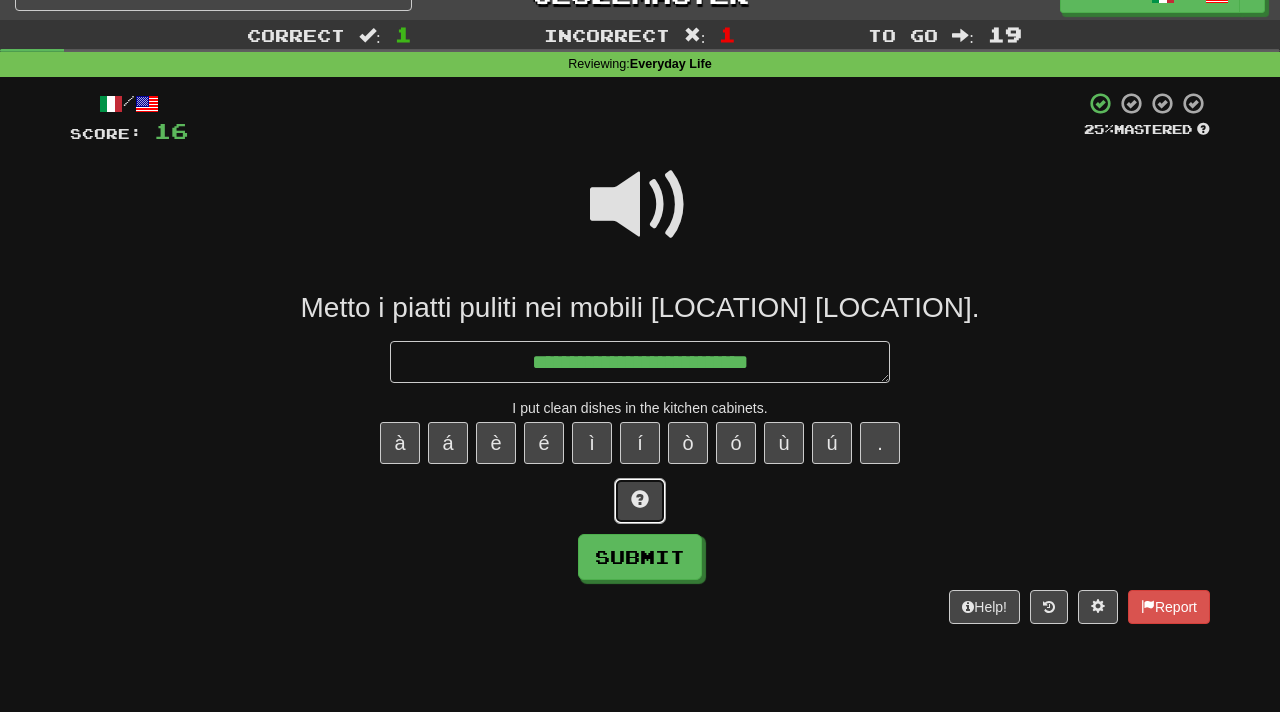 click at bounding box center (640, 501) 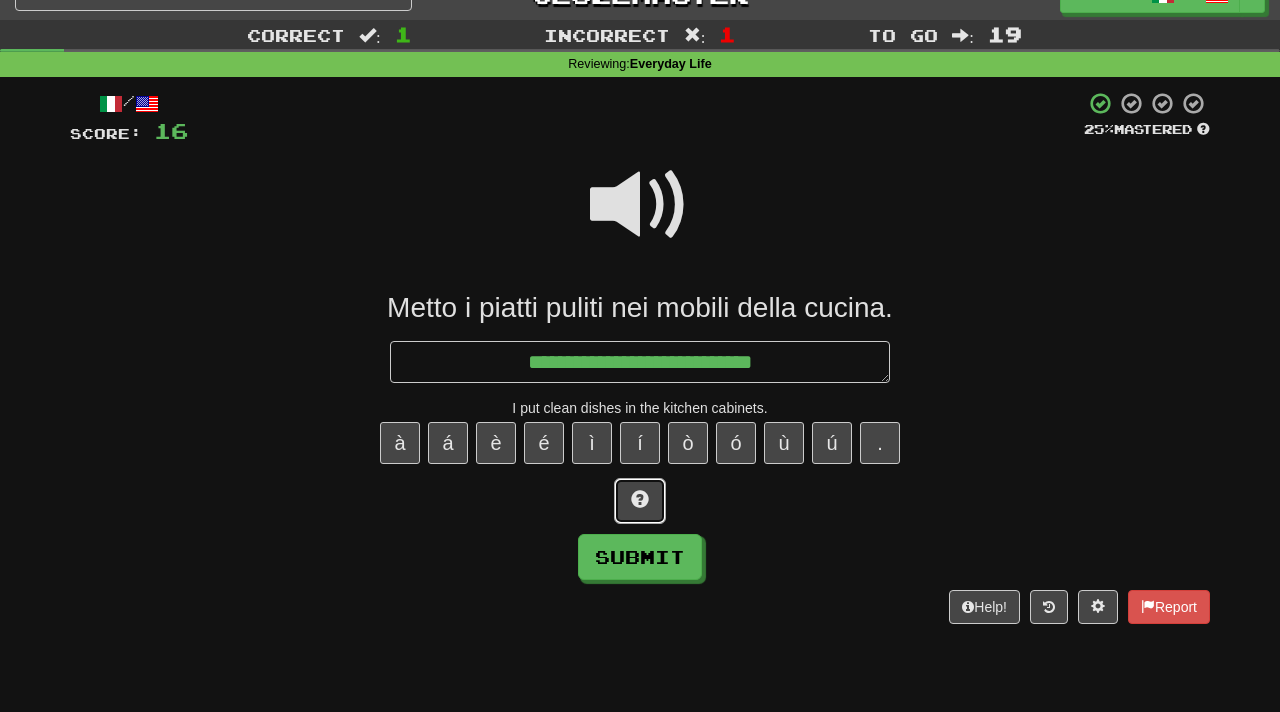 click at bounding box center [640, 501] 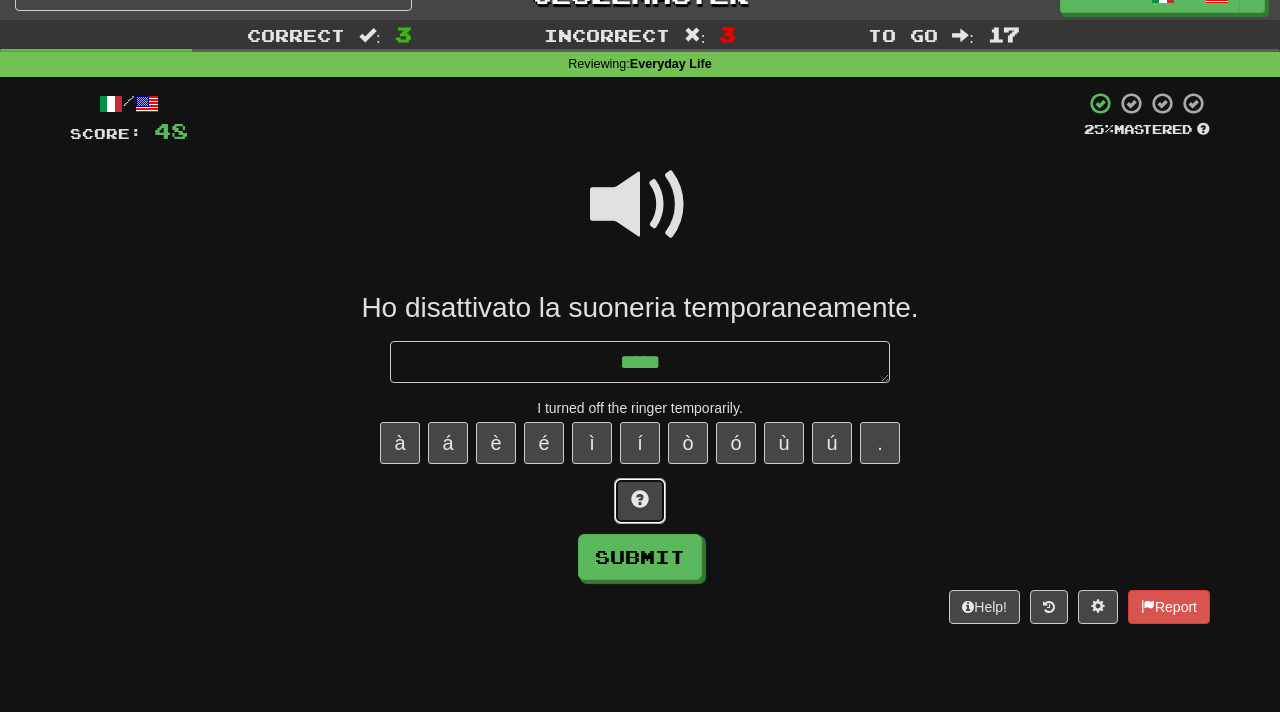 click at bounding box center [640, 501] 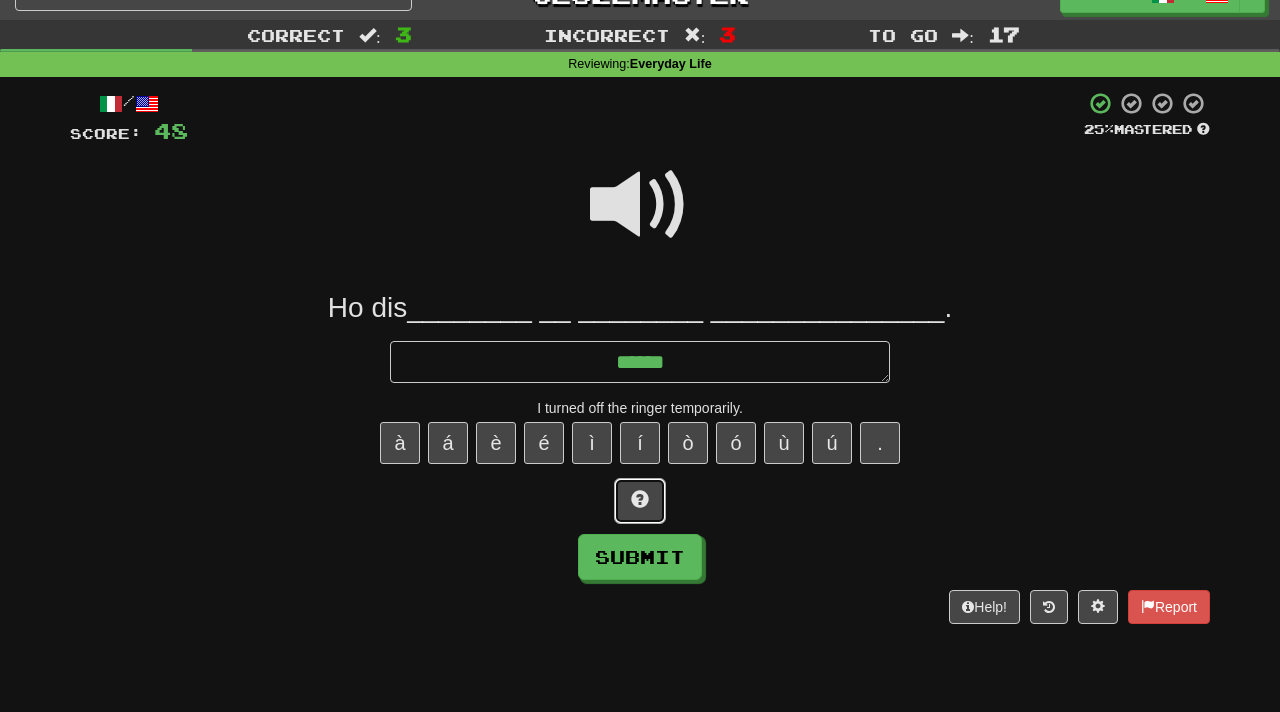 click at bounding box center [640, 501] 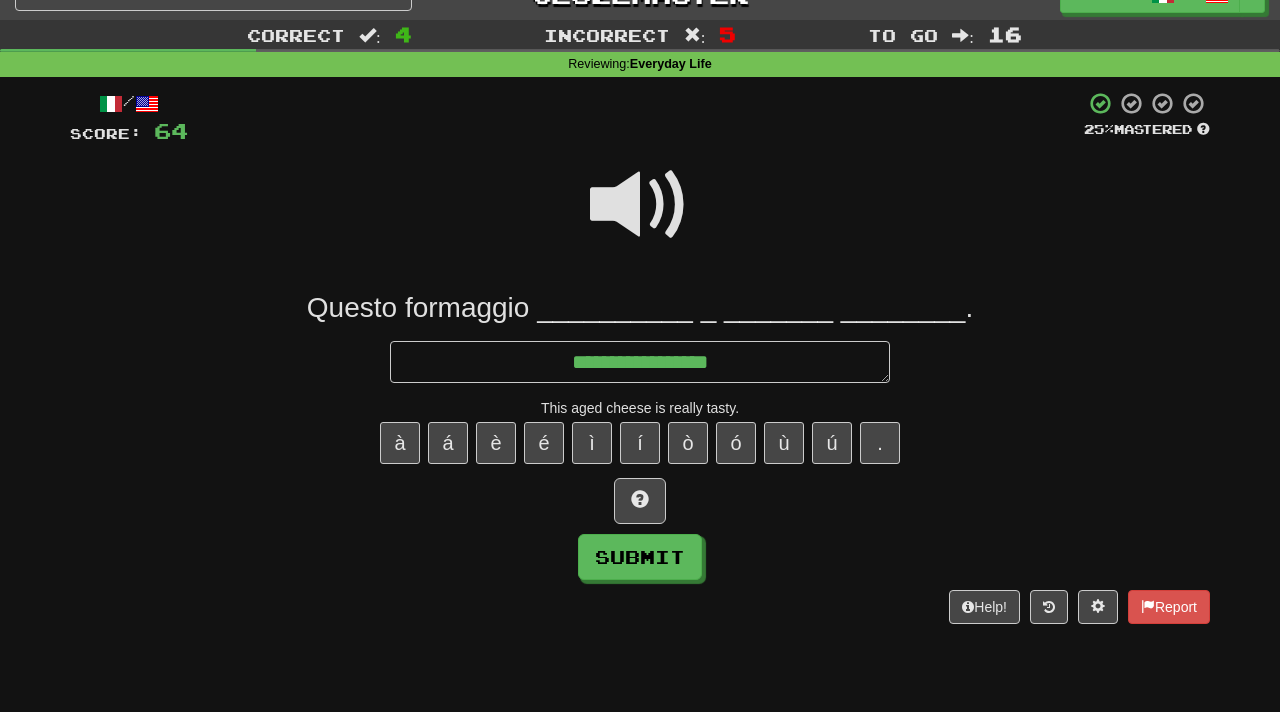 click on "**********" at bounding box center [640, 435] 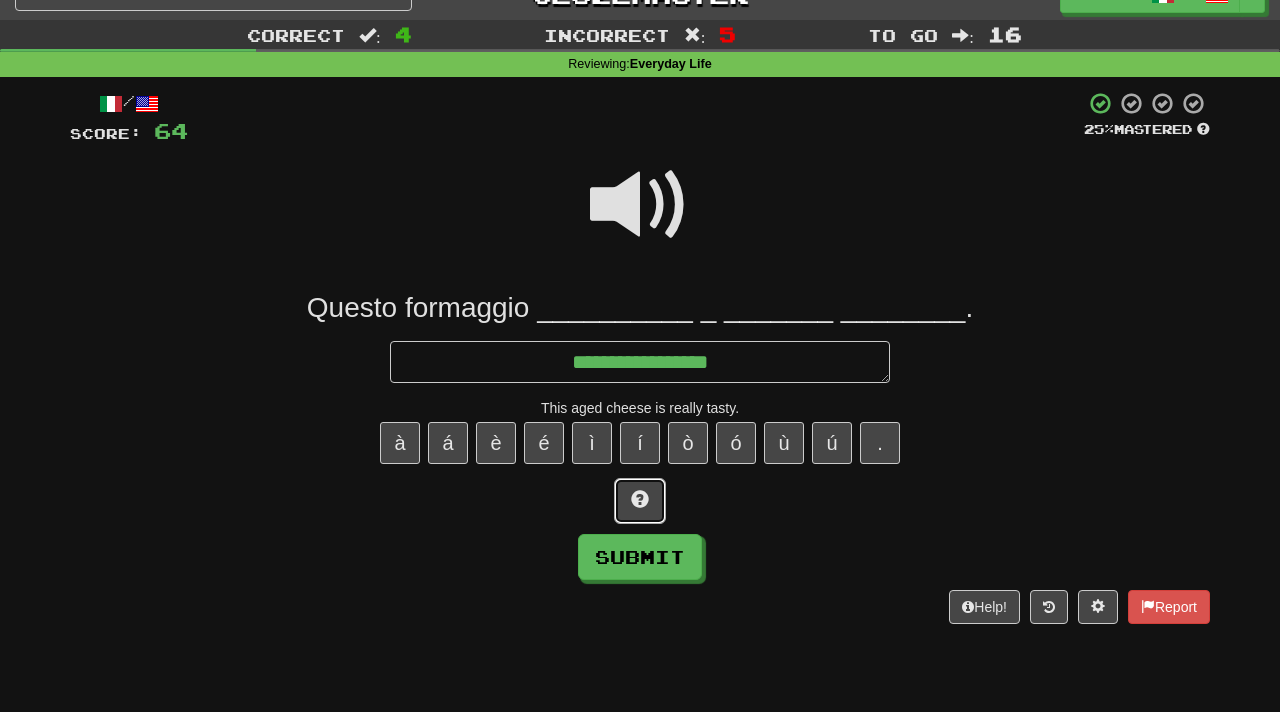 click at bounding box center [640, 499] 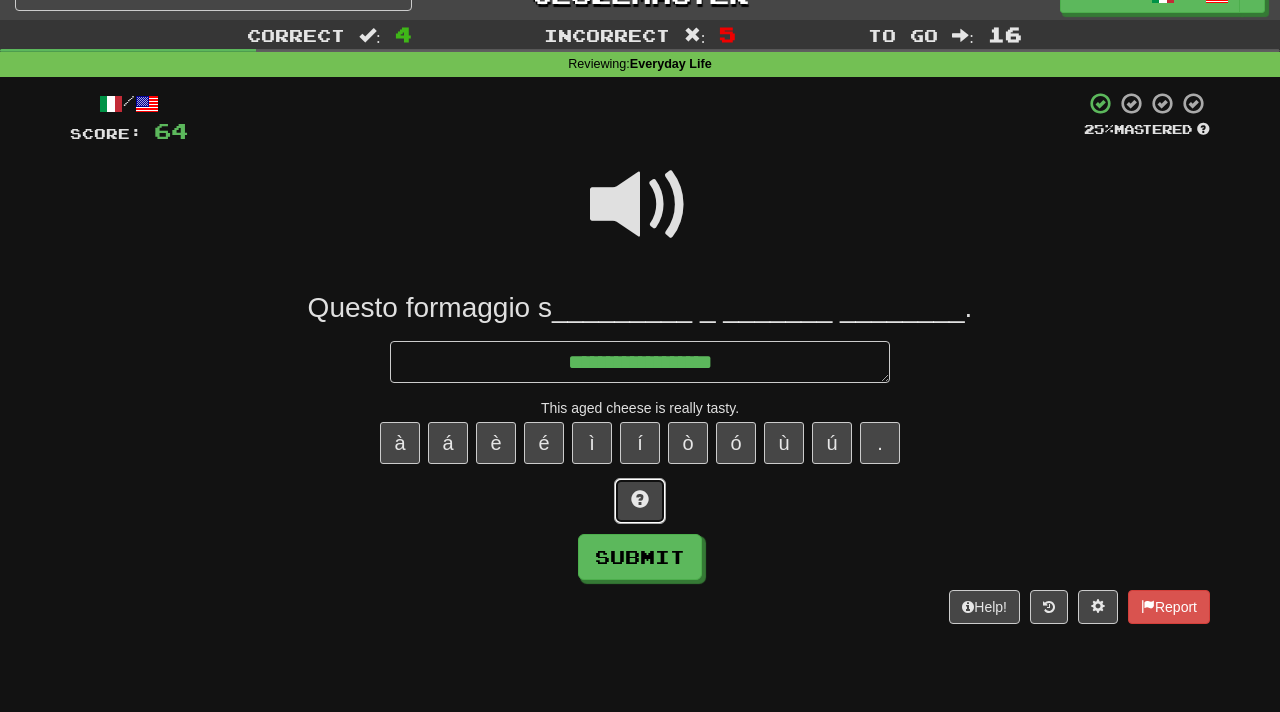 click at bounding box center (640, 499) 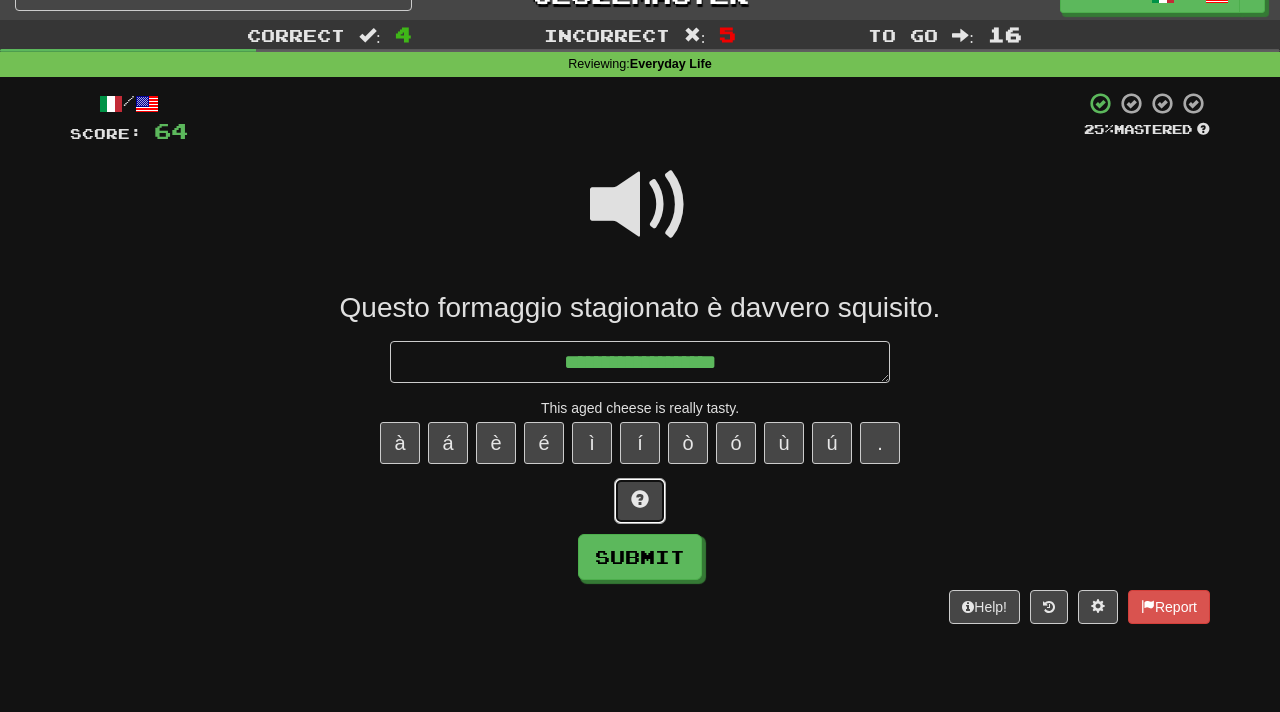 click at bounding box center [640, 499] 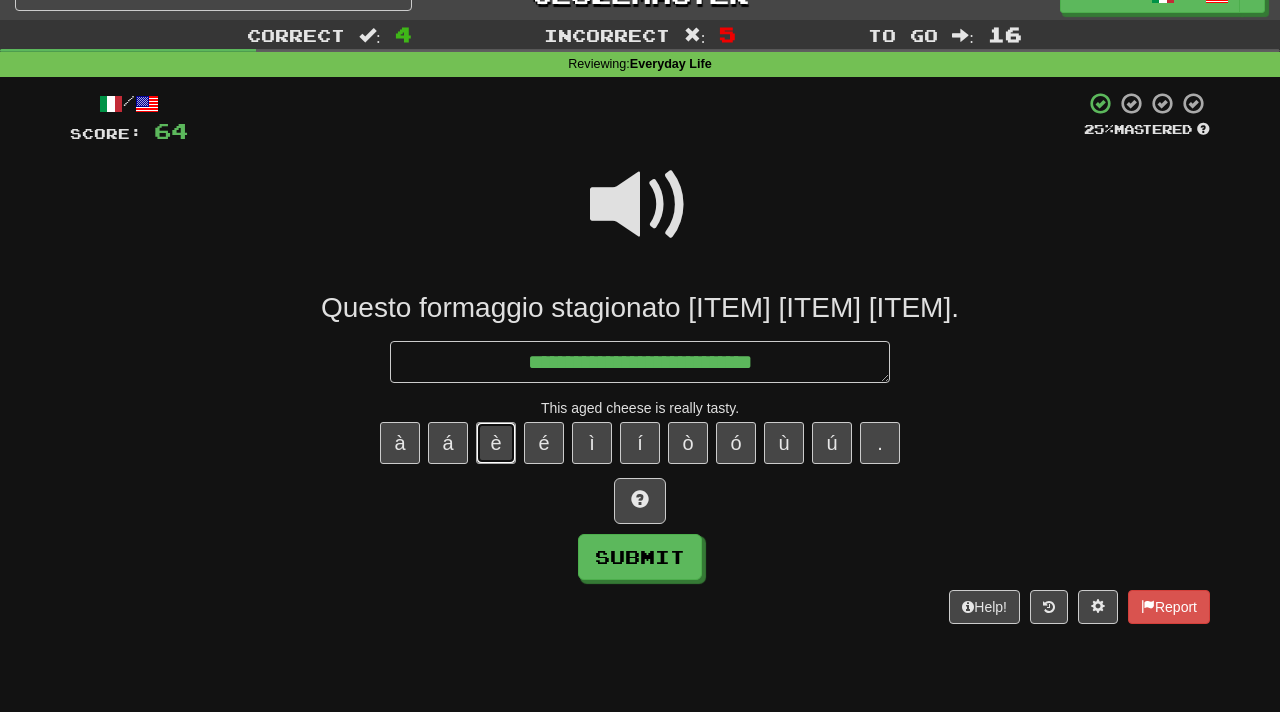 click on "è" at bounding box center (496, 443) 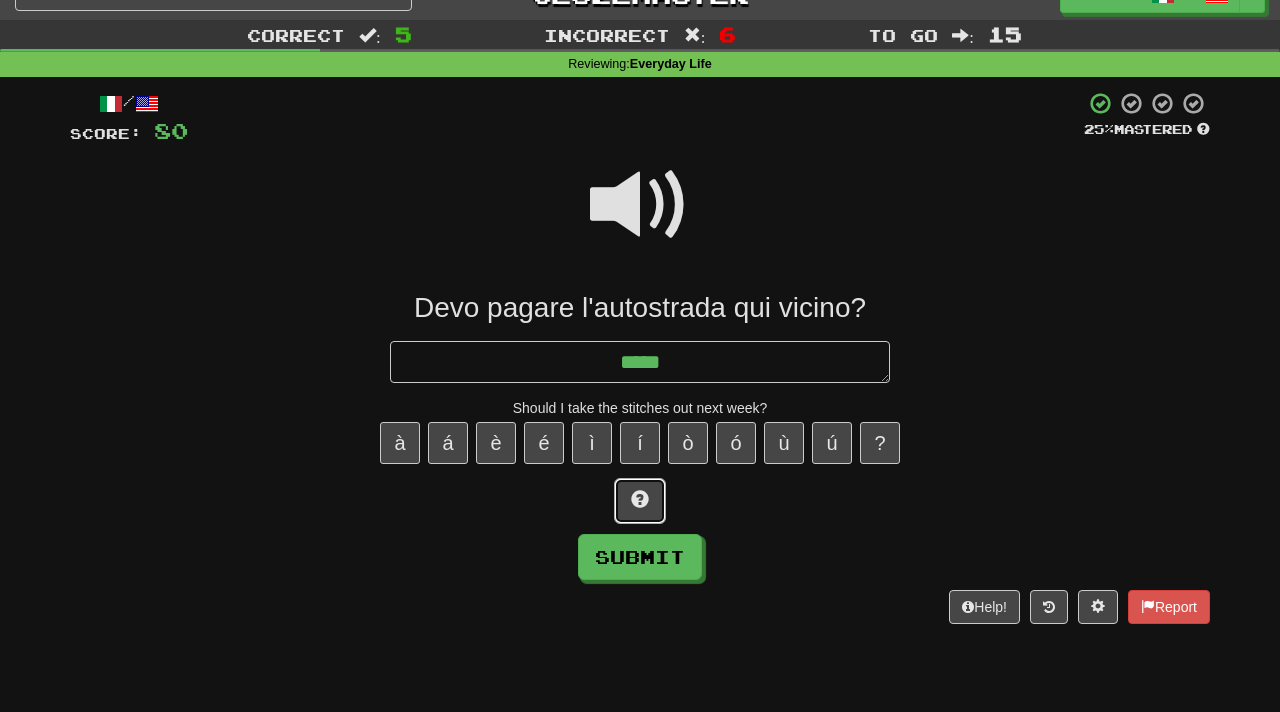 click at bounding box center [640, 499] 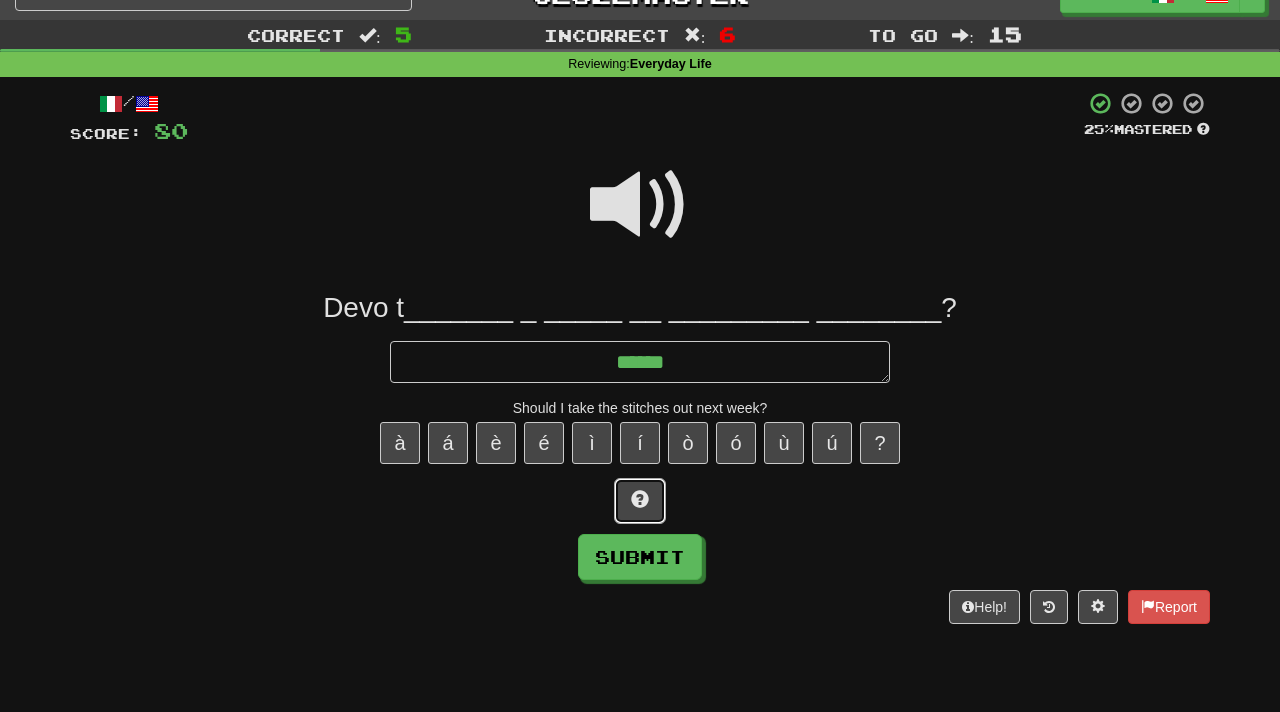 click at bounding box center [640, 499] 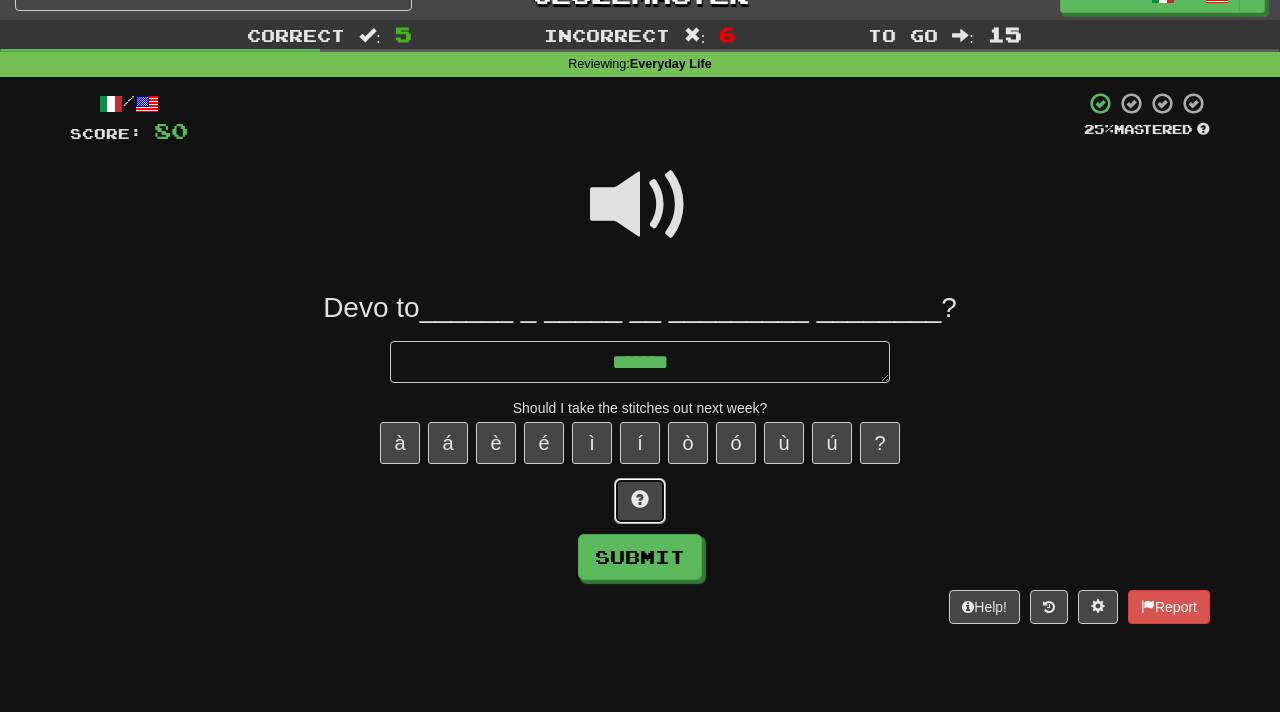 click at bounding box center (640, 499) 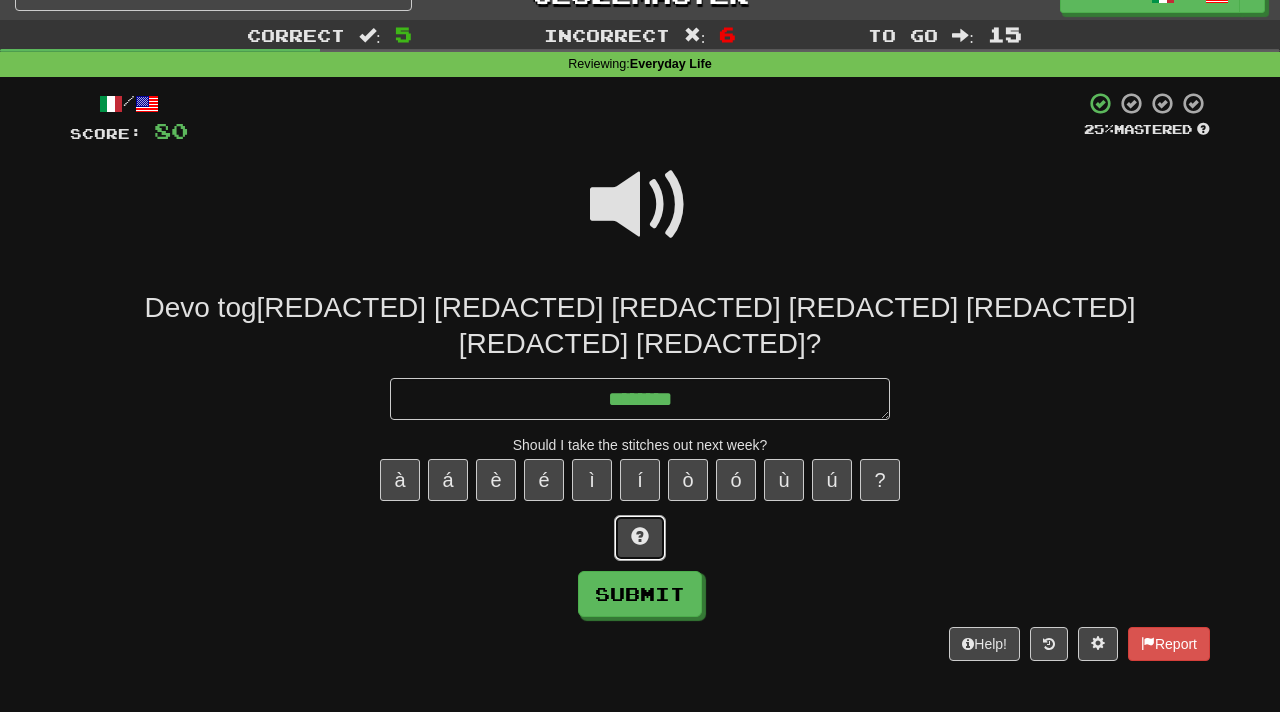 click at bounding box center [640, 536] 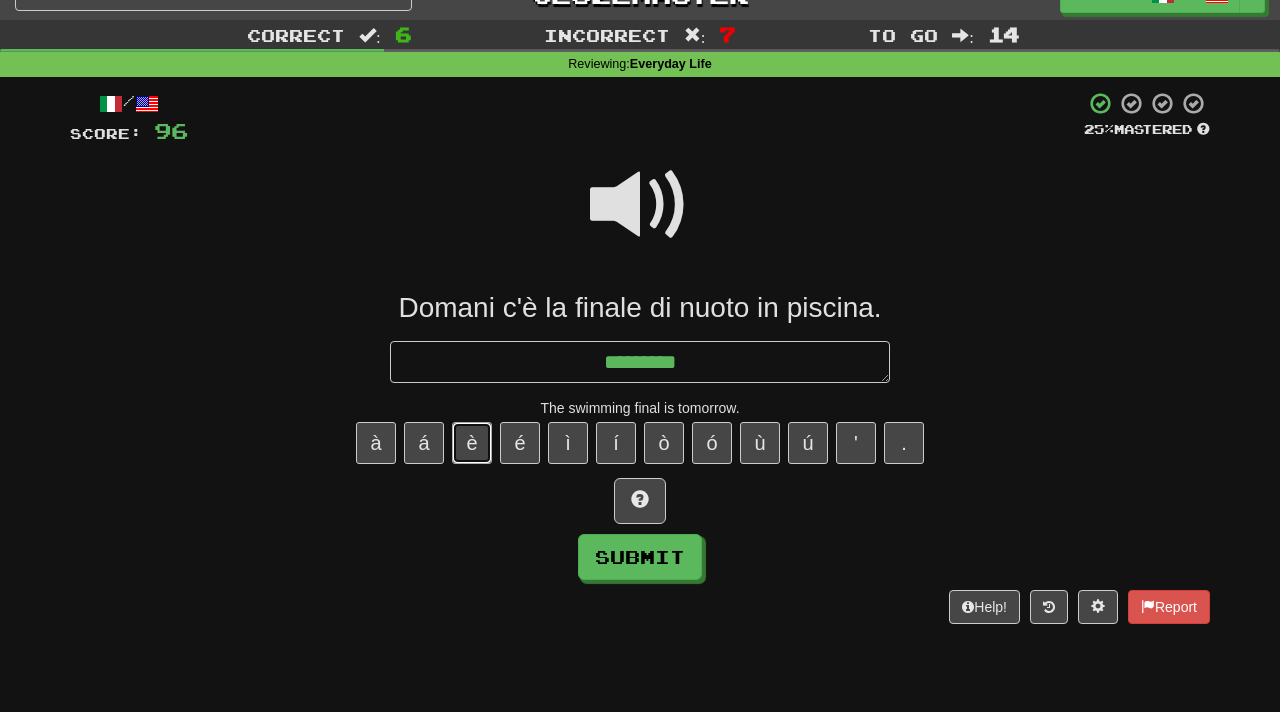 click on "è" at bounding box center (472, 443) 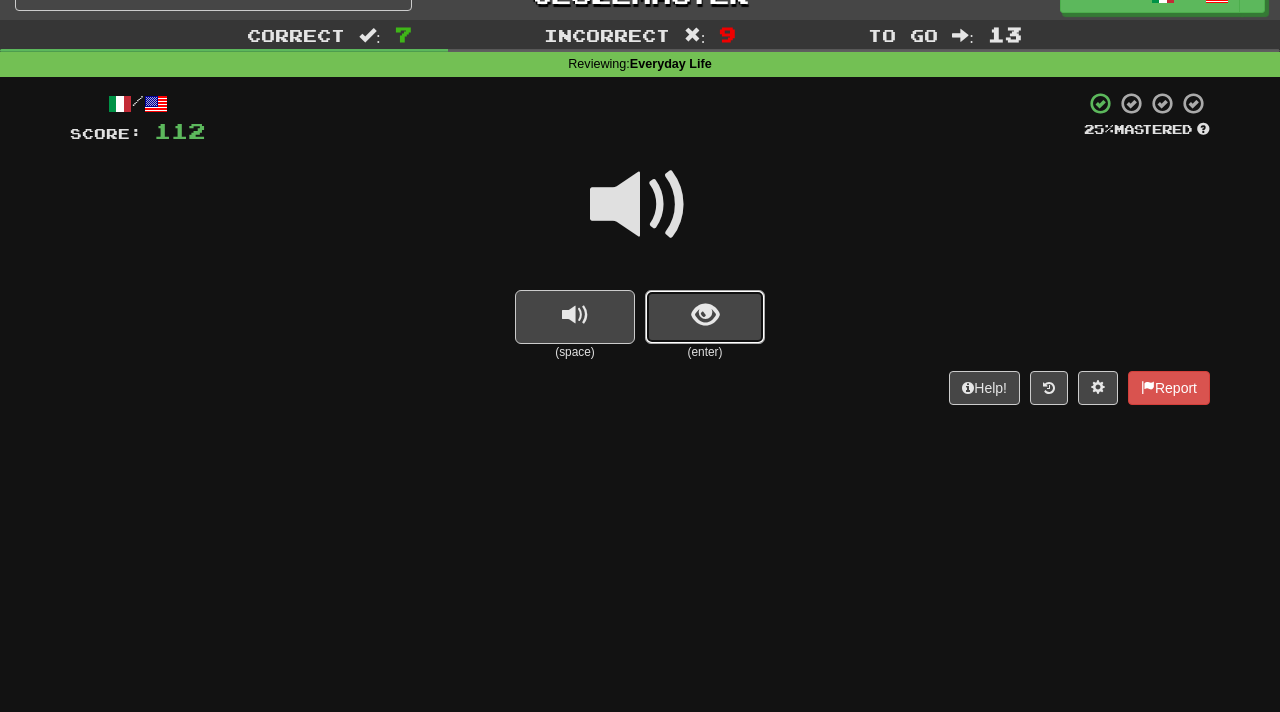 click at bounding box center [705, 315] 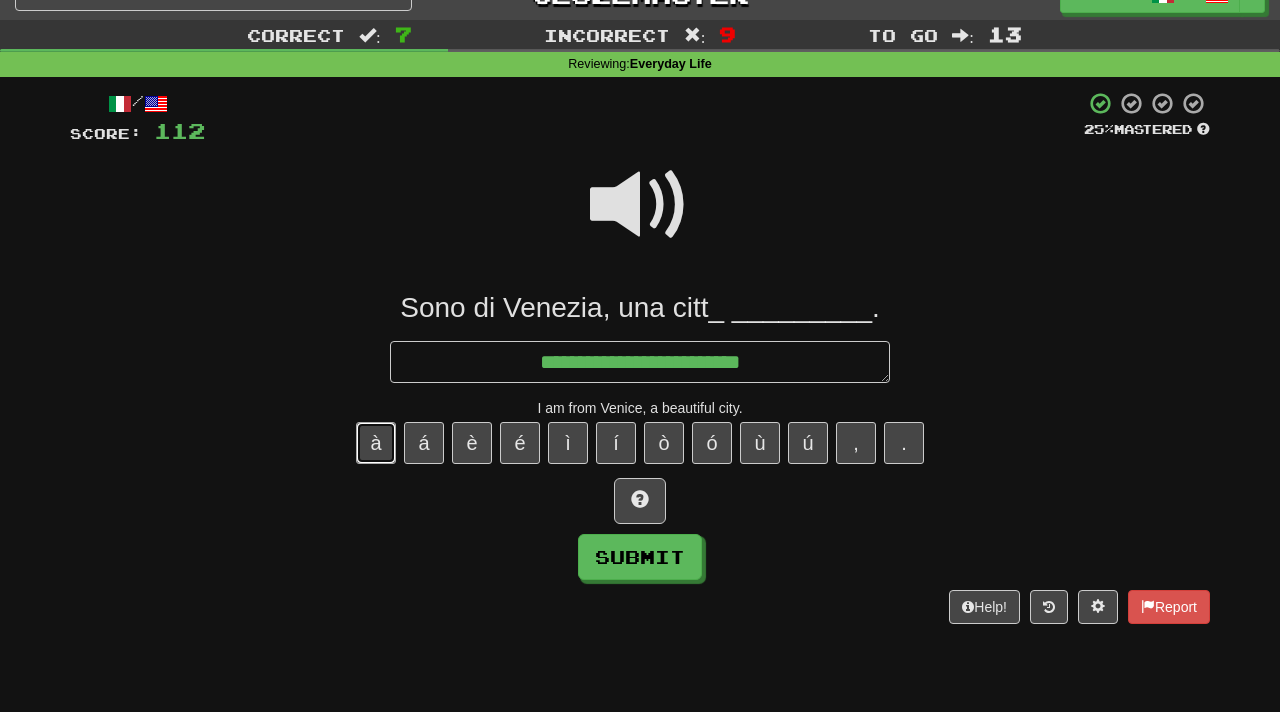 click on "à" at bounding box center [376, 443] 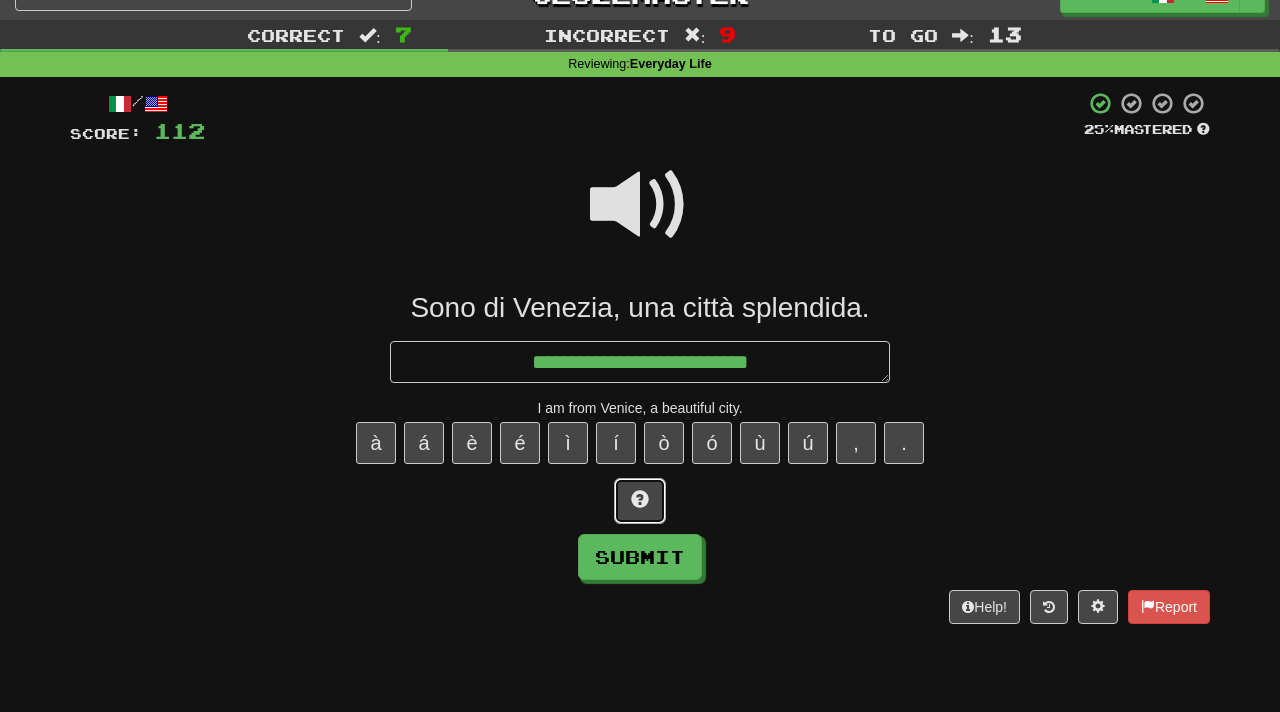 click at bounding box center [640, 501] 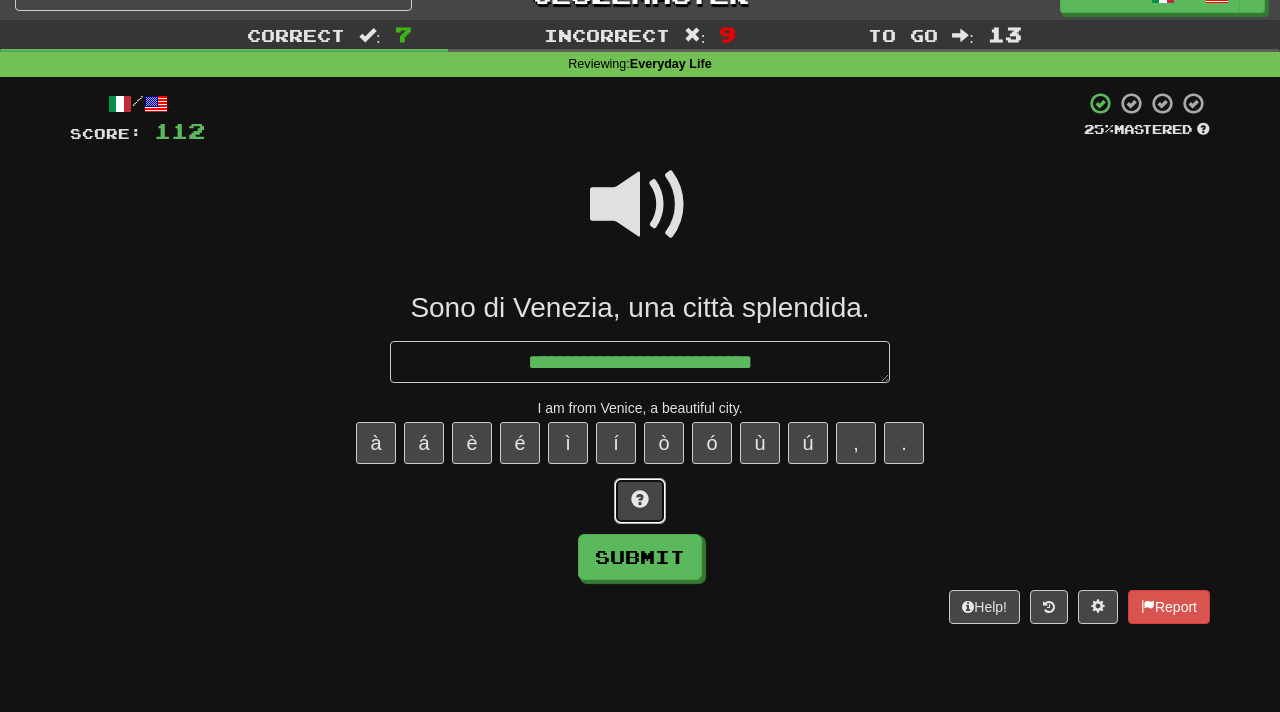 click at bounding box center [640, 501] 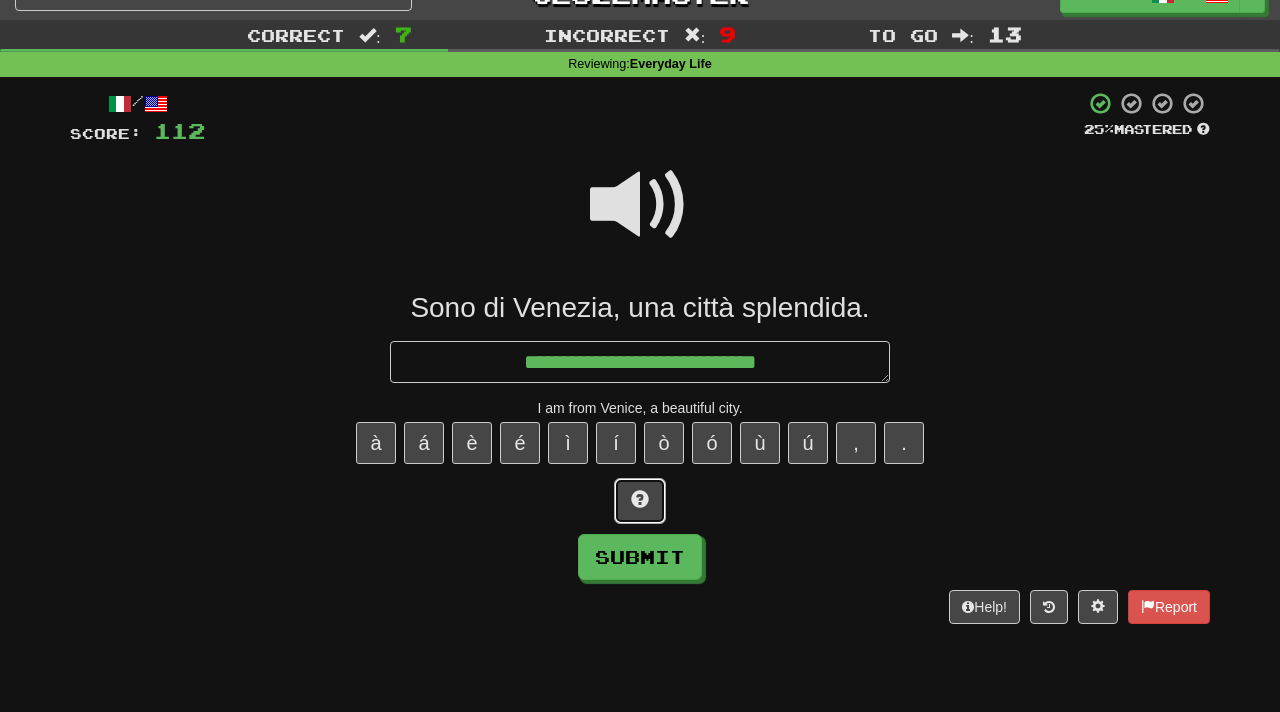 click at bounding box center (640, 501) 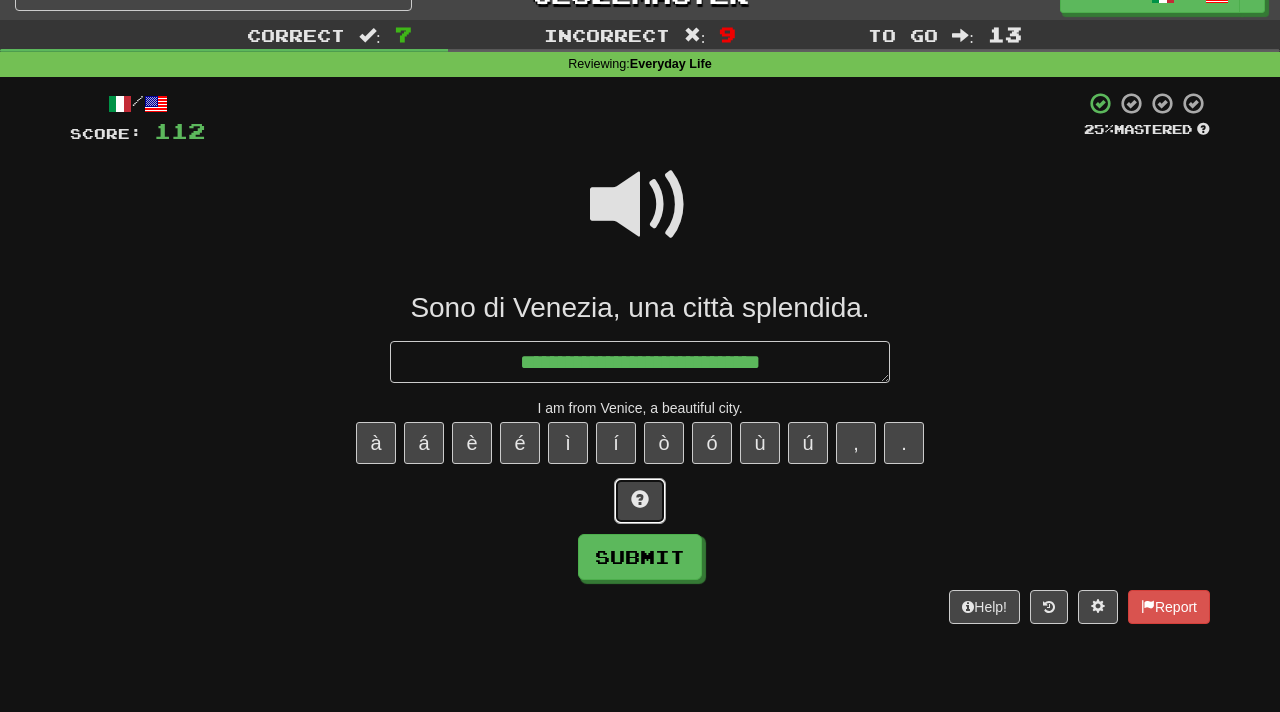 click at bounding box center [640, 501] 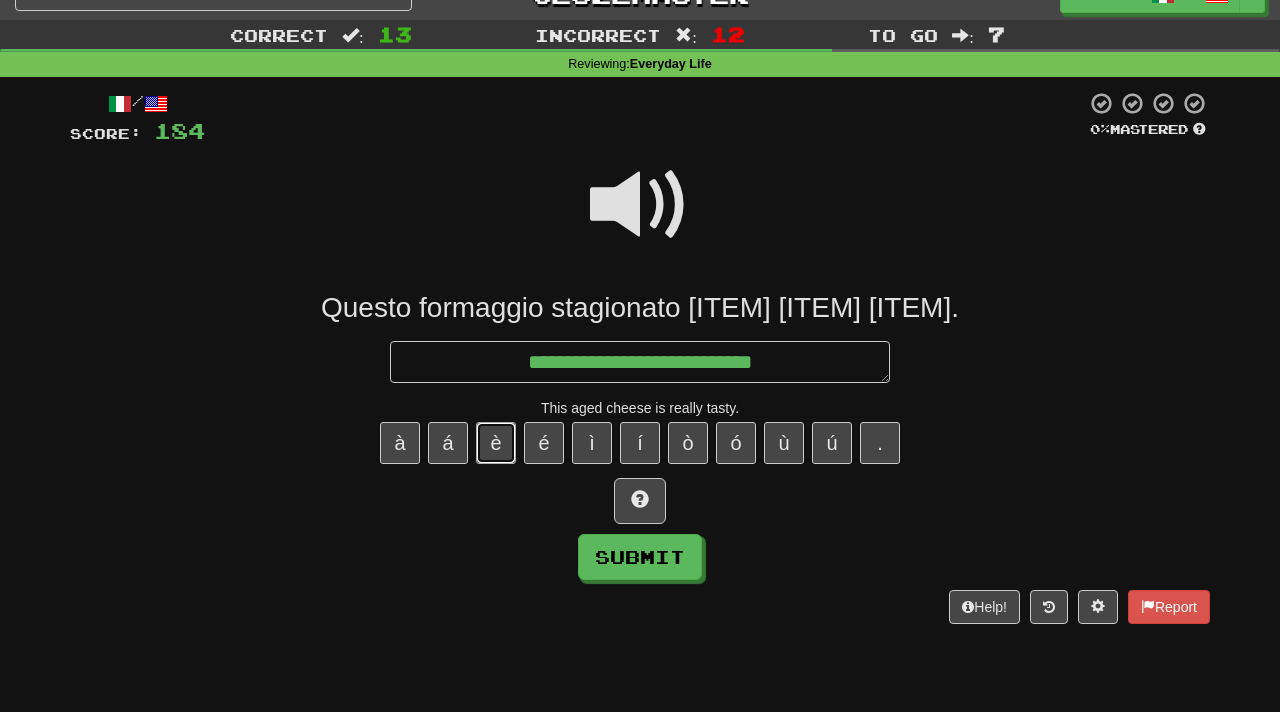 click on "è" at bounding box center (496, 443) 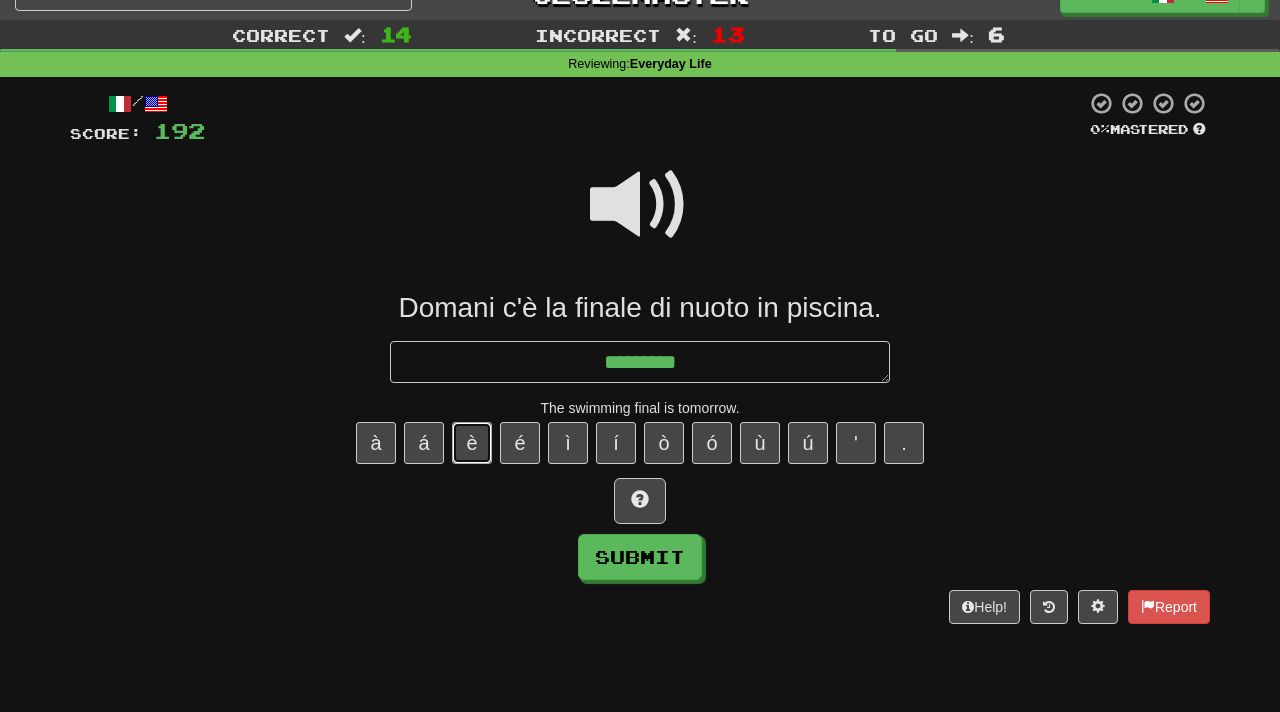 click on "è" at bounding box center [472, 443] 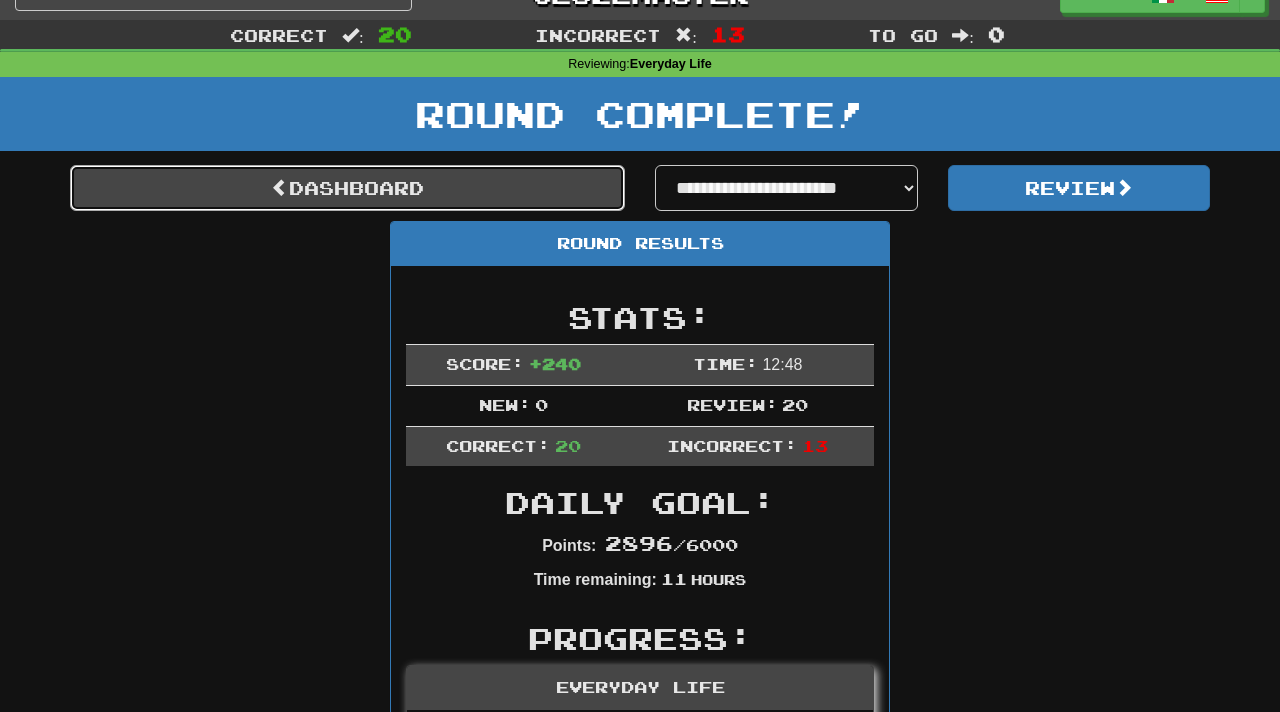 click on "Dashboard" at bounding box center (347, 188) 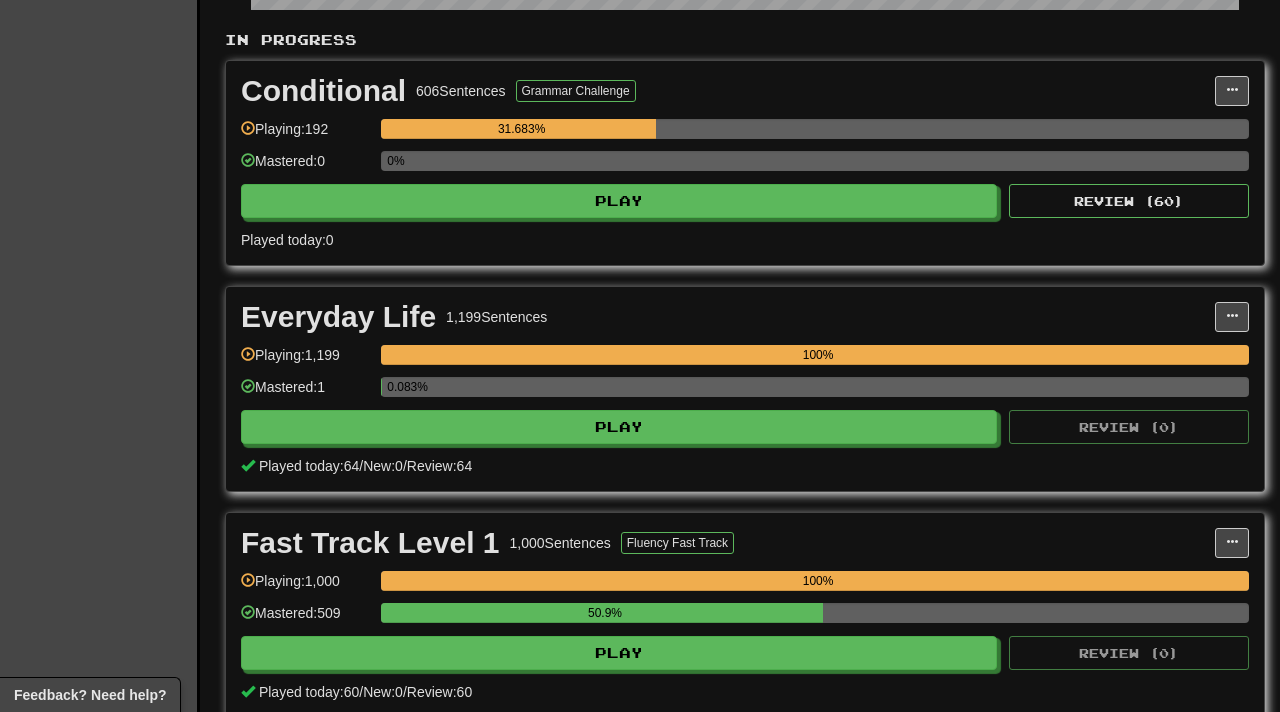 scroll, scrollTop: 0, scrollLeft: 0, axis: both 